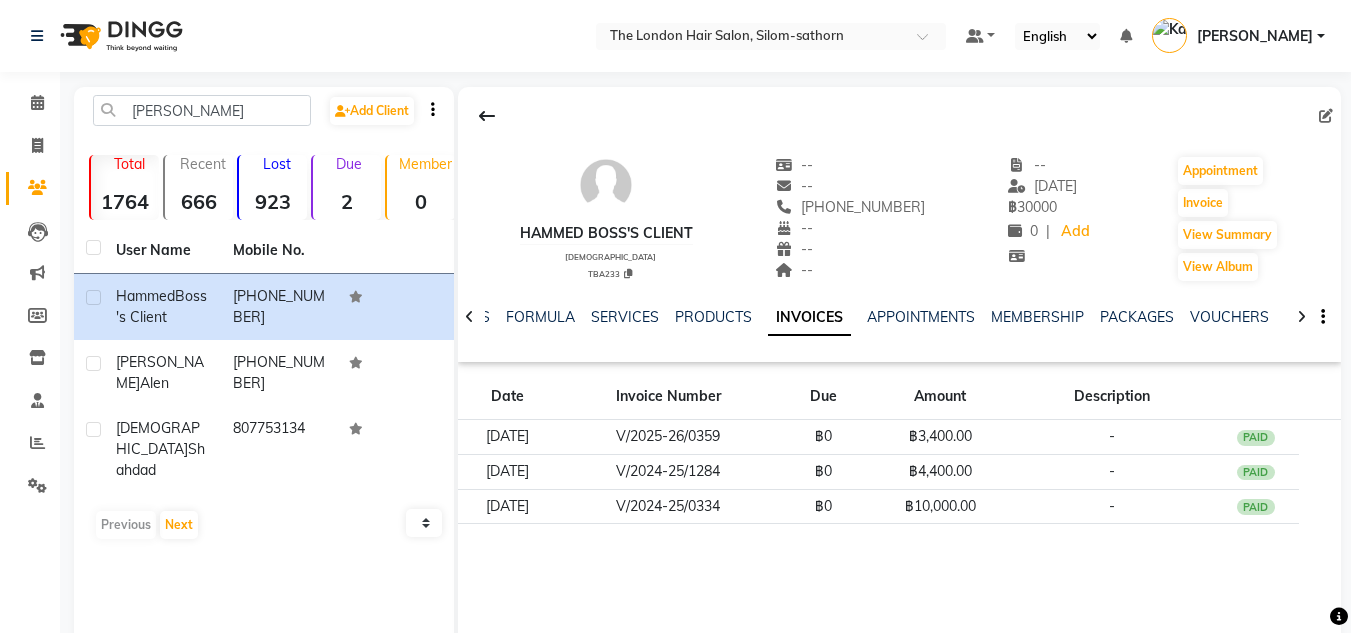 scroll, scrollTop: 84, scrollLeft: 0, axis: vertical 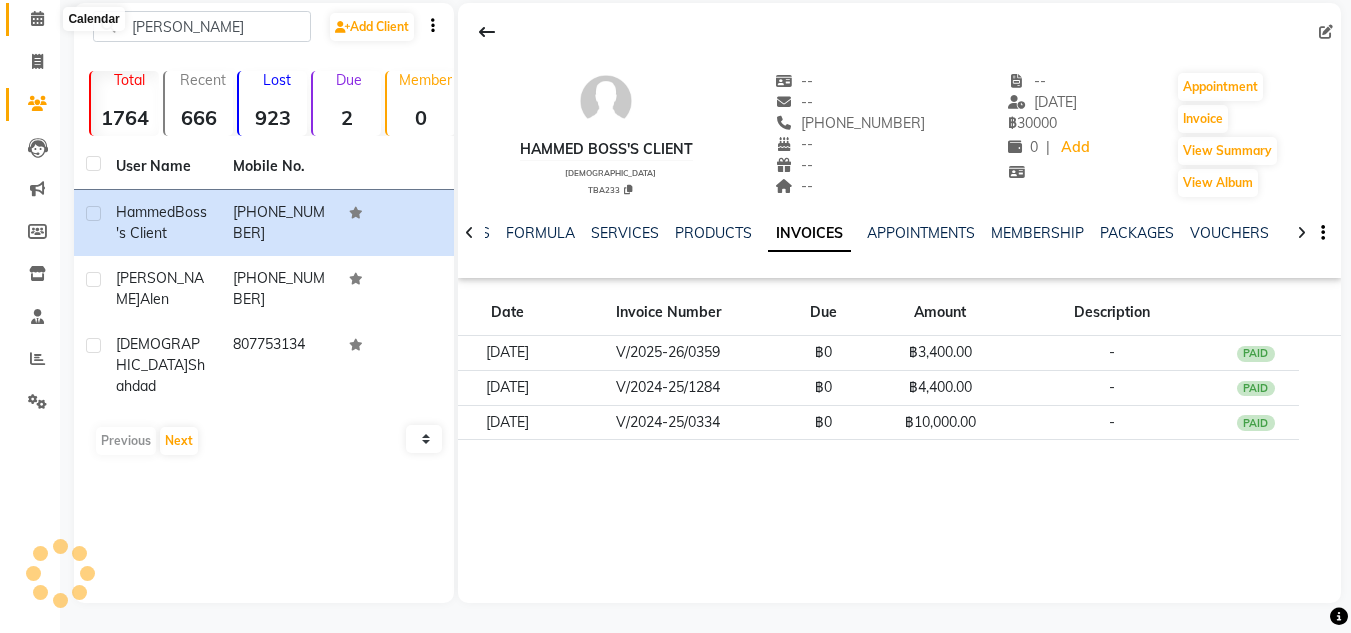 click 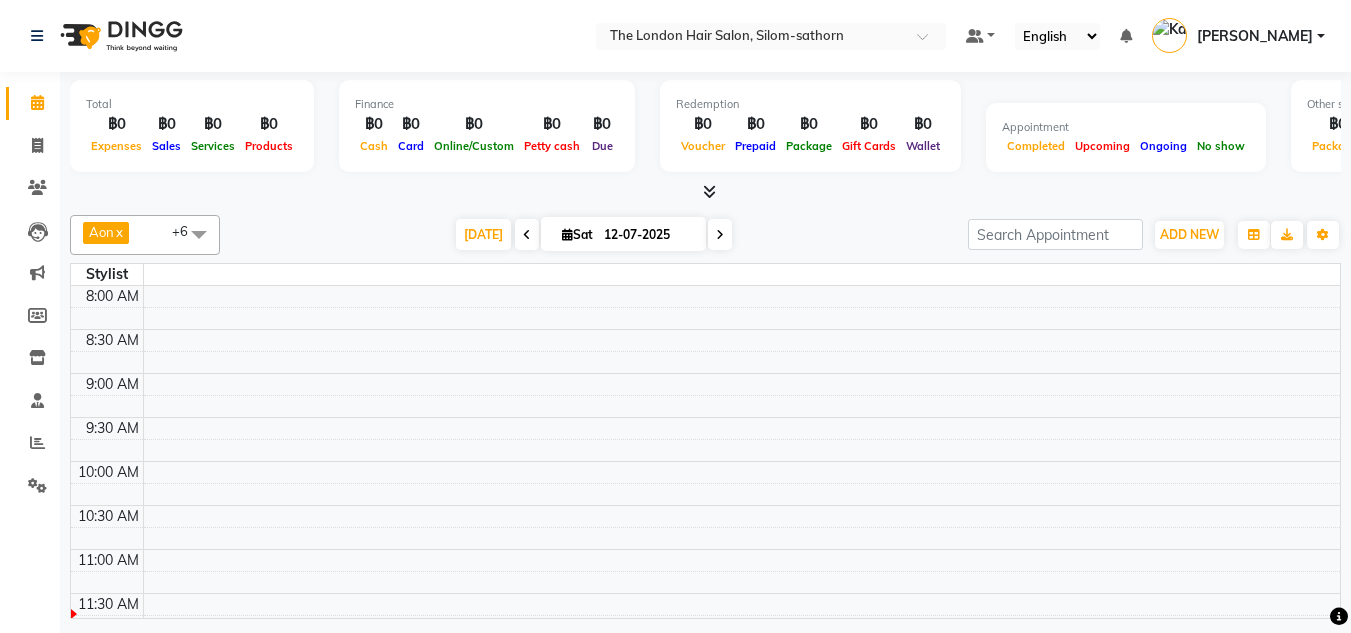 scroll, scrollTop: 0, scrollLeft: 0, axis: both 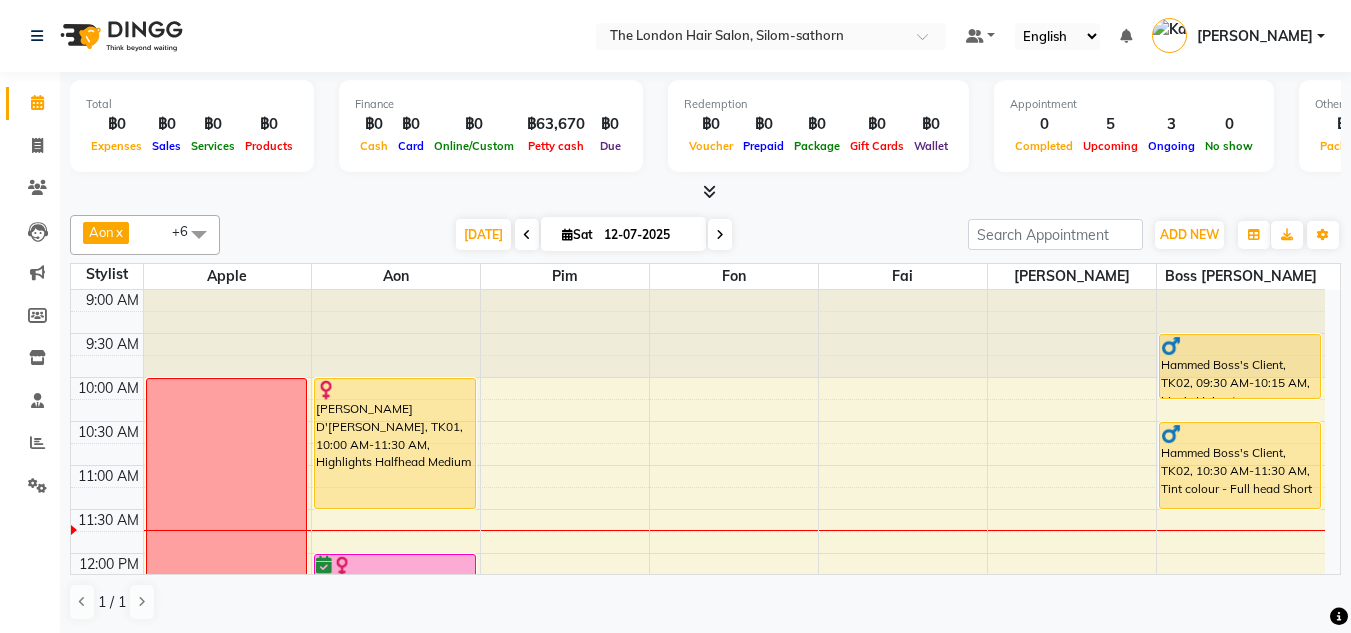 click at bounding box center (720, 234) 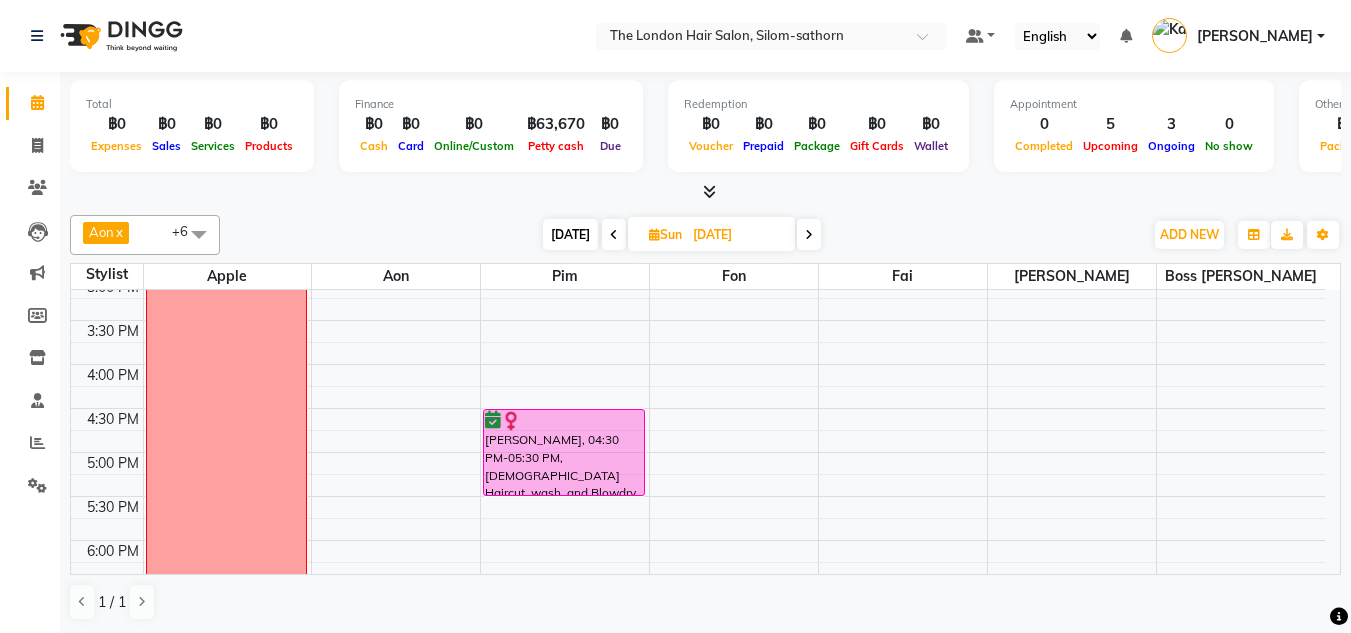 scroll, scrollTop: 542, scrollLeft: 0, axis: vertical 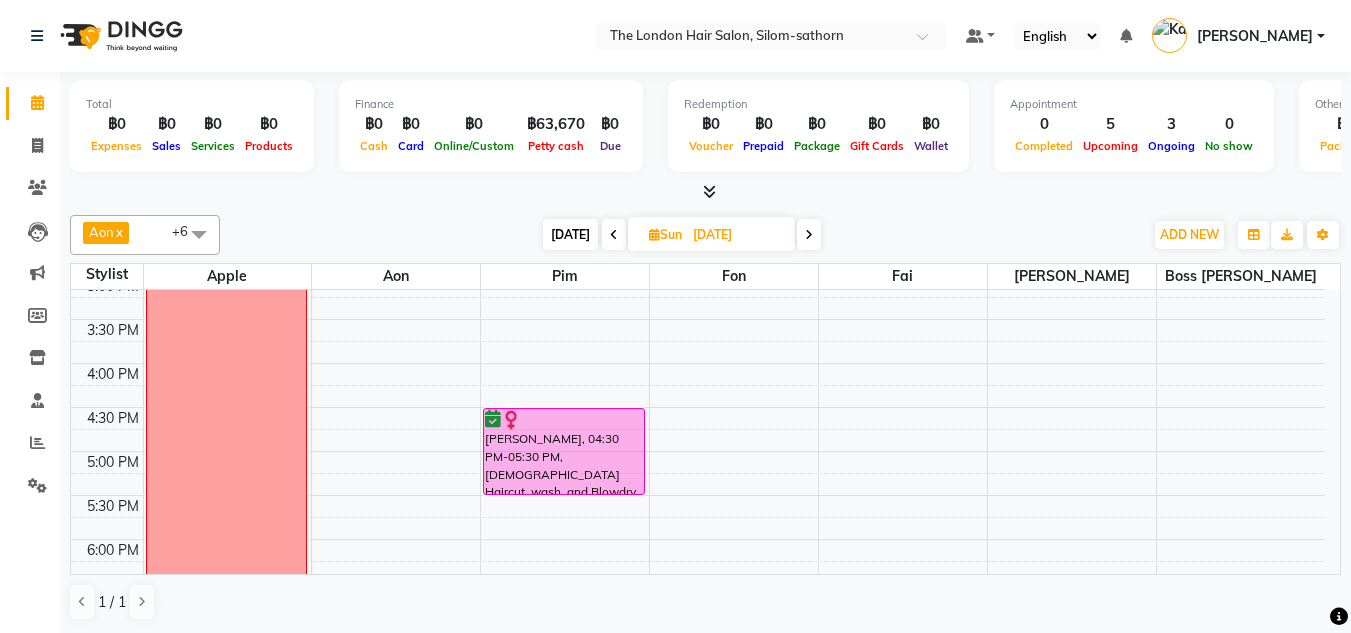 click on "1 / 1" at bounding box center (705, 602) 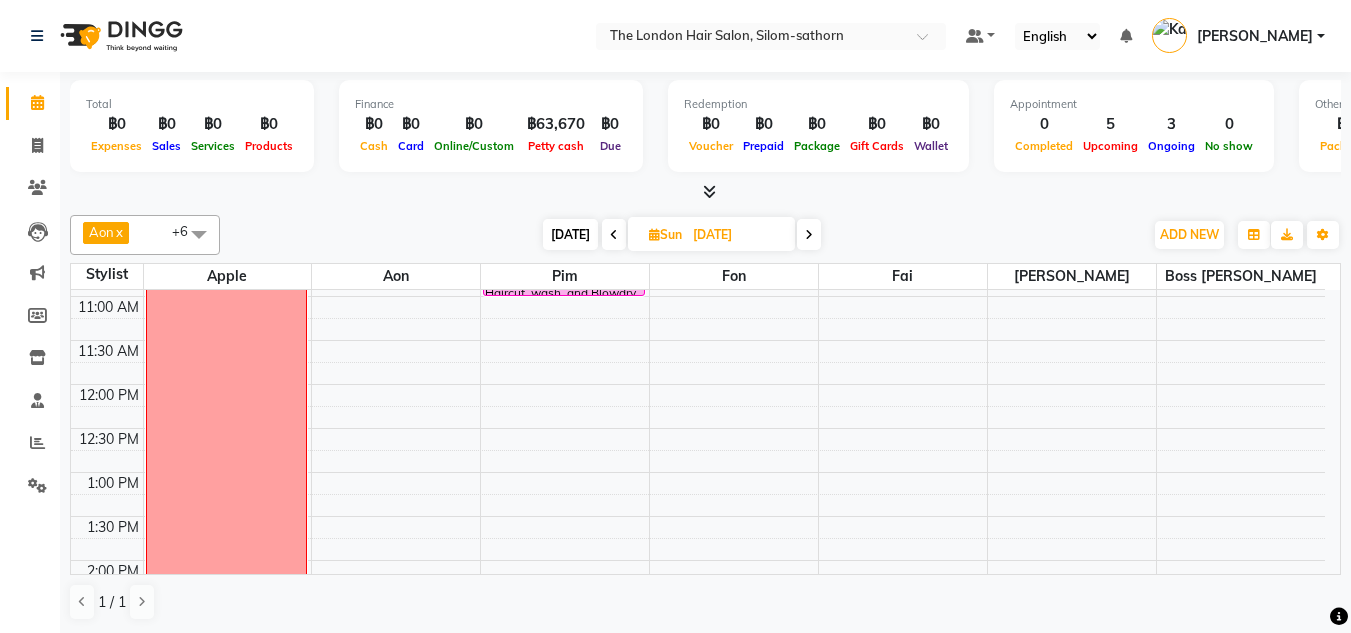 scroll, scrollTop: 0, scrollLeft: 0, axis: both 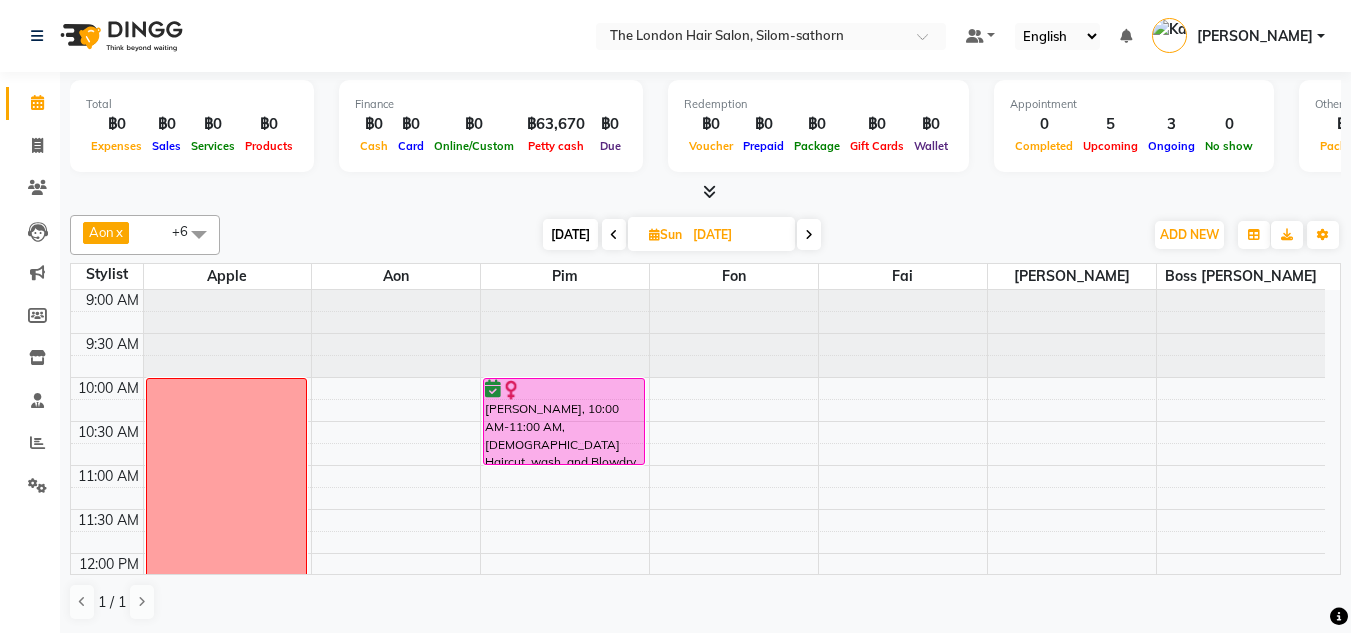 drag, startPoint x: 609, startPoint y: 231, endPoint x: 1044, endPoint y: 409, distance: 470.00958 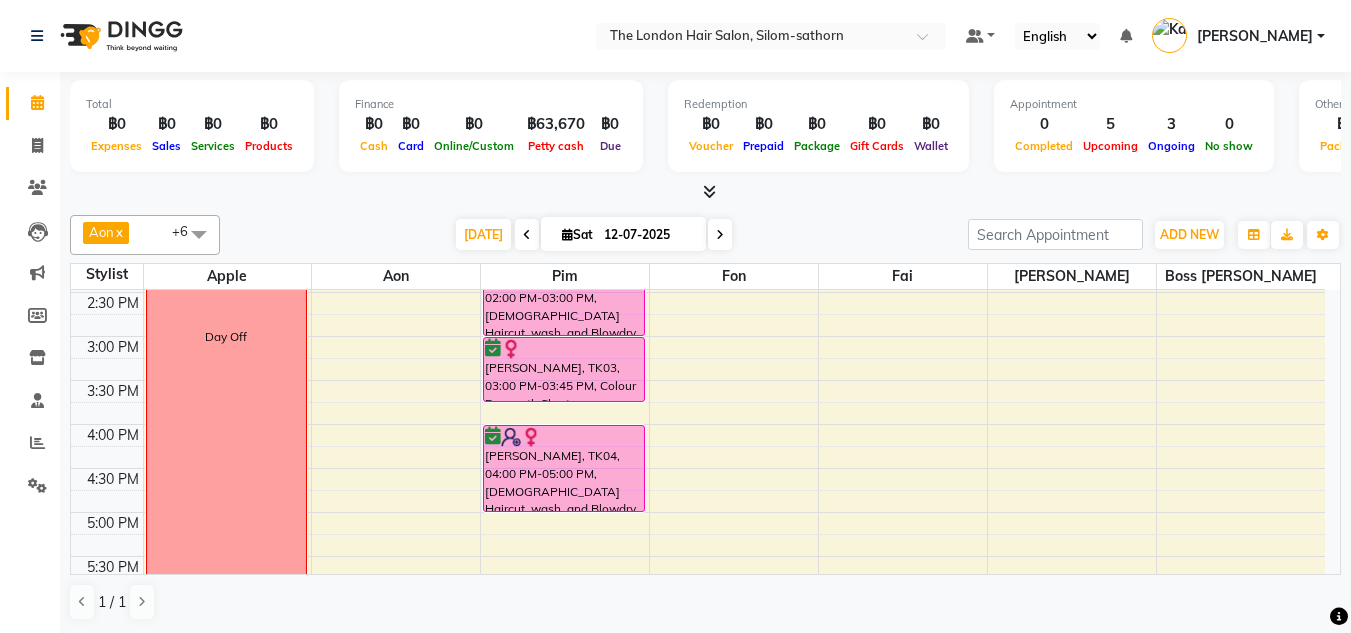 scroll, scrollTop: 414, scrollLeft: 0, axis: vertical 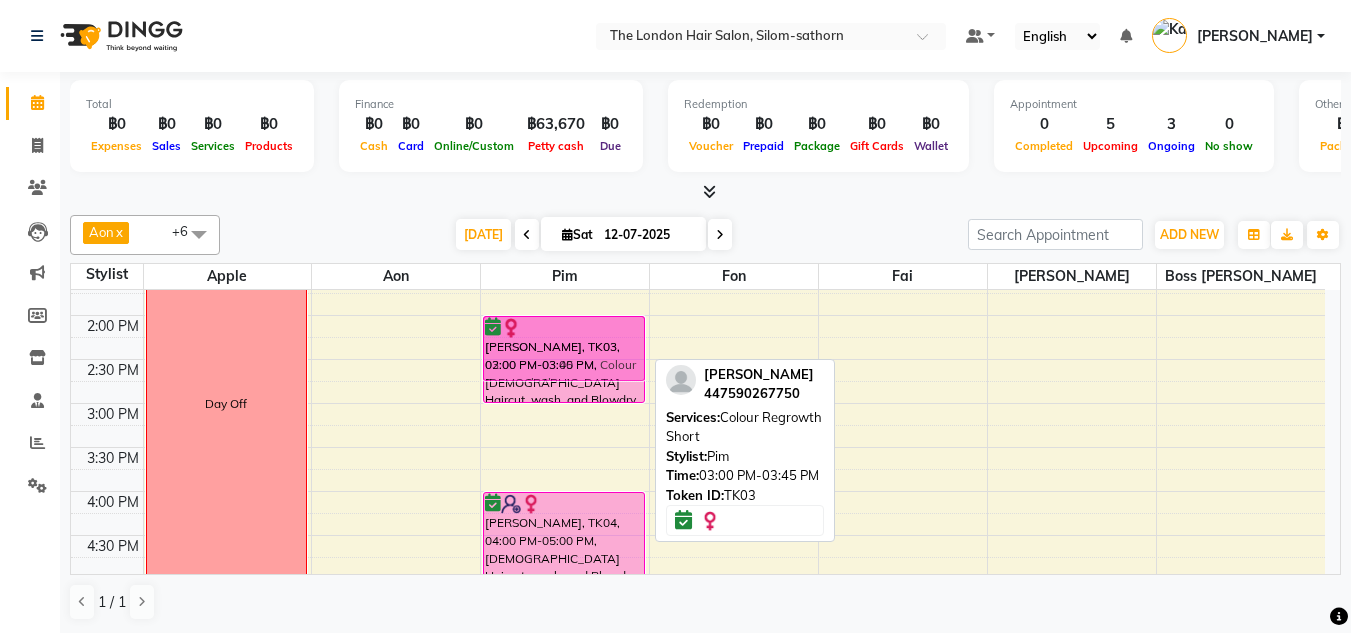 drag, startPoint x: 541, startPoint y: 428, endPoint x: 533, endPoint y: 344, distance: 84.38009 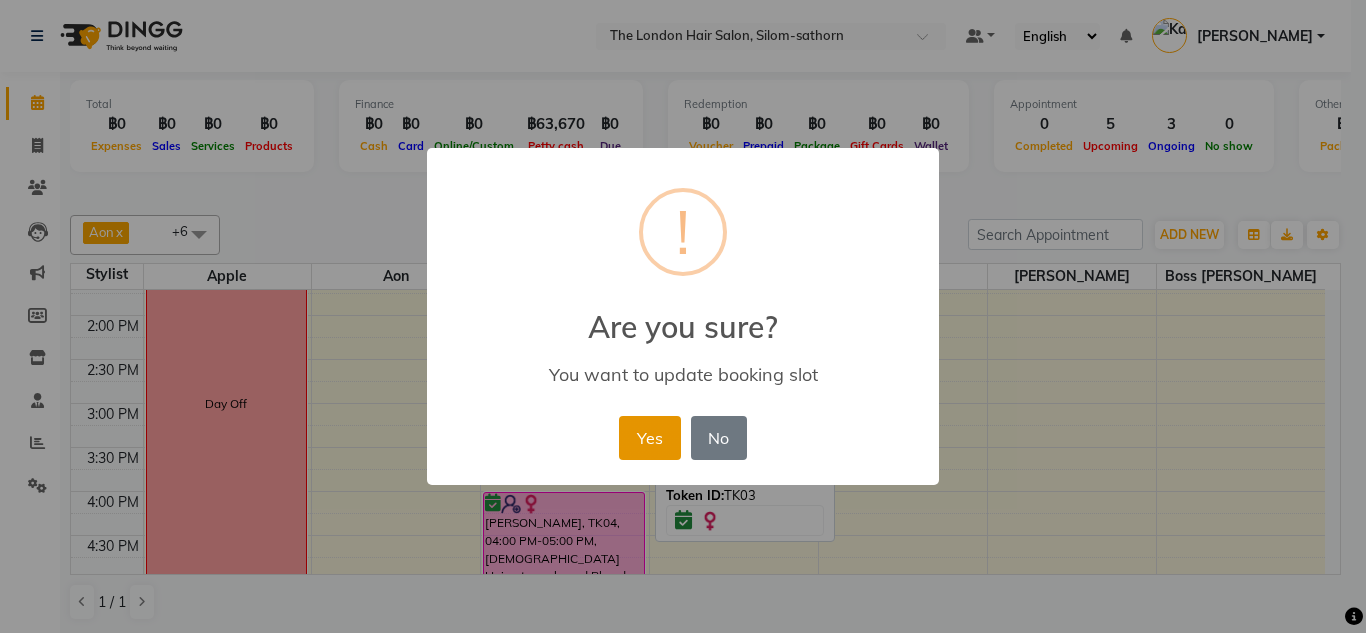 click on "Yes" at bounding box center [649, 438] 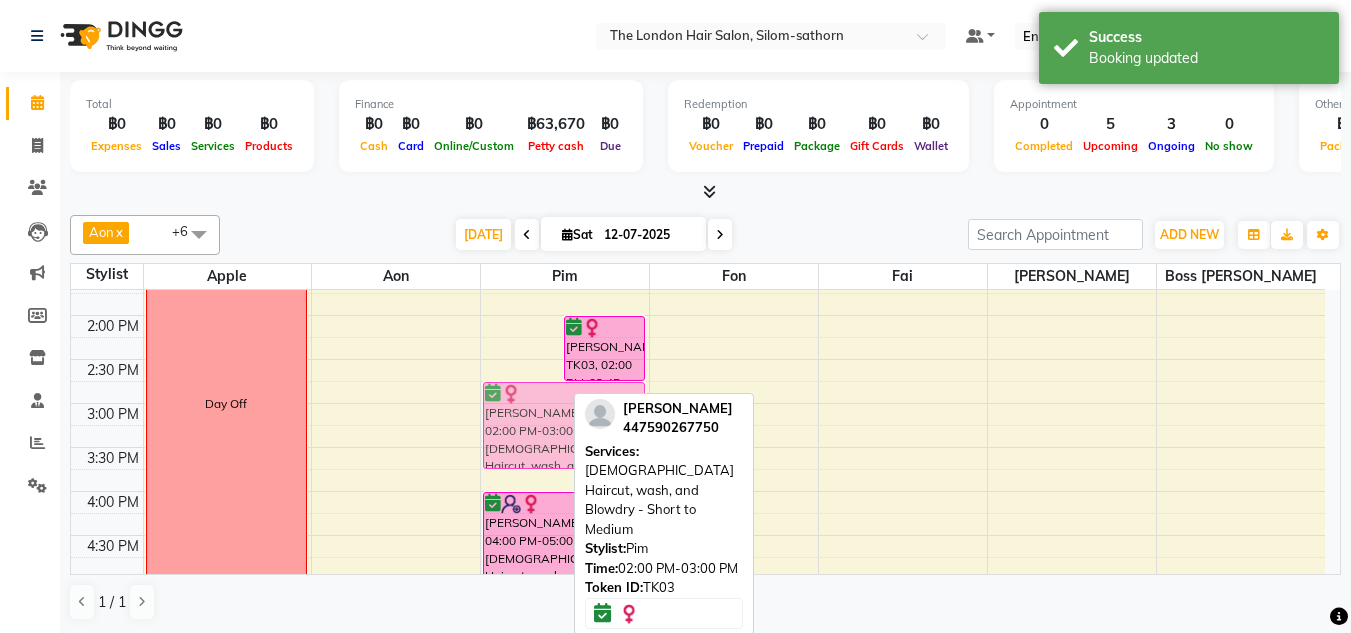 drag, startPoint x: 519, startPoint y: 365, endPoint x: 533, endPoint y: 403, distance: 40.496914 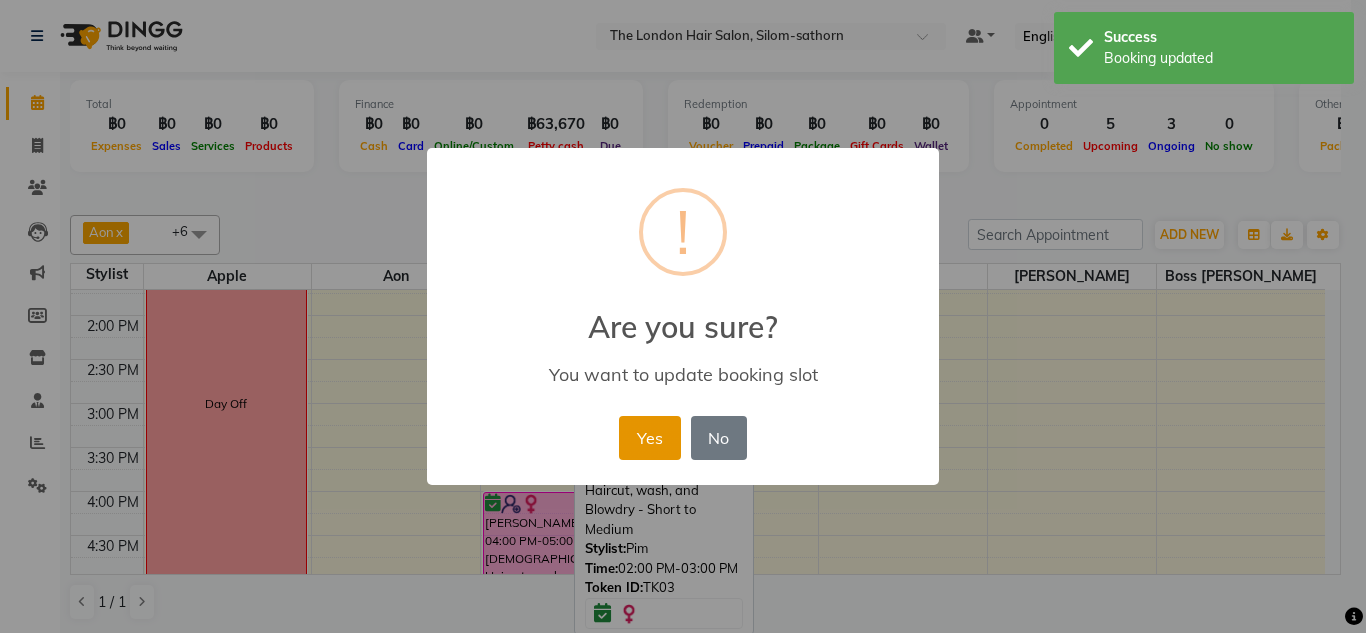 click on "Yes" at bounding box center [649, 438] 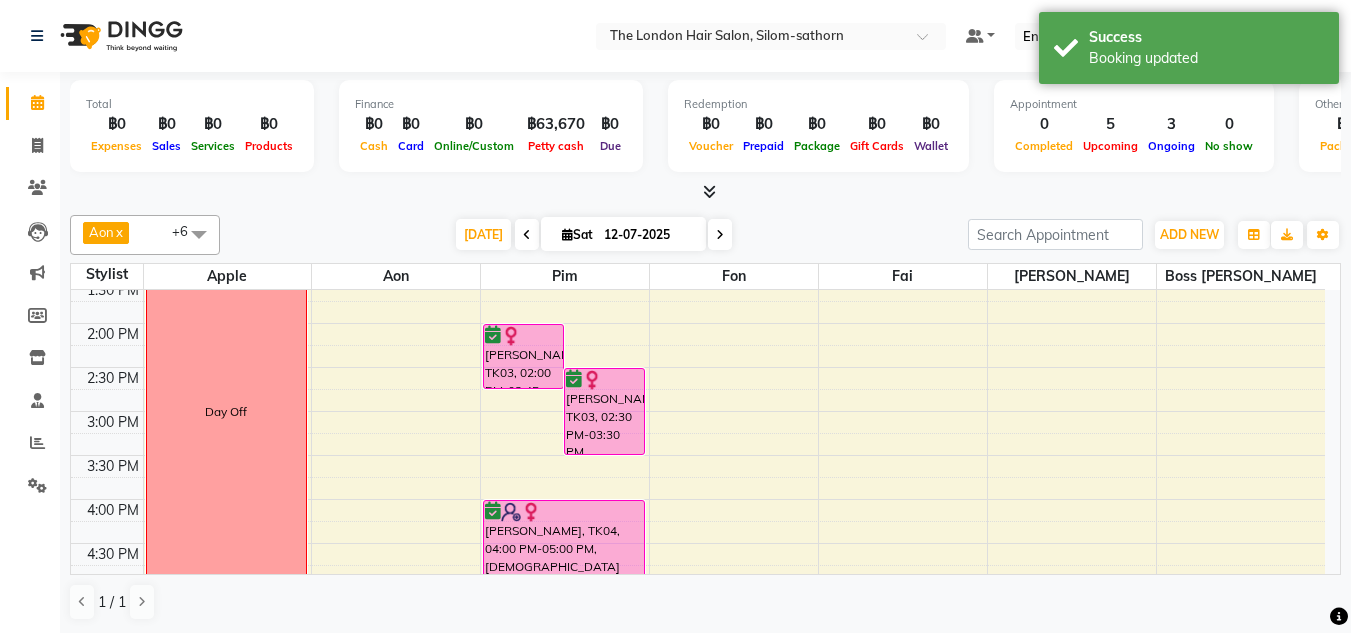 scroll, scrollTop: 427, scrollLeft: 0, axis: vertical 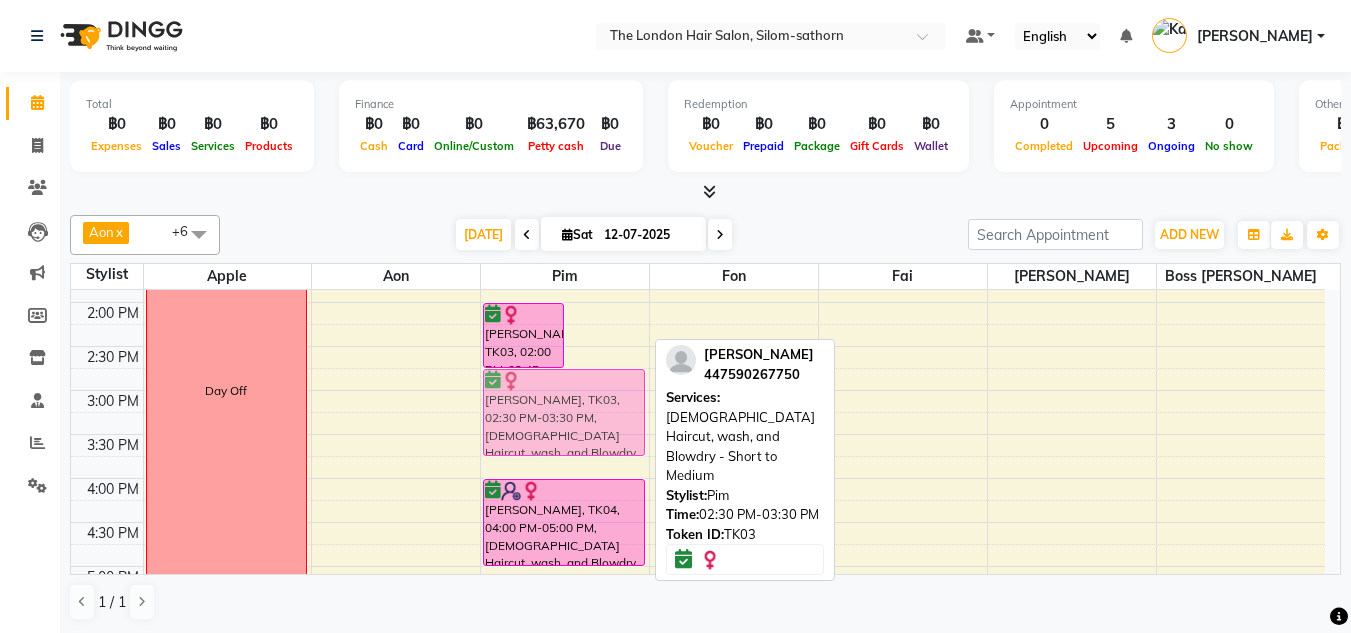 drag, startPoint x: 591, startPoint y: 369, endPoint x: 593, endPoint y: 388, distance: 19.104973 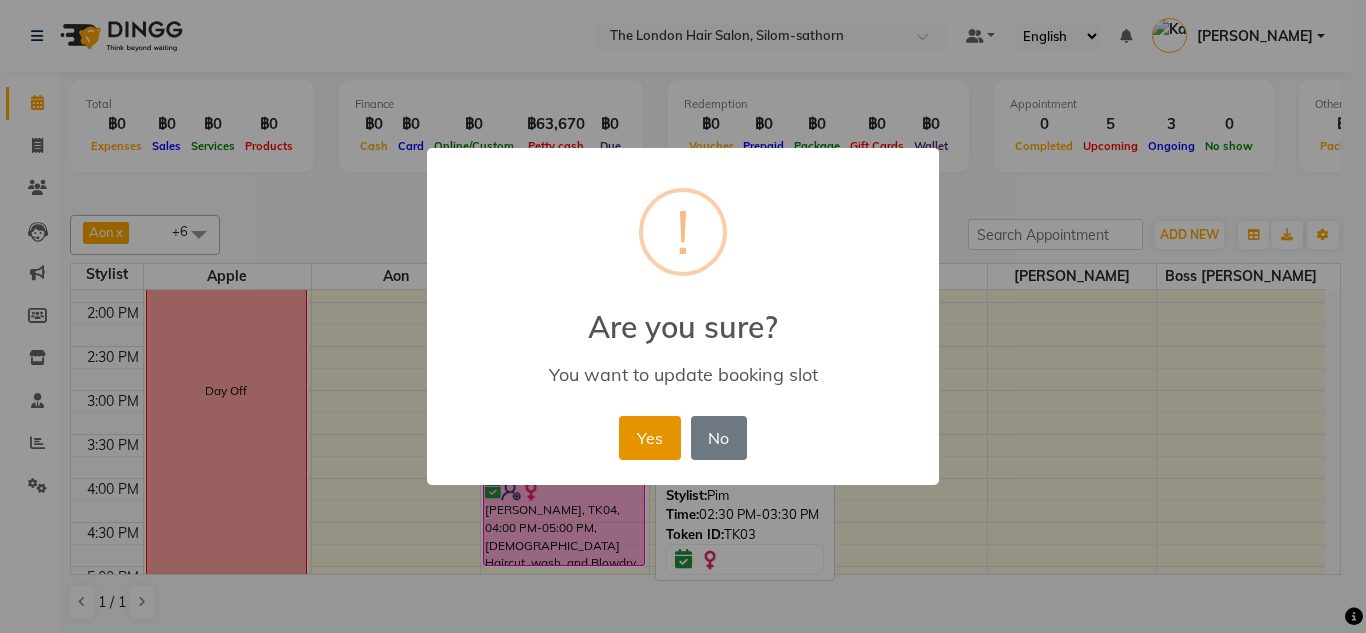 click on "Yes" at bounding box center (649, 438) 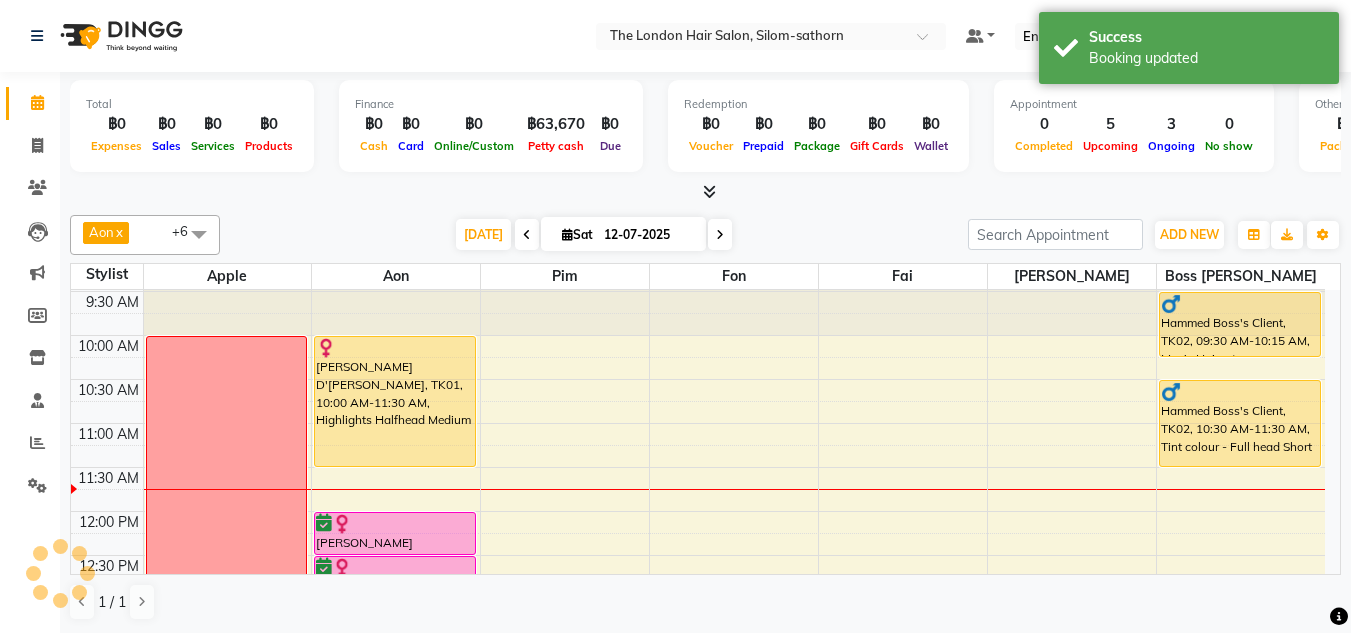 scroll, scrollTop: 0, scrollLeft: 0, axis: both 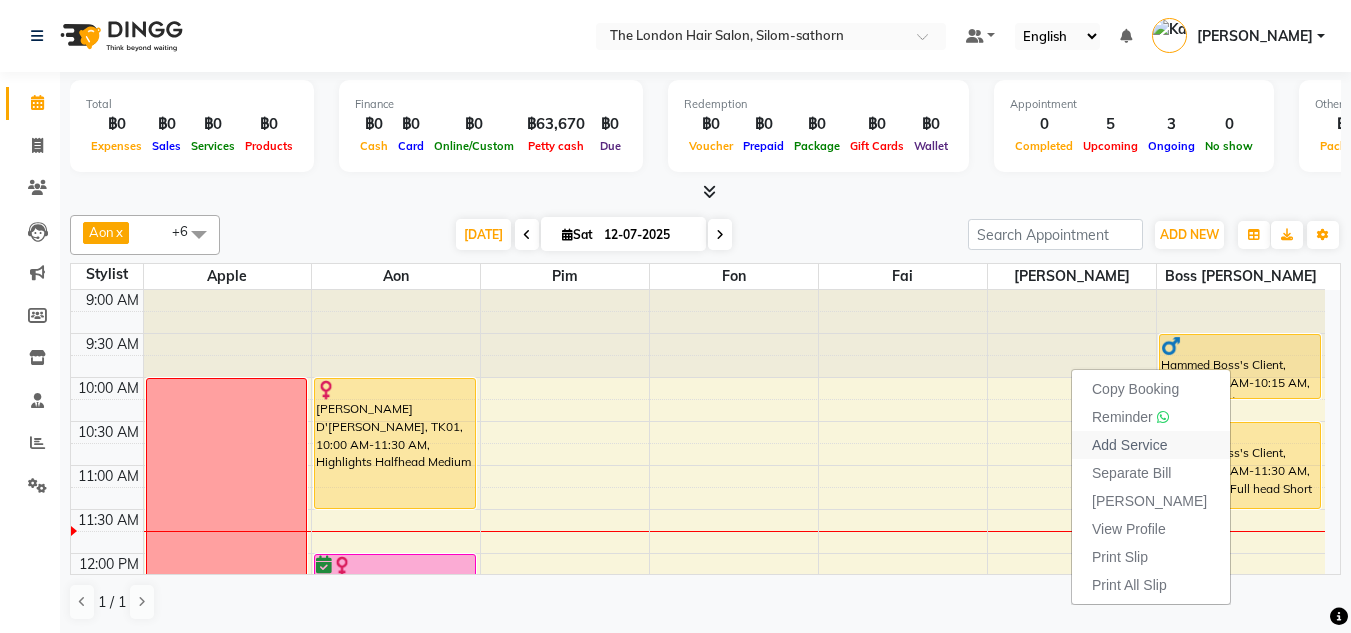 click on "Add Service" at bounding box center (1151, 445) 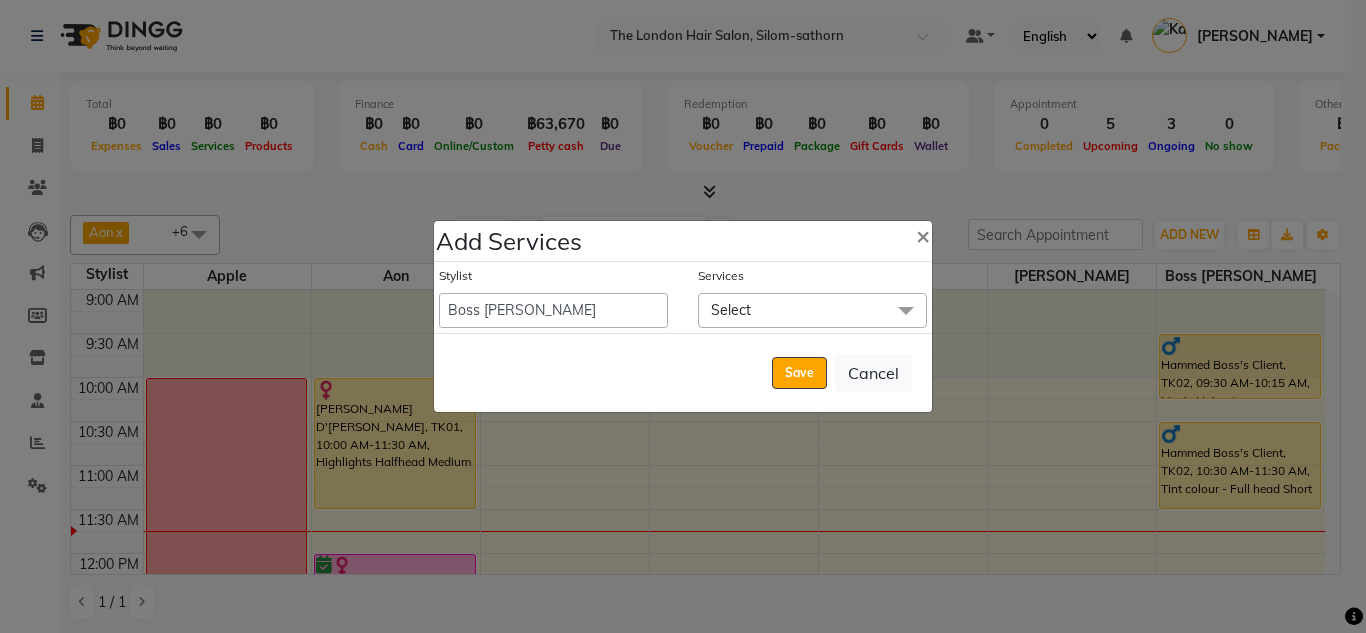 click on "Select" 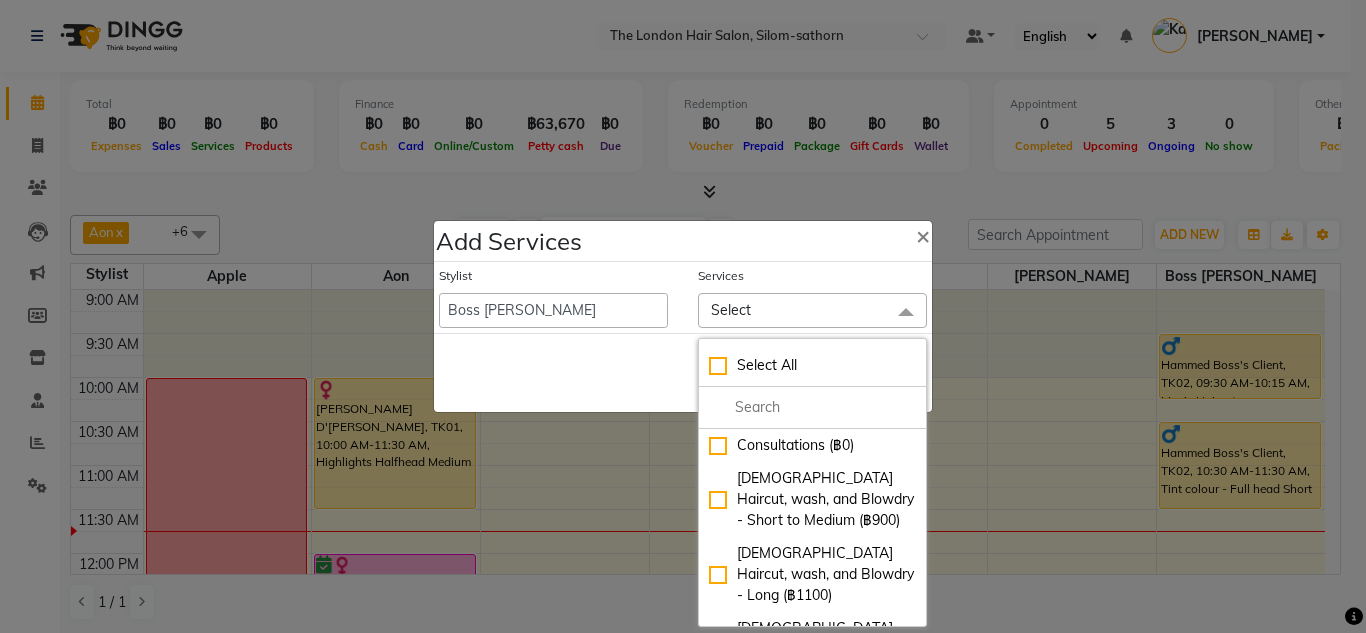 click on "Select" 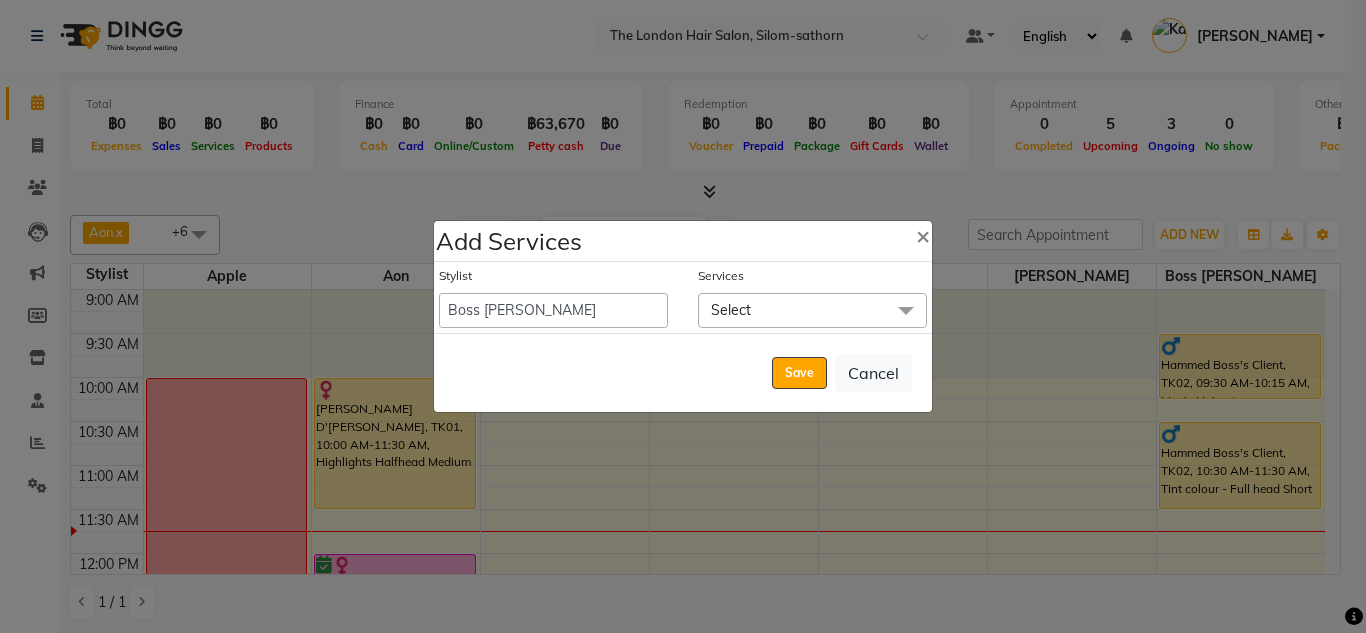 click on "Select" 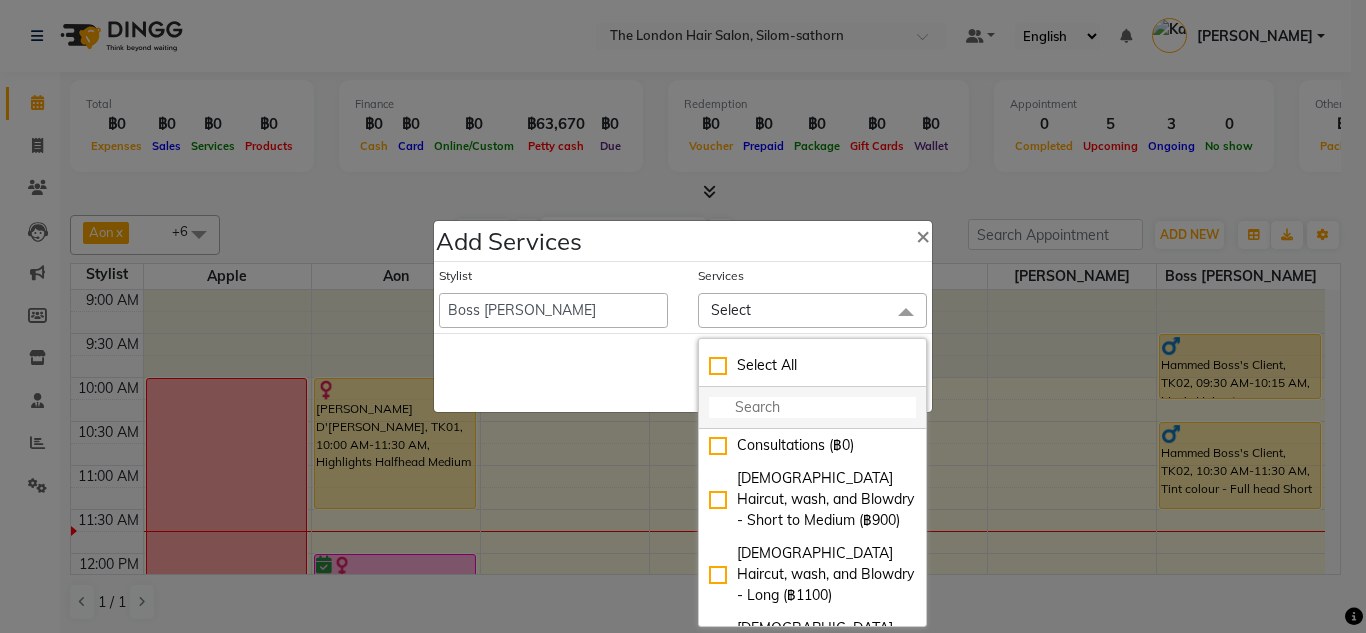 click 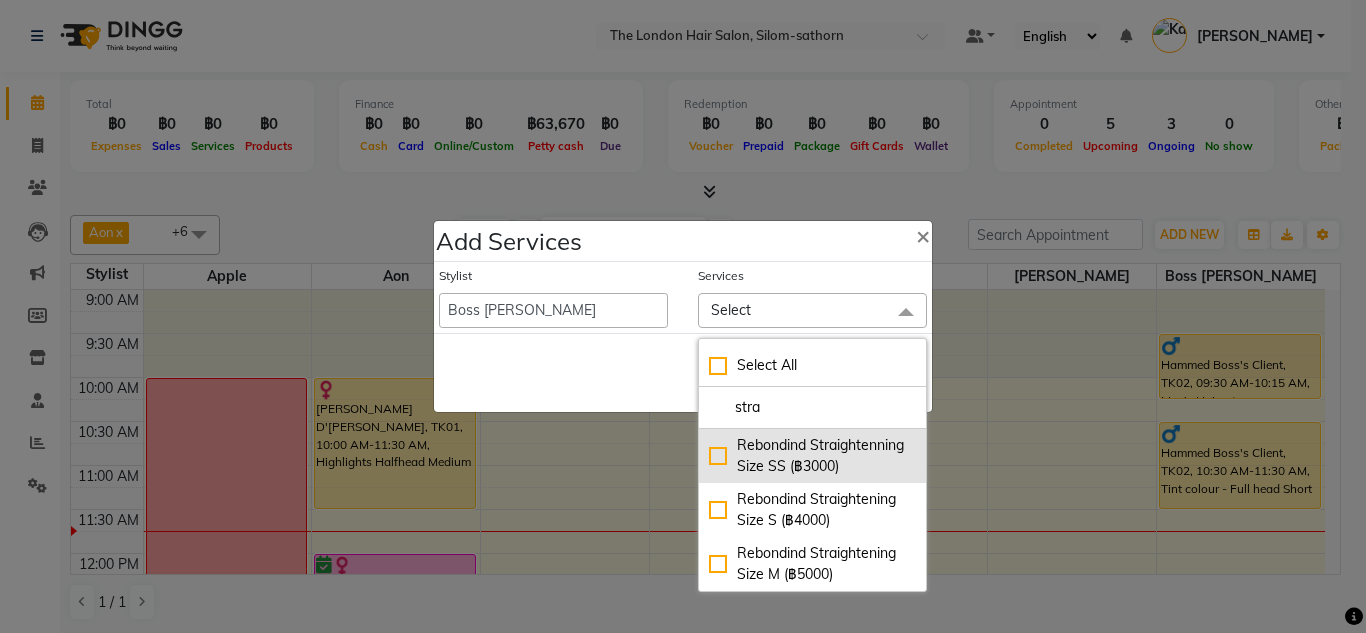 type on "stra" 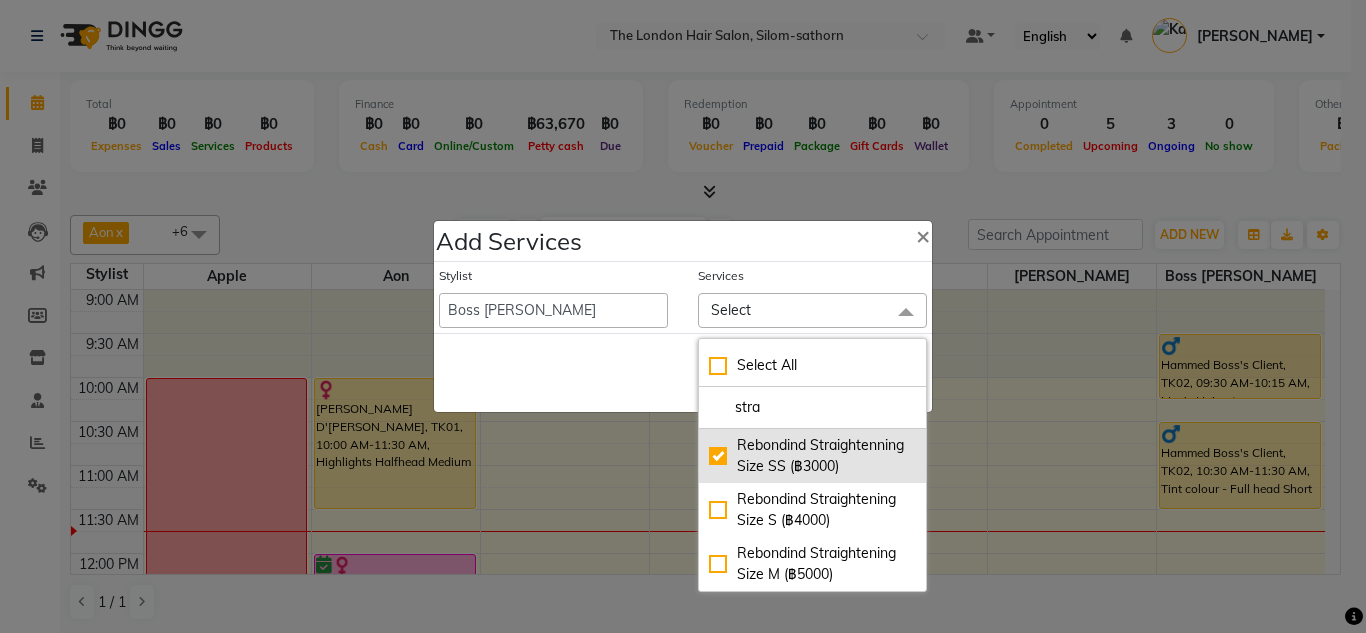 checkbox on "true" 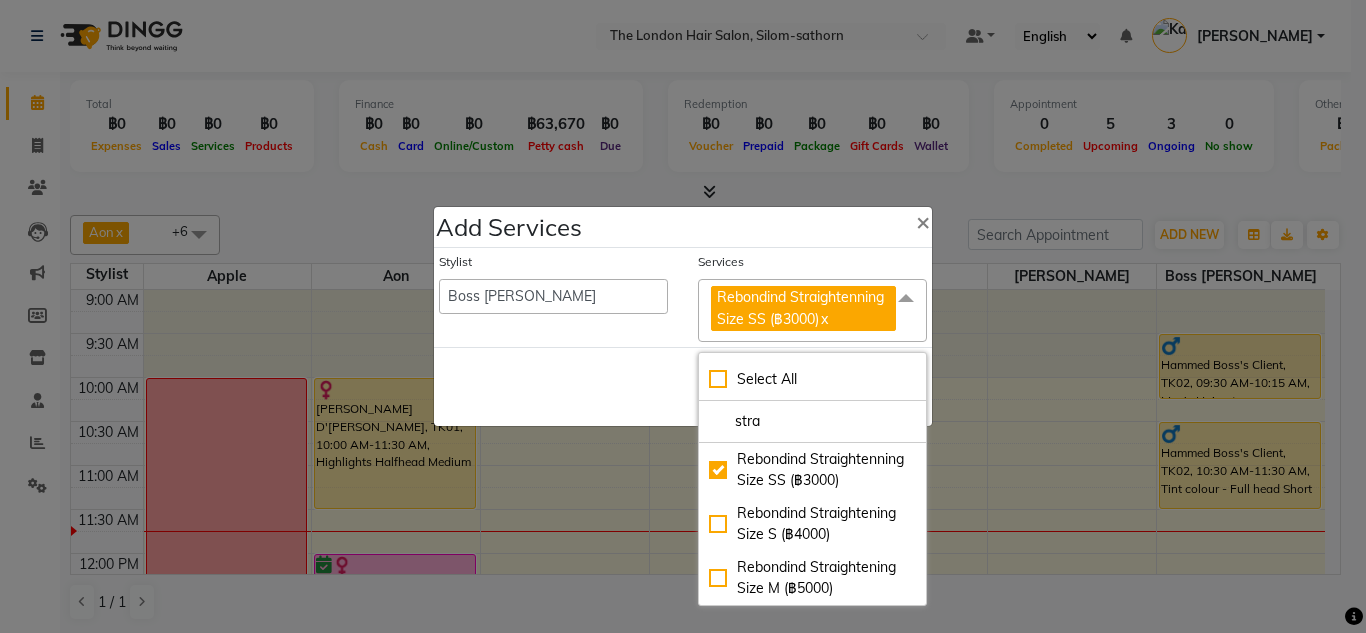 click on "Save   Cancel" 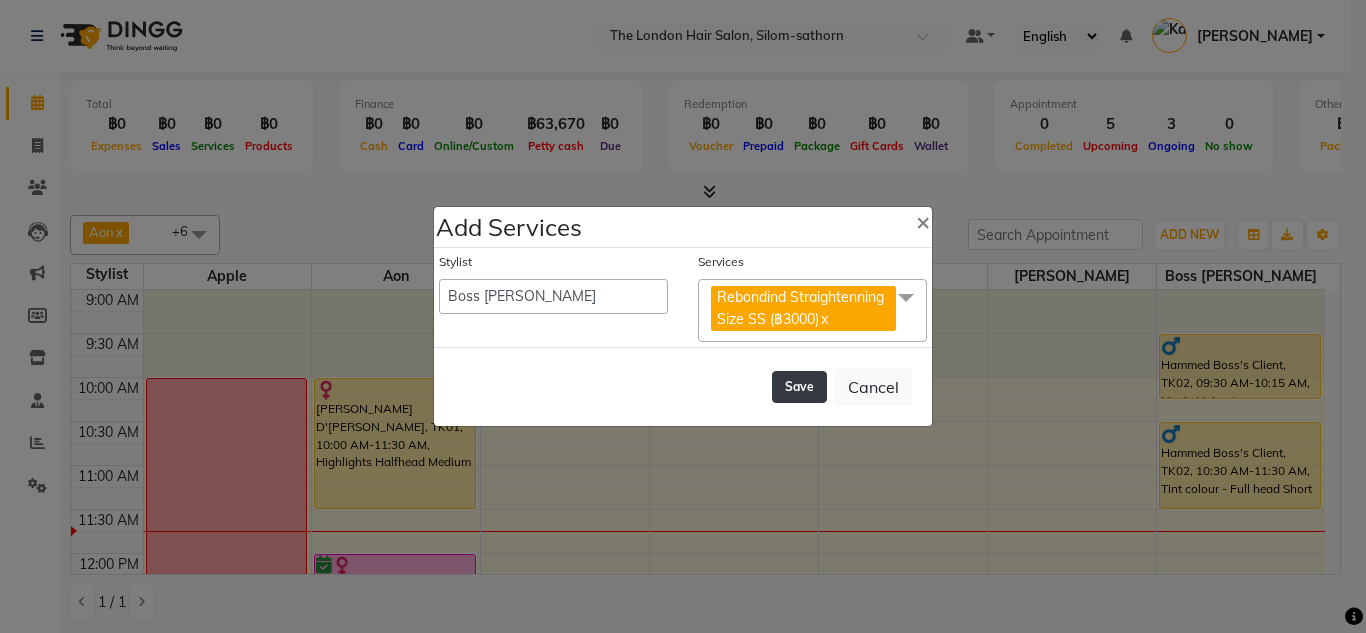 click on "Save" 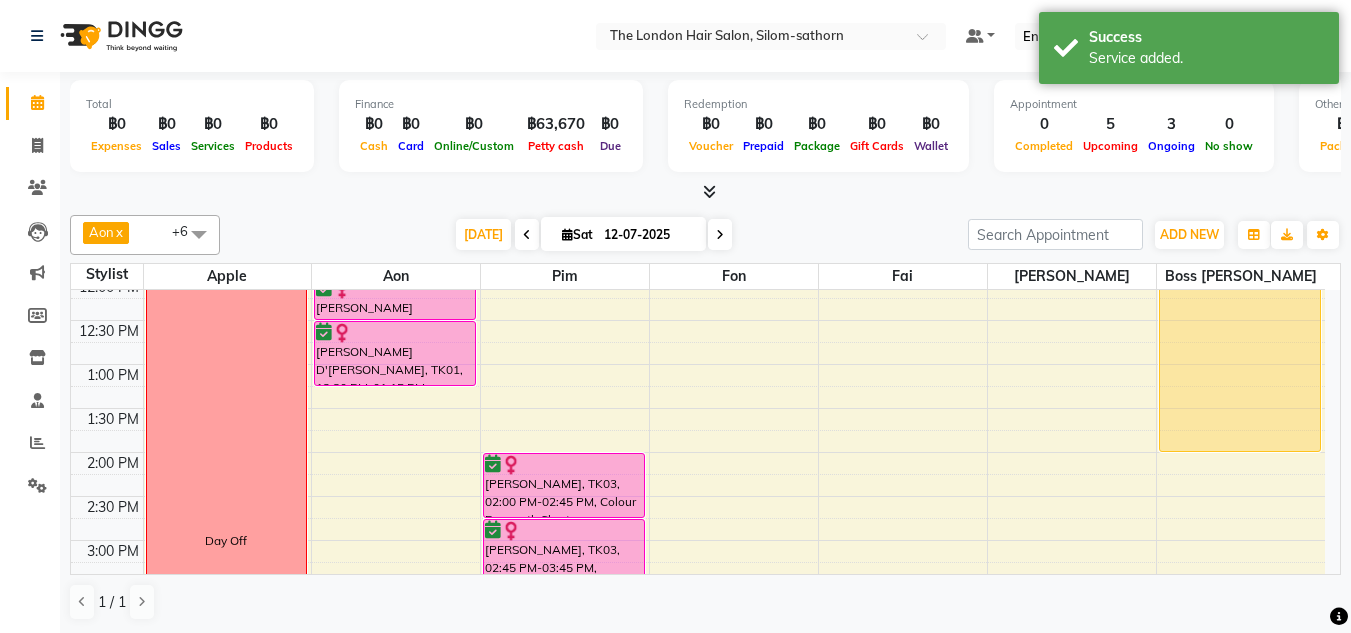 scroll, scrollTop: 278, scrollLeft: 0, axis: vertical 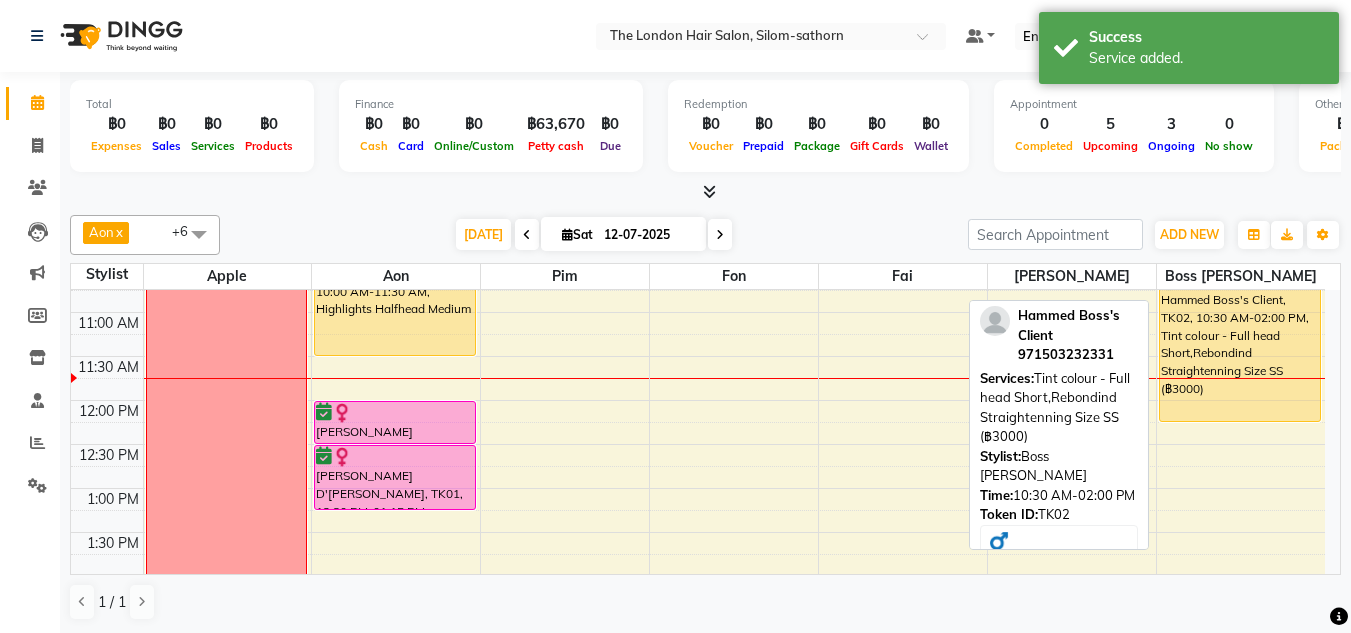 drag, startPoint x: 1233, startPoint y: 448, endPoint x: 1239, endPoint y: 418, distance: 30.594116 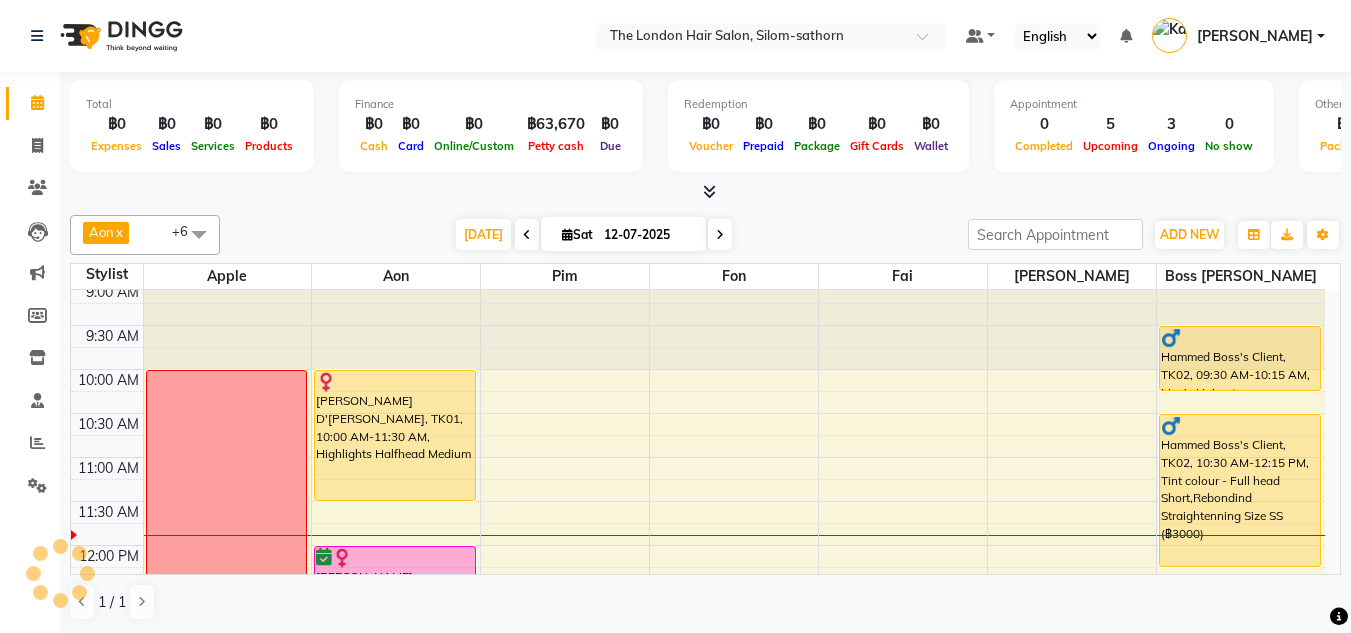 scroll, scrollTop: 256, scrollLeft: 0, axis: vertical 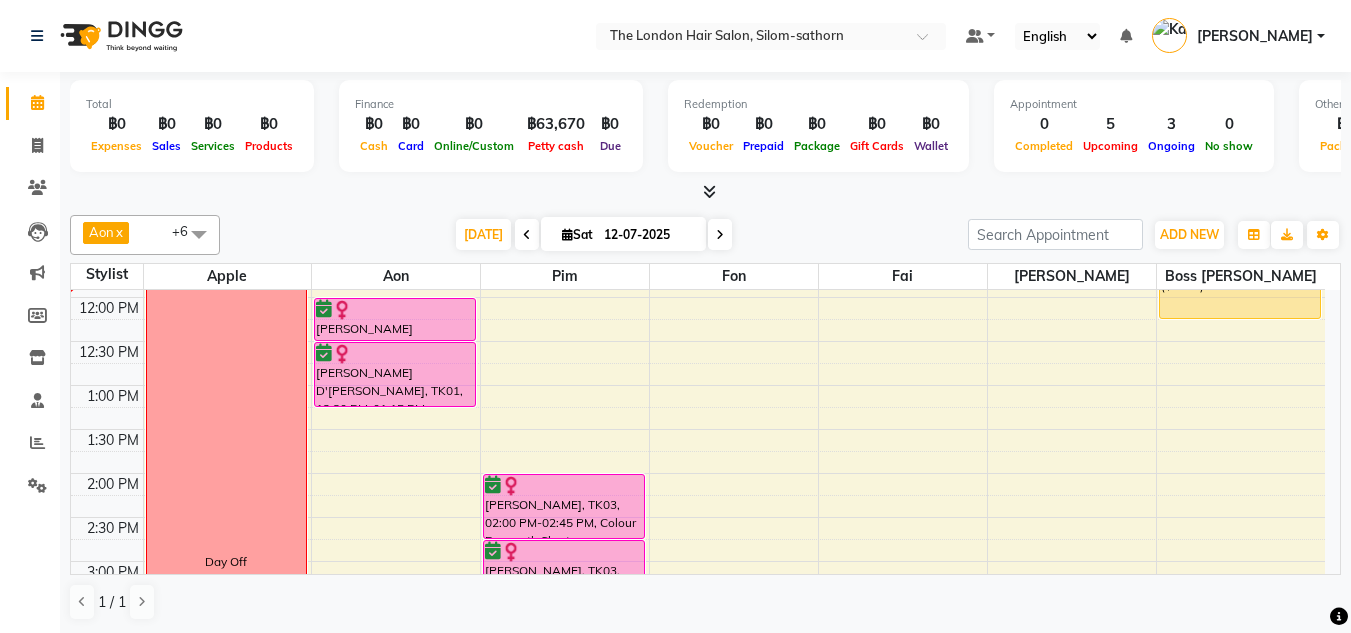 click on "12-07-2025" at bounding box center [648, 235] 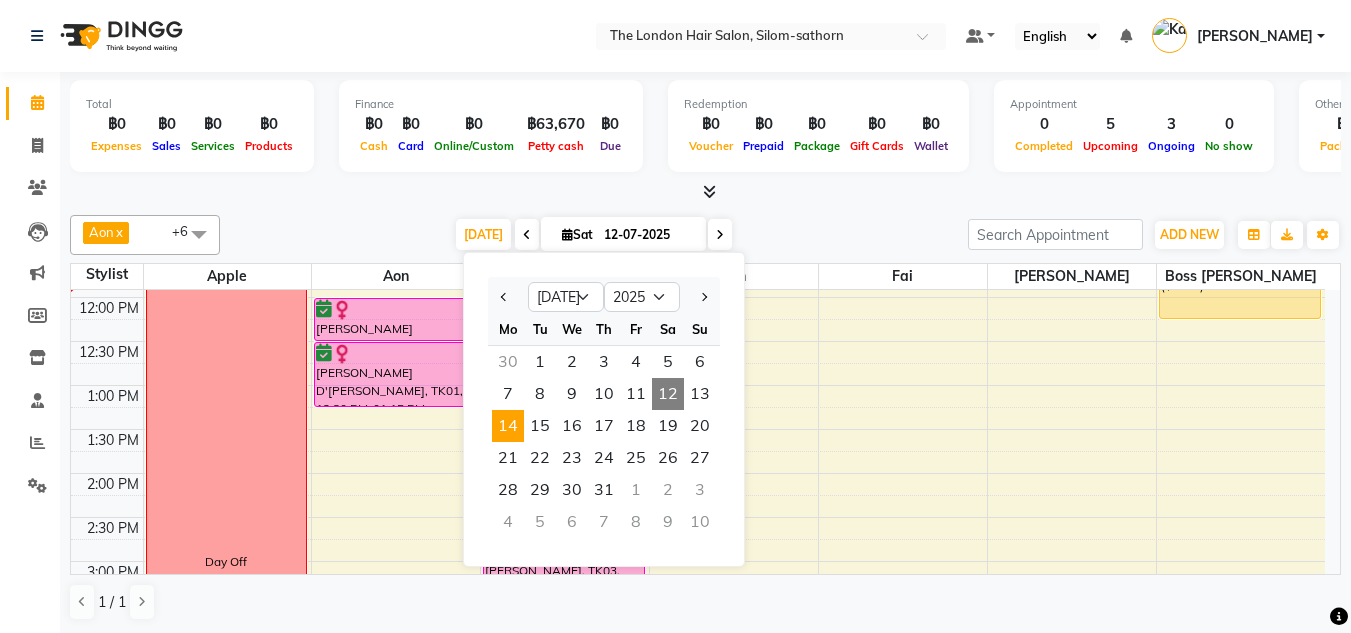 click on "14" at bounding box center (508, 426) 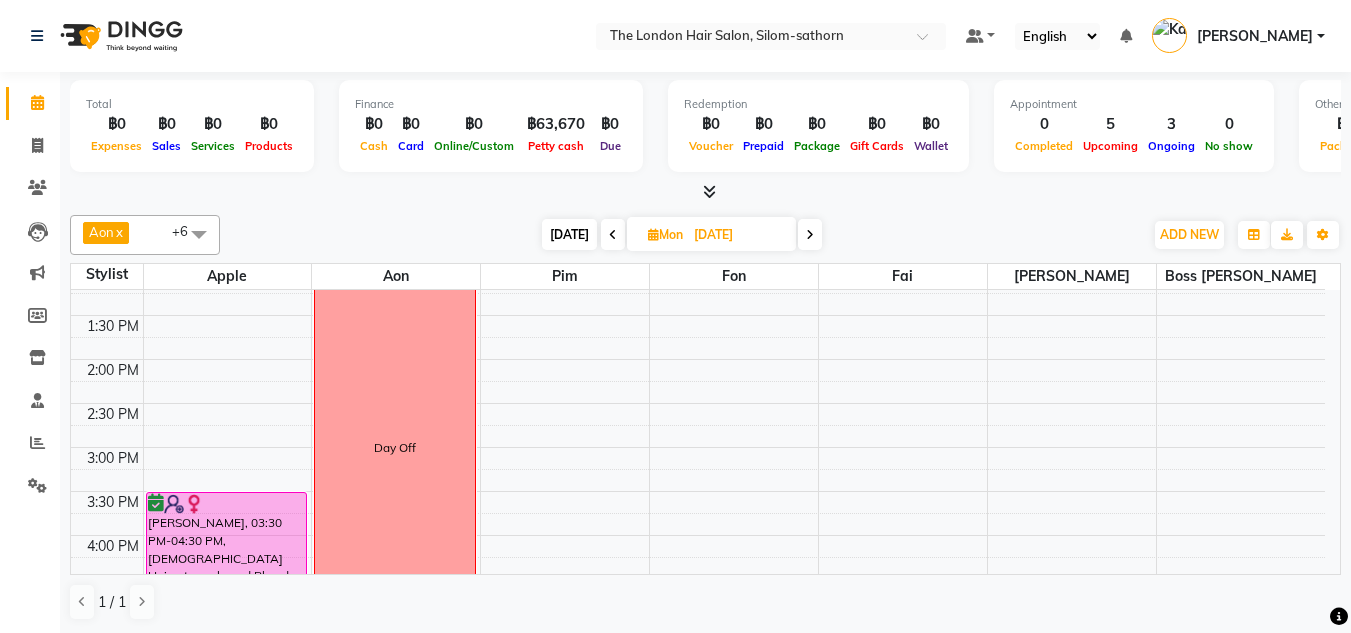 scroll, scrollTop: 346, scrollLeft: 0, axis: vertical 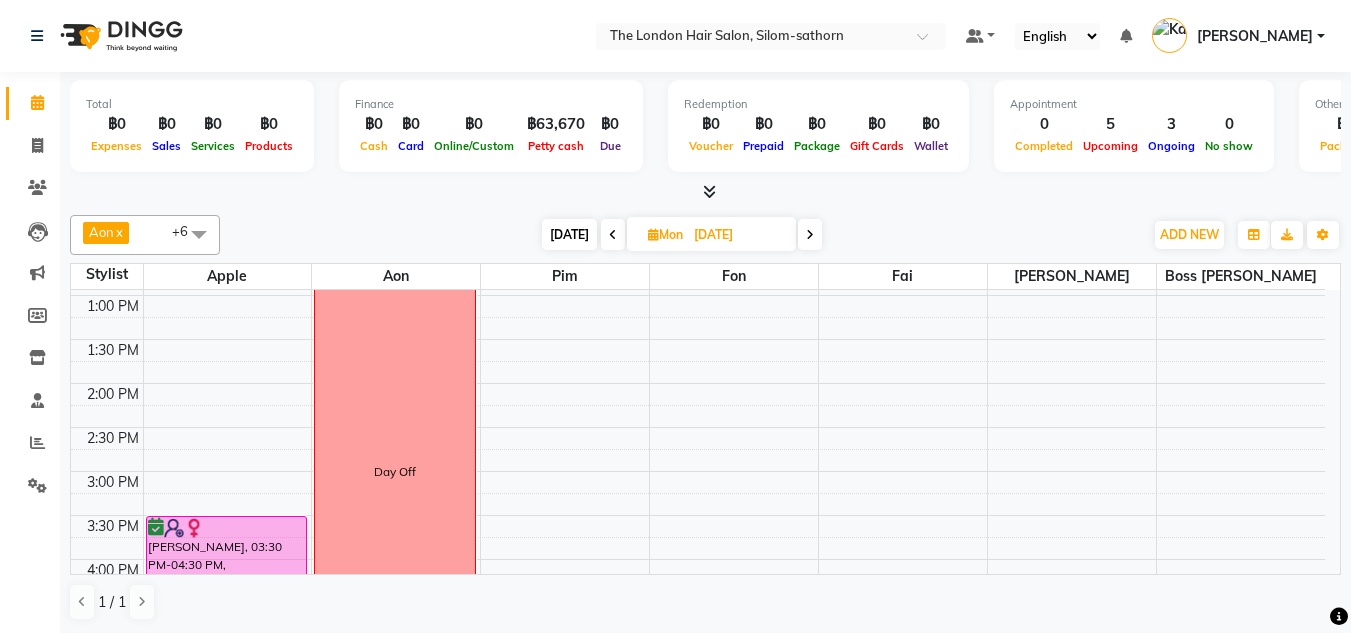 click on "Mon" at bounding box center (665, 234) 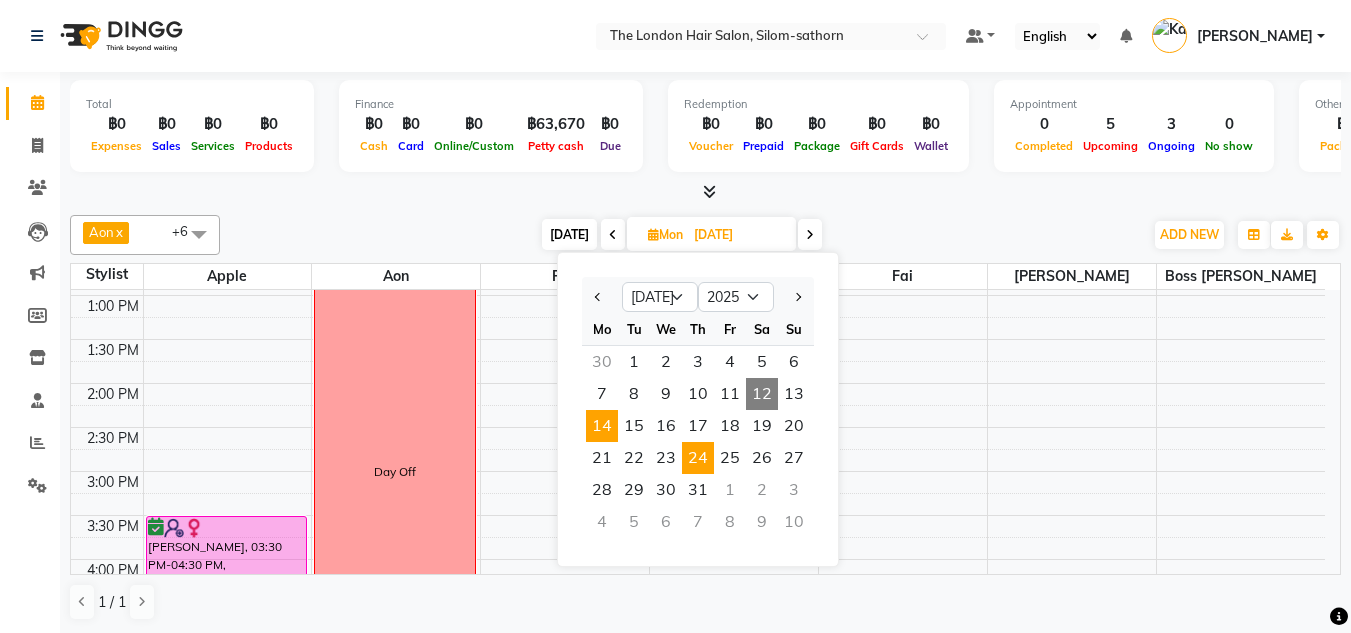 click on "24" at bounding box center [698, 458] 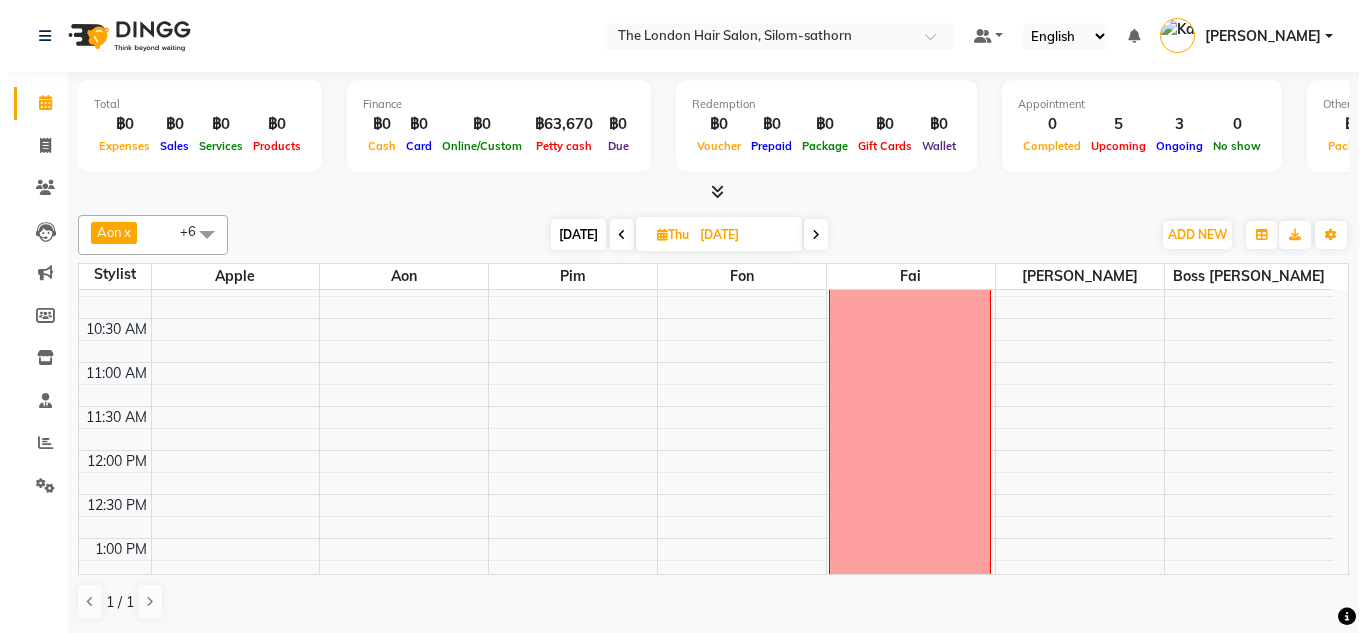 scroll, scrollTop: 0, scrollLeft: 0, axis: both 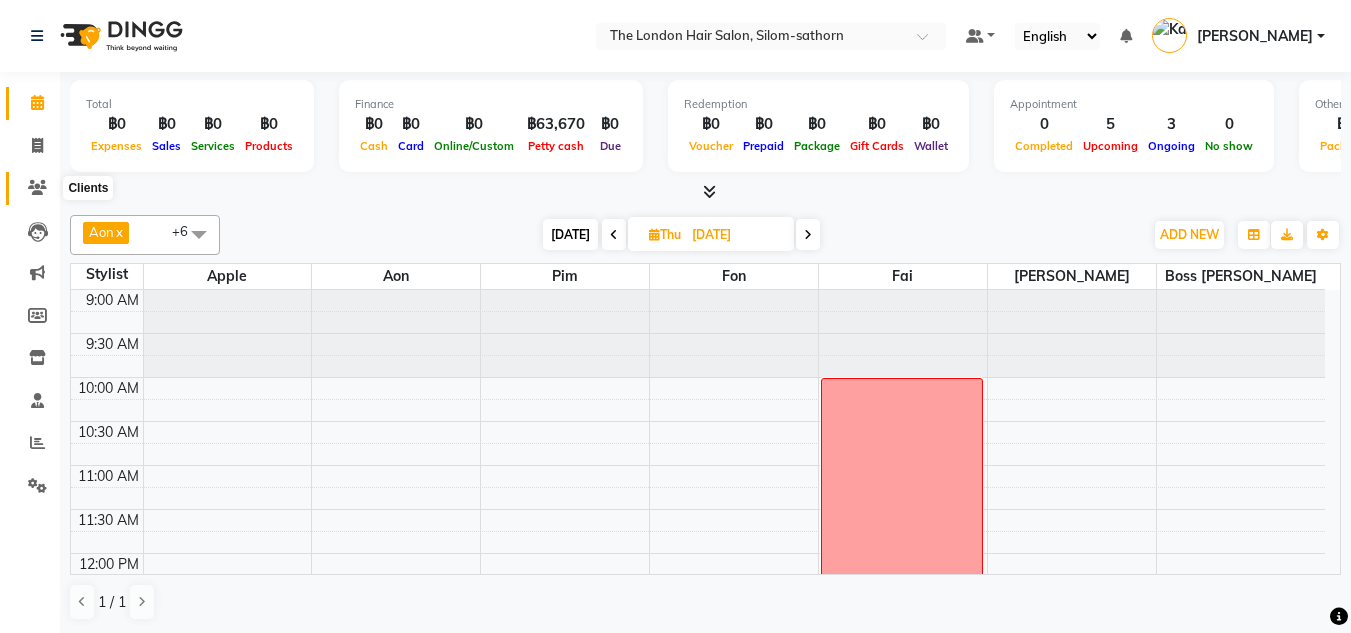 click 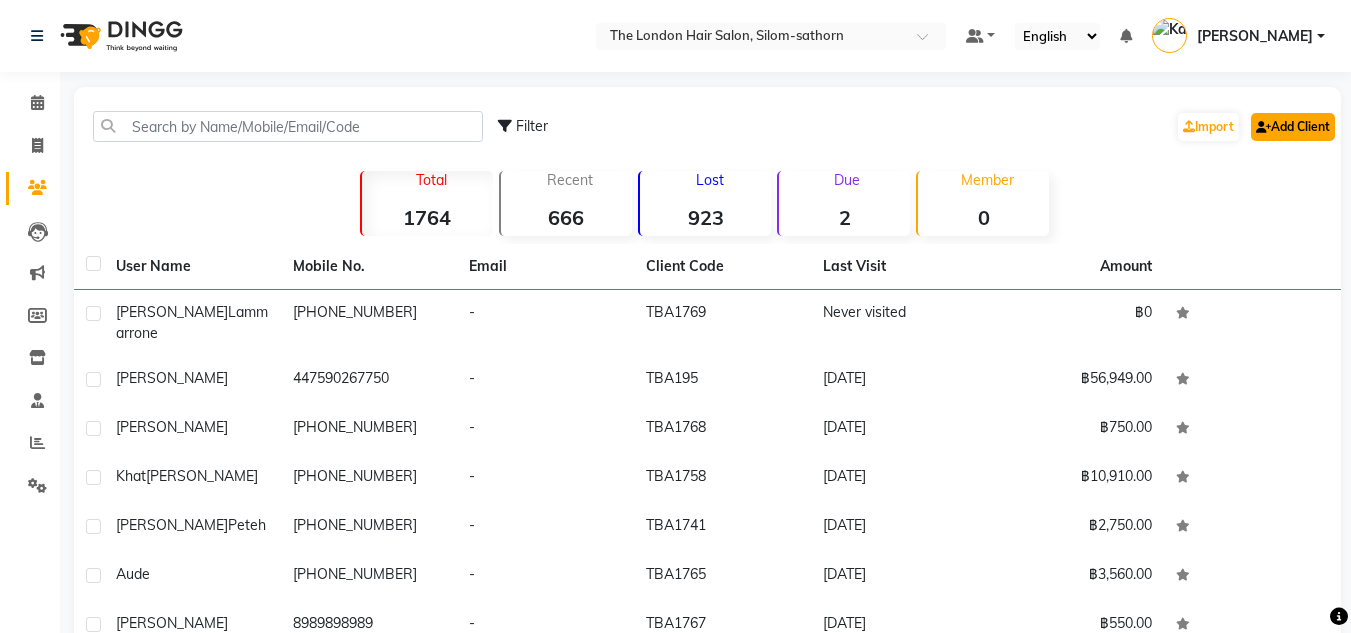 click on "Add Client" 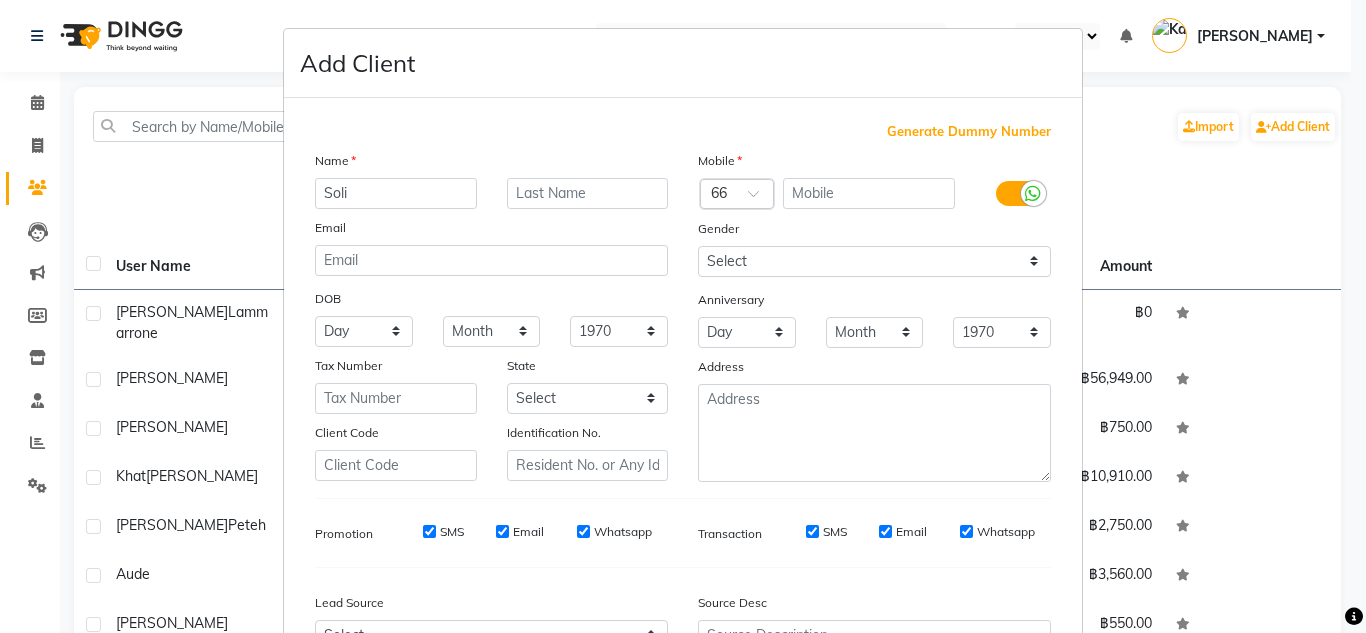 type on "Soli" 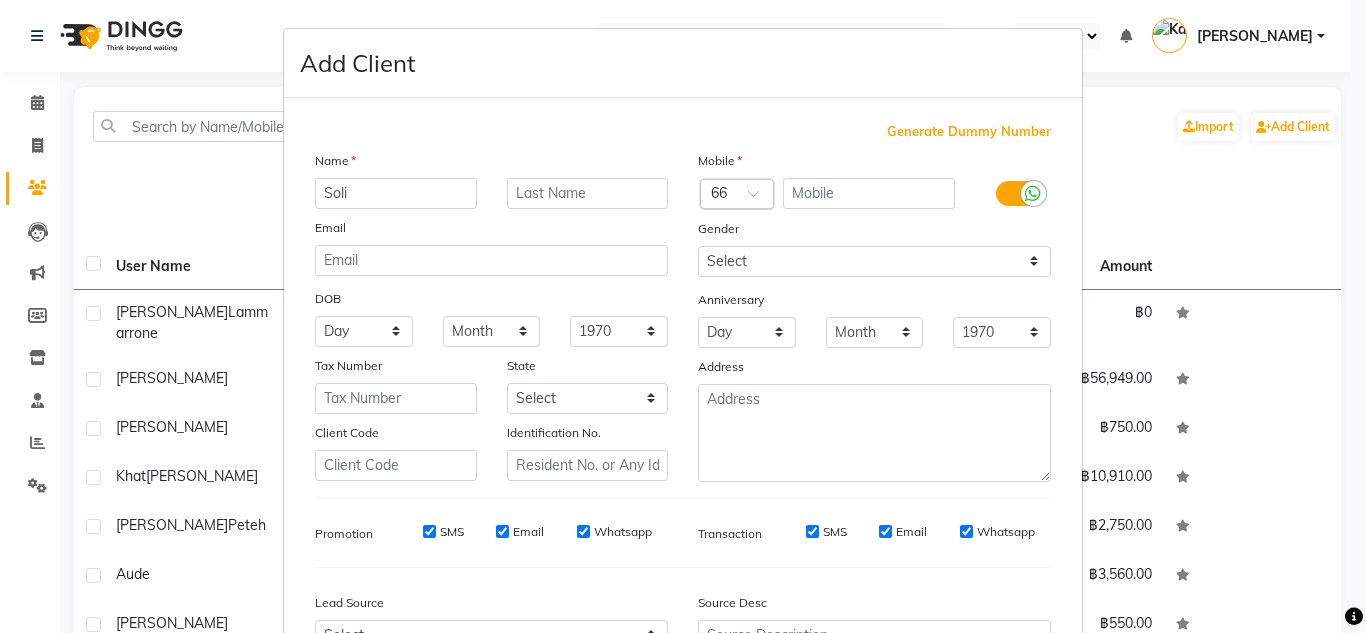 click at bounding box center [717, 195] 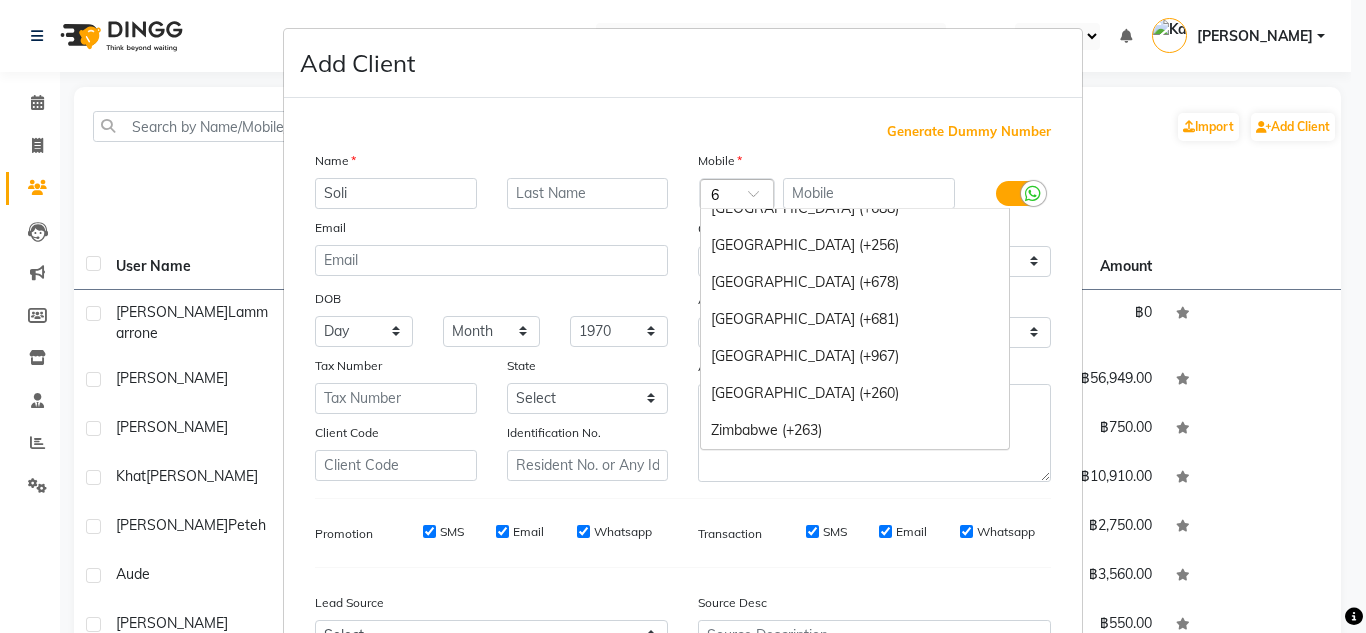 scroll, scrollTop: 0, scrollLeft: 0, axis: both 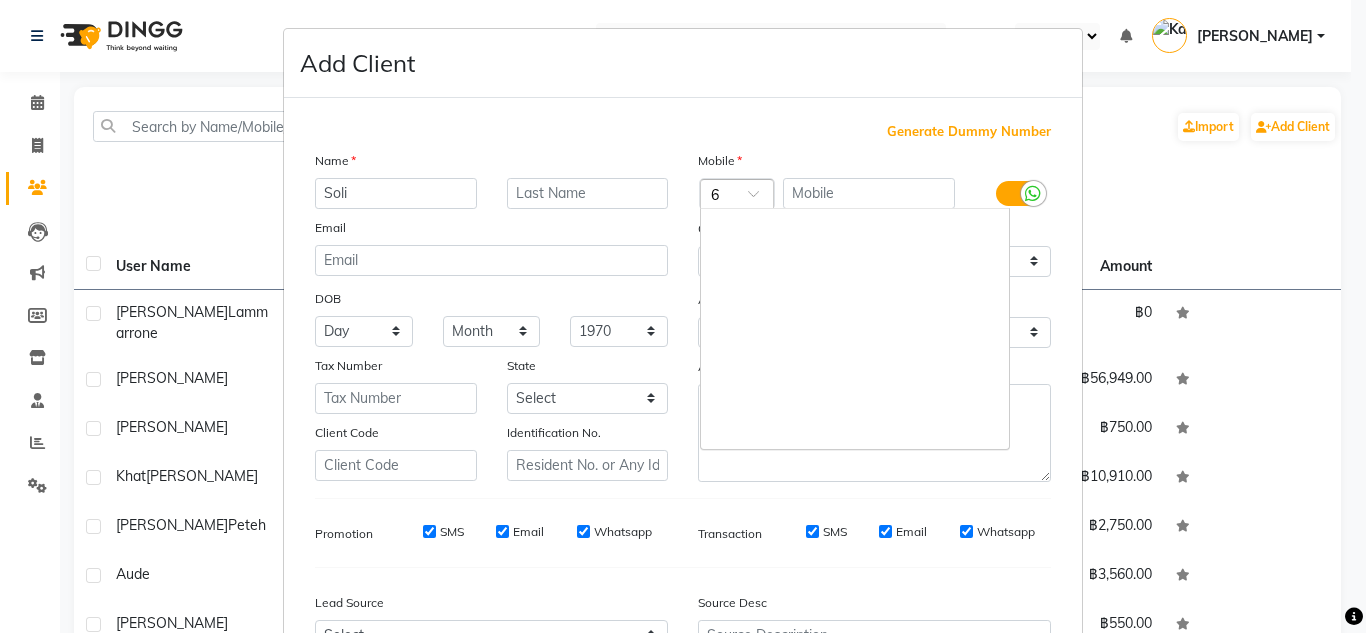type on "61" 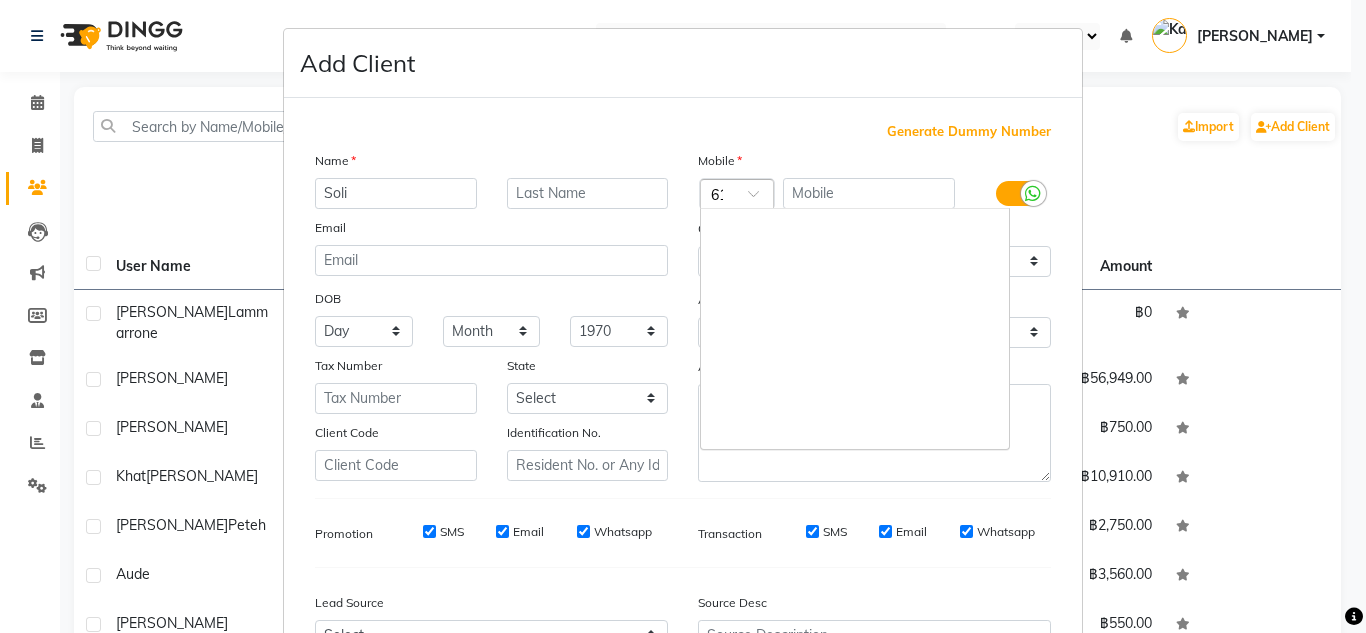 scroll, scrollTop: 0, scrollLeft: 5, axis: horizontal 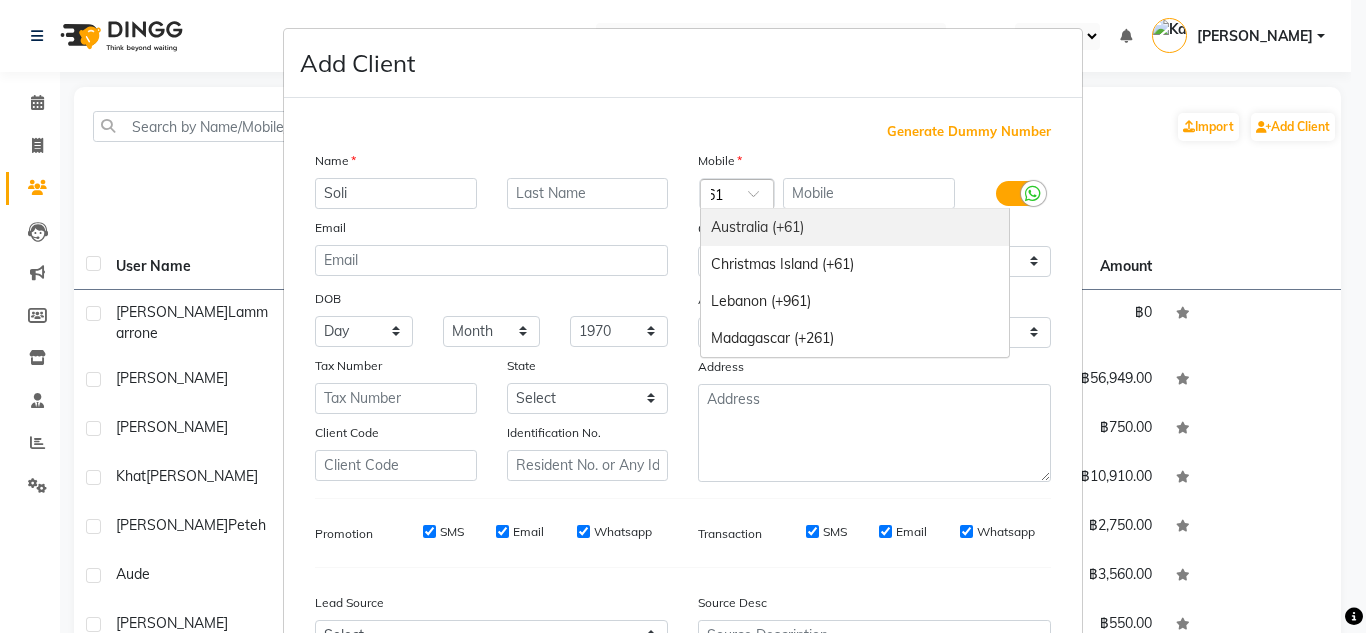 click on "Australia (+61)" at bounding box center (855, 227) 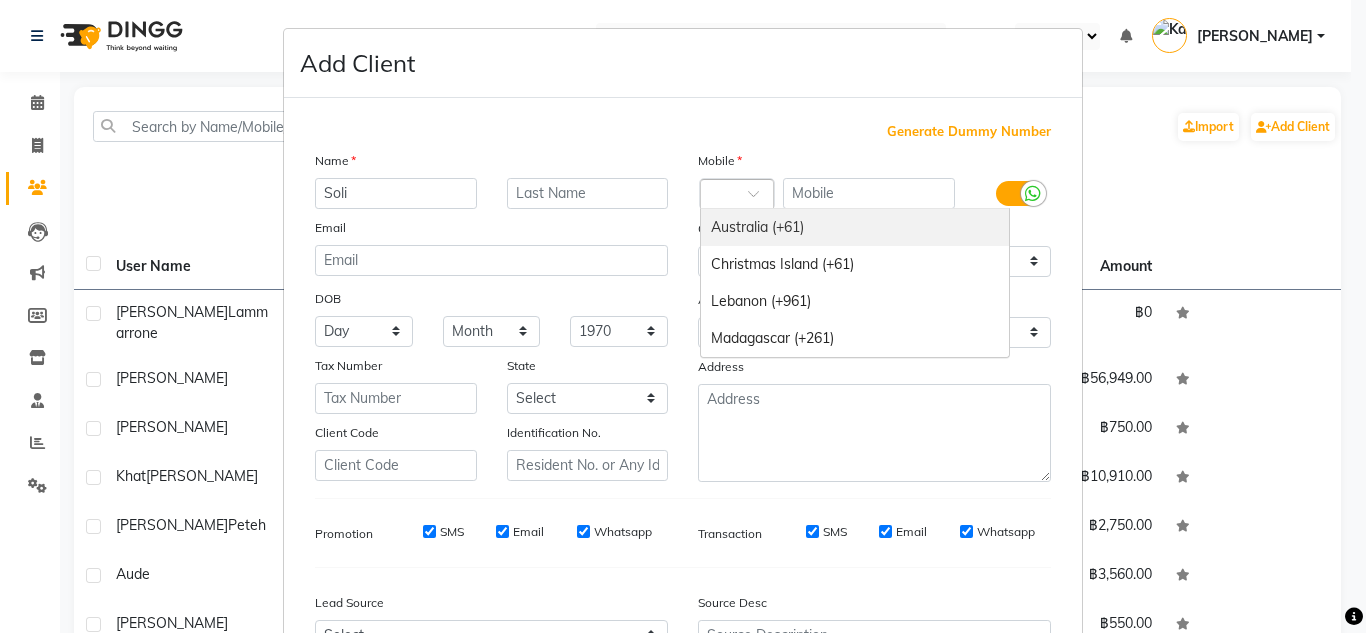 scroll, scrollTop: 0, scrollLeft: 0, axis: both 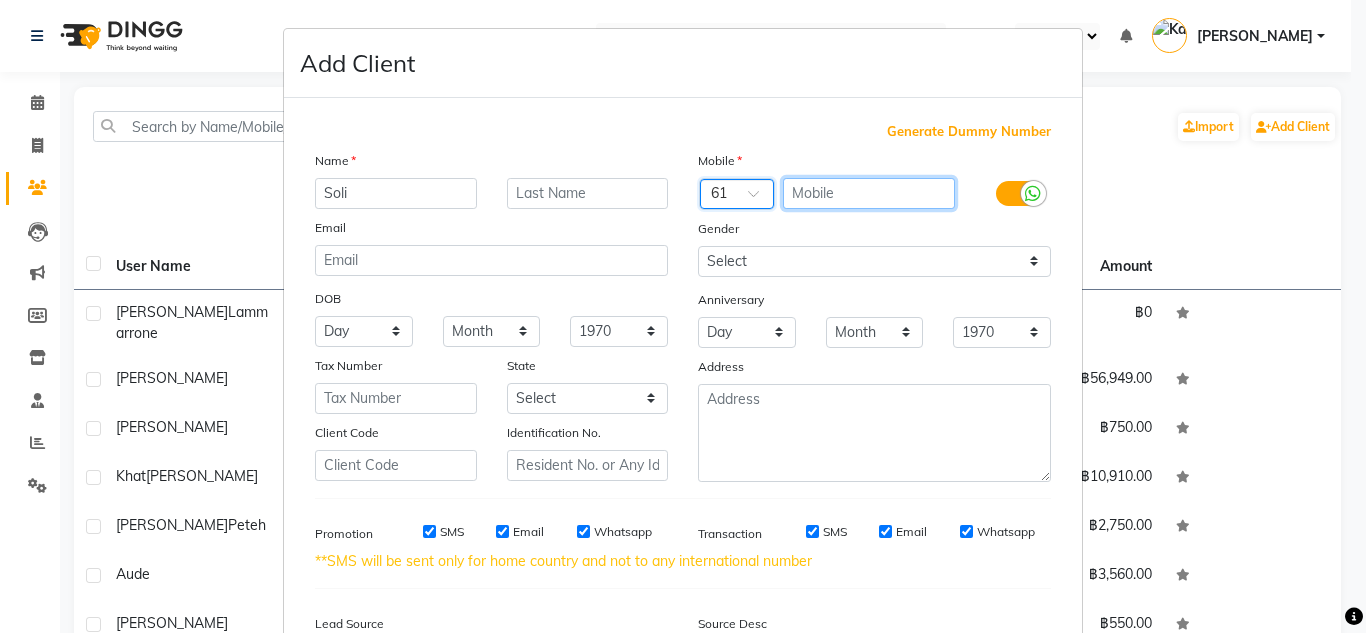click at bounding box center [869, 193] 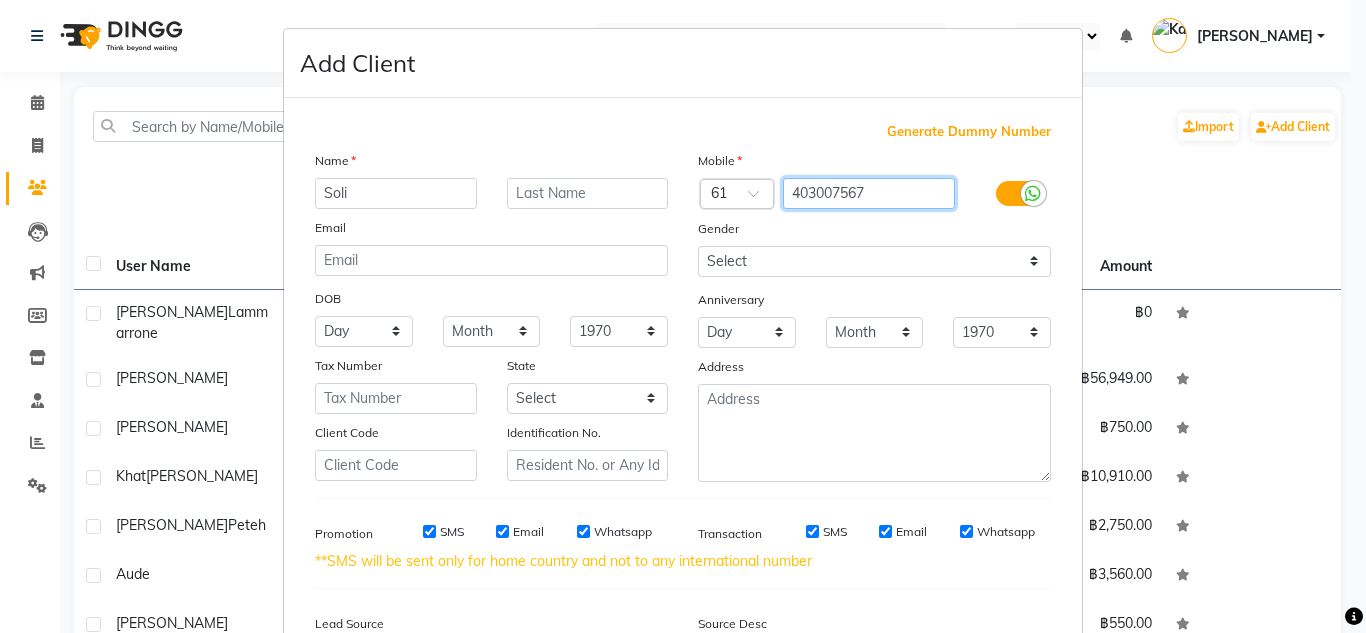type on "403007567" 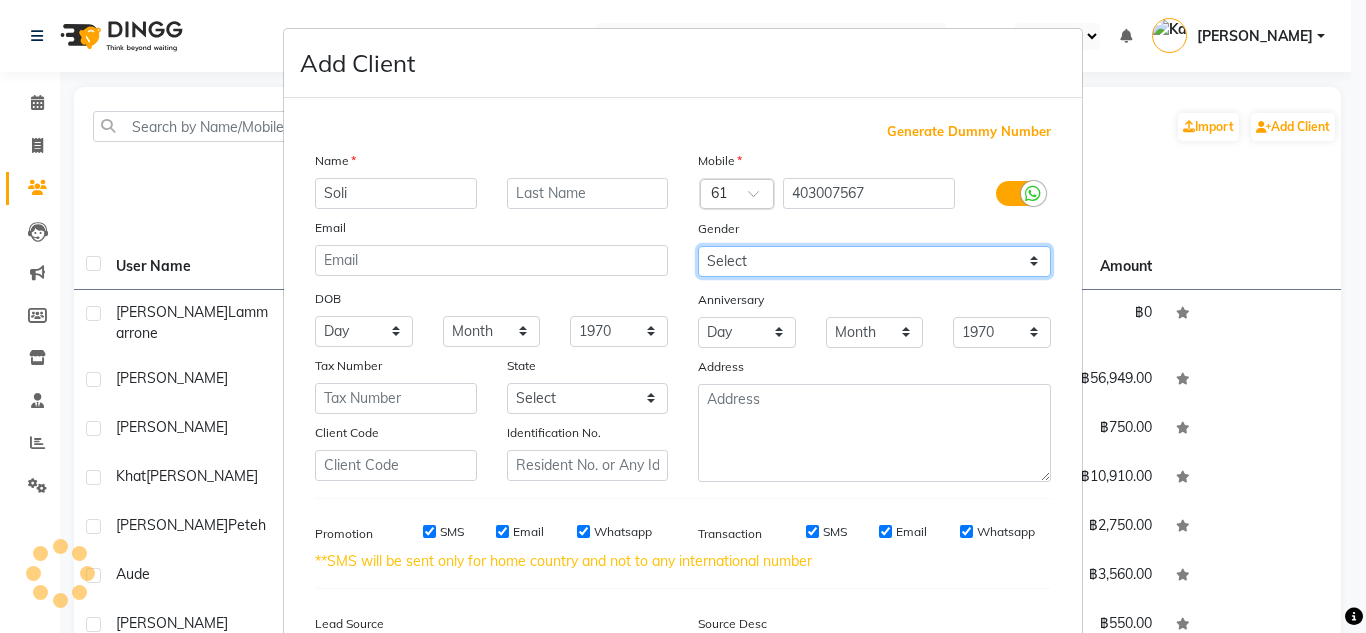 click on "Select Male Female Other Prefer Not To Say" at bounding box center [874, 261] 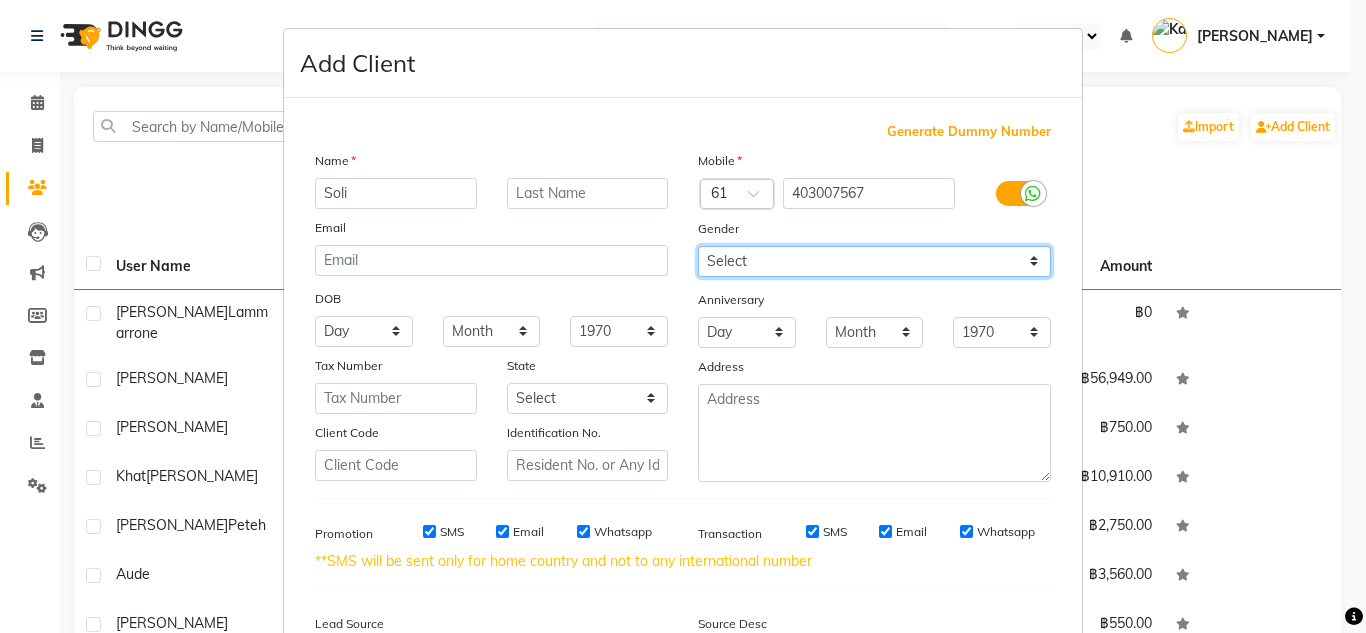select on "female" 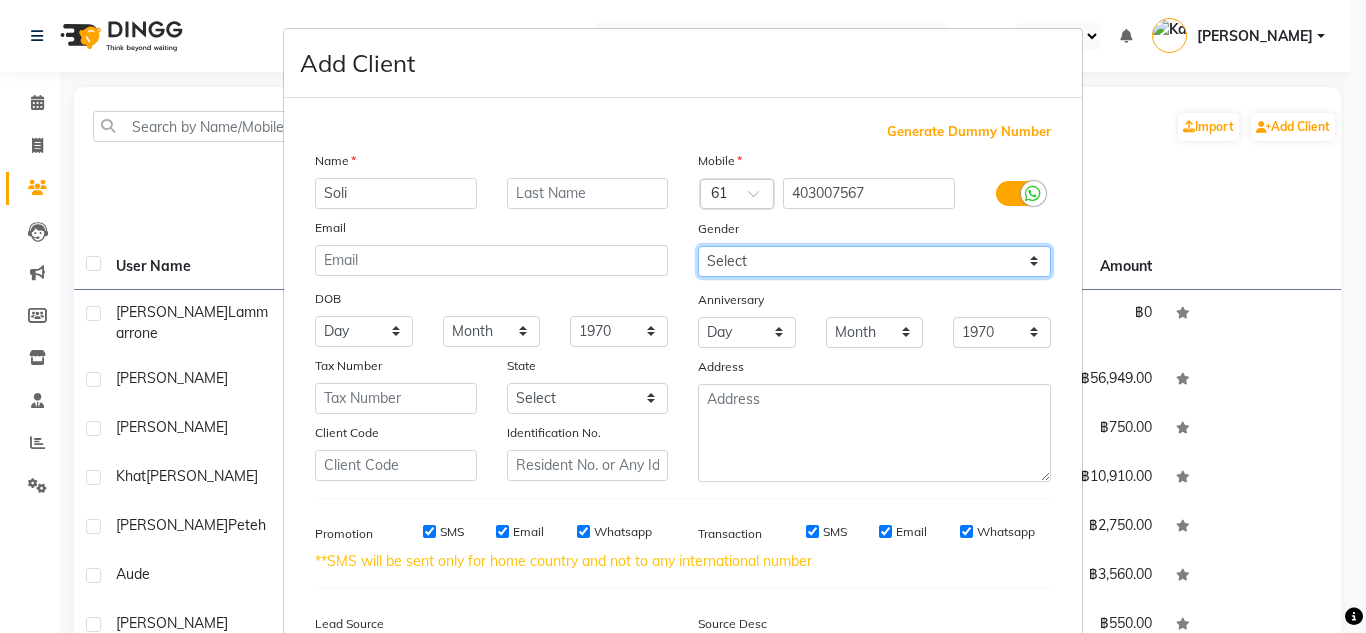 click on "Select Male Female Other Prefer Not To Say" at bounding box center (874, 261) 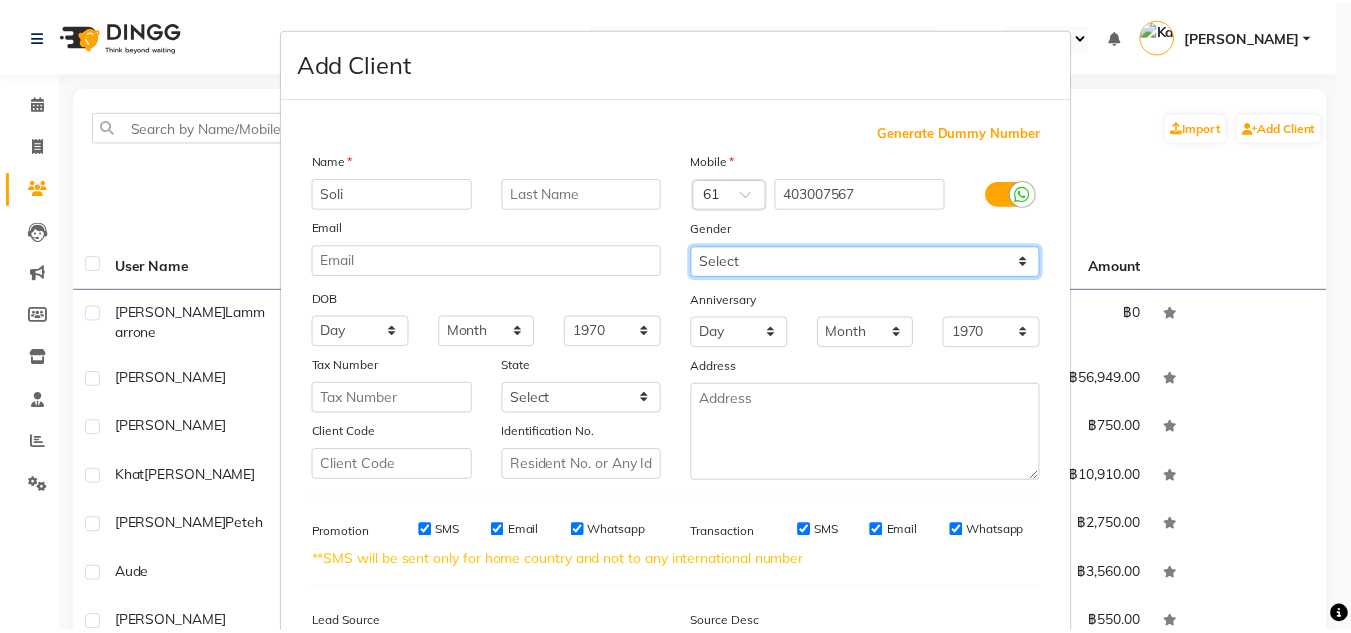 scroll, scrollTop: 237, scrollLeft: 0, axis: vertical 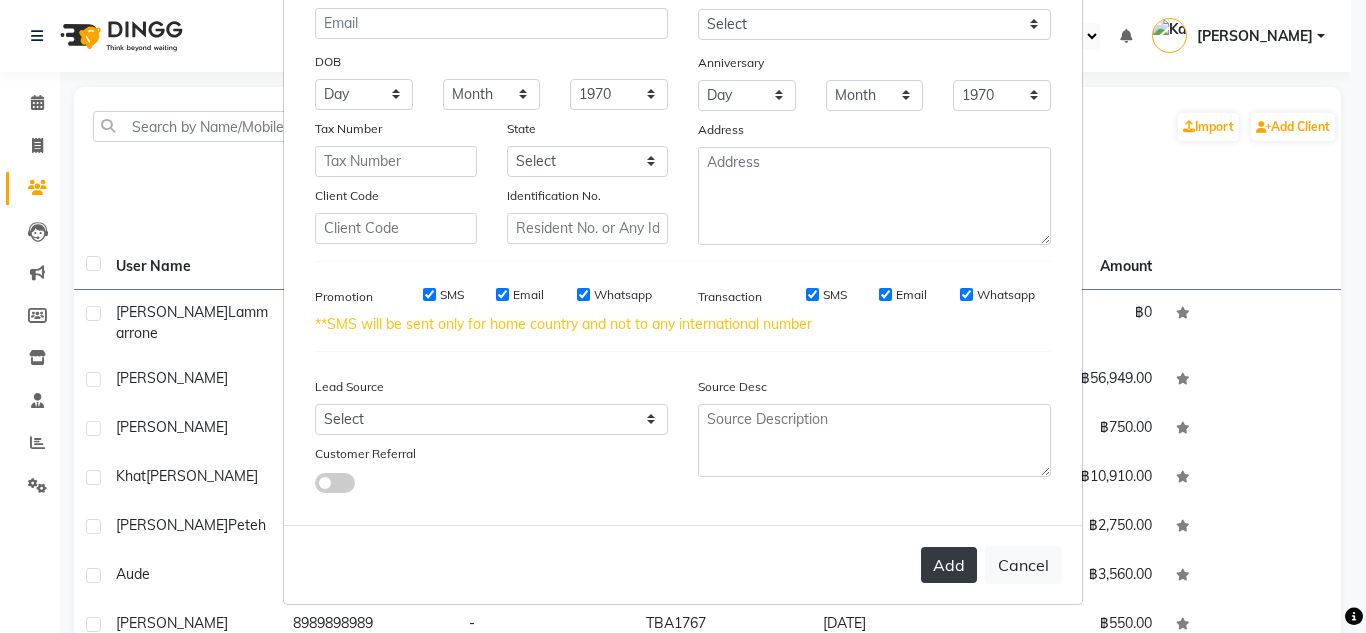 click on "Add" at bounding box center [949, 565] 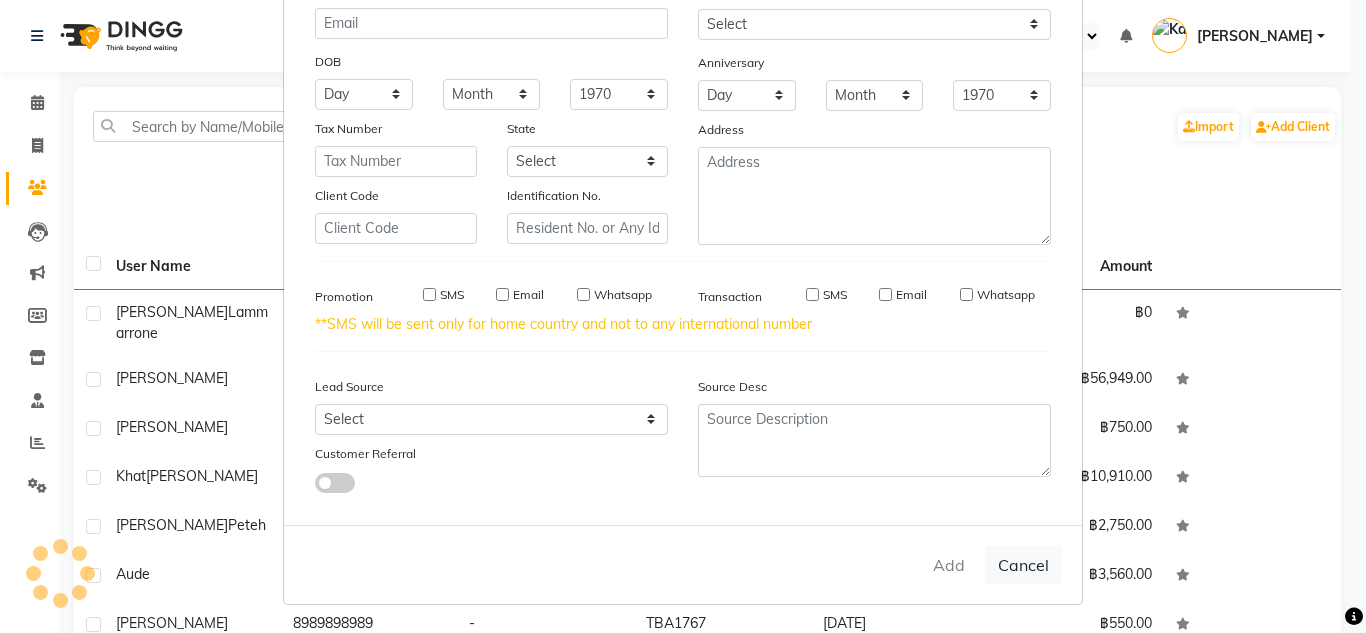 type 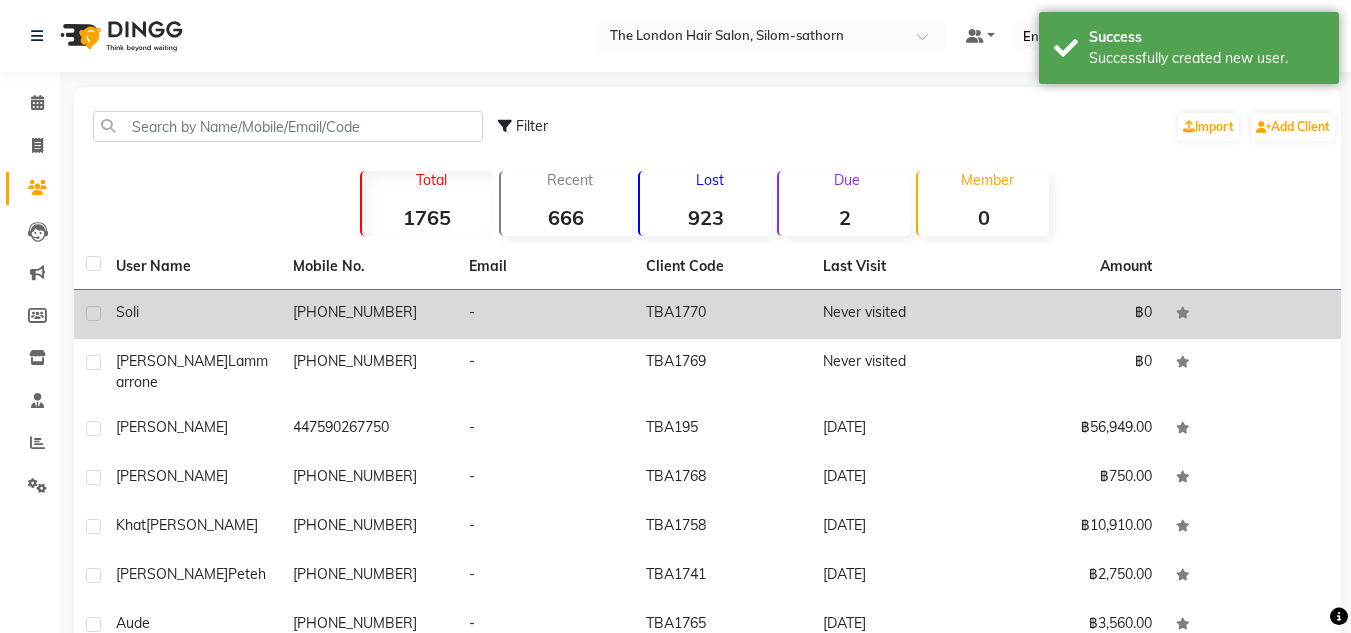 click on "TBA1770" 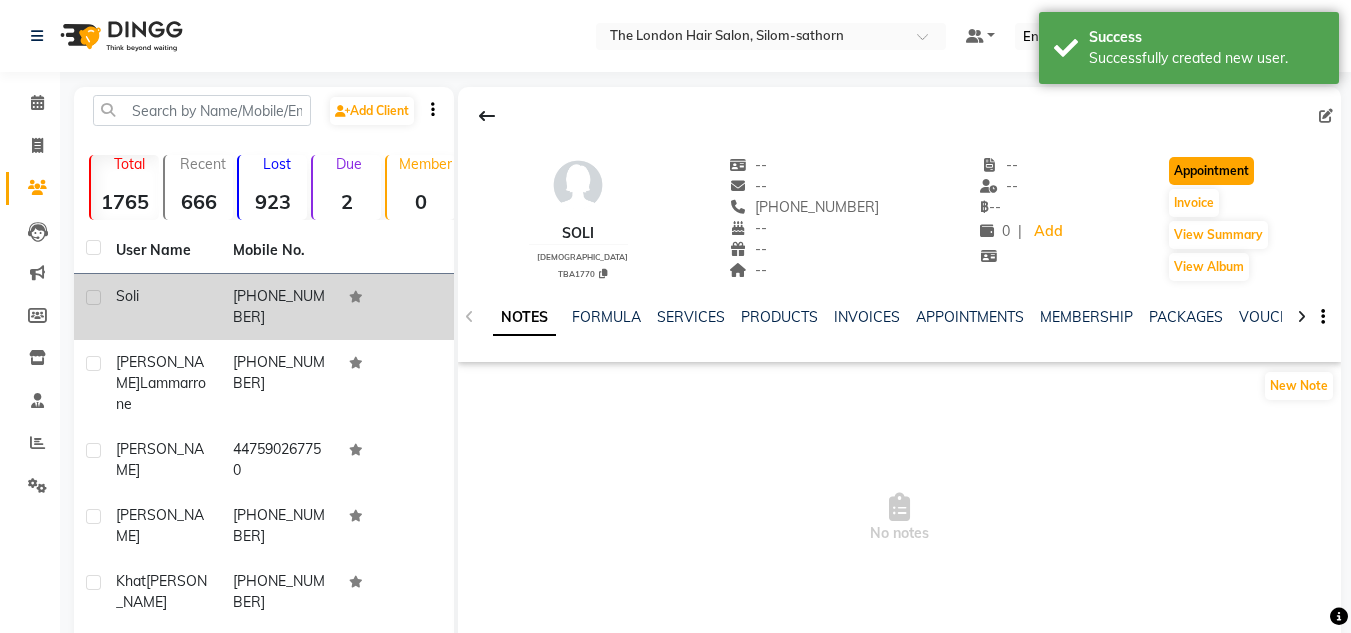 click on "Appointment" 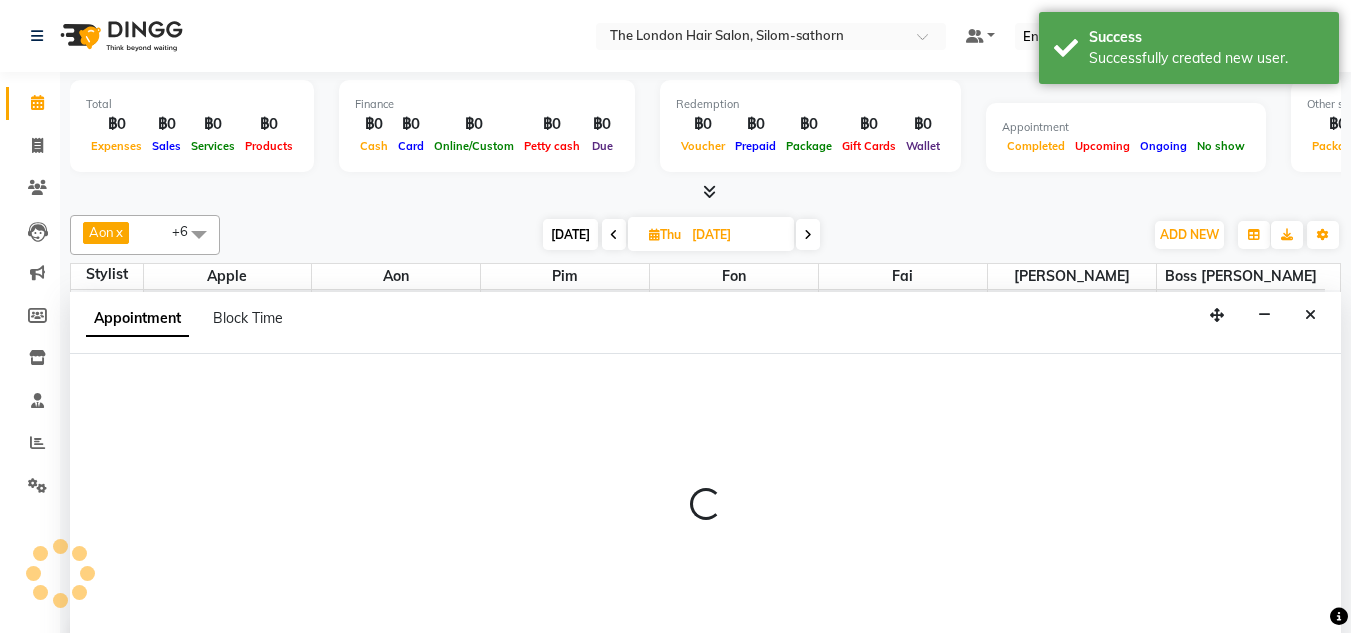 scroll, scrollTop: 265, scrollLeft: 0, axis: vertical 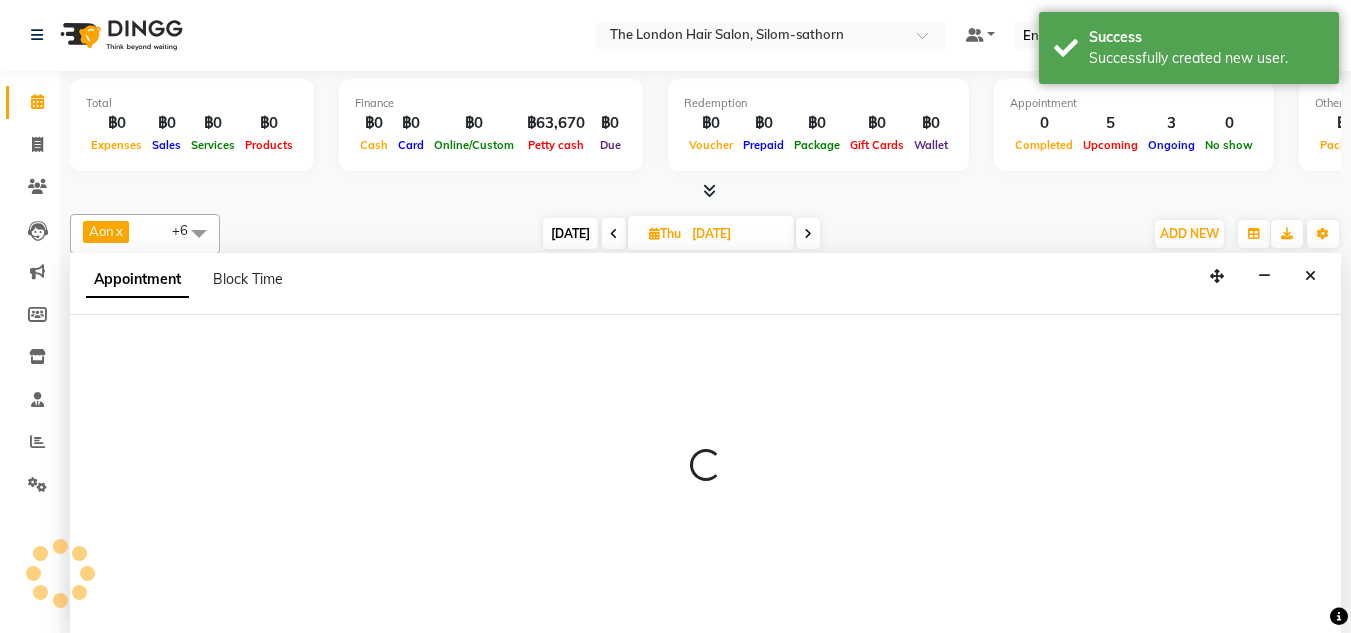 type on "12-07-2025" 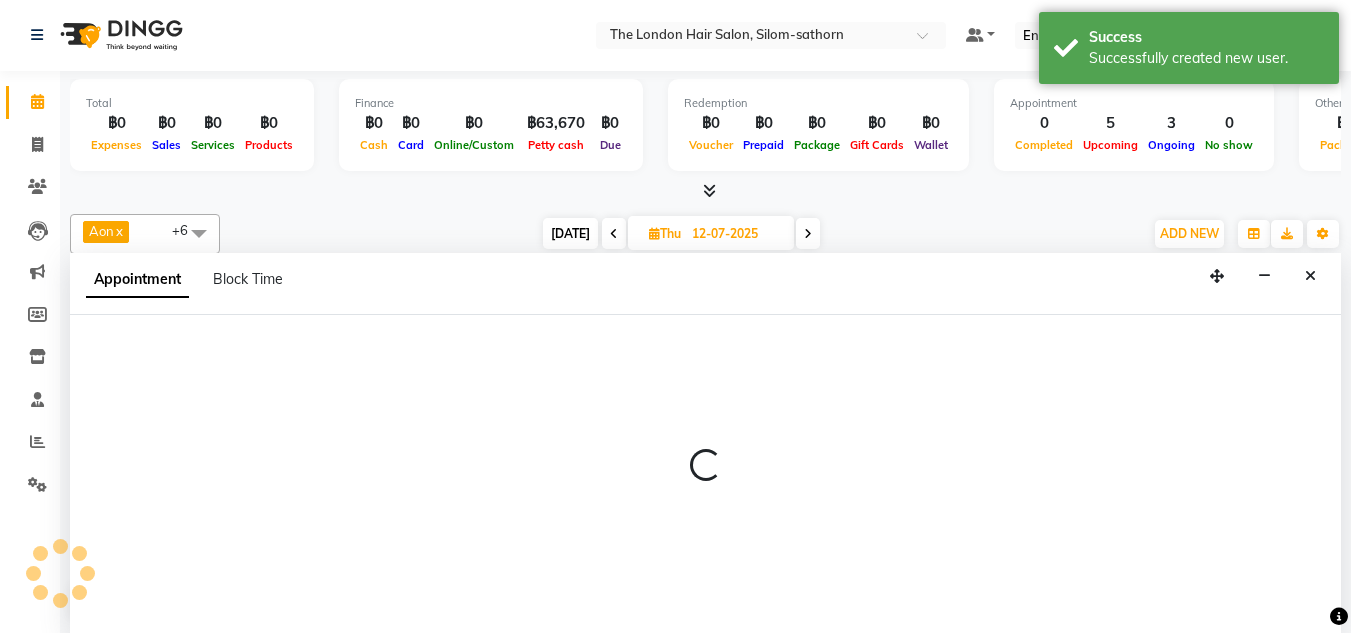 select on "600" 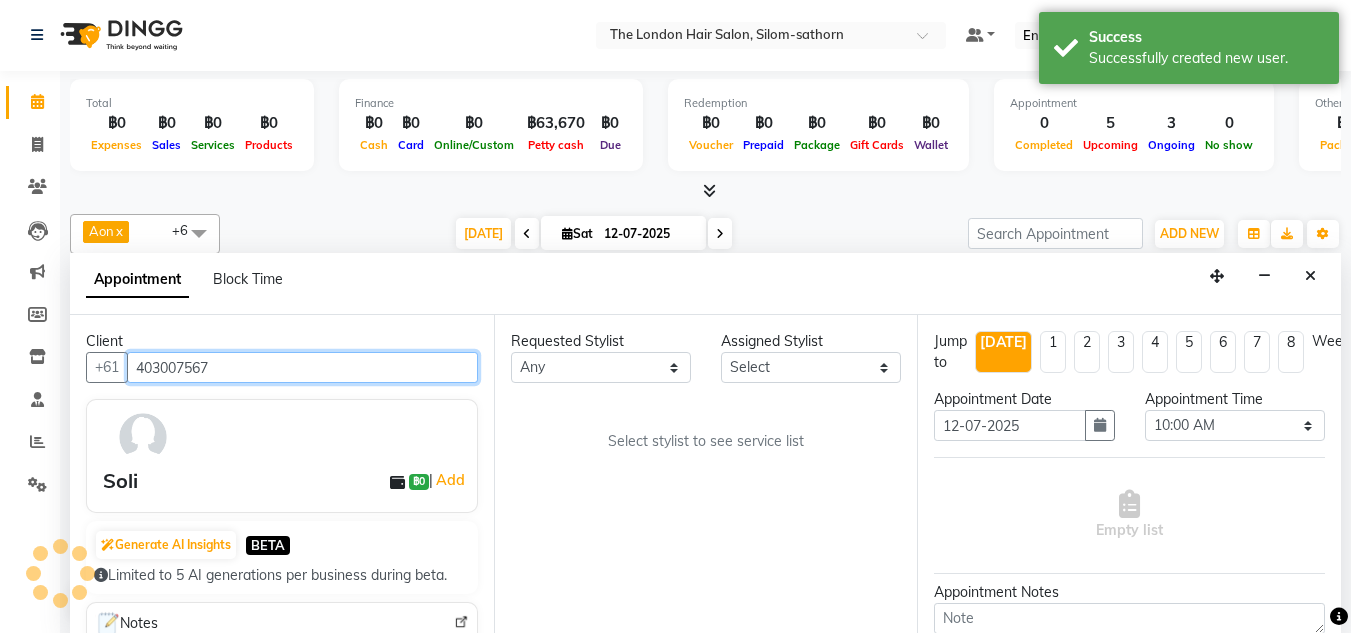 scroll, scrollTop: 265, scrollLeft: 0, axis: vertical 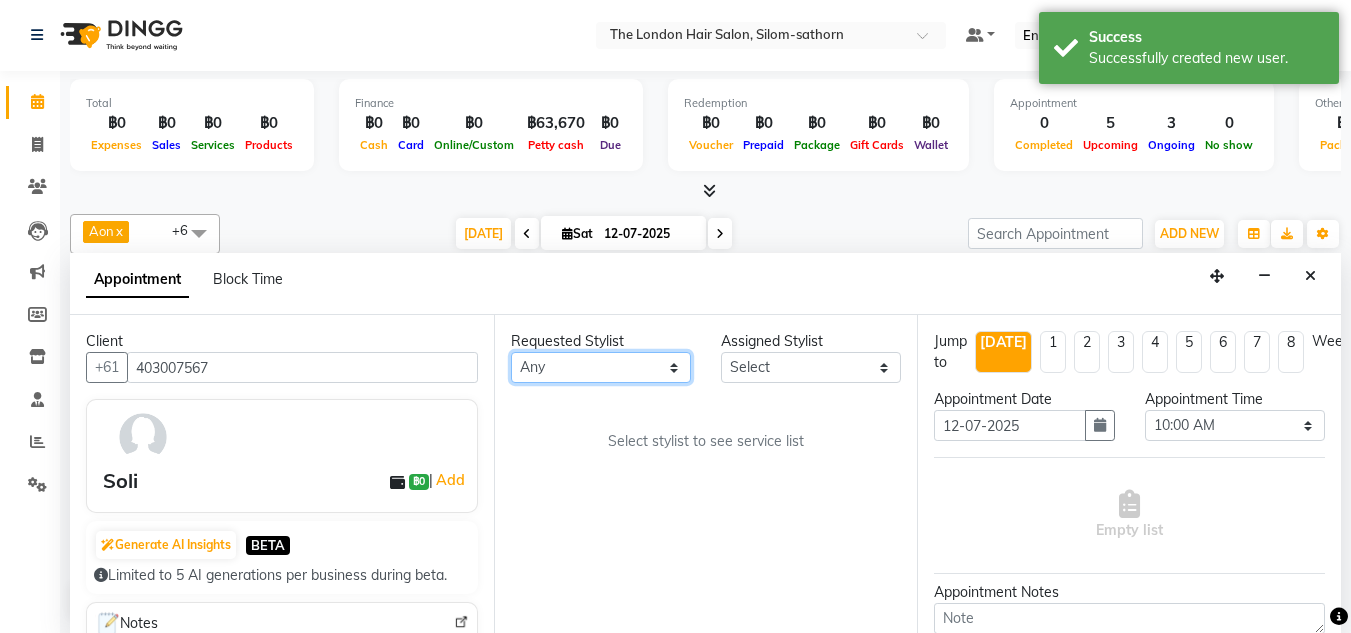 click on "Any Aon Apple   Boss Luke Fai  Fon Kate  Pim" at bounding box center (601, 367) 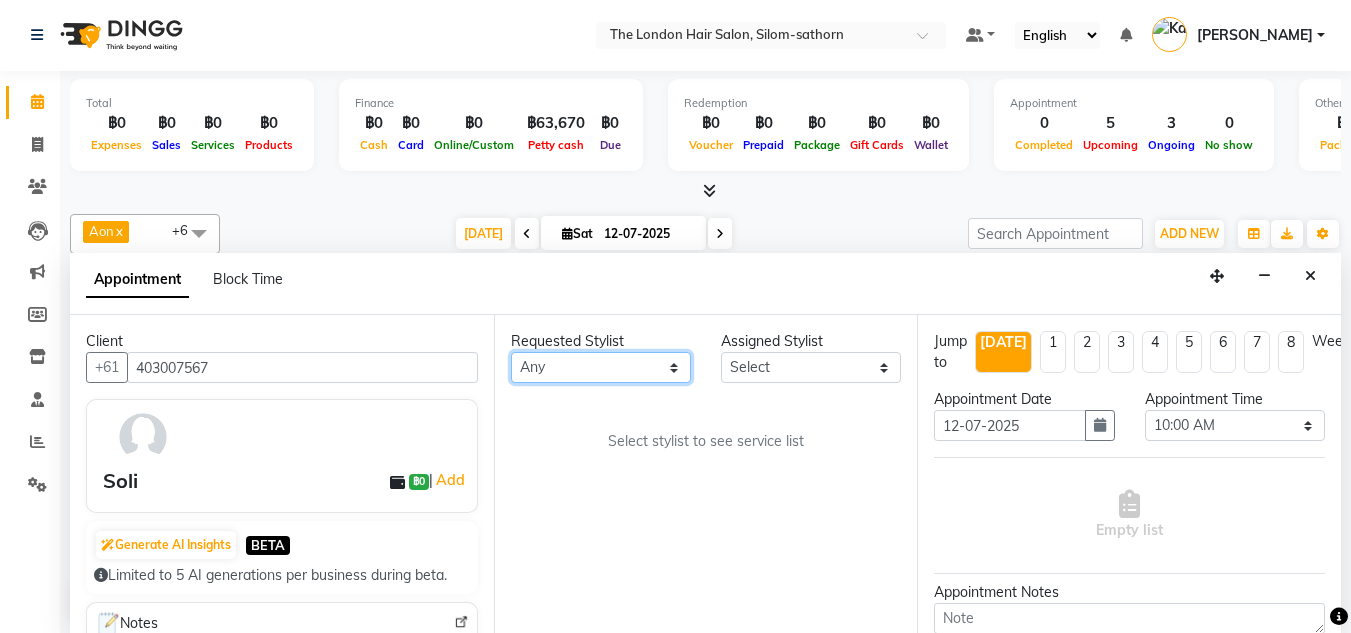 select on "56709" 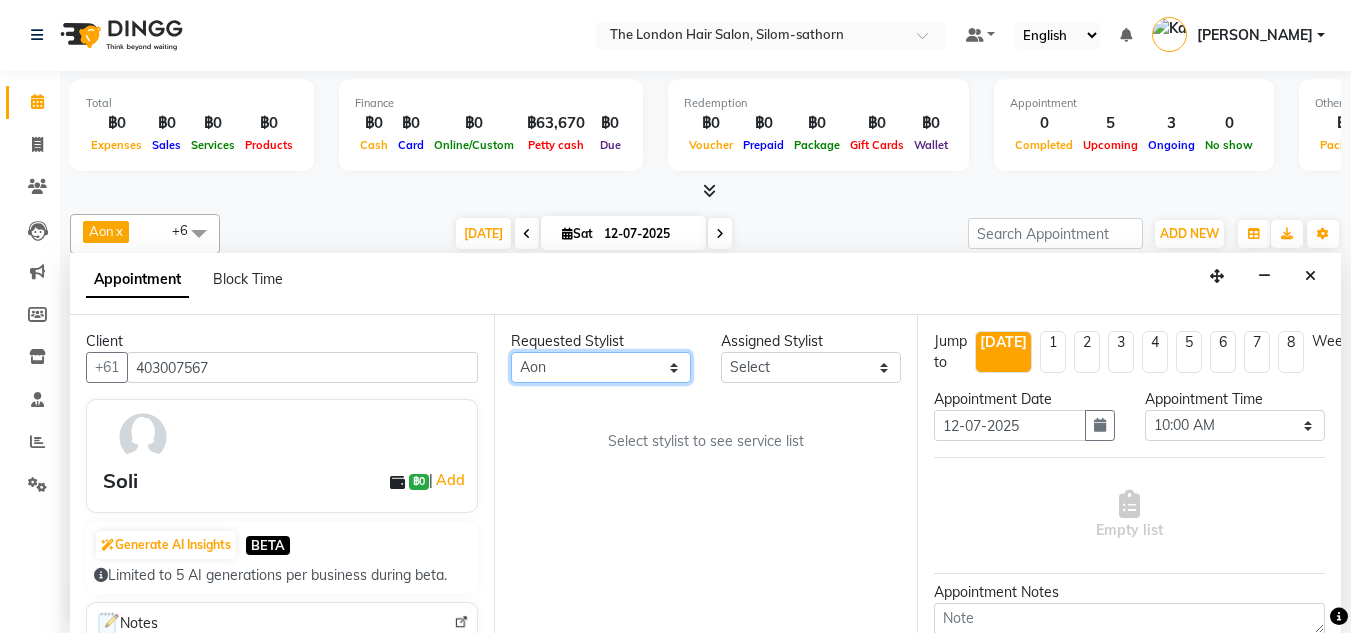 click on "Any Aon Apple   Boss Luke Fai  Fon Kate  Pim" at bounding box center [601, 367] 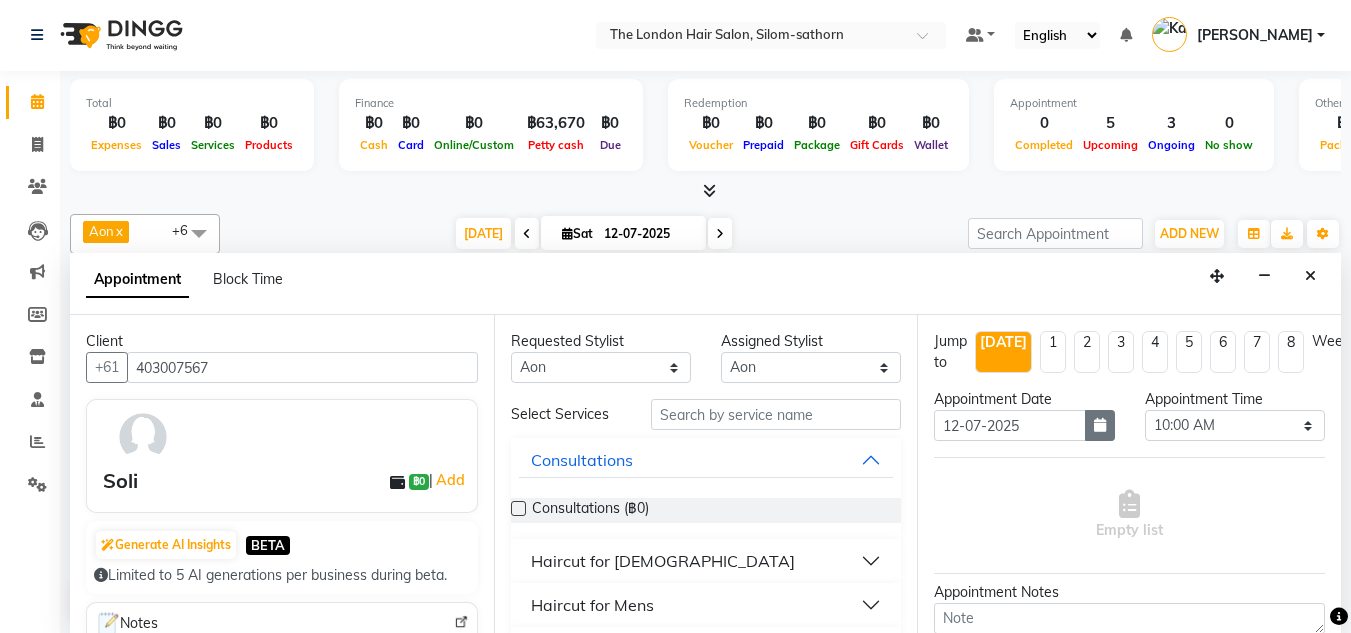 click at bounding box center [1100, 425] 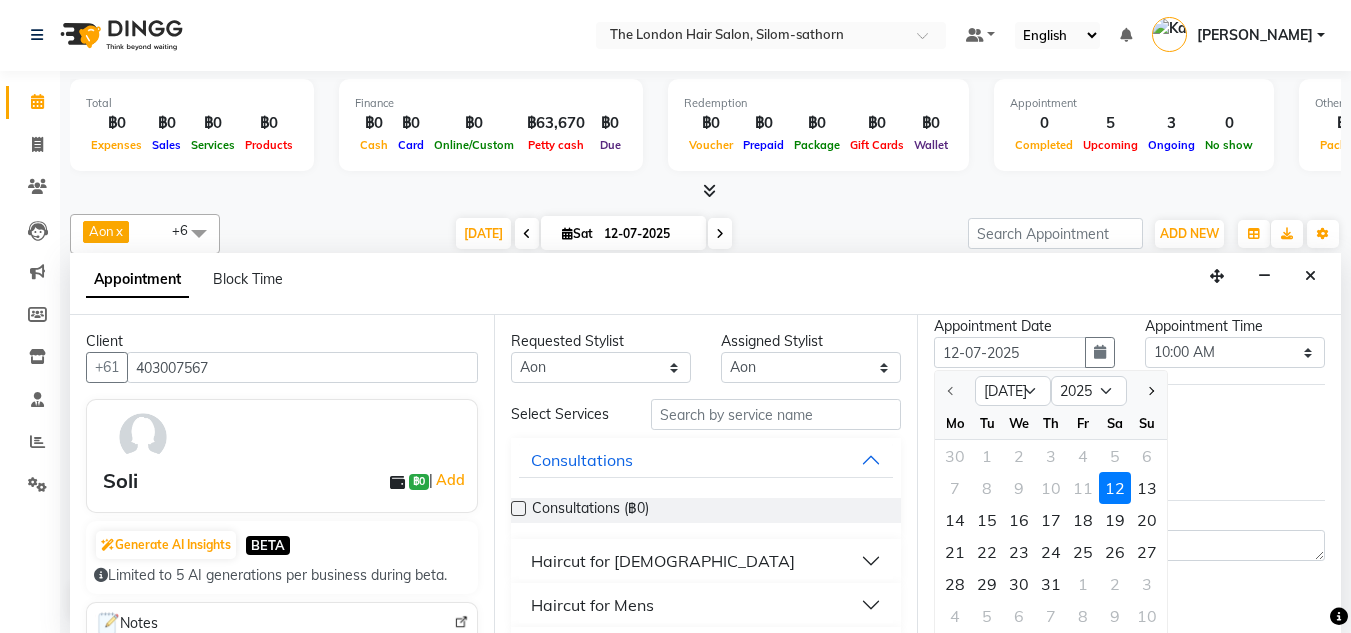 scroll, scrollTop: 73, scrollLeft: 0, axis: vertical 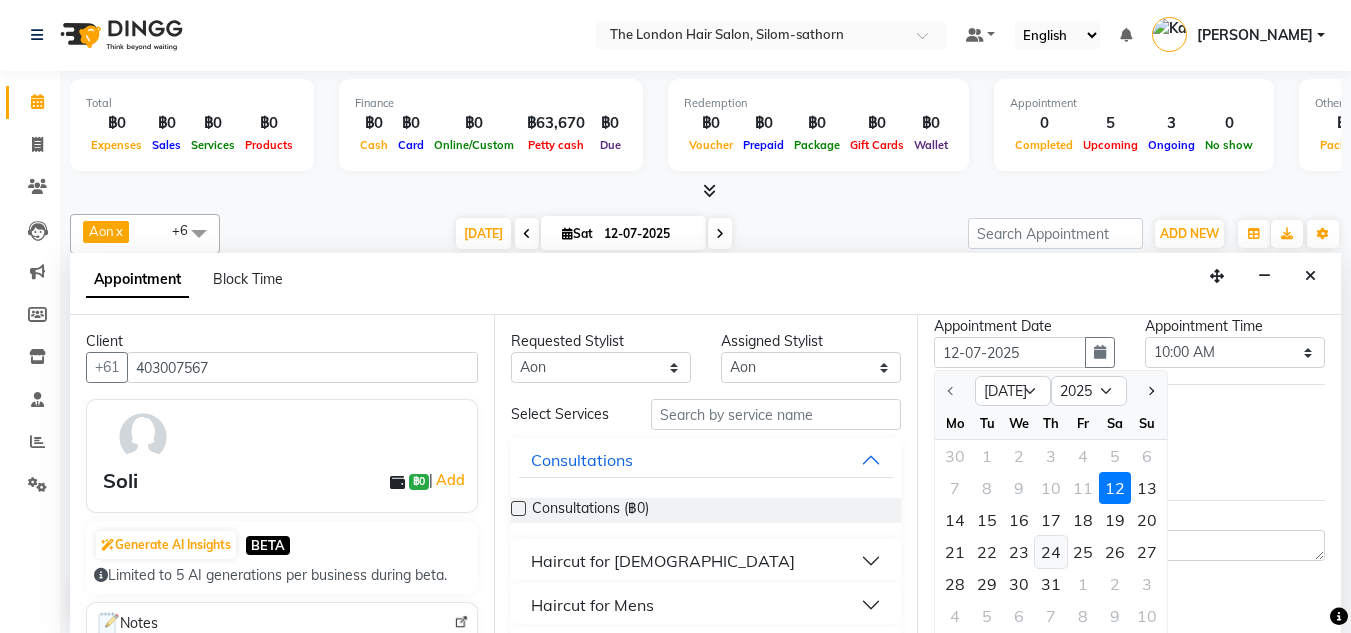 click on "24" at bounding box center [1051, 552] 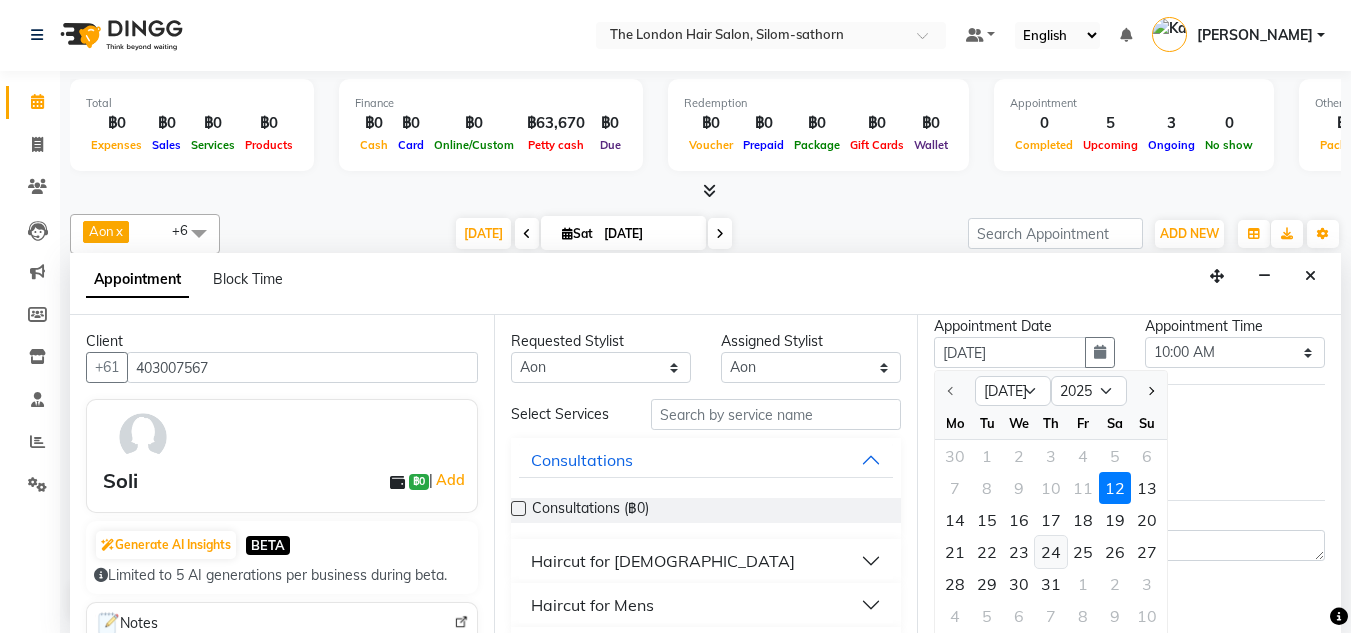 select on "600" 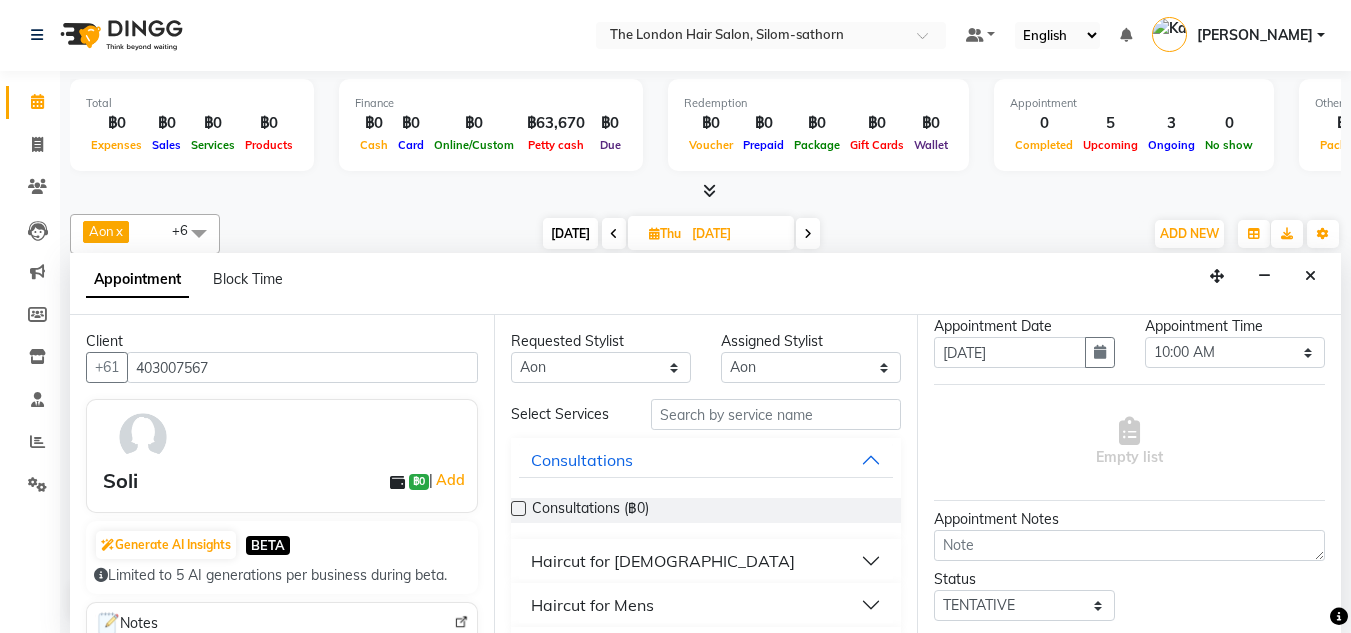 scroll, scrollTop: 265, scrollLeft: 0, axis: vertical 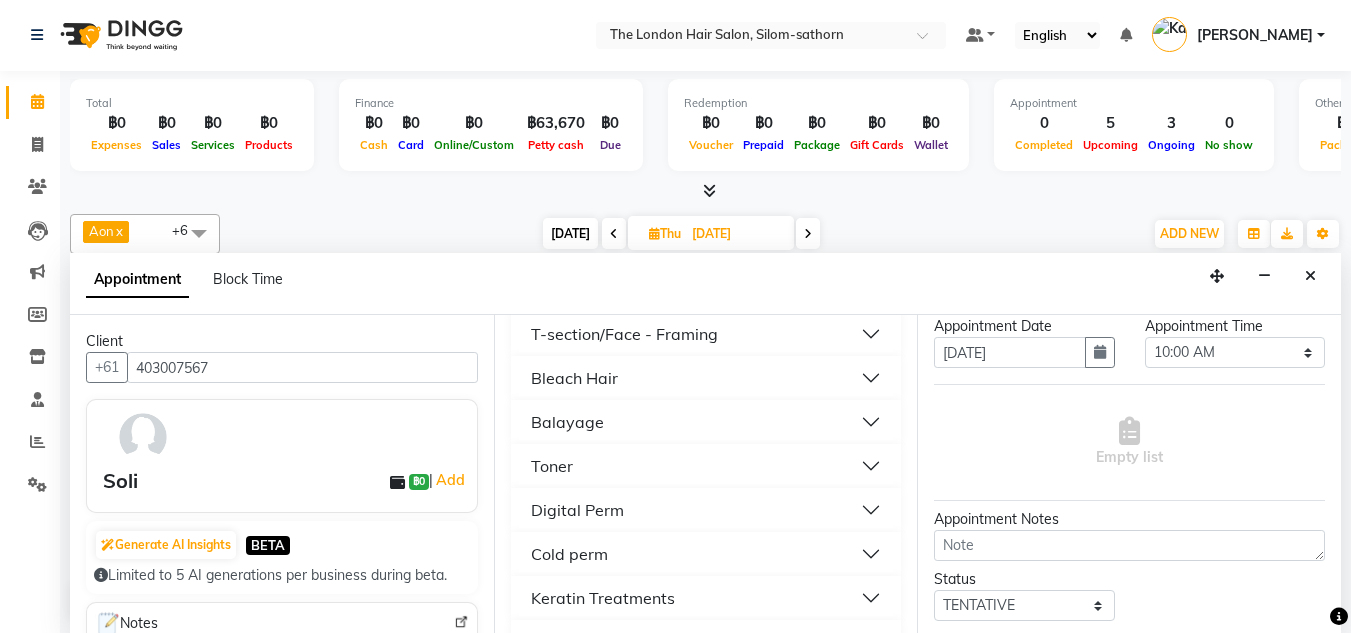 click on "Balayage" at bounding box center [567, 422] 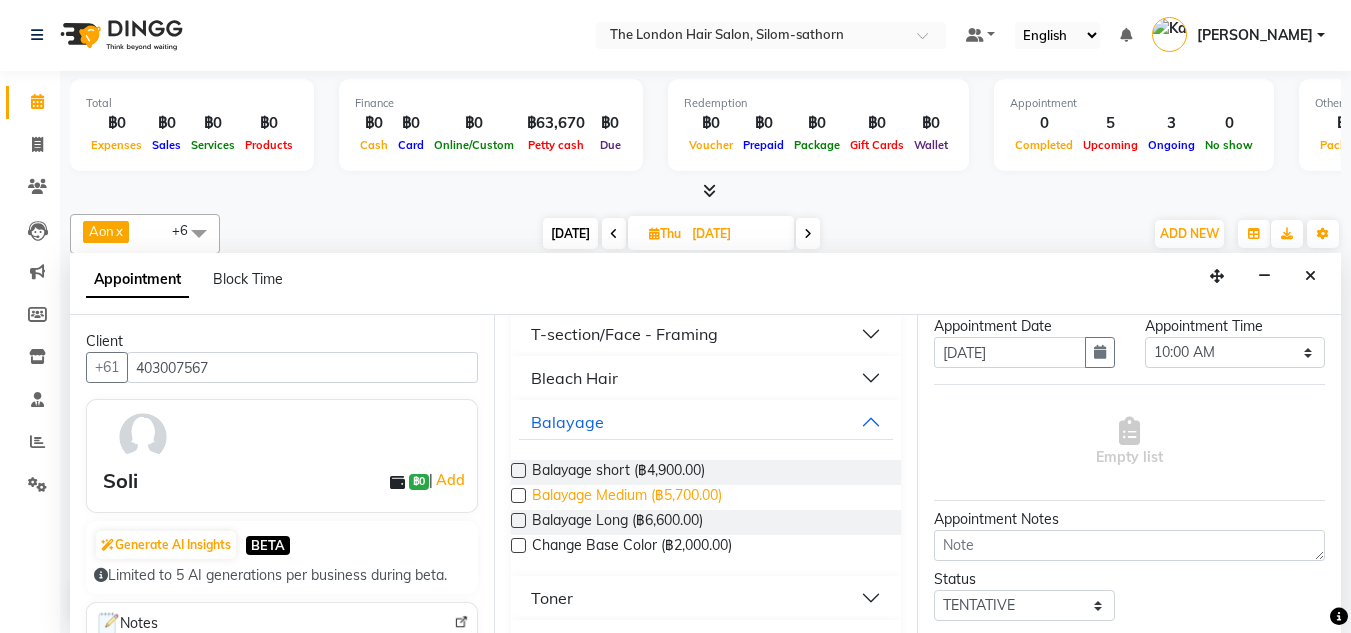click on "Balayage Medium (฿5,700.00)" at bounding box center (627, 497) 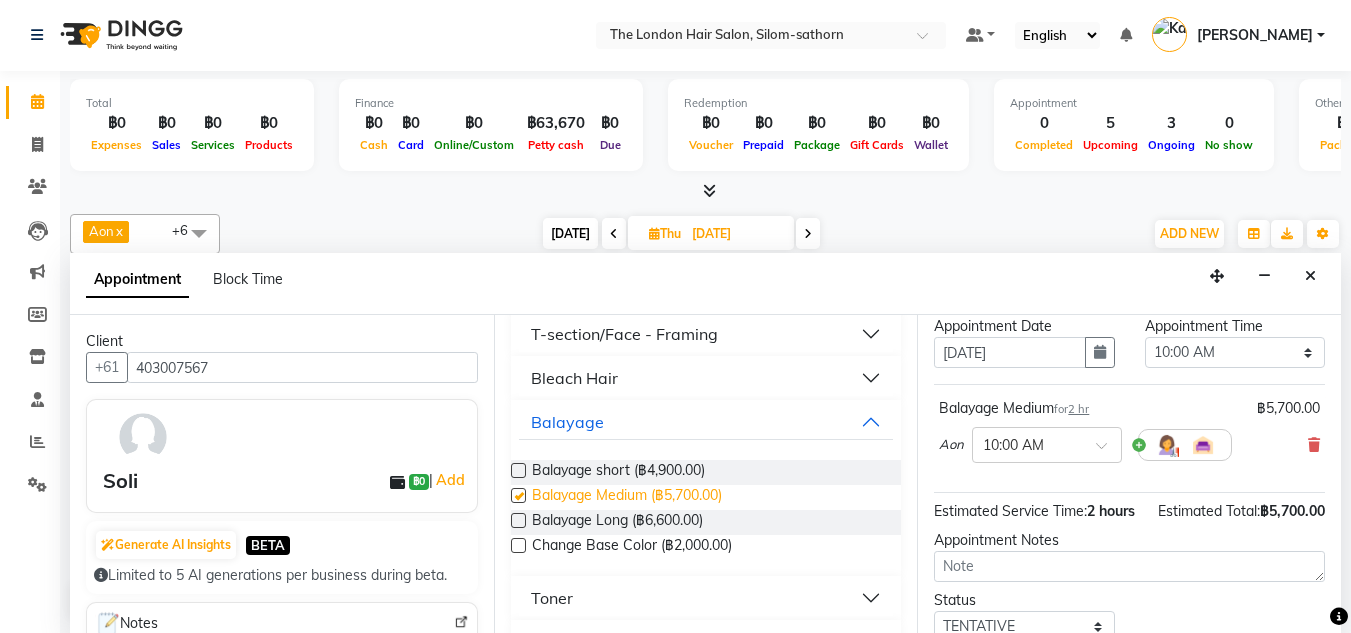 checkbox on "false" 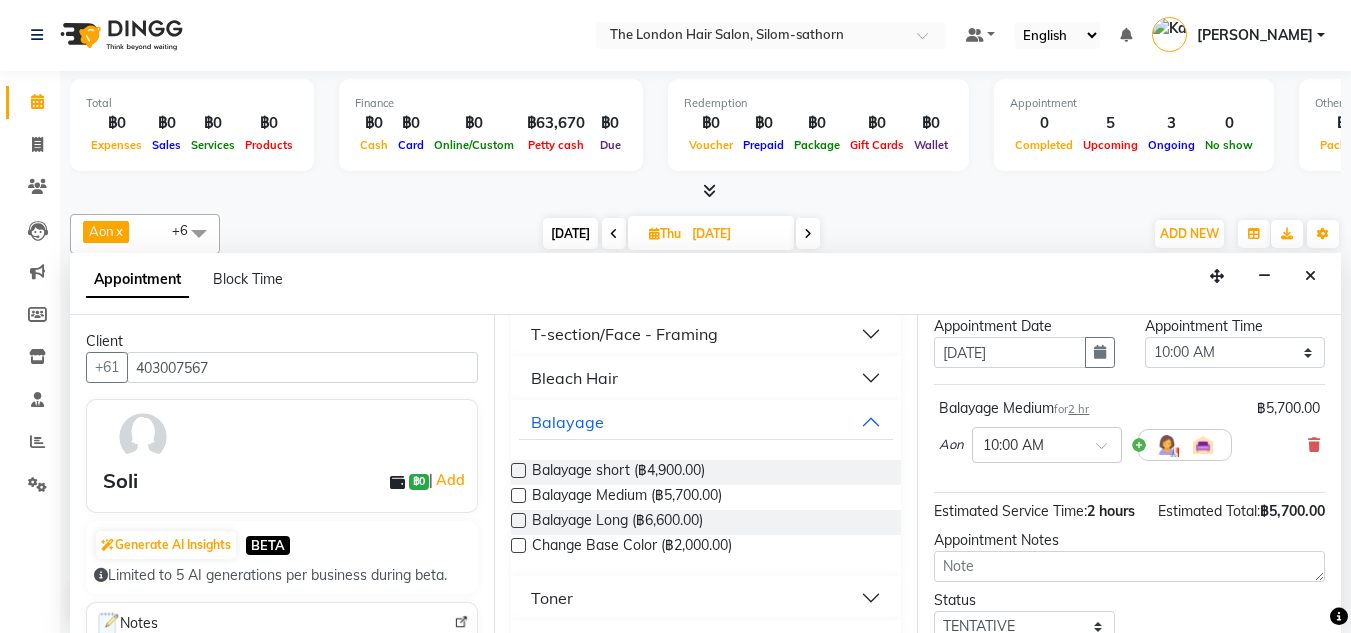 scroll, scrollTop: 698, scrollLeft: 0, axis: vertical 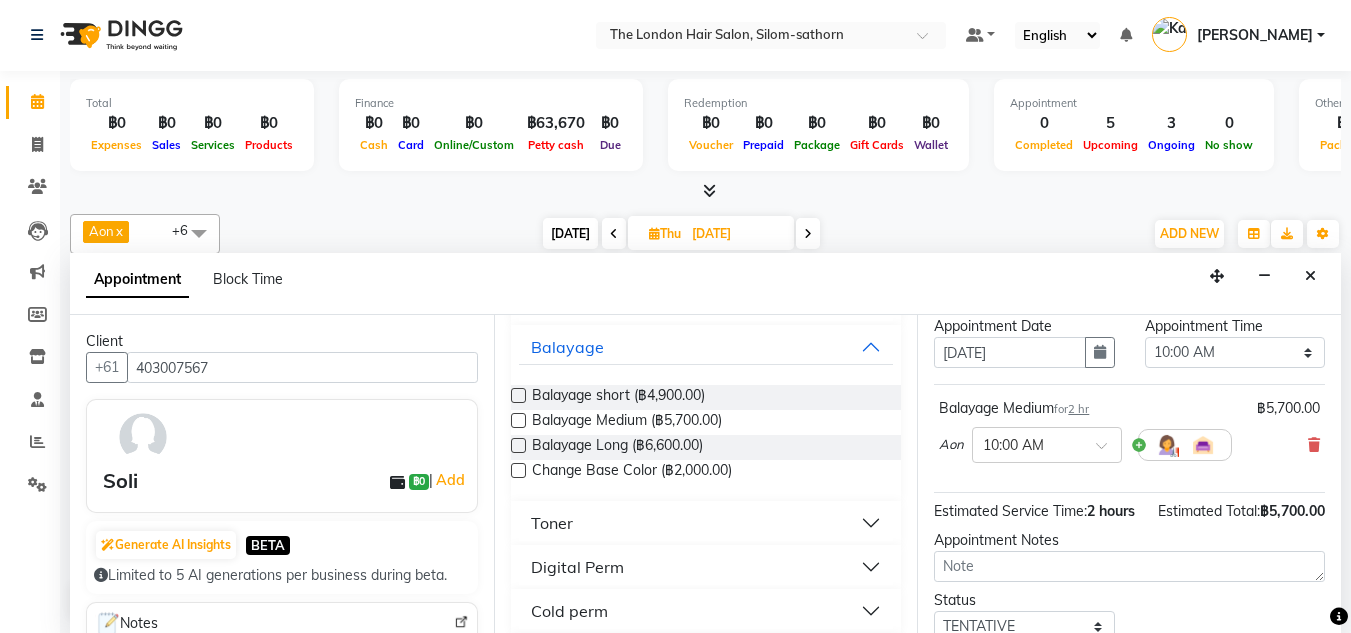 click on "Toner" at bounding box center (552, 523) 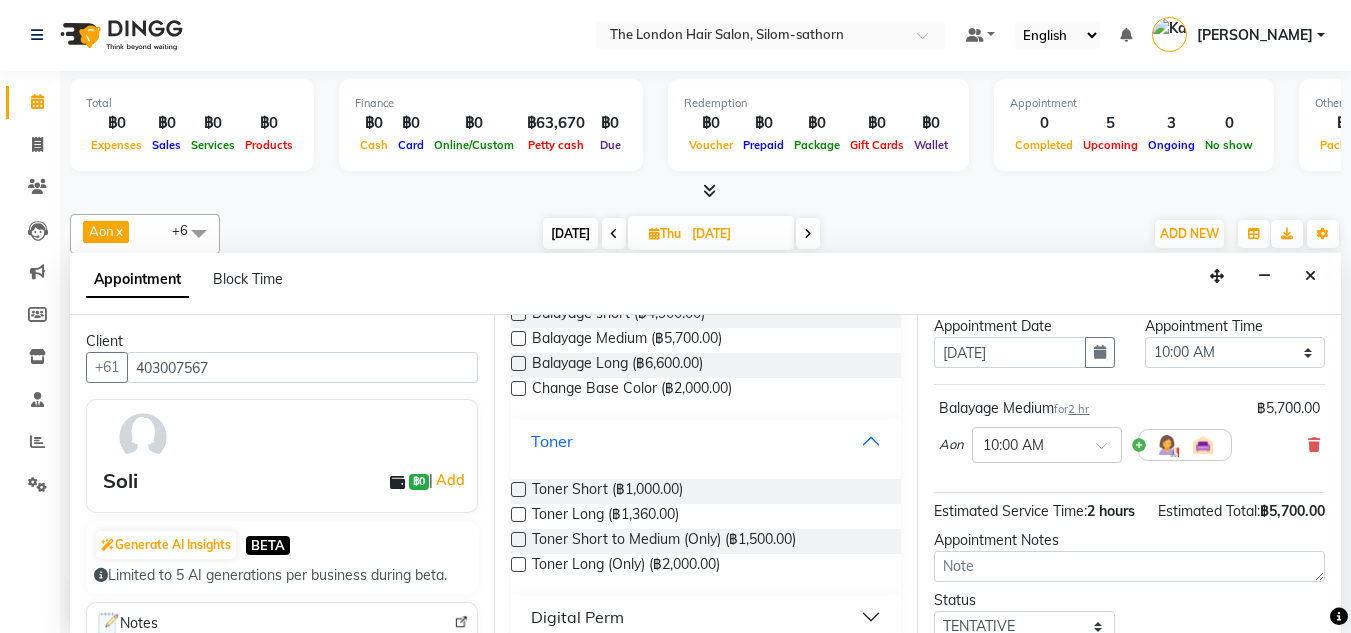 scroll, scrollTop: 781, scrollLeft: 0, axis: vertical 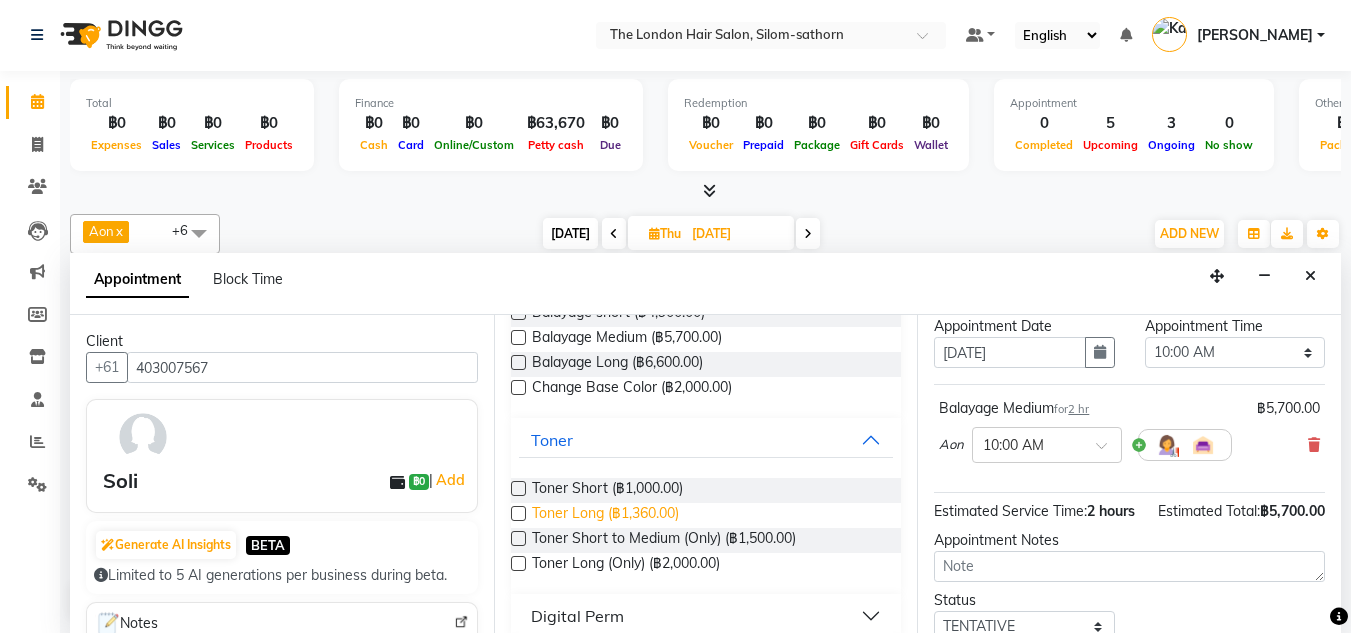 click on "Toner Long (฿1,360.00)" at bounding box center (605, 515) 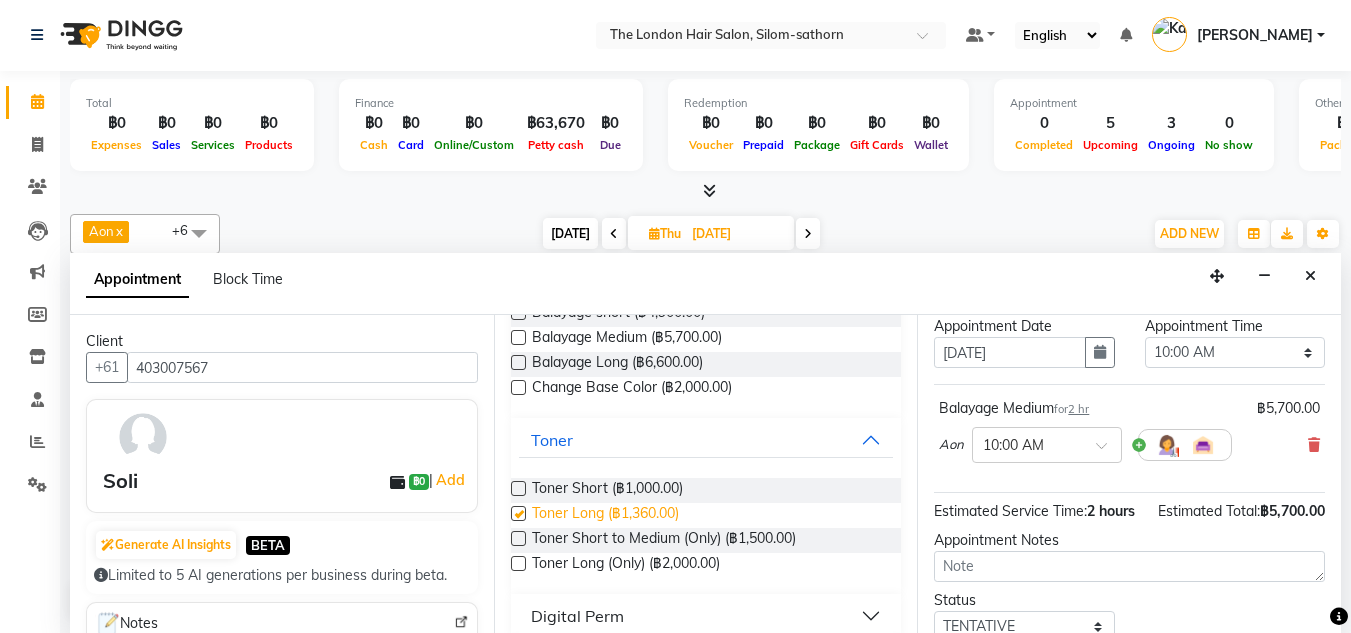checkbox on "false" 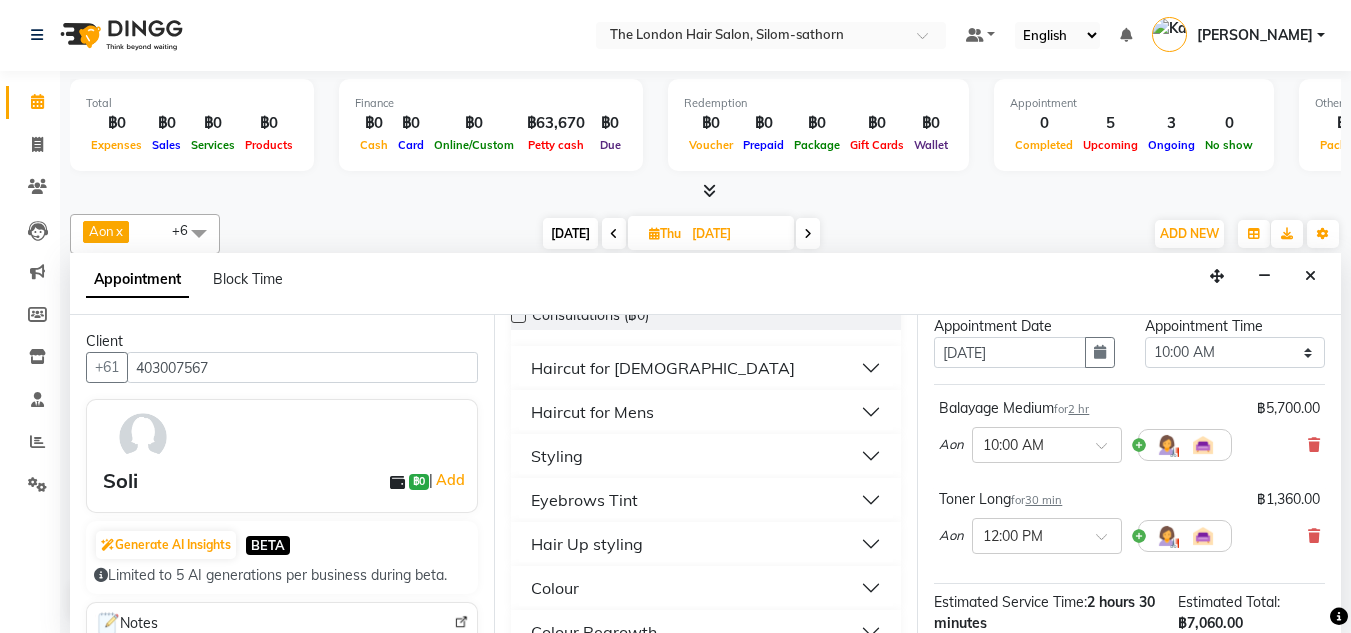 scroll, scrollTop: 172, scrollLeft: 0, axis: vertical 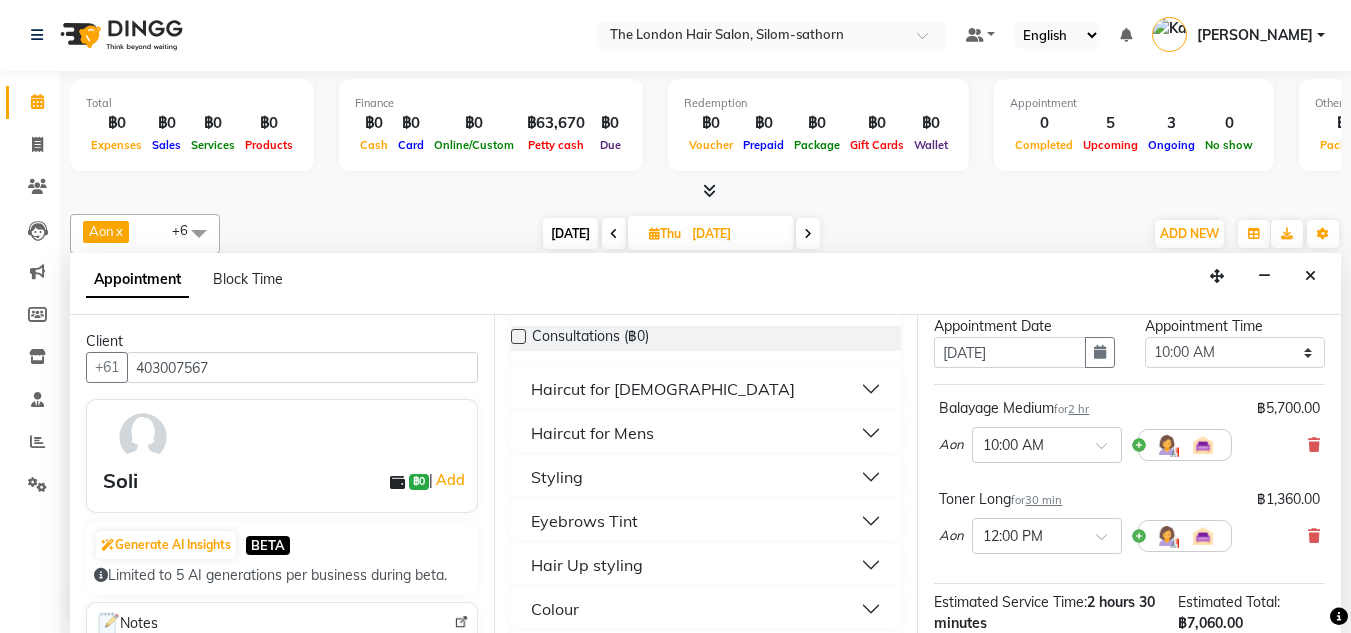 click on "Styling" at bounding box center (557, 477) 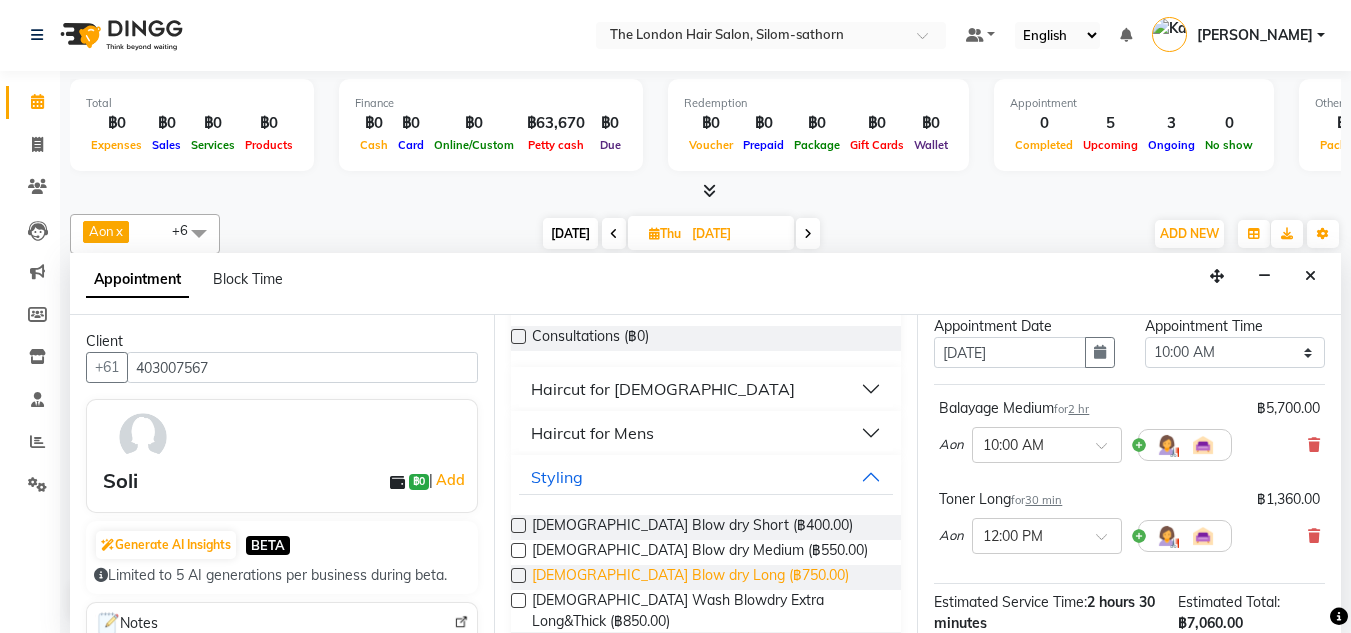 click on "Ladies Blow dry Long (฿750.00)" at bounding box center (690, 577) 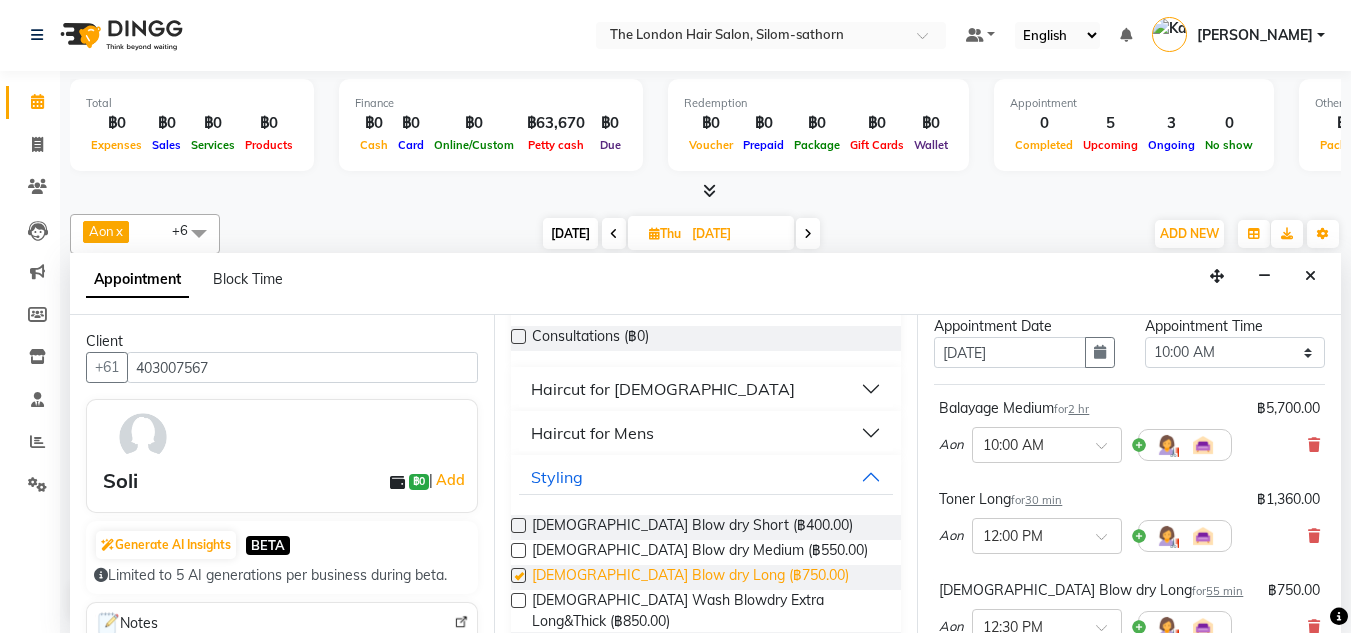checkbox on "false" 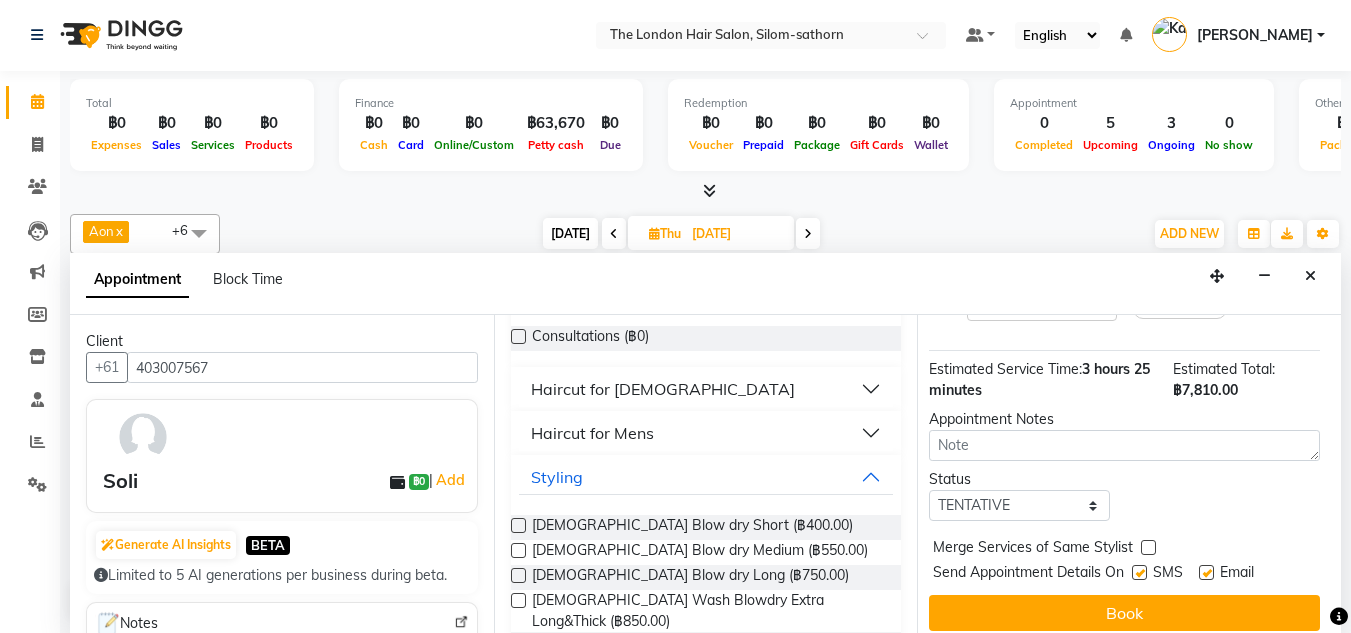 scroll, scrollTop: 399, scrollLeft: 4, axis: both 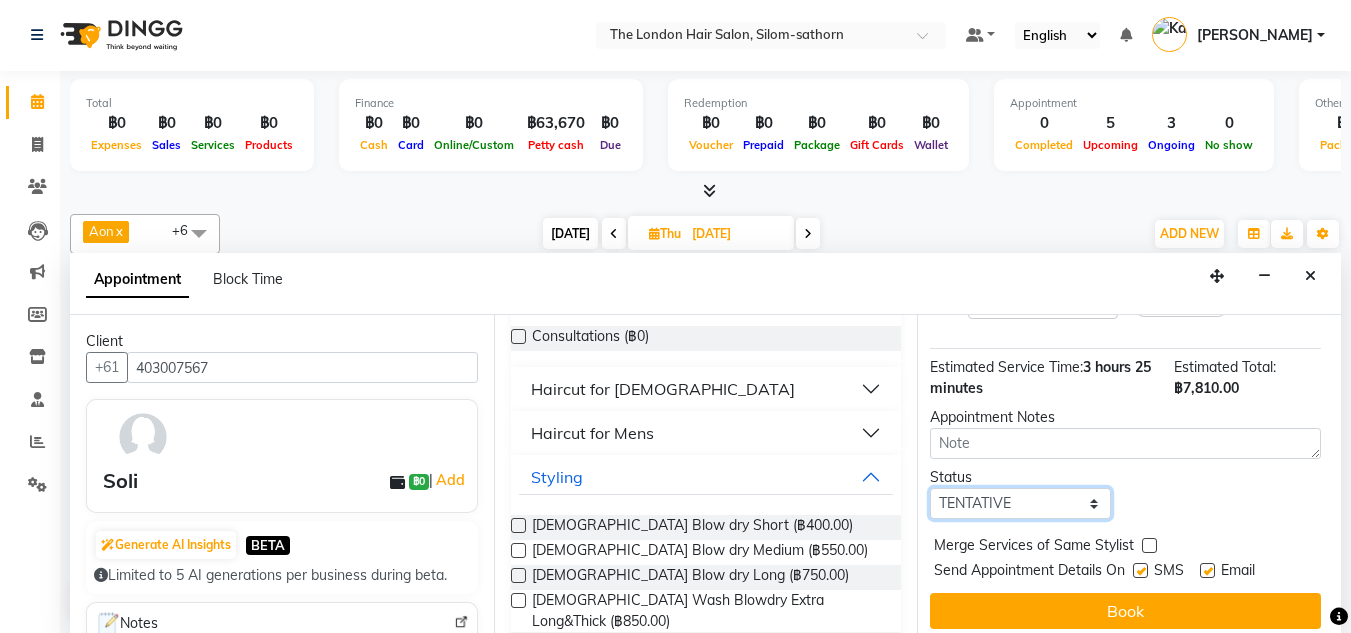 click on "Select TENTATIVE CONFIRM UPCOMING" at bounding box center [1020, 503] 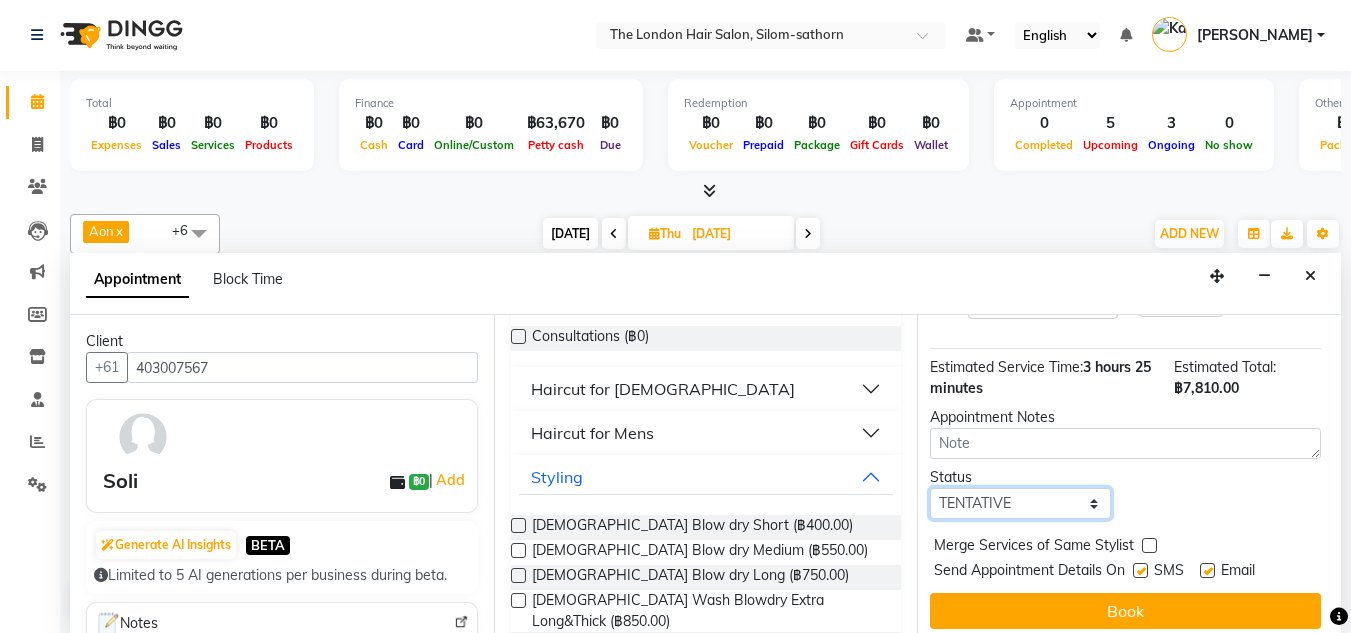select on "confirm booking" 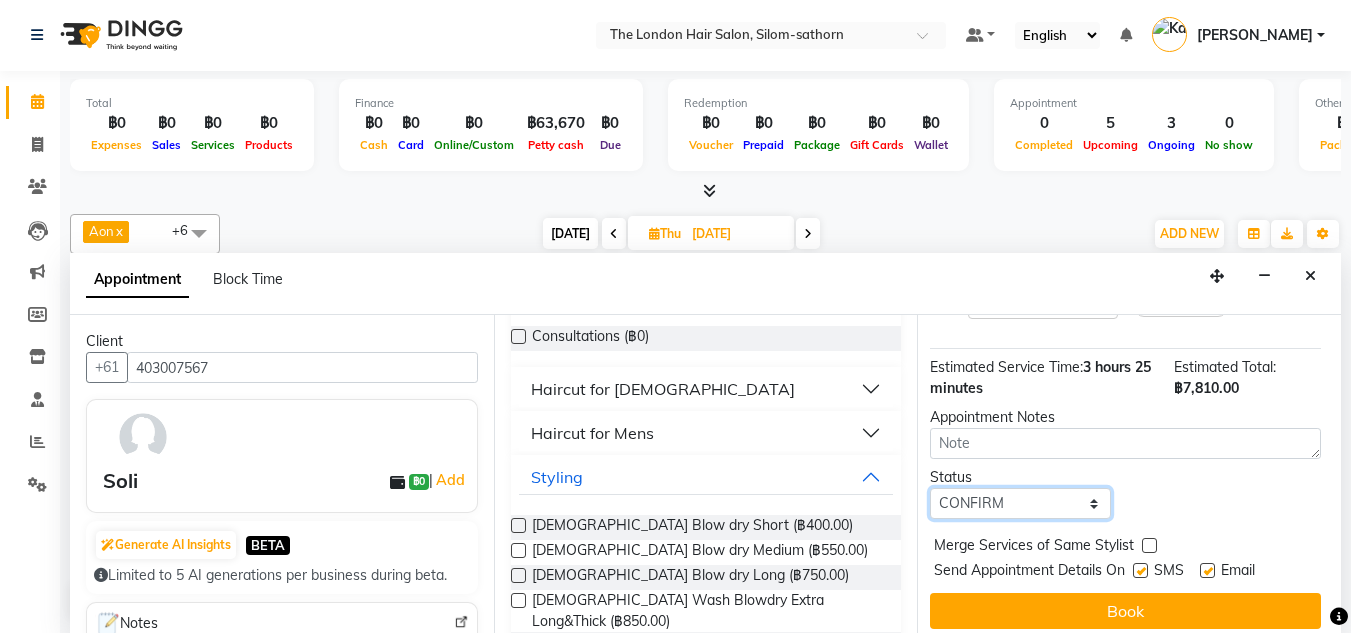click on "Select TENTATIVE CONFIRM UPCOMING" at bounding box center (1020, 503) 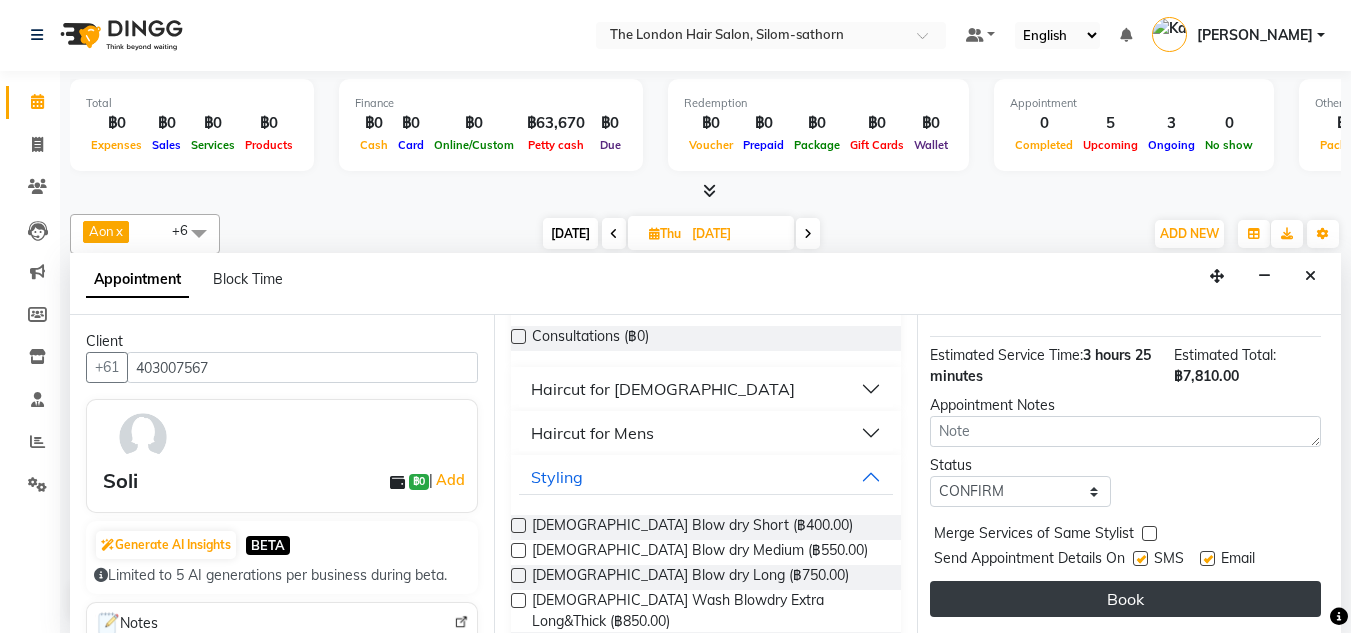 click on "Book" at bounding box center [1125, 599] 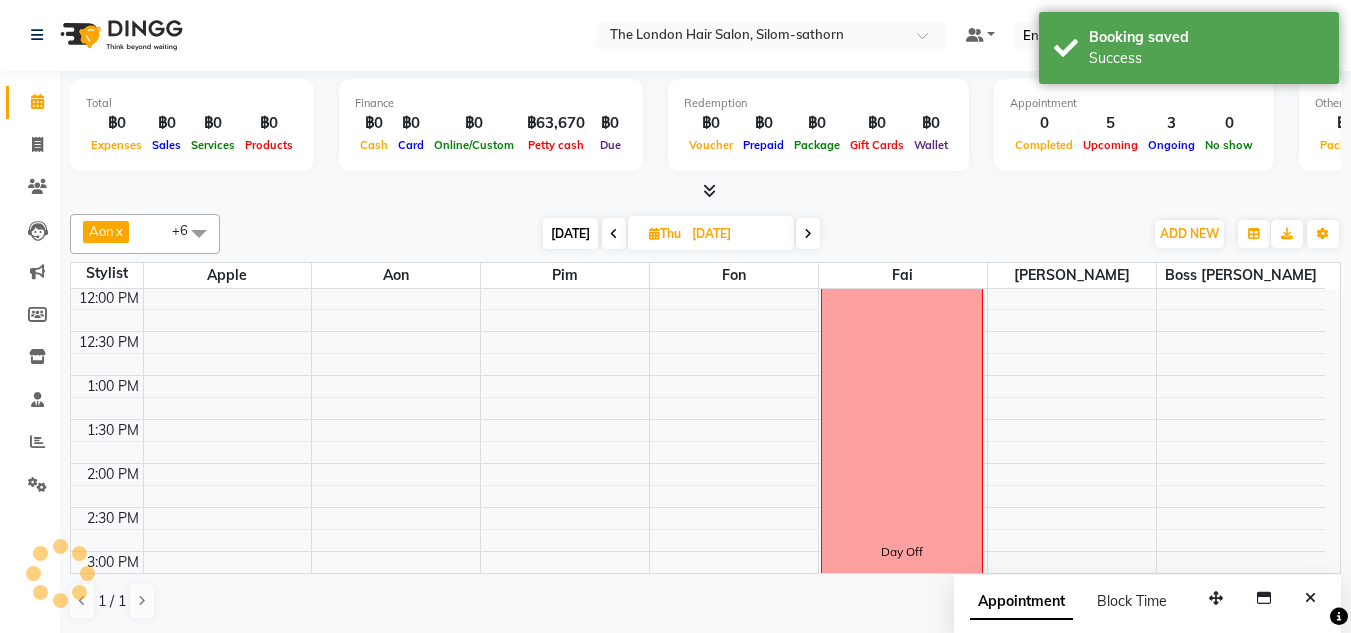 scroll, scrollTop: 0, scrollLeft: 0, axis: both 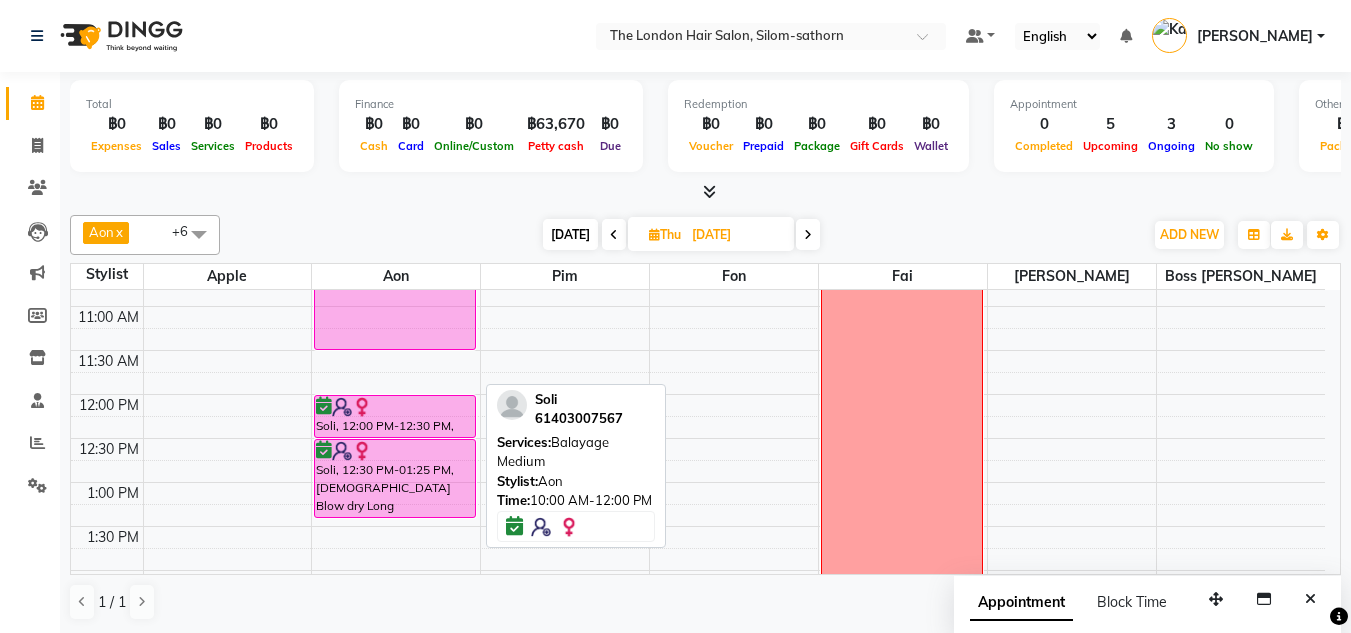 drag, startPoint x: 395, startPoint y: 393, endPoint x: 399, endPoint y: 352, distance: 41.19466 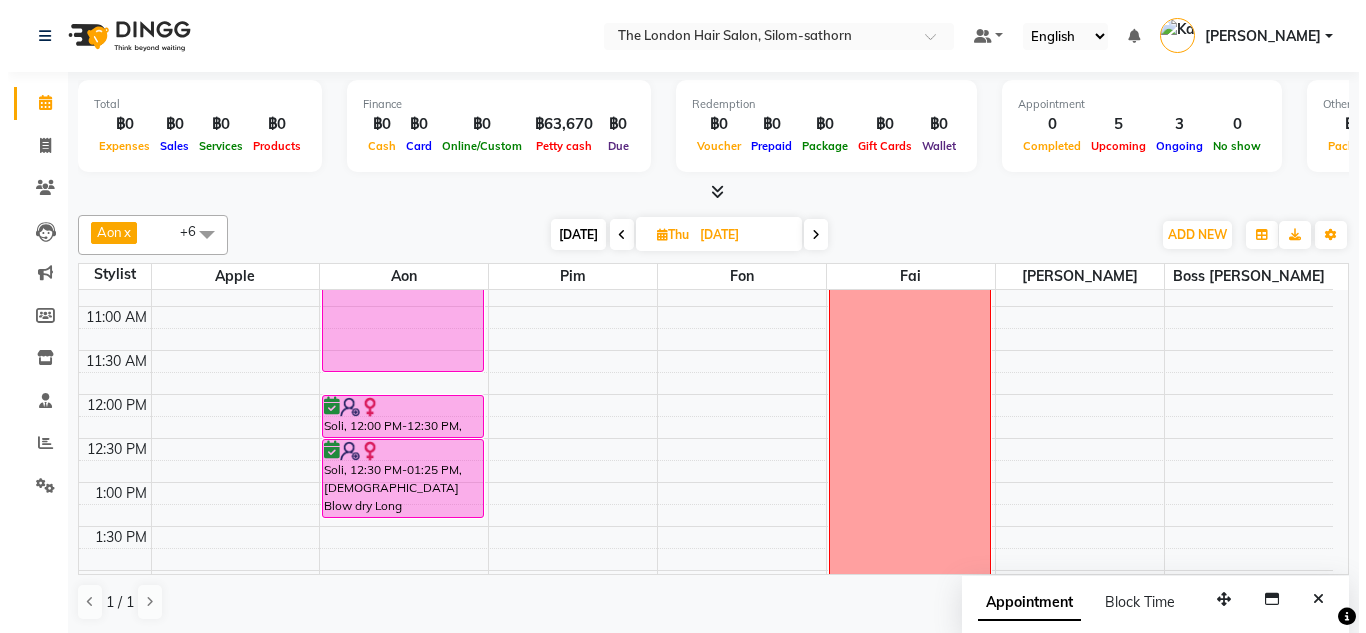 scroll, scrollTop: 407, scrollLeft: 0, axis: vertical 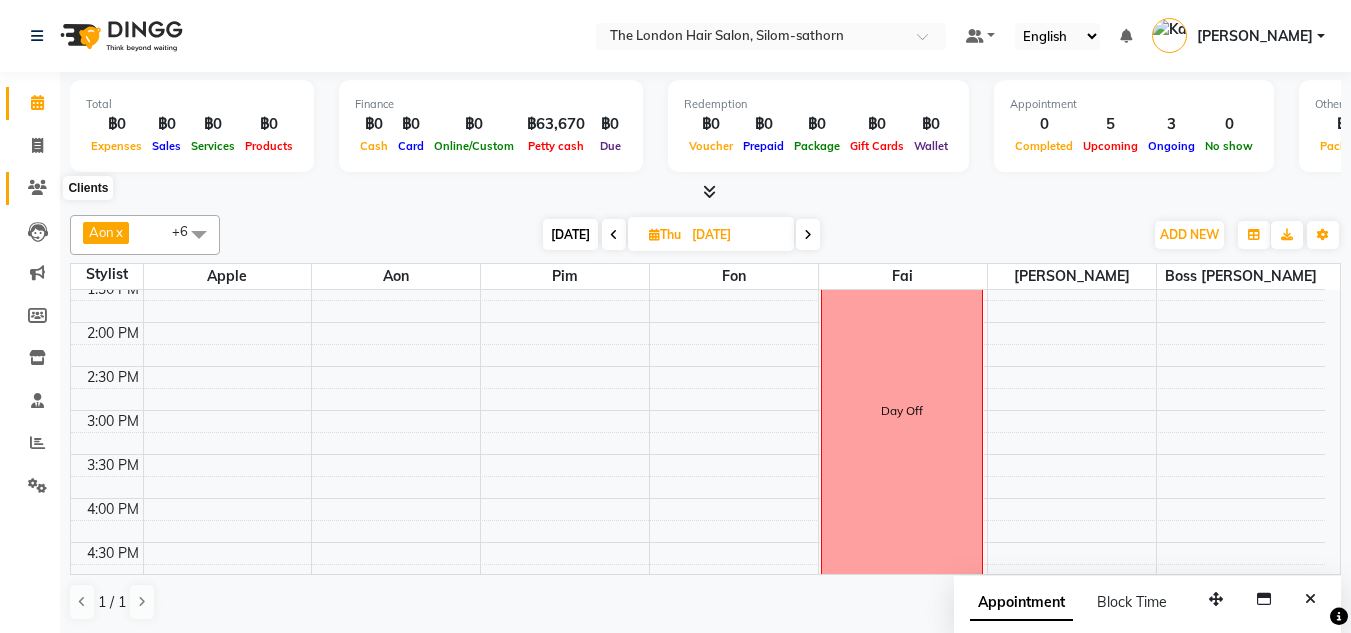 click on "Clients" 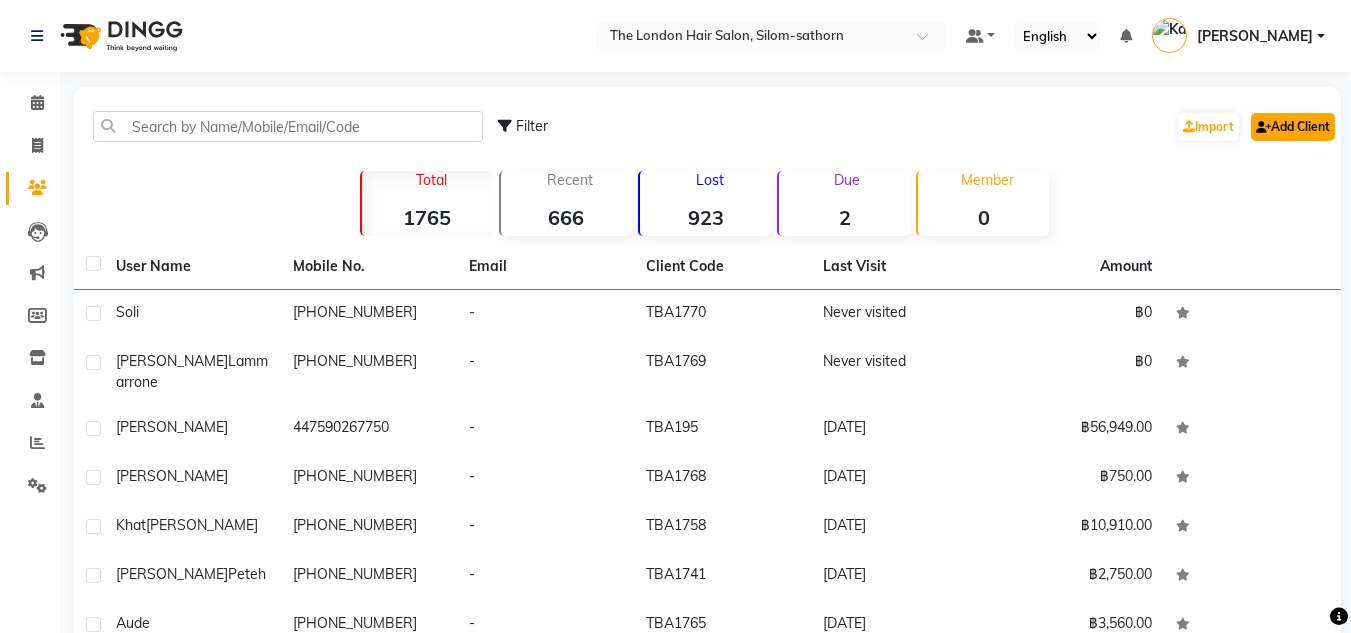 click on "Add Client" 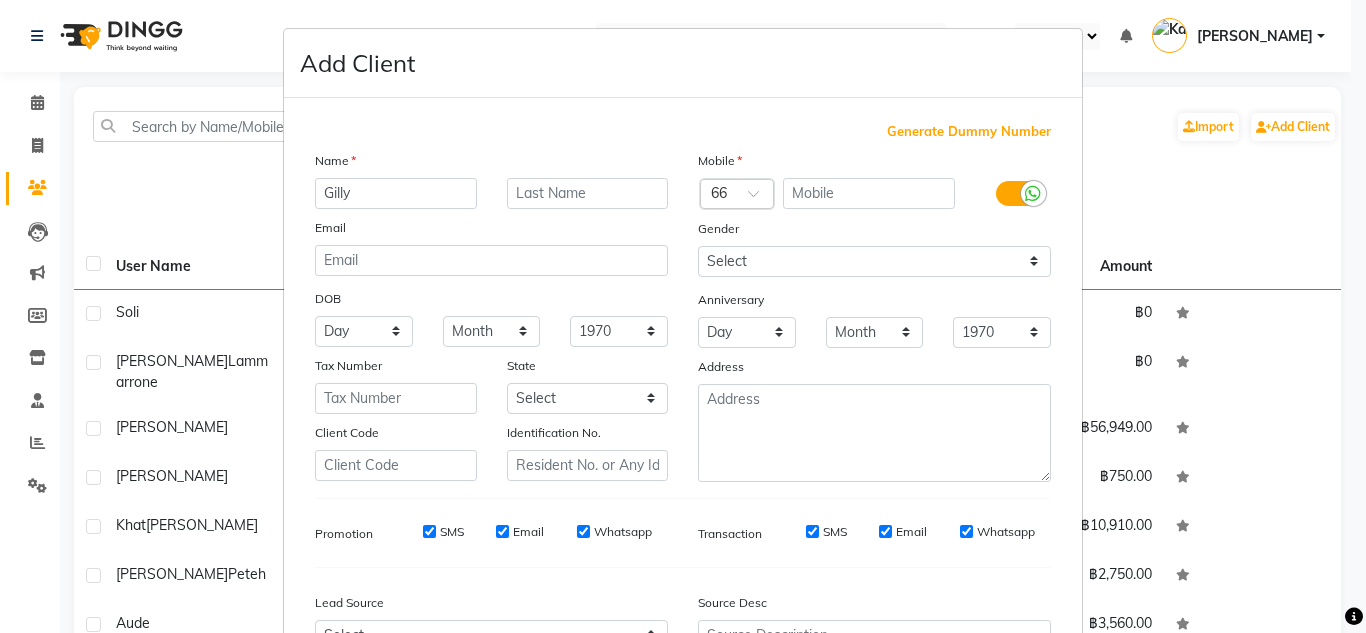 type on "Gilly" 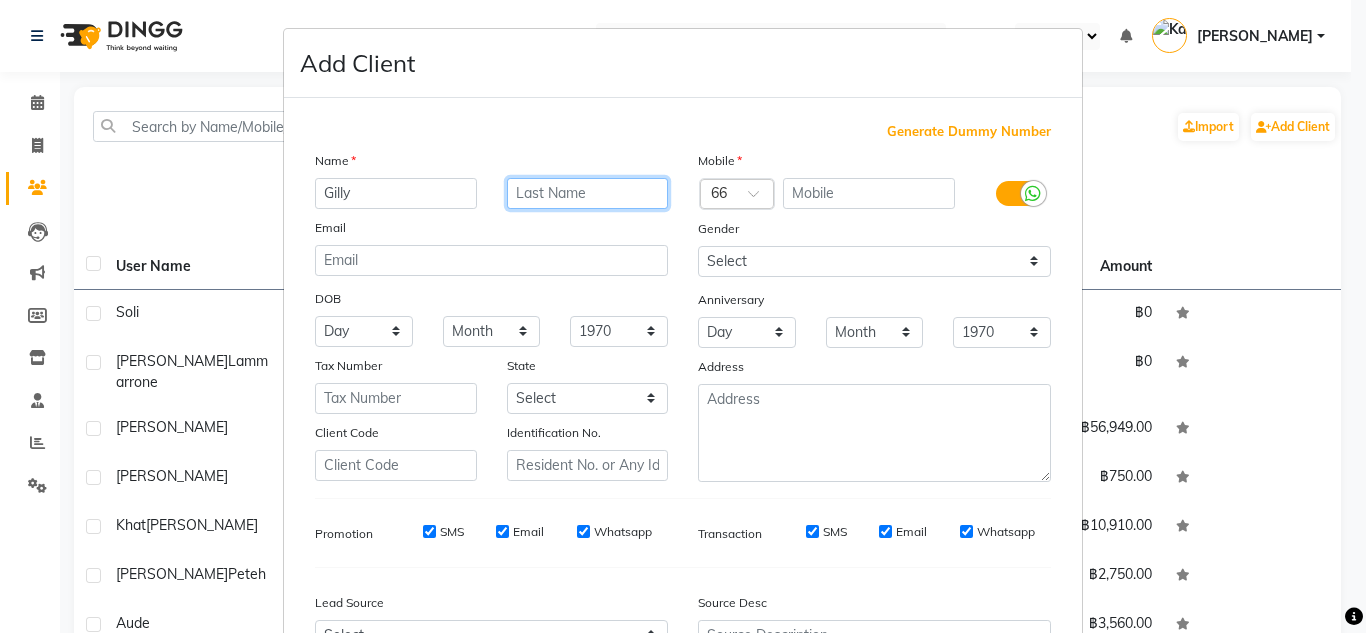 click at bounding box center (588, 193) 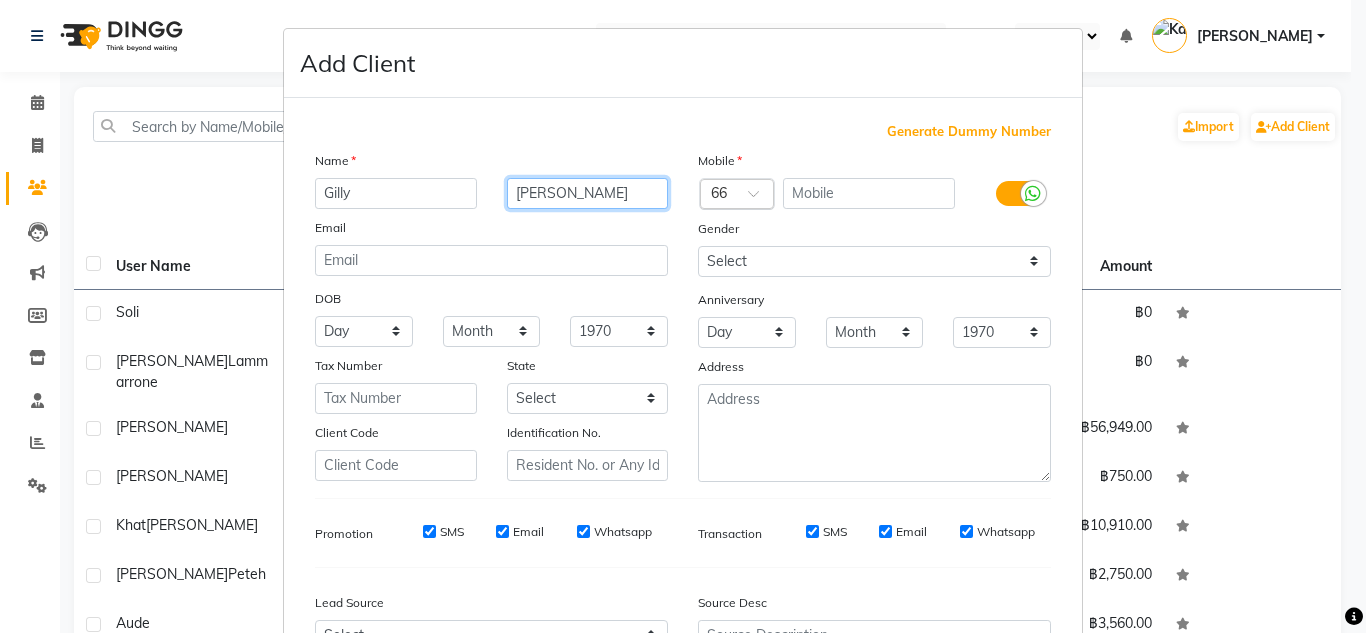 type on "[PERSON_NAME]" 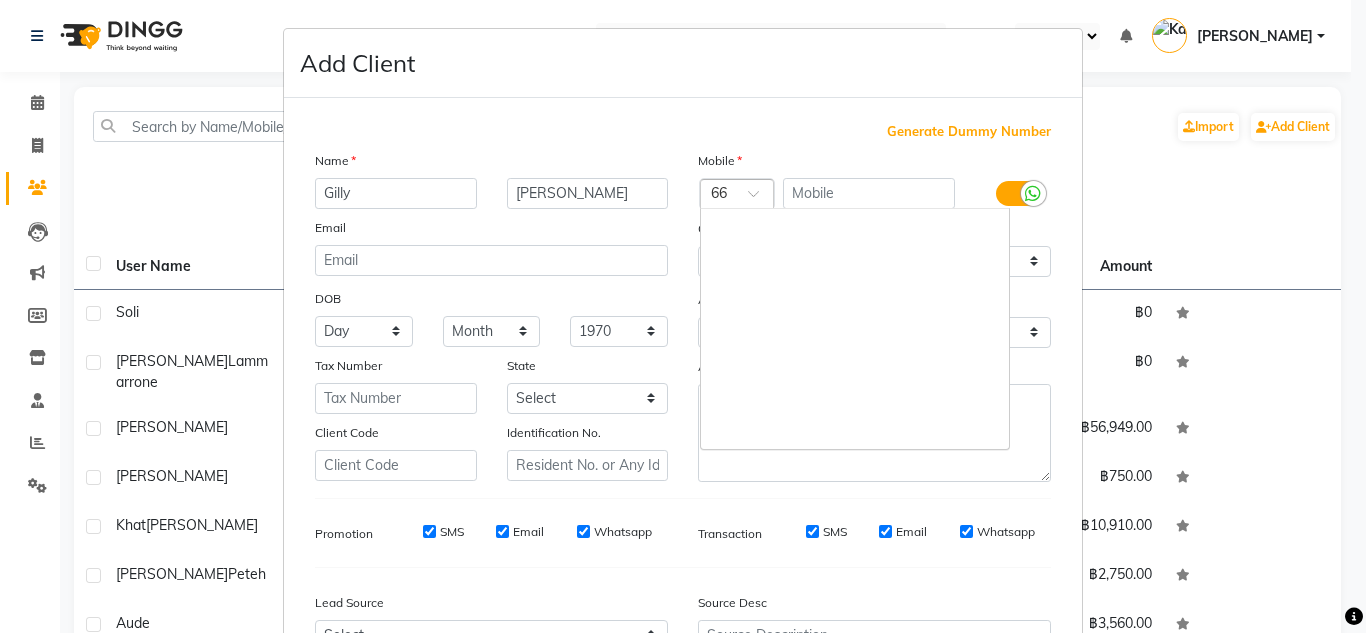 scroll, scrollTop: 7770, scrollLeft: 0, axis: vertical 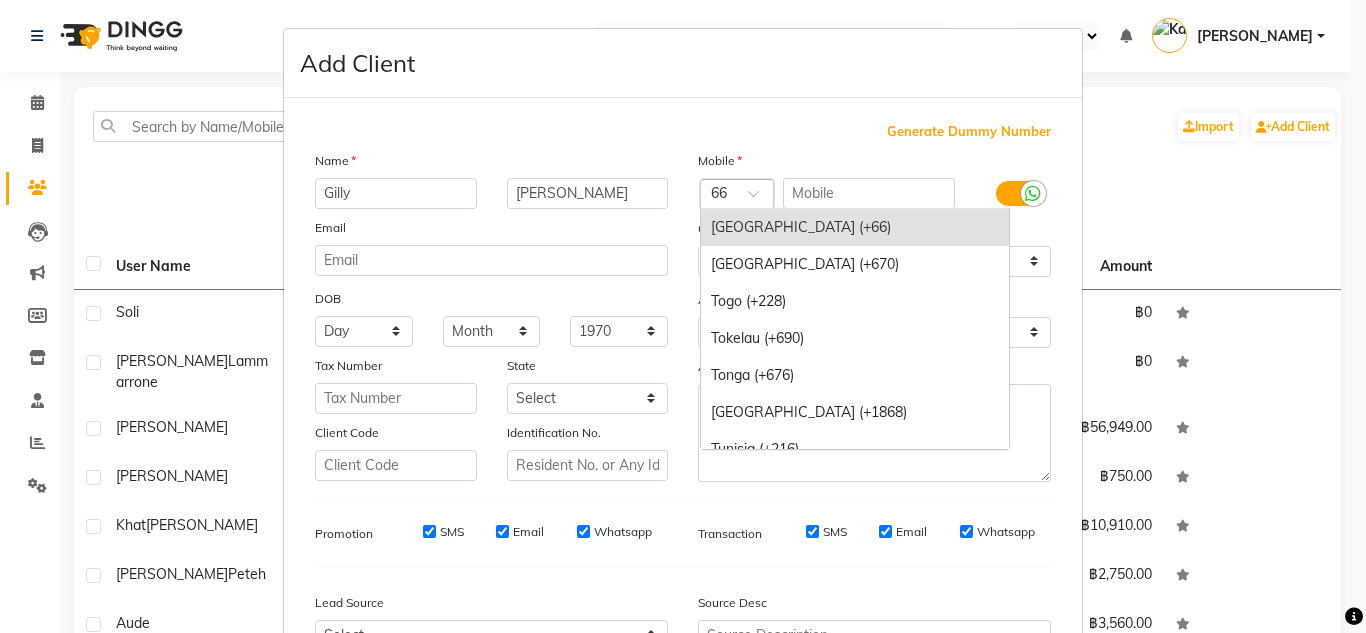 drag, startPoint x: 722, startPoint y: 188, endPoint x: 710, endPoint y: 198, distance: 15.6205 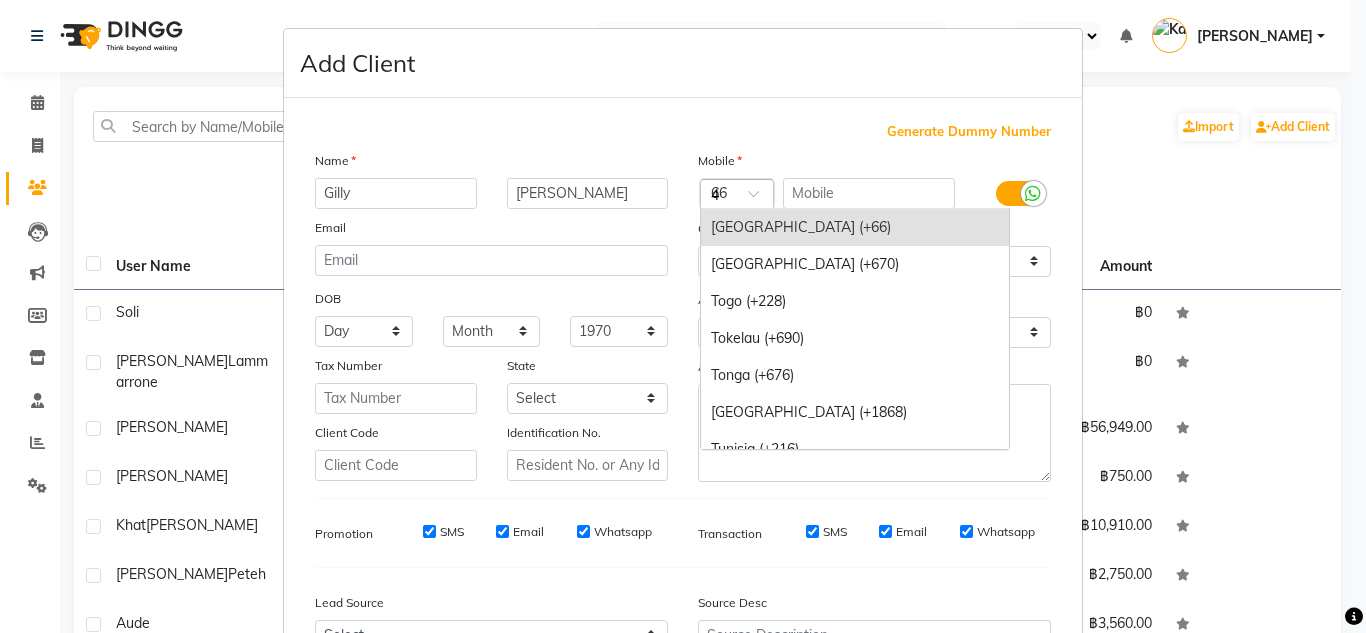 scroll, scrollTop: 1684, scrollLeft: 0, axis: vertical 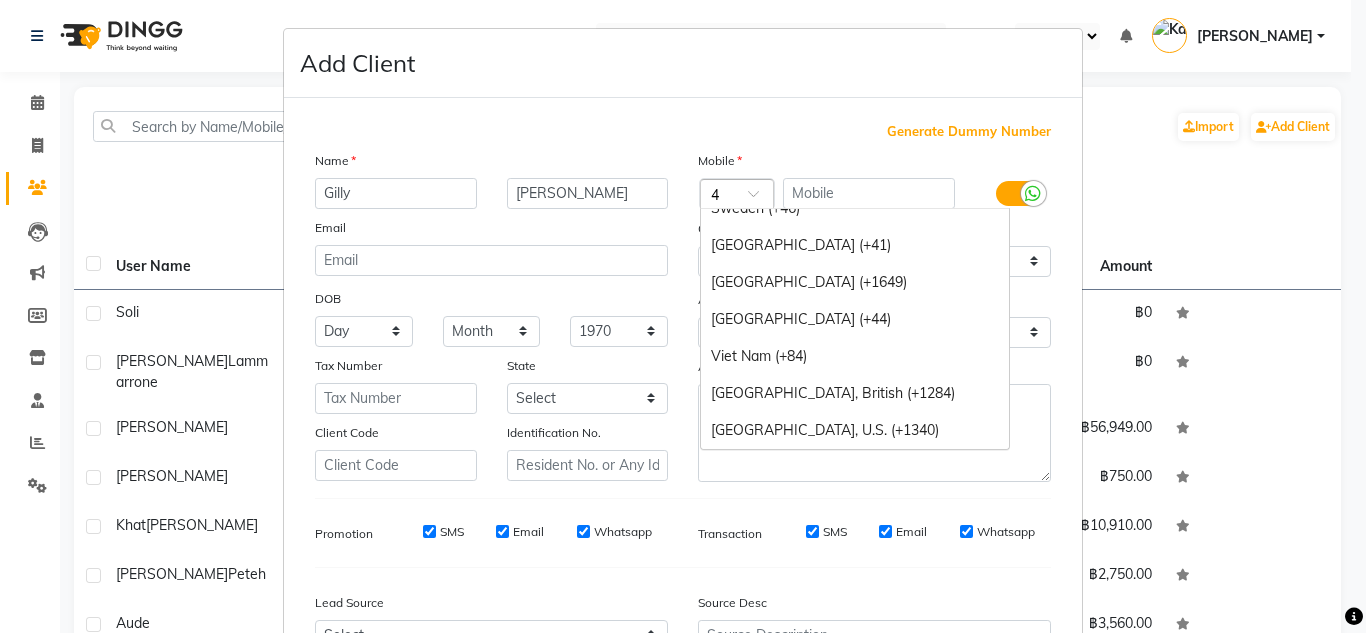 type on "44" 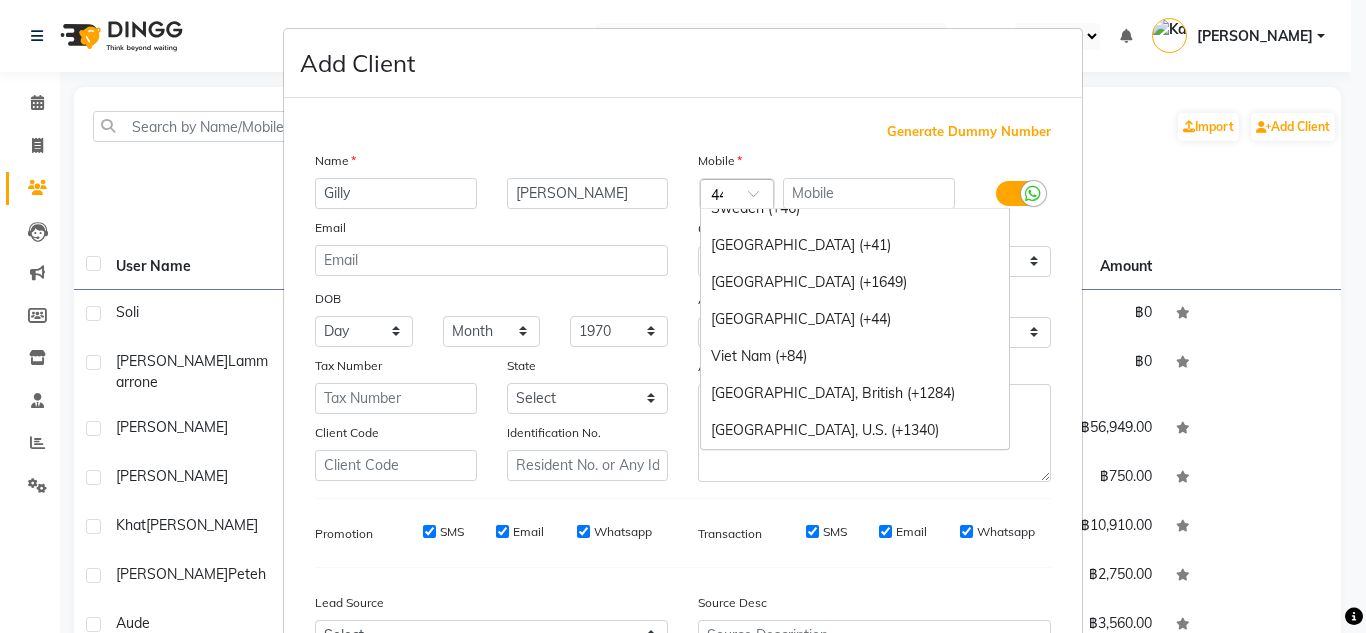 scroll, scrollTop: 0, scrollLeft: 5, axis: horizontal 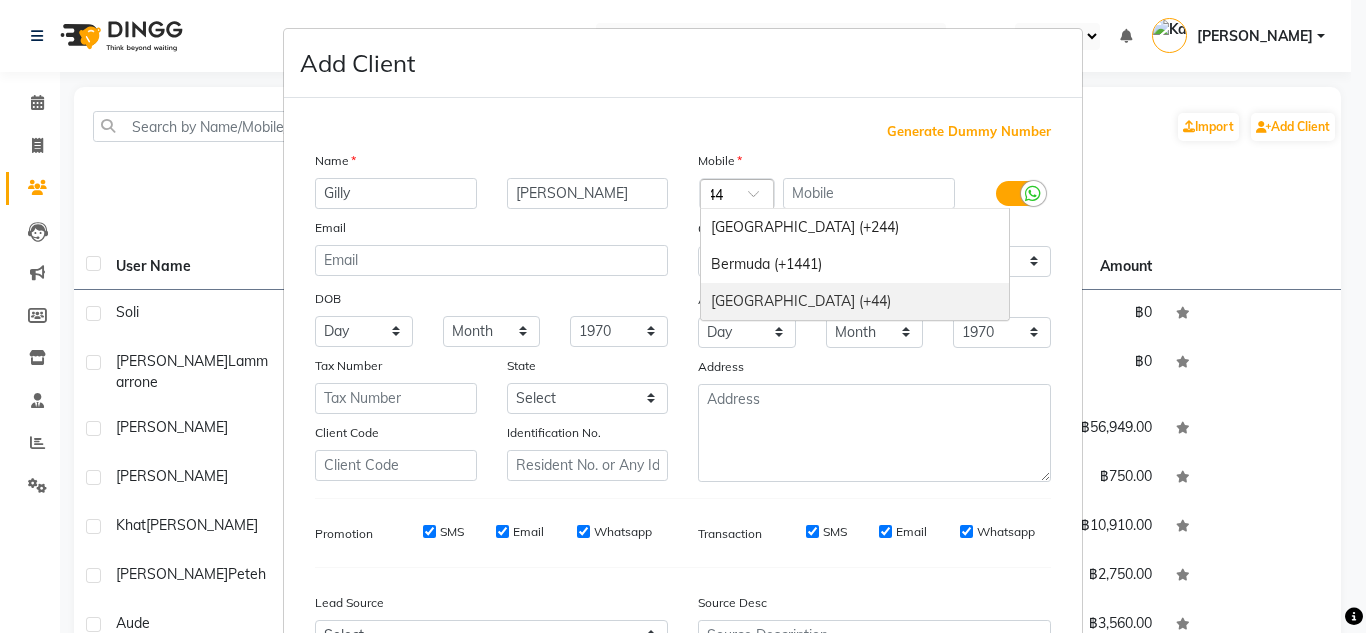 click on "United Kingdom (+44)" at bounding box center (855, 301) 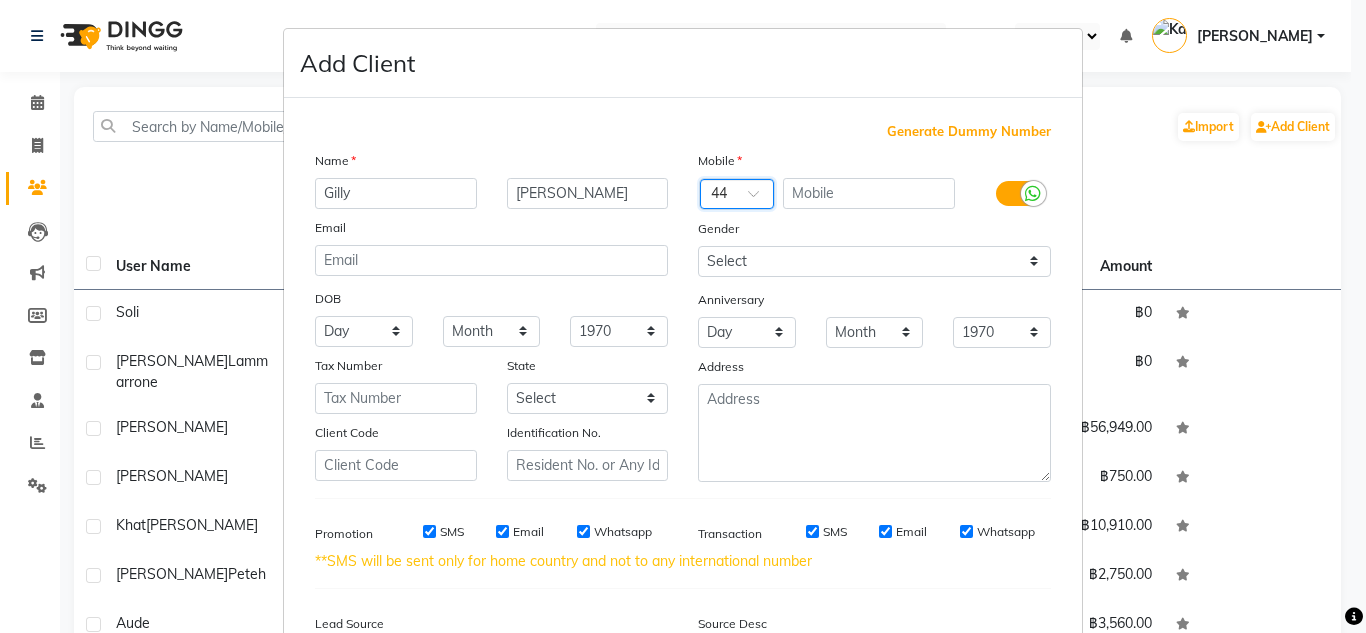 scroll, scrollTop: 0, scrollLeft: 0, axis: both 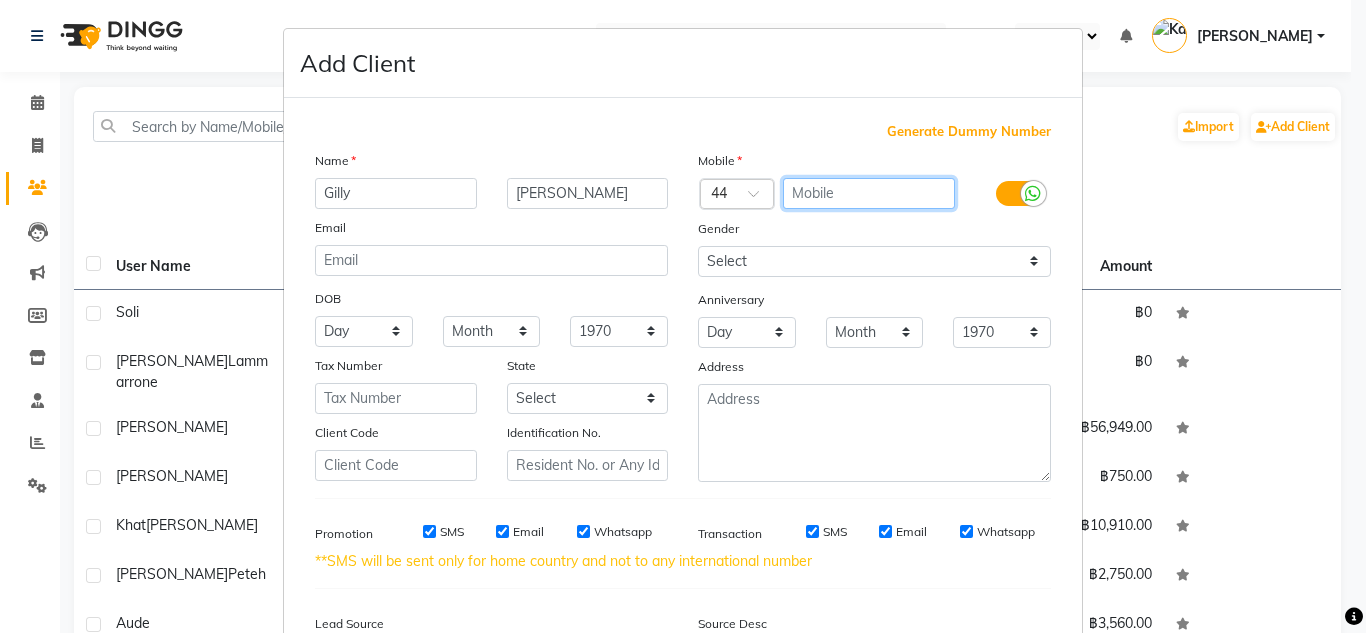 click at bounding box center (869, 193) 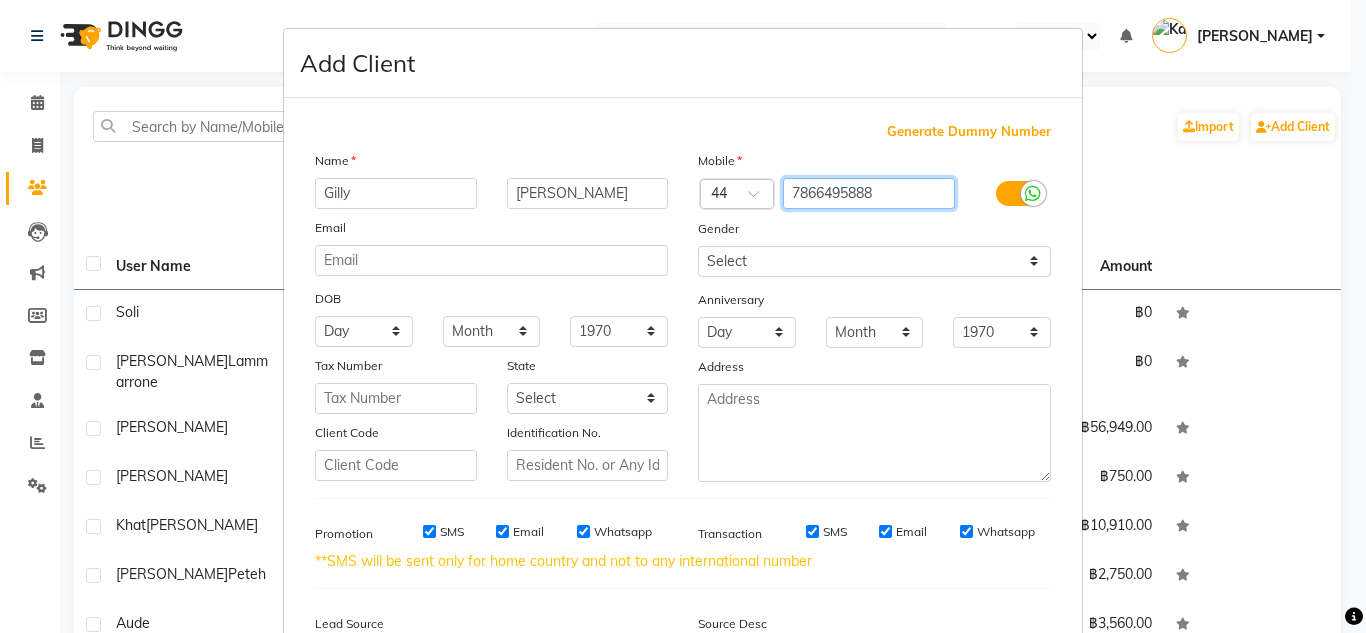 type on "7866495888" 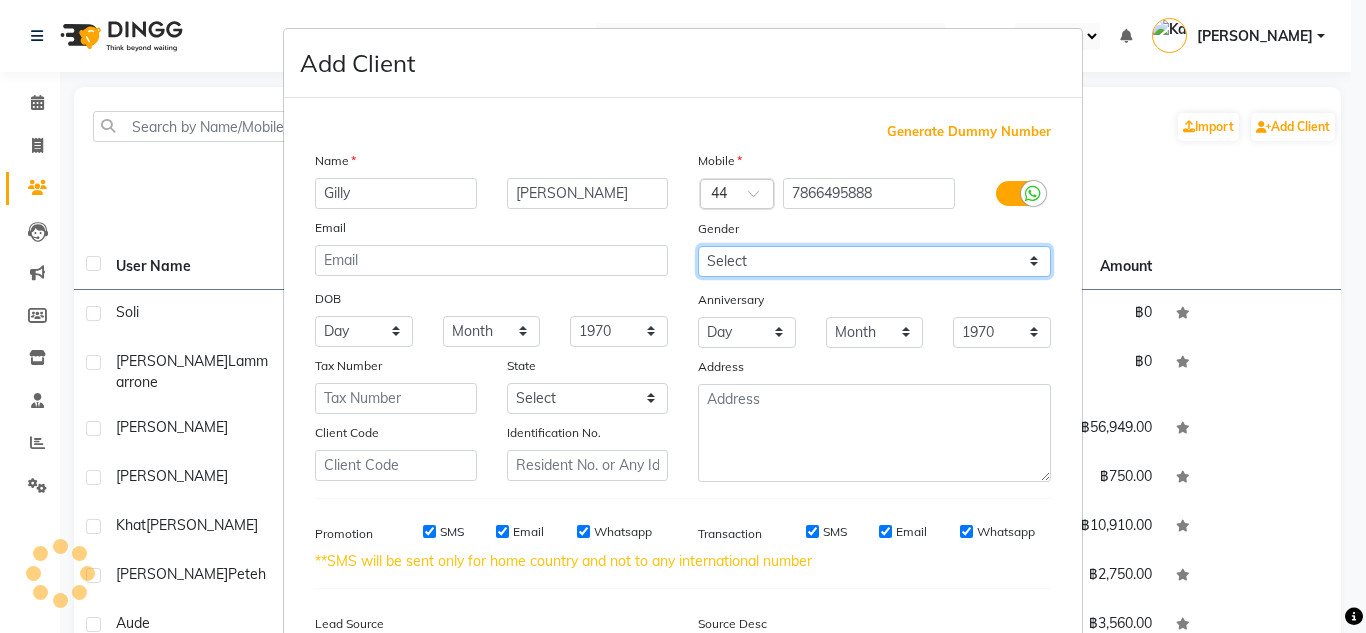 click on "Select Male Female Other Prefer Not To Say" at bounding box center (874, 261) 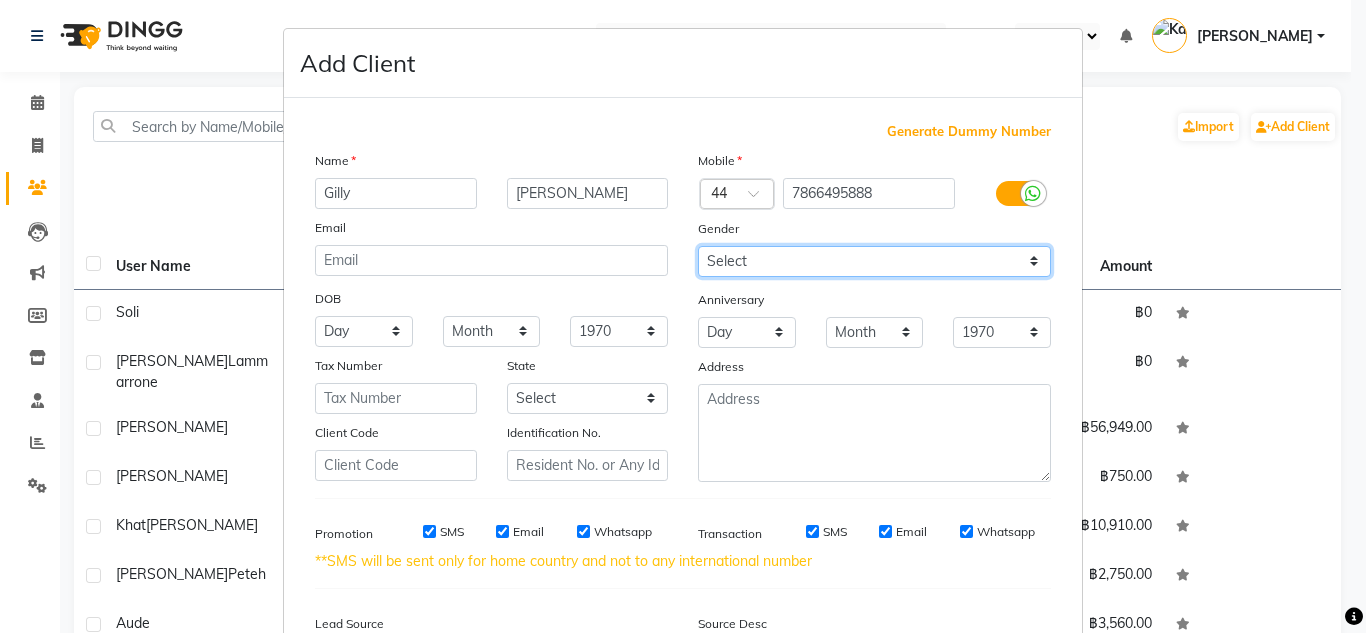 select on "female" 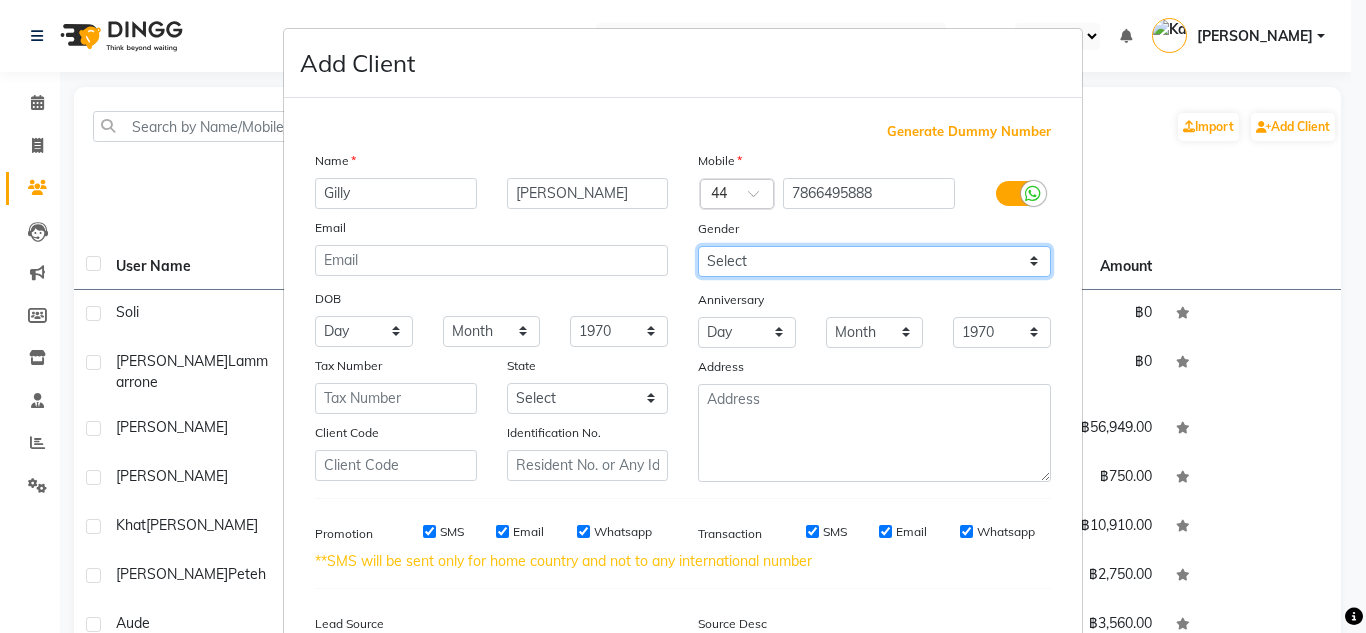 click on "Select Male Female Other Prefer Not To Say" at bounding box center [874, 261] 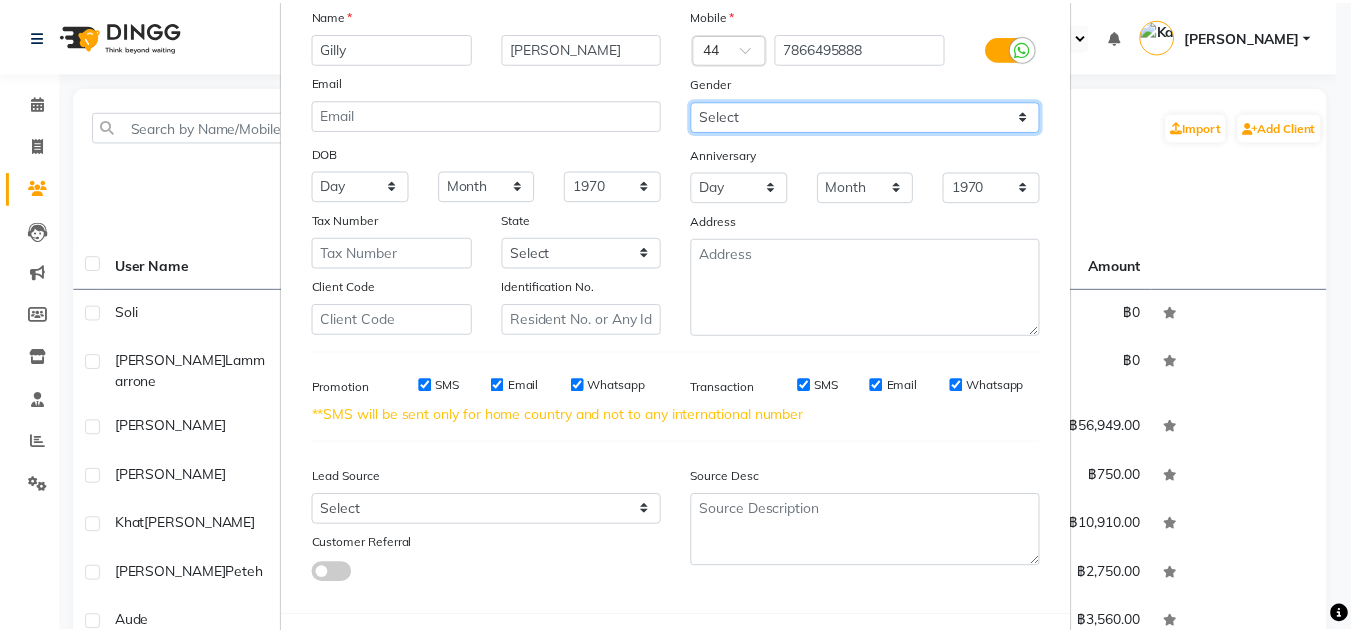 scroll, scrollTop: 237, scrollLeft: 0, axis: vertical 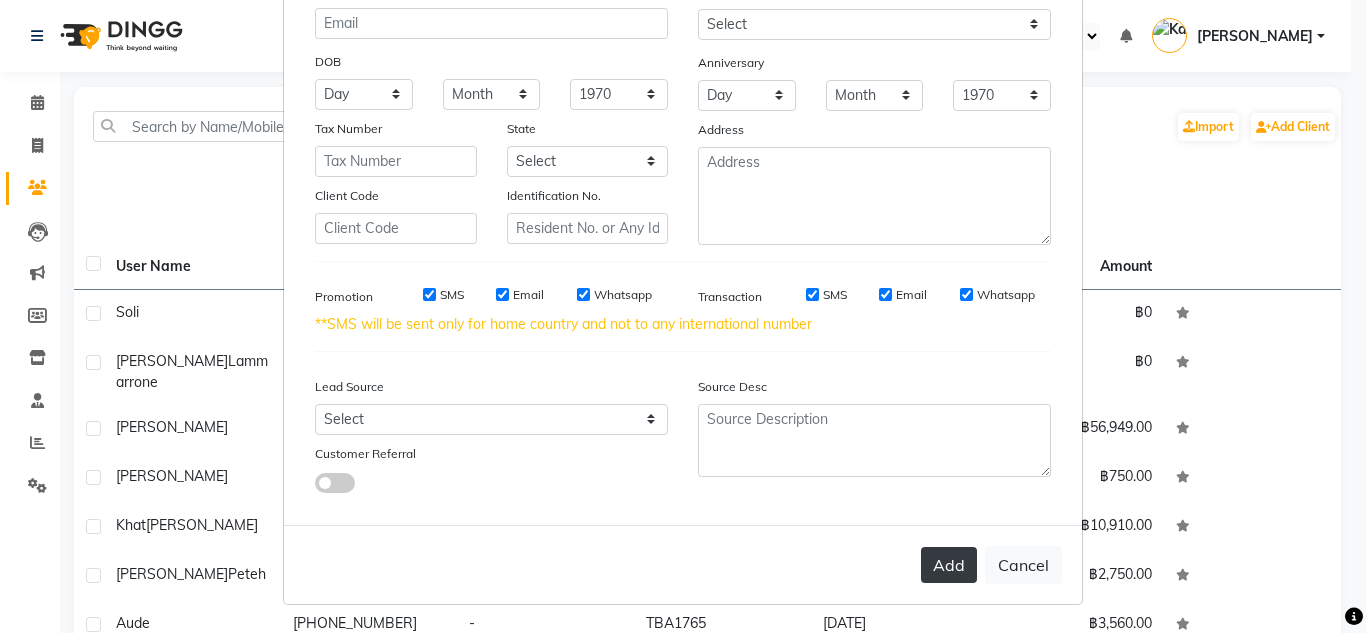 click on "Add" at bounding box center [949, 565] 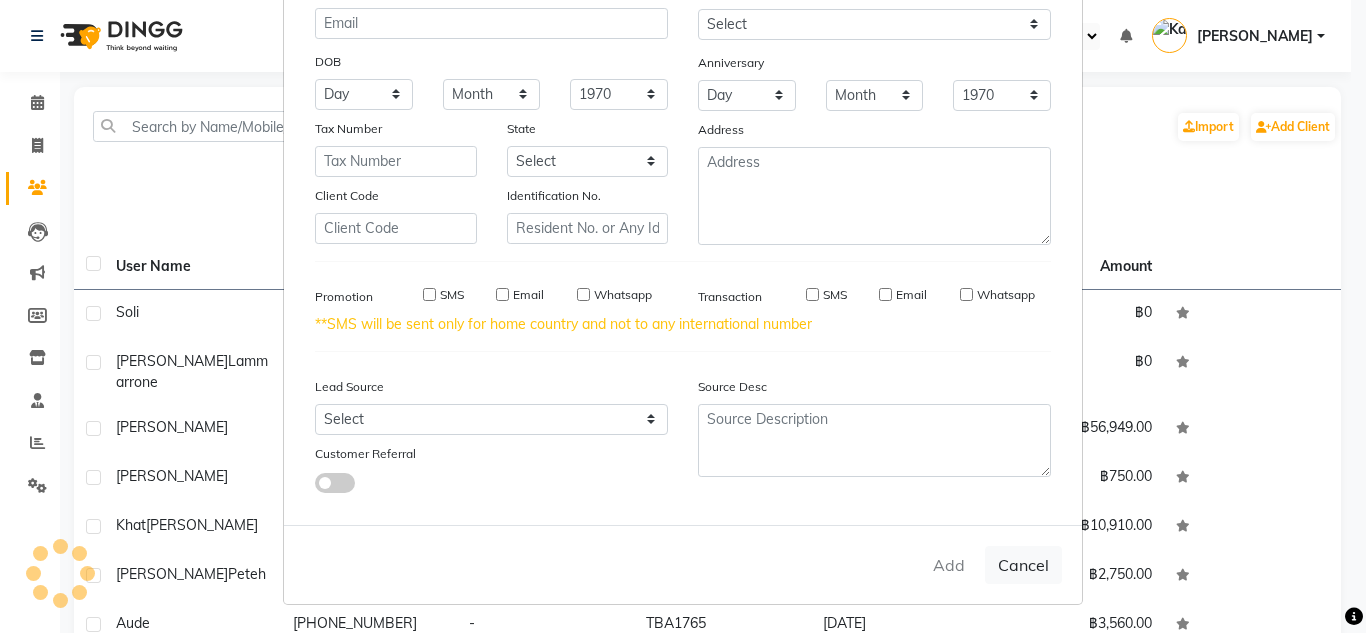 type 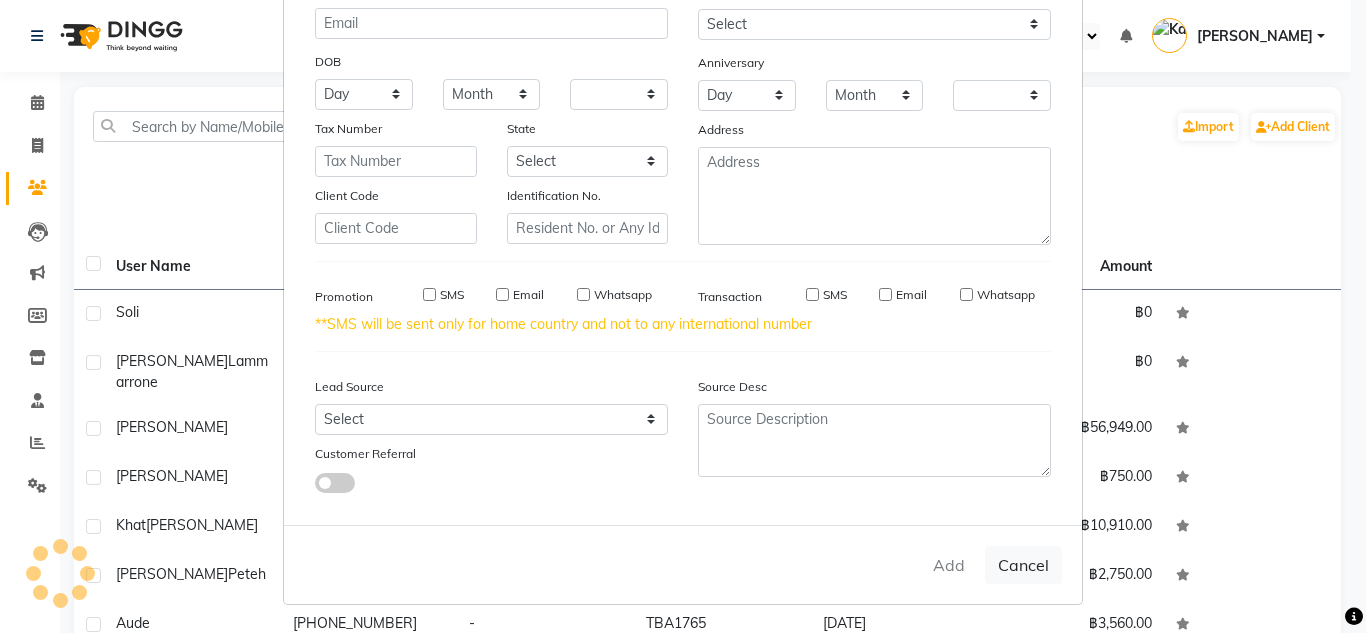 checkbox on "false" 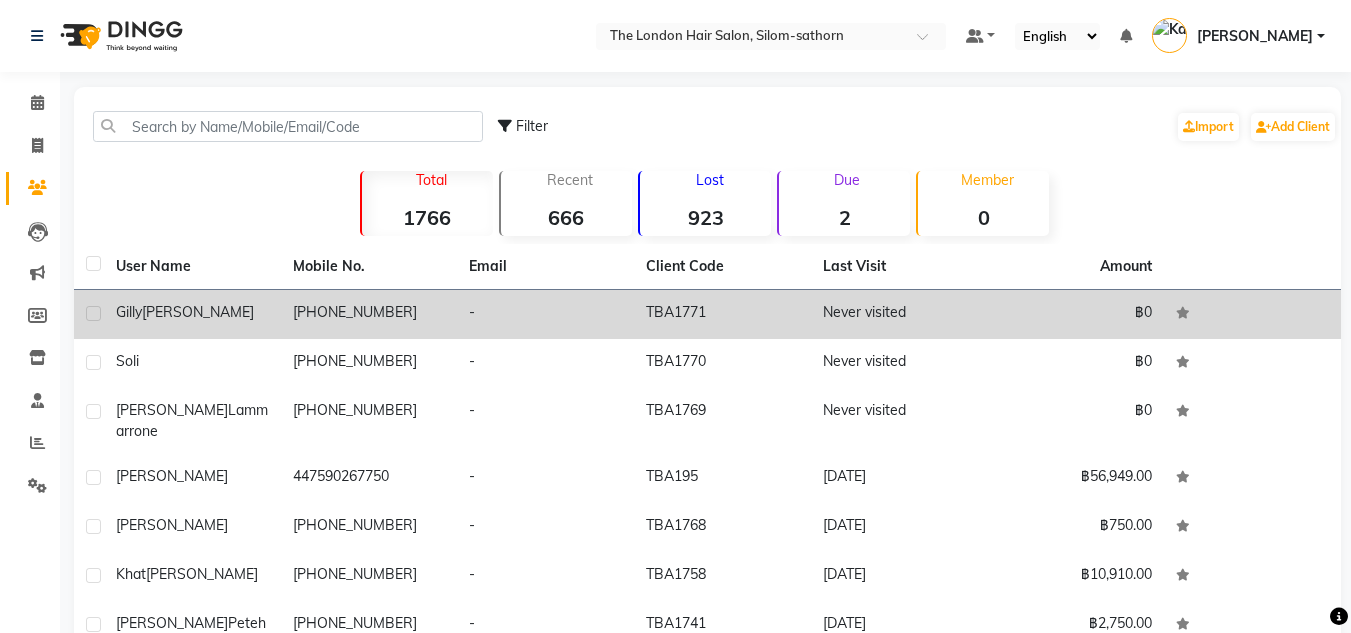 click on "[PHONE_NUMBER]" 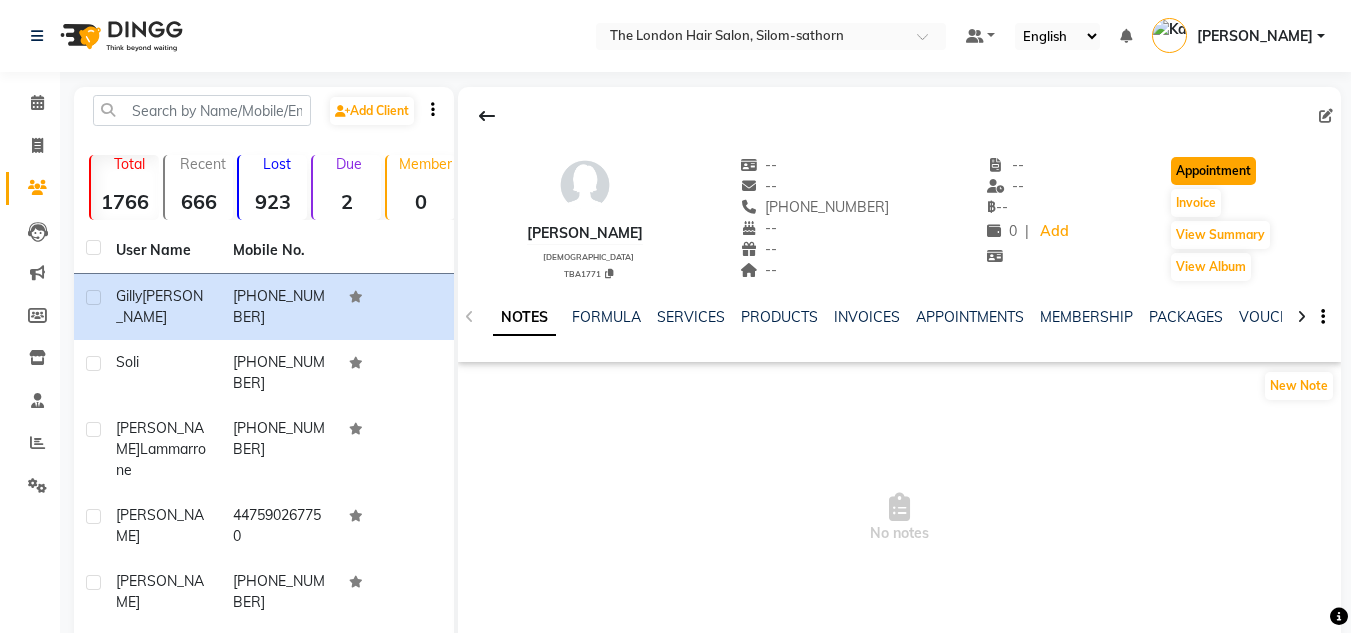click on "Appointment" 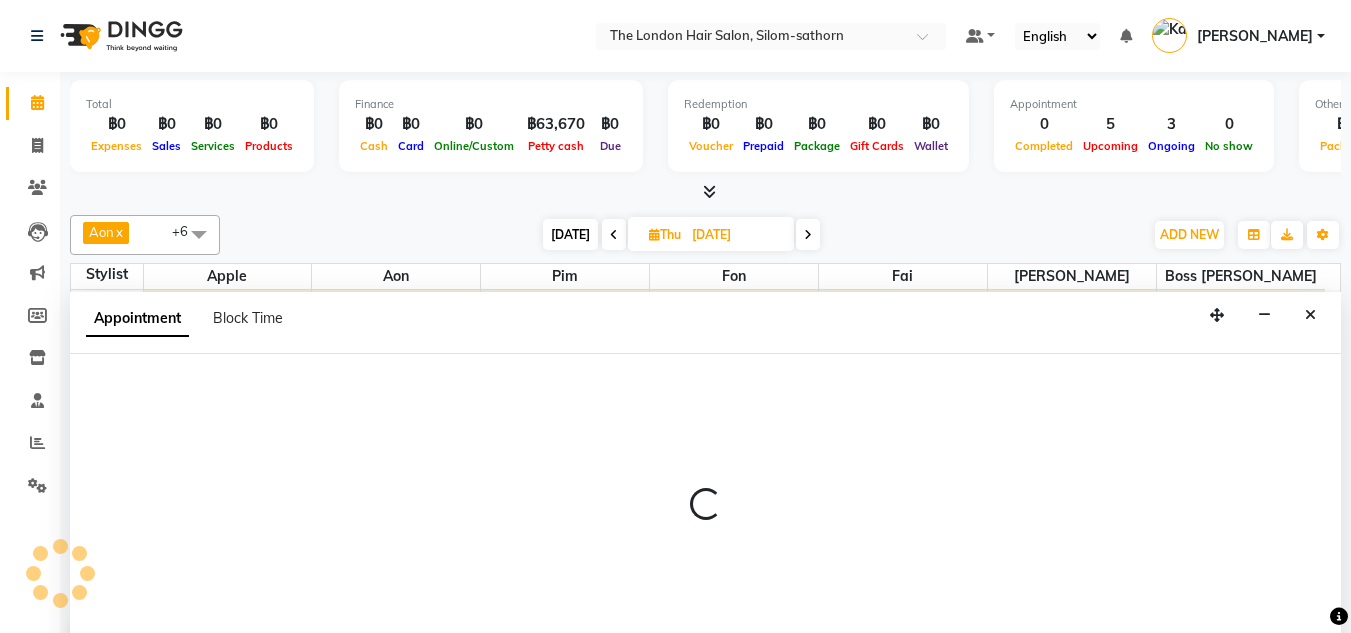 type on "12-07-2025" 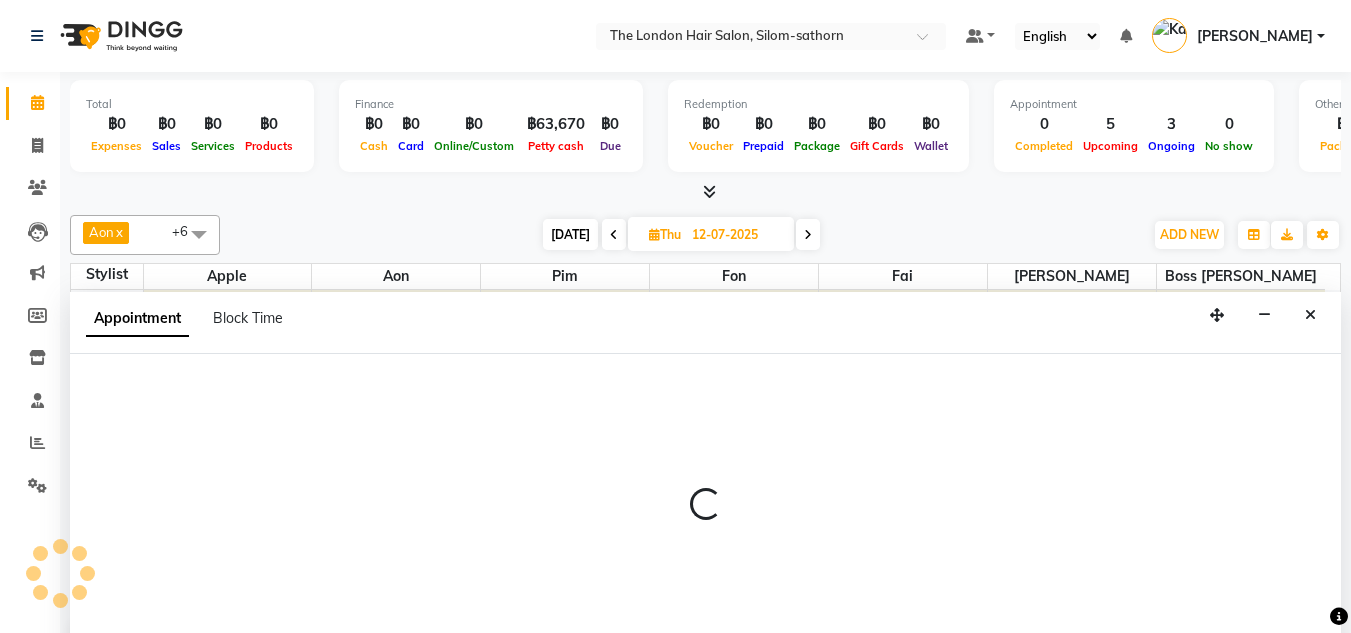 select on "600" 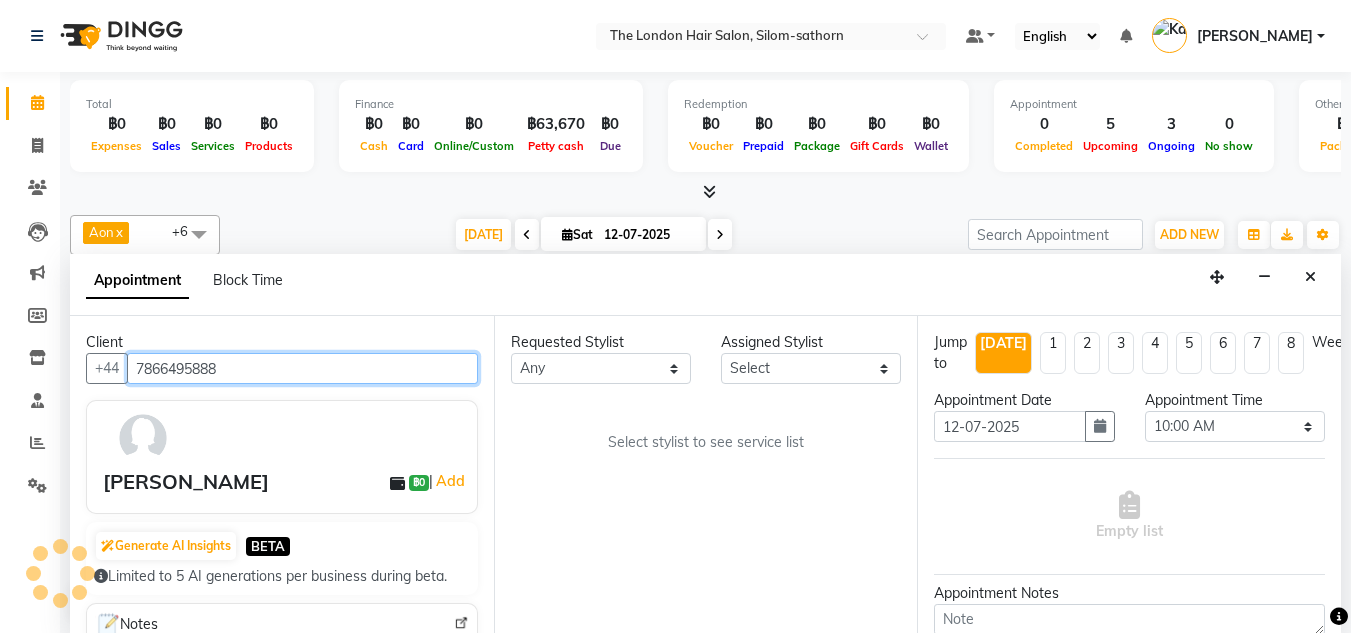 scroll, scrollTop: 265, scrollLeft: 0, axis: vertical 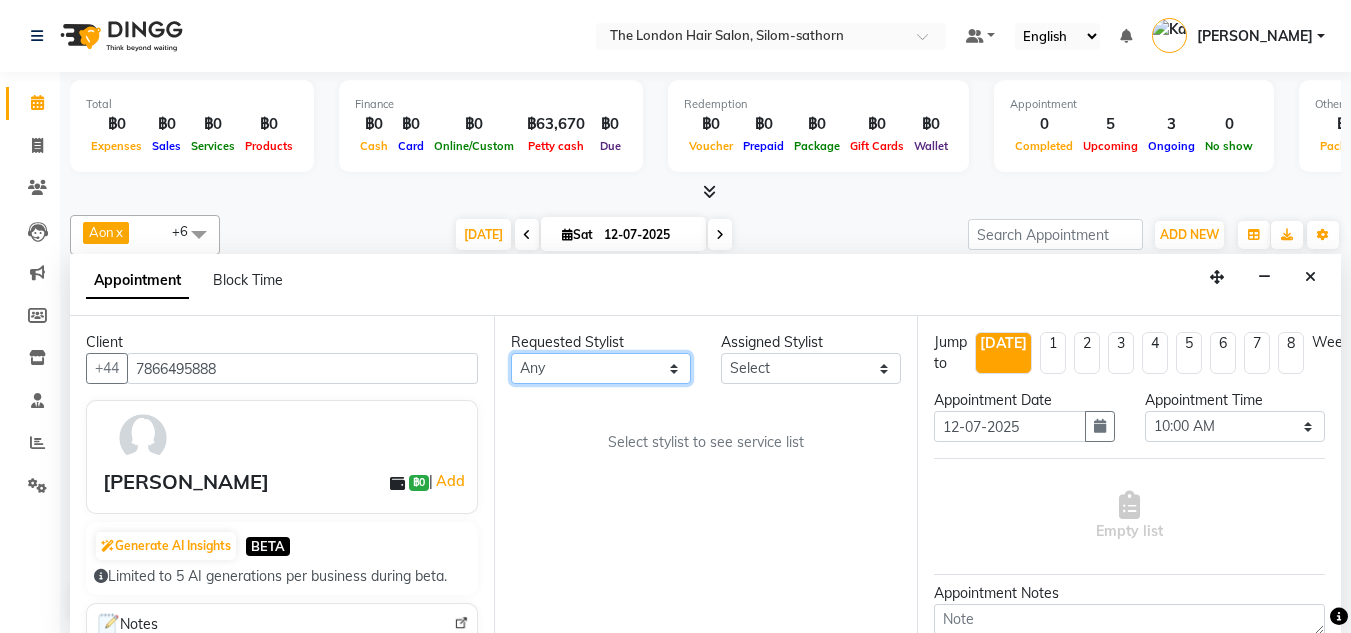 click on "Any Aon Apple   Boss Luke Fai  Fon Kate  Pim" at bounding box center [601, 368] 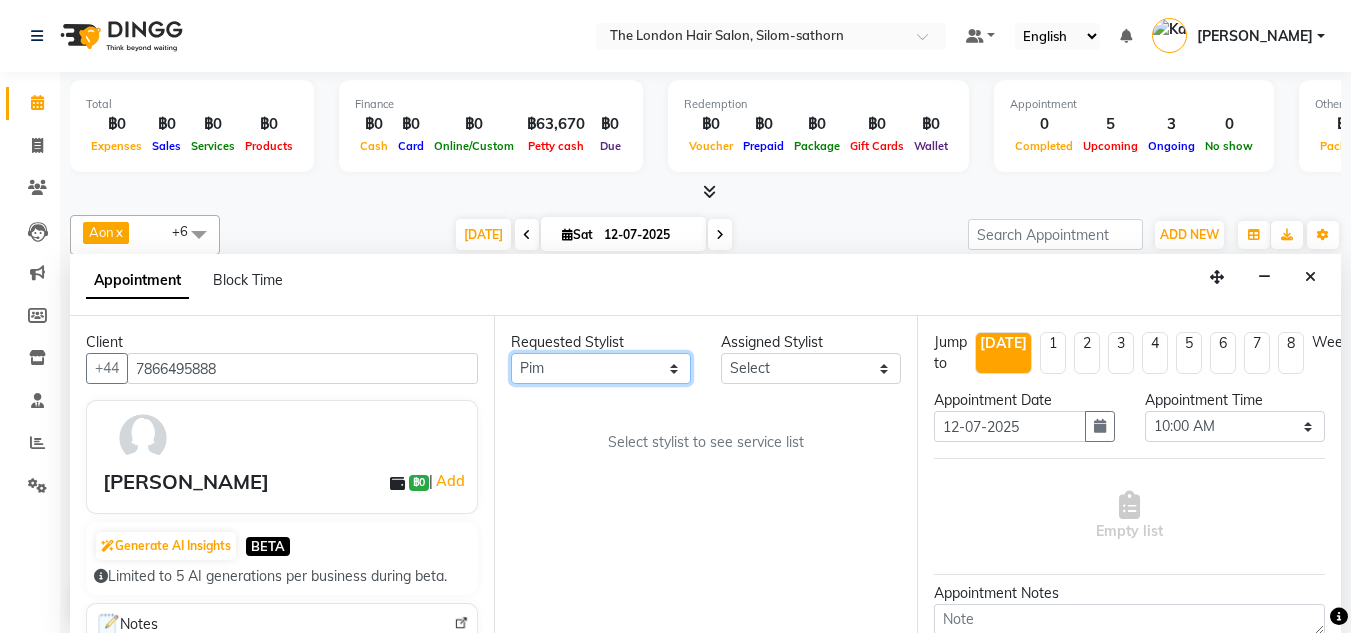 click on "Any Aon Apple   Boss Luke Fai  Fon Kate  Pim" at bounding box center (601, 368) 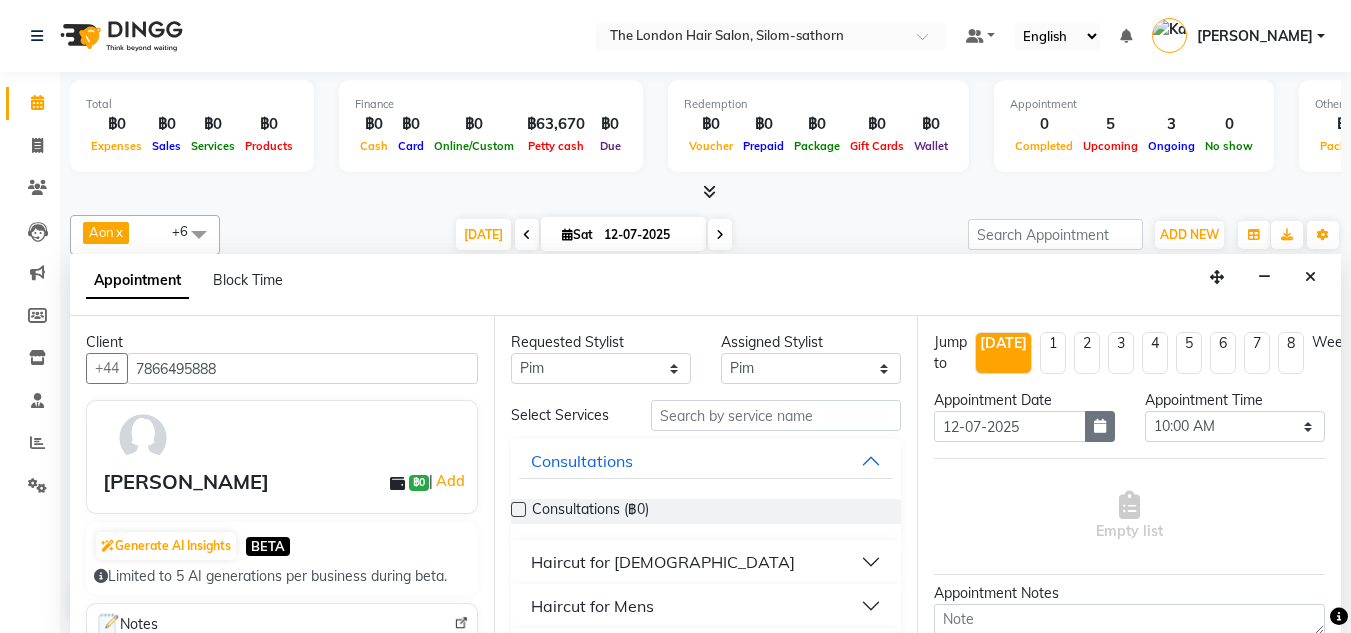 click at bounding box center (1100, 426) 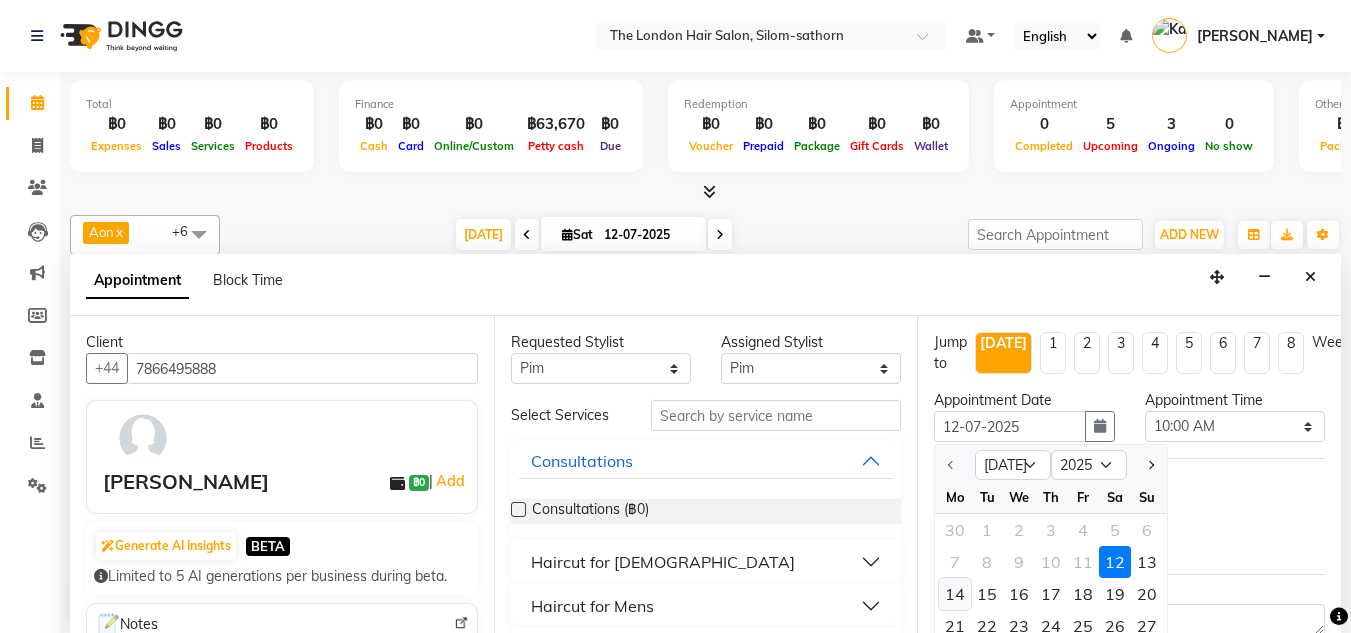 click on "14" at bounding box center [955, 594] 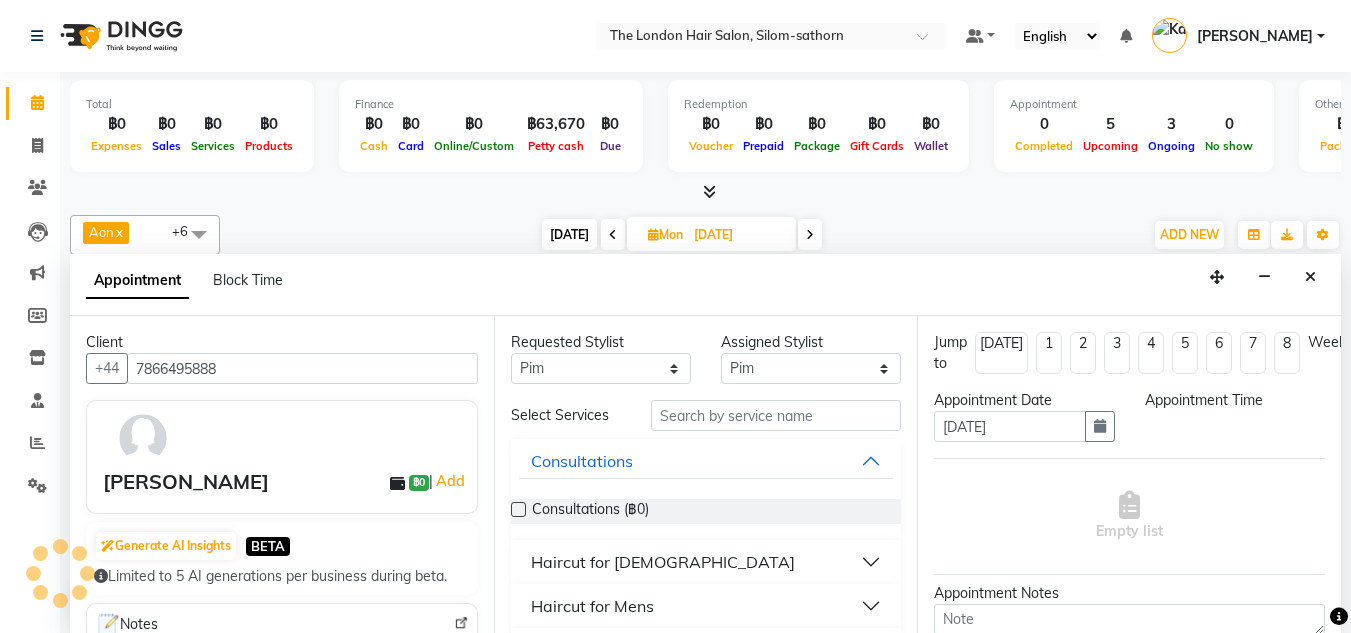 scroll, scrollTop: 0, scrollLeft: 0, axis: both 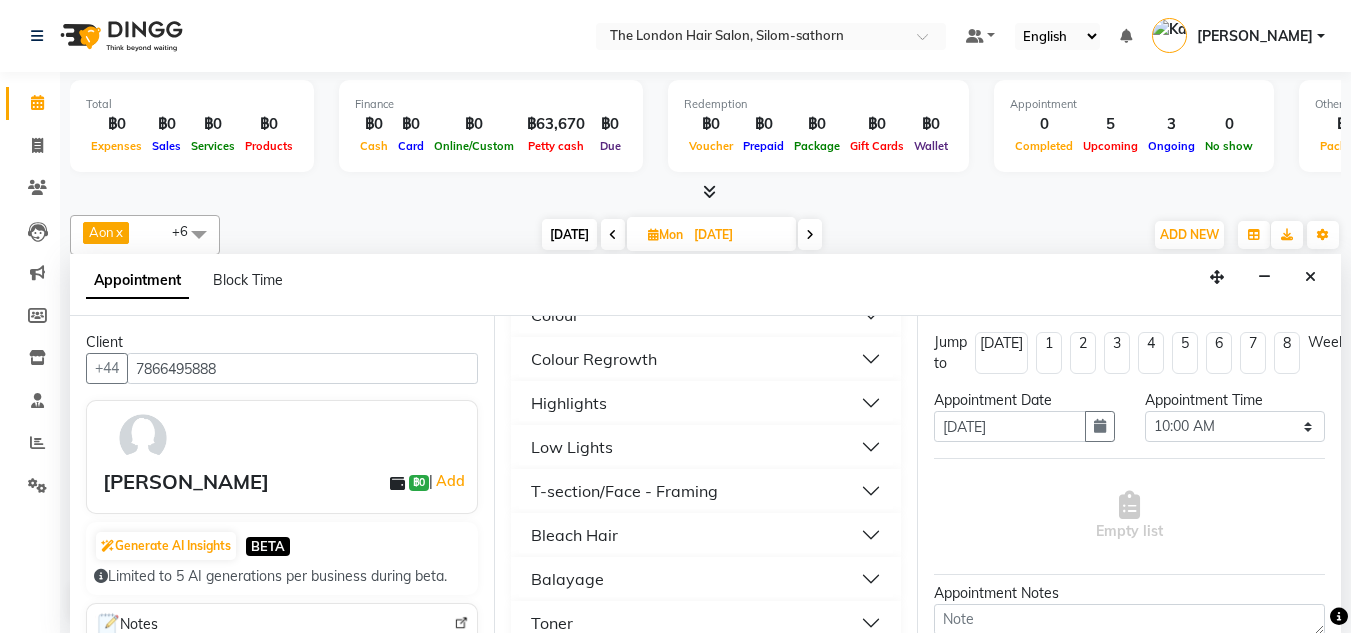 click on "Highlights" at bounding box center [569, 403] 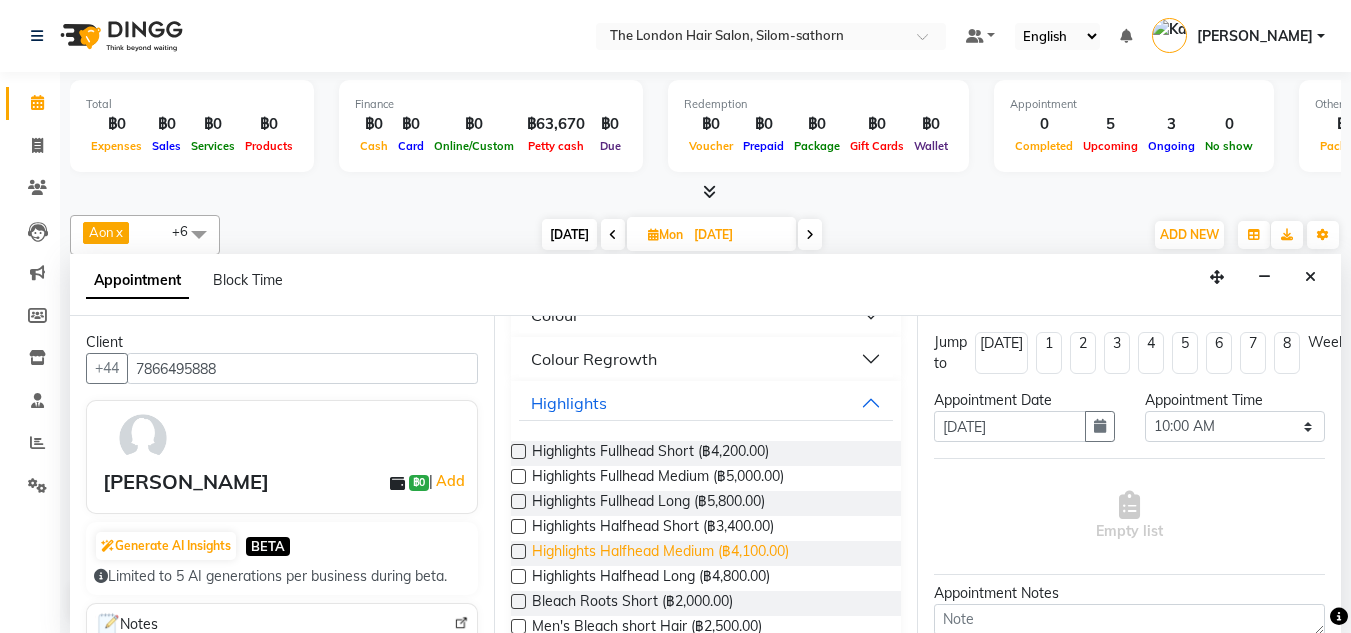drag, startPoint x: 648, startPoint y: 547, endPoint x: 589, endPoint y: 561, distance: 60.63827 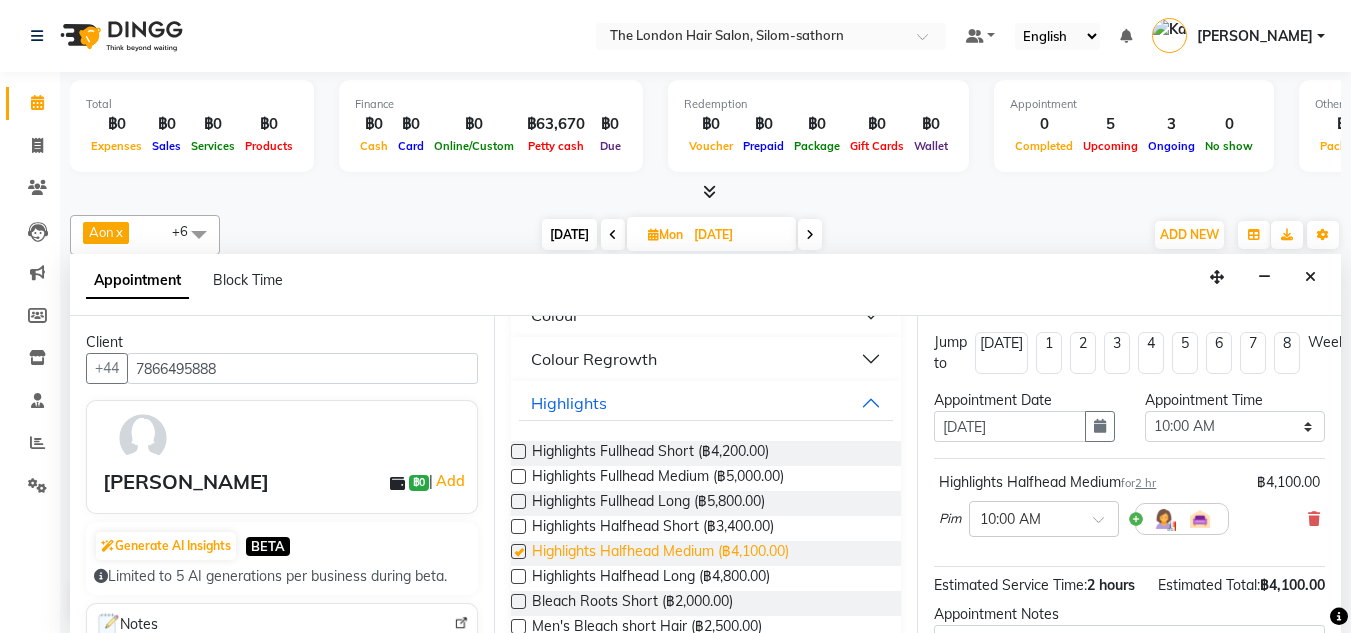 checkbox on "false" 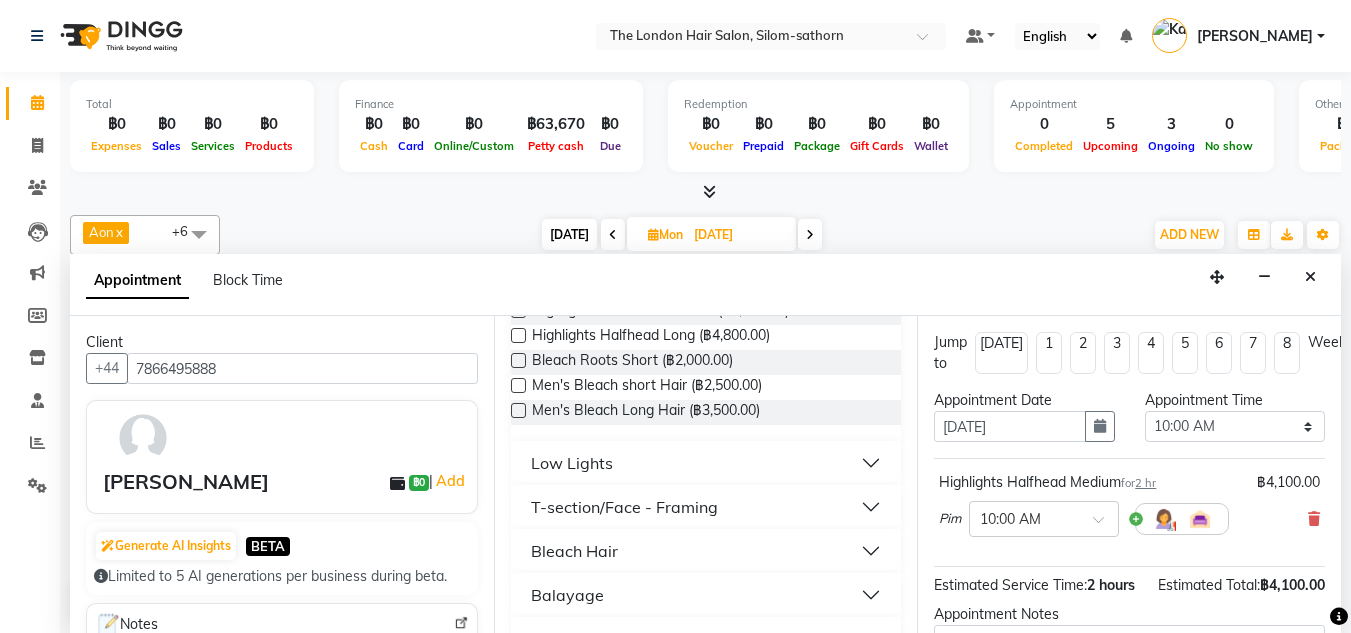 scroll, scrollTop: 822, scrollLeft: 0, axis: vertical 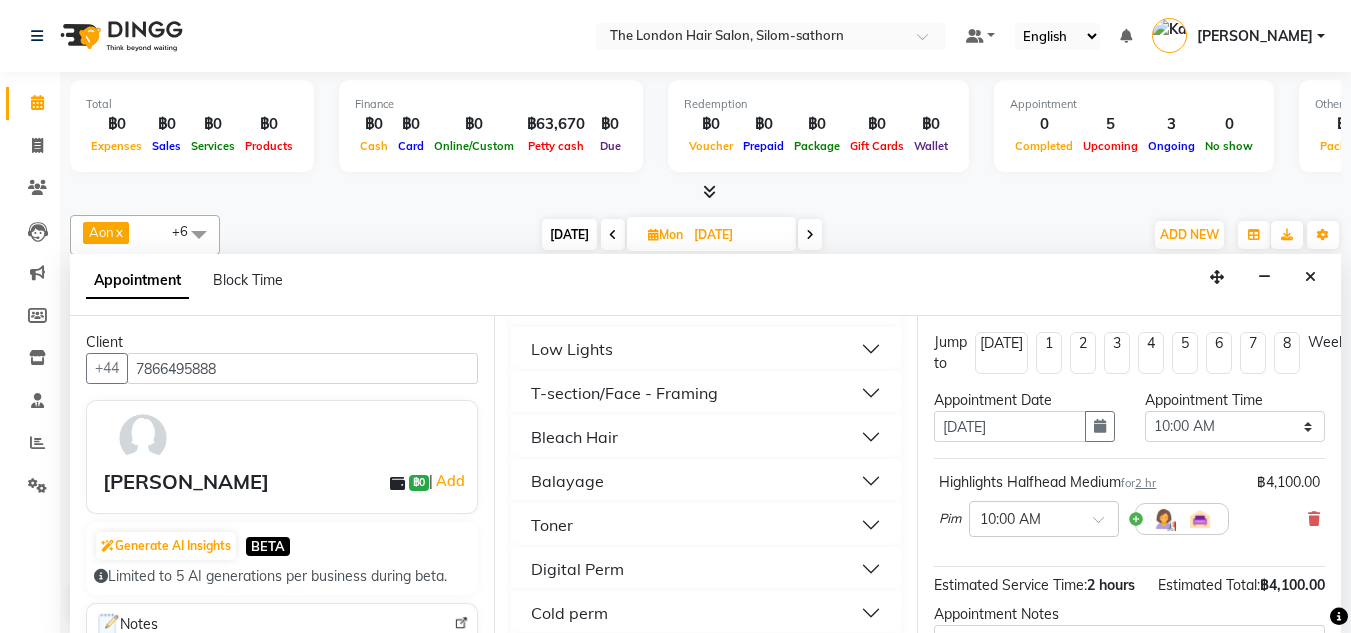 drag, startPoint x: 1314, startPoint y: 285, endPoint x: 929, endPoint y: 272, distance: 385.21942 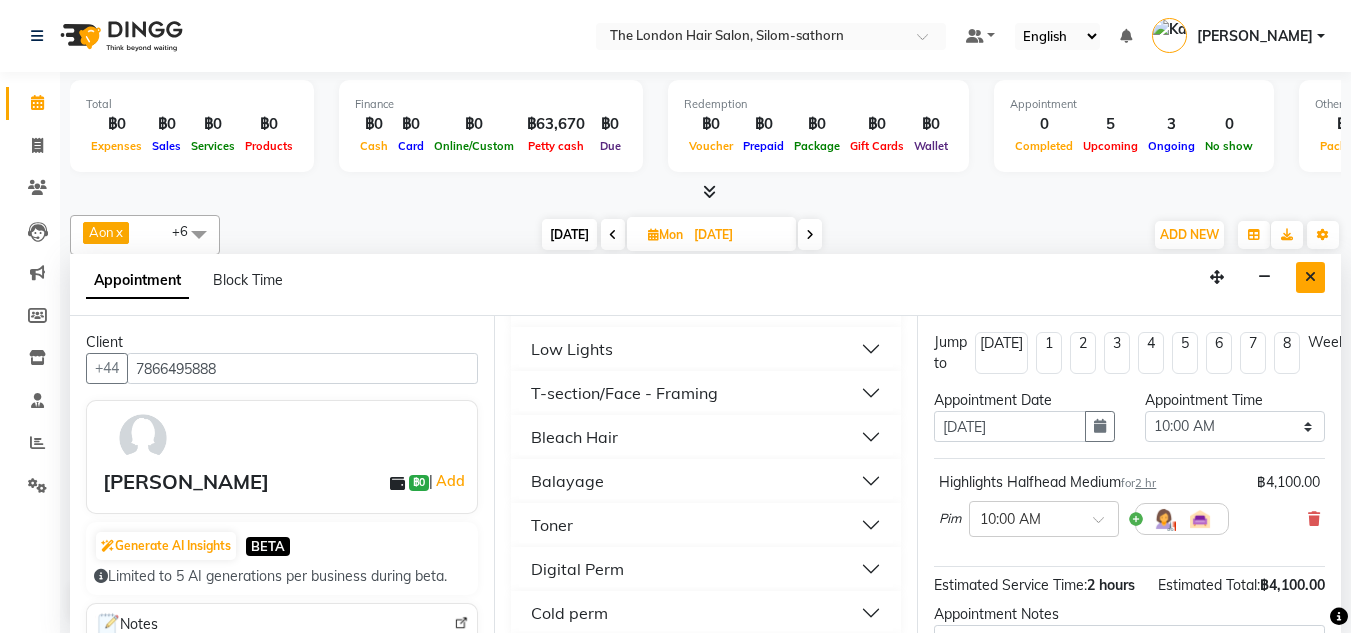 drag, startPoint x: 929, startPoint y: 272, endPoint x: 1312, endPoint y: 282, distance: 383.13052 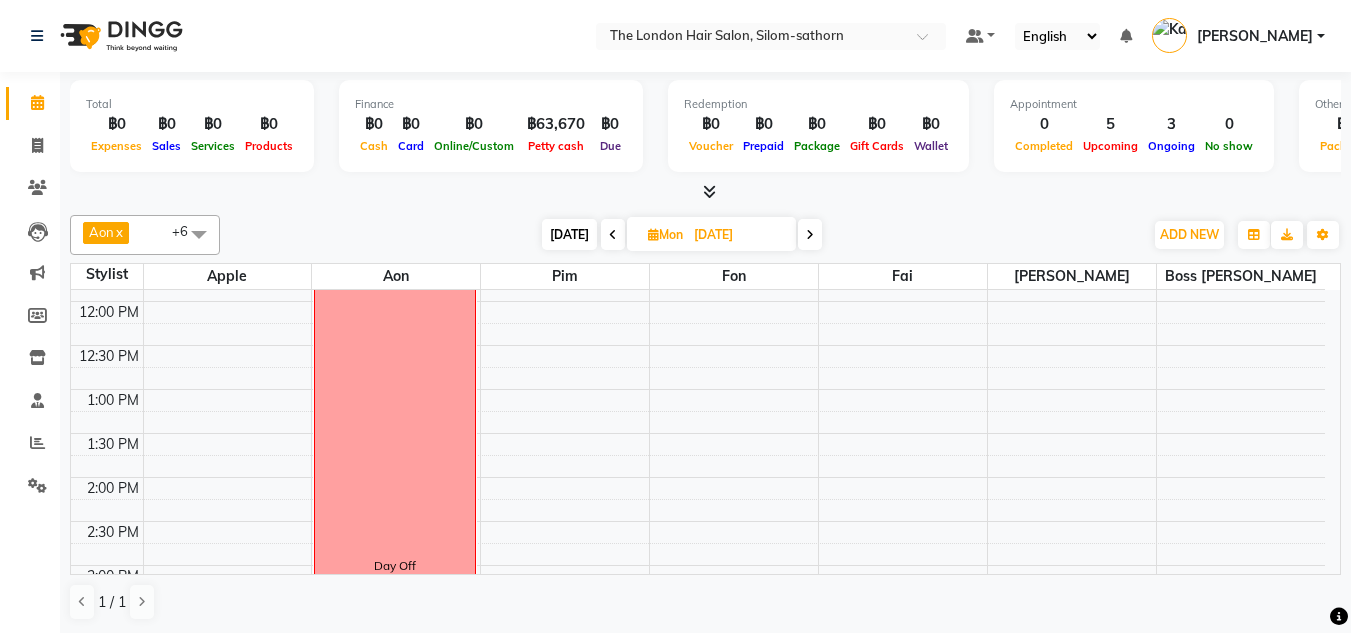 scroll, scrollTop: 256, scrollLeft: 0, axis: vertical 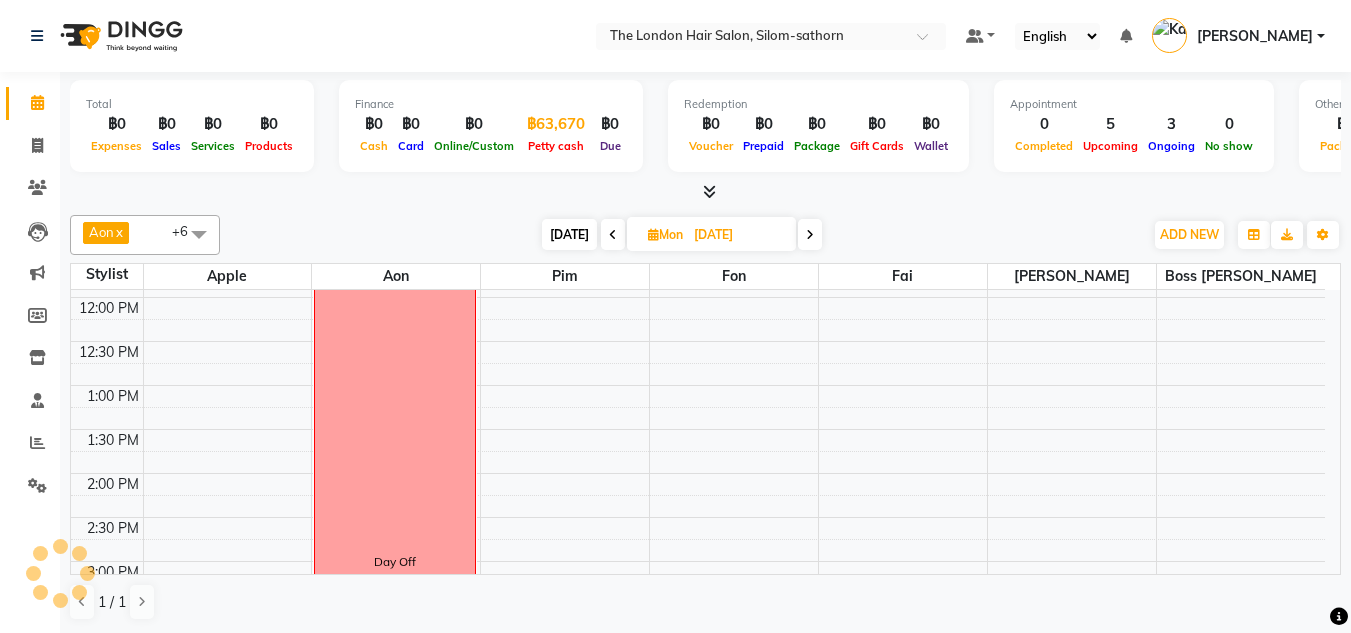 click on "฿63,670" at bounding box center [556, 124] 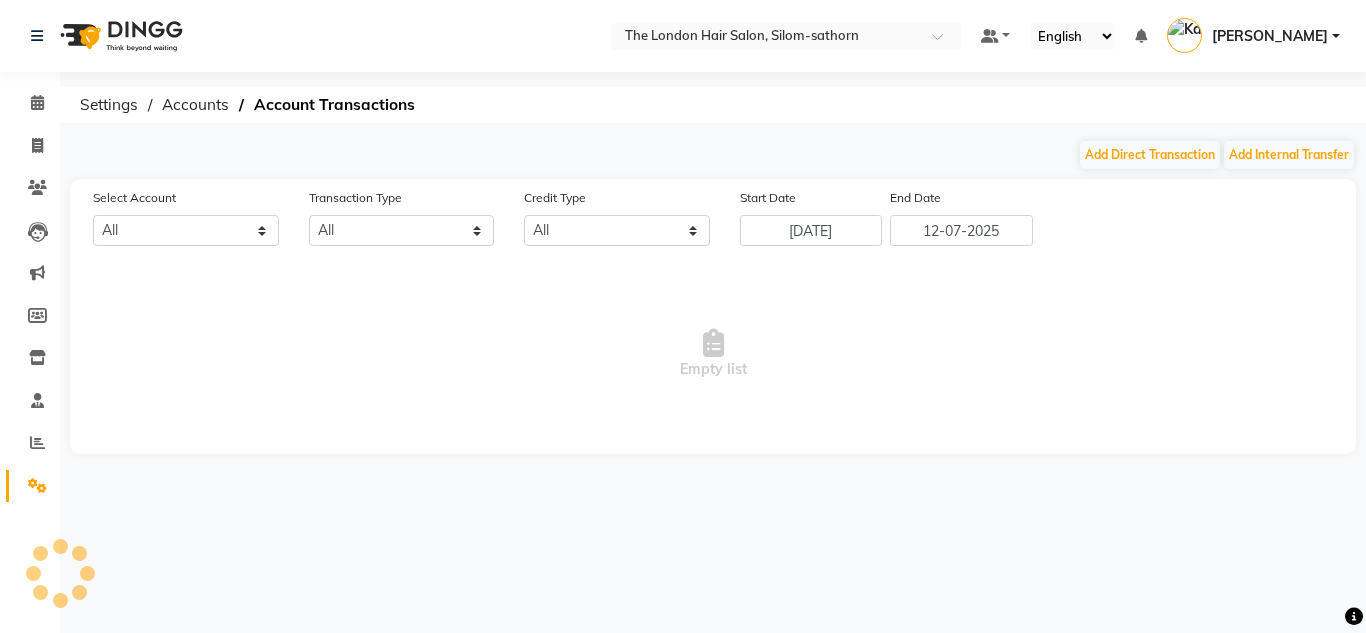 select on "6038" 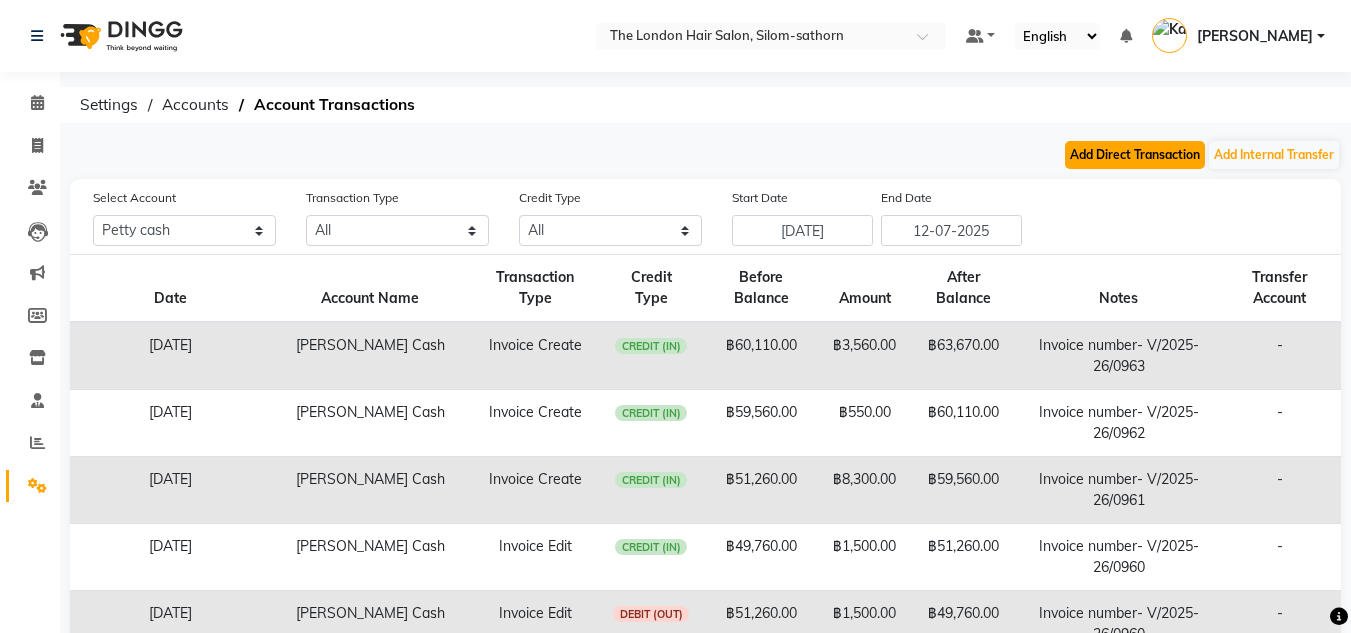 click on "Add Direct Transaction" 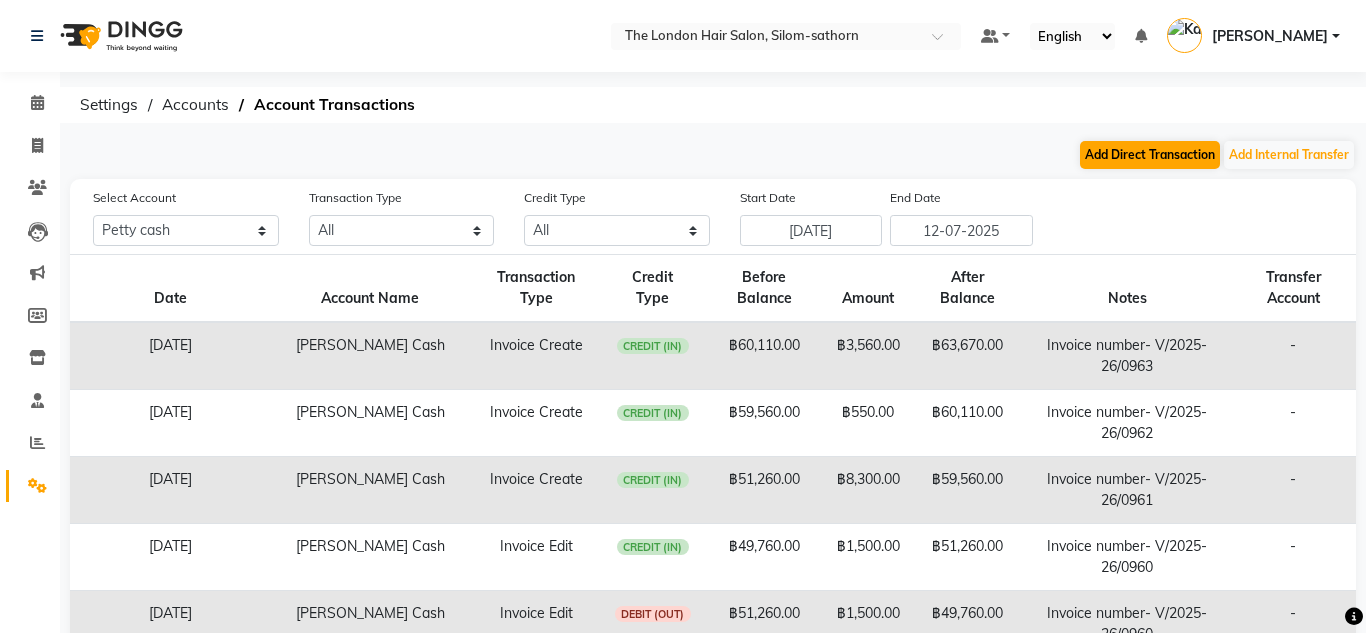 select on "direct" 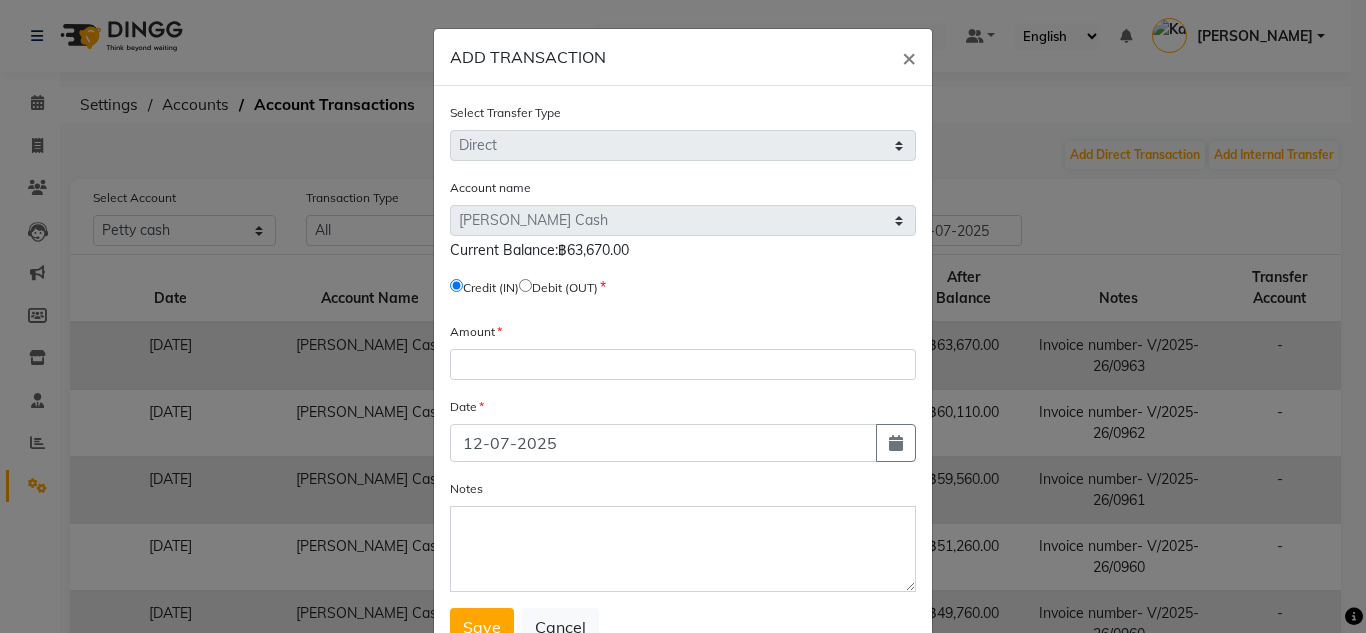 click 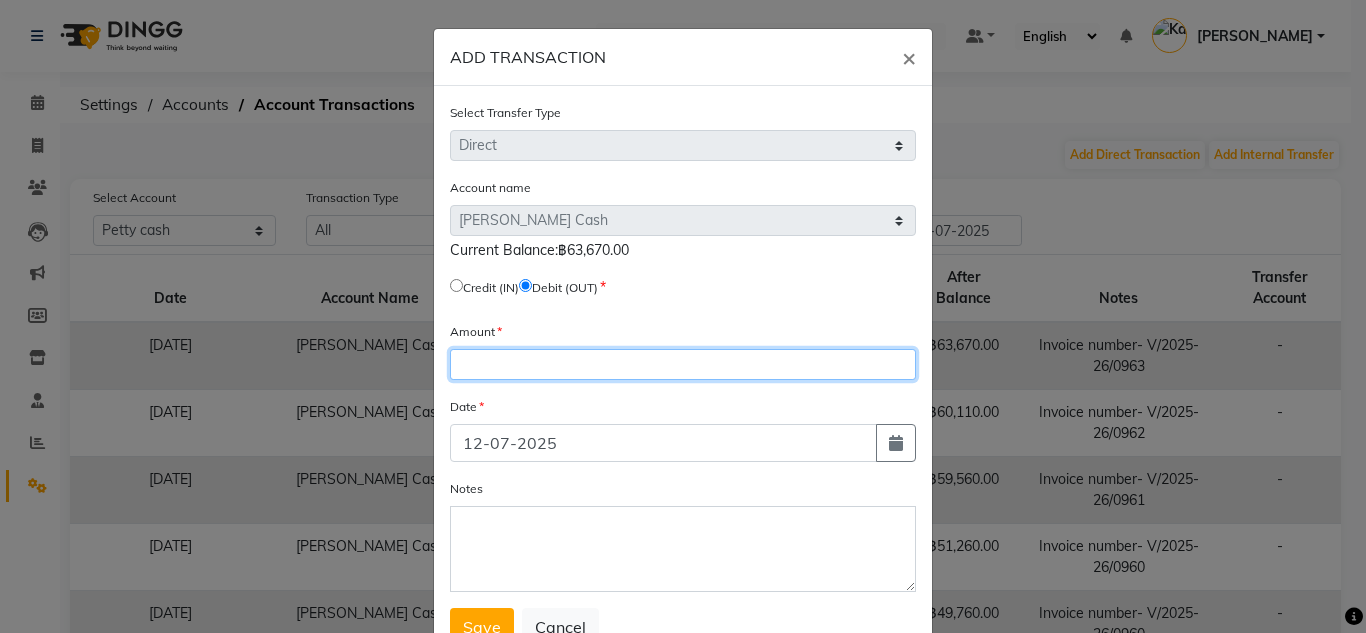 click 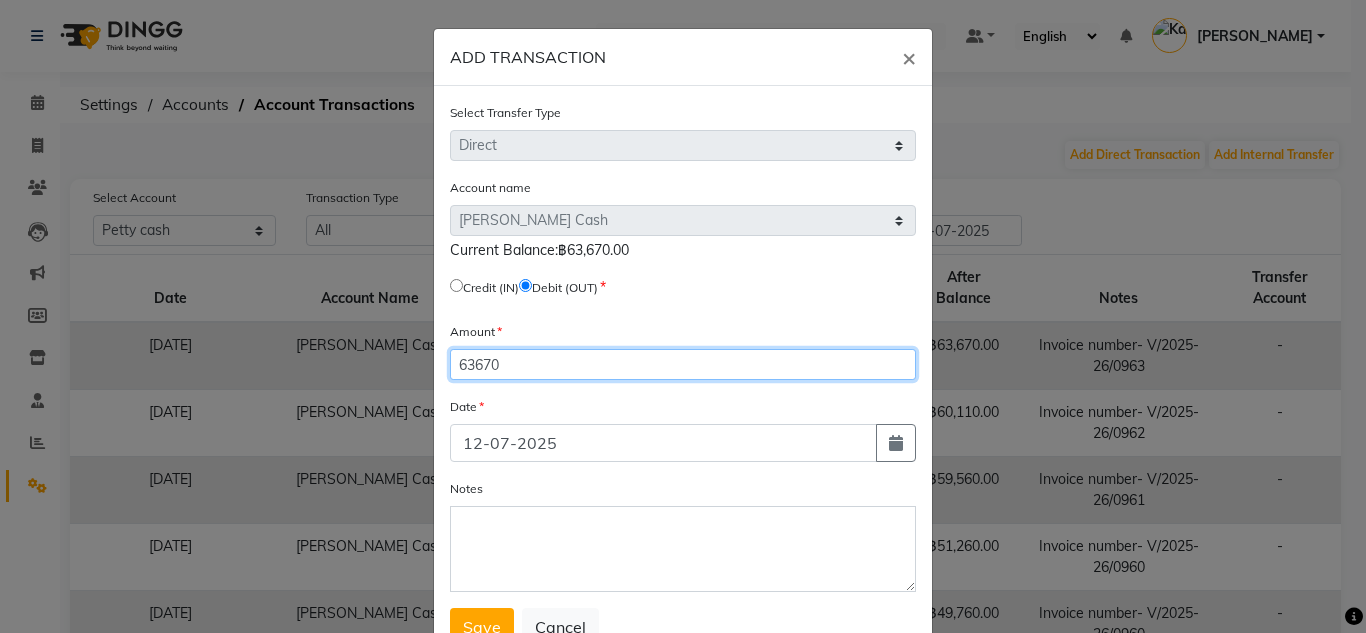 type on "63670" 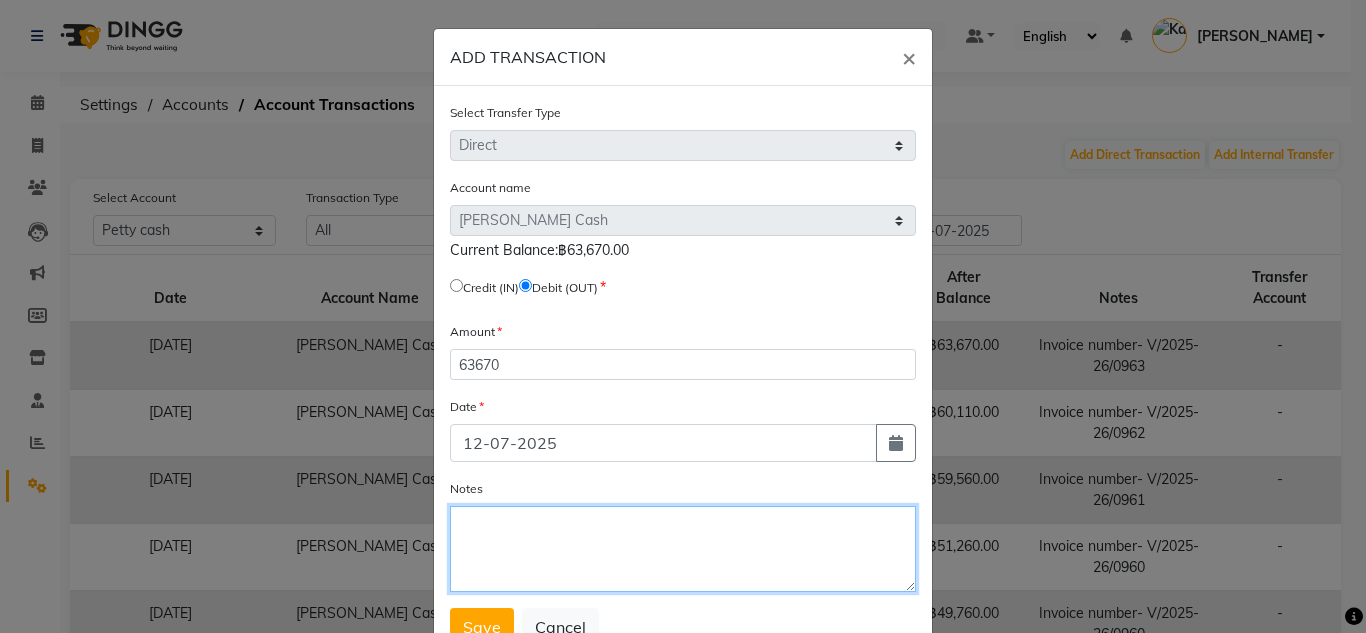 click on "Notes" at bounding box center [683, 549] 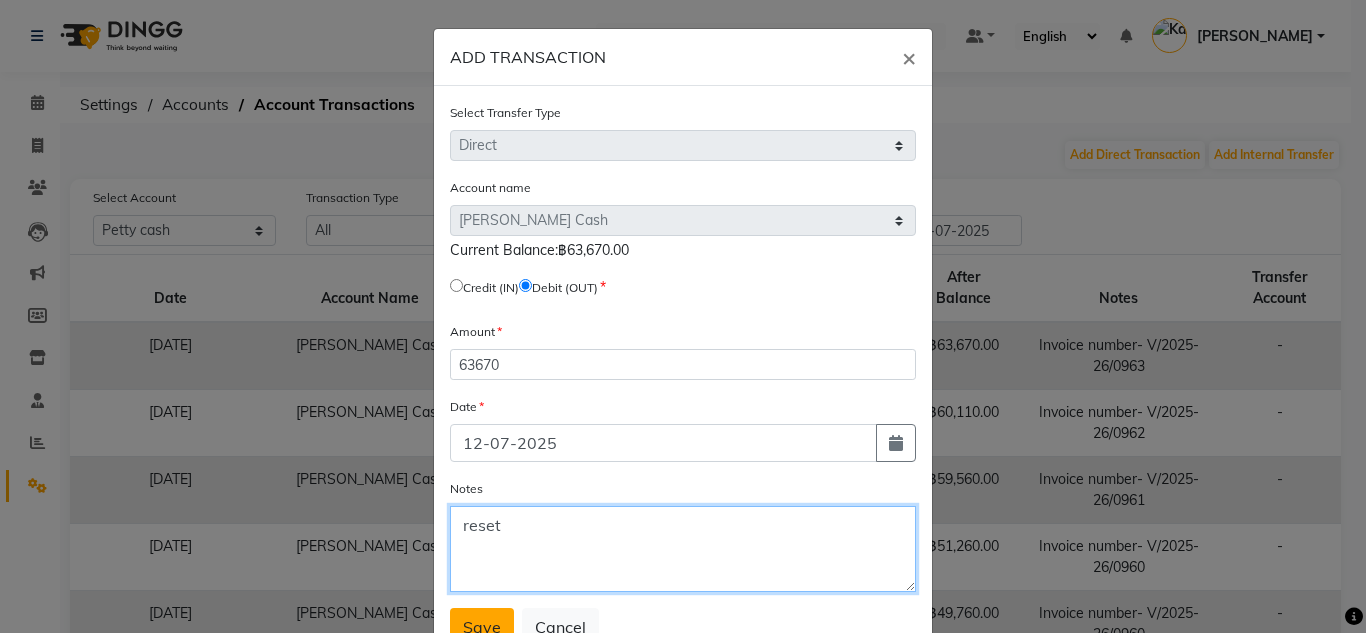 type on "reset" 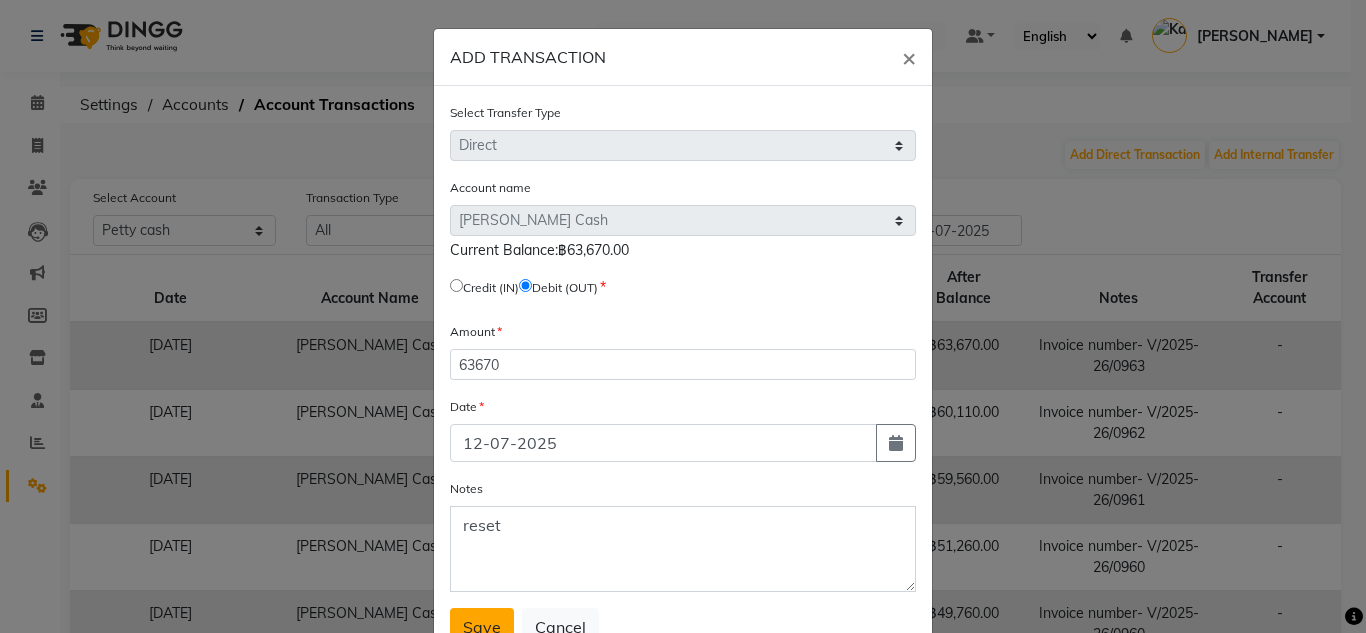 click on "Save" at bounding box center [482, 627] 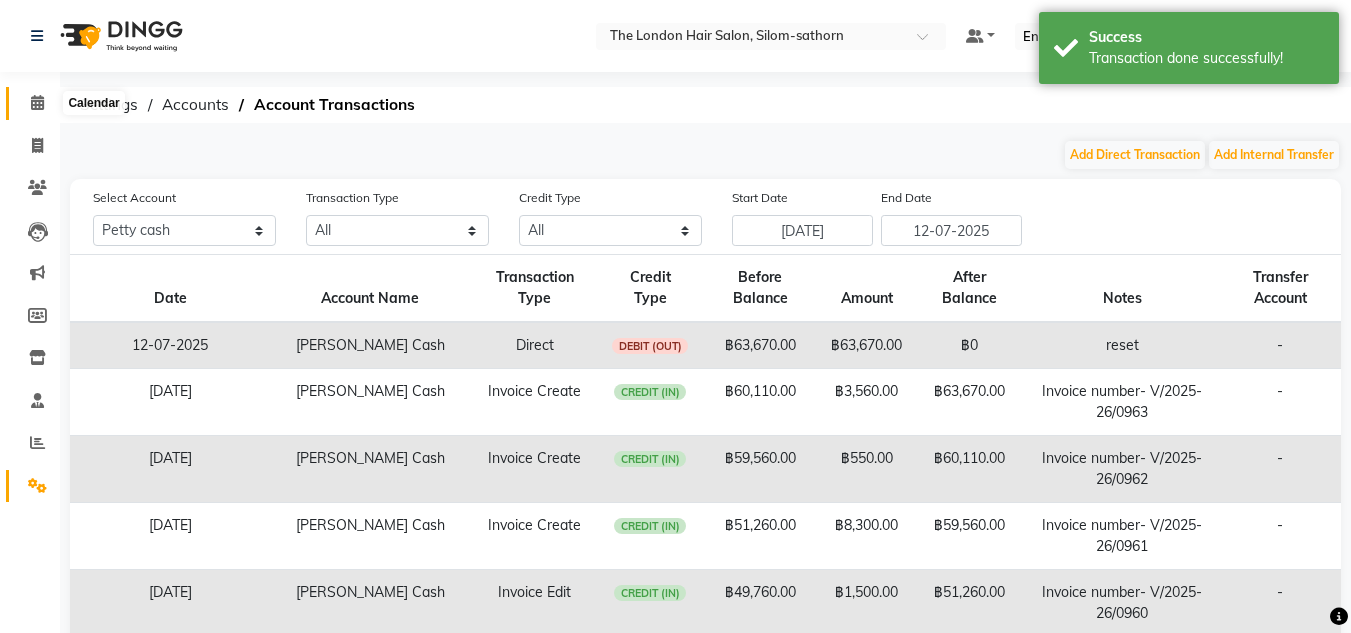 click 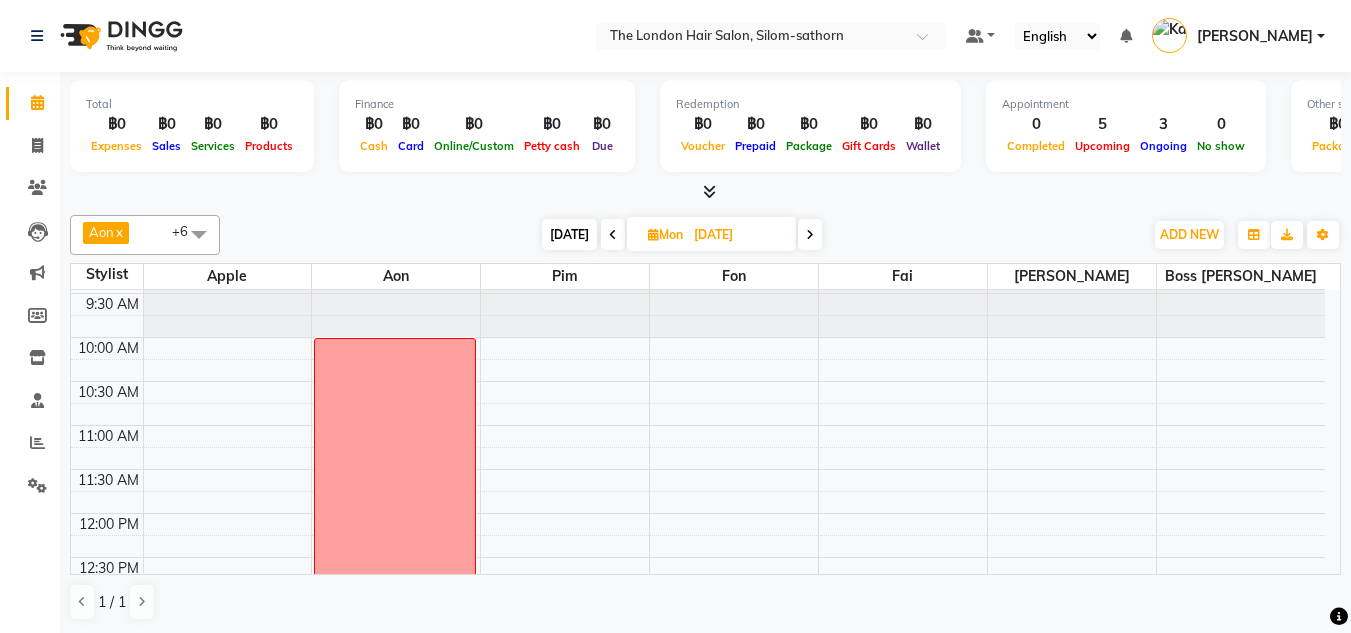 scroll, scrollTop: 0, scrollLeft: 0, axis: both 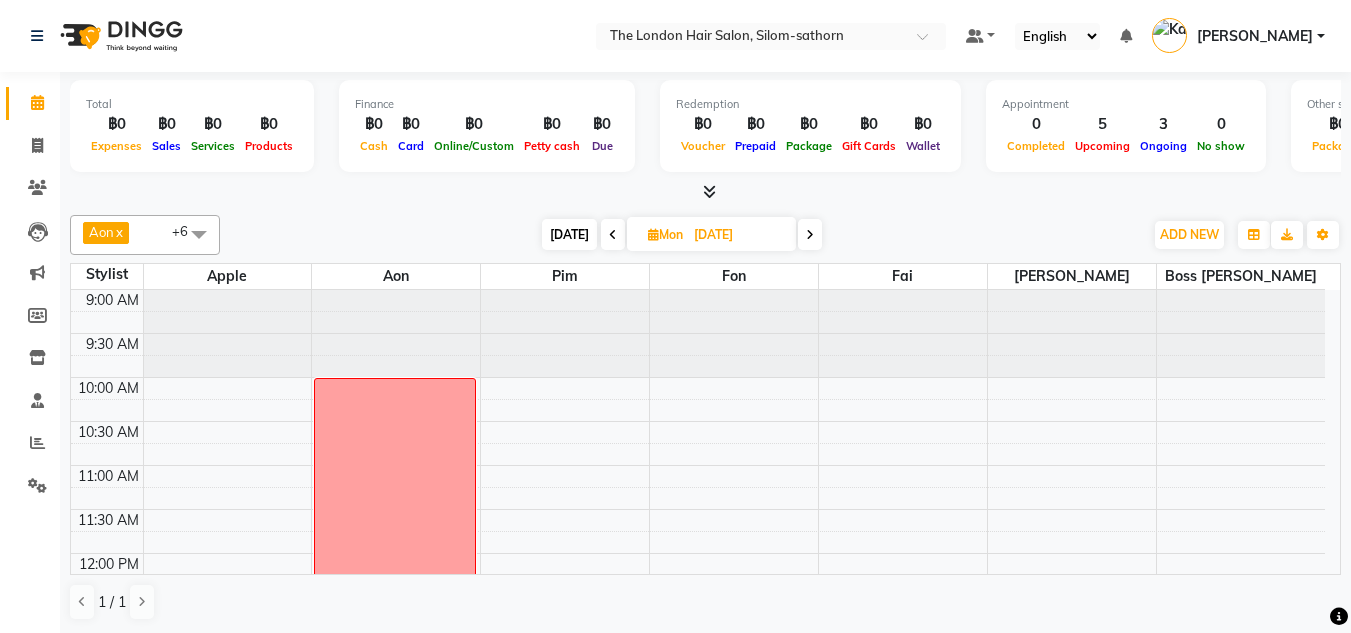 click on "Today" at bounding box center (569, 234) 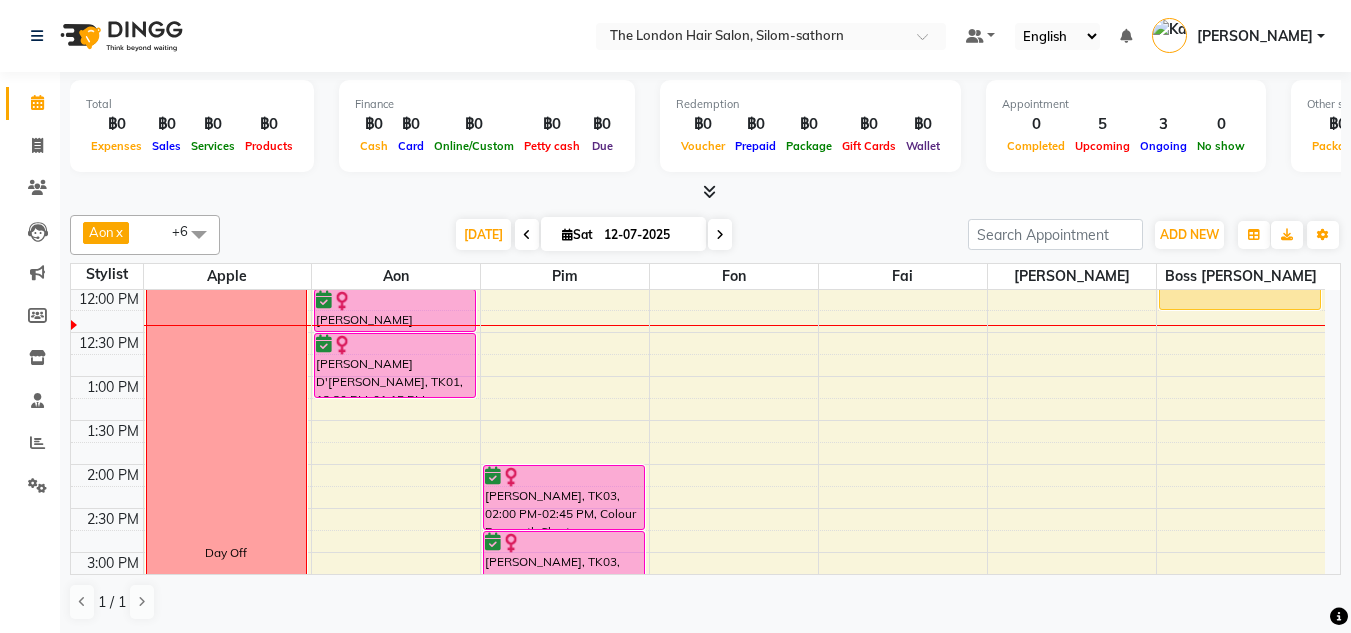 scroll, scrollTop: 120, scrollLeft: 0, axis: vertical 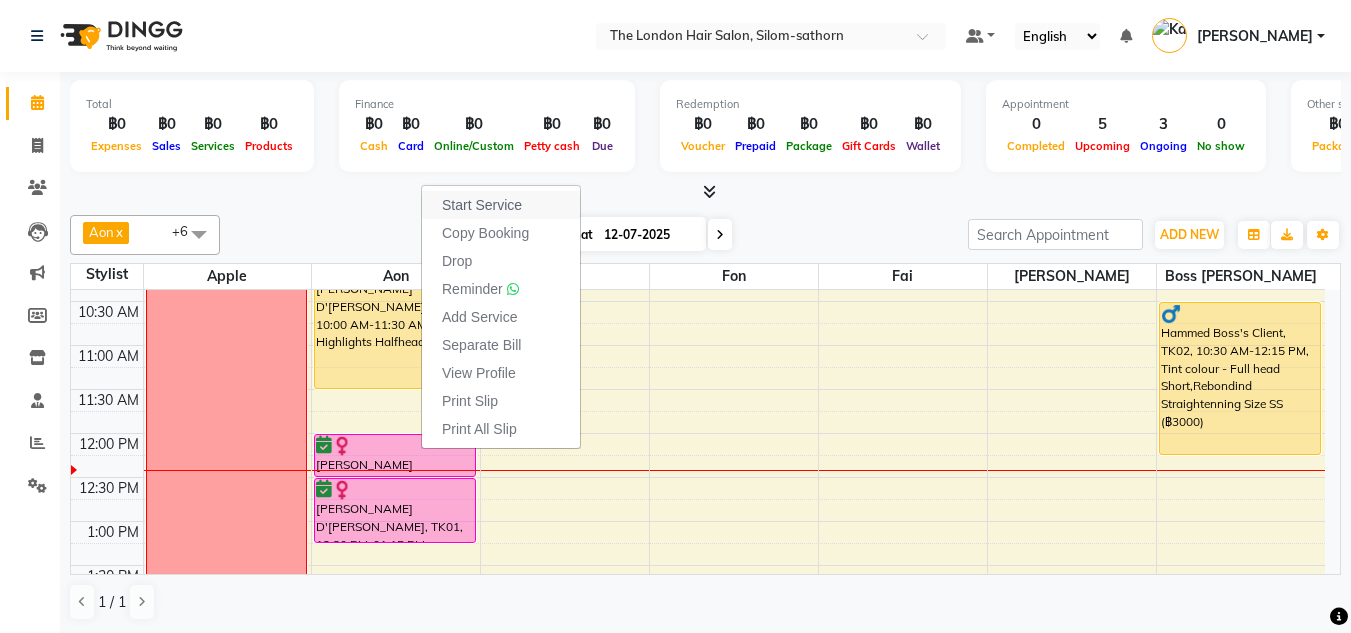 click on "Start Service" at bounding box center [482, 205] 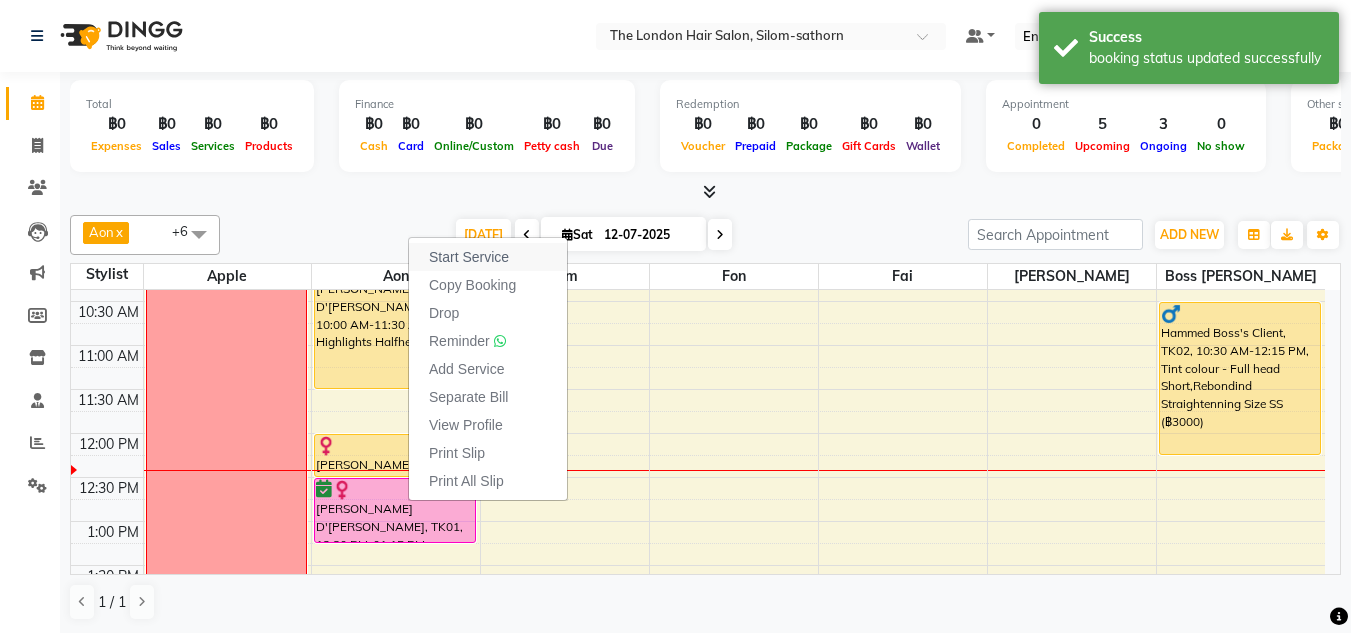 drag, startPoint x: 456, startPoint y: 249, endPoint x: 418, endPoint y: 258, distance: 39.051247 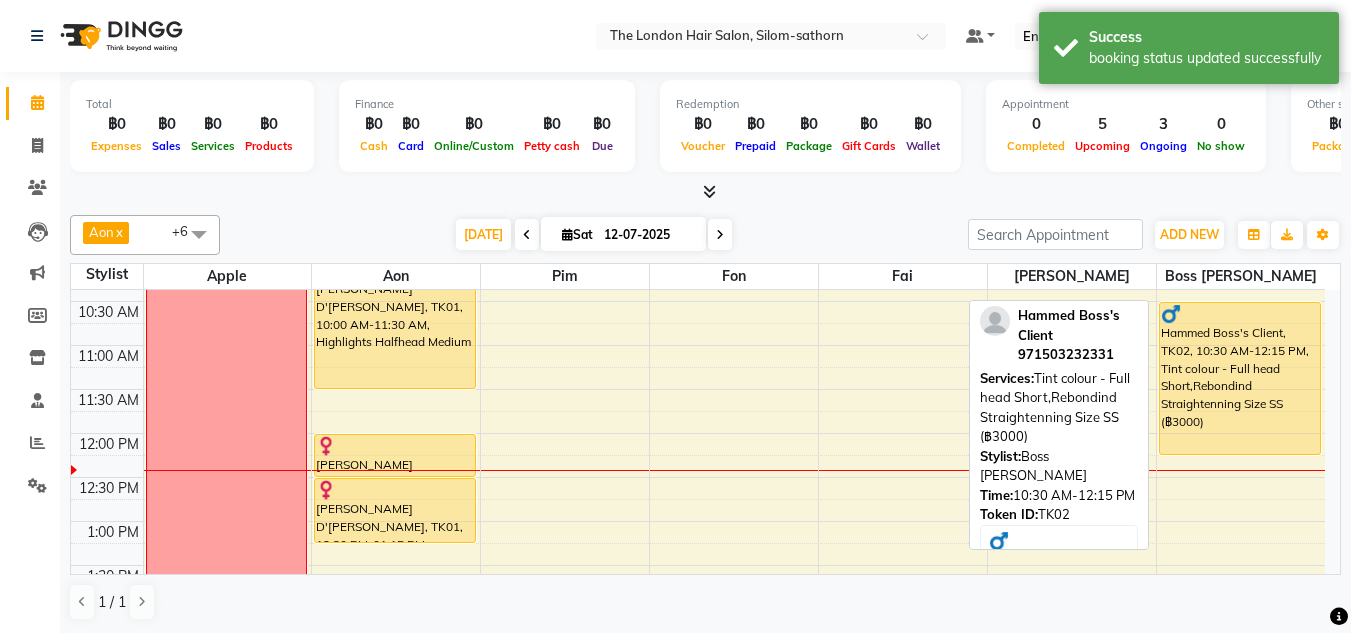 click on "Hammed Boss's Client, TK02, 10:30 AM-12:15 PM, Tint colour - Full head Short,Rebondind Straightenning Size SS (฿3000)" at bounding box center (1240, 378) 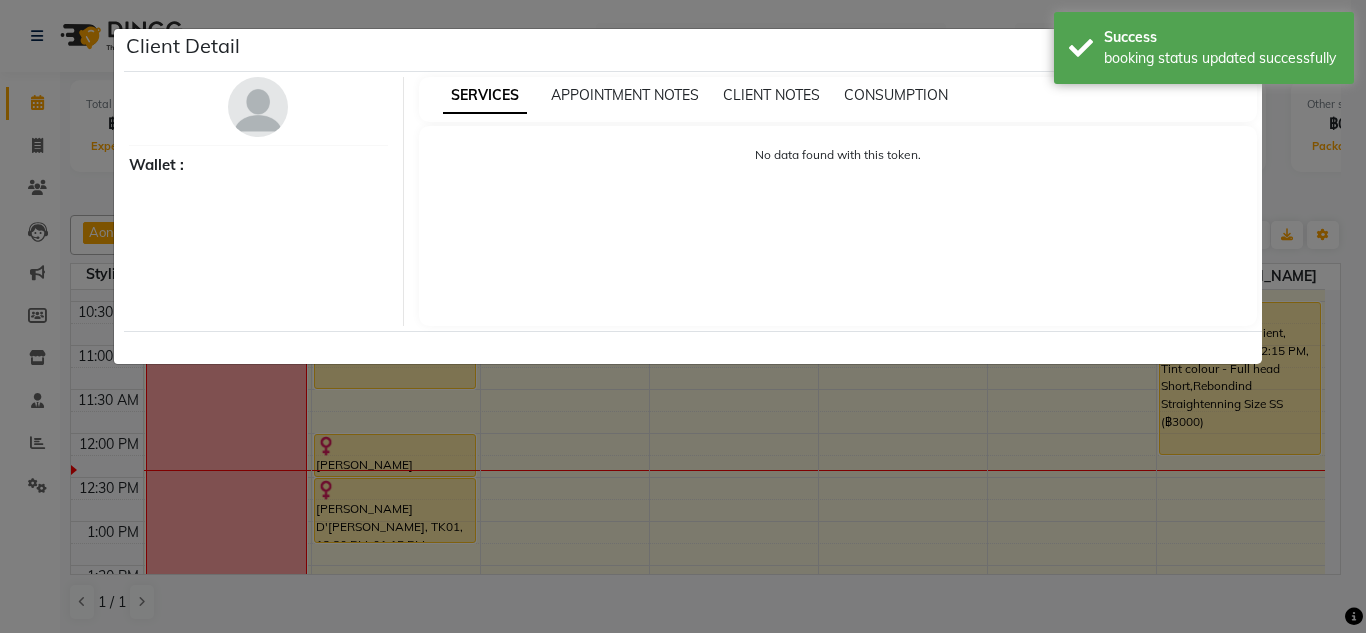 select on "1" 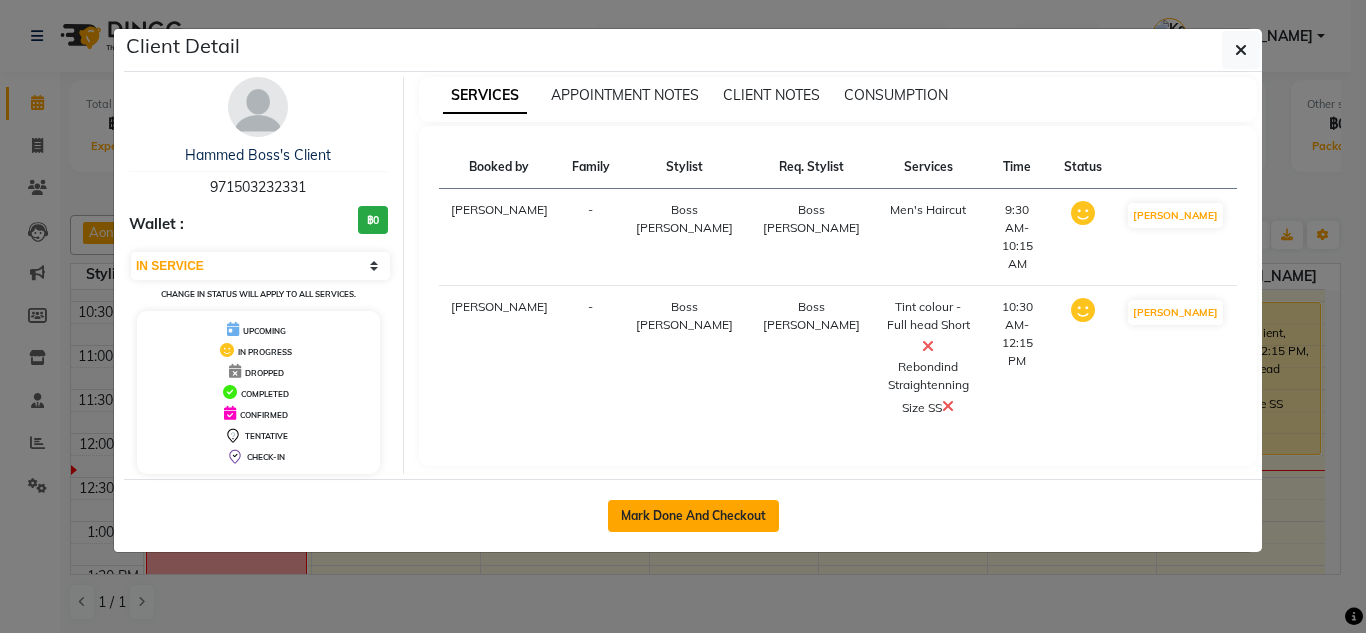 click on "Mark Done And Checkout" 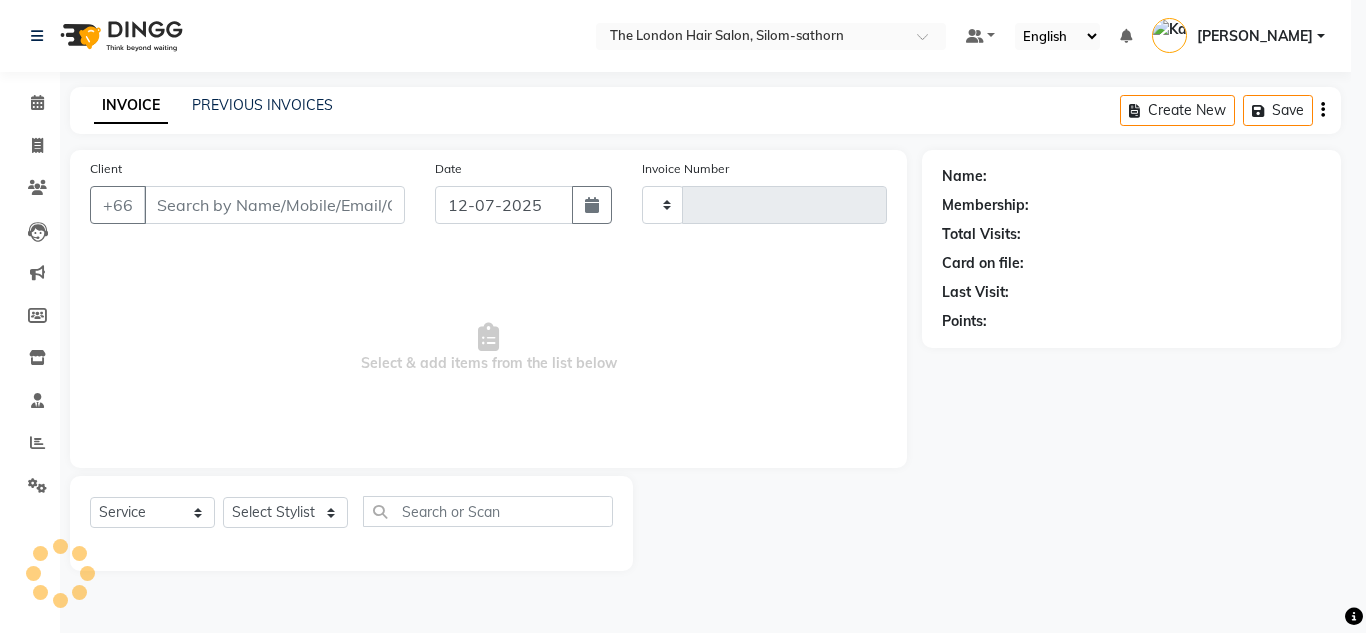 type on "0965" 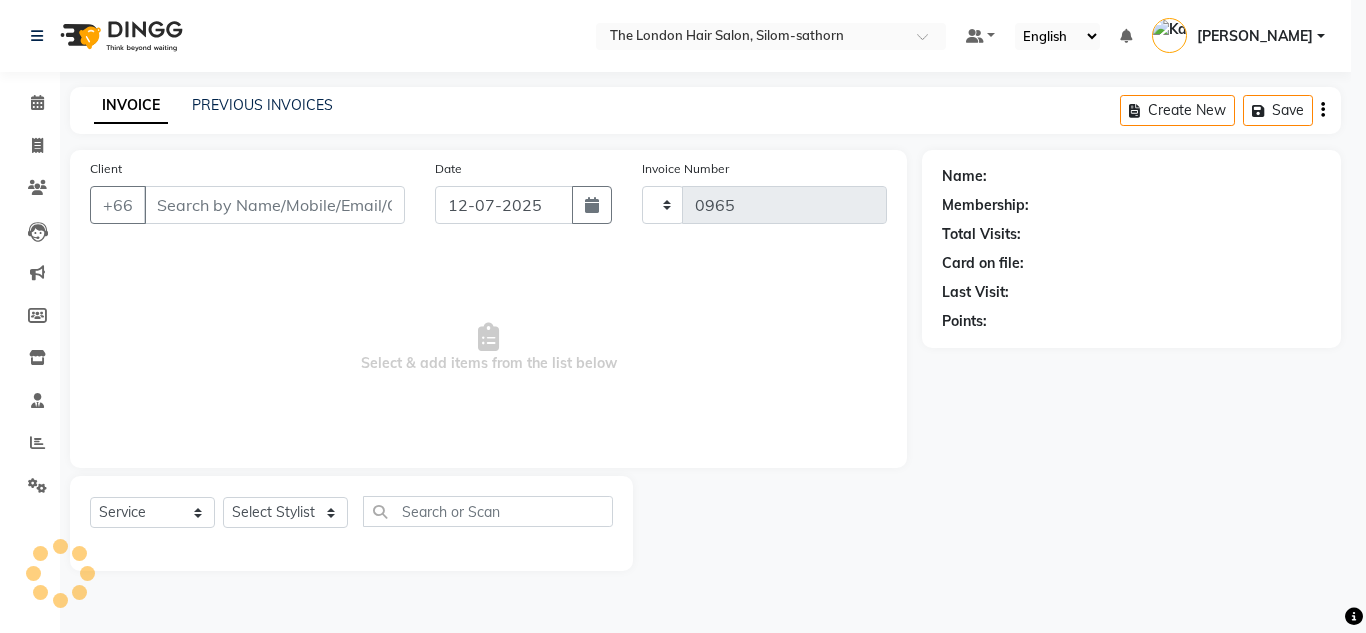 select on "6977" 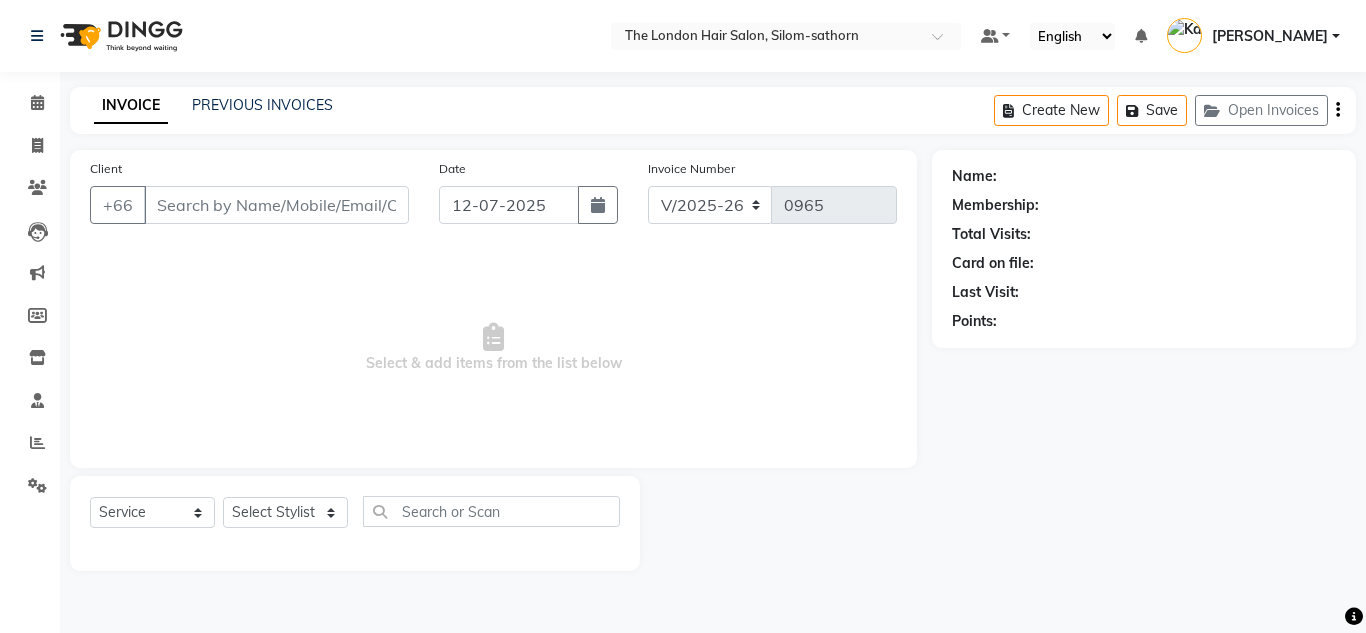 type on "971503232331" 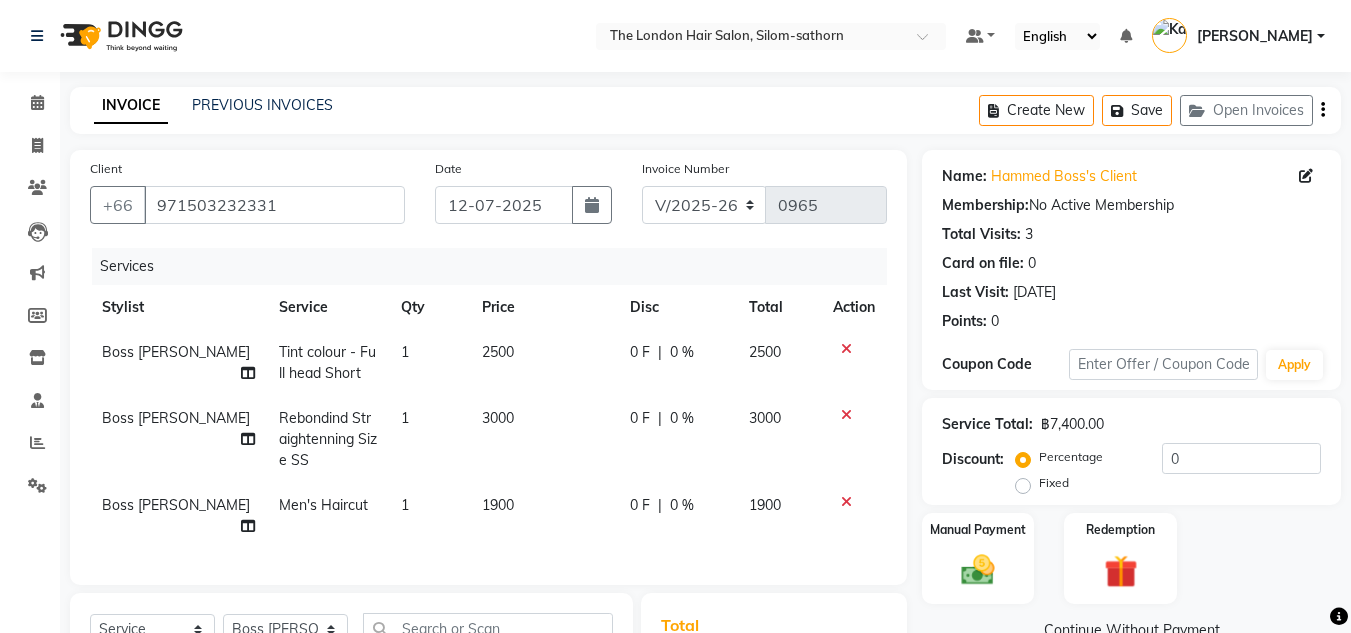 click on "2500" 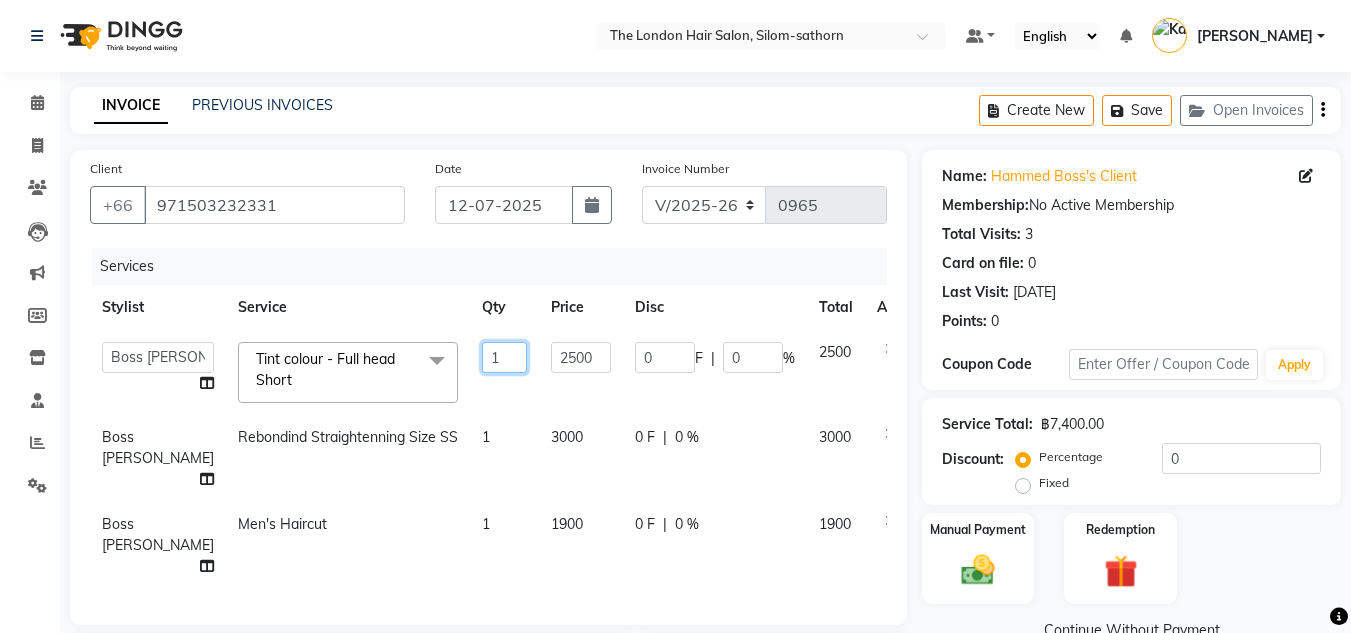 drag, startPoint x: 472, startPoint y: 343, endPoint x: 510, endPoint y: 367, distance: 44.94441 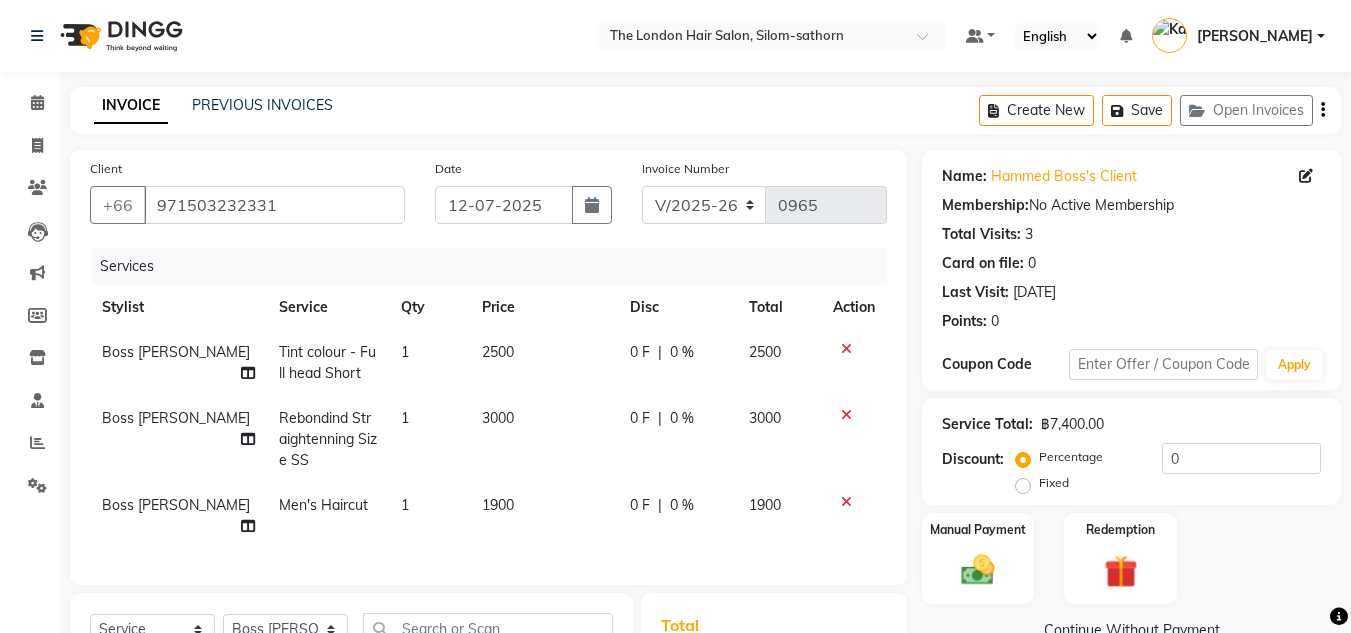 click on "2500" 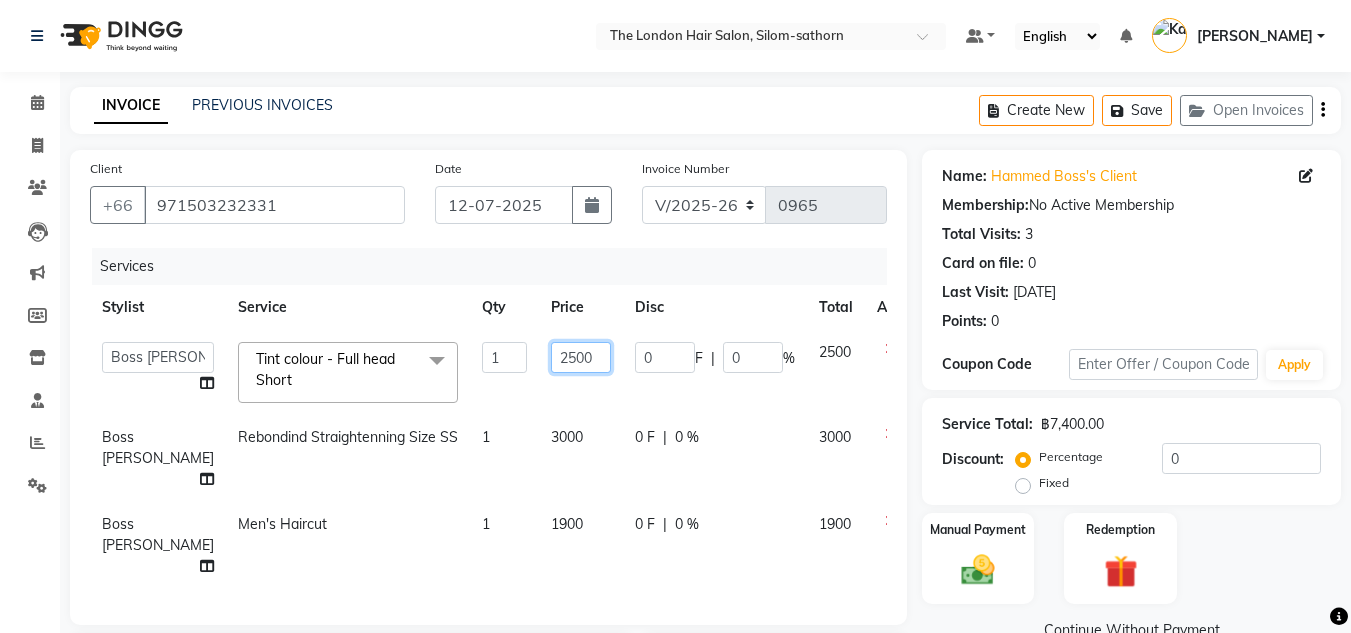 click on "2500" 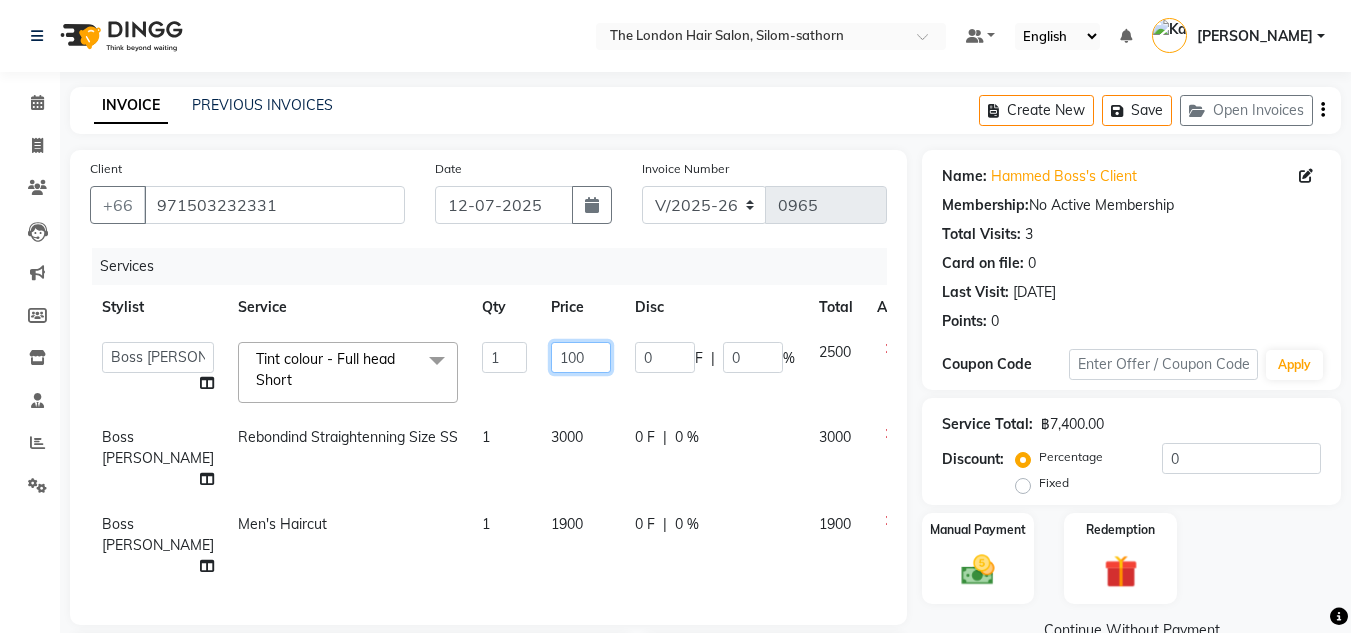 type on "1000" 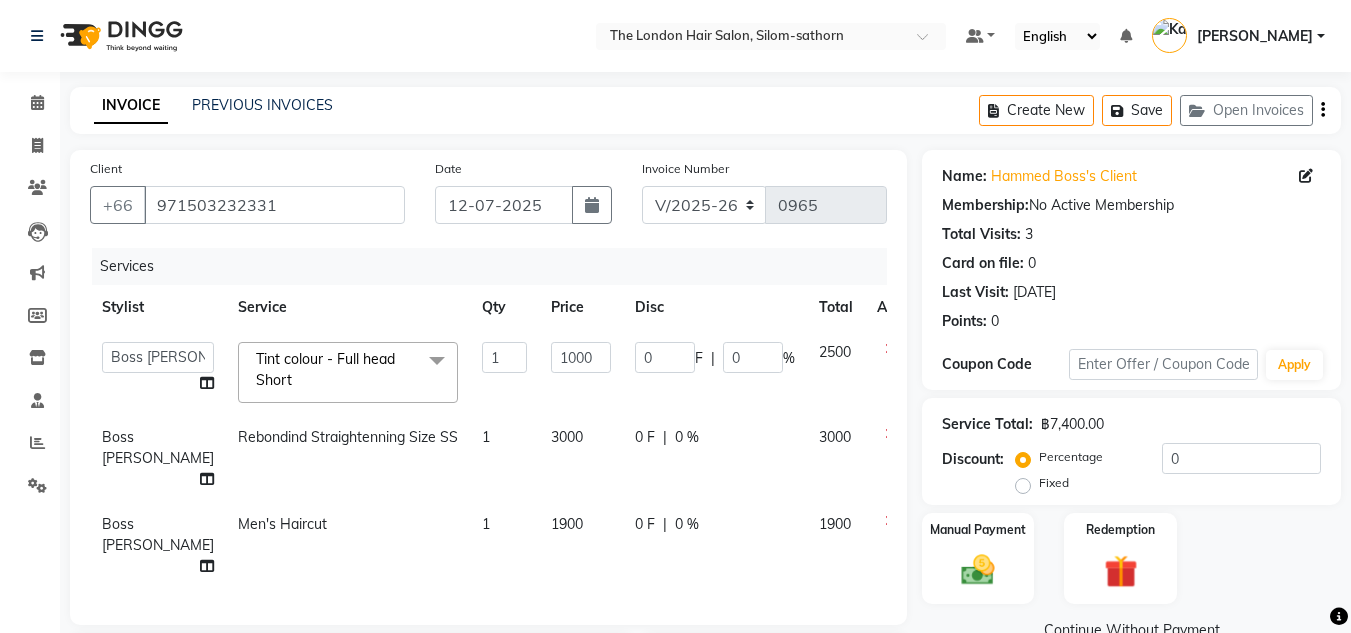 click on "3000" 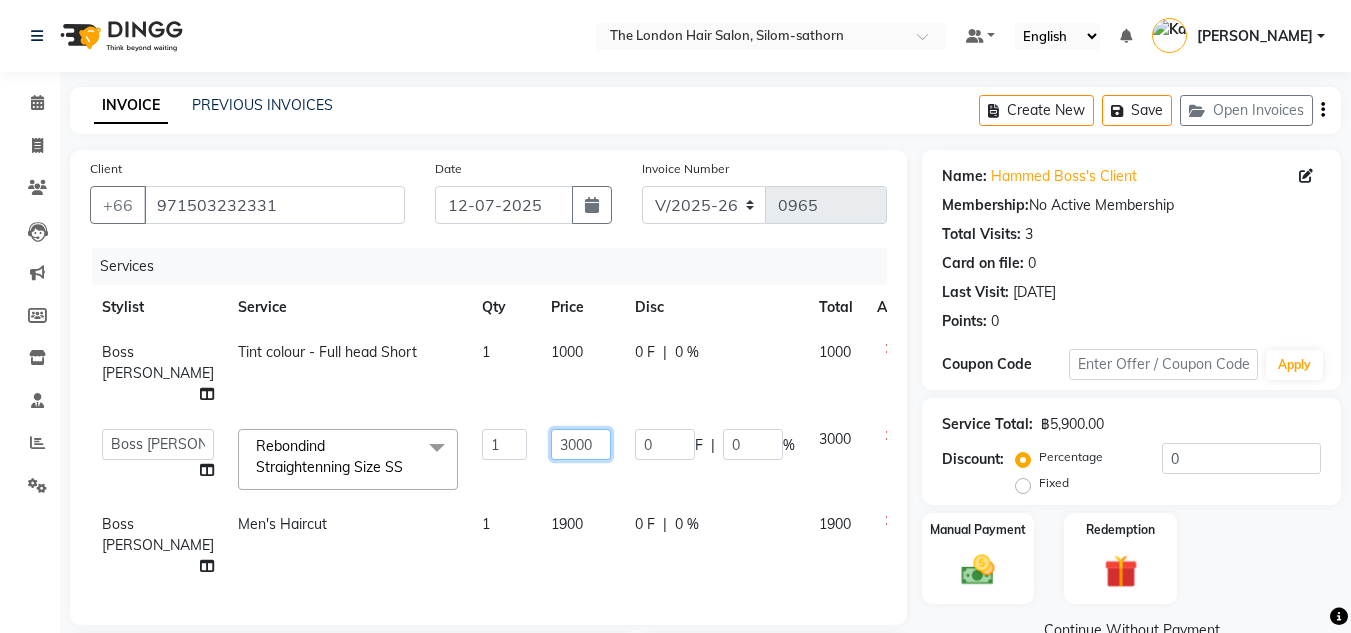 click on "3000" 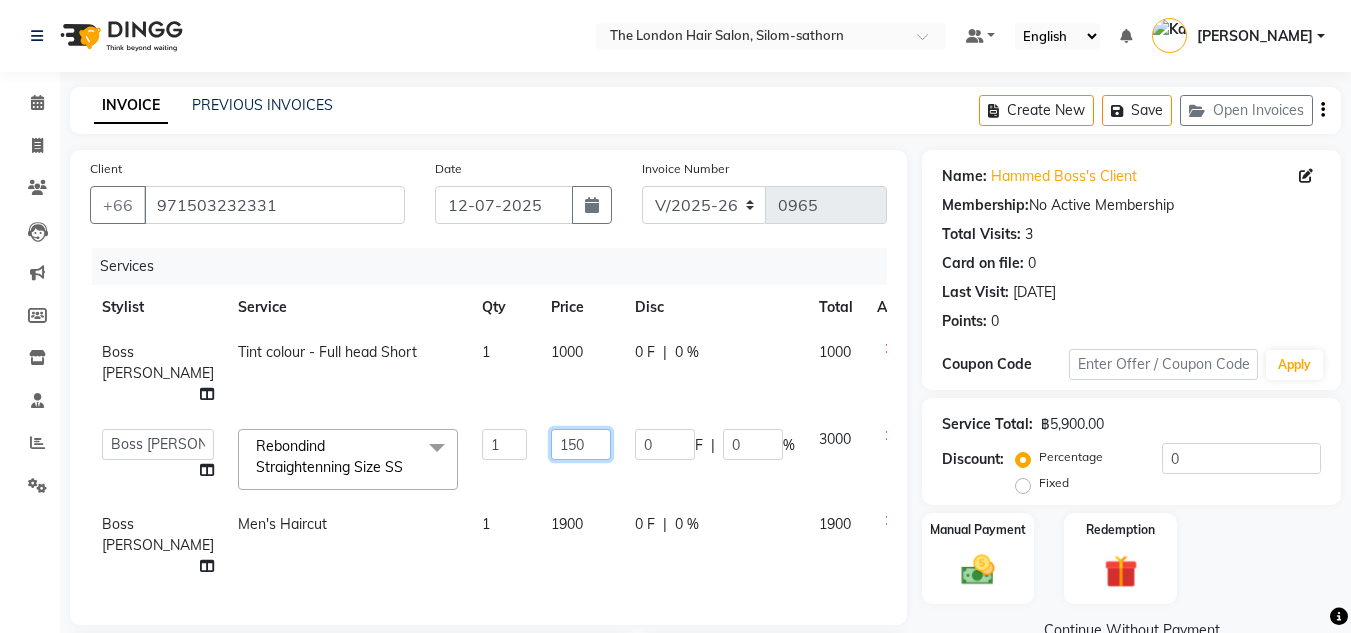 type on "1500" 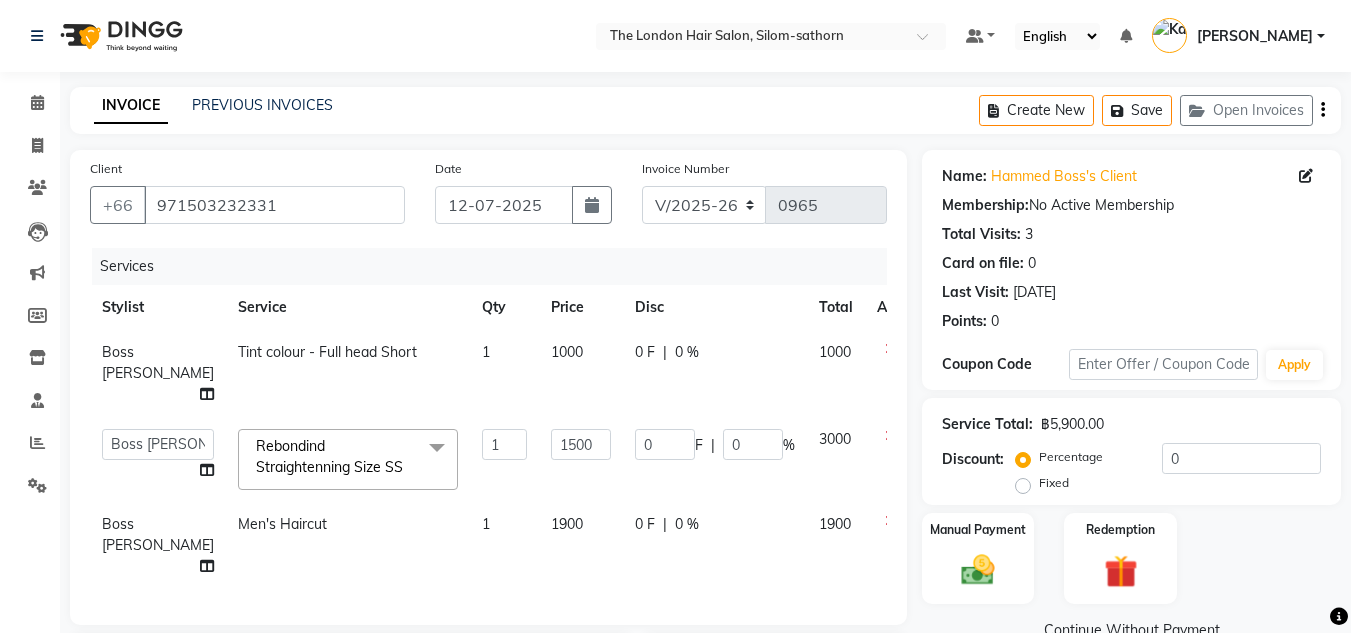click on "Services Stylist Service Qty Price Disc Total Action Boss Luke Tint colour - Full head Short 1 1000 0 F | 0 % 1000  Aon   Apple     Boss Luke   Fai    Fon   Kate    Pim  Rebondind Straightenning Size SS  x Consultations  (฿0) Ladies Haircut, wash, and Blowdry - Short to Medium (฿900) Ladies Haircut, wash, and Blowdry - Long (฿1100) Ladies Restyle (฿1200) Kid's Cut - Girls (฿700) Ladies Haircut , wash and blow-dry - Short to Medium (฿2600) Ladies Haircut , wash and blowdry  - Medium to Long (฿3400) Men's Haircut  (฿1900) Ladies Blow dry Short (฿400) Ladies Blow dry Medium (฿550) Ladies Blow dry Long (฿750) Ladies Wash Blowdry Extra Long&Thick  (฿850) Ladies Wash Blowdry Extensions  (฿900) Extra for Wand and Iron (฿200) Extra Purpel or Orange Shampoo  (฿200) Men Wash and Blowdry Short (฿350) Shampoo Package 5 Get 1 Free (฿0) Shampoo Package 10 Get 2 Free (฿0) Eyebrows tint color (฿300) Tint colour - Full head Short (฿2500) Tint colour - Full head Medium (฿2900) 1 1500" 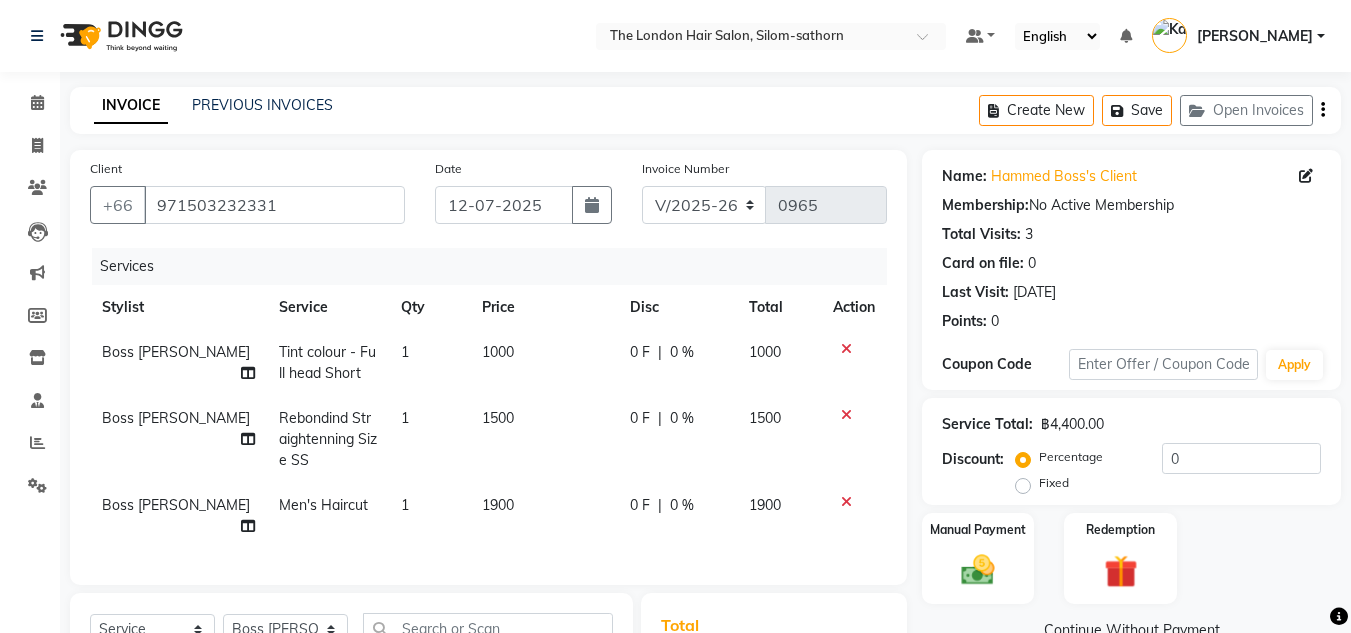 scroll, scrollTop: 272, scrollLeft: 0, axis: vertical 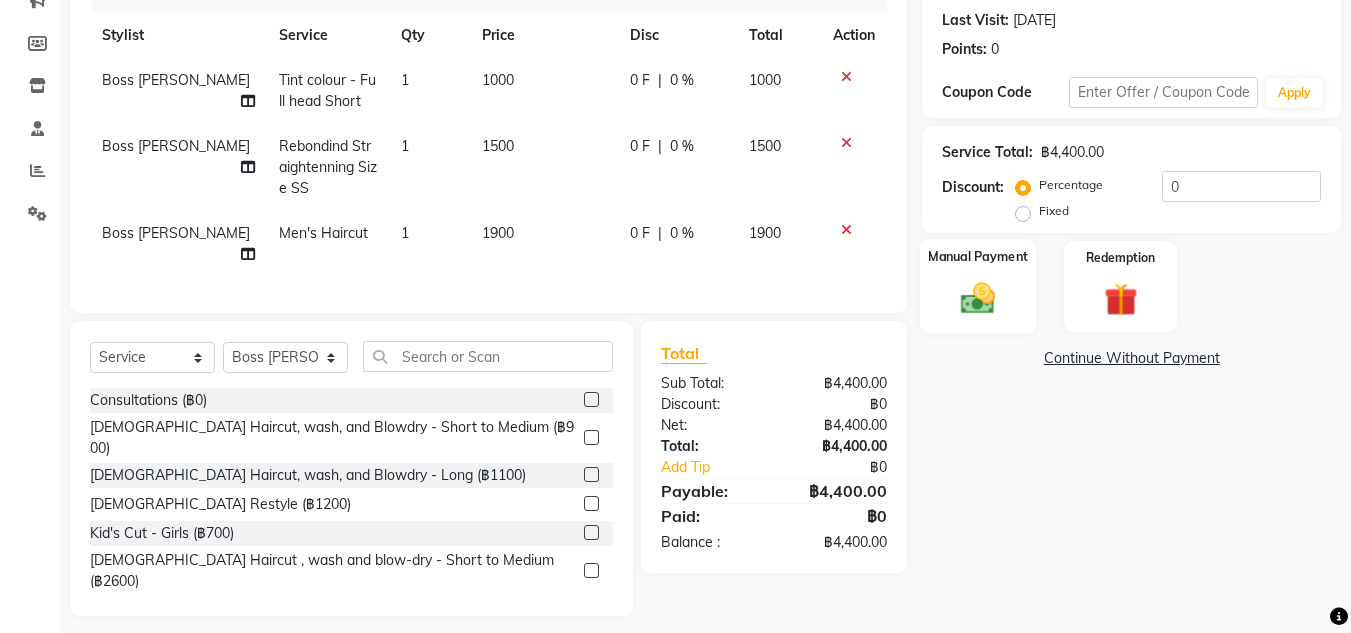 click on "Manual Payment" 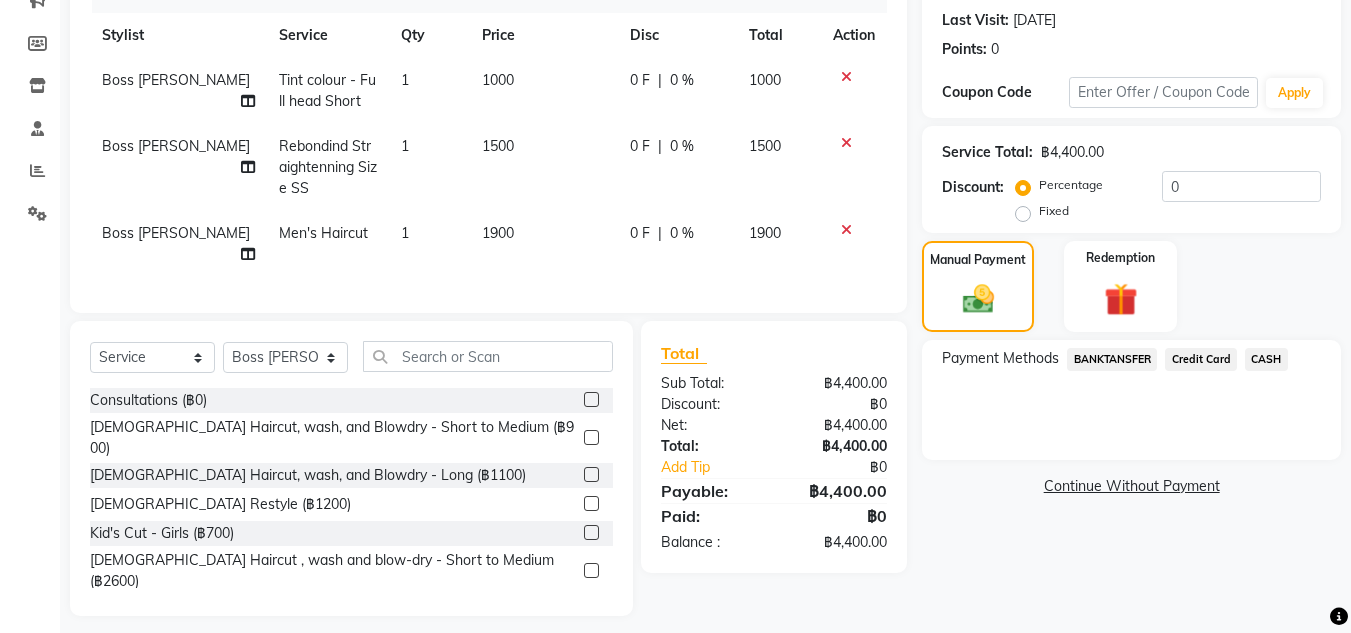click on "Credit Card" 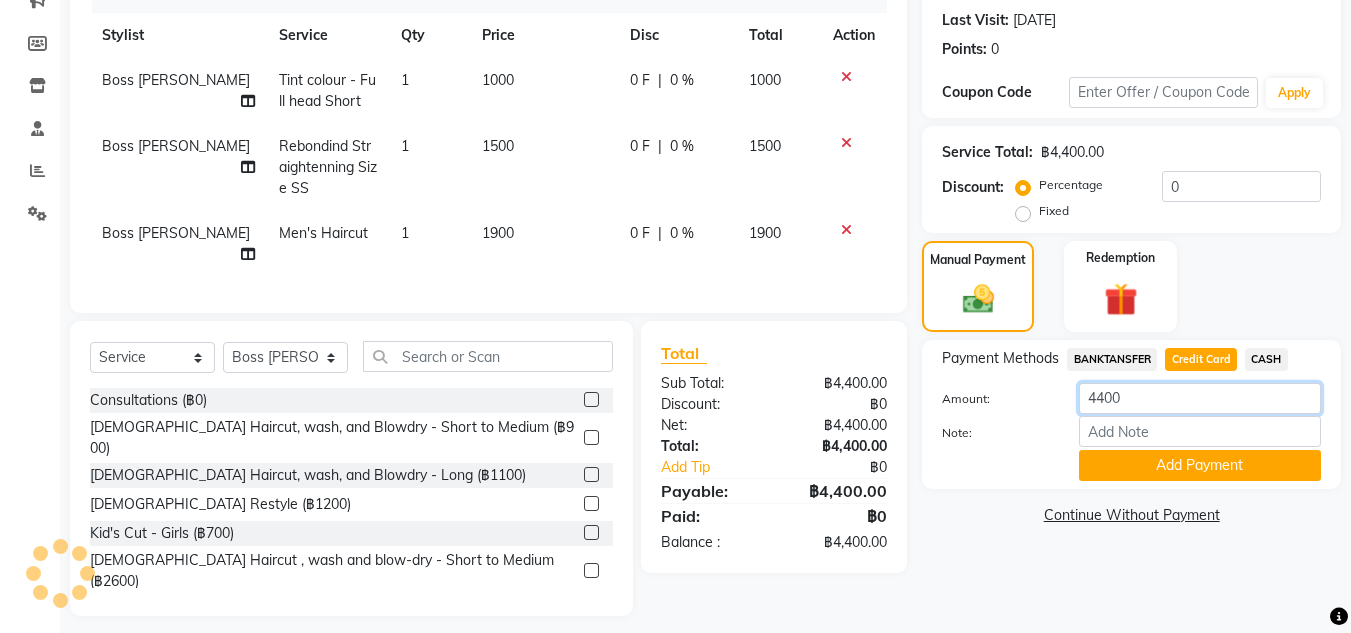 click on "4400" 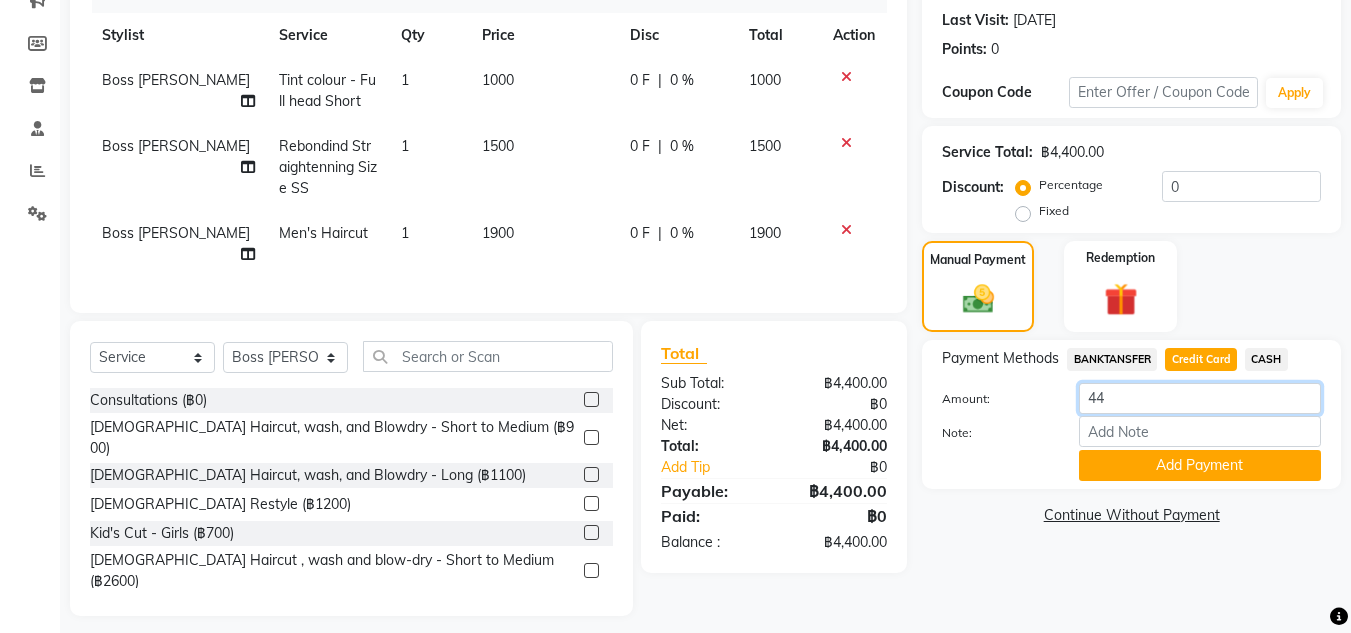 type on "4" 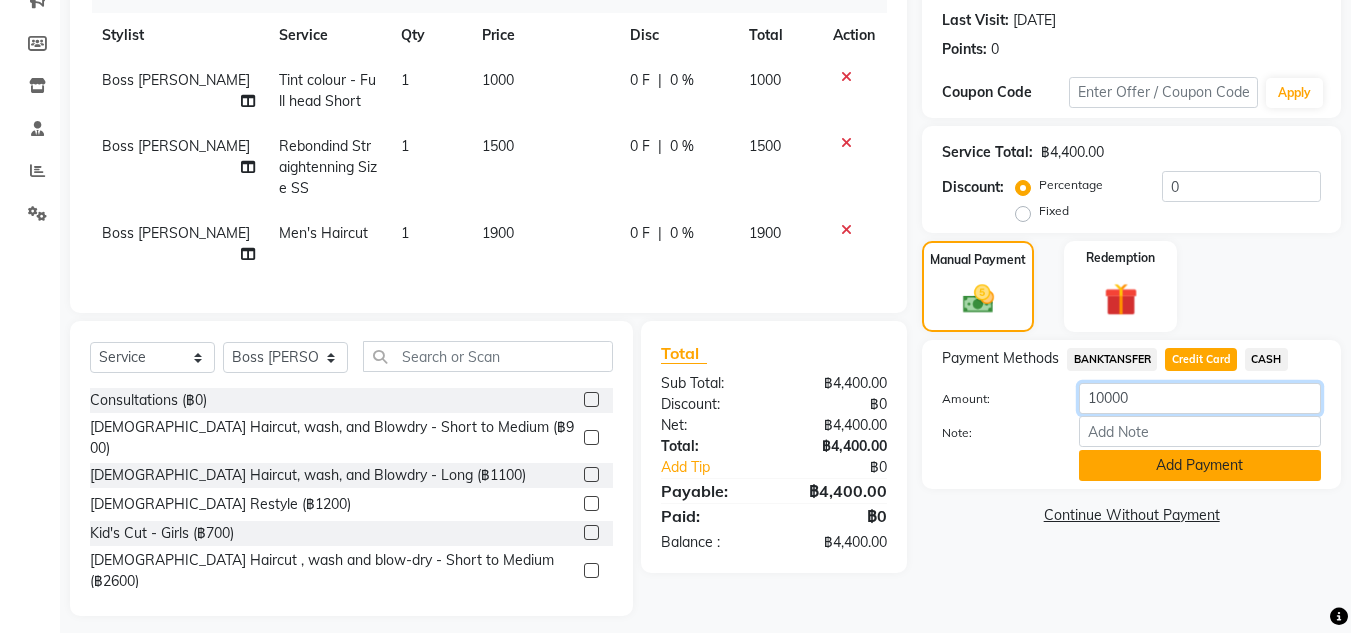 type on "10000" 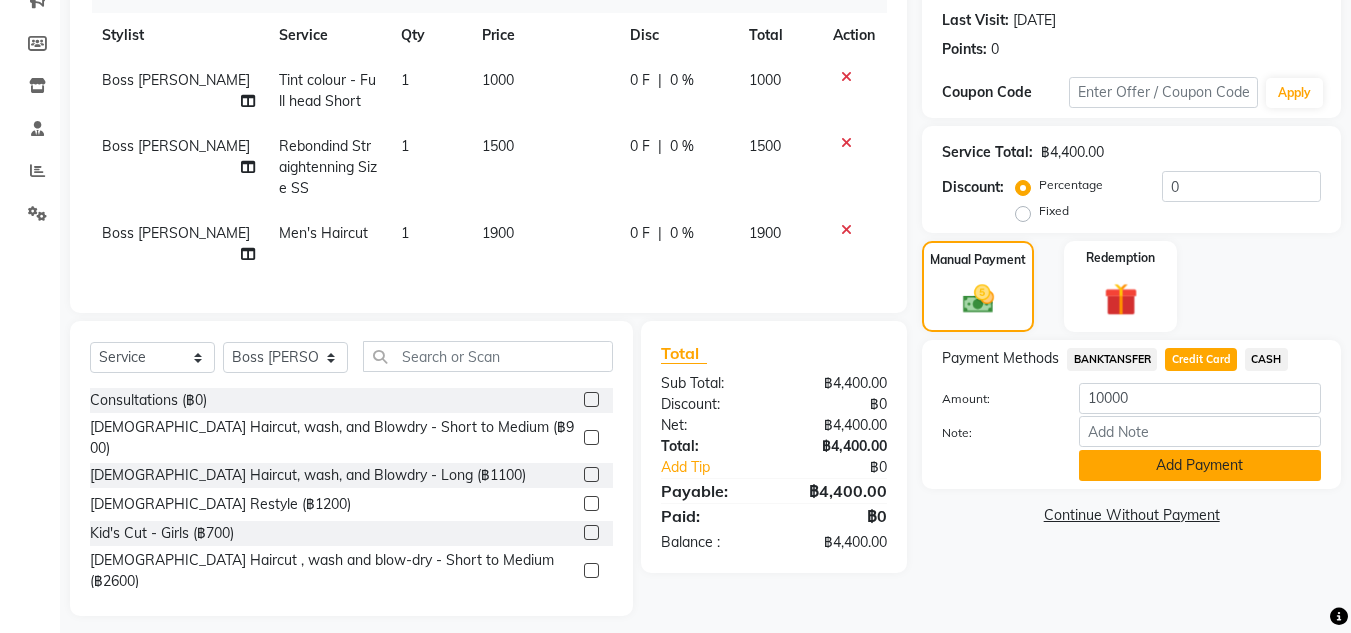 click on "Add Payment" 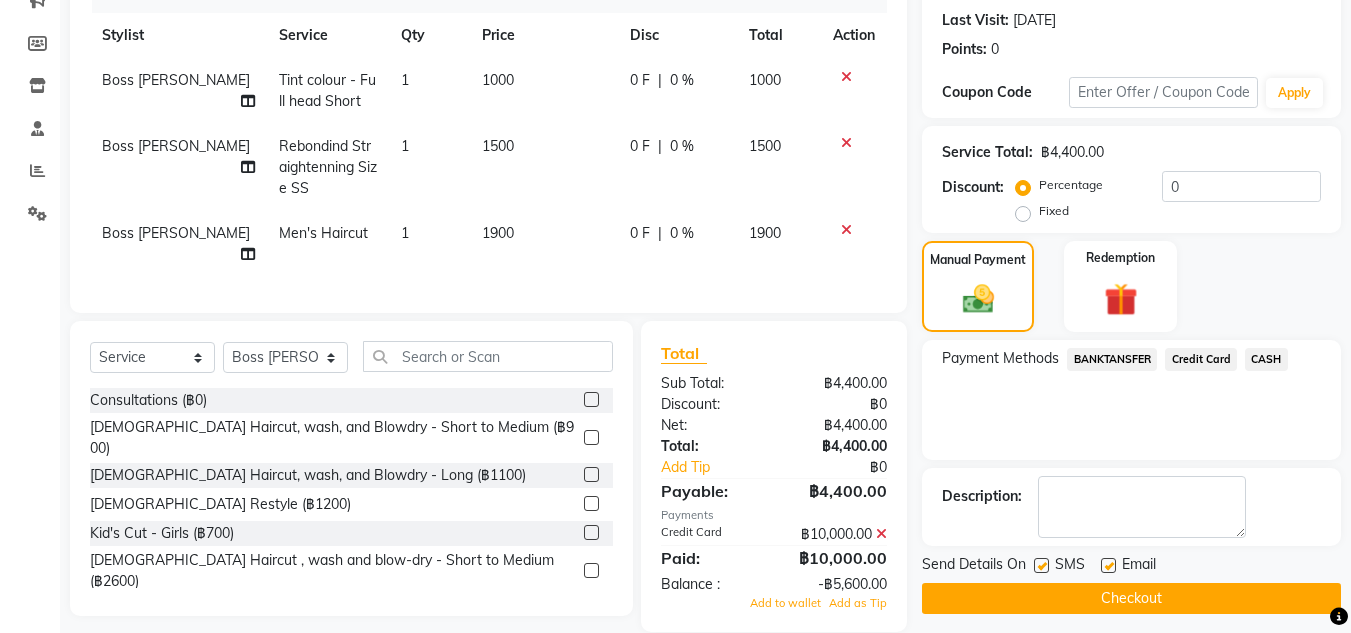 scroll, scrollTop: 295, scrollLeft: 0, axis: vertical 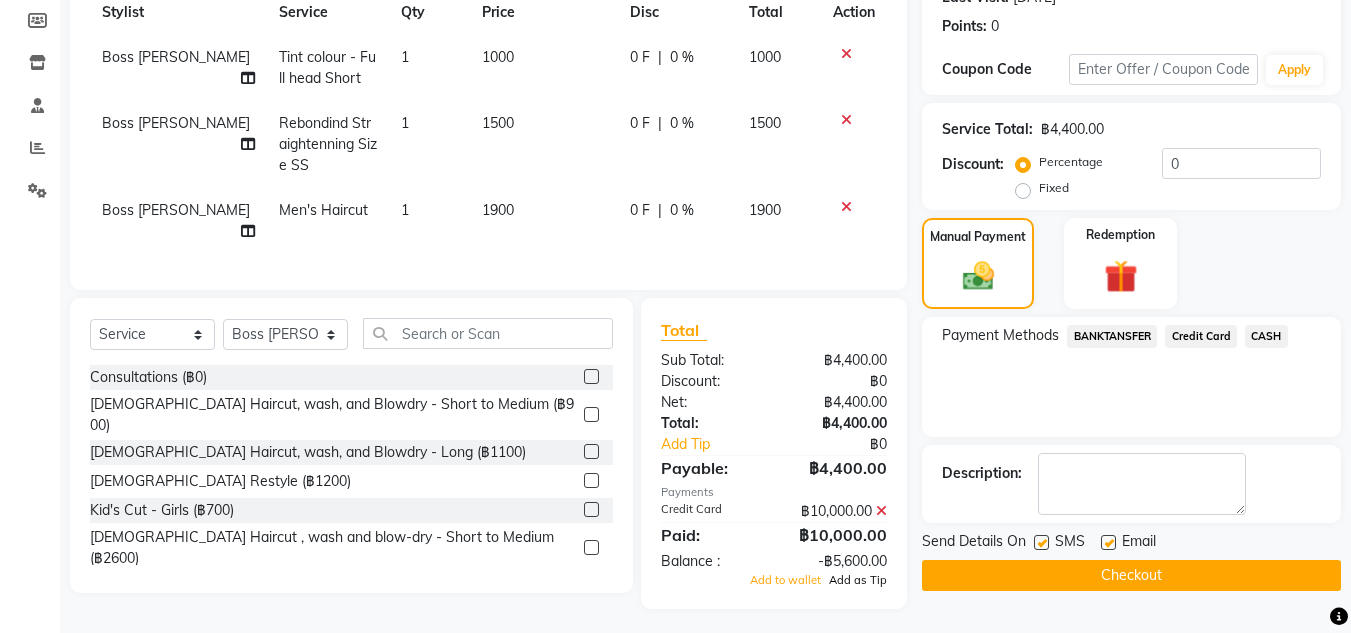 click on "Add as Tip" 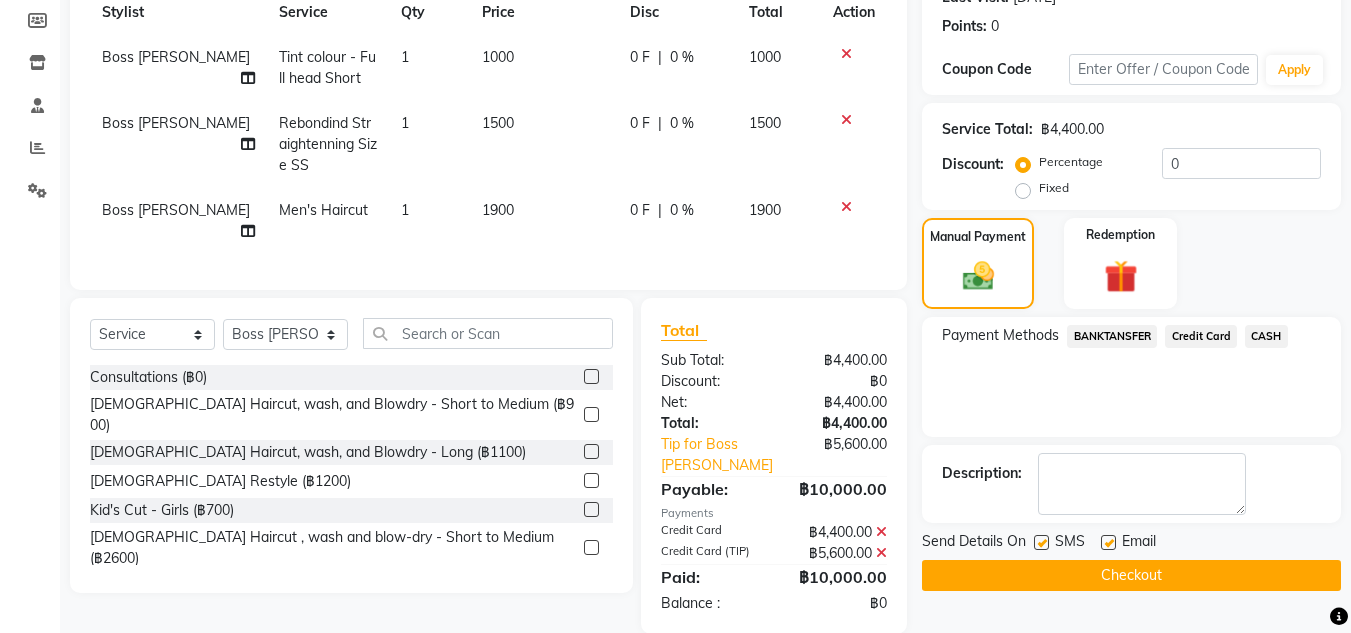 click on "Checkout" 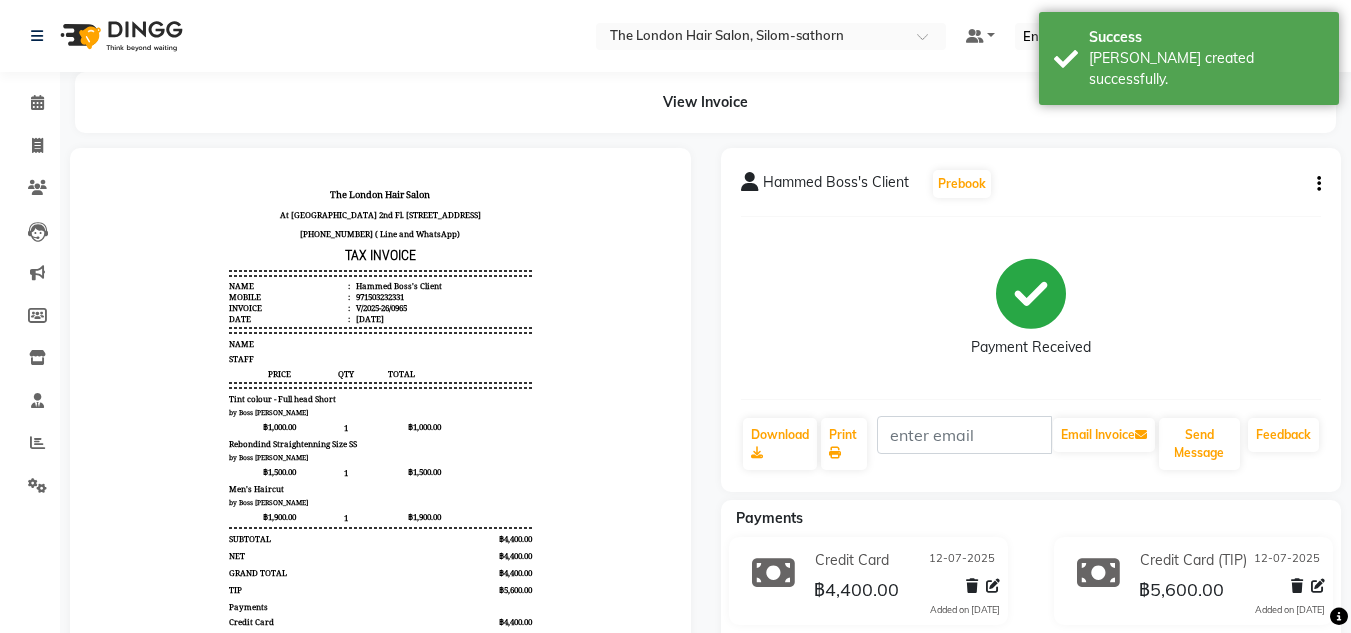 scroll, scrollTop: 92, scrollLeft: 0, axis: vertical 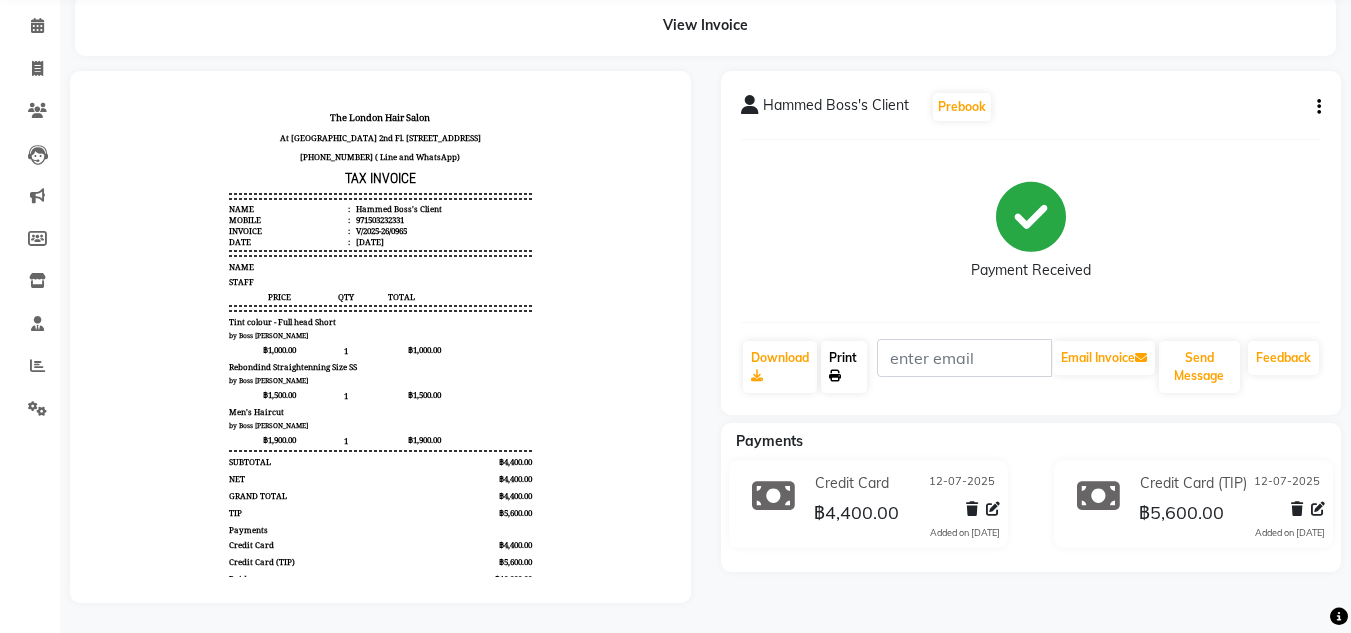 click on "Print" 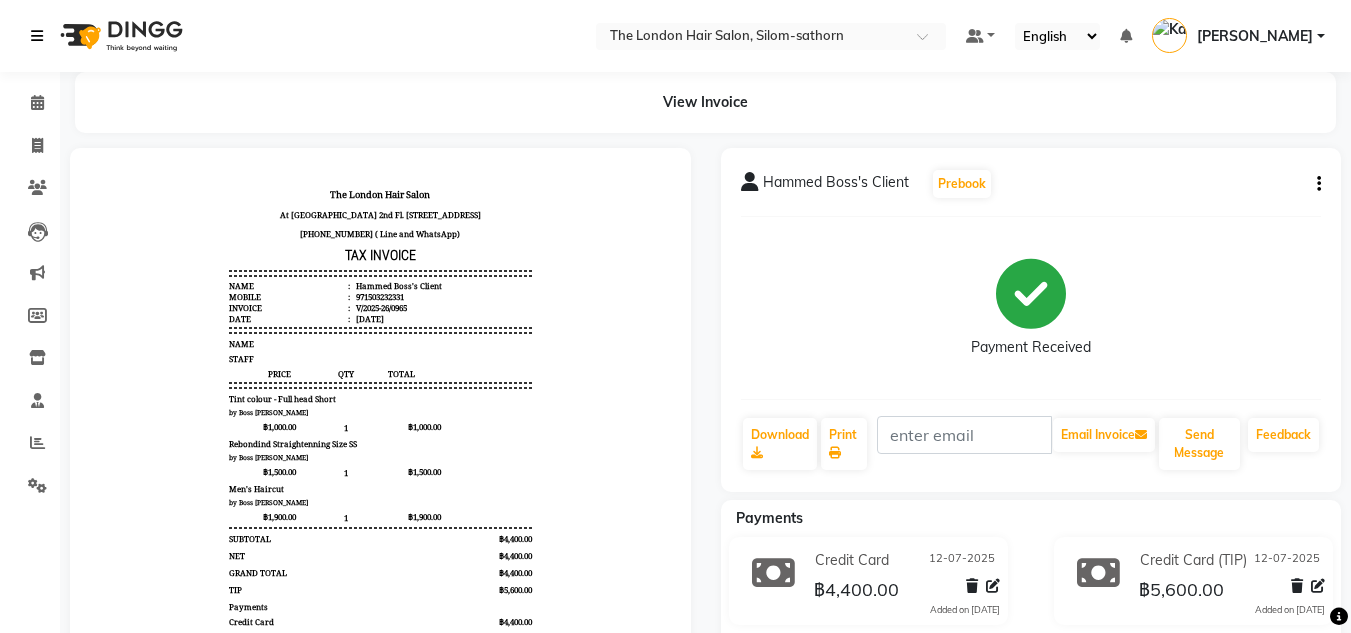 click at bounding box center [37, 36] 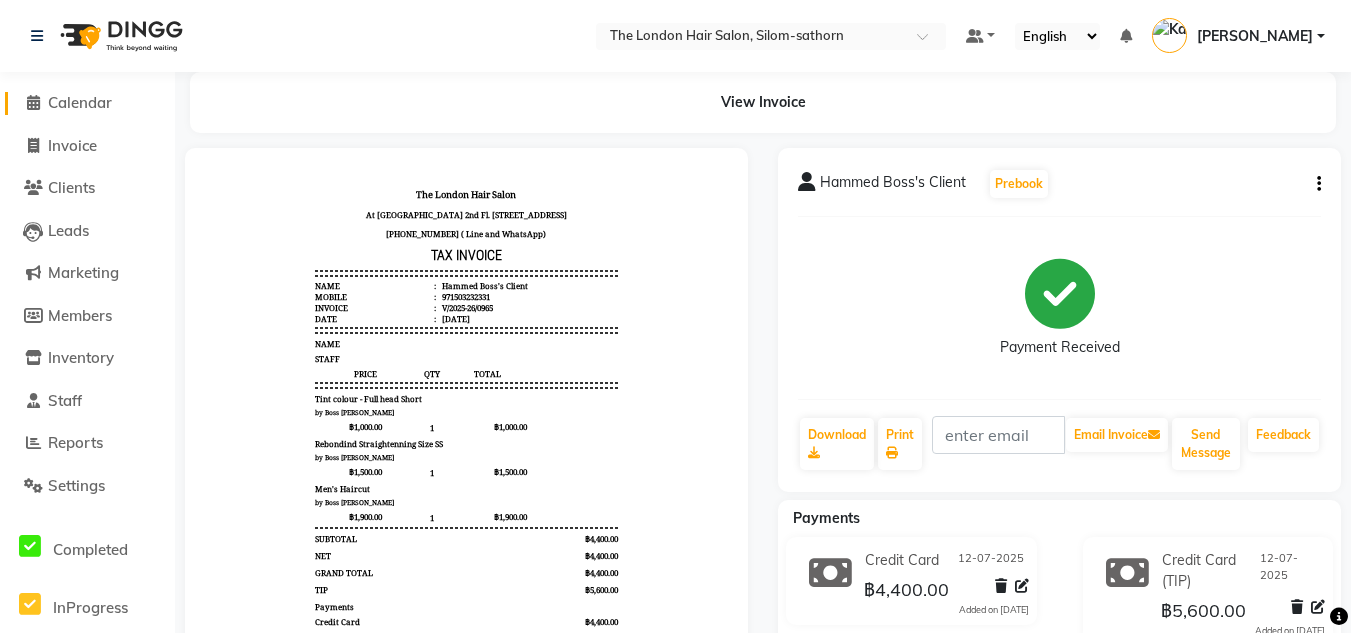 click on "Calendar" 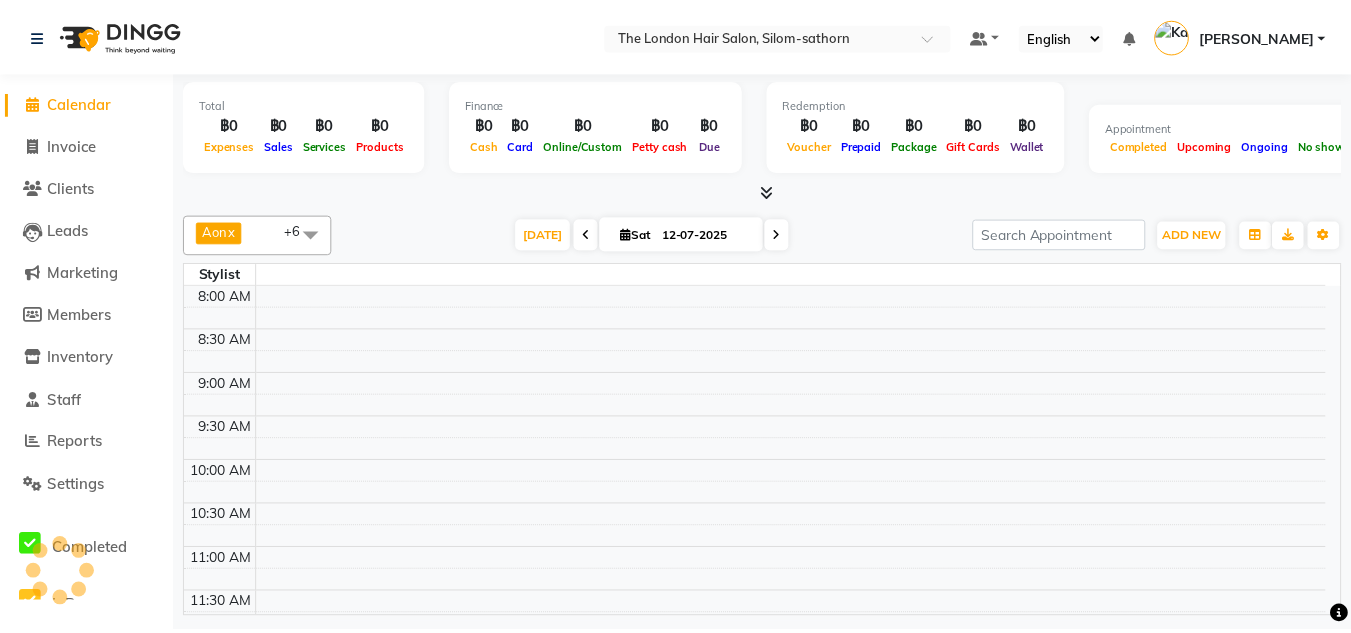 scroll, scrollTop: 0, scrollLeft: 0, axis: both 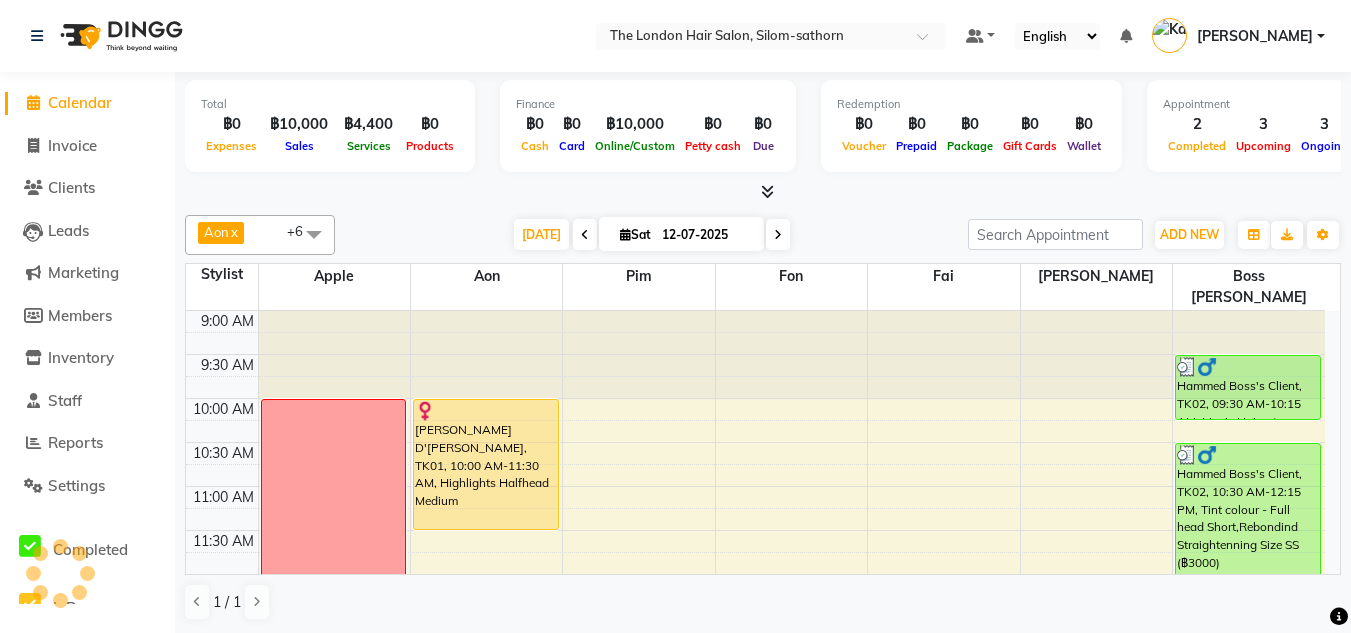 drag, startPoint x: 52, startPoint y: 182, endPoint x: 53, endPoint y: 162, distance: 20.024984 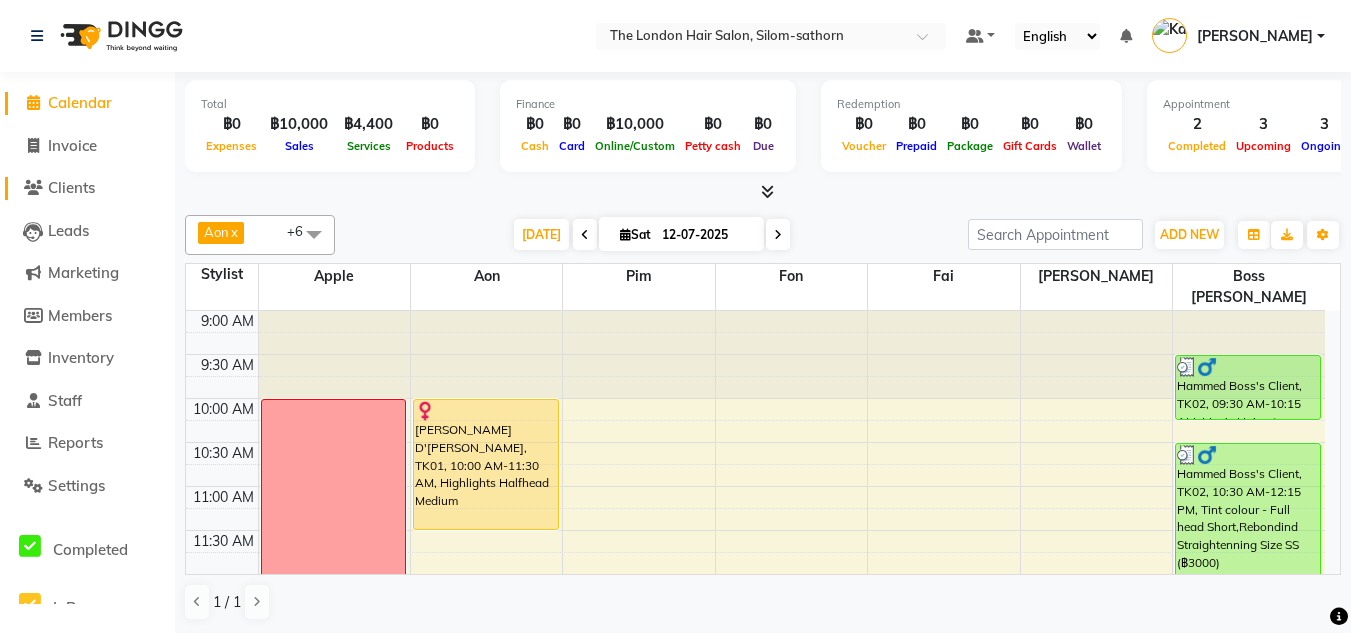click on "Clients" 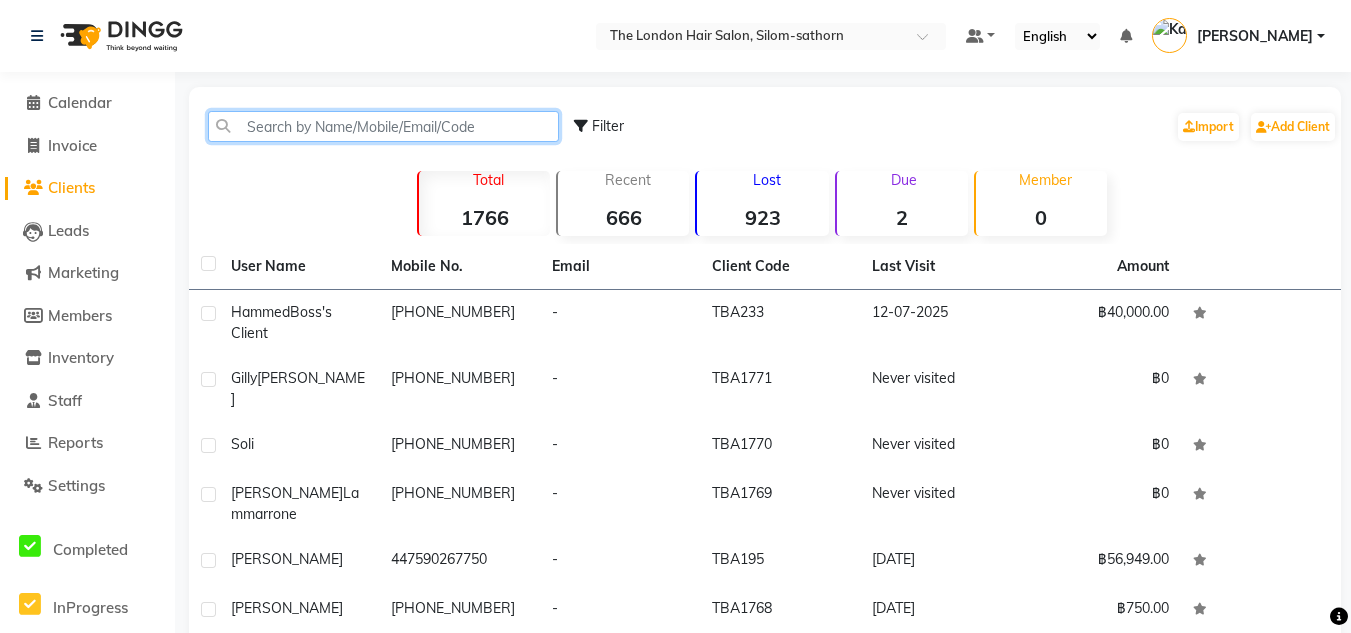 click 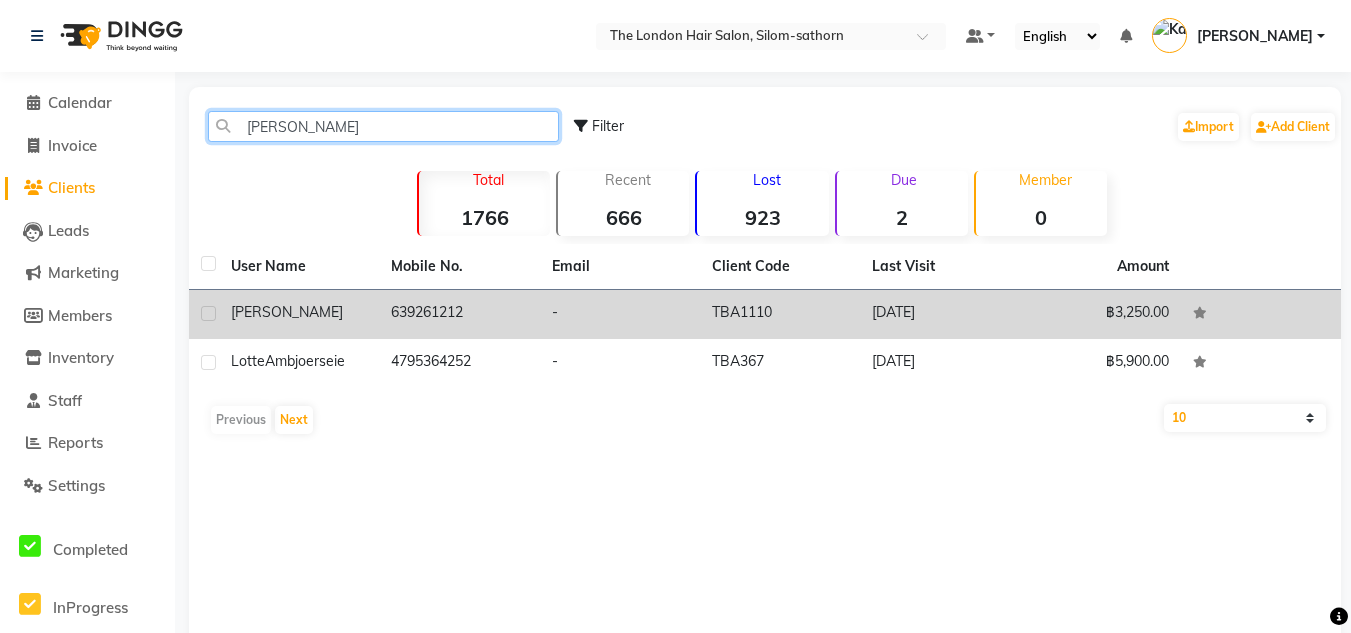 type on "[PERSON_NAME]" 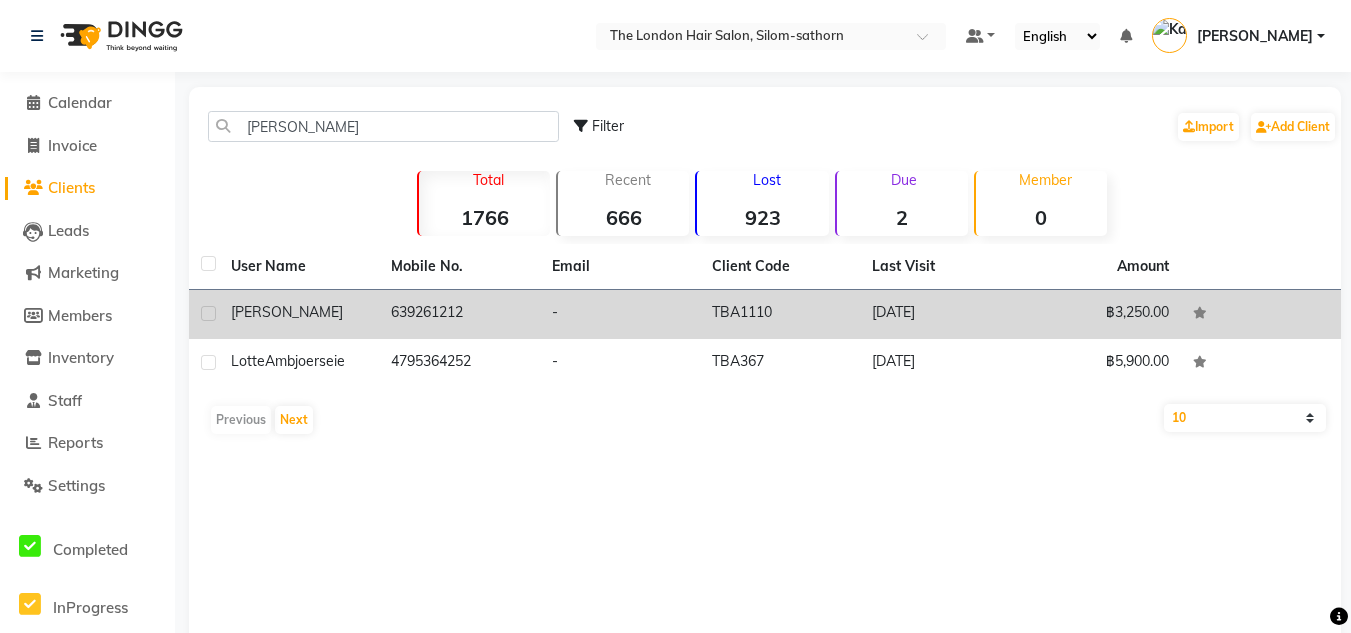 click on "639261212" 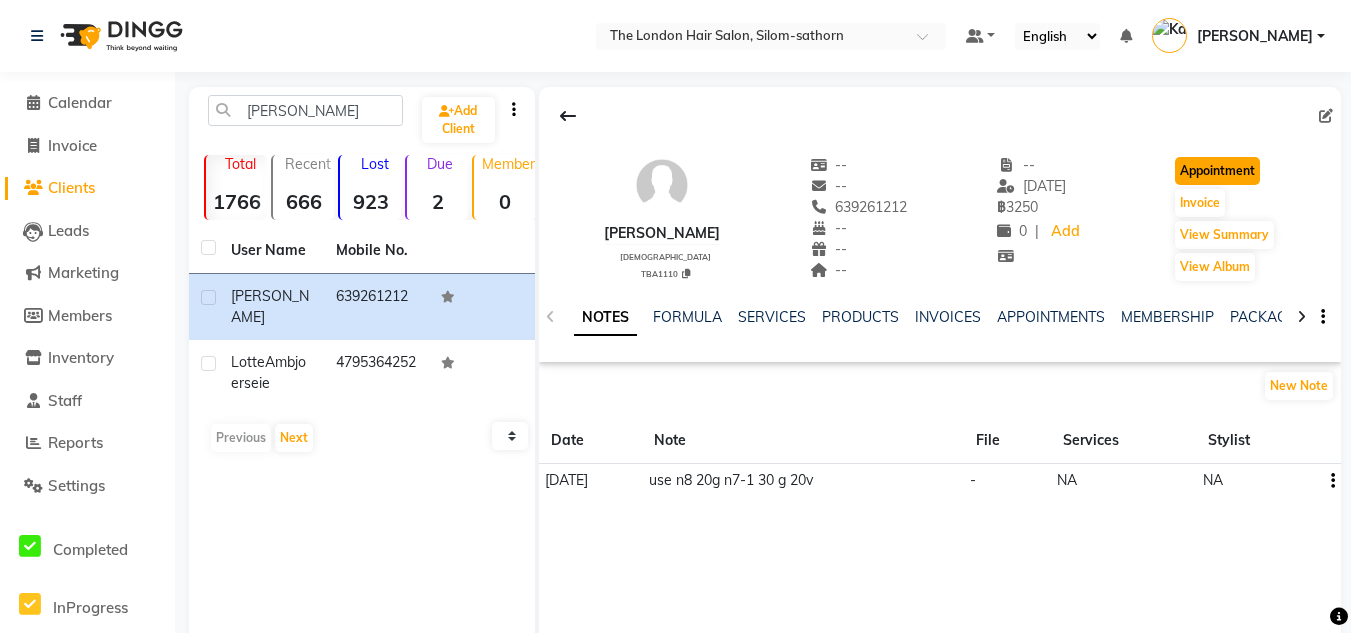 click on "Appointment" 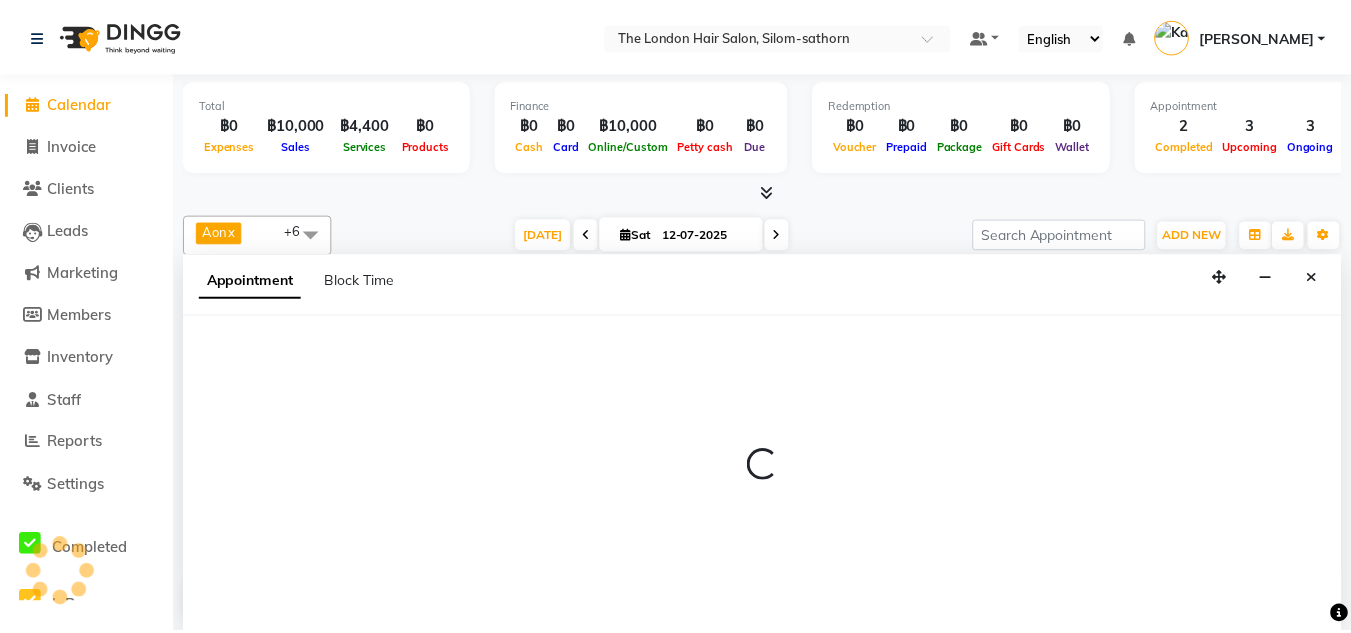 scroll, scrollTop: 0, scrollLeft: 0, axis: both 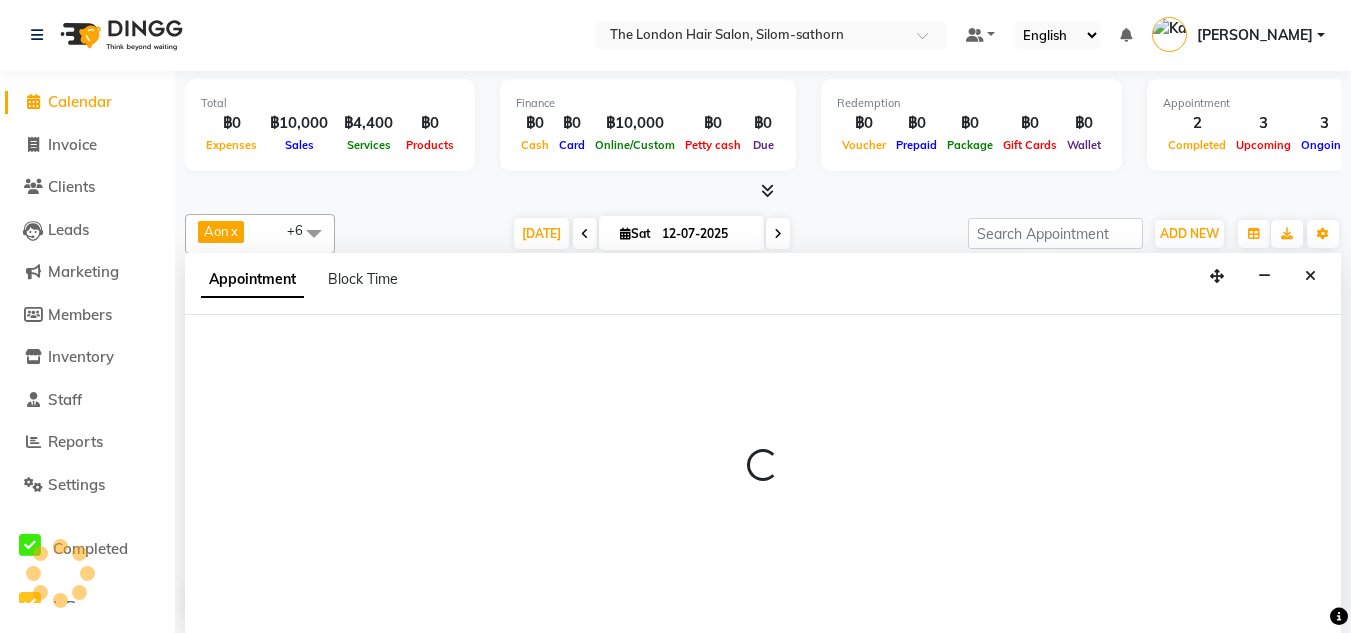 select on "600" 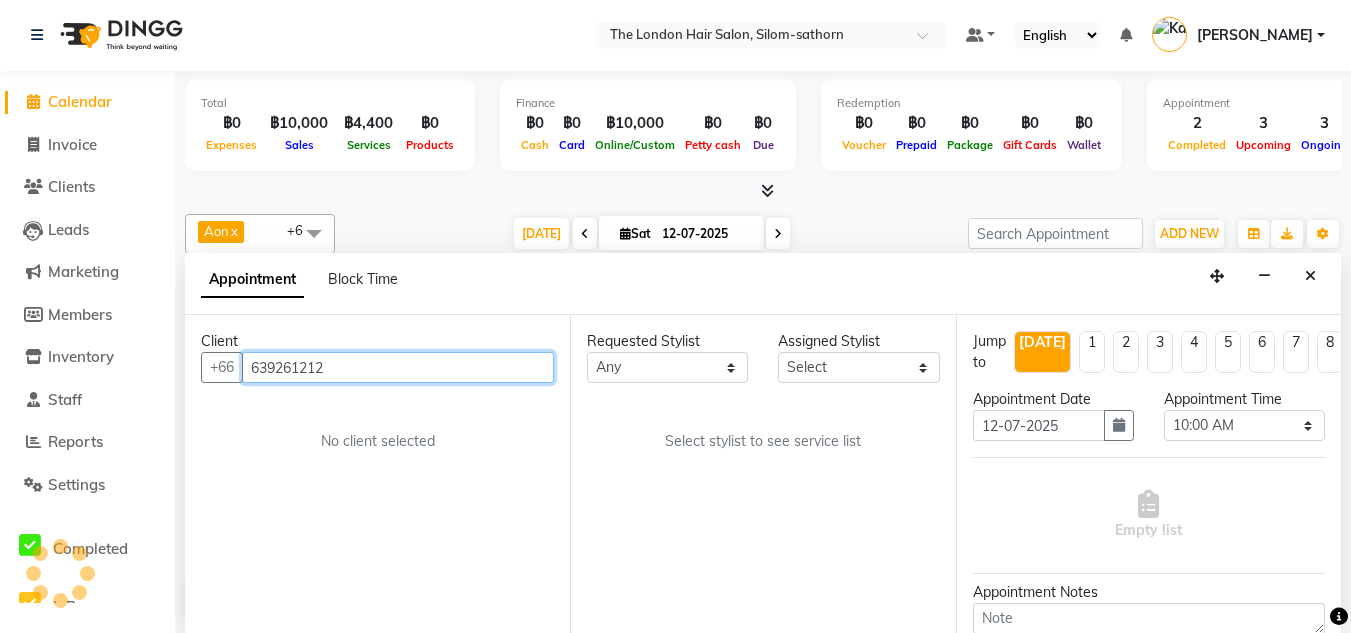 scroll, scrollTop: 265, scrollLeft: 0, axis: vertical 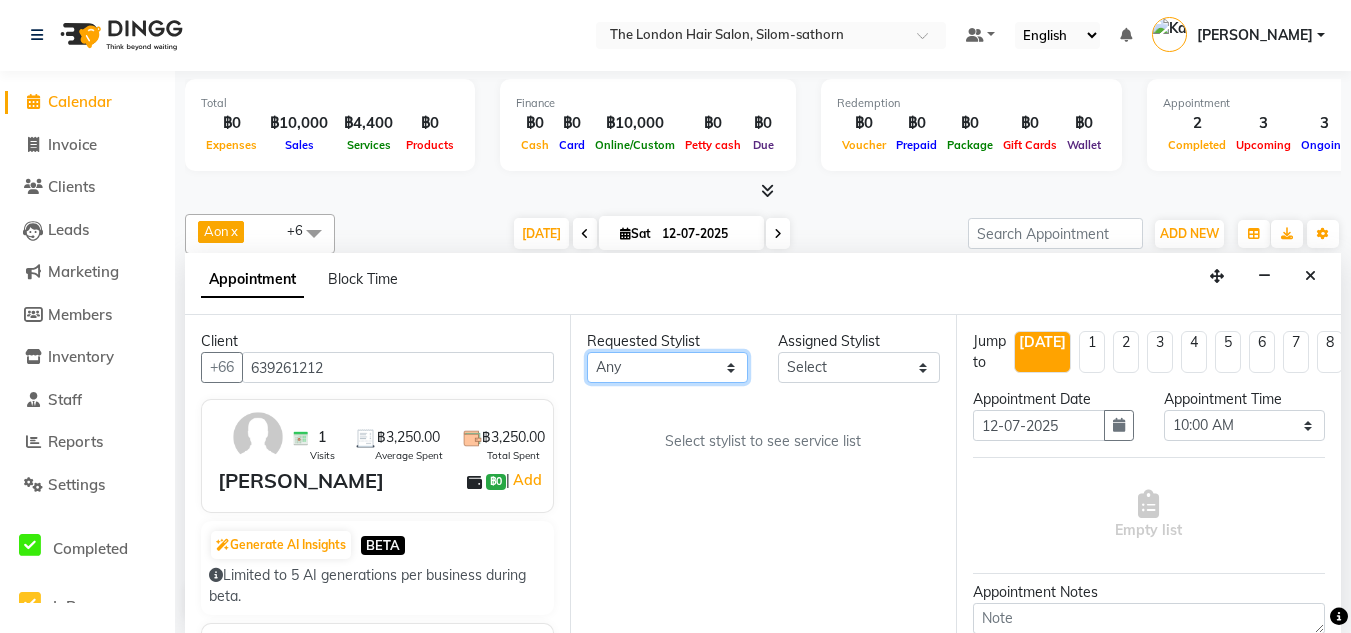 click on "Any Aon Apple   Boss Luke Fai  Fon Kate  Pim" at bounding box center [667, 367] 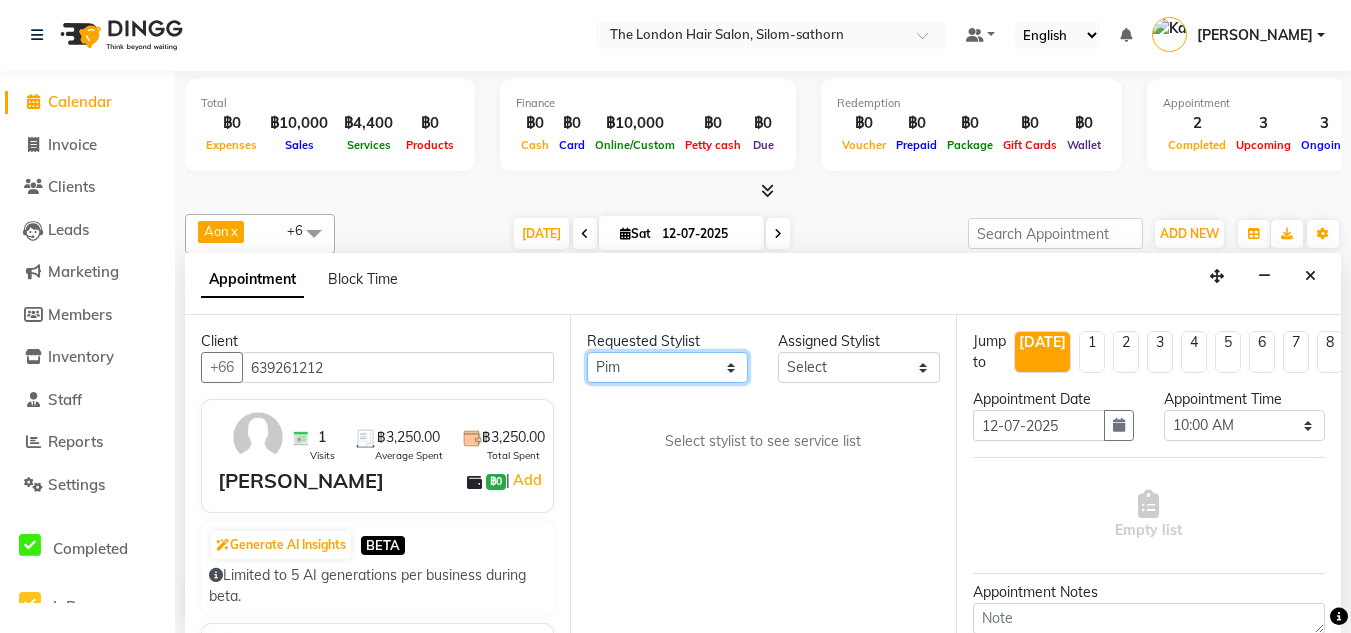 click on "Any Aon Apple   Boss Luke Fai  Fon Kate  Pim" at bounding box center [667, 367] 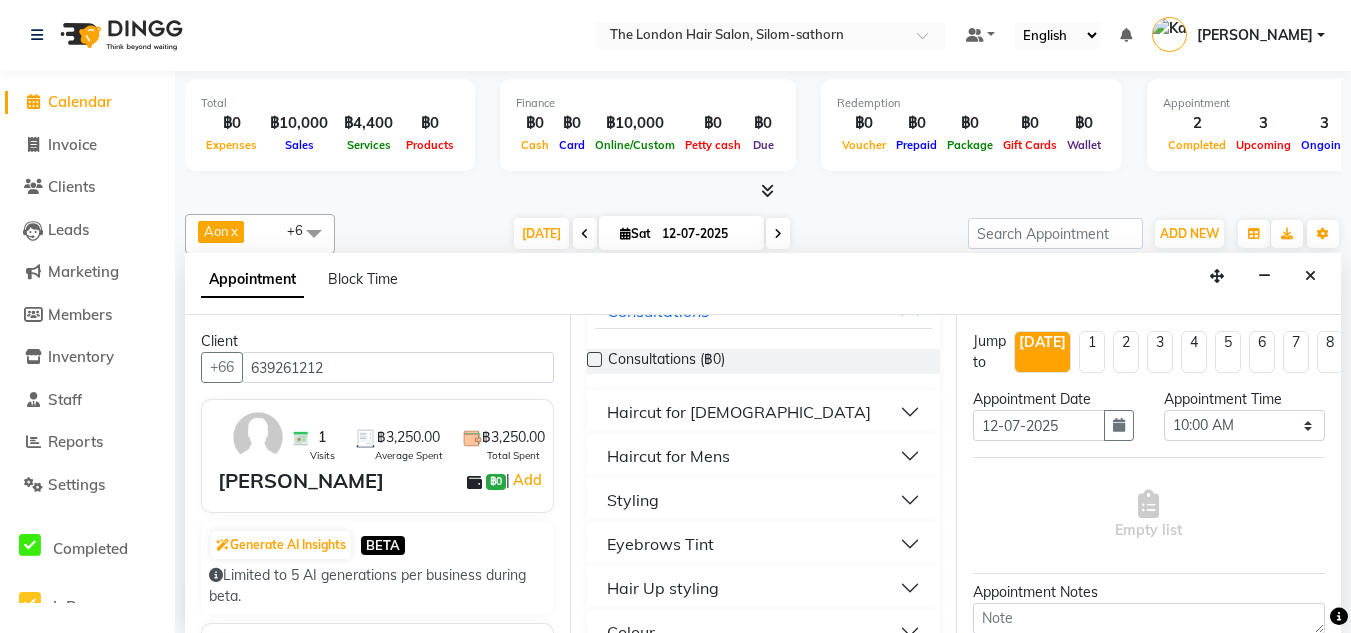scroll, scrollTop: 223, scrollLeft: 0, axis: vertical 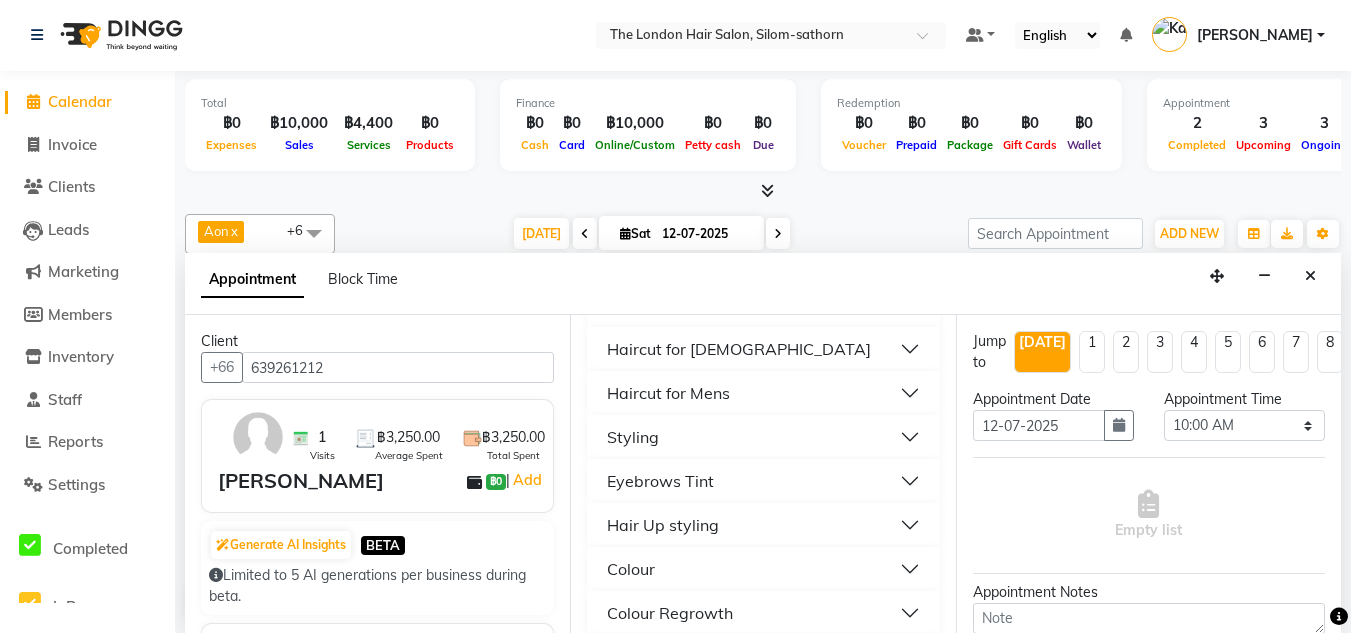click on "Colour" at bounding box center [631, 569] 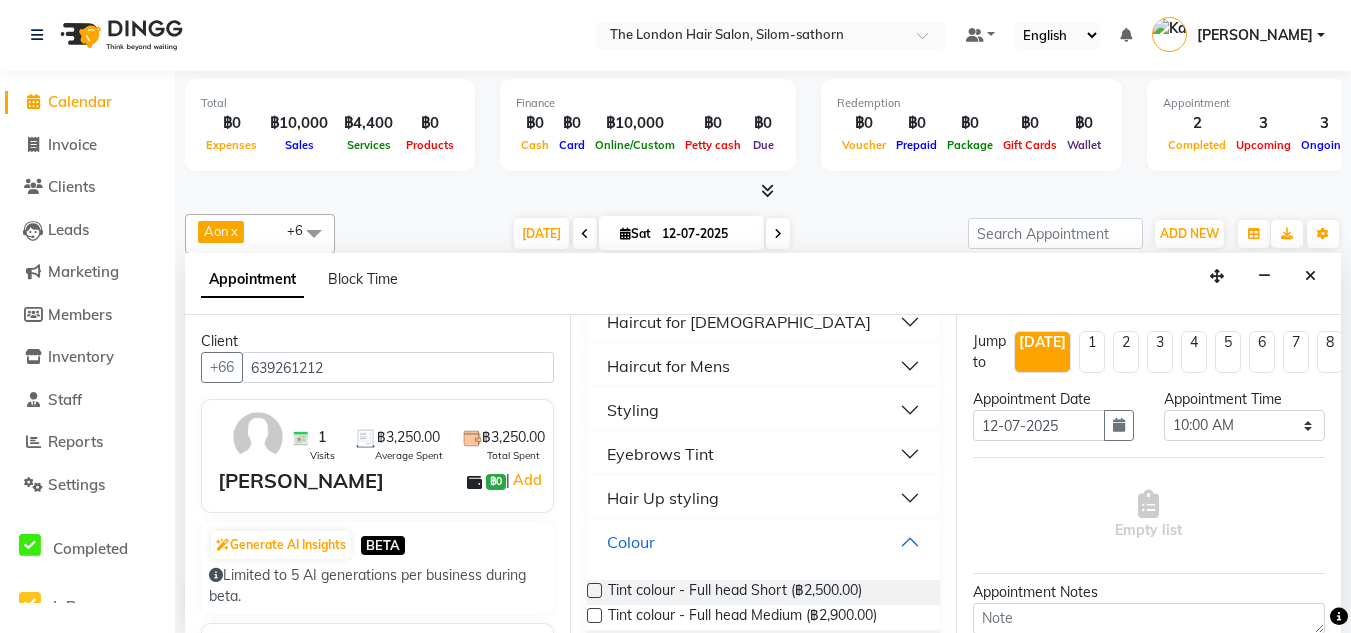 scroll, scrollTop: 251, scrollLeft: 0, axis: vertical 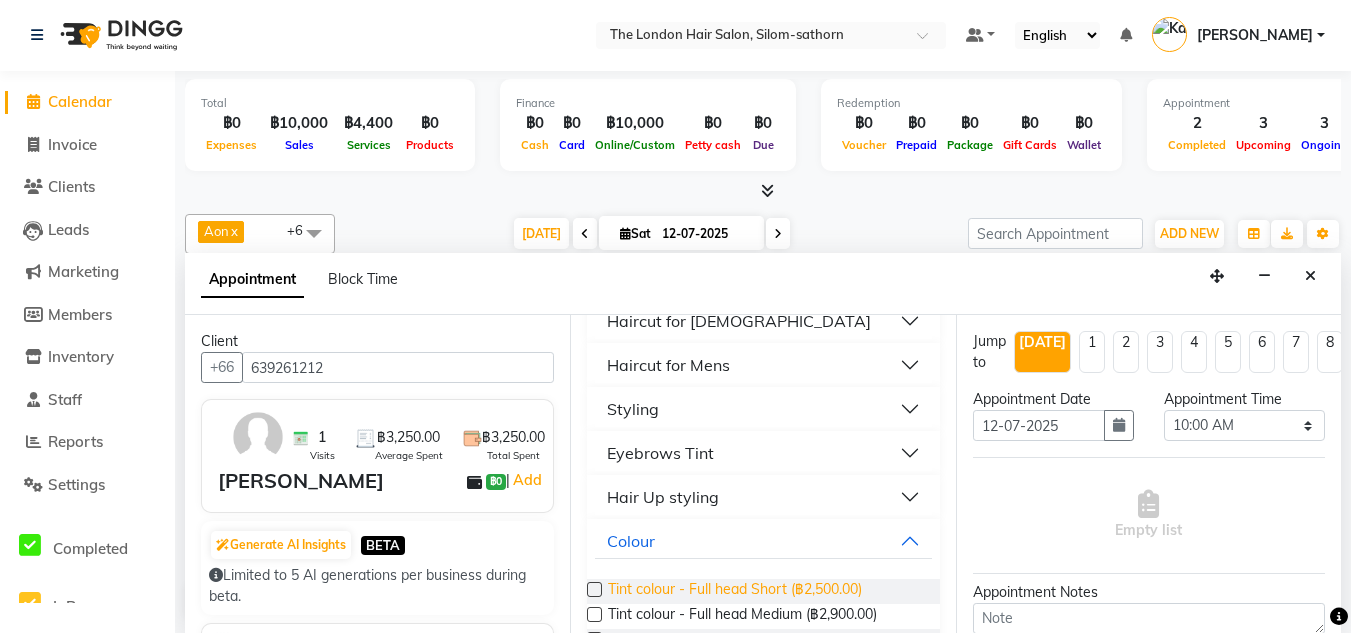 click on "Tint colour - Full head Short (฿2,500.00)" at bounding box center [735, 591] 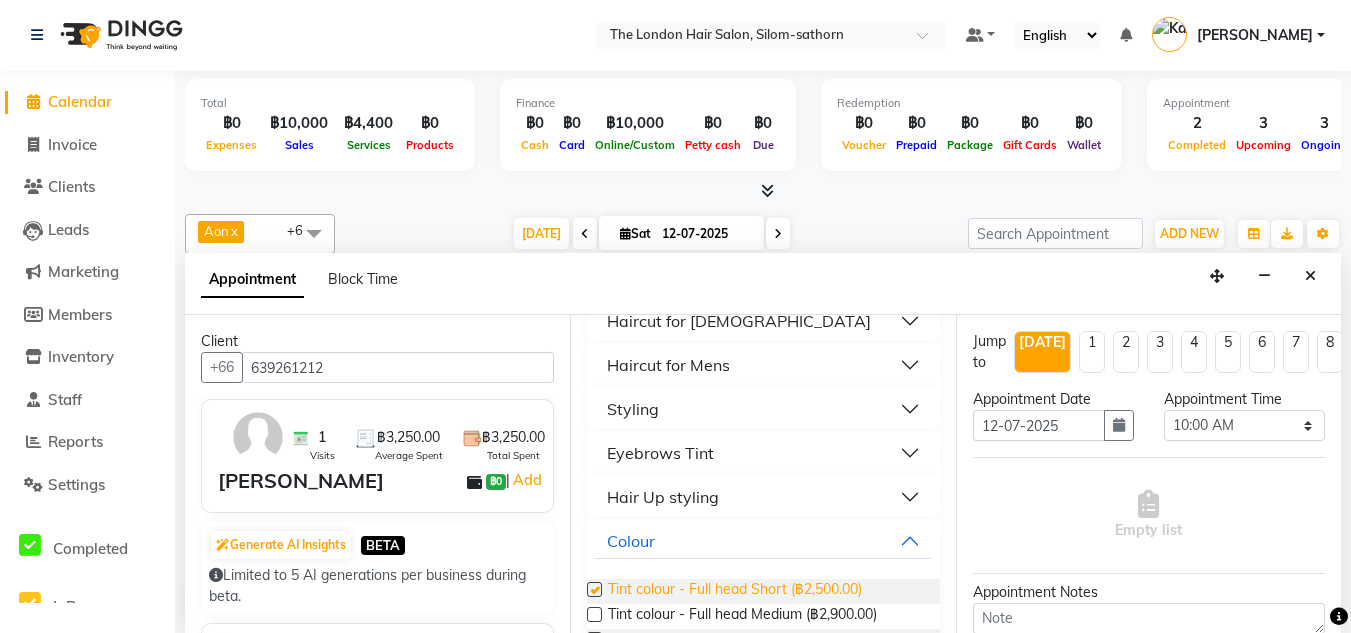 checkbox on "false" 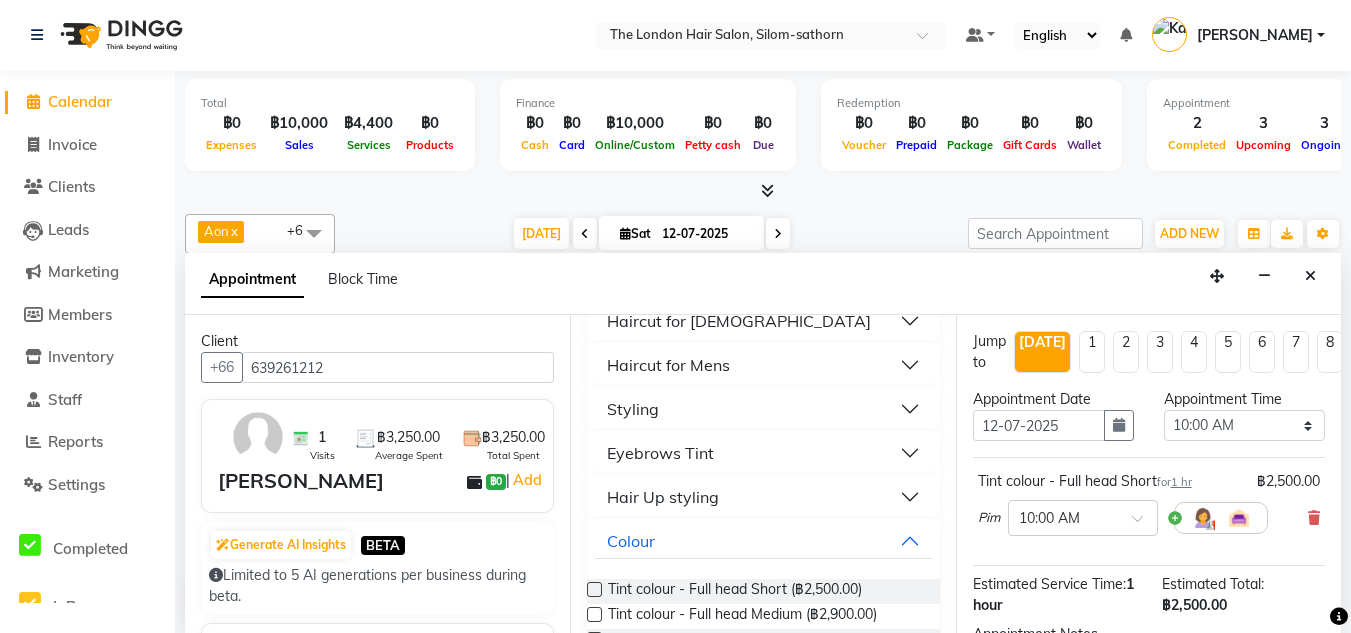 click on "Styling" at bounding box center [633, 409] 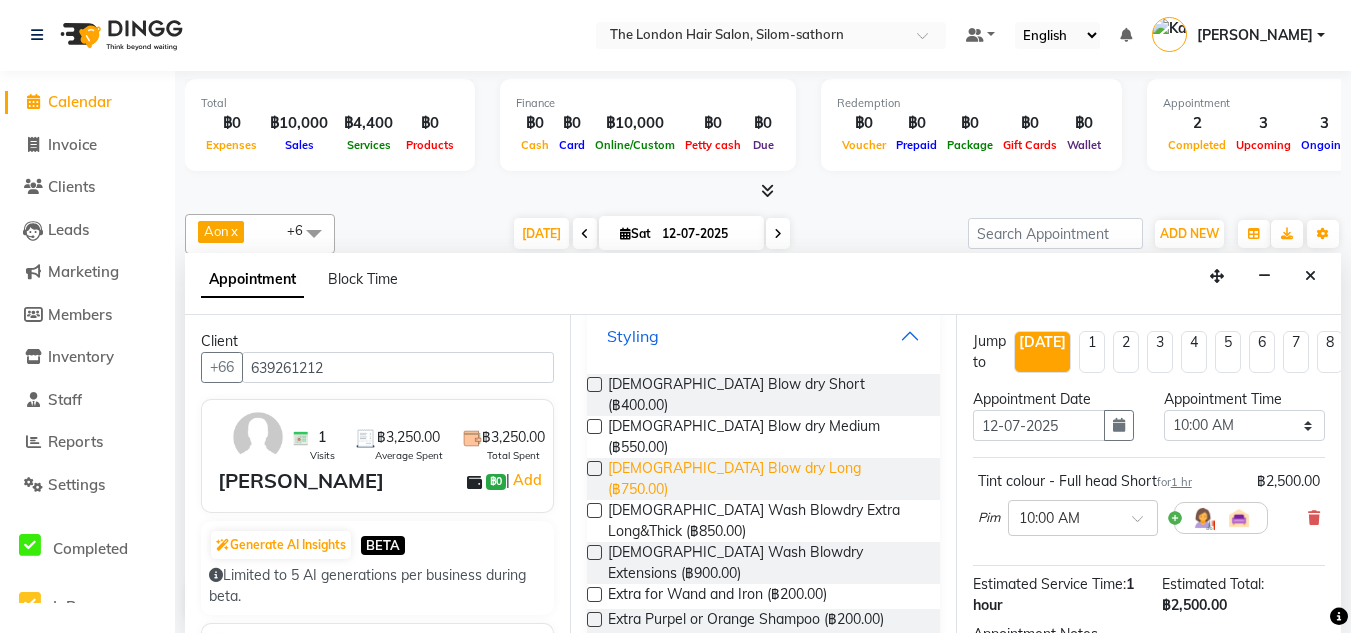 scroll, scrollTop: 325, scrollLeft: 0, axis: vertical 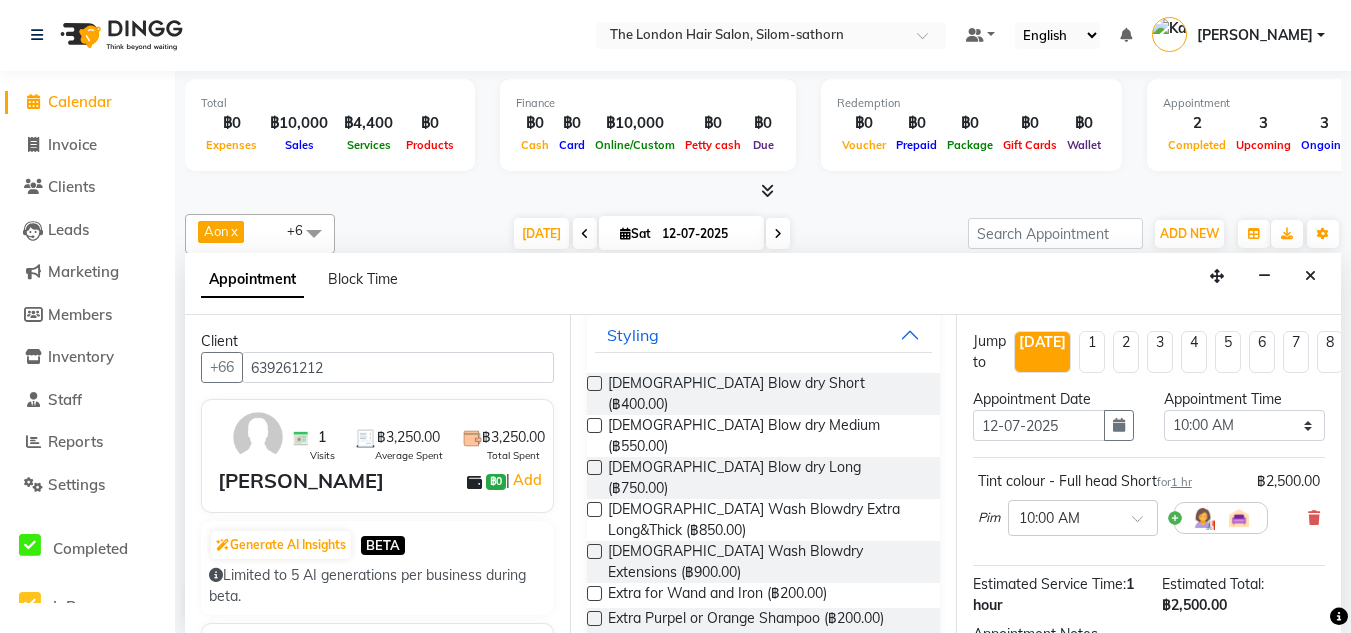 click on "Men Wash and Blowdry Short (฿350.00)" at bounding box center [737, 645] 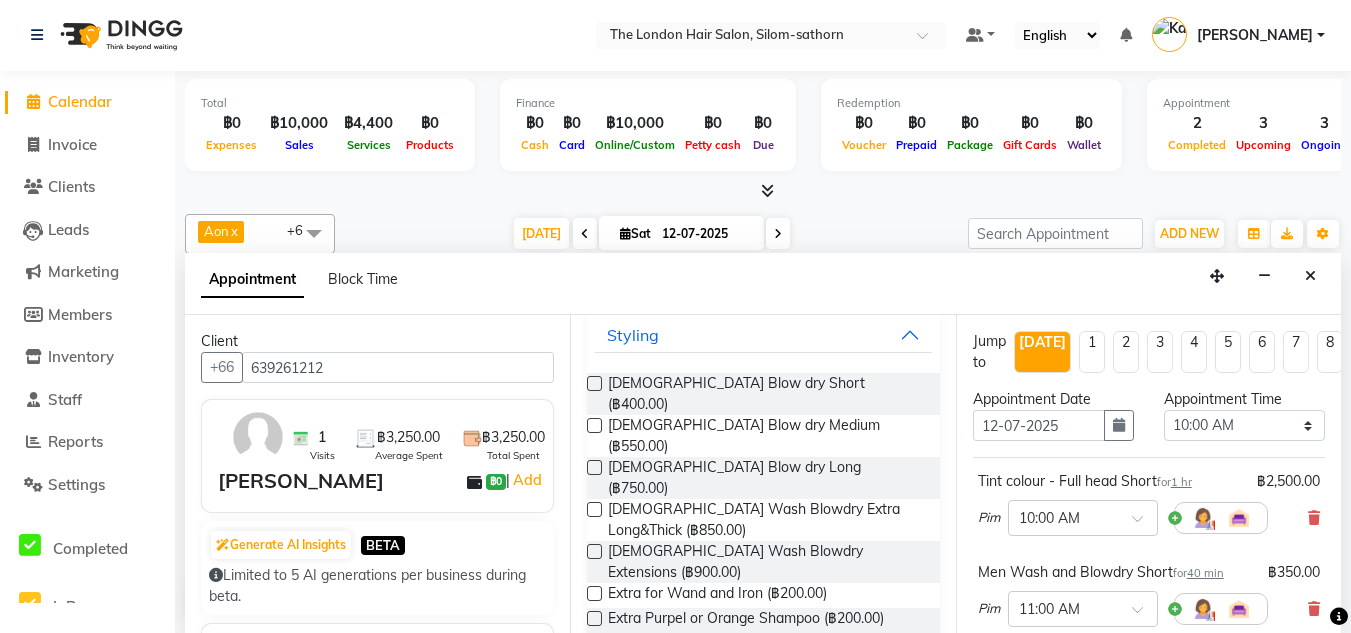 drag, startPoint x: 789, startPoint y: 572, endPoint x: 710, endPoint y: 579, distance: 79.30952 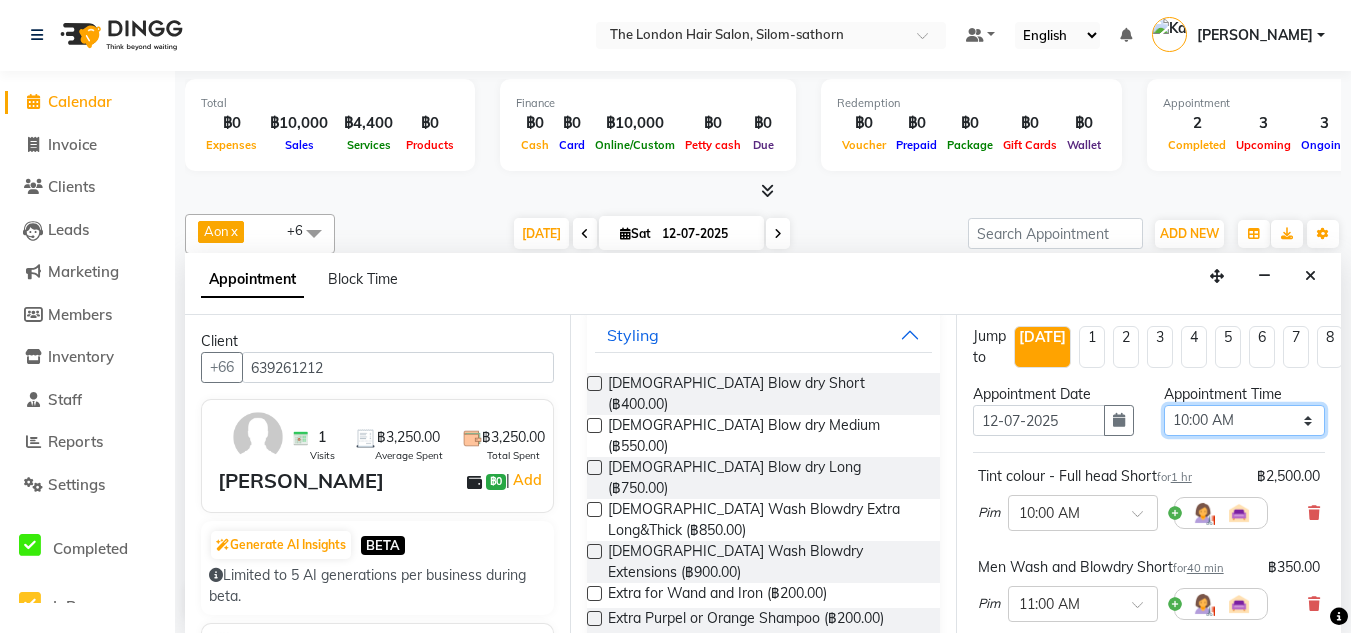 click on "Select 10:00 AM 10:05 AM 10:10 AM 10:15 AM 10:20 AM 10:25 AM 10:30 AM 10:35 AM 10:40 AM 10:45 AM 10:50 AM 10:55 AM 11:00 AM 11:05 AM 11:10 AM 11:15 AM 11:20 AM 11:25 AM 11:30 AM 11:35 AM 11:40 AM 11:45 AM 11:50 AM 11:55 AM 12:00 PM 12:05 PM 12:10 PM 12:15 PM 12:20 PM 12:25 PM 12:30 PM 12:35 PM 12:40 PM 12:45 PM 12:50 PM 12:55 PM 01:00 PM 01:05 PM 01:10 PM 01:15 PM 01:20 PM 01:25 PM 01:30 PM 01:35 PM 01:40 PM 01:45 PM 01:50 PM 01:55 PM 02:00 PM 02:05 PM 02:10 PM 02:15 PM 02:20 PM 02:25 PM 02:30 PM 02:35 PM 02:40 PM 02:45 PM 02:50 PM 02:55 PM 03:00 PM 03:05 PM 03:10 PM 03:15 PM 03:20 PM 03:25 PM 03:30 PM 03:35 PM 03:40 PM 03:45 PM 03:50 PM 03:55 PM 04:00 PM 04:05 PM 04:10 PM 04:15 PM 04:20 PM 04:25 PM 04:30 PM 04:35 PM 04:40 PM 04:45 PM 04:50 PM 04:55 PM 05:00 PM 05:05 PM 05:10 PM 05:15 PM 05:20 PM 05:25 PM 05:30 PM 05:35 PM 05:40 PM 05:45 PM 05:50 PM 05:55 PM 06:00 PM 06:05 PM 06:10 PM 06:15 PM 06:20 PM 06:25 PM 06:30 PM 06:35 PM 06:40 PM 06:45 PM 06:50 PM 06:55 PM 07:00 PM 07:05 PM 07:10 PM 07:15 PM 07:20 PM" at bounding box center (1244, 420) 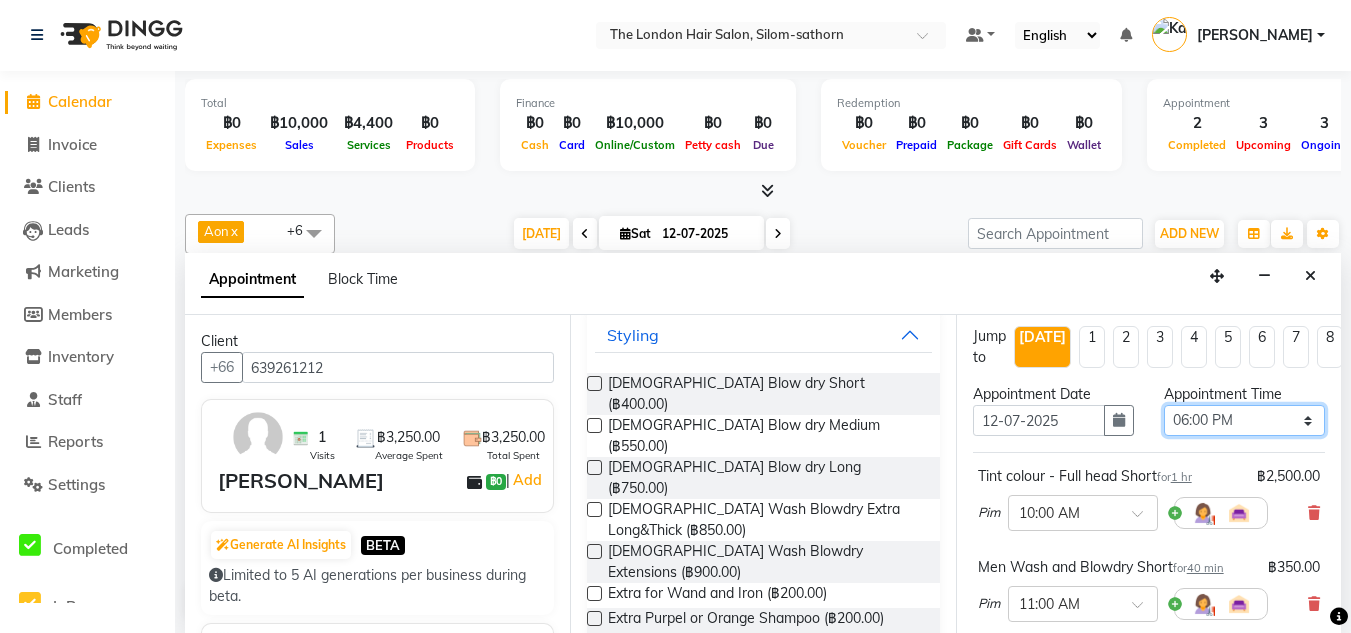 click on "Select 10:00 AM 10:05 AM 10:10 AM 10:15 AM 10:20 AM 10:25 AM 10:30 AM 10:35 AM 10:40 AM 10:45 AM 10:50 AM 10:55 AM 11:00 AM 11:05 AM 11:10 AM 11:15 AM 11:20 AM 11:25 AM 11:30 AM 11:35 AM 11:40 AM 11:45 AM 11:50 AM 11:55 AM 12:00 PM 12:05 PM 12:10 PM 12:15 PM 12:20 PM 12:25 PM 12:30 PM 12:35 PM 12:40 PM 12:45 PM 12:50 PM 12:55 PM 01:00 PM 01:05 PM 01:10 PM 01:15 PM 01:20 PM 01:25 PM 01:30 PM 01:35 PM 01:40 PM 01:45 PM 01:50 PM 01:55 PM 02:00 PM 02:05 PM 02:10 PM 02:15 PM 02:20 PM 02:25 PM 02:30 PM 02:35 PM 02:40 PM 02:45 PM 02:50 PM 02:55 PM 03:00 PM 03:05 PM 03:10 PM 03:15 PM 03:20 PM 03:25 PM 03:30 PM 03:35 PM 03:40 PM 03:45 PM 03:50 PM 03:55 PM 04:00 PM 04:05 PM 04:10 PM 04:15 PM 04:20 PM 04:25 PM 04:30 PM 04:35 PM 04:40 PM 04:45 PM 04:50 PM 04:55 PM 05:00 PM 05:05 PM 05:10 PM 05:15 PM 05:20 PM 05:25 PM 05:30 PM 05:35 PM 05:40 PM 05:45 PM 05:50 PM 05:55 PM 06:00 PM 06:05 PM 06:10 PM 06:15 PM 06:20 PM 06:25 PM 06:30 PM 06:35 PM 06:40 PM 06:45 PM 06:50 PM 06:55 PM 07:00 PM 07:05 PM 07:10 PM 07:15 PM 07:20 PM" at bounding box center [1244, 420] 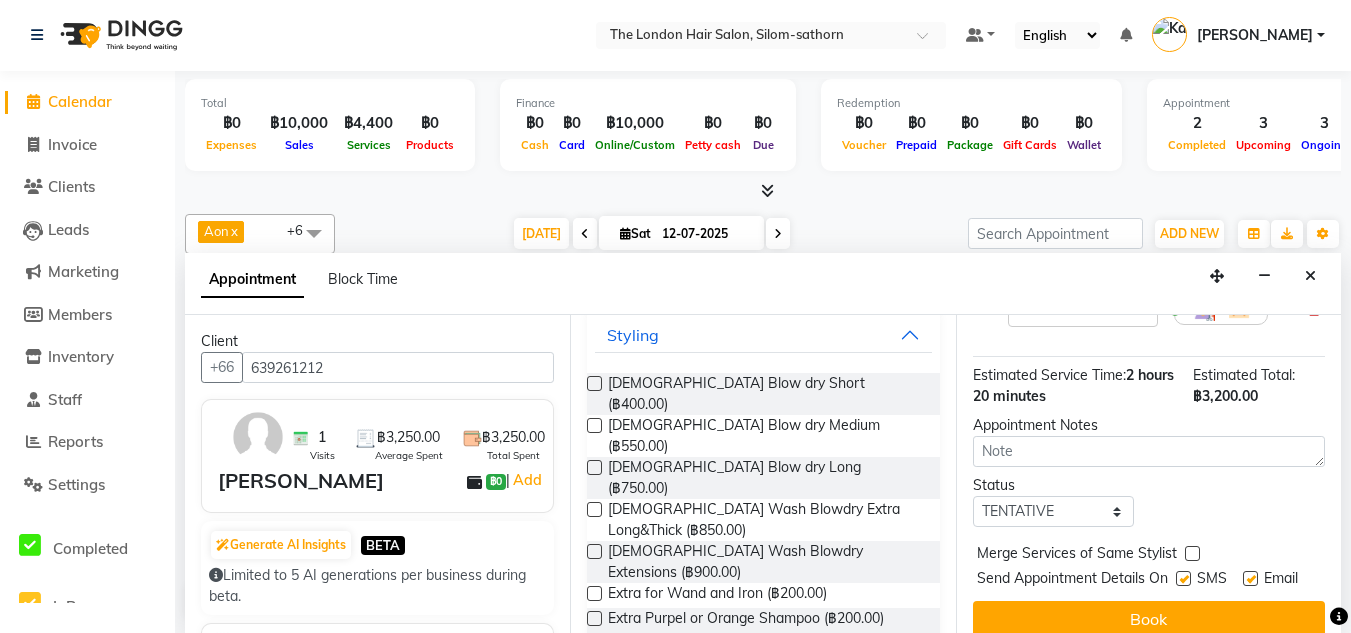 scroll, scrollTop: 395, scrollLeft: 0, axis: vertical 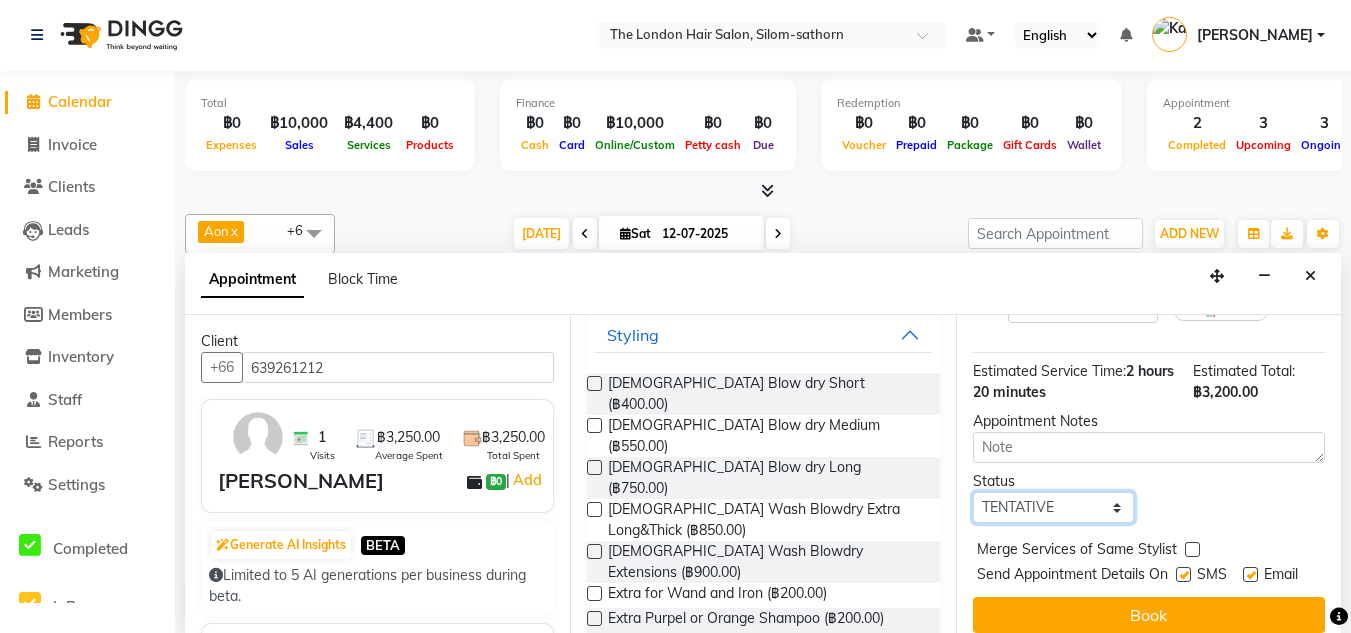 click on "Select TENTATIVE CONFIRM CHECK-IN UPCOMING" at bounding box center (1053, 507) 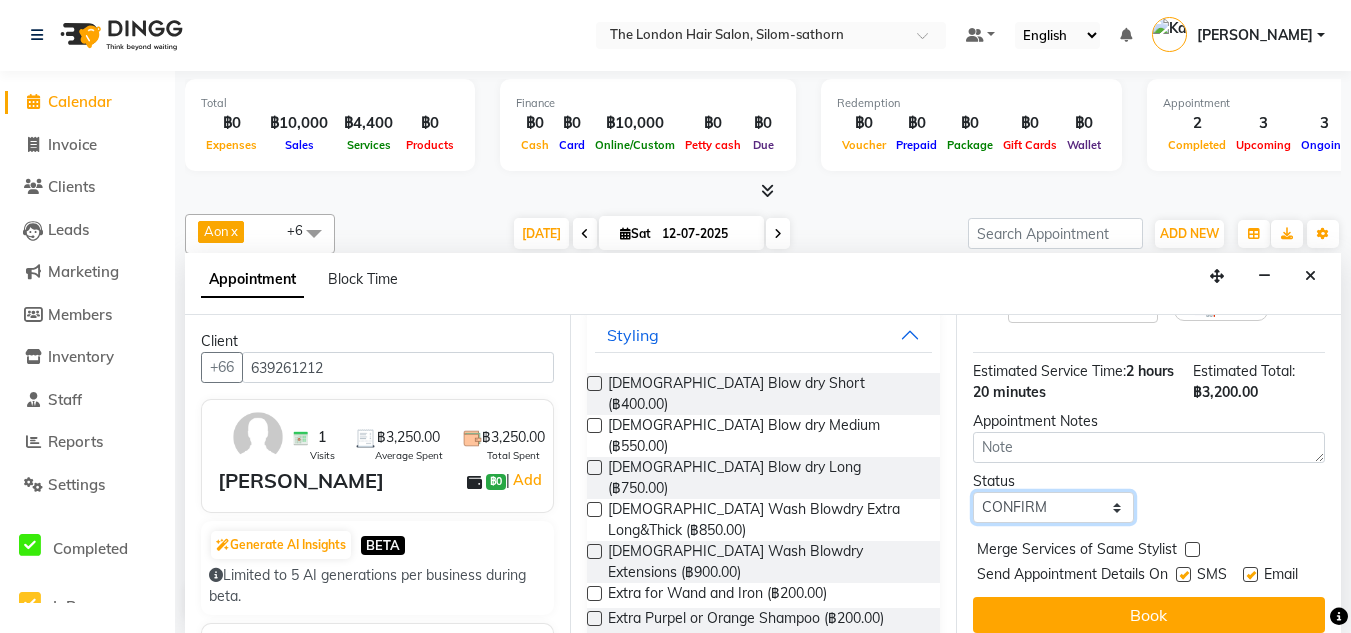 click on "Select TENTATIVE CONFIRM CHECK-IN UPCOMING" at bounding box center (1053, 507) 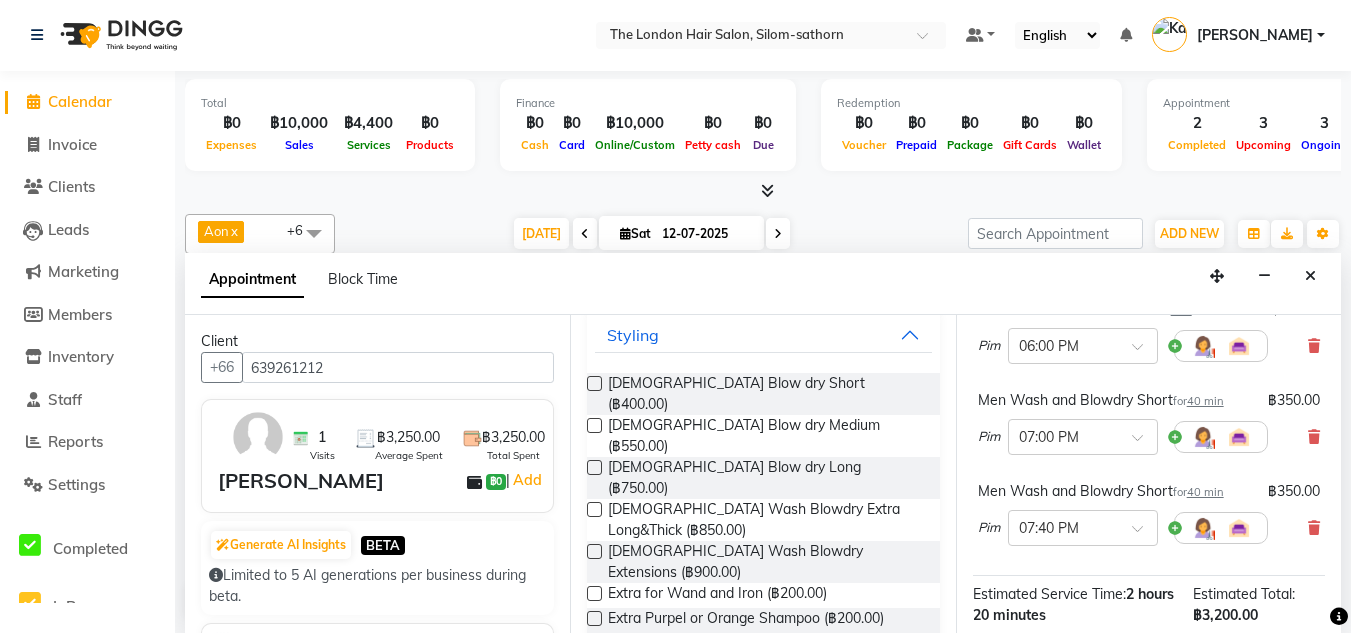 scroll, scrollTop: 172, scrollLeft: 0, axis: vertical 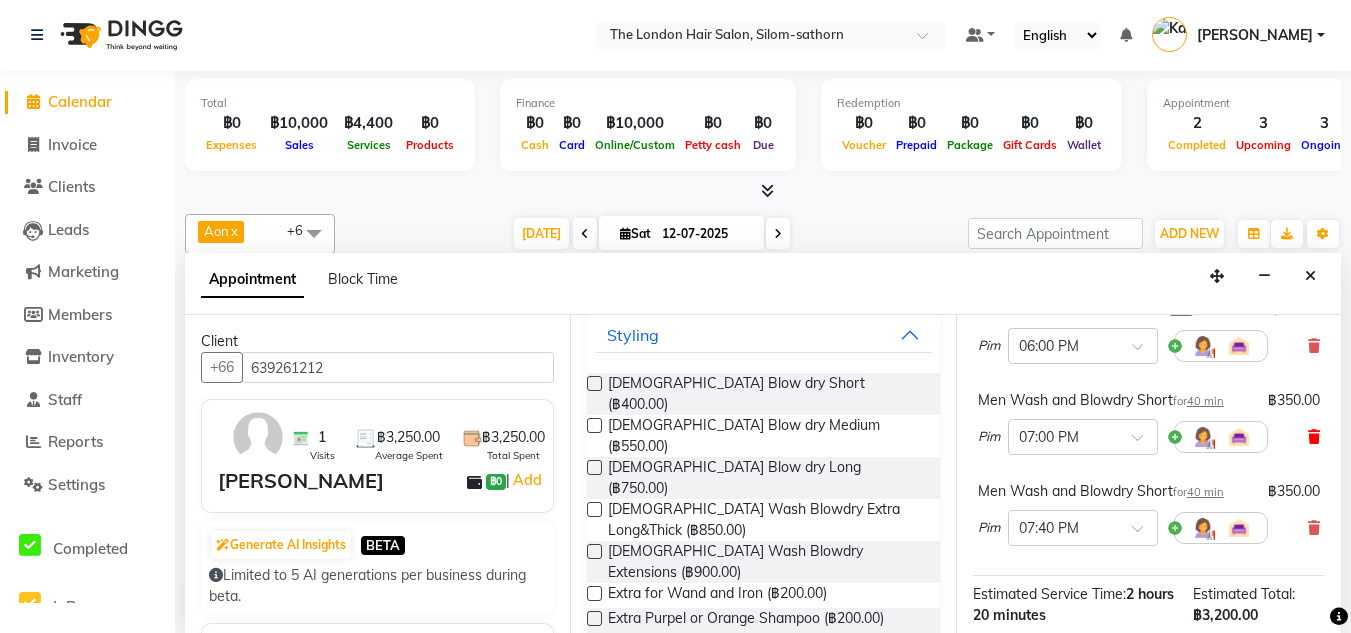 click at bounding box center [1314, 437] 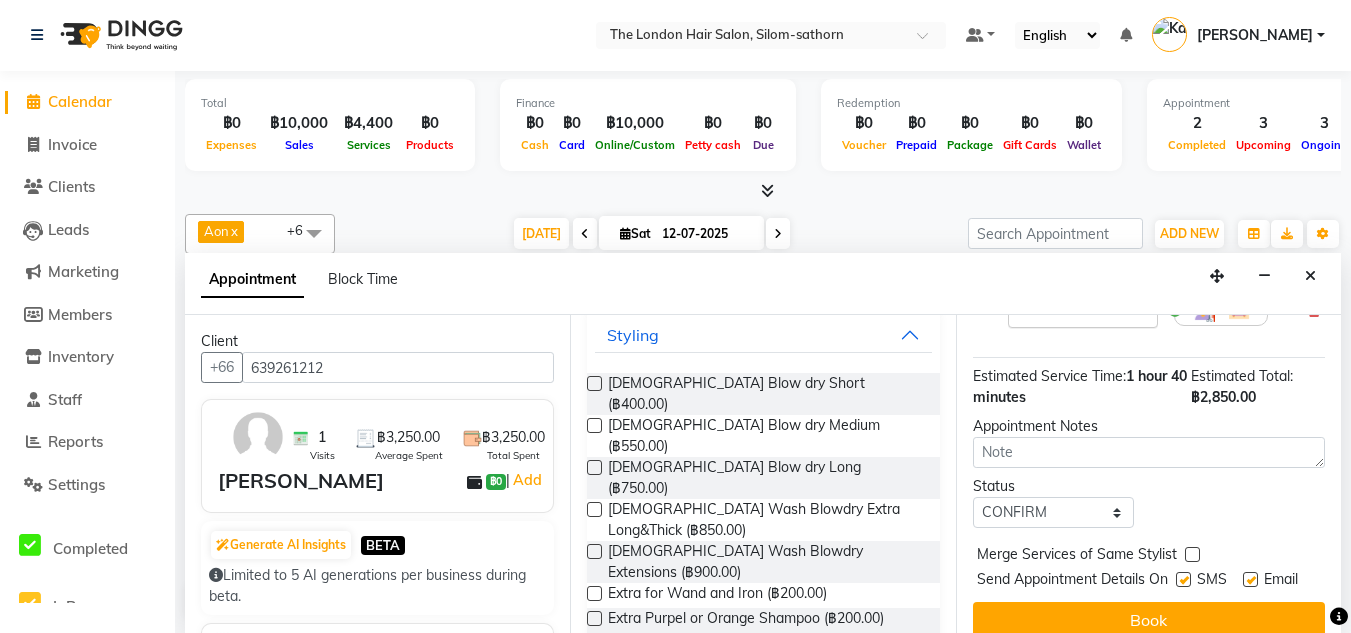 scroll, scrollTop: 352, scrollLeft: 0, axis: vertical 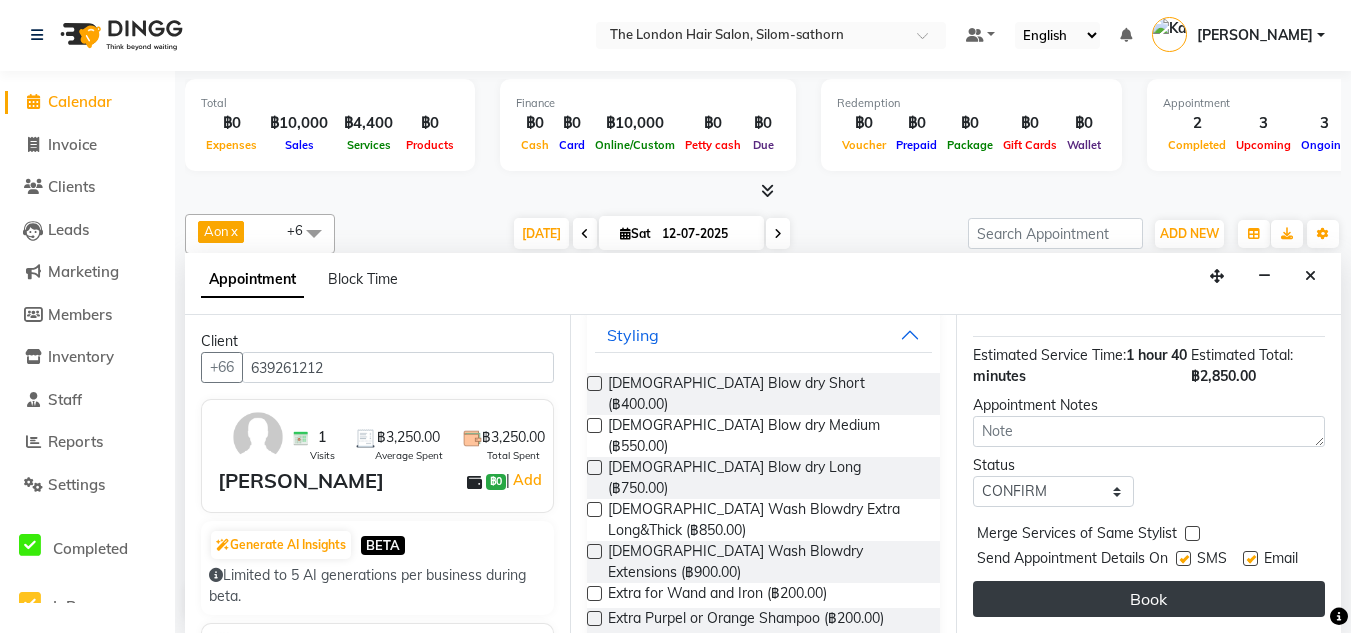 click on "Book" at bounding box center (1149, 599) 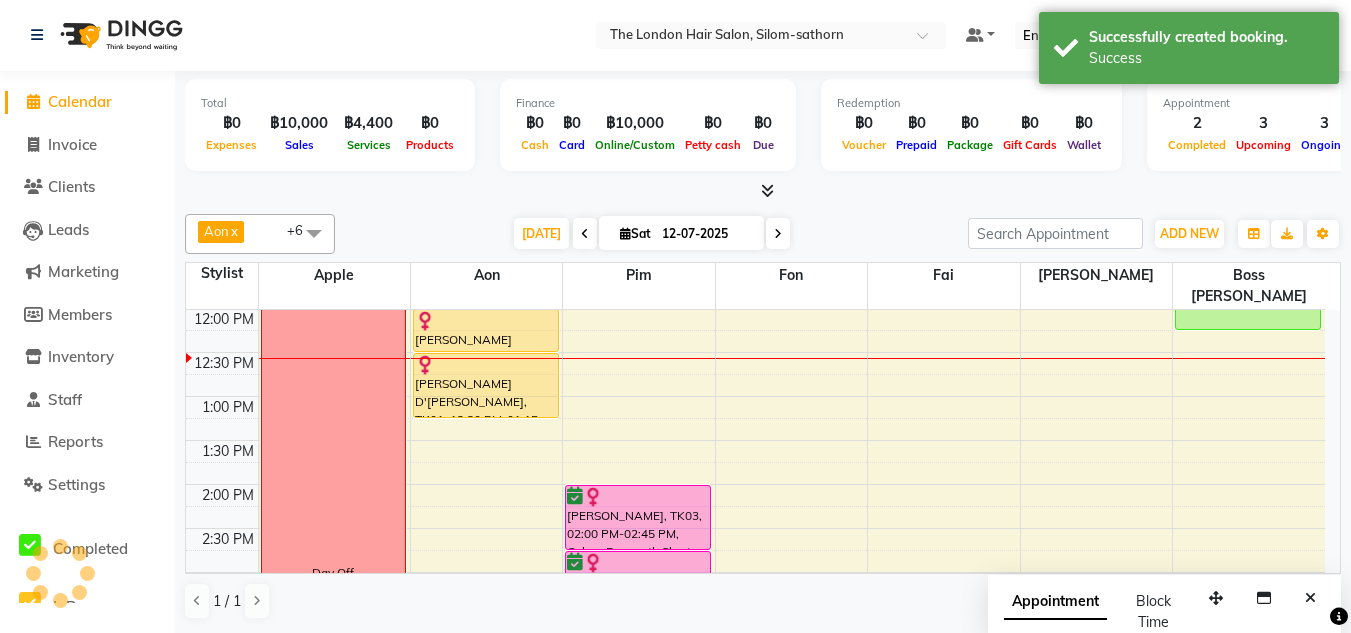 scroll, scrollTop: 0, scrollLeft: 0, axis: both 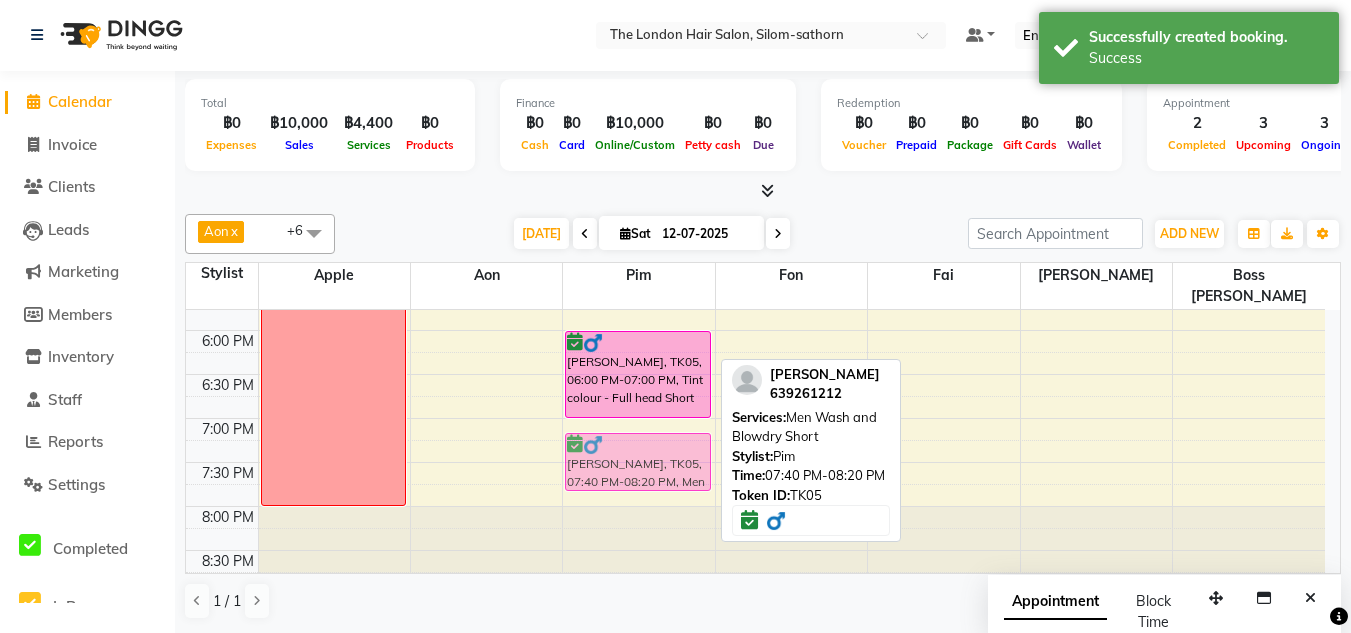 drag, startPoint x: 629, startPoint y: 482, endPoint x: 630, endPoint y: 437, distance: 45.01111 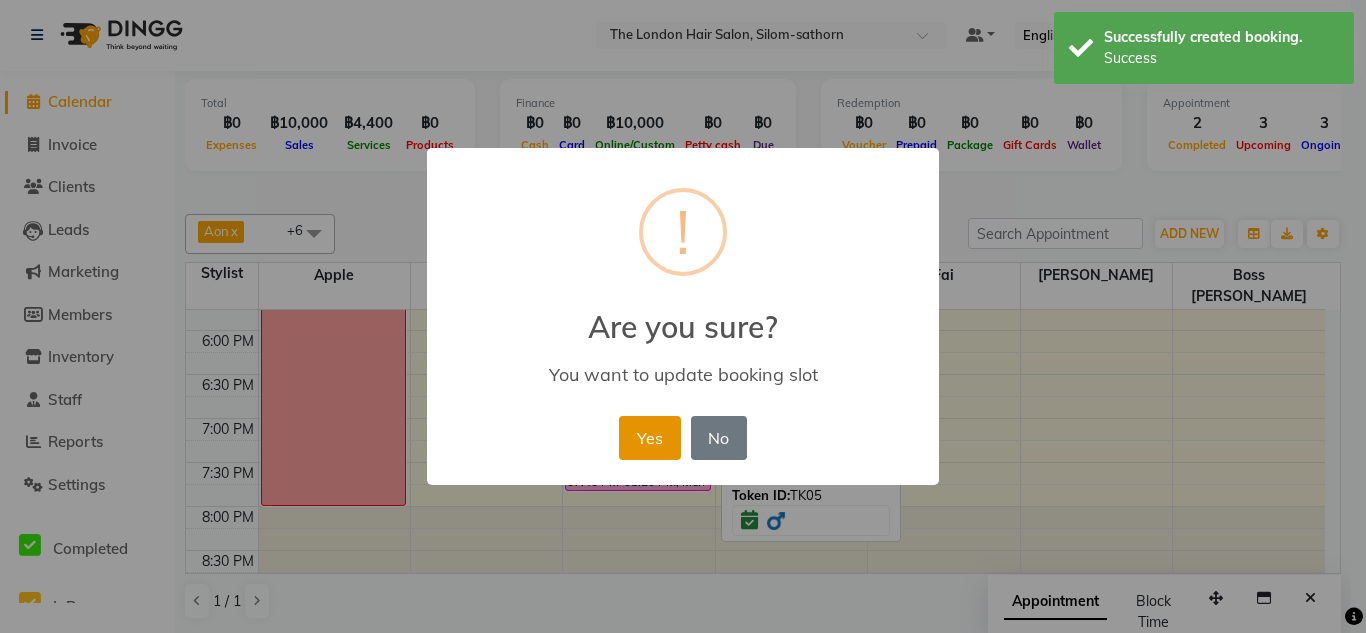 click on "Yes" at bounding box center (649, 438) 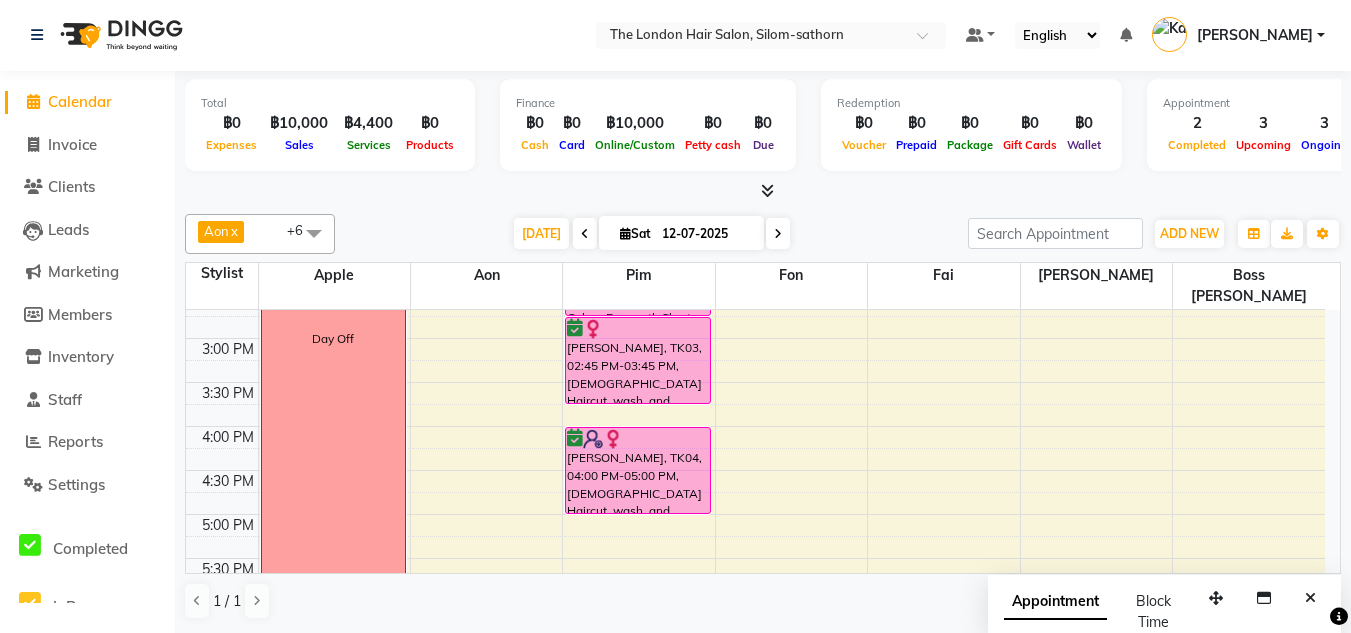 scroll, scrollTop: 501, scrollLeft: 0, axis: vertical 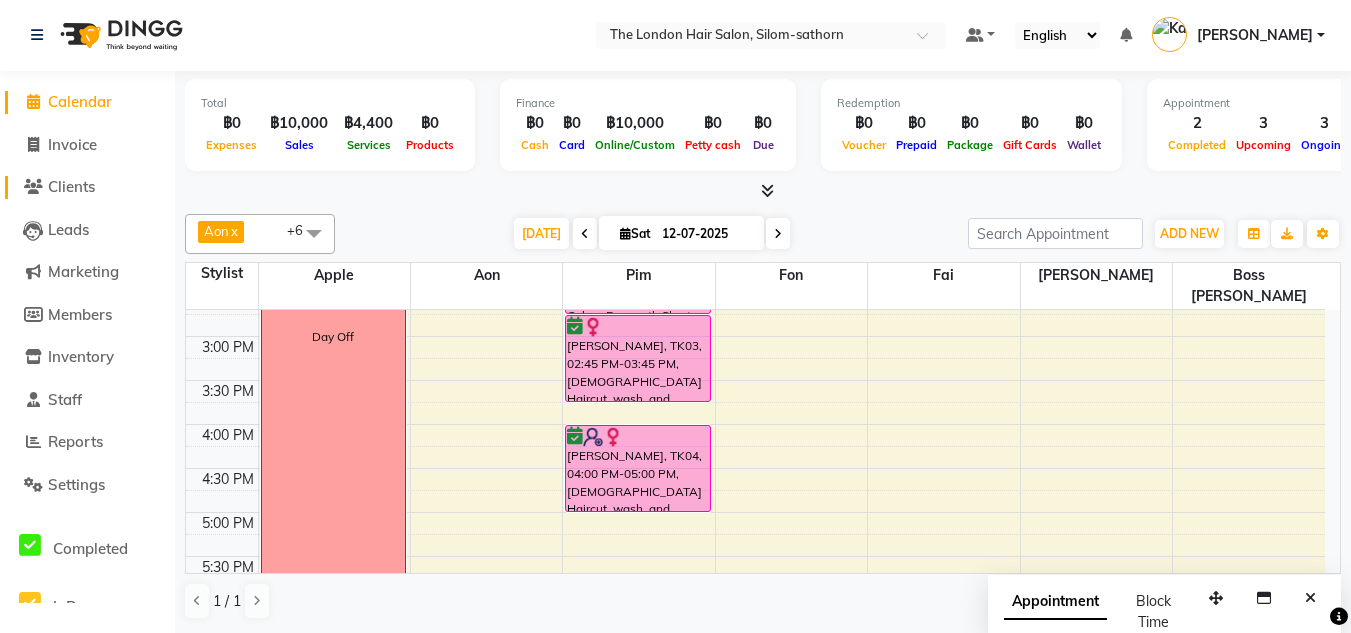 click on "Clients" 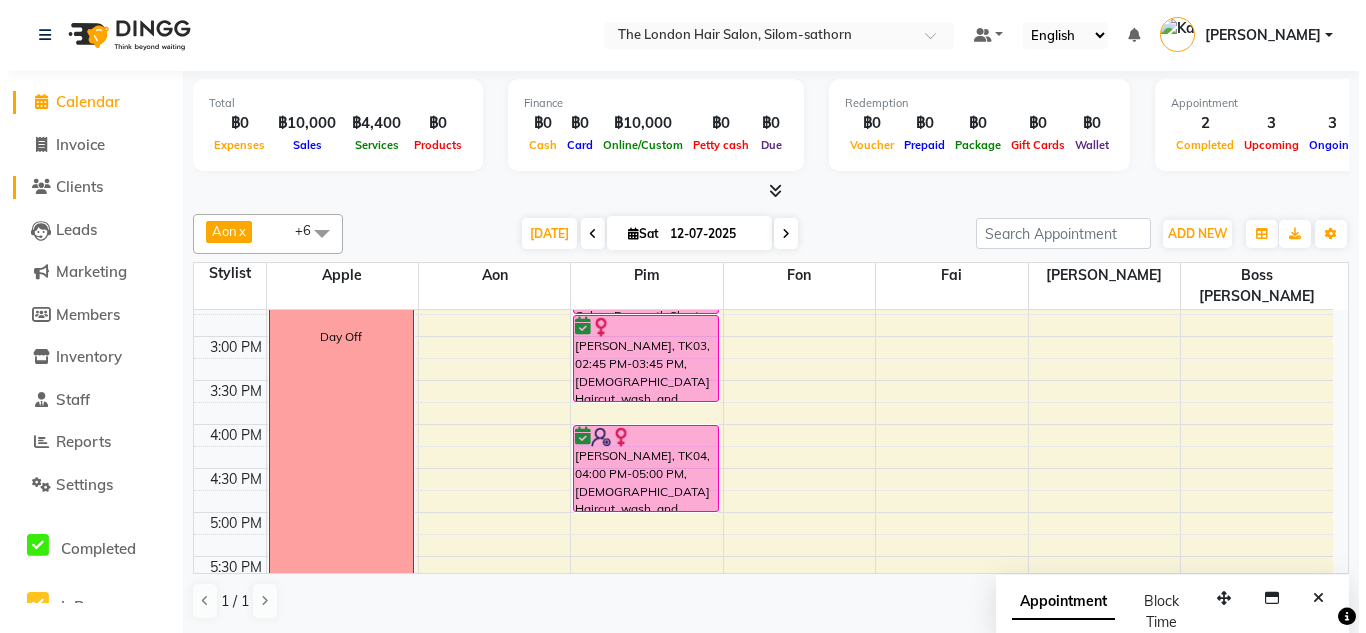 scroll, scrollTop: 0, scrollLeft: 0, axis: both 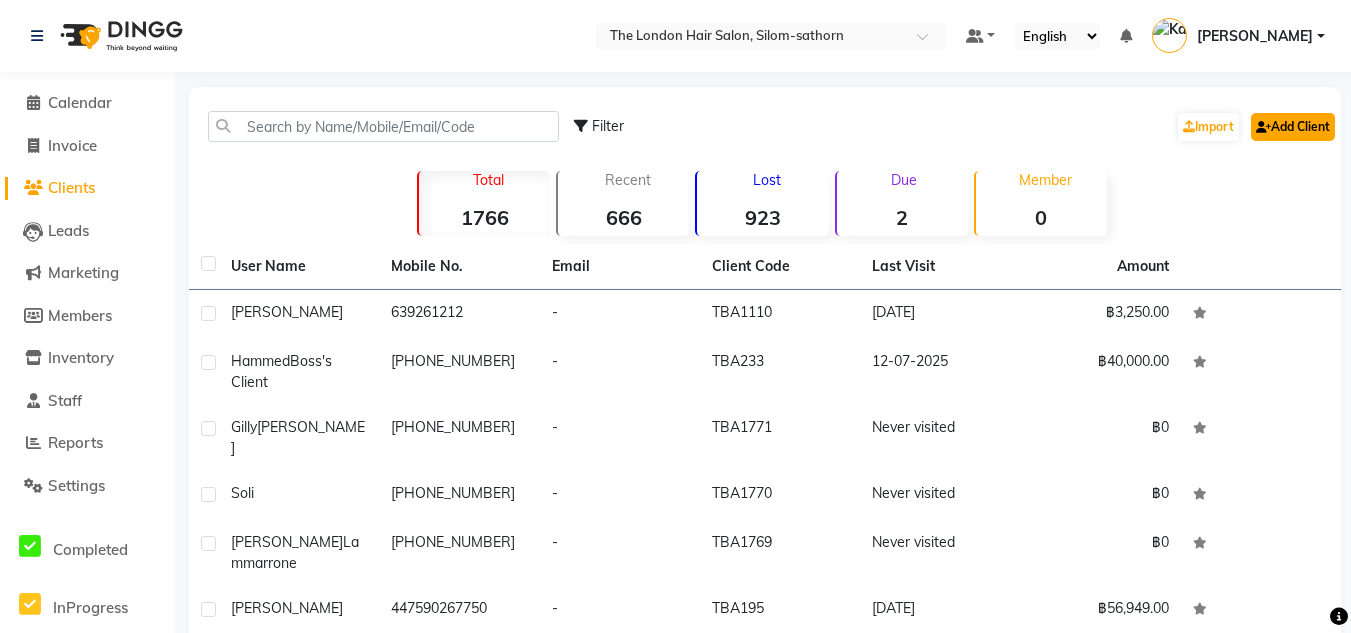 click on "Add Client" 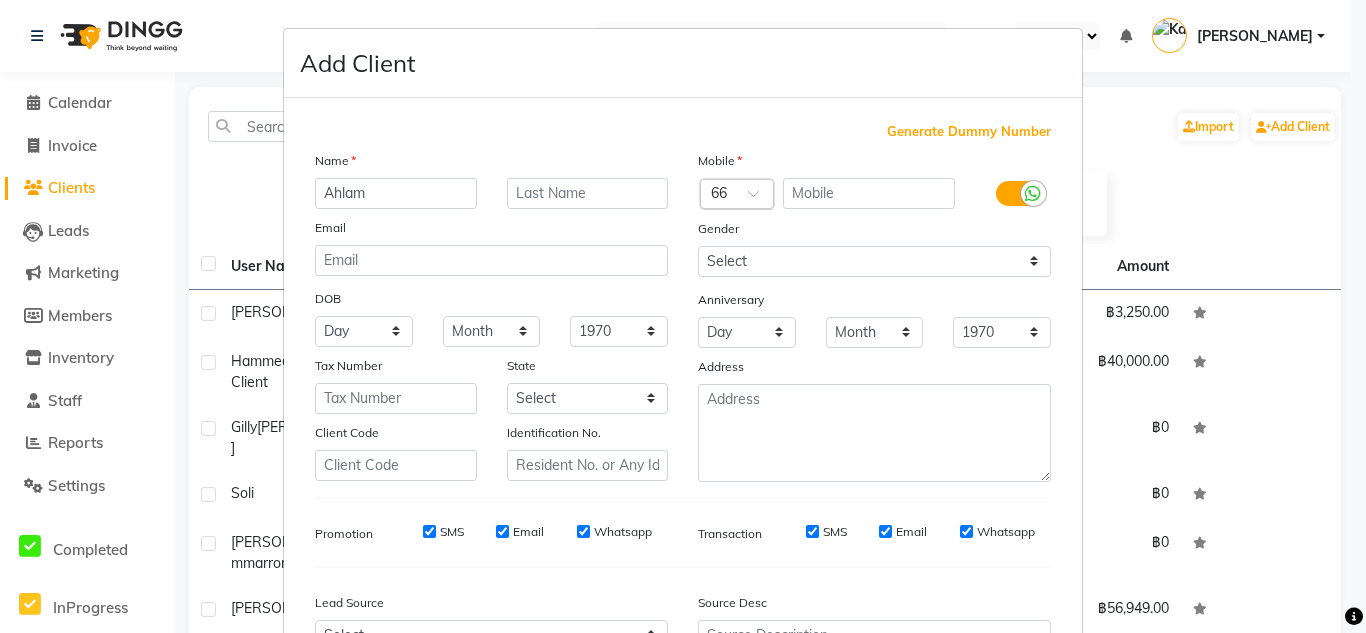 type on "Ahlam" 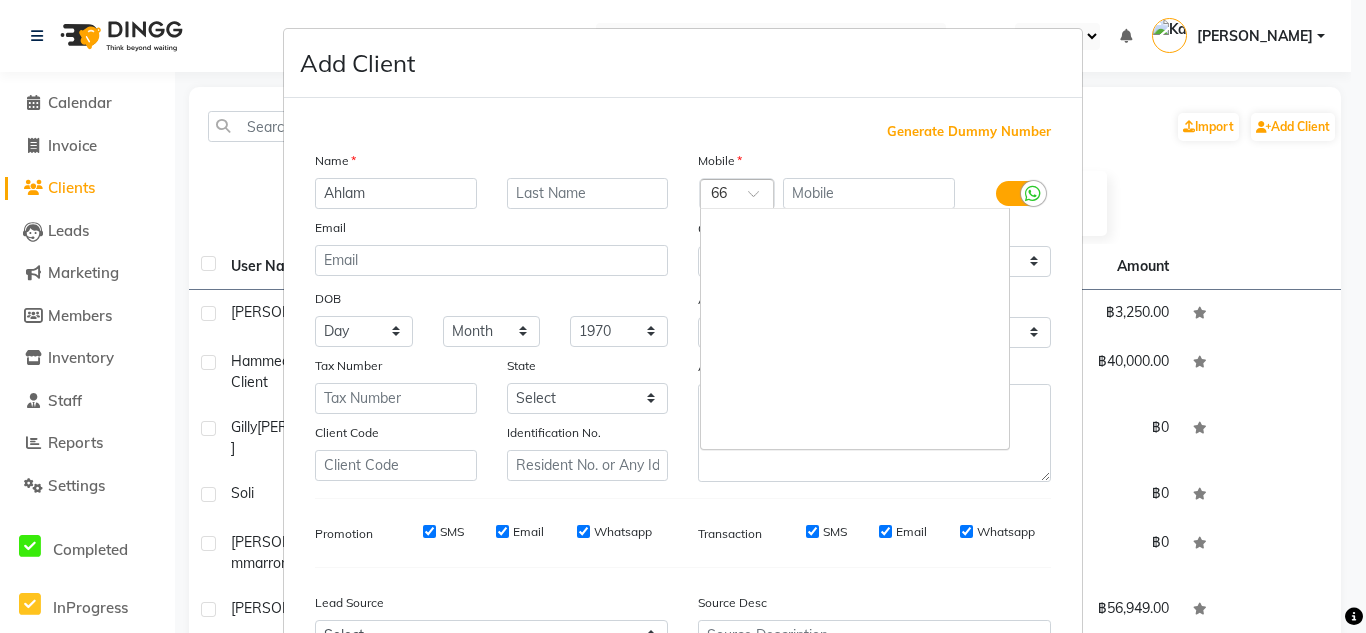 scroll, scrollTop: 7770, scrollLeft: 0, axis: vertical 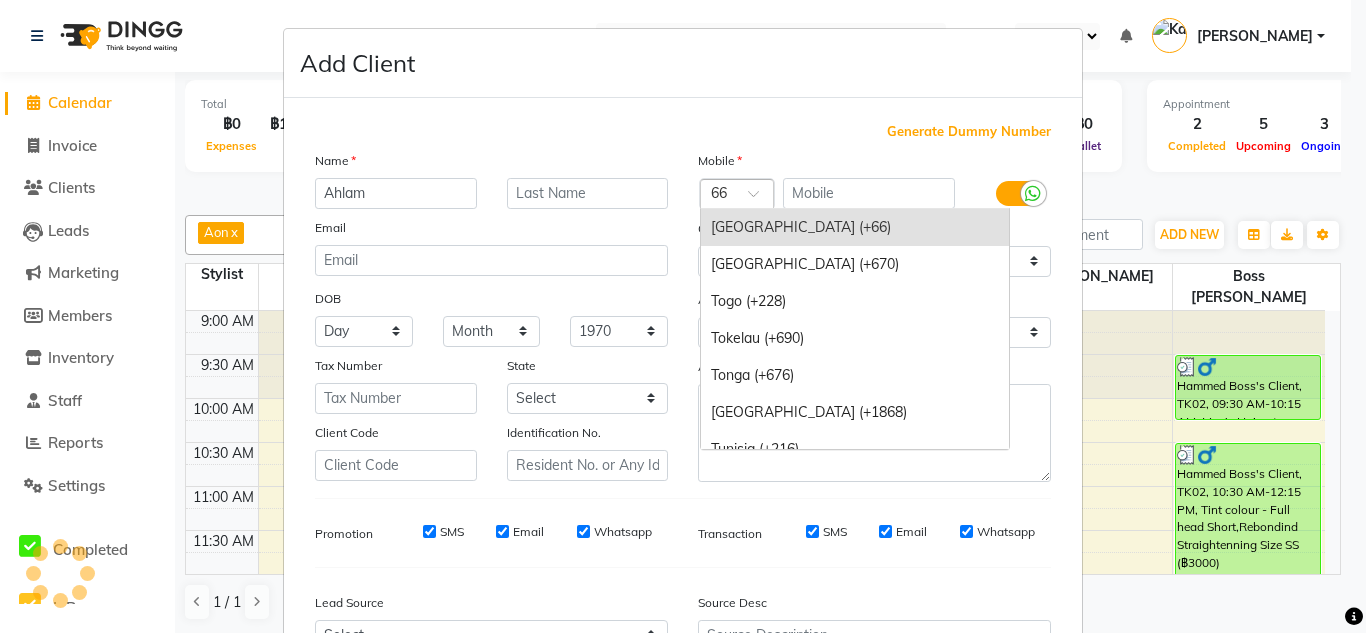 click at bounding box center (737, 195) 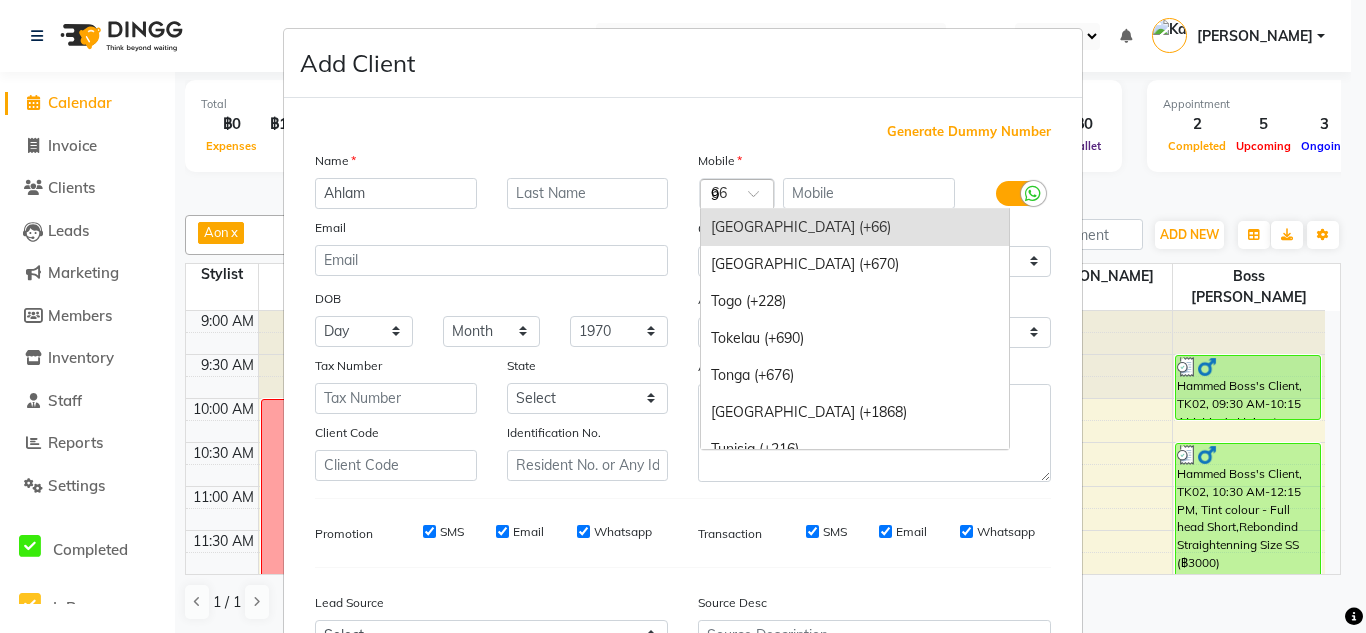 scroll, scrollTop: 2091, scrollLeft: 0, axis: vertical 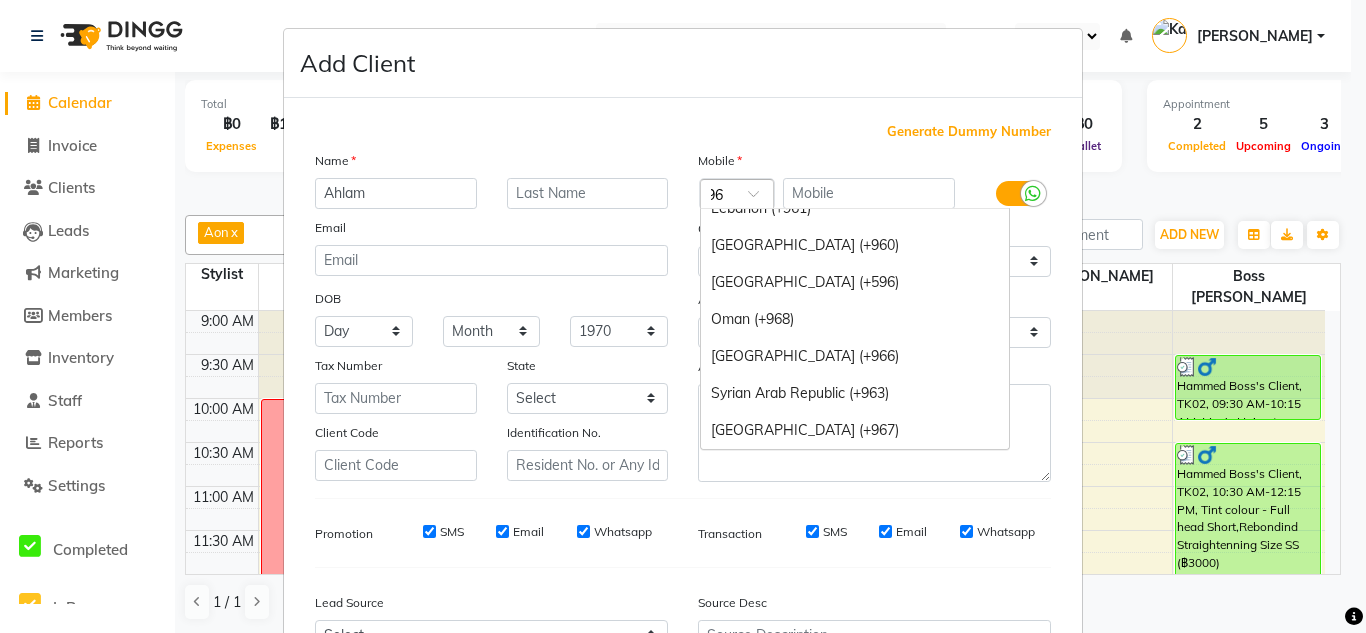 type on "968" 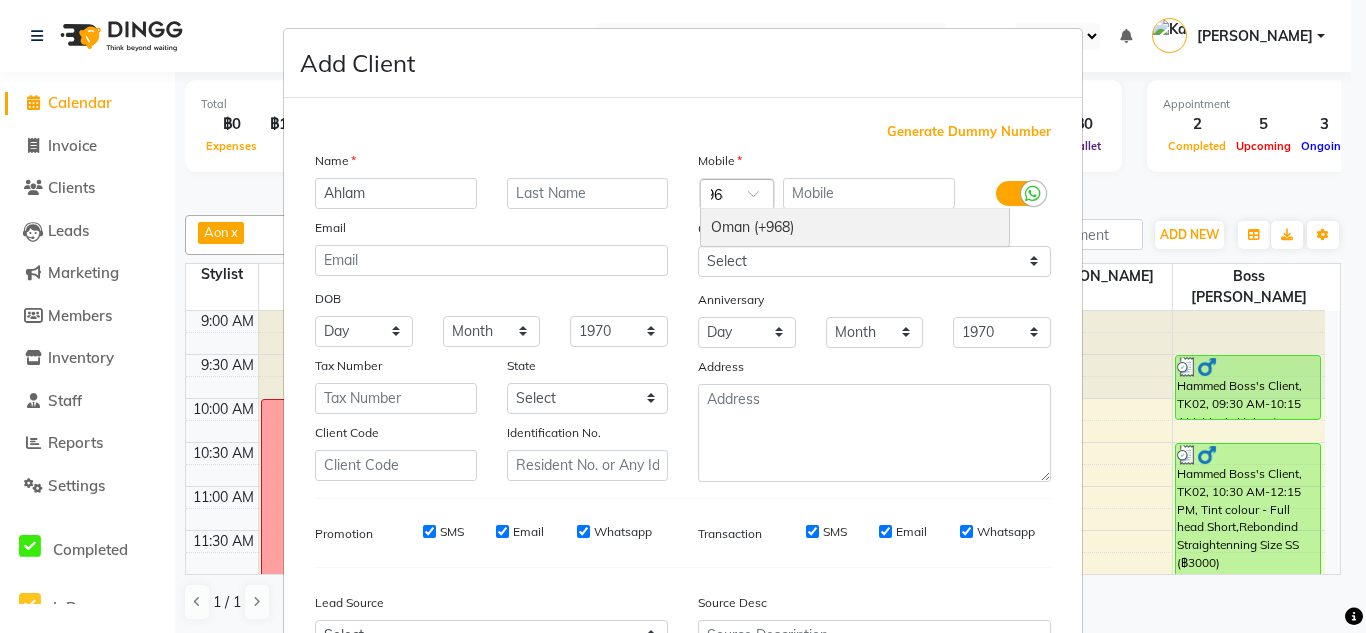 scroll, scrollTop: 0, scrollLeft: 13, axis: horizontal 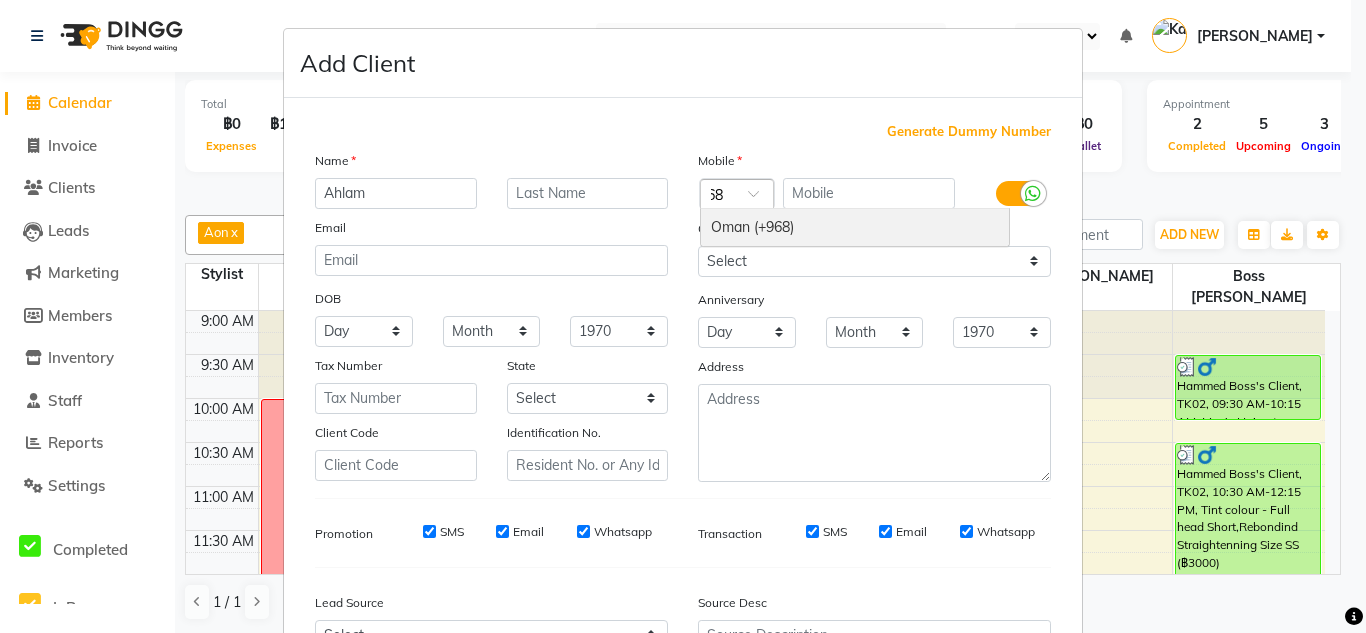 click on "Oman (+968)" at bounding box center (855, 227) 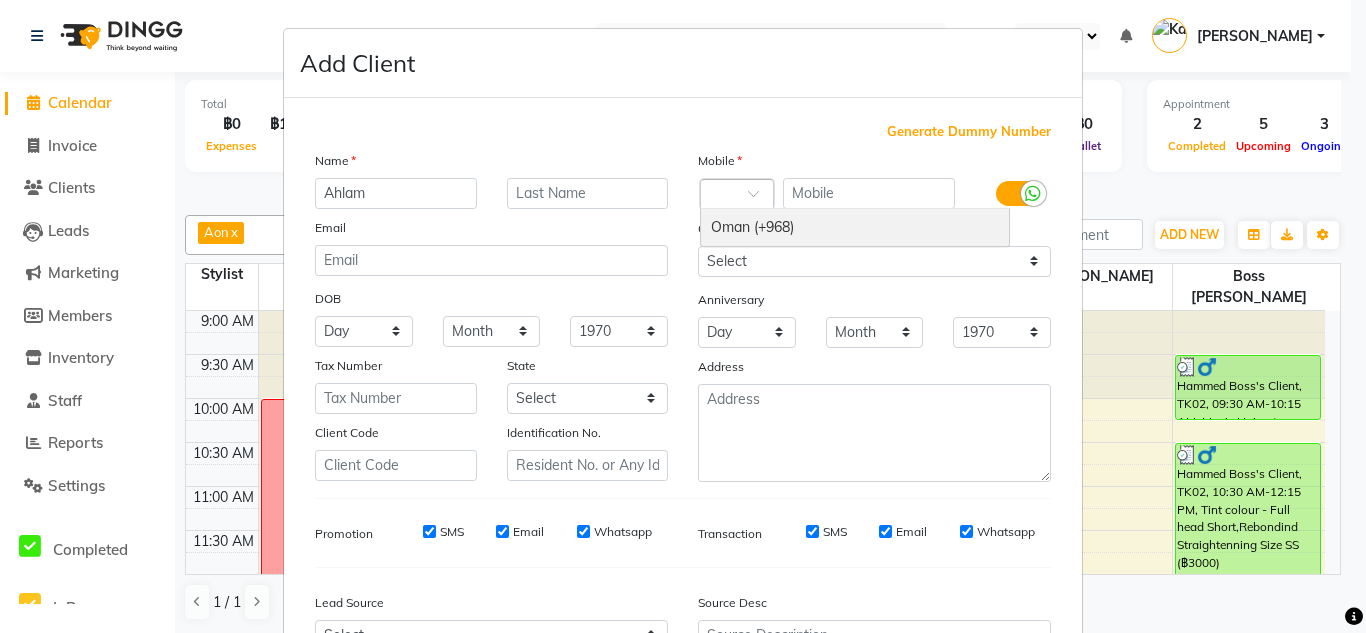 scroll, scrollTop: 0, scrollLeft: 0, axis: both 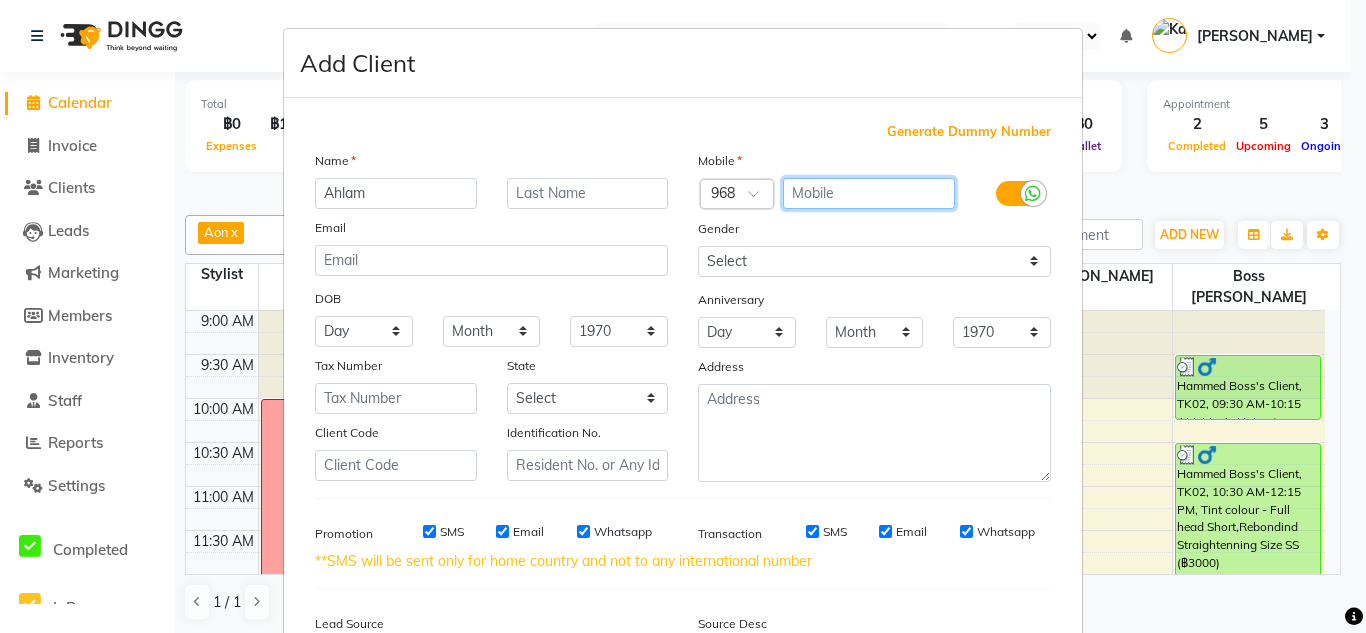 click at bounding box center [869, 193] 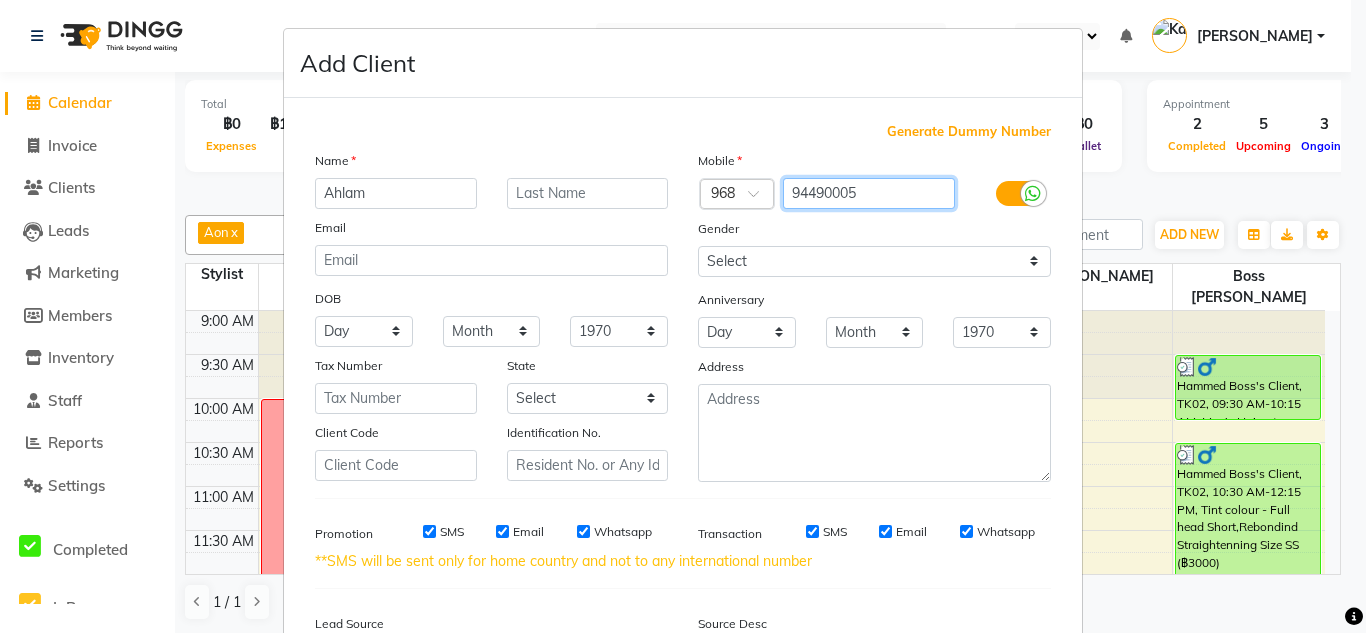type on "94490005" 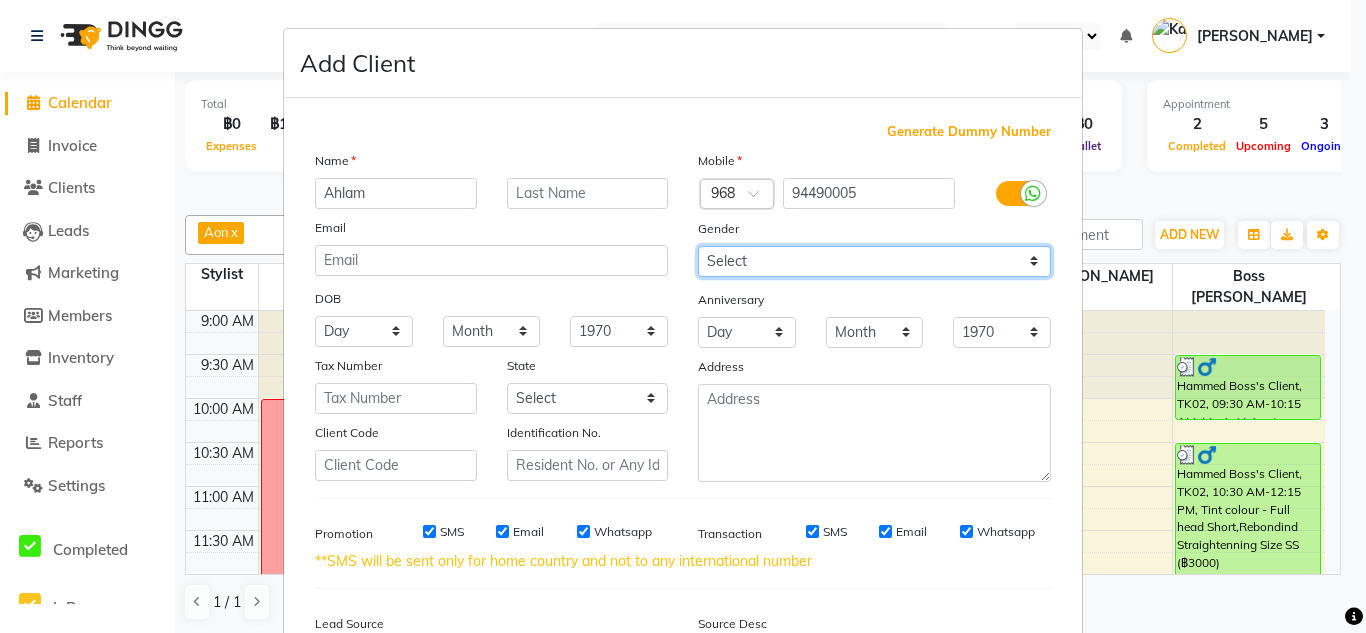 click on "Select Male Female Other Prefer Not To Say" at bounding box center (874, 261) 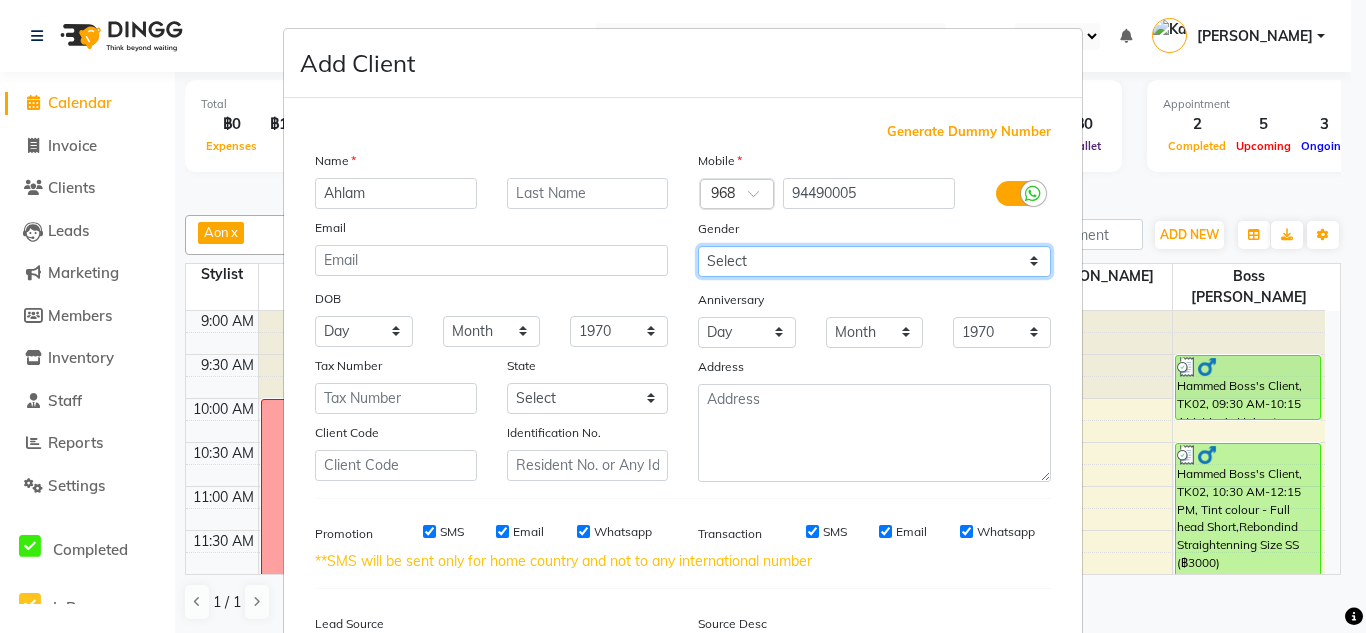 select on "female" 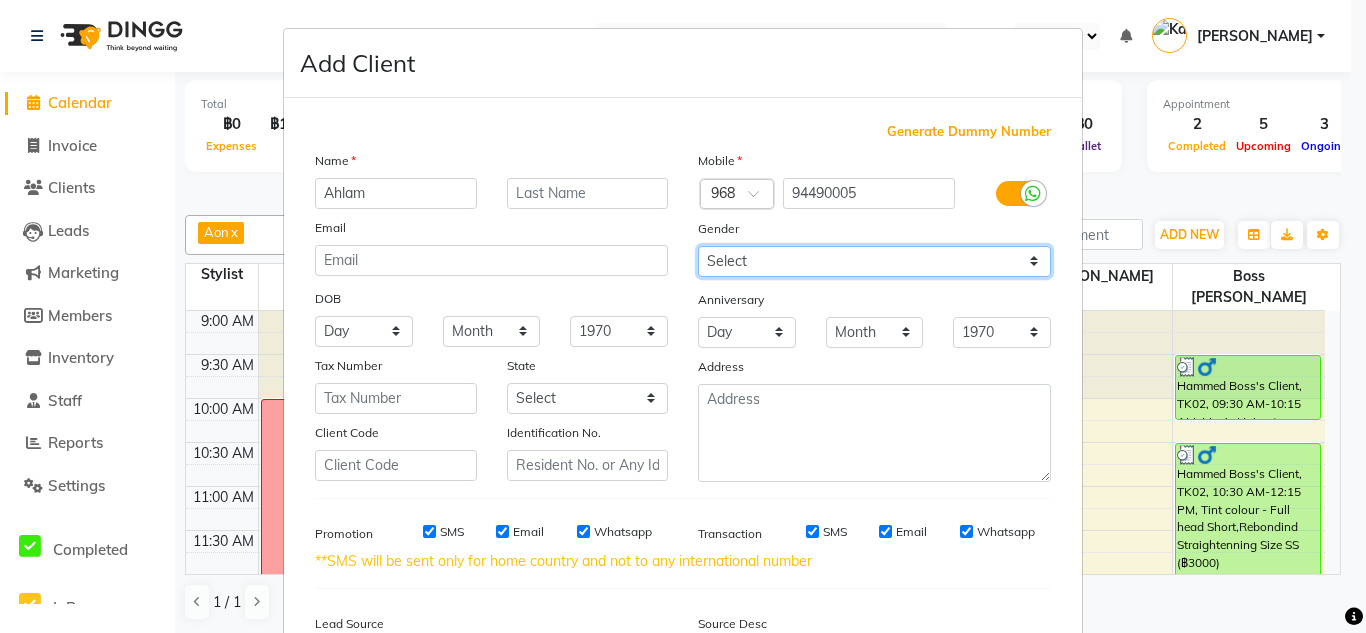 click on "Select Male Female Other Prefer Not To Say" at bounding box center [874, 261] 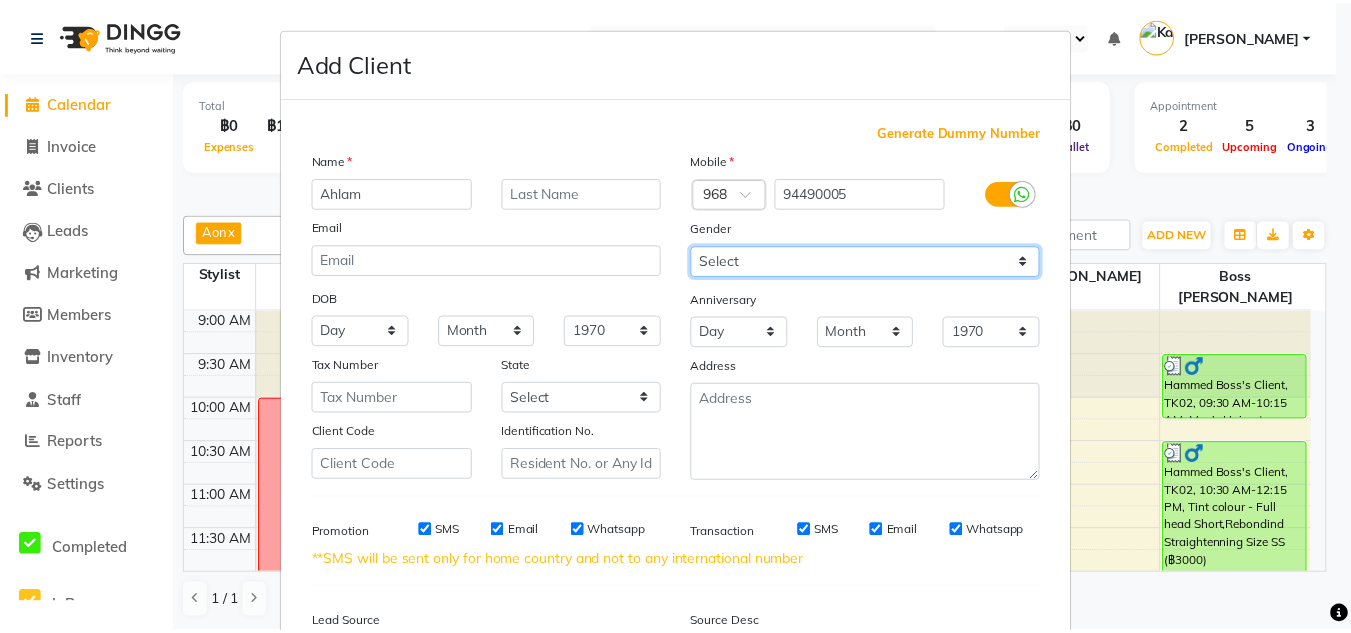 scroll, scrollTop: 237, scrollLeft: 0, axis: vertical 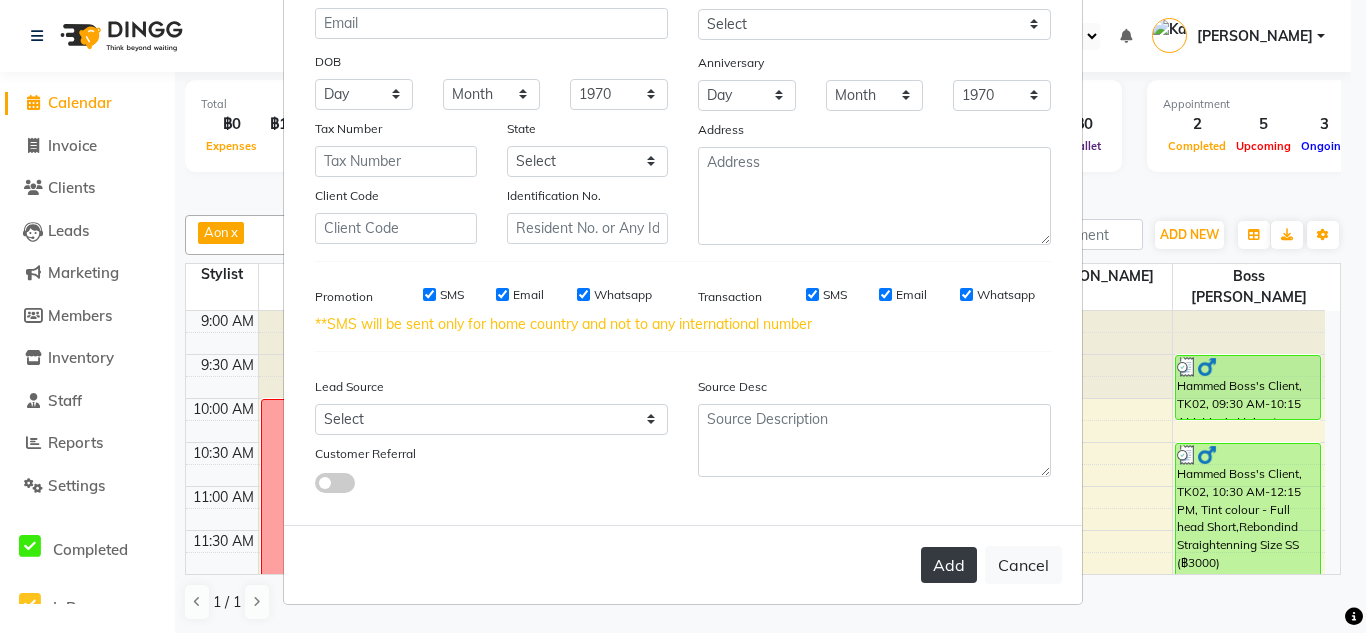 click on "Add" at bounding box center [949, 565] 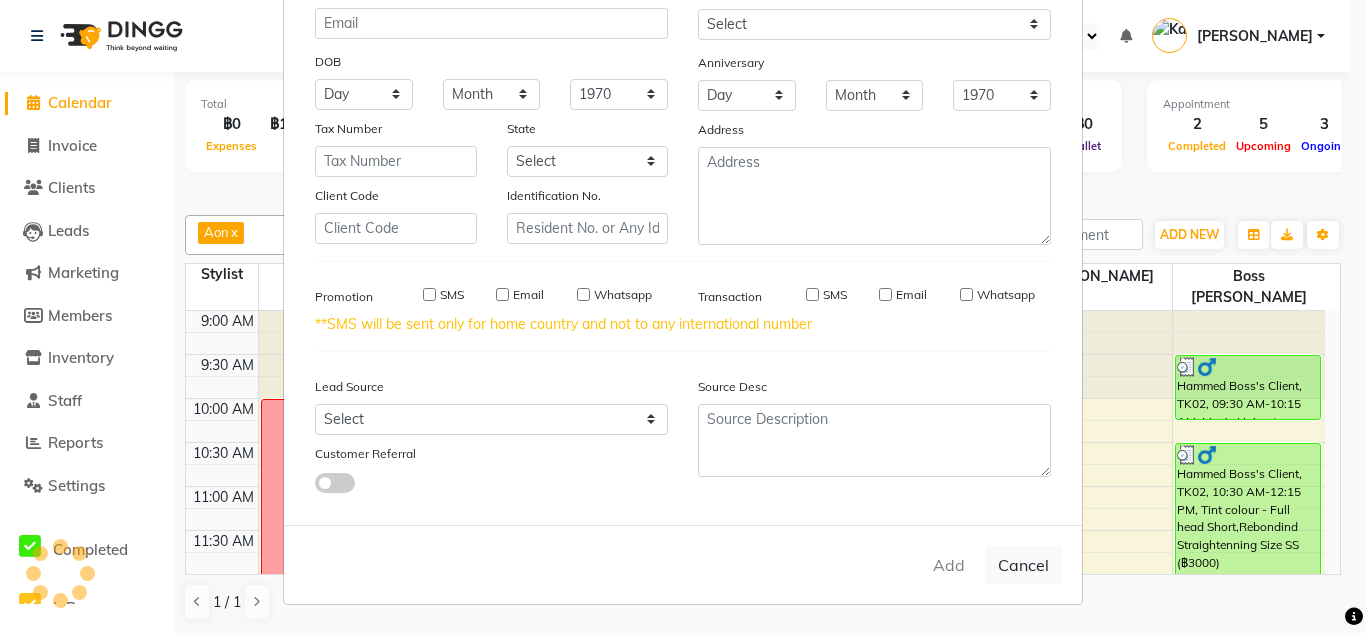 type 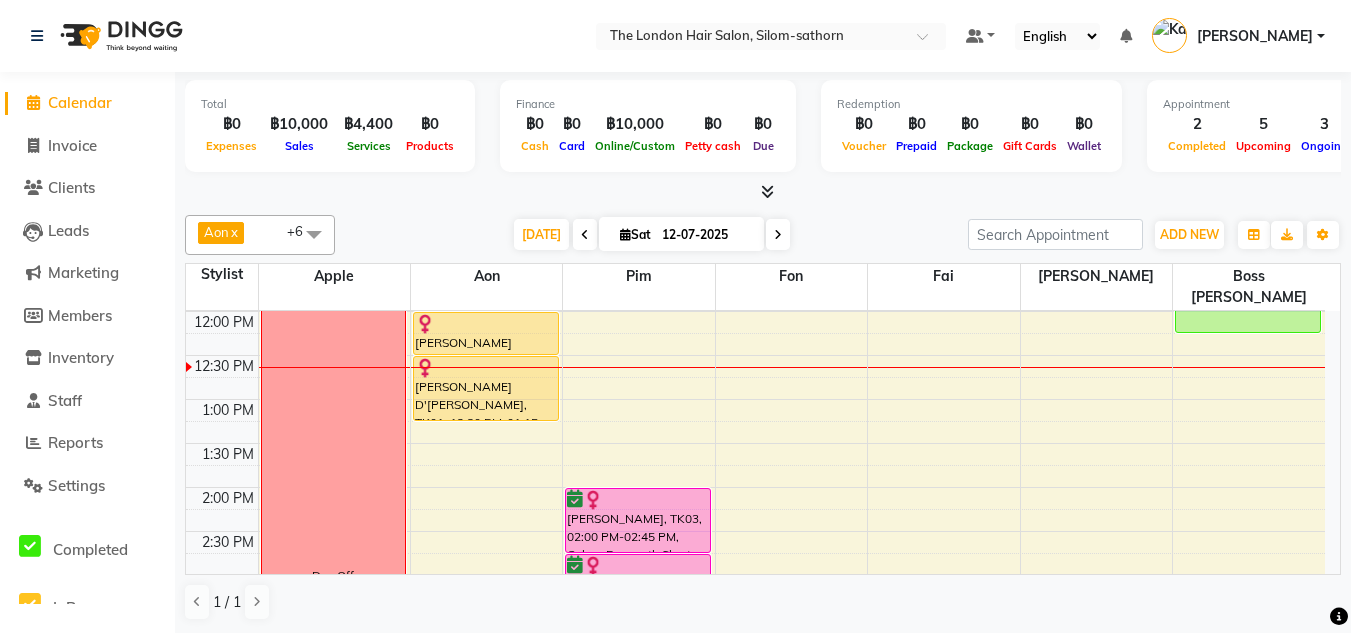 scroll, scrollTop: 0, scrollLeft: 0, axis: both 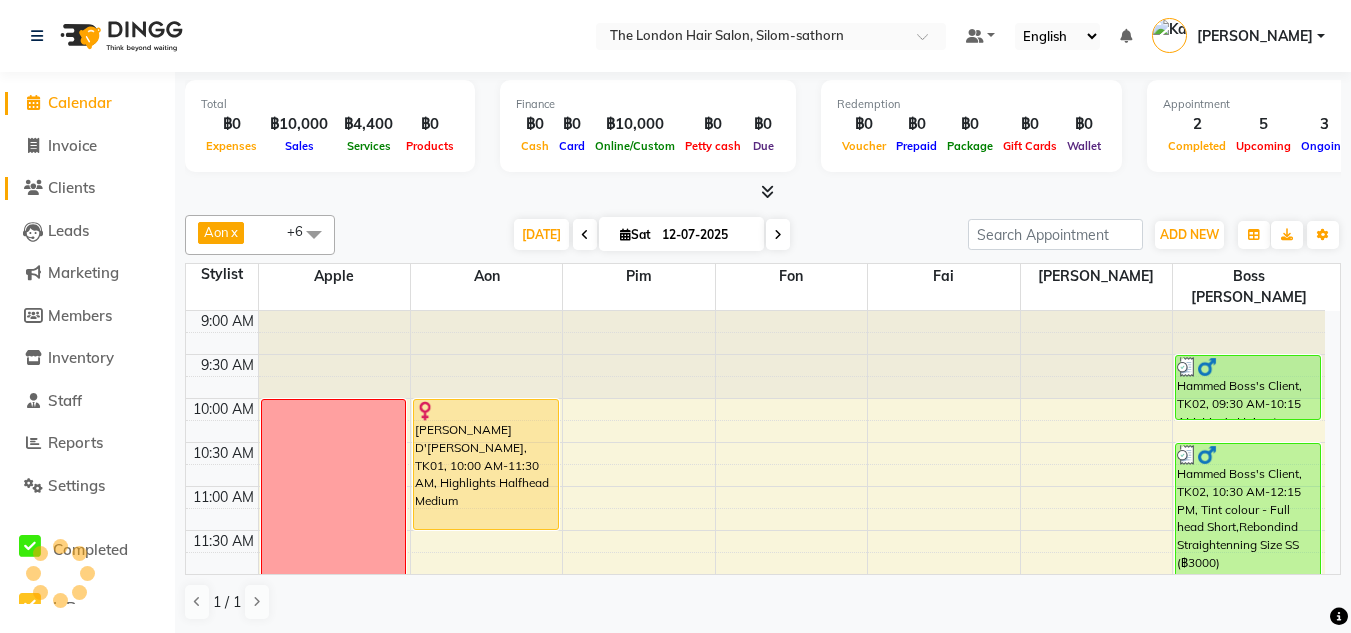 click on "Clients" 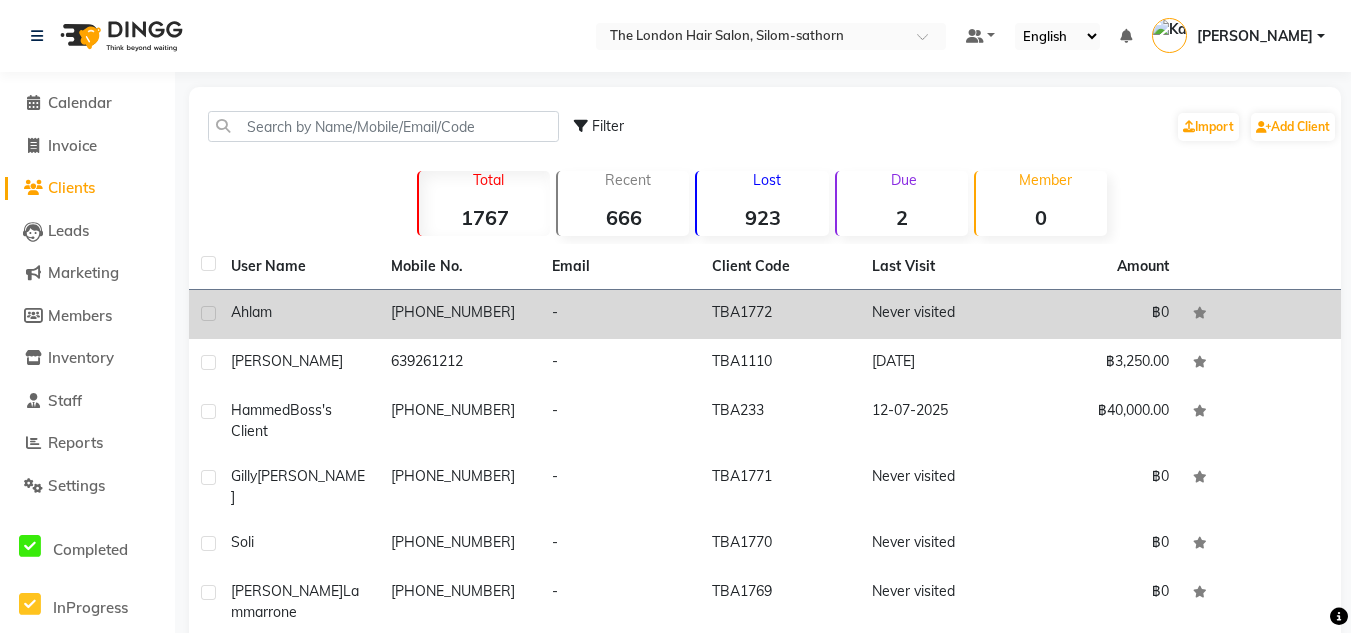 click on "Ahlam" 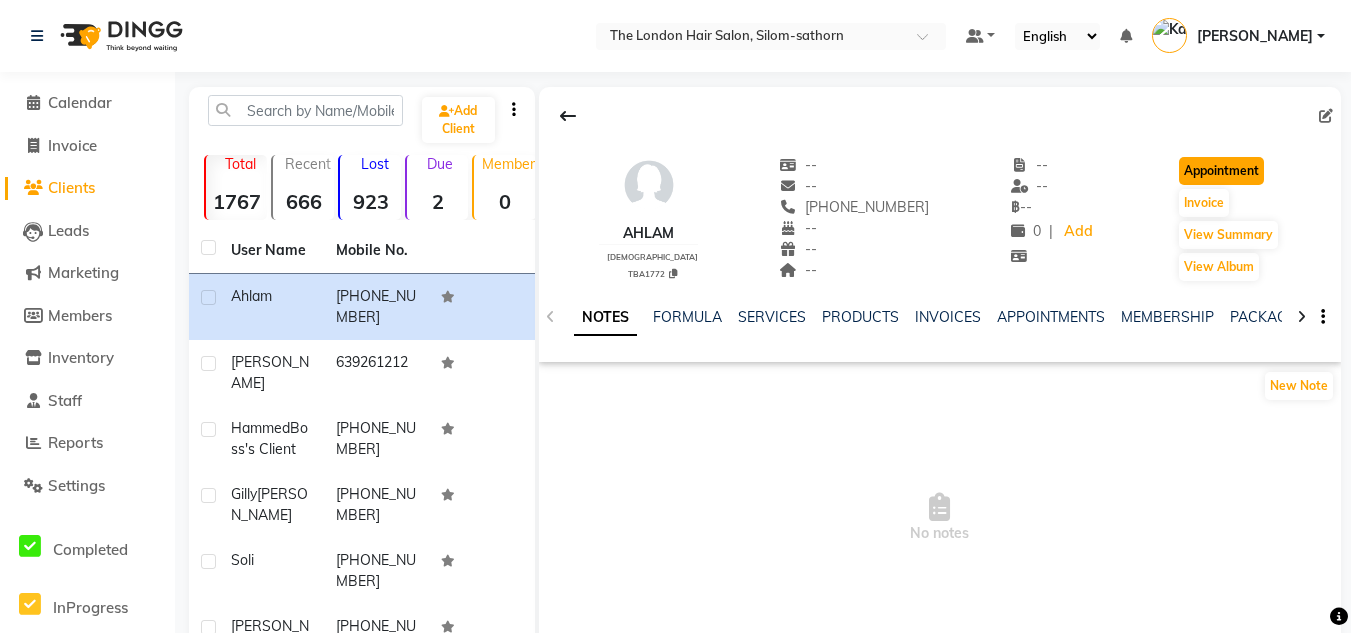 click on "Appointment" 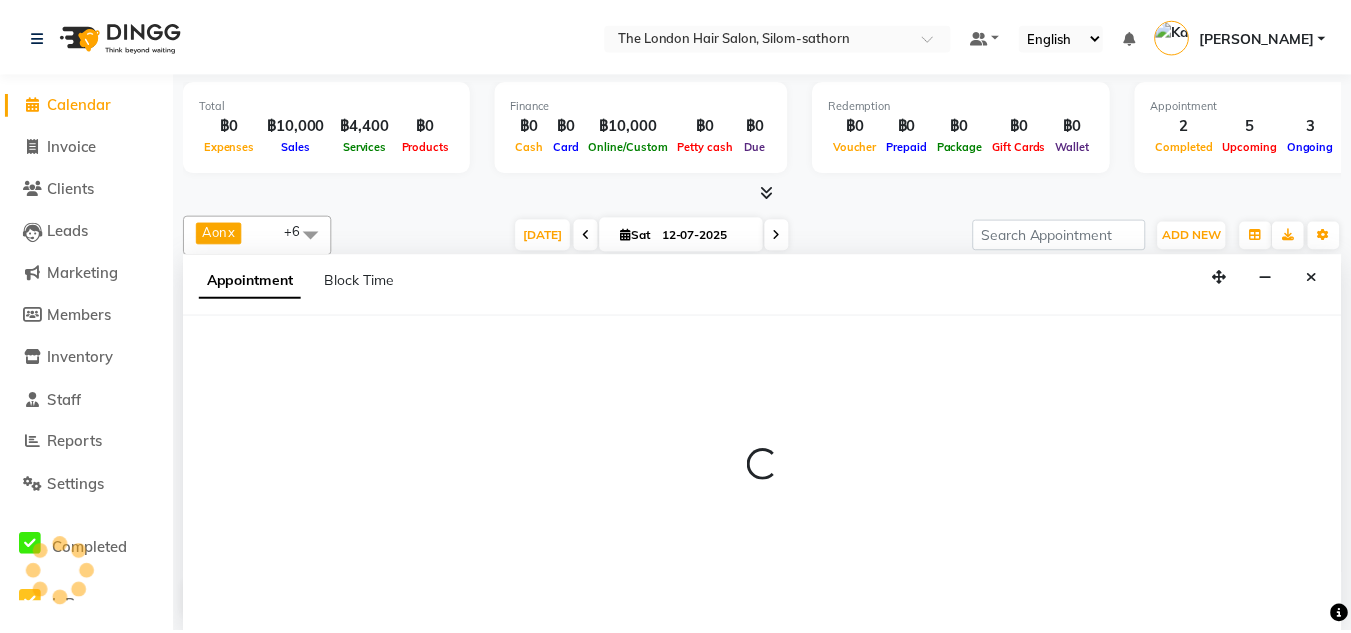 scroll, scrollTop: 265, scrollLeft: 0, axis: vertical 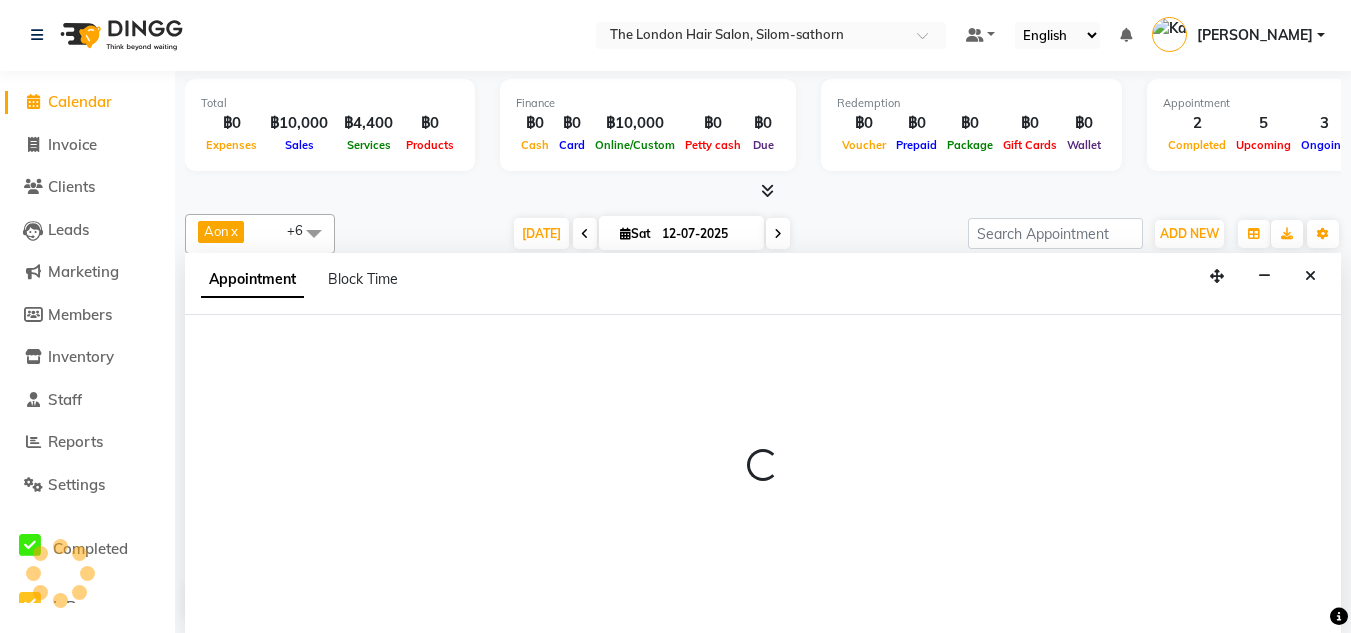 select on "600" 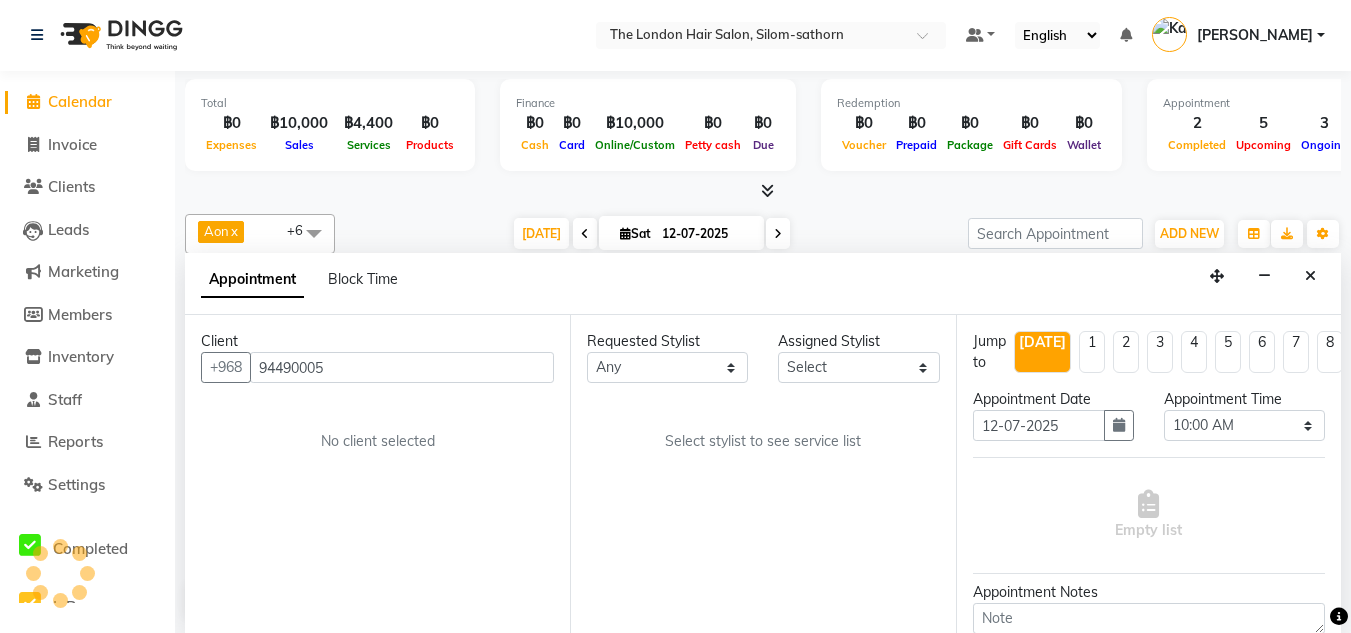 scroll, scrollTop: 265, scrollLeft: 0, axis: vertical 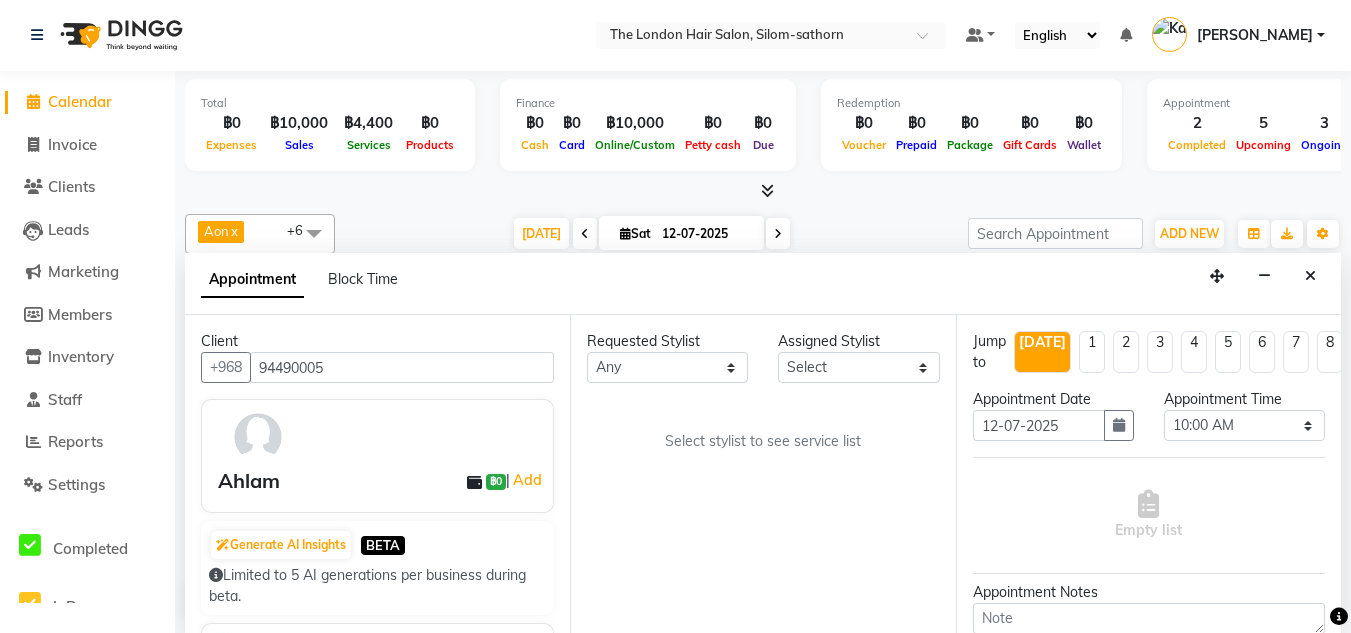 drag, startPoint x: 1322, startPoint y: 275, endPoint x: 903, endPoint y: 284, distance: 419.09665 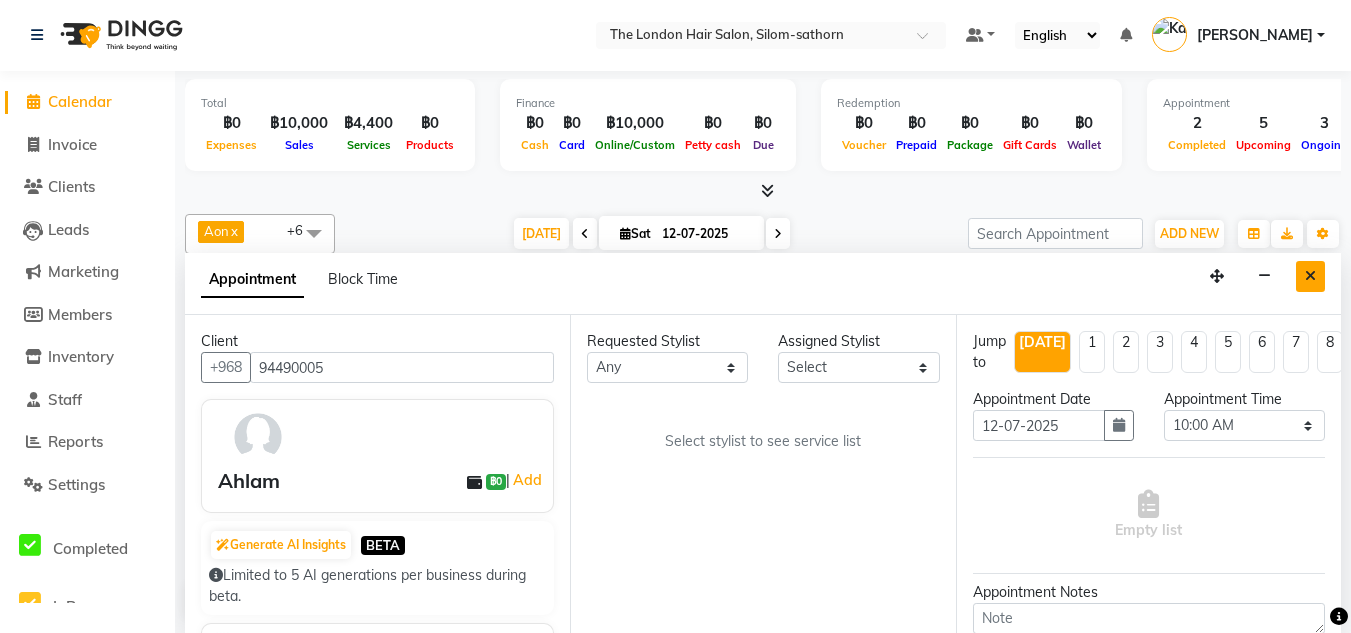 click at bounding box center [1310, 276] 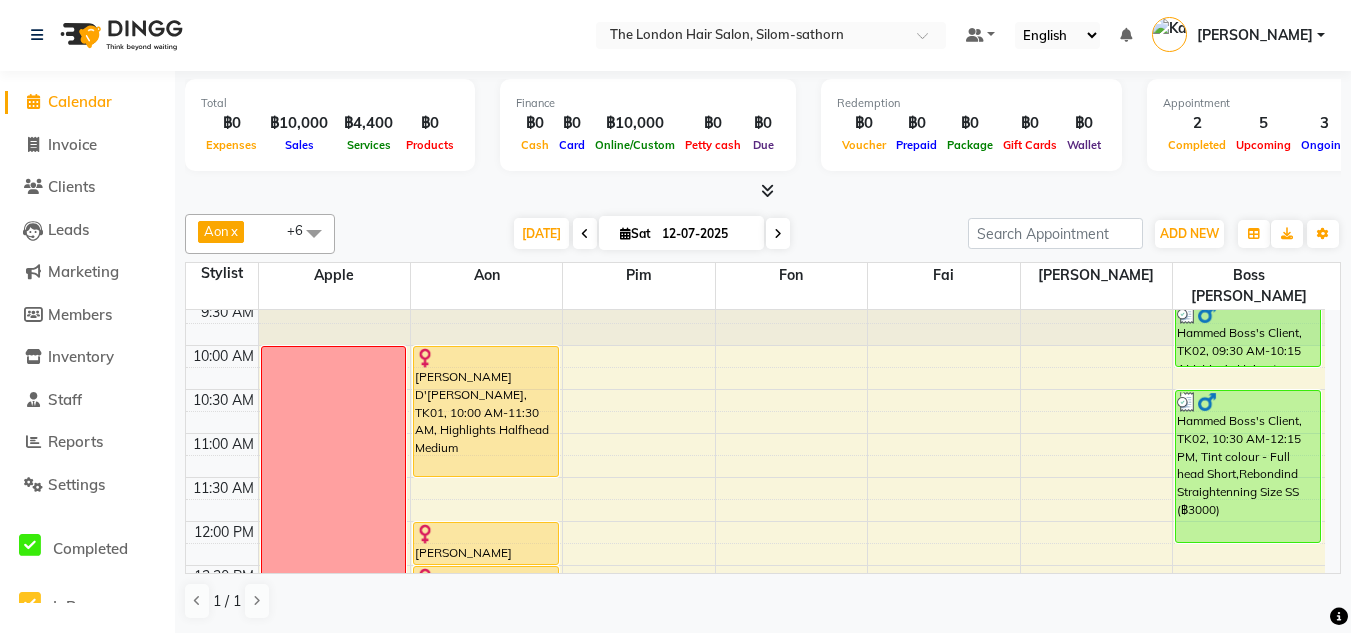 scroll, scrollTop: 0, scrollLeft: 0, axis: both 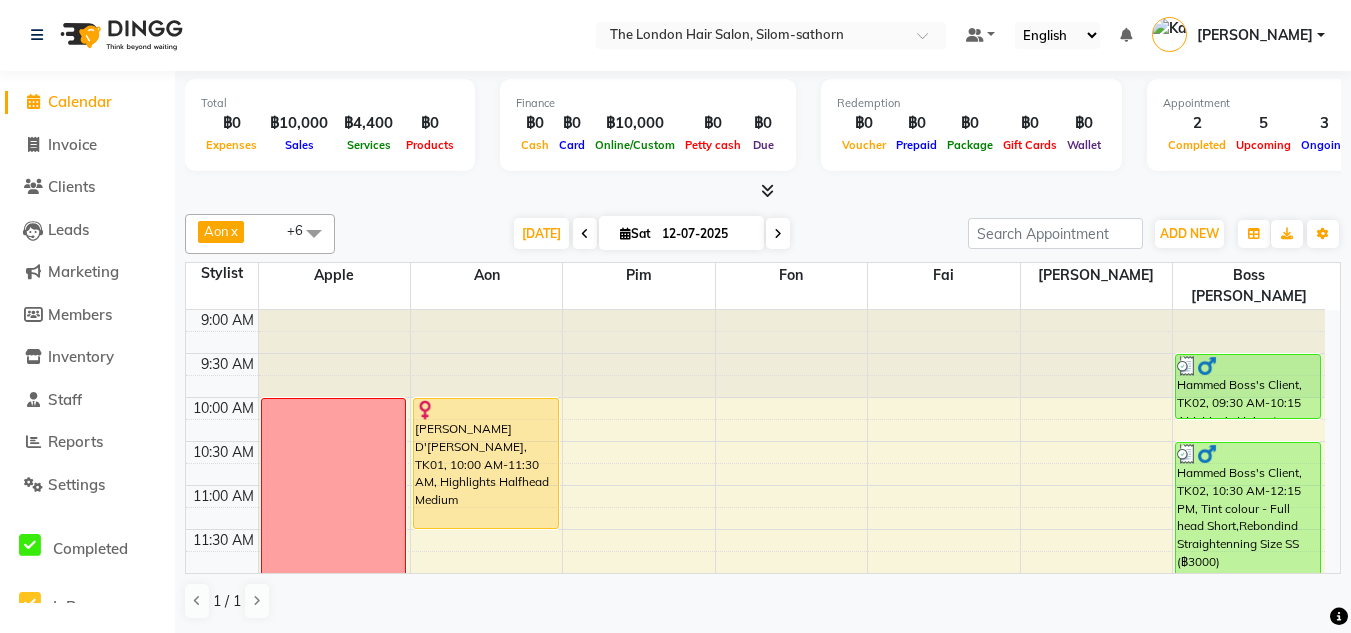 click on "Calendar" 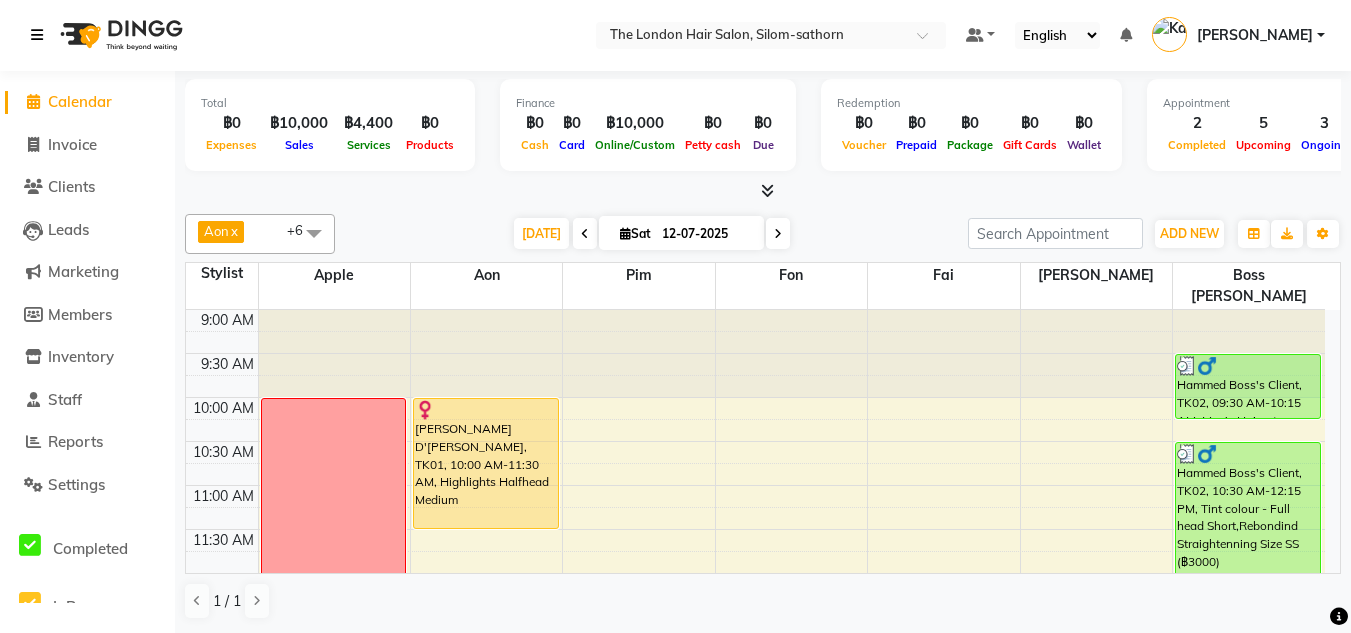 click at bounding box center [37, 35] 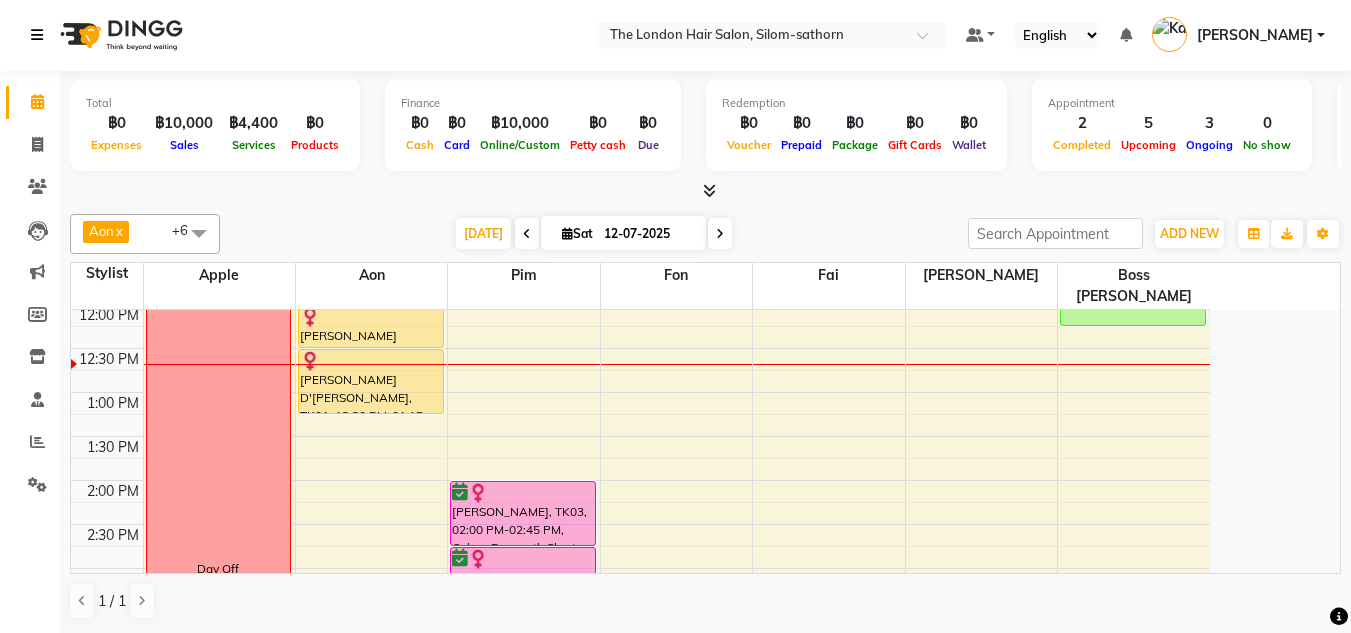 scroll, scrollTop: 271, scrollLeft: 0, axis: vertical 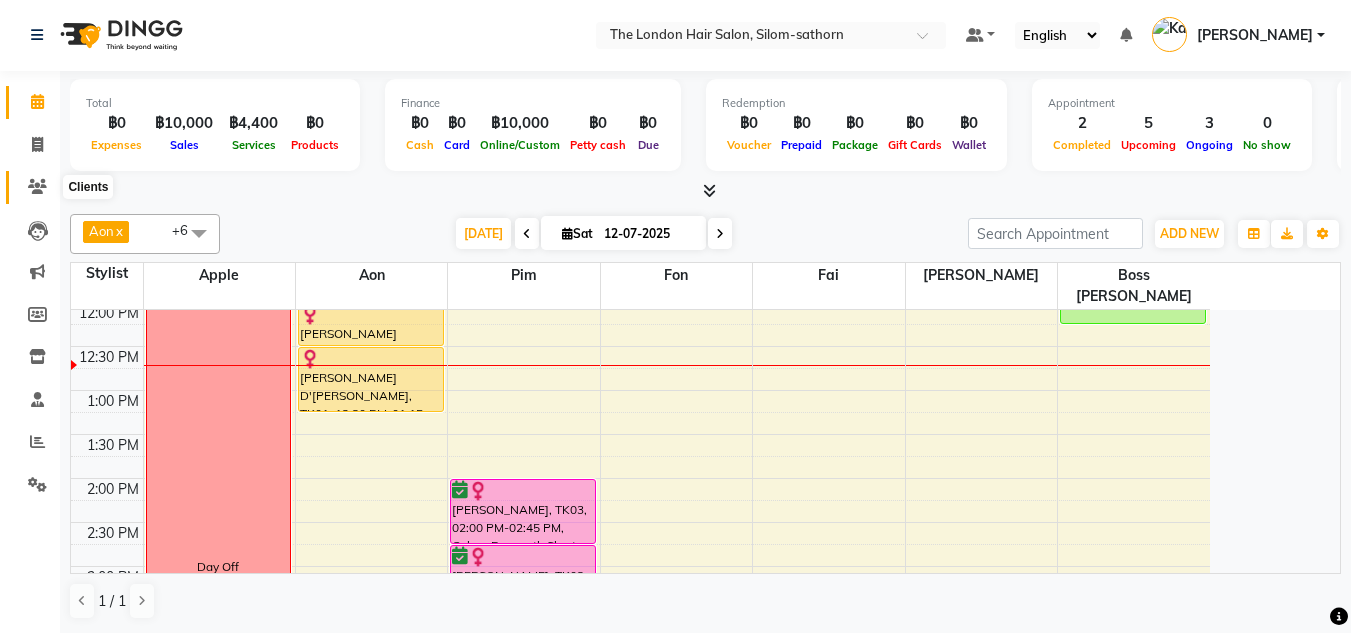 click 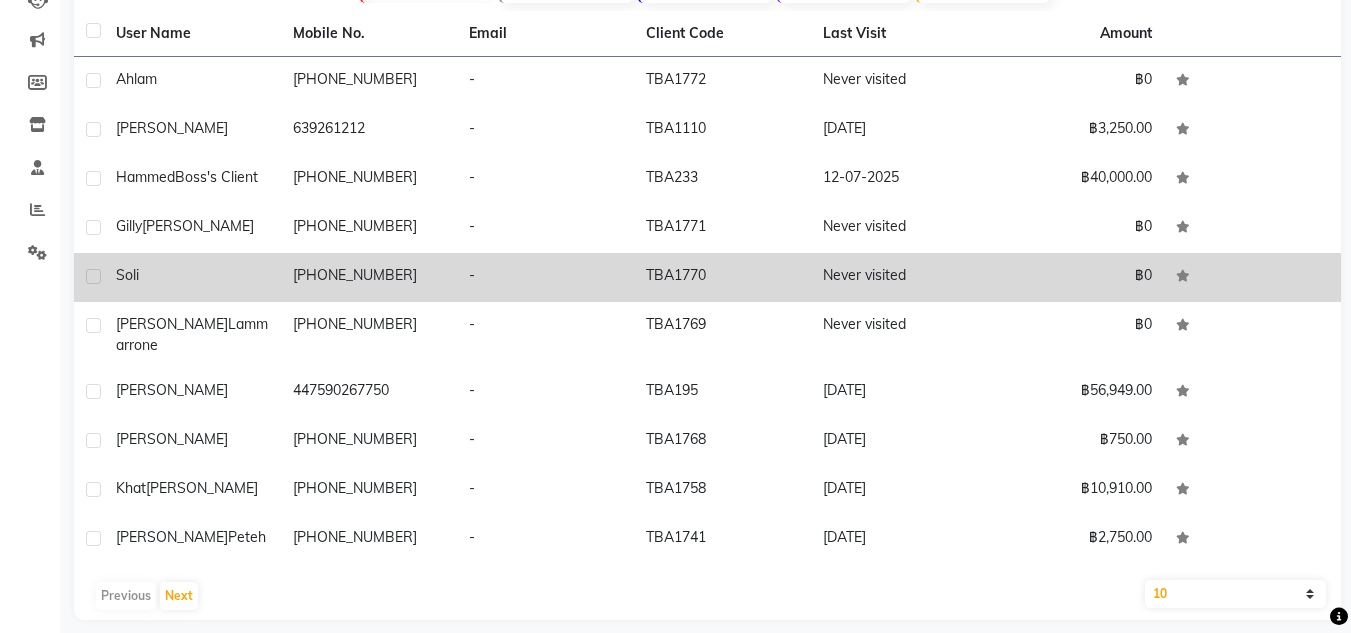 scroll, scrollTop: 0, scrollLeft: 0, axis: both 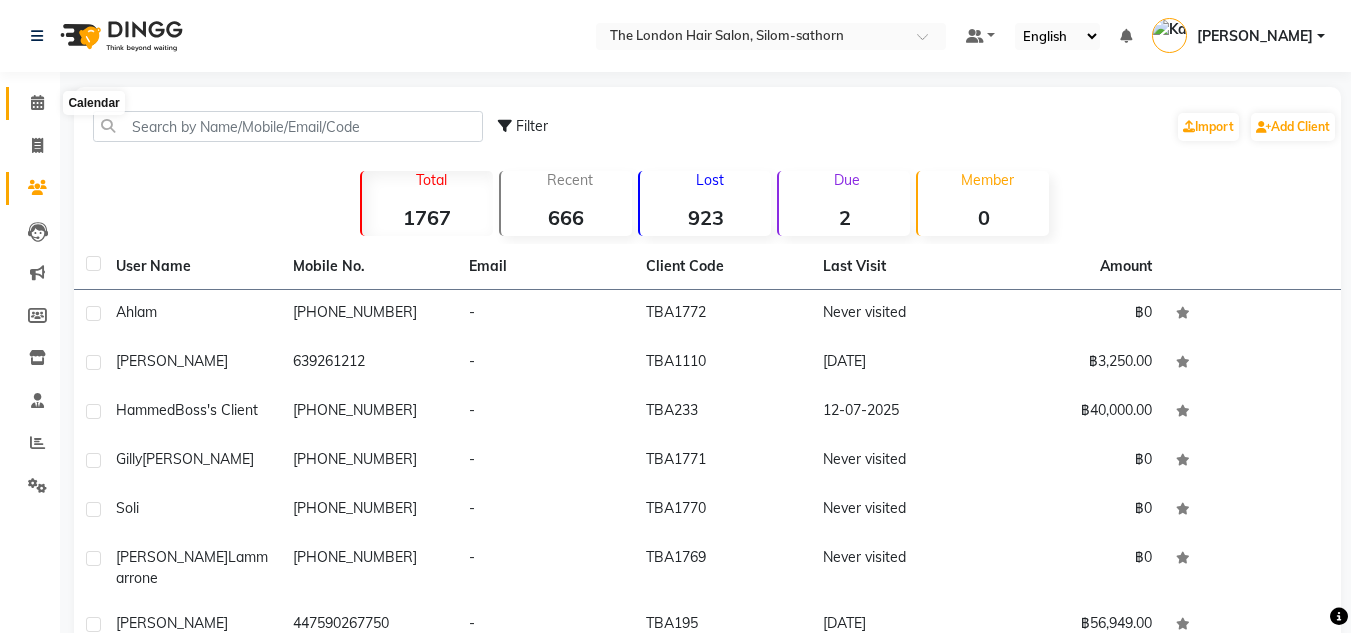 click 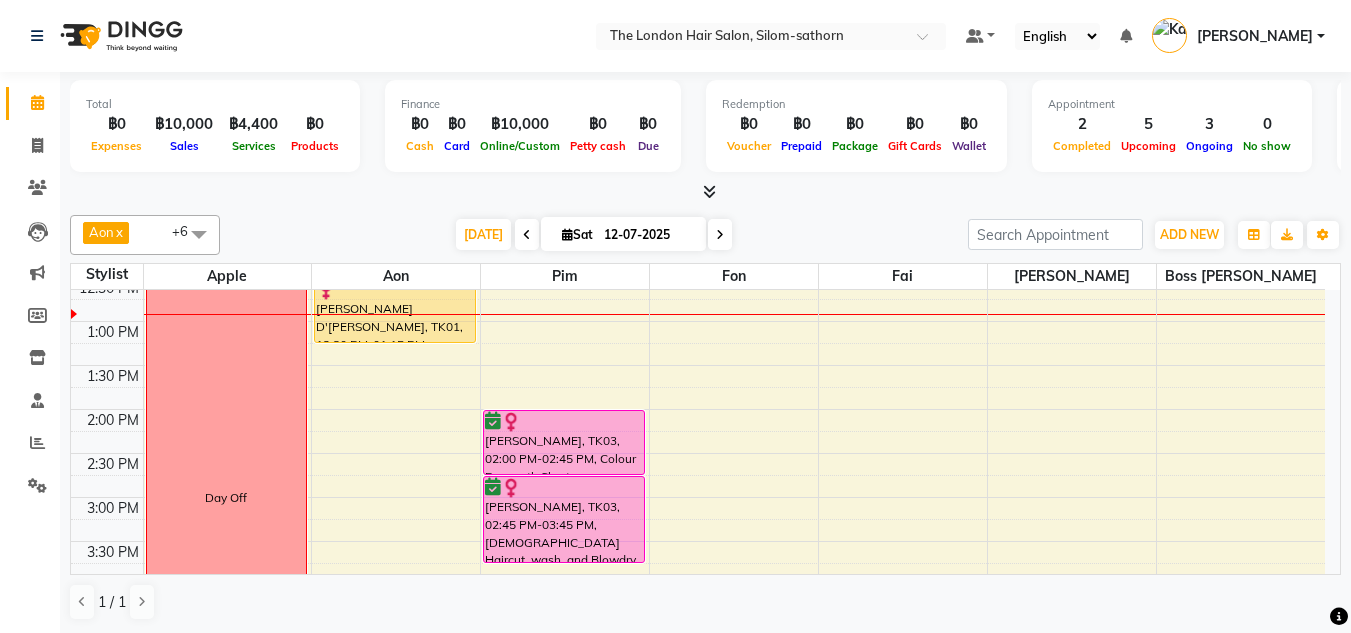 scroll, scrollTop: 221, scrollLeft: 0, axis: vertical 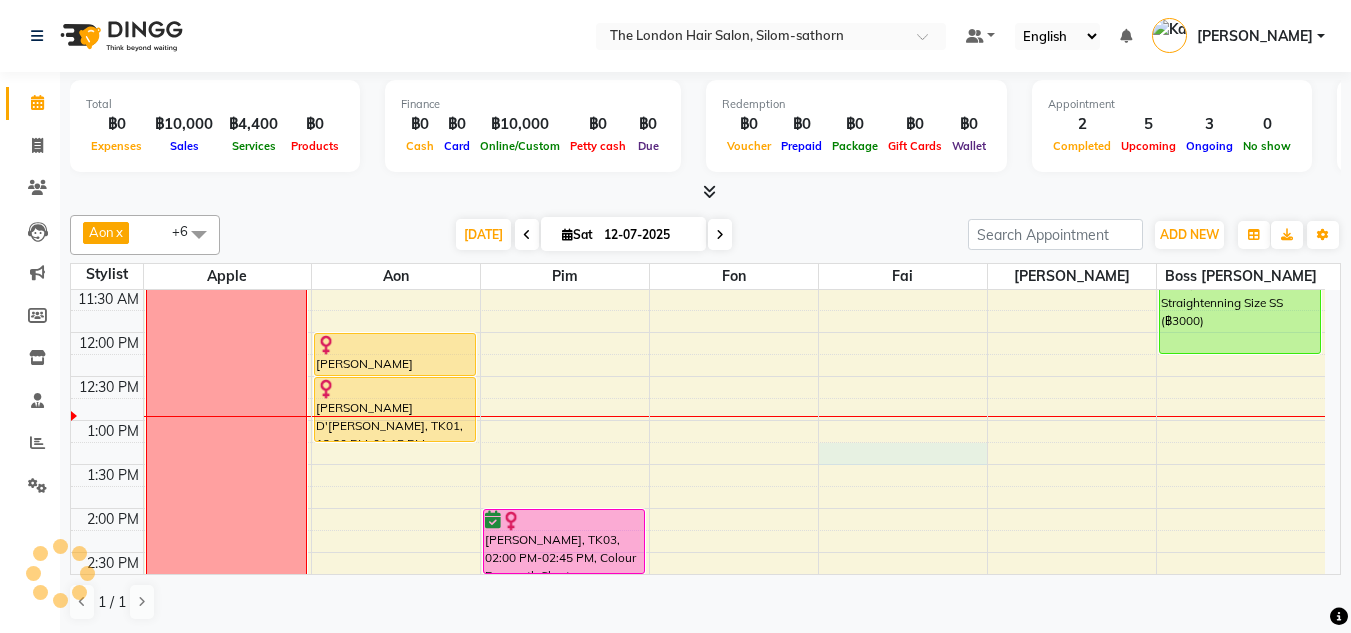 click on "9:00 AM 9:30 AM 10:00 AM 10:30 AM 11:00 AM 11:30 AM 12:00 PM 12:30 PM 1:00 PM 1:30 PM 2:00 PM 2:30 PM 3:00 PM 3:30 PM 4:00 PM 4:30 PM 5:00 PM 5:30 PM 6:00 PM 6:30 PM 7:00 PM 7:30 PM 8:00 PM 8:30 PM  Day Off       Claudia D'Andrea, TK01, 10:00 AM-11:30 AM, Highlights Halfhead Medium     Claudia D'Andrea, TK01, 12:00 PM-12:30 PM, Toner Long     Claudia D'Andrea, TK01, 12:30 PM-01:15 PM, Ladies Blow dry Medium     Sandra, TK03, 02:00 PM-02:45 PM, Colour Regrowth Short     Sandra, TK03, 02:45 PM-03:45 PM, Ladies Haircut, wash, and Blowdry - Short to Medium     Lucy Lammarrone, TK04, 04:00 PM-05:00 PM, Ladies Haircut, wash, and Blowdry - Long     Joe, TK05, 06:00 PM-07:00 PM, Tint colour - Full head Short     Joe, TK05, 07:10 PM-07:50 PM, Men Wash and Blowdry Short     Hammed Boss's Client, TK02, 09:30 AM-10:15 AM, Men's Haircut      Hammed Boss's Client, TK02, 10:30 AM-12:15 PM, Tint colour - Full head Short,Rebondind Straightenning Size SS (฿3000)" at bounding box center (698, 596) 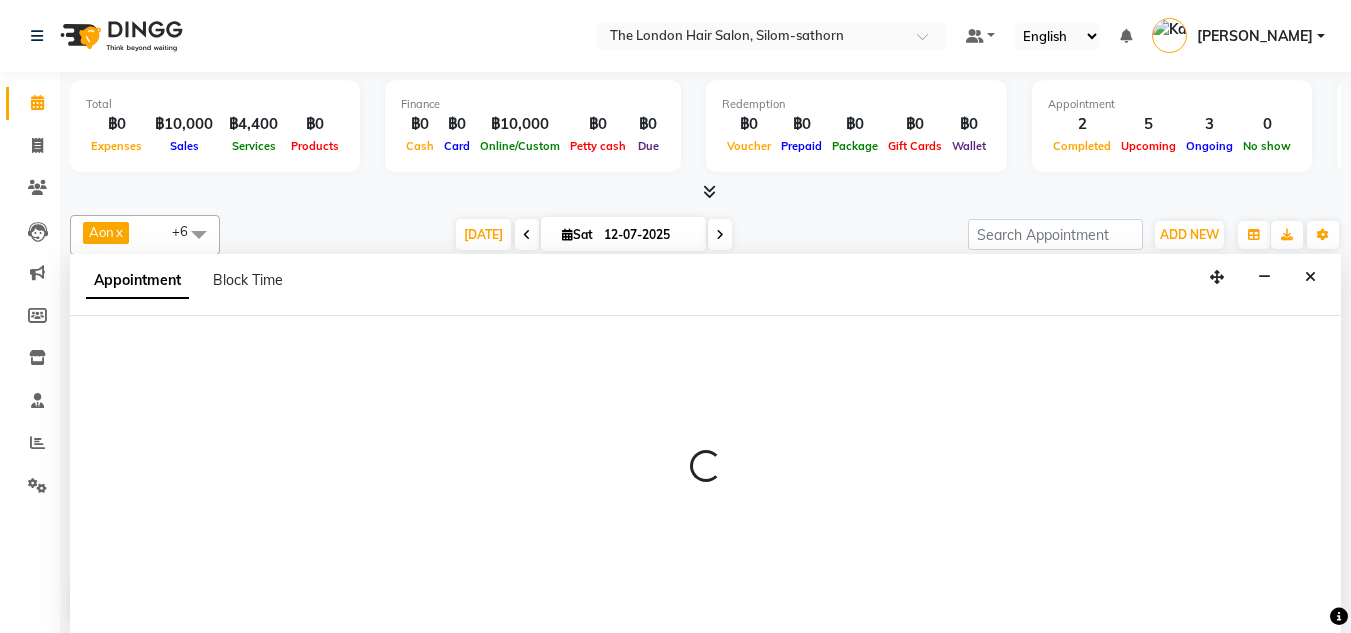 scroll, scrollTop: 1, scrollLeft: 0, axis: vertical 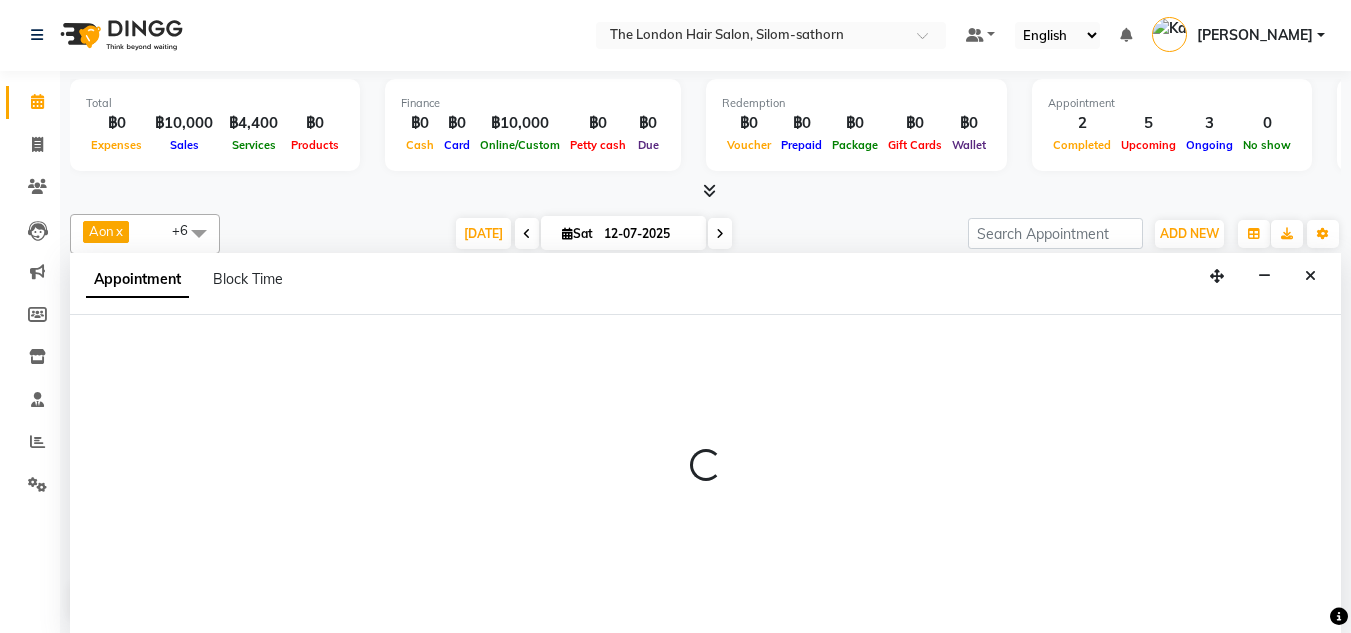 select on "83403" 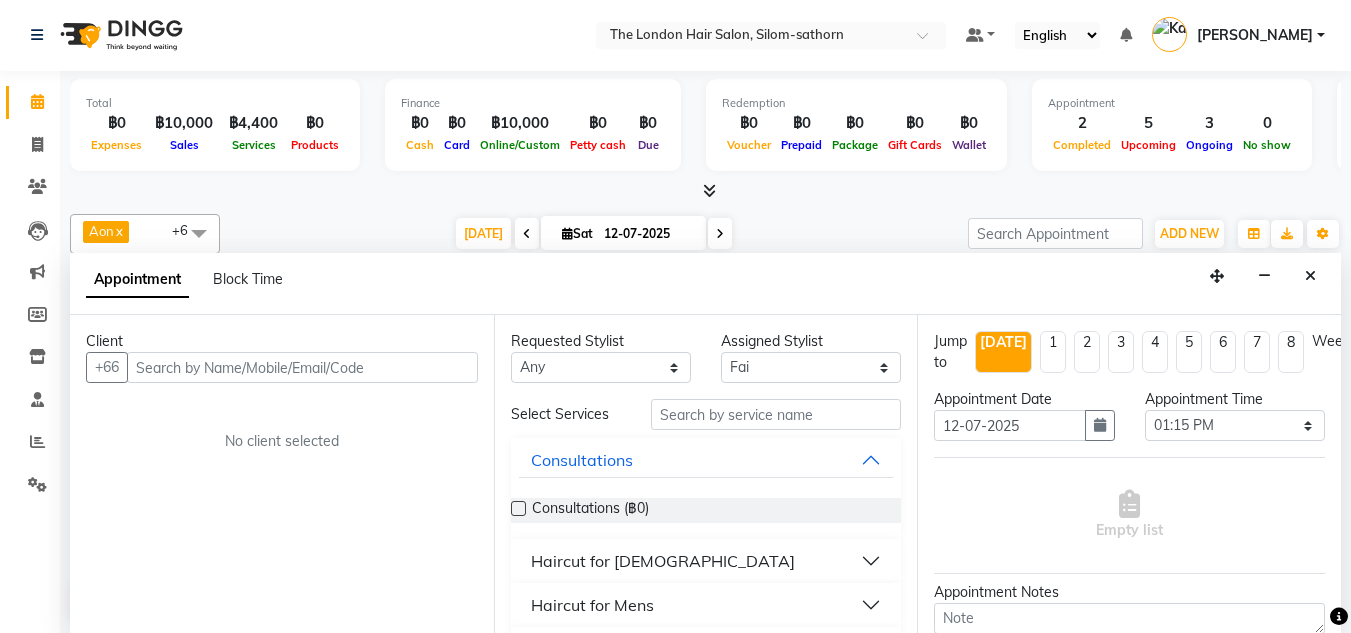 click on "Appointment Date 12-07-2025" at bounding box center (1024, 423) 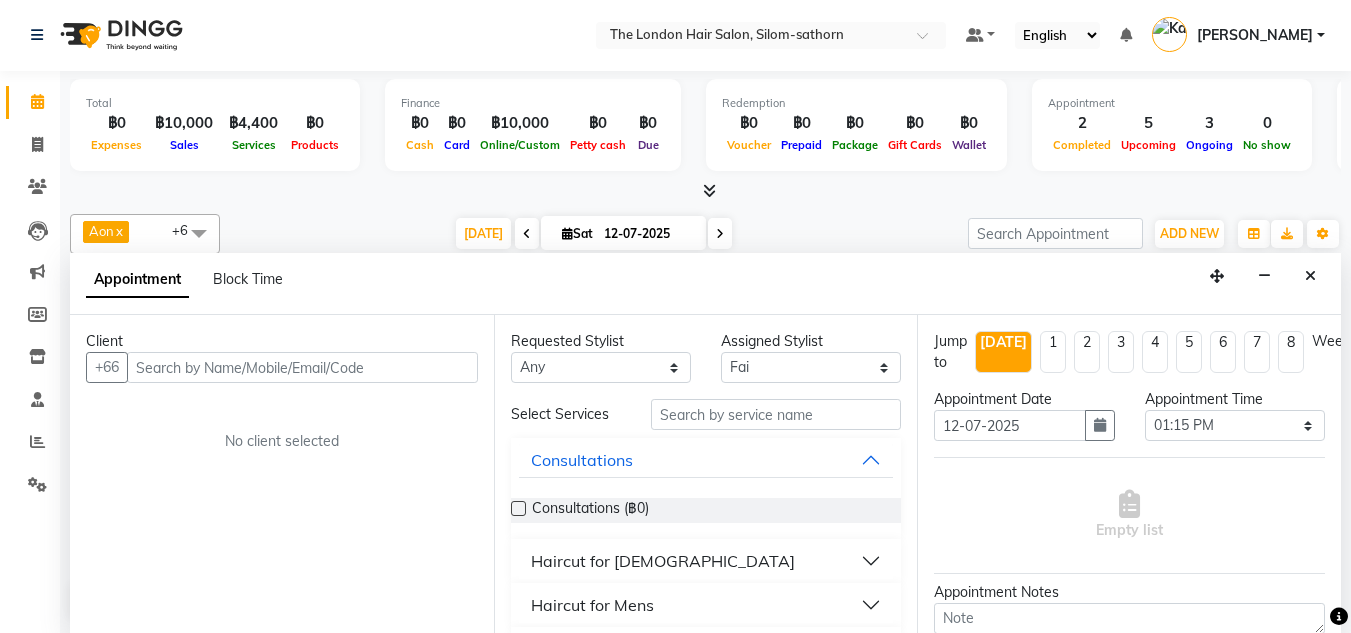 click on "Appointment Date 12-07-2025" at bounding box center (1024, 423) 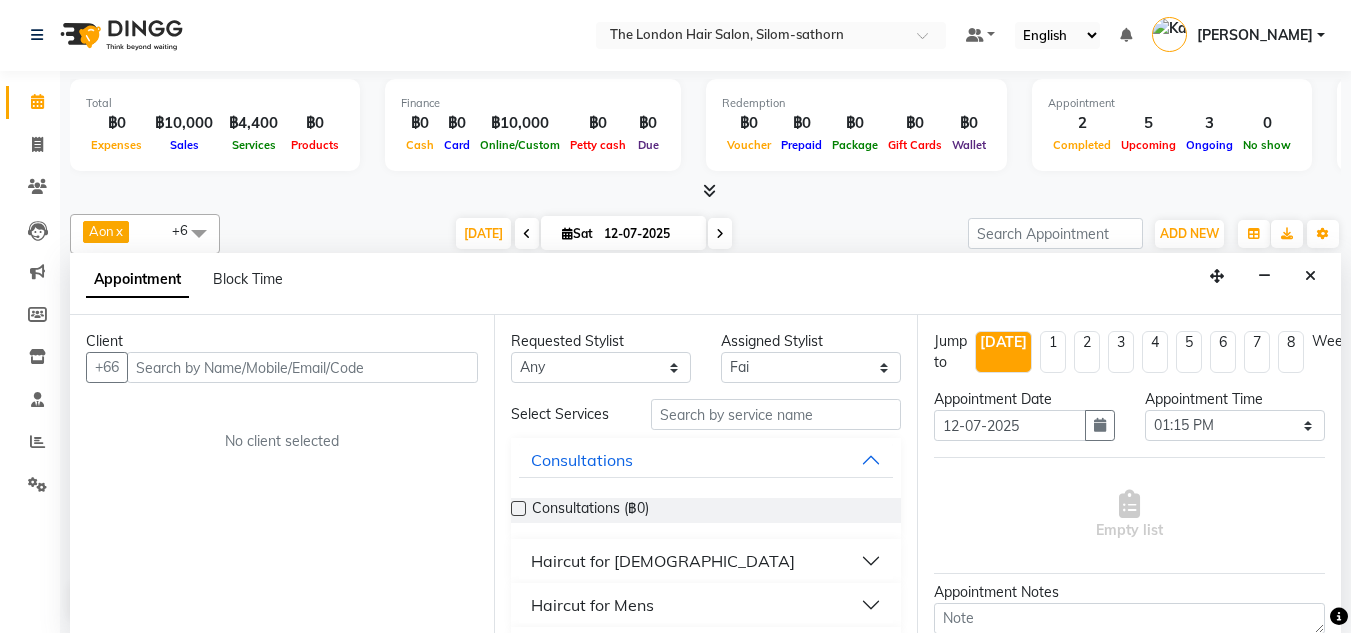click on "Appointment Date 12-07-2025" at bounding box center [1024, 423] 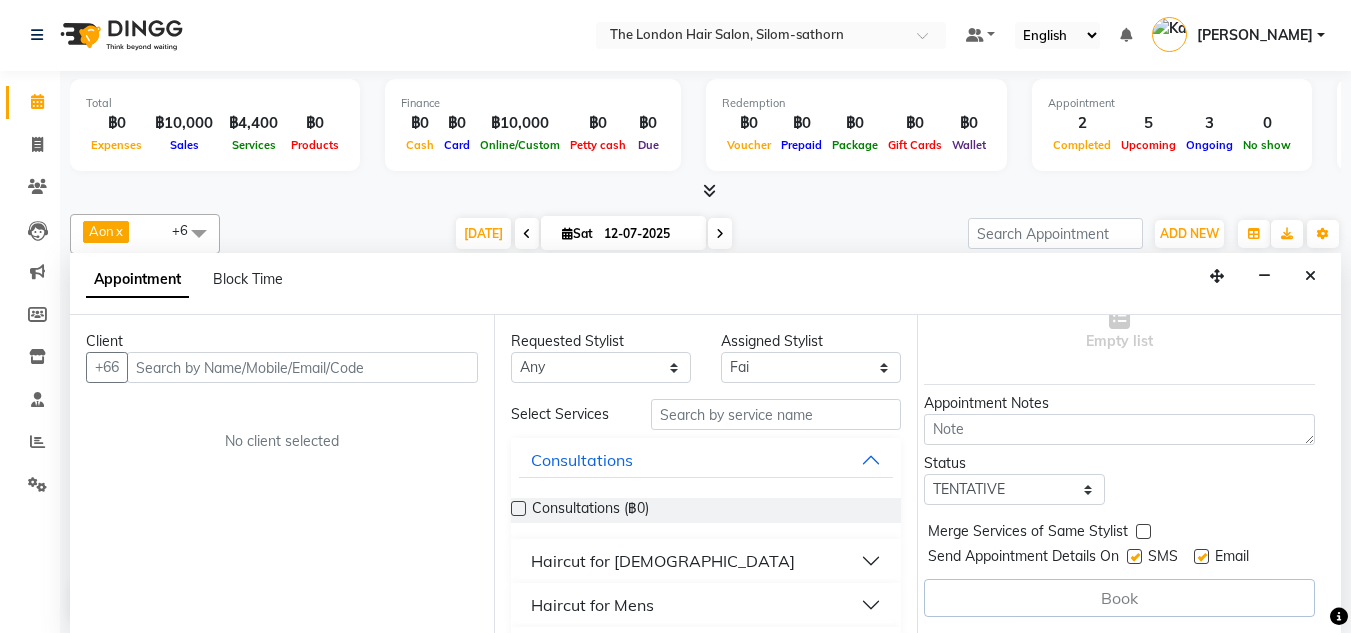 scroll, scrollTop: 204, scrollLeft: 9, axis: both 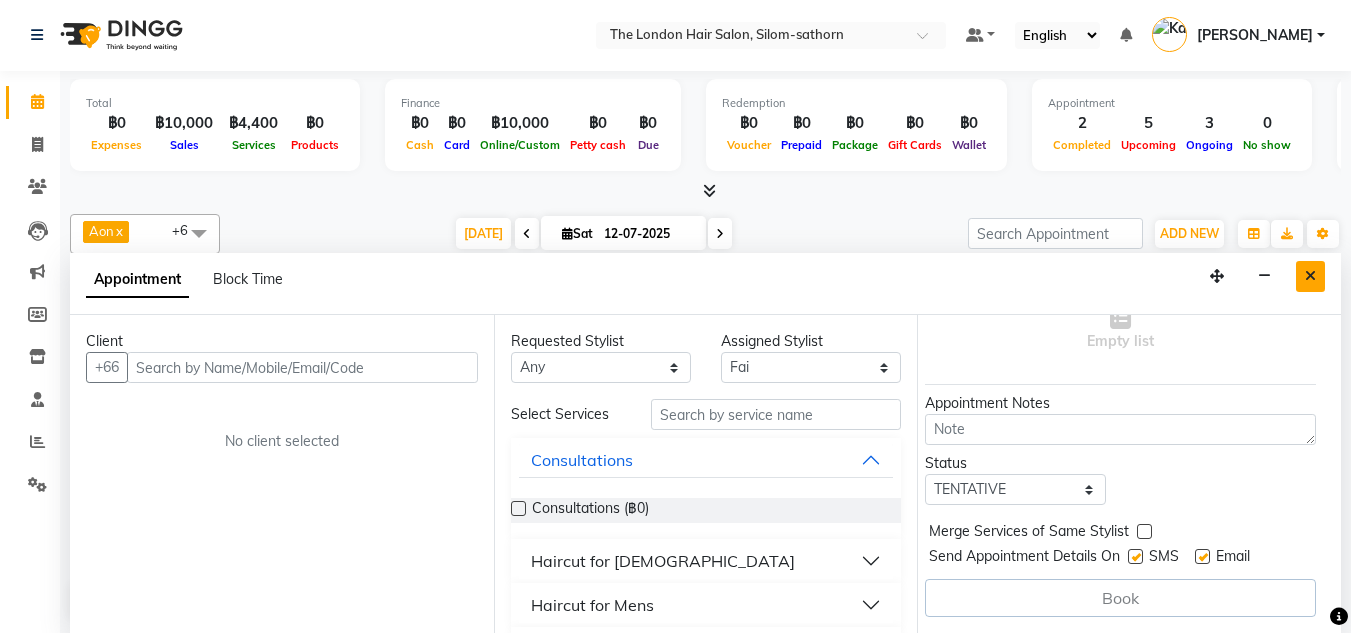 click at bounding box center [1310, 276] 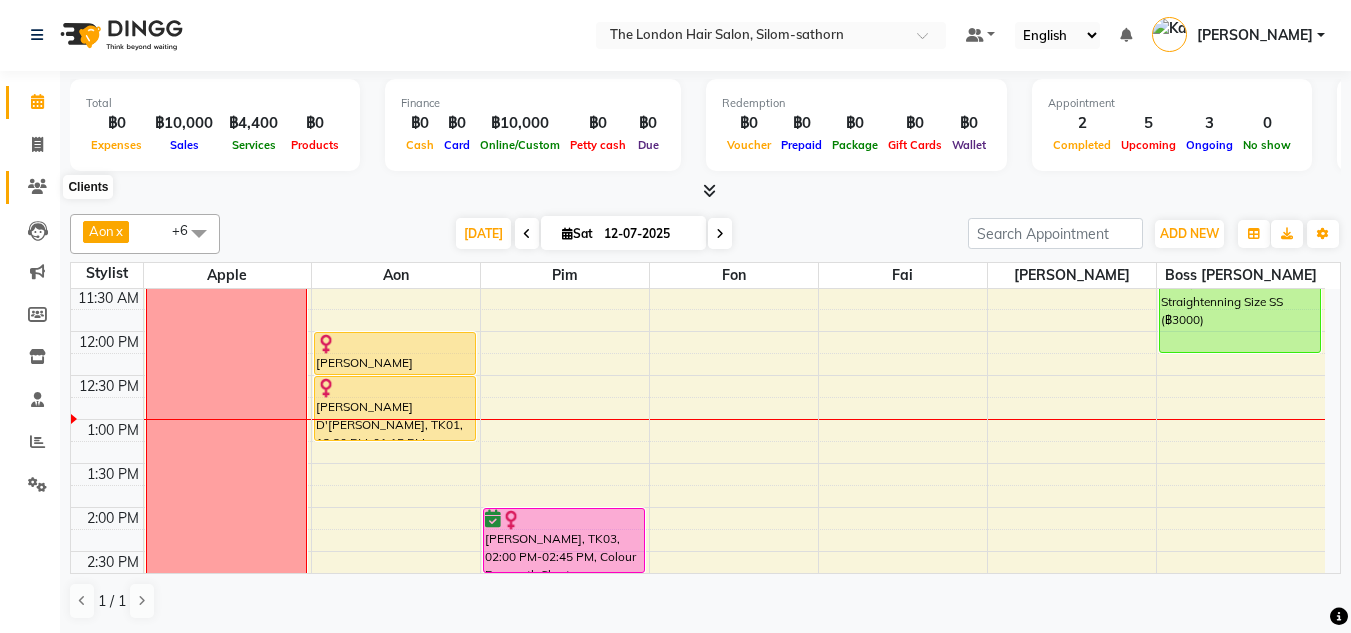 click 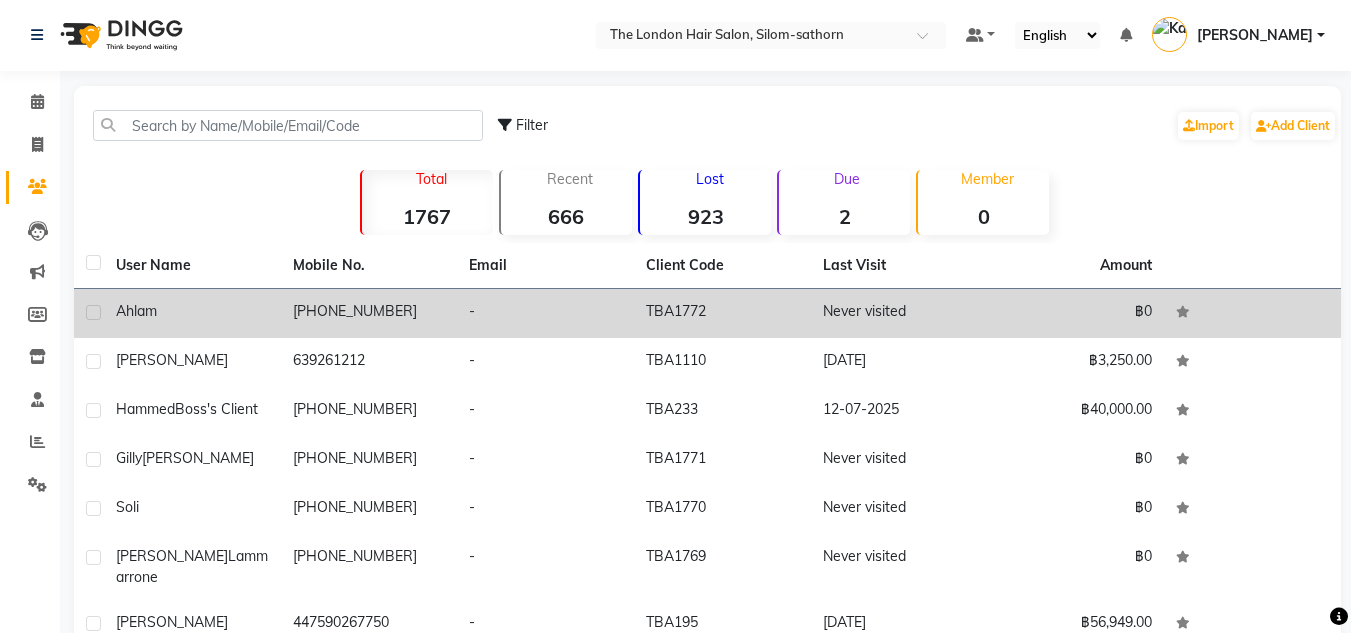 click on "Ahlam" 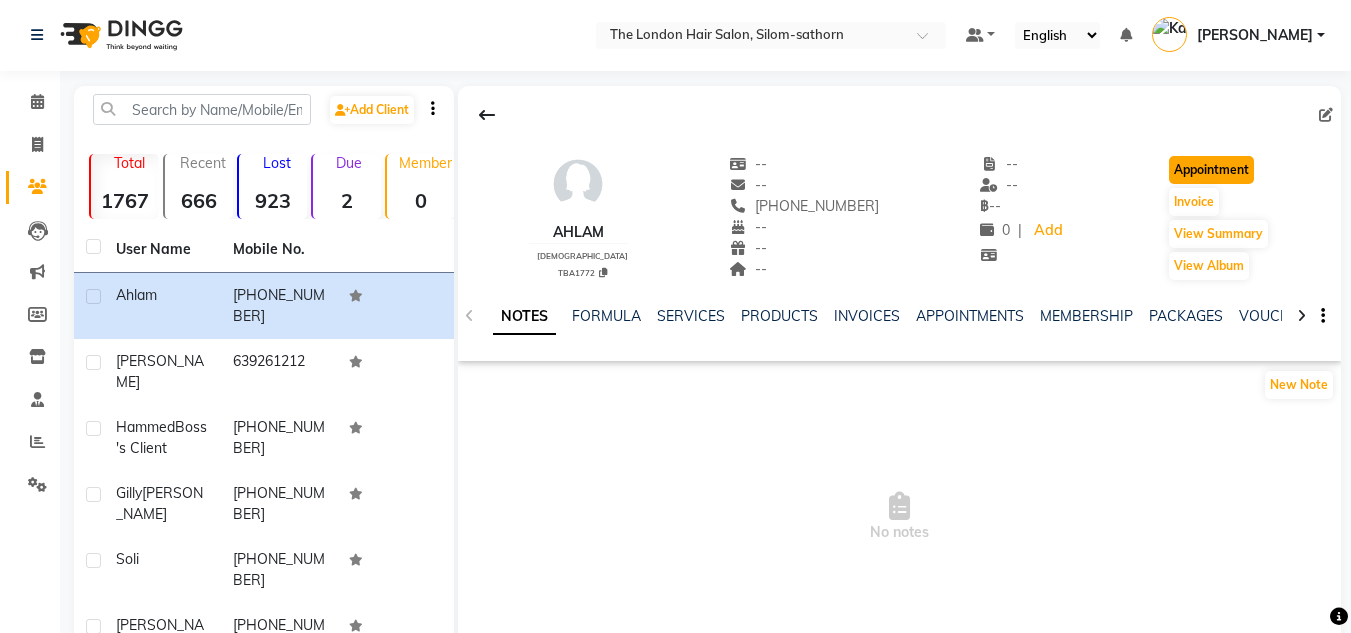 click on "Appointment" 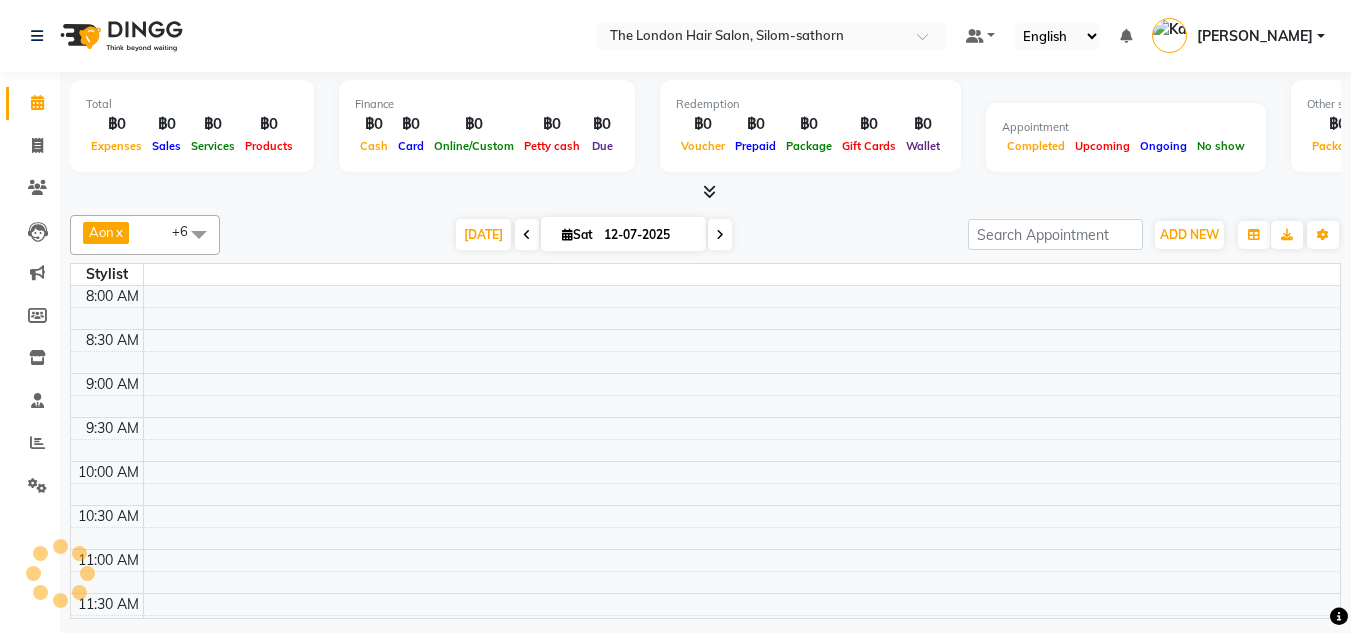 scroll, scrollTop: 0, scrollLeft: 0, axis: both 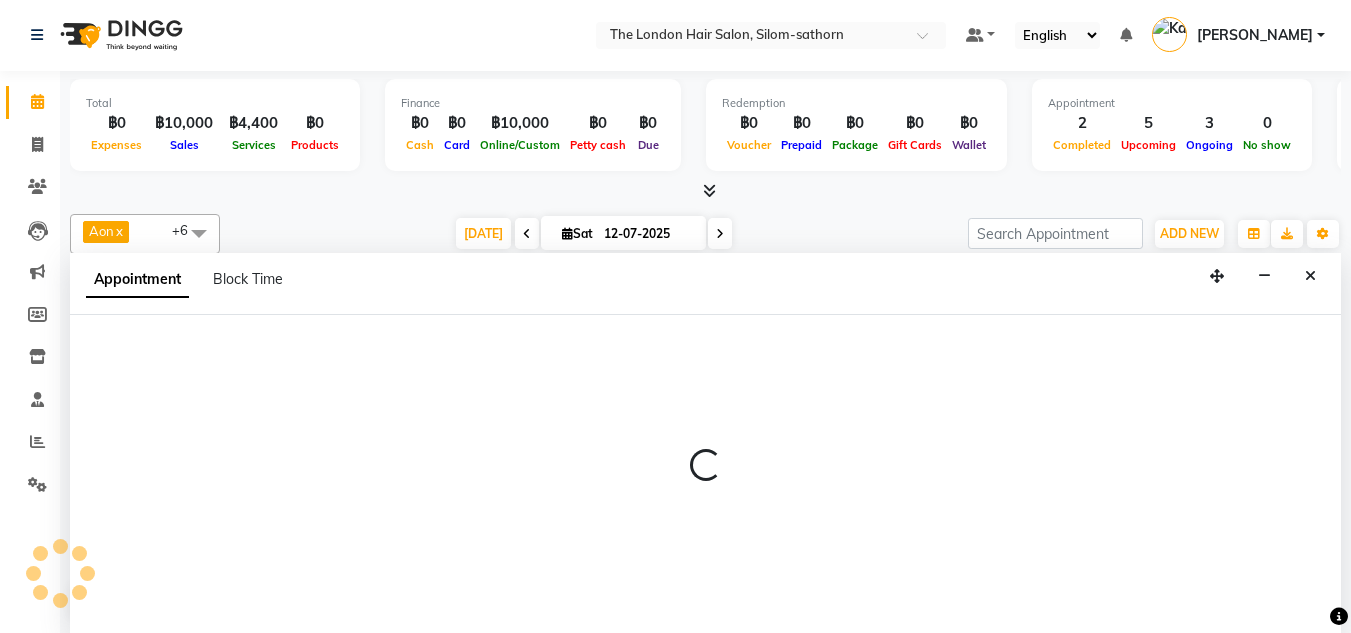 select on "600" 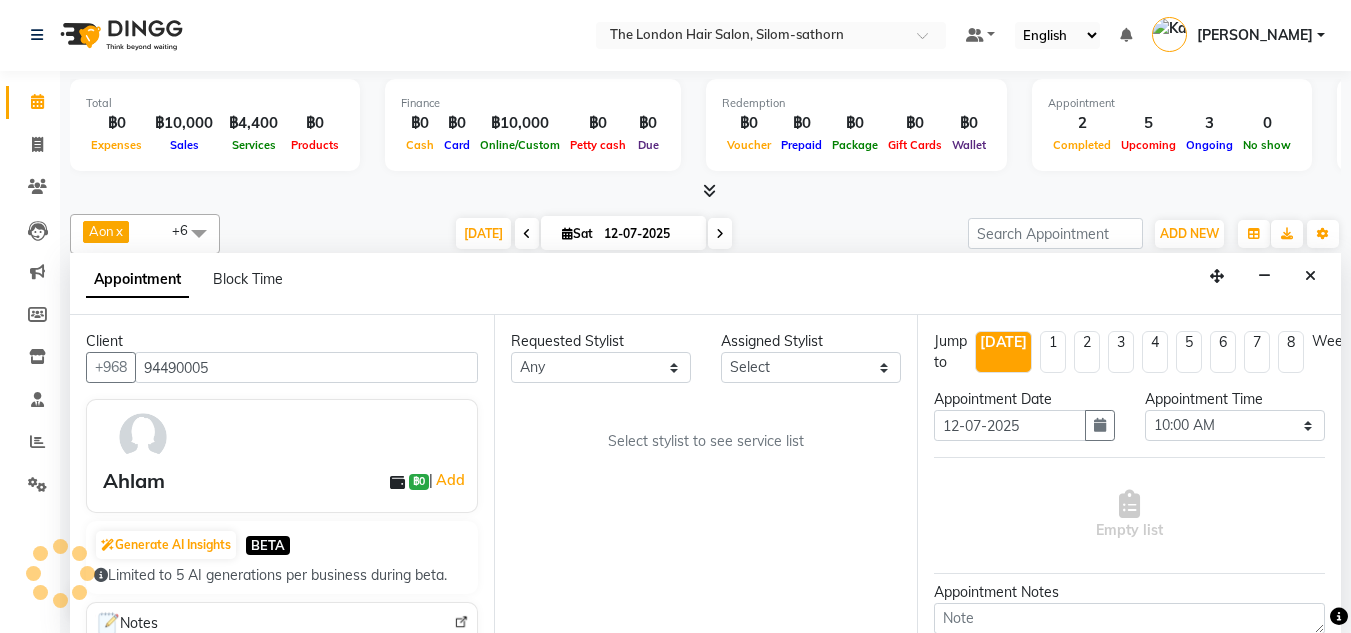 scroll, scrollTop: 353, scrollLeft: 0, axis: vertical 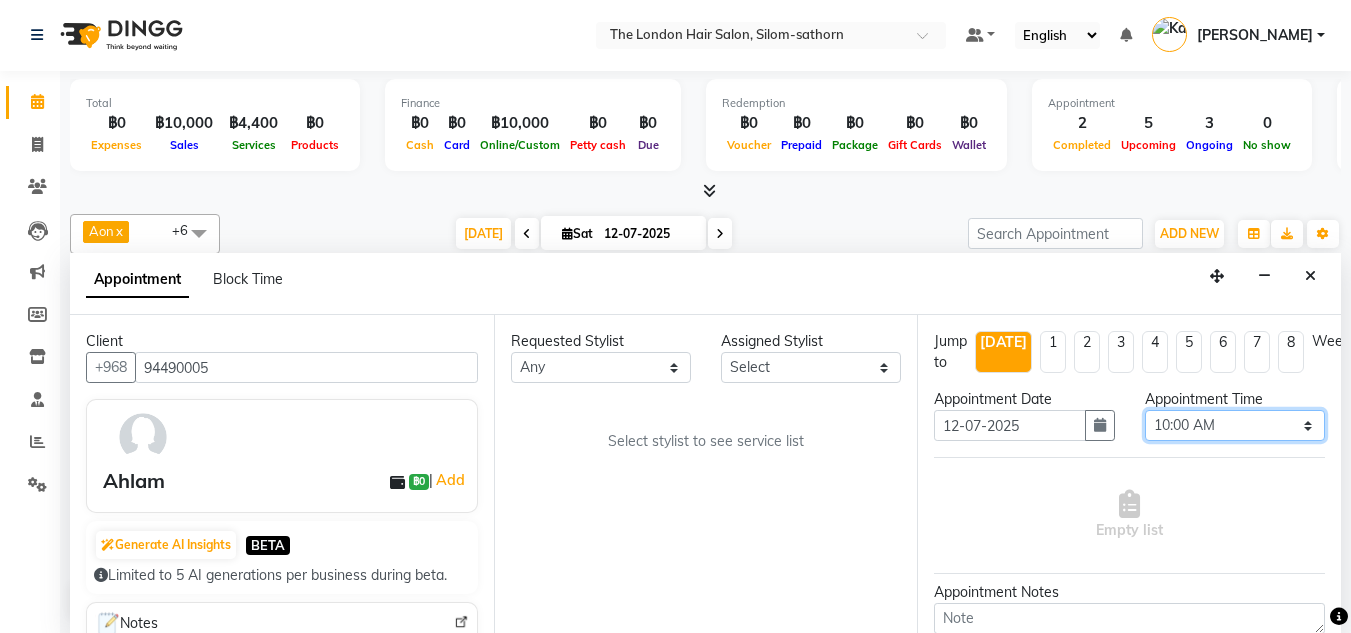 click on "Select 10:00 AM 10:05 AM 10:10 AM 10:15 AM 10:20 AM 10:25 AM 10:30 AM 10:35 AM 10:40 AM 10:45 AM 10:50 AM 10:55 AM 11:00 AM 11:05 AM 11:10 AM 11:15 AM 11:20 AM 11:25 AM 11:30 AM 11:35 AM 11:40 AM 11:45 AM 11:50 AM 11:55 AM 12:00 PM 12:05 PM 12:10 PM 12:15 PM 12:20 PM 12:25 PM 12:30 PM 12:35 PM 12:40 PM 12:45 PM 12:50 PM 12:55 PM 01:00 PM 01:05 PM 01:10 PM 01:15 PM 01:20 PM 01:25 PM 01:30 PM 01:35 PM 01:40 PM 01:45 PM 01:50 PM 01:55 PM 02:00 PM 02:05 PM 02:10 PM 02:15 PM 02:20 PM 02:25 PM 02:30 PM 02:35 PM 02:40 PM 02:45 PM 02:50 PM 02:55 PM 03:00 PM 03:05 PM 03:10 PM 03:15 PM 03:20 PM 03:25 PM 03:30 PM 03:35 PM 03:40 PM 03:45 PM 03:50 PM 03:55 PM 04:00 PM 04:05 PM 04:10 PM 04:15 PM 04:20 PM 04:25 PM 04:30 PM 04:35 PM 04:40 PM 04:45 PM 04:50 PM 04:55 PM 05:00 PM 05:05 PM 05:10 PM 05:15 PM 05:20 PM 05:25 PM 05:30 PM 05:35 PM 05:40 PM 05:45 PM 05:50 PM 05:55 PM 06:00 PM 06:05 PM 06:10 PM 06:15 PM 06:20 PM 06:25 PM 06:30 PM 06:35 PM 06:40 PM 06:45 PM 06:50 PM 06:55 PM 07:00 PM 07:05 PM 07:10 PM 07:15 PM 07:20 PM" at bounding box center [1235, 425] 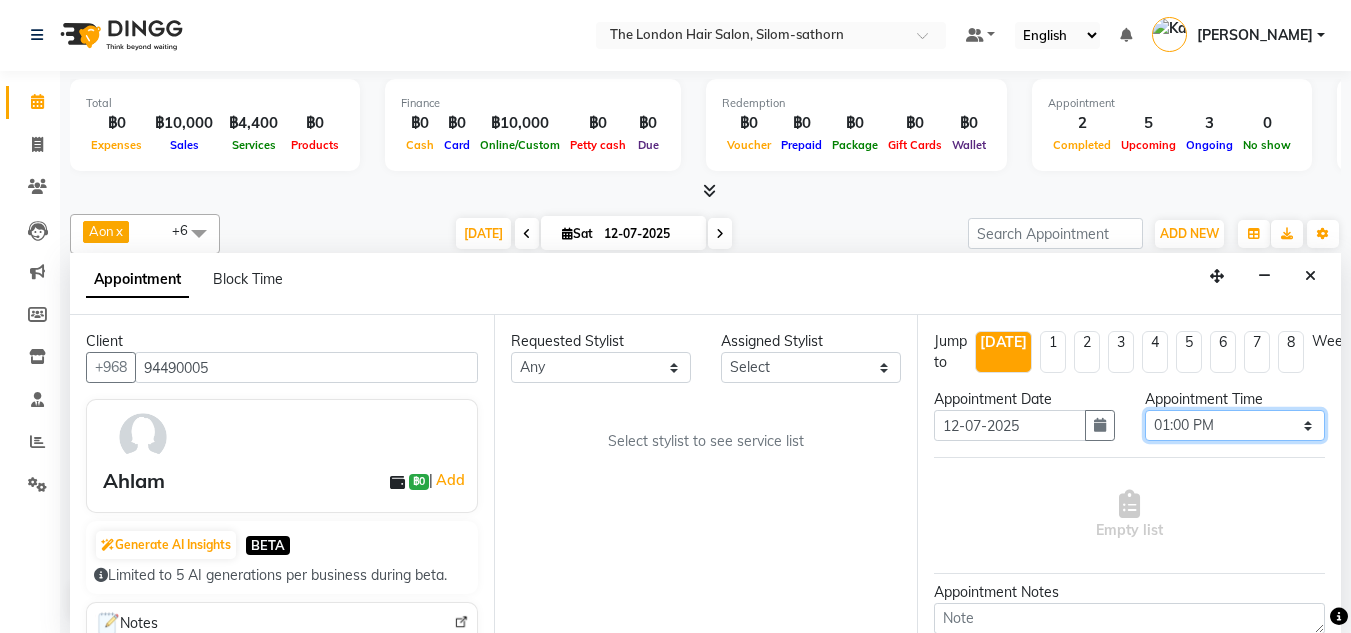 click on "Select 10:00 AM 10:05 AM 10:10 AM 10:15 AM 10:20 AM 10:25 AM 10:30 AM 10:35 AM 10:40 AM 10:45 AM 10:50 AM 10:55 AM 11:00 AM 11:05 AM 11:10 AM 11:15 AM 11:20 AM 11:25 AM 11:30 AM 11:35 AM 11:40 AM 11:45 AM 11:50 AM 11:55 AM 12:00 PM 12:05 PM 12:10 PM 12:15 PM 12:20 PM 12:25 PM 12:30 PM 12:35 PM 12:40 PM 12:45 PM 12:50 PM 12:55 PM 01:00 PM 01:05 PM 01:10 PM 01:15 PM 01:20 PM 01:25 PM 01:30 PM 01:35 PM 01:40 PM 01:45 PM 01:50 PM 01:55 PM 02:00 PM 02:05 PM 02:10 PM 02:15 PM 02:20 PM 02:25 PM 02:30 PM 02:35 PM 02:40 PM 02:45 PM 02:50 PM 02:55 PM 03:00 PM 03:05 PM 03:10 PM 03:15 PM 03:20 PM 03:25 PM 03:30 PM 03:35 PM 03:40 PM 03:45 PM 03:50 PM 03:55 PM 04:00 PM 04:05 PM 04:10 PM 04:15 PM 04:20 PM 04:25 PM 04:30 PM 04:35 PM 04:40 PM 04:45 PM 04:50 PM 04:55 PM 05:00 PM 05:05 PM 05:10 PM 05:15 PM 05:20 PM 05:25 PM 05:30 PM 05:35 PM 05:40 PM 05:45 PM 05:50 PM 05:55 PM 06:00 PM 06:05 PM 06:10 PM 06:15 PM 06:20 PM 06:25 PM 06:30 PM 06:35 PM 06:40 PM 06:45 PM 06:50 PM 06:55 PM 07:00 PM 07:05 PM 07:10 PM 07:15 PM 07:20 PM" at bounding box center (1235, 425) 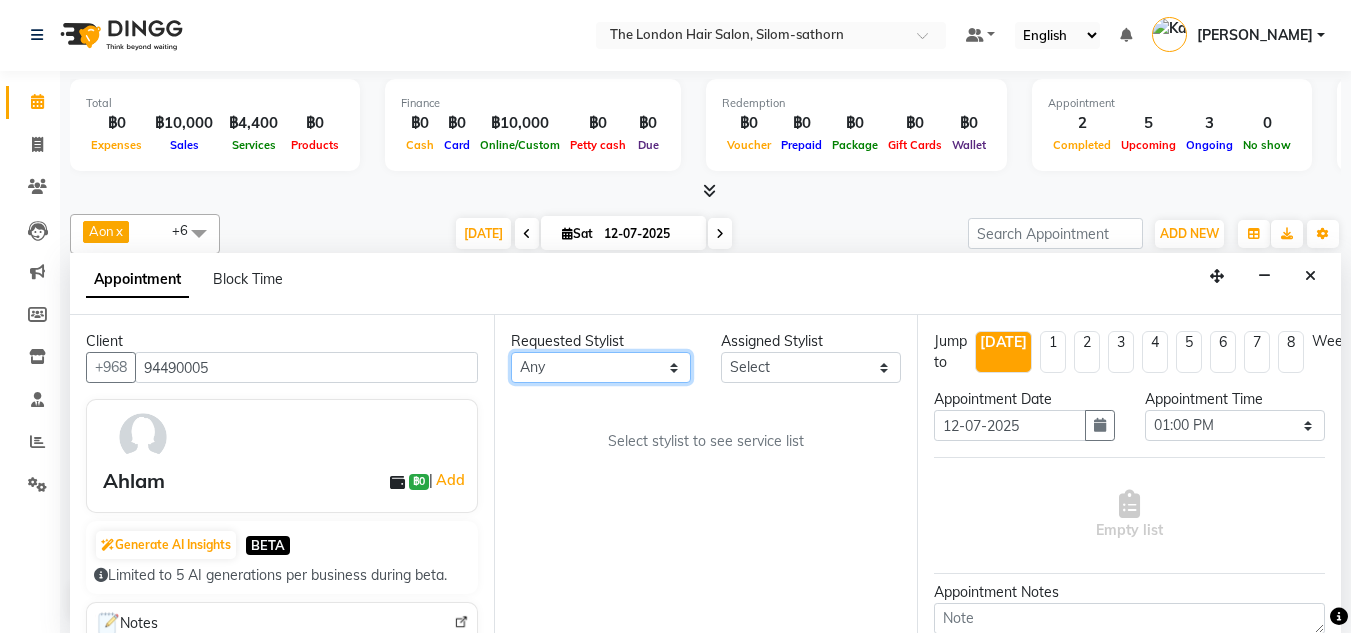 click on "Any Aon Apple   Boss Luke Fai  Fon Kate  Pim" at bounding box center (601, 367) 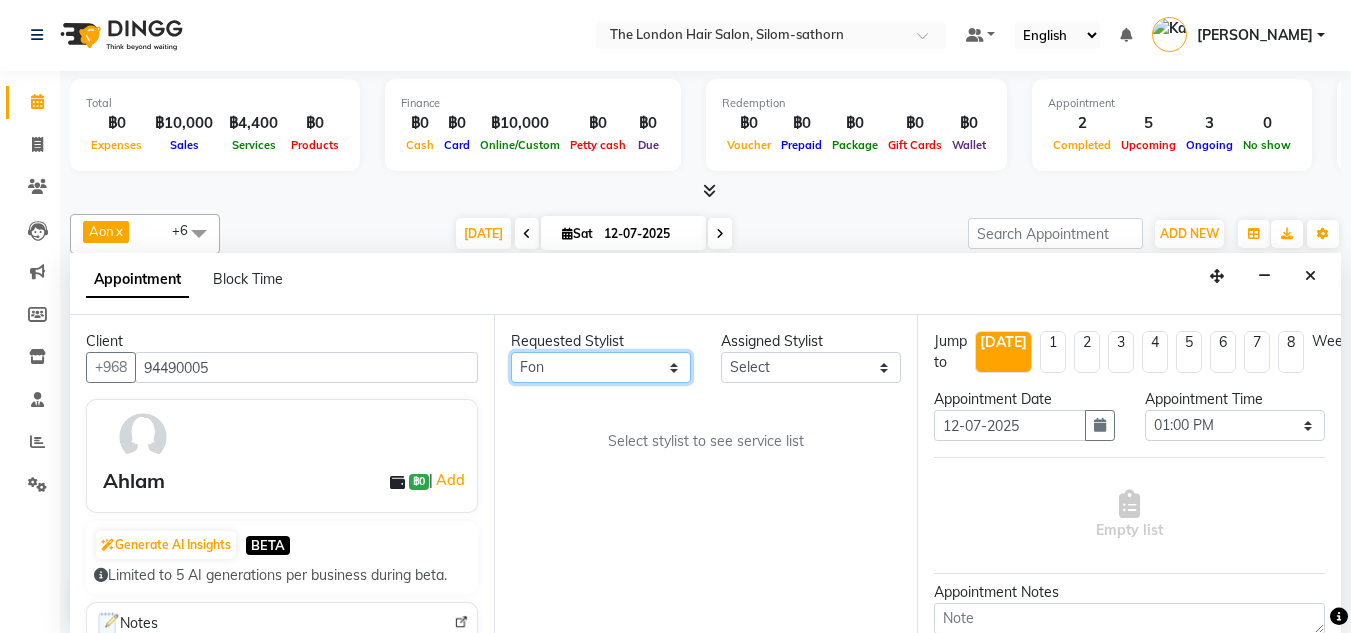 click on "Any Aon Apple   Boss Luke Fai  Fon Kate  Pim" at bounding box center (601, 367) 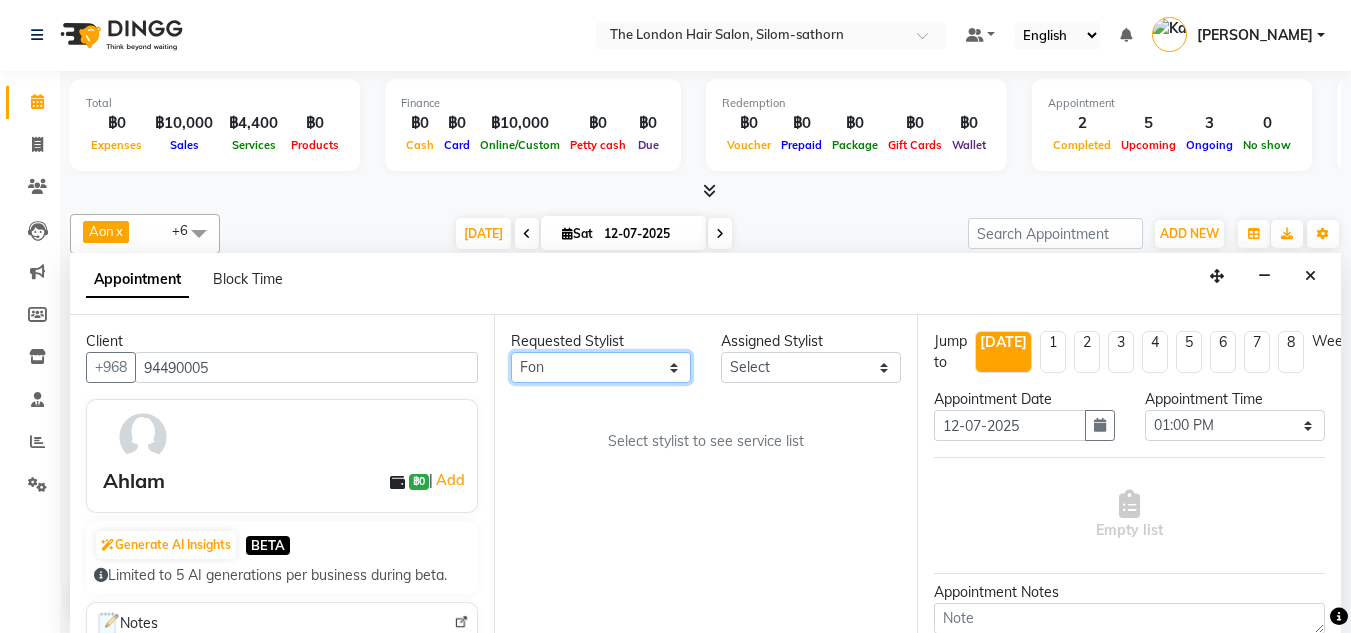 select on "56711" 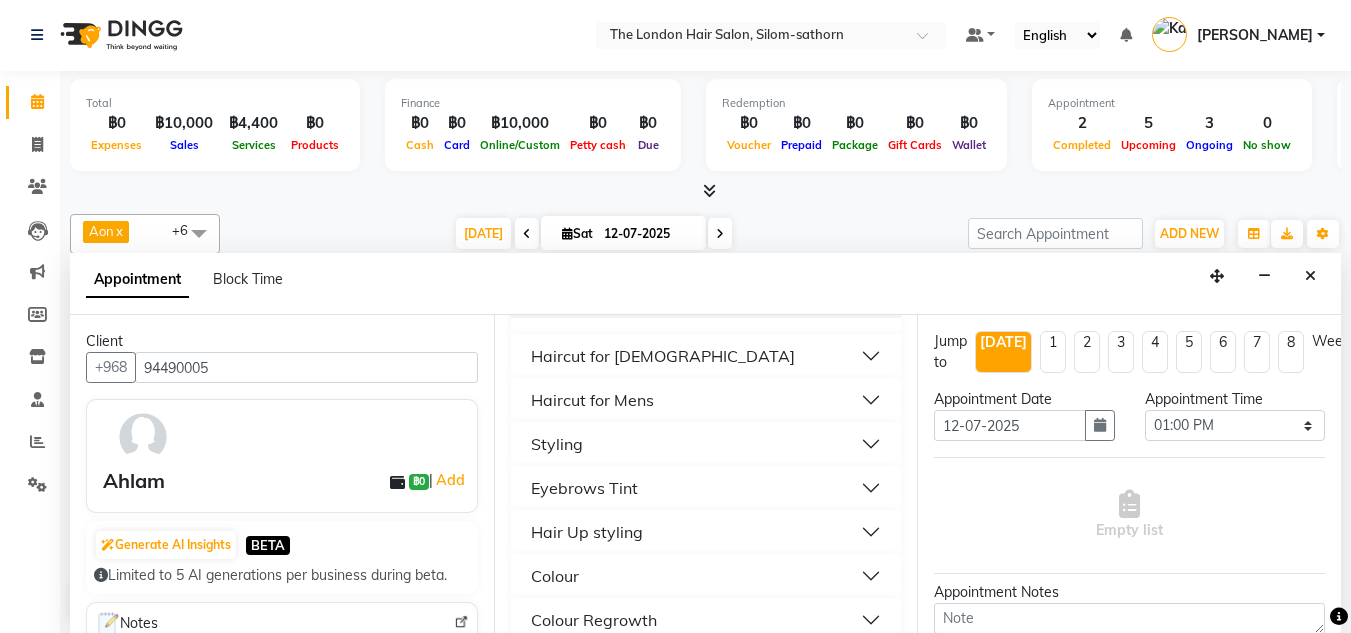 scroll, scrollTop: 206, scrollLeft: 0, axis: vertical 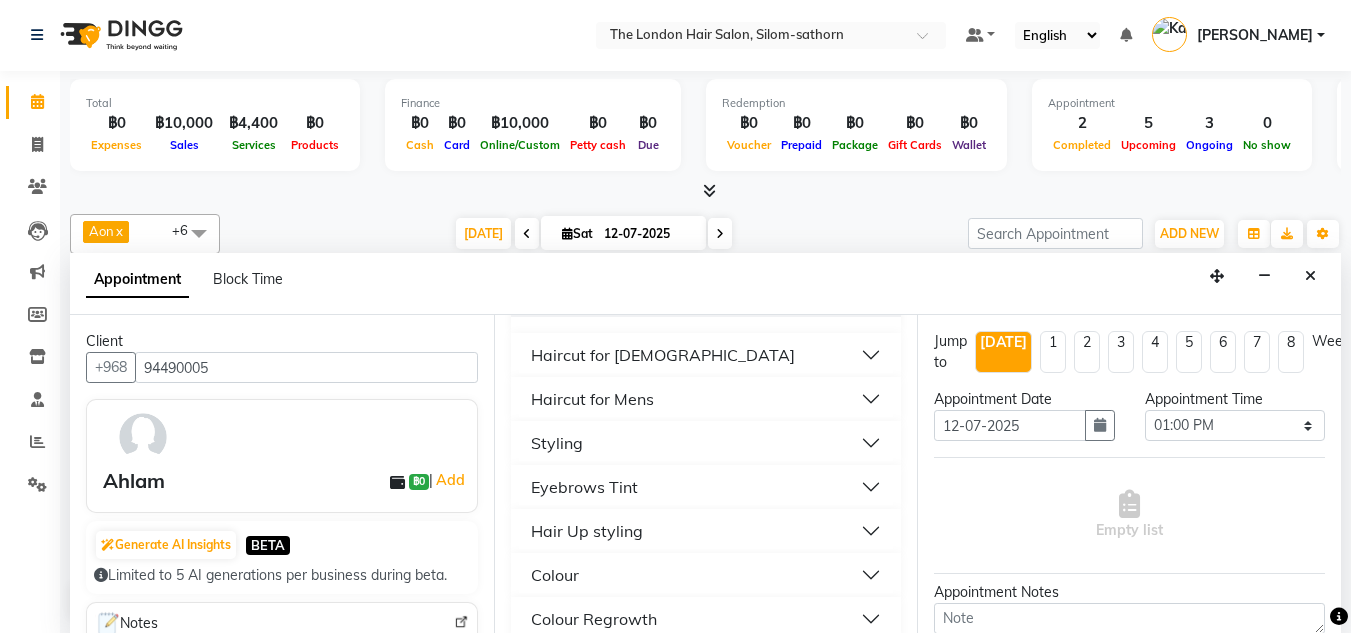 click on "Styling" at bounding box center [557, 443] 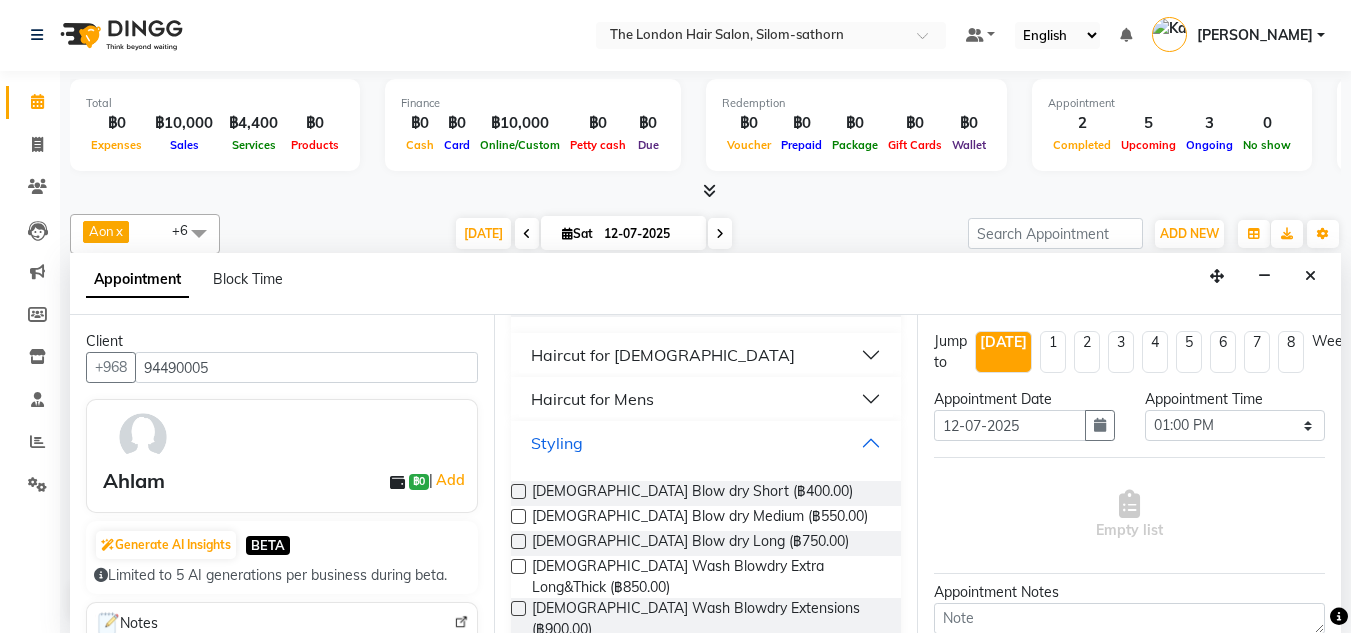 scroll, scrollTop: 287, scrollLeft: 0, axis: vertical 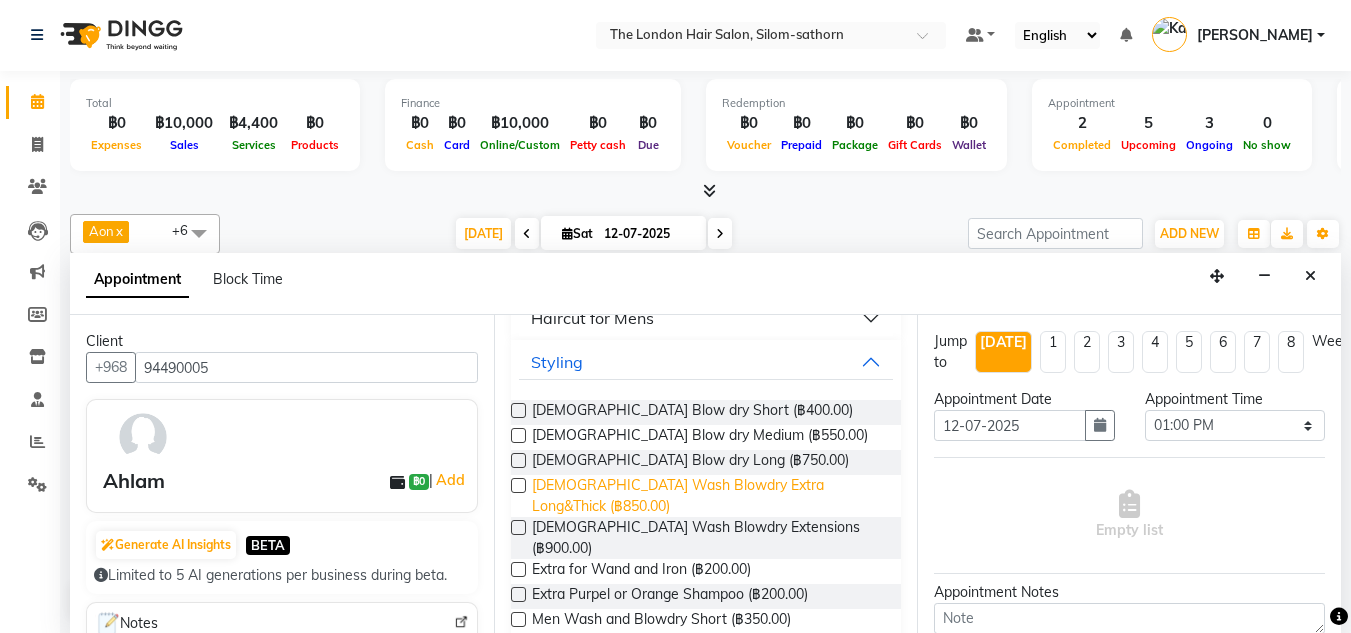 click on "Ladies Wash Blowdry Extra Long&Thick  (฿850.00)" at bounding box center (709, 496) 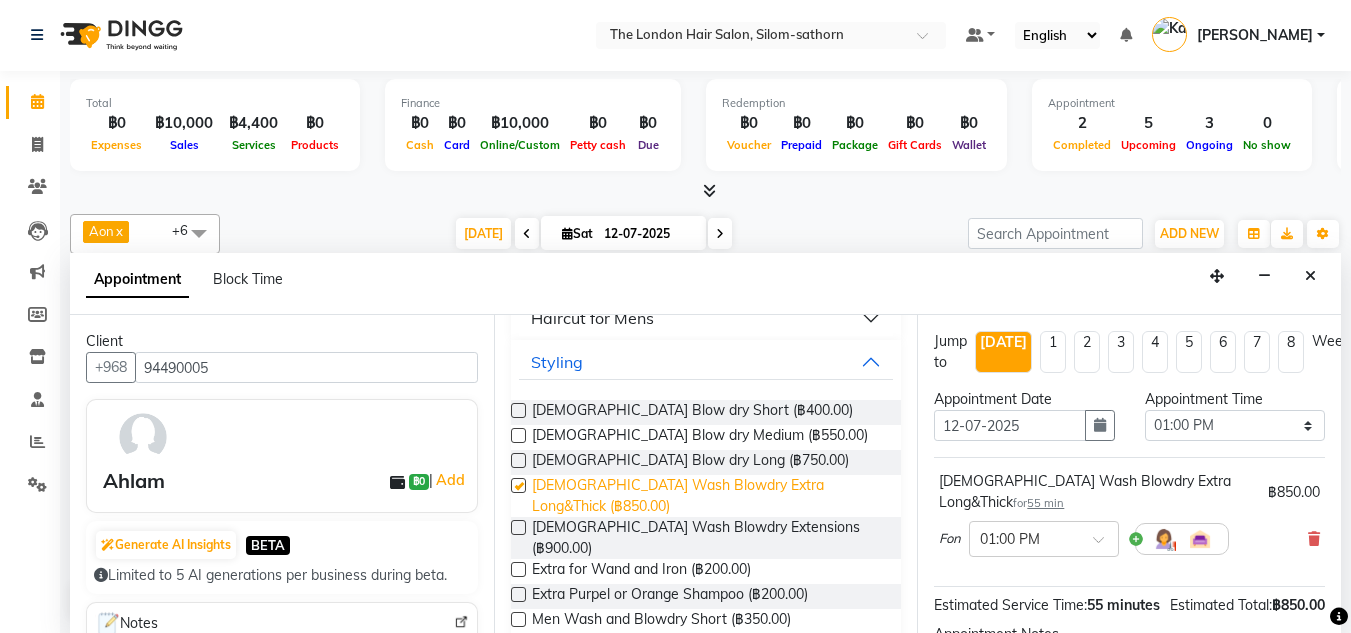 checkbox on "false" 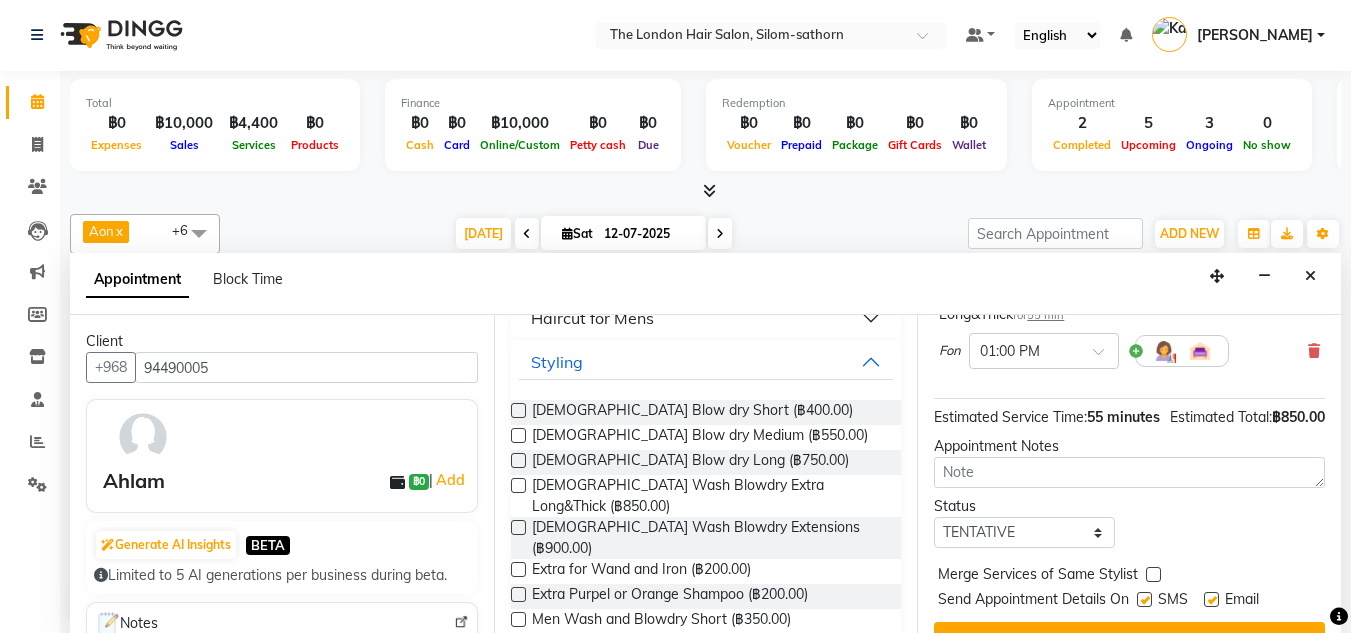 scroll, scrollTop: 189, scrollLeft: 0, axis: vertical 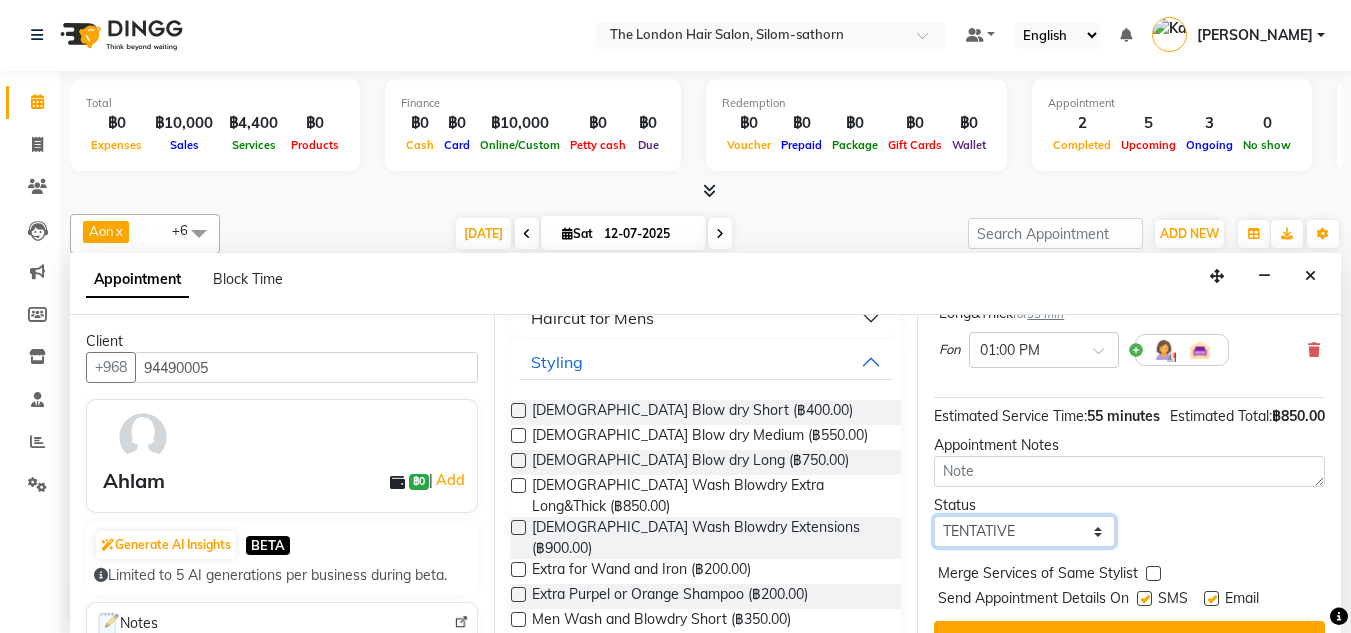 click on "Select TENTATIVE CONFIRM CHECK-IN UPCOMING" at bounding box center [1024, 531] 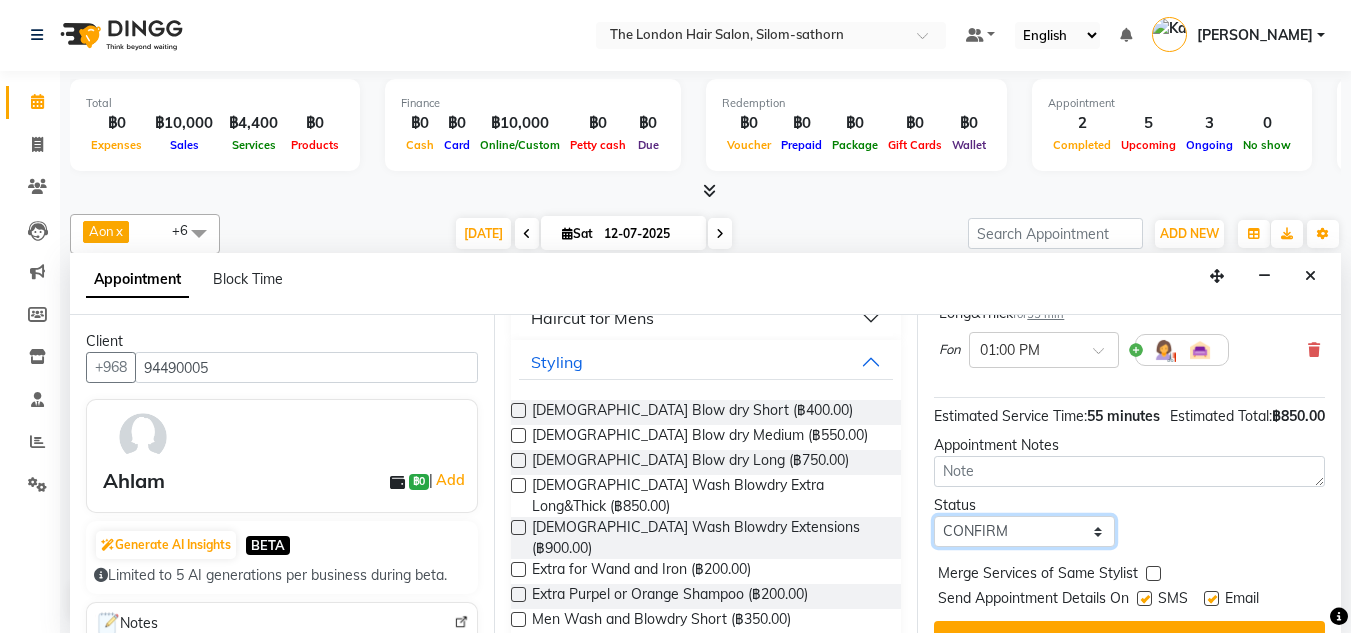 click on "Select TENTATIVE CONFIRM CHECK-IN UPCOMING" at bounding box center (1024, 531) 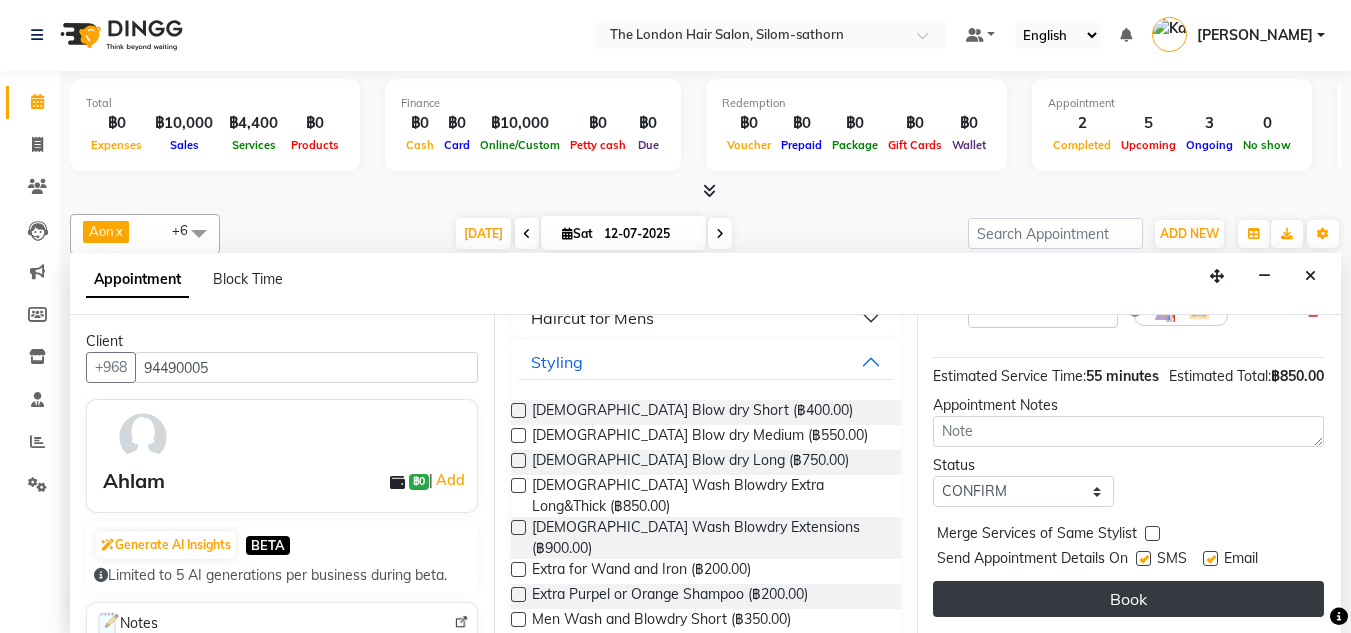 click on "Book" at bounding box center (1128, 599) 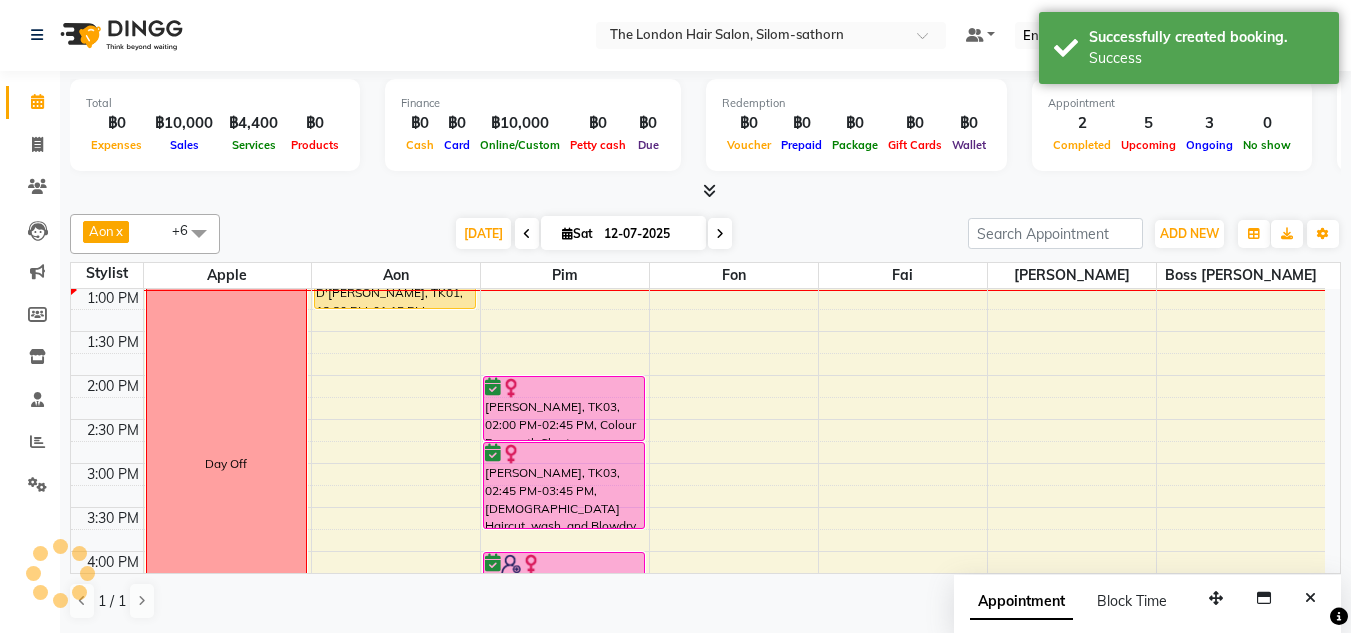 scroll, scrollTop: 0, scrollLeft: 0, axis: both 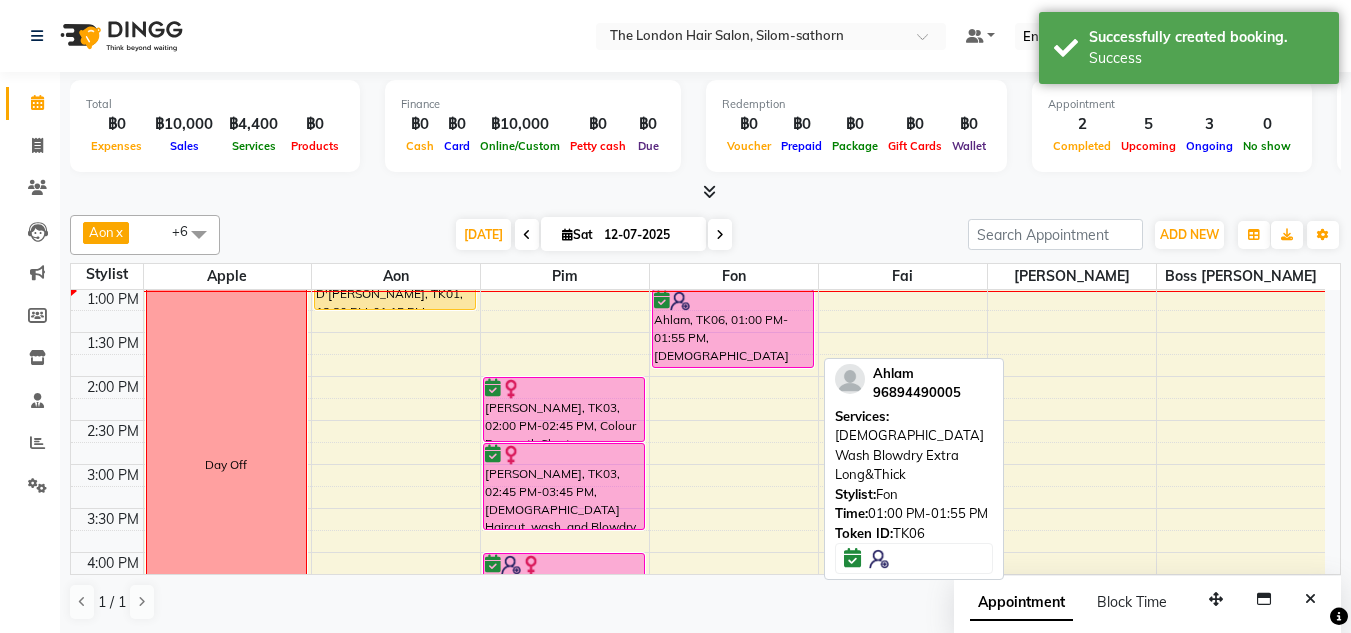 click on "Ahlam, TK06, 01:00 PM-01:55 PM, Ladies Wash Blowdry Extra Long&Thick" at bounding box center (733, 328) 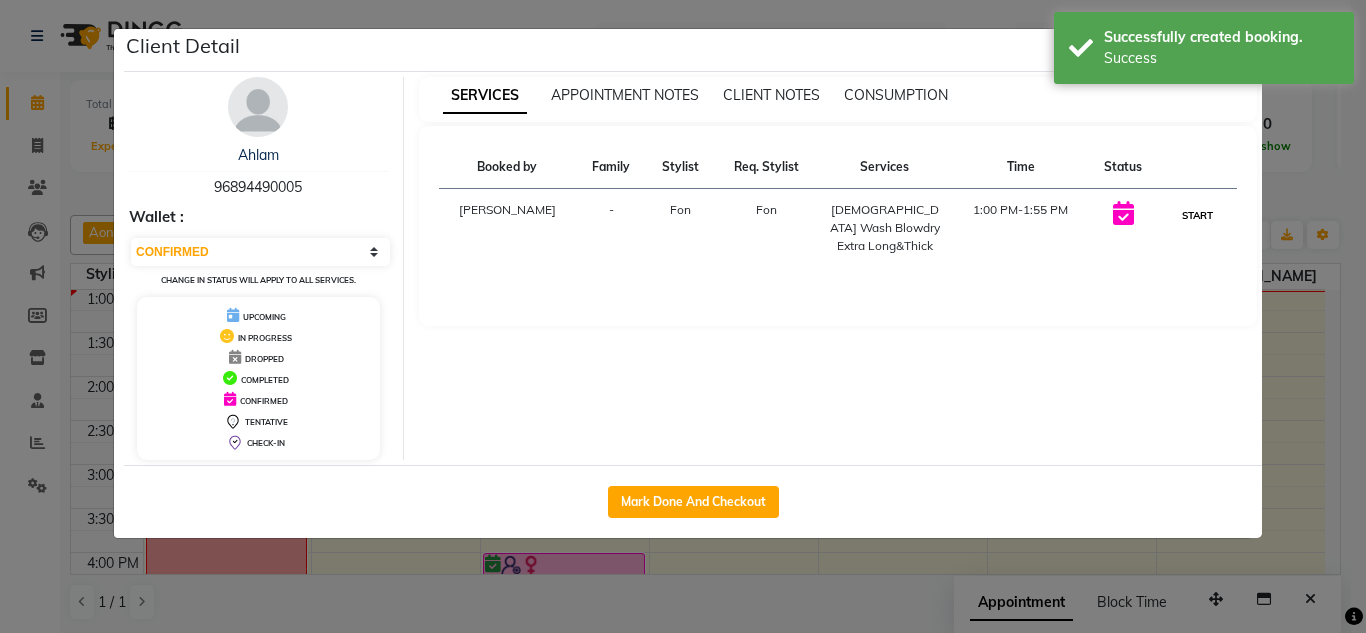 click on "START" at bounding box center [1197, 215] 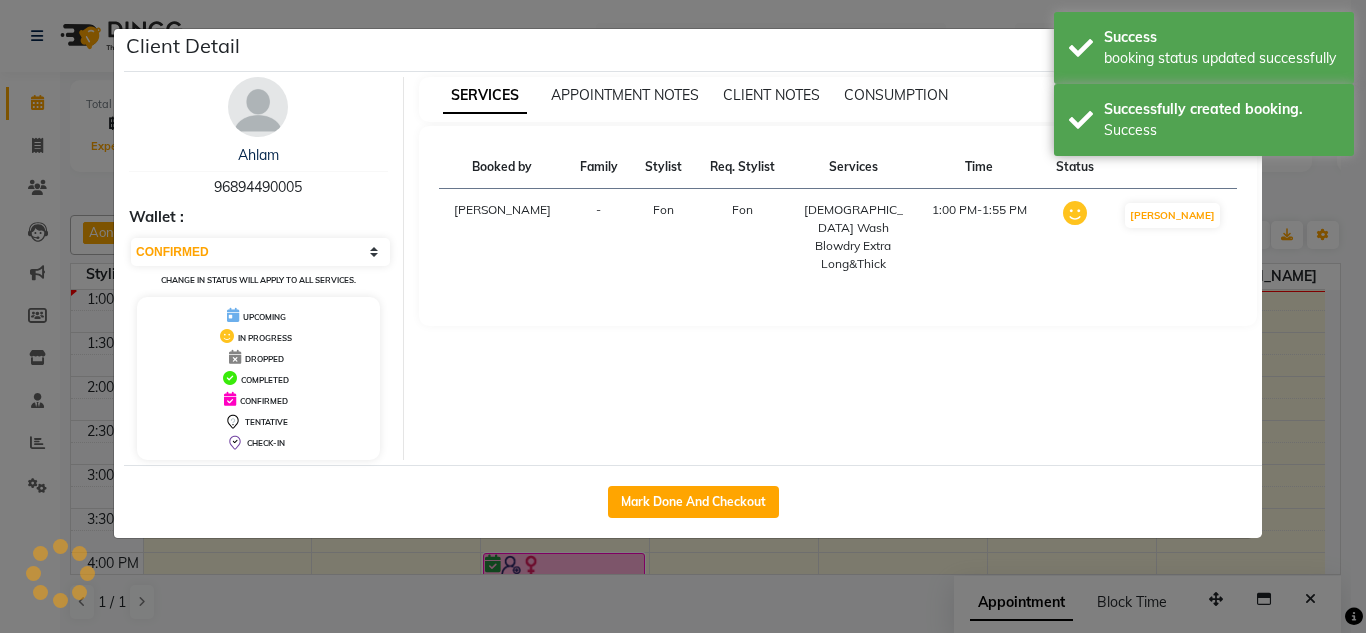 select on "1" 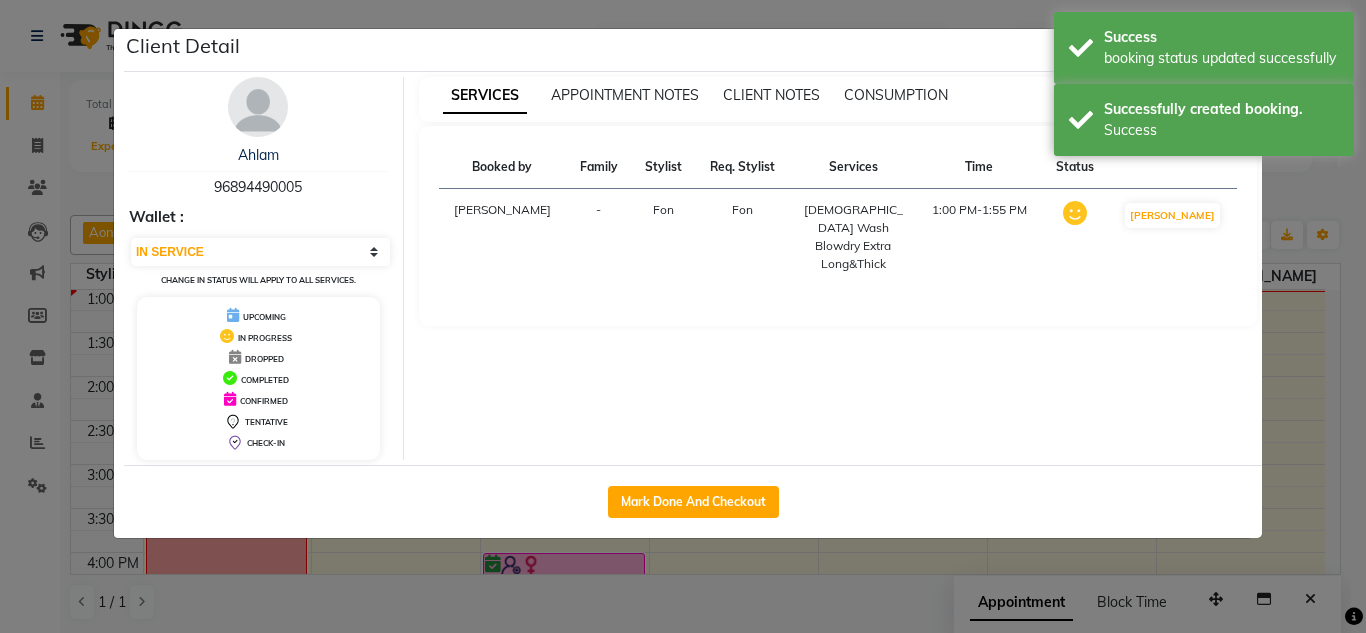 click on "Client Detail  Ahlam    96894490005 Wallet : Select IN SERVICE CONFIRMED TENTATIVE CHECK IN MARK DONE DROPPED UPCOMING Change in status will apply to all services. UPCOMING IN PROGRESS DROPPED COMPLETED CONFIRMED TENTATIVE CHECK-IN SERVICES APPOINTMENT NOTES CLIENT NOTES CONSUMPTION Booked by Family Stylist Req. Stylist Services Time Status  Kate   - Fon Fon  Ladies Wash Blowdry Extra Long&Thick    1:00 PM-1:55 PM   MARK DONE   Mark Done And Checkout" 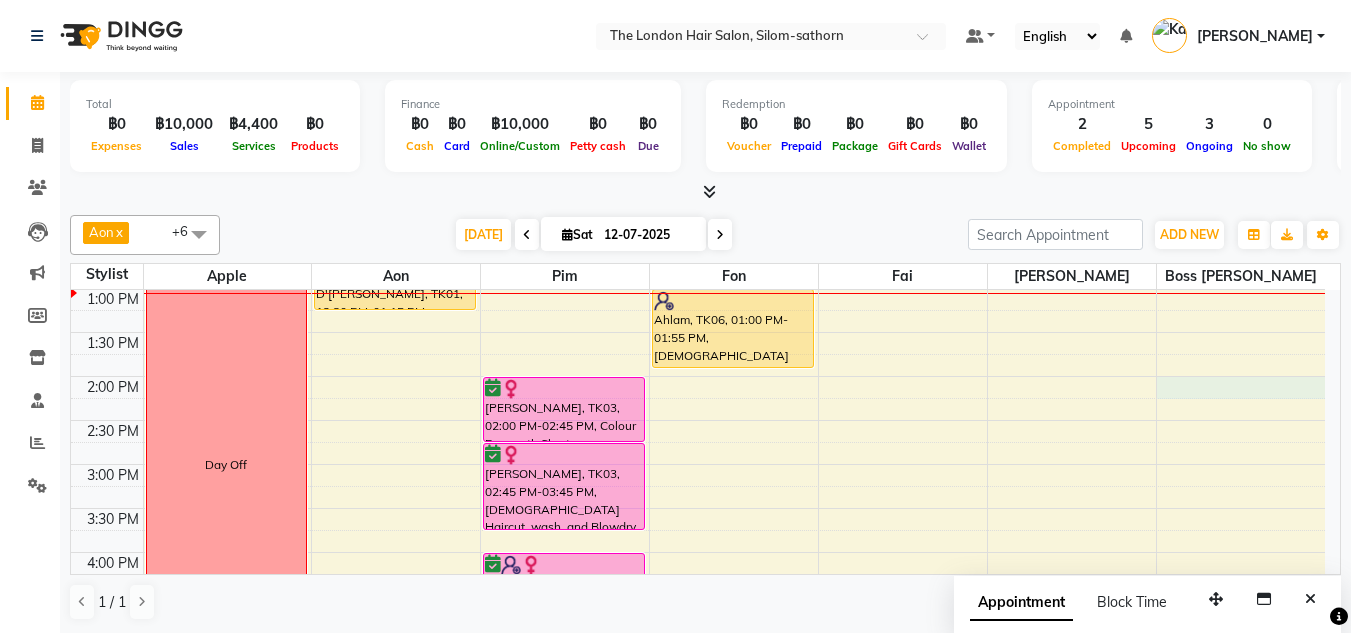 click on "9:00 AM 9:30 AM 10:00 AM 10:30 AM 11:00 AM 11:30 AM 12:00 PM 12:30 PM 1:00 PM 1:30 PM 2:00 PM 2:30 PM 3:00 PM 3:30 PM 4:00 PM 4:30 PM 5:00 PM 5:30 PM 6:00 PM 6:30 PM 7:00 PM 7:30 PM 8:00 PM 8:30 PM  Day Off       Claudia D'Andrea, TK01, 10:00 AM-11:30 AM, Highlights Halfhead Medium     Claudia D'Andrea, TK01, 12:00 PM-12:30 PM, Toner Long     Claudia D'Andrea, TK01, 12:30 PM-01:15 PM, Ladies Blow dry Medium     Sandra, TK03, 02:00 PM-02:45 PM, Colour Regrowth Short     Sandra, TK03, 02:45 PM-03:45 PM, Ladies Haircut, wash, and Blowdry - Short to Medium     Lucy Lammarrone, TK04, 04:00 PM-05:00 PM, Ladies Haircut, wash, and Blowdry - Long     Joe, TK05, 06:00 PM-07:00 PM, Tint colour - Full head Short     Joe, TK05, 07:10 PM-07:50 PM, Men Wash and Blowdry Short     Ahlam, TK06, 01:00 PM-01:55 PM, Ladies Wash Blowdry Extra Long&Thick      Hammed Boss's Client, TK02, 09:30 AM-10:15 AM, Men's Haircut" at bounding box center (698, 464) 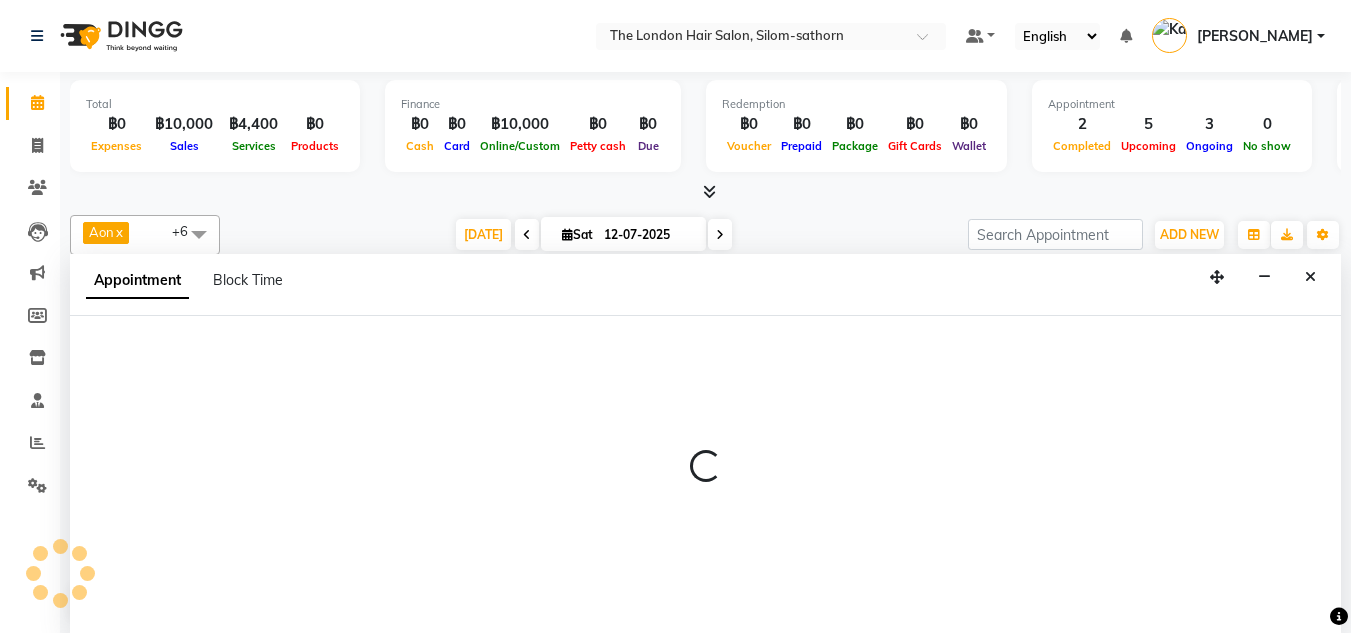 scroll, scrollTop: 1, scrollLeft: 0, axis: vertical 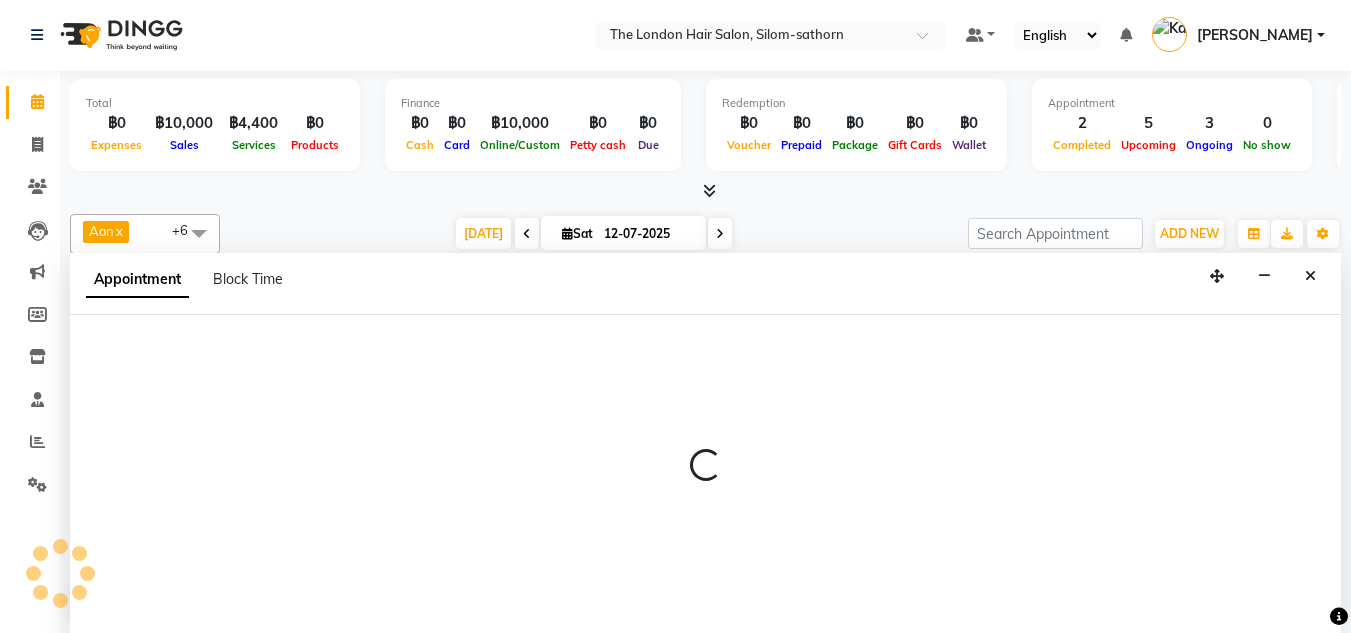 select on "57263" 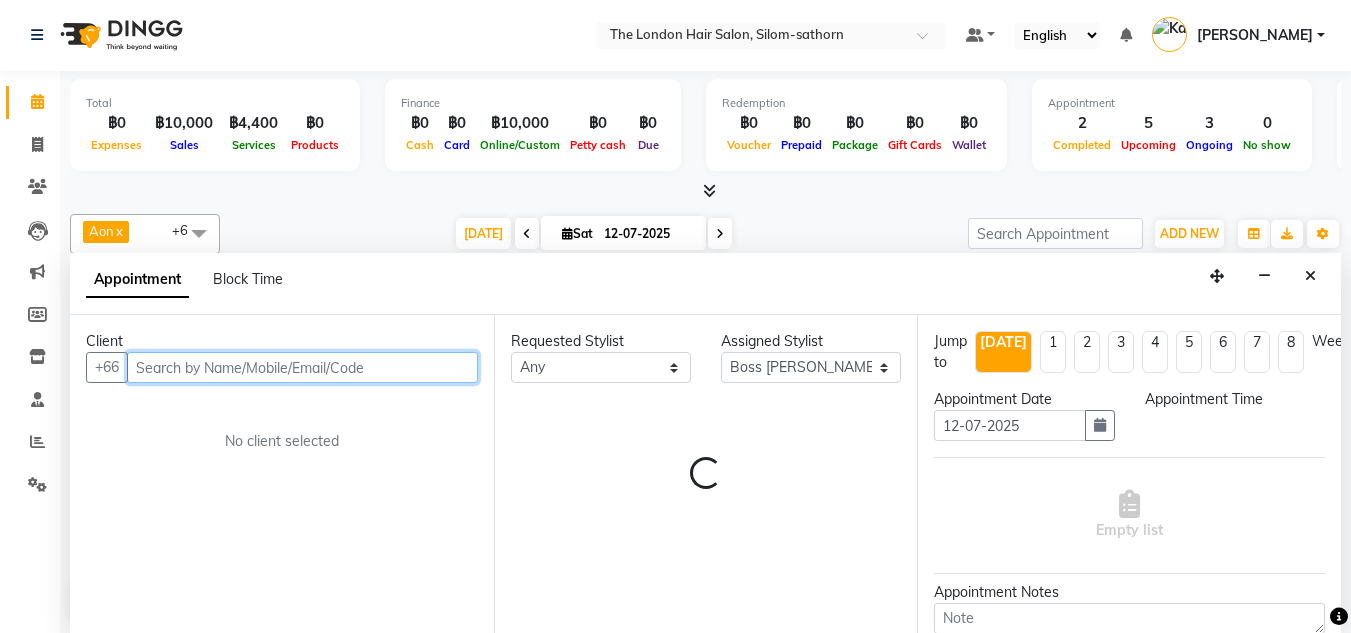 select on "840" 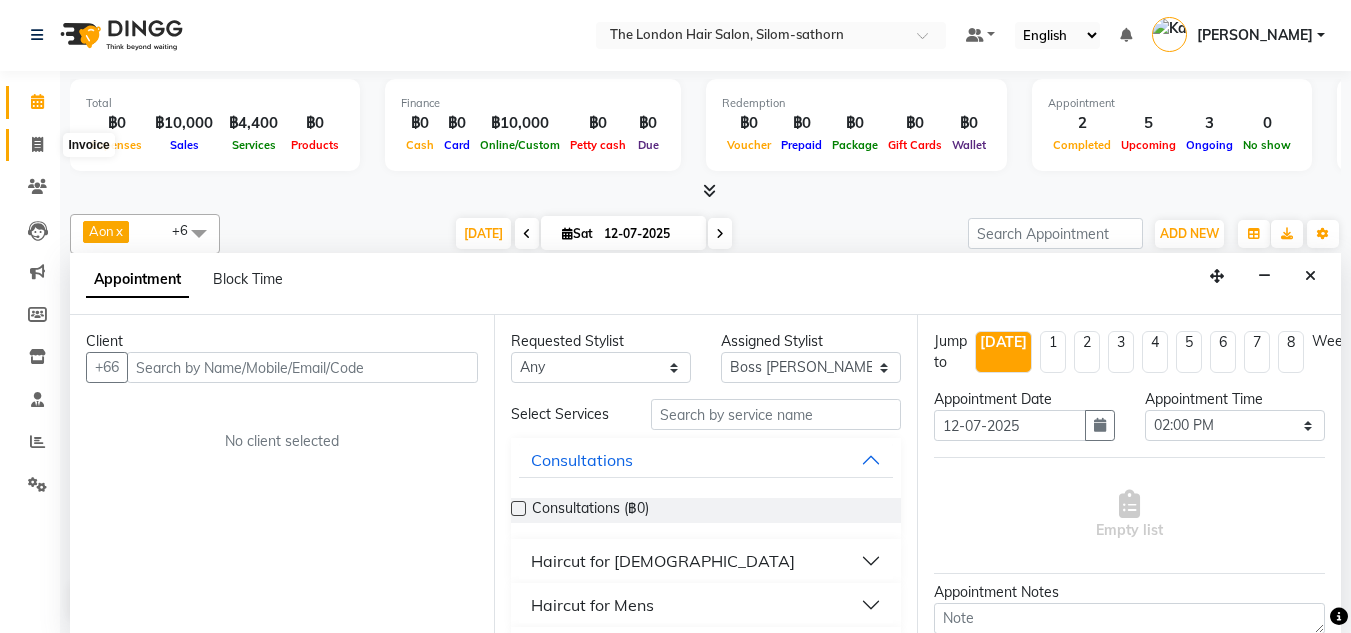 click 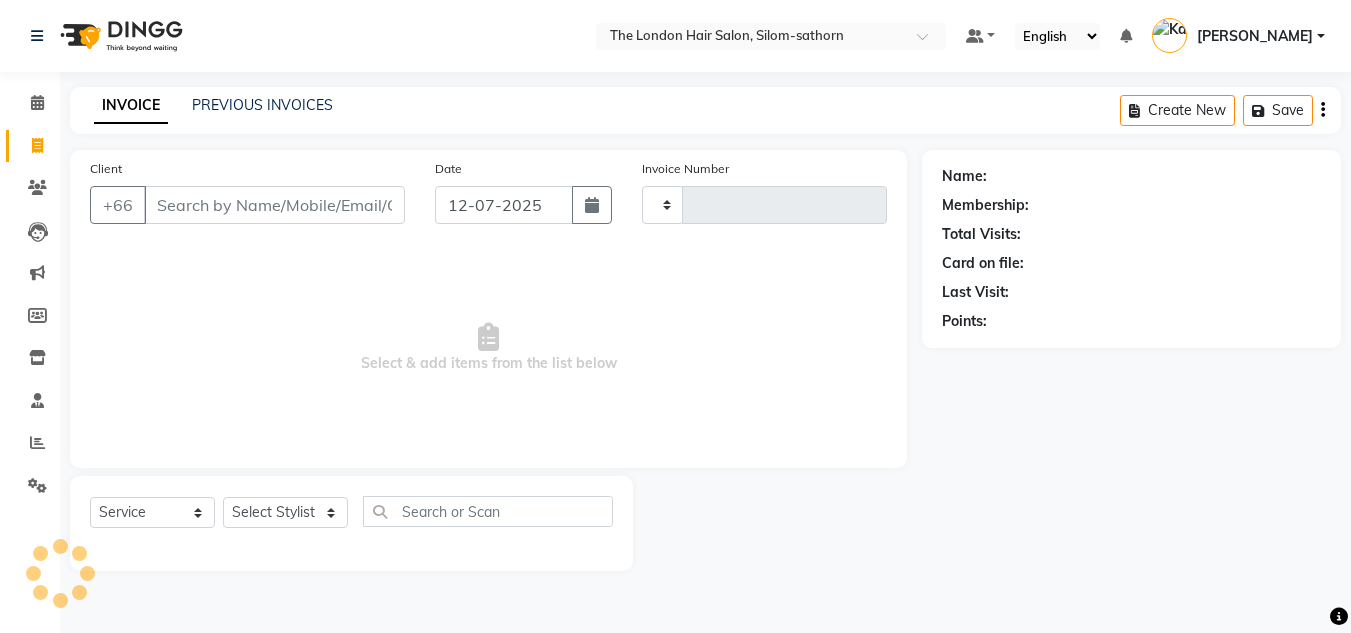 type on "0966" 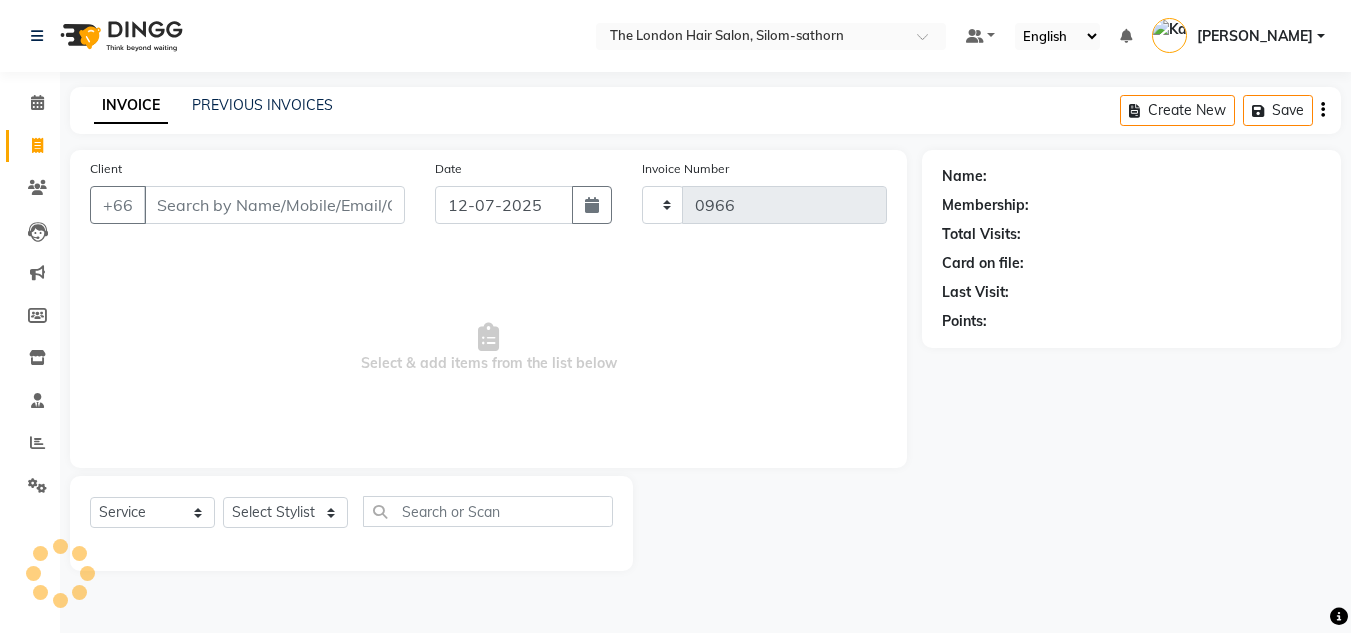 scroll, scrollTop: 0, scrollLeft: 0, axis: both 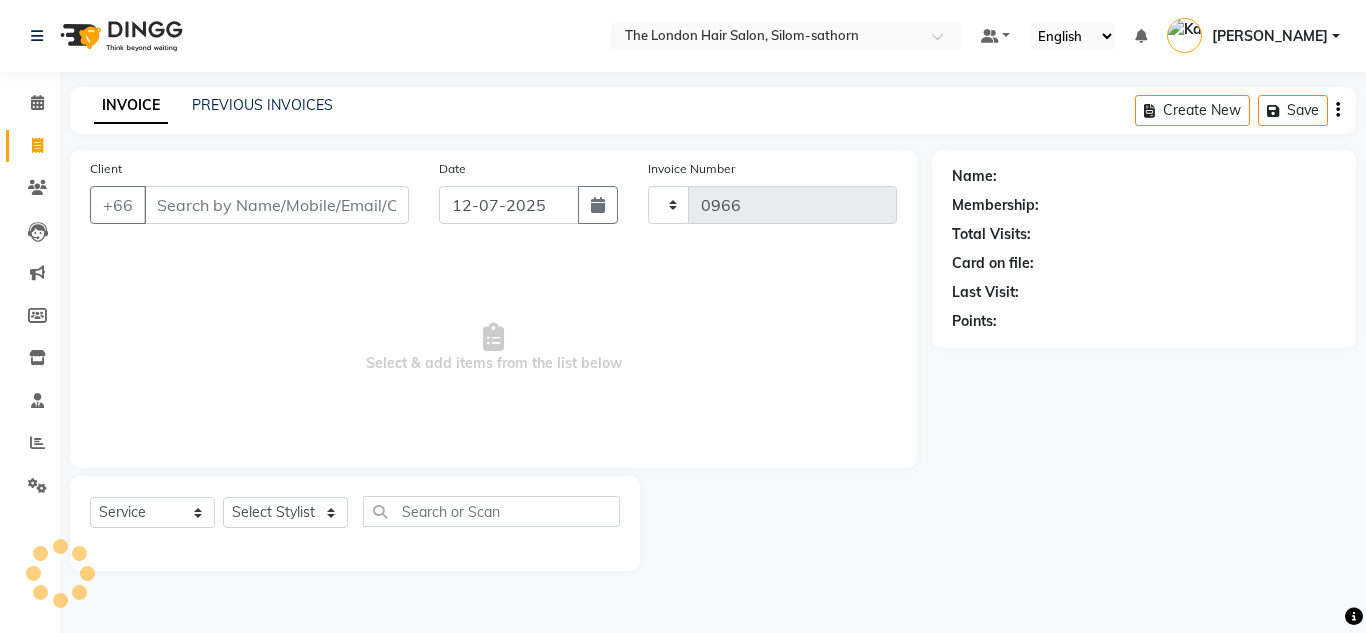 select on "6977" 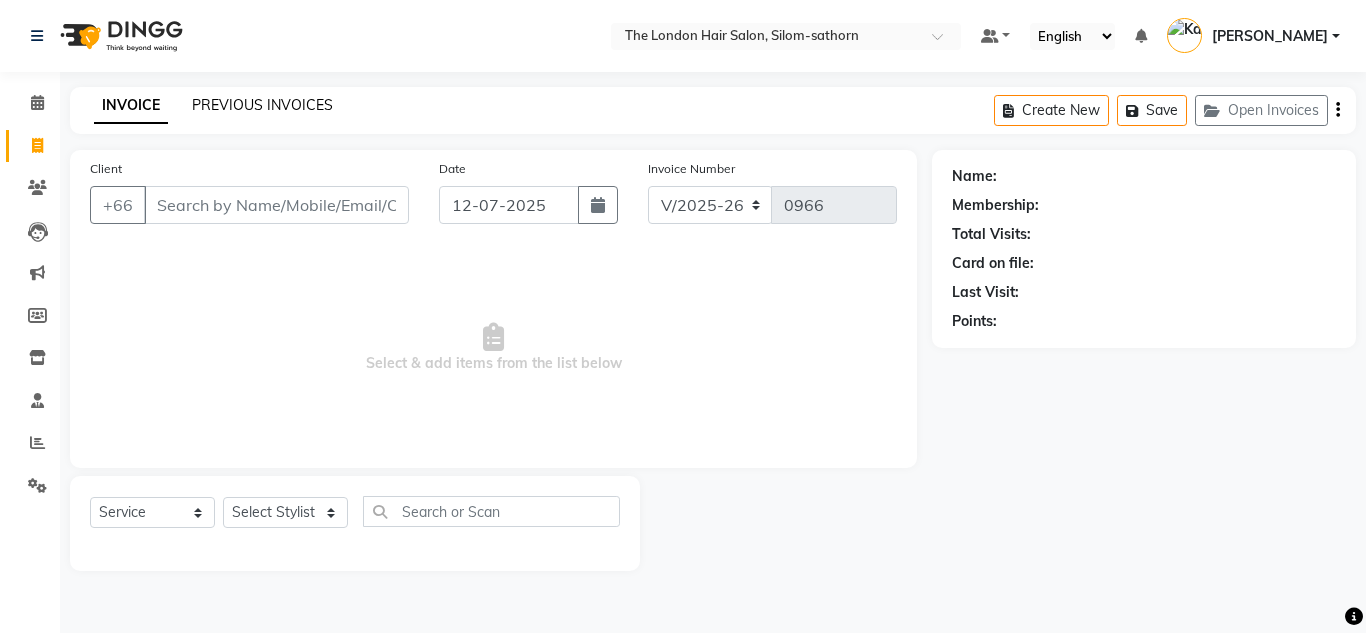 click on "PREVIOUS INVOICES" 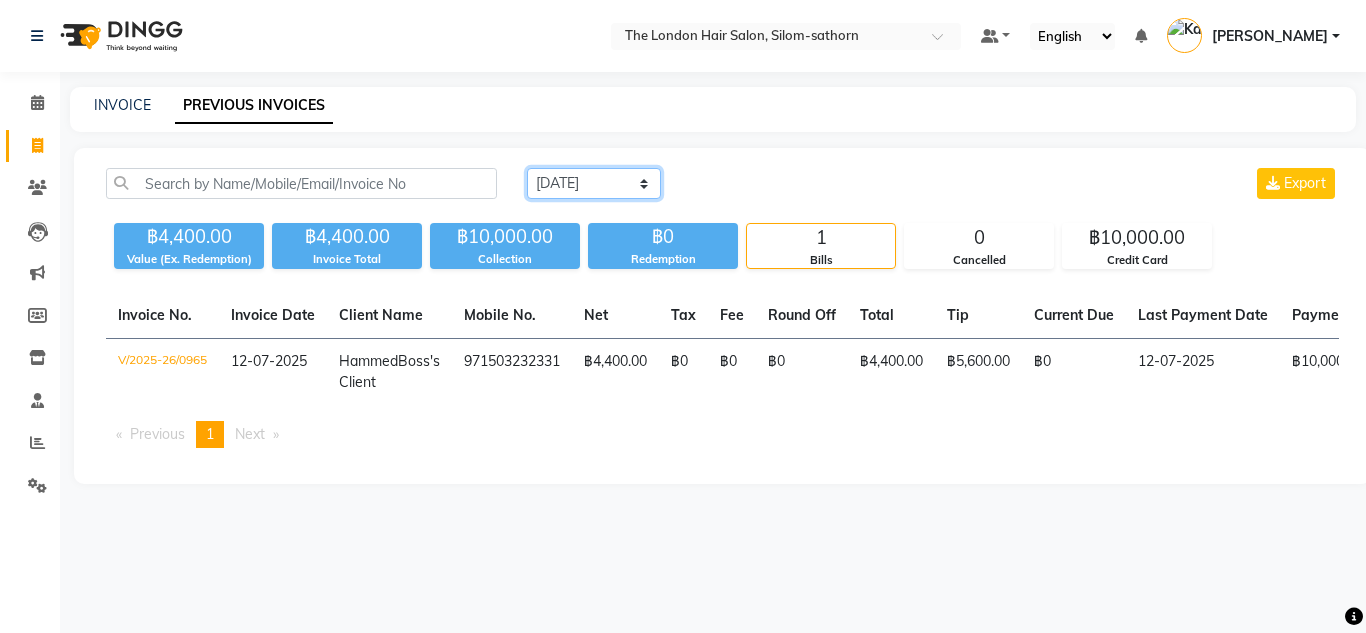 click on "Today Yesterday Custom Range" 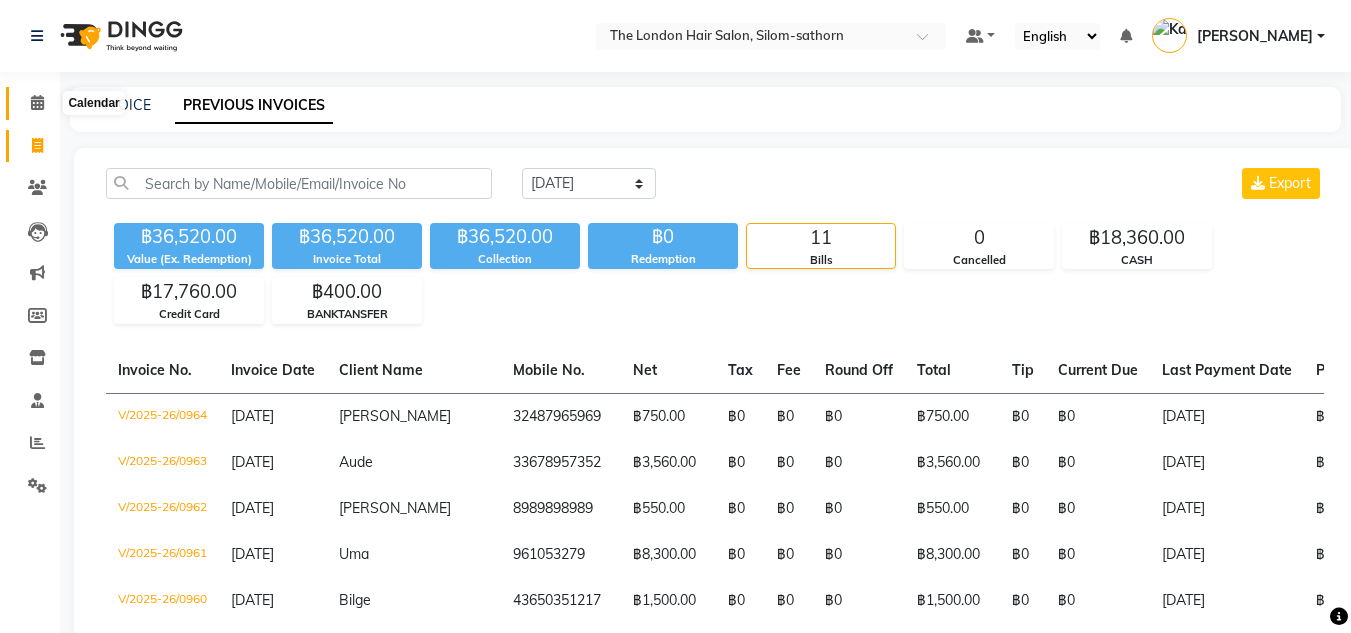 click 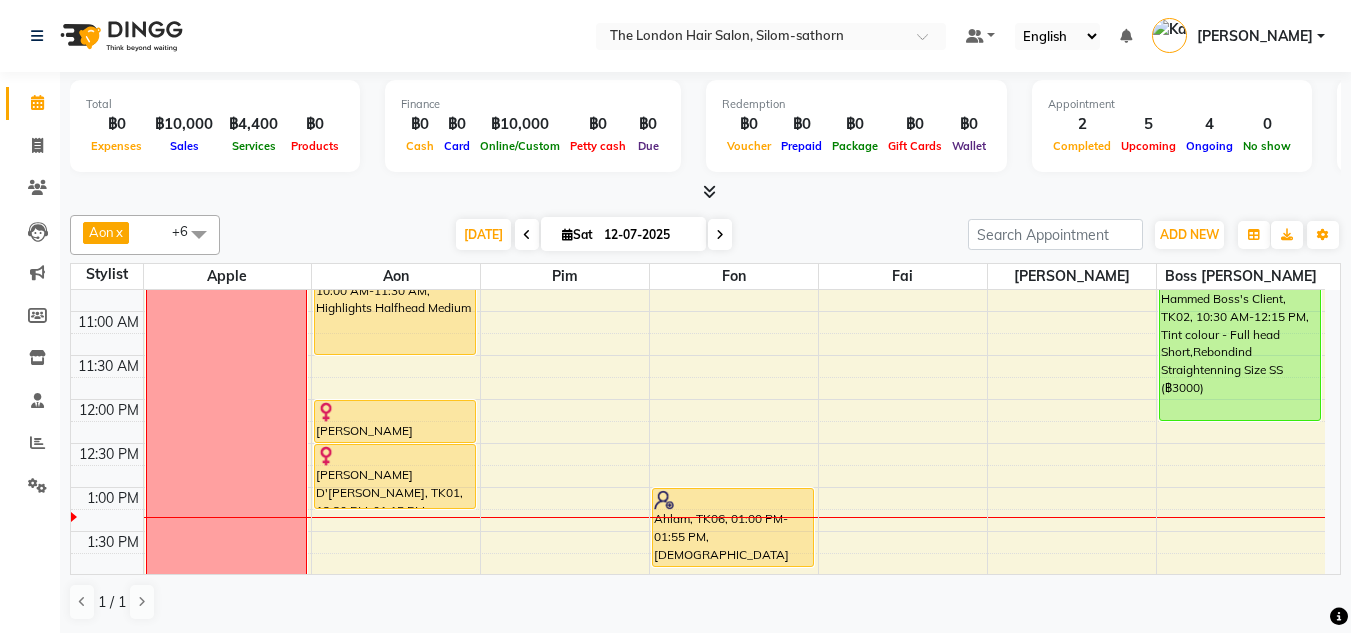 scroll, scrollTop: 0, scrollLeft: 0, axis: both 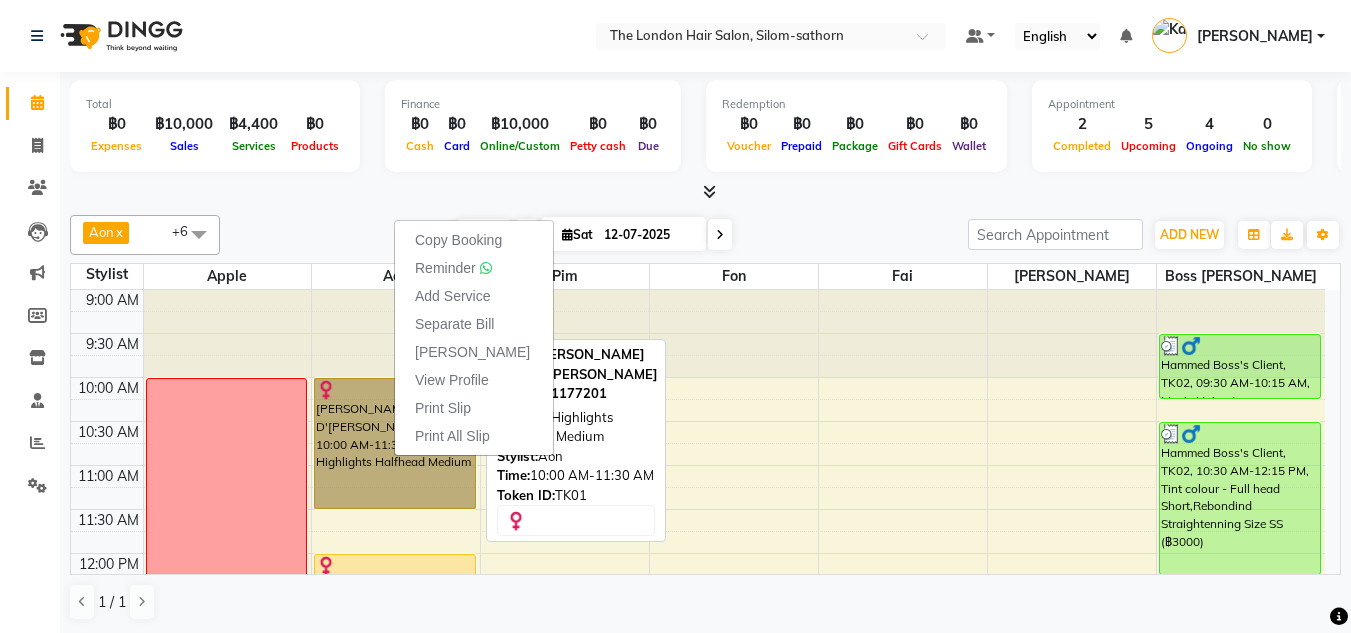 click on "Claudia D'Andrea, TK01, 10:00 AM-11:30 AM, Highlights Halfhead Medium" at bounding box center (395, 443) 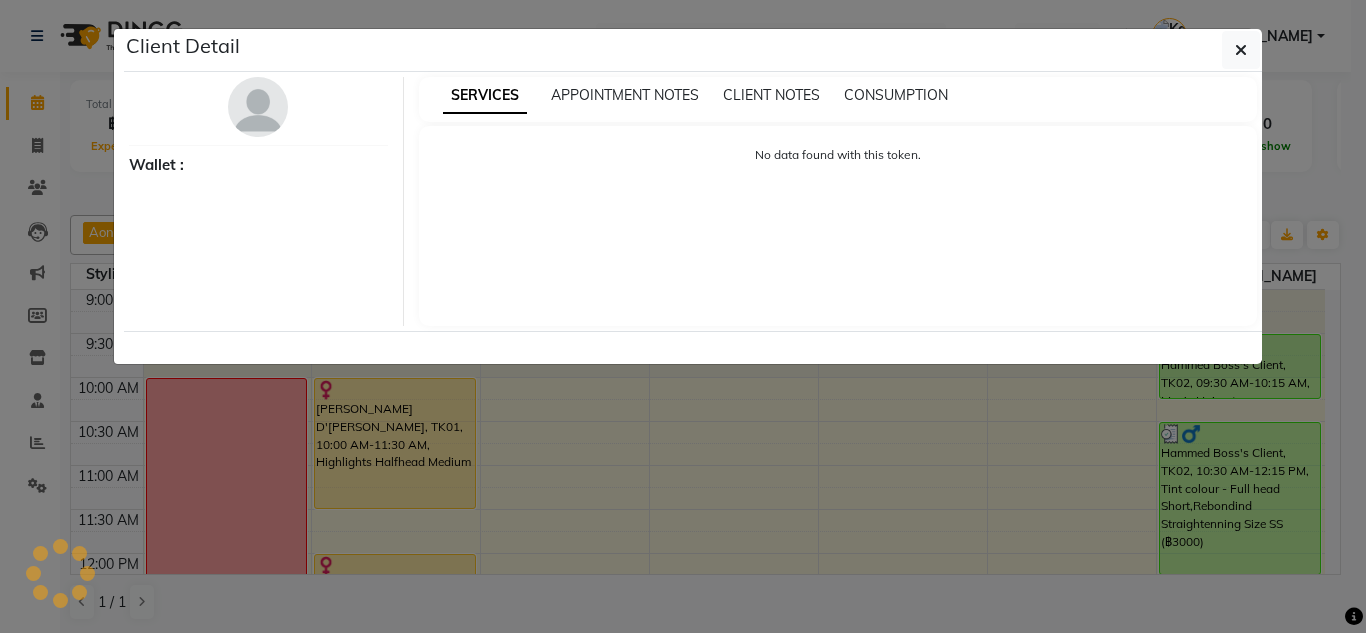 select on "1" 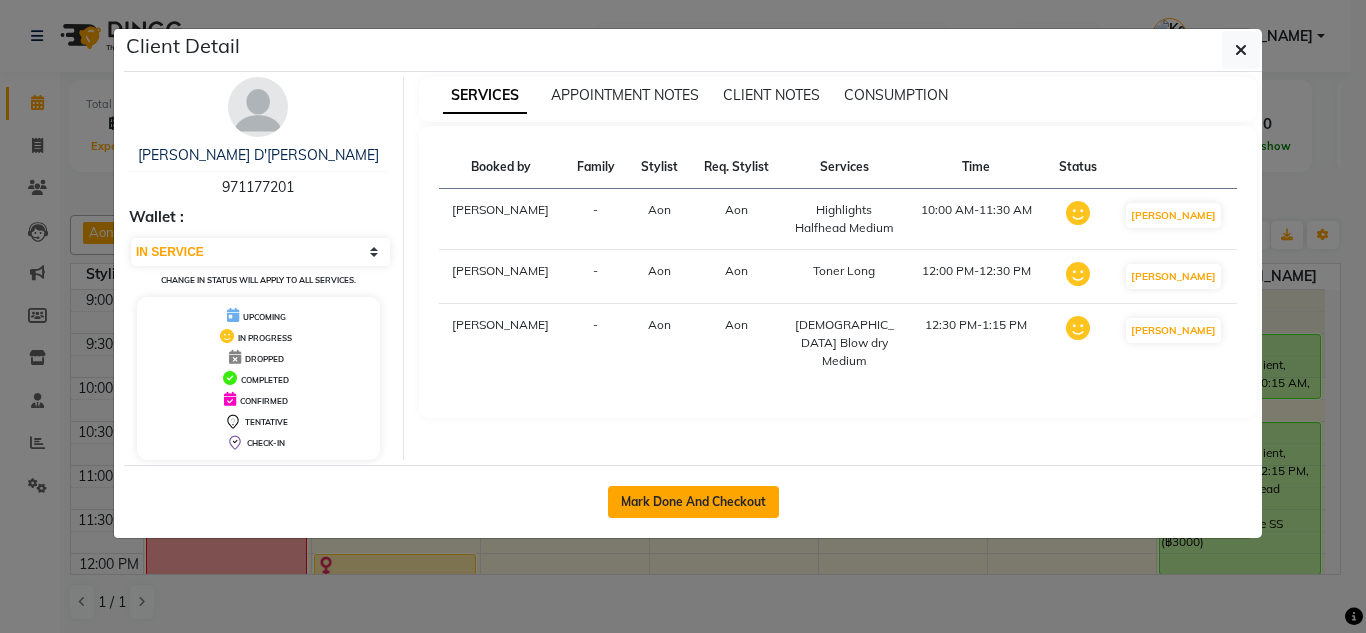 click on "Mark Done And Checkout" 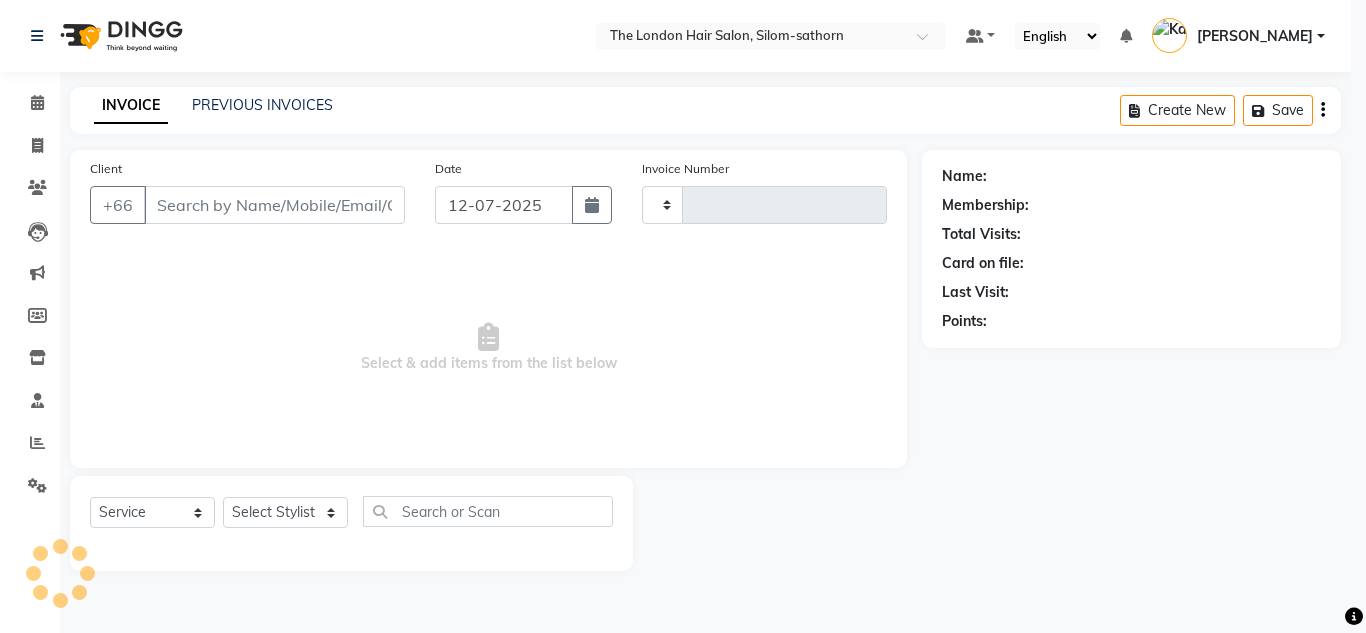 type on "0966" 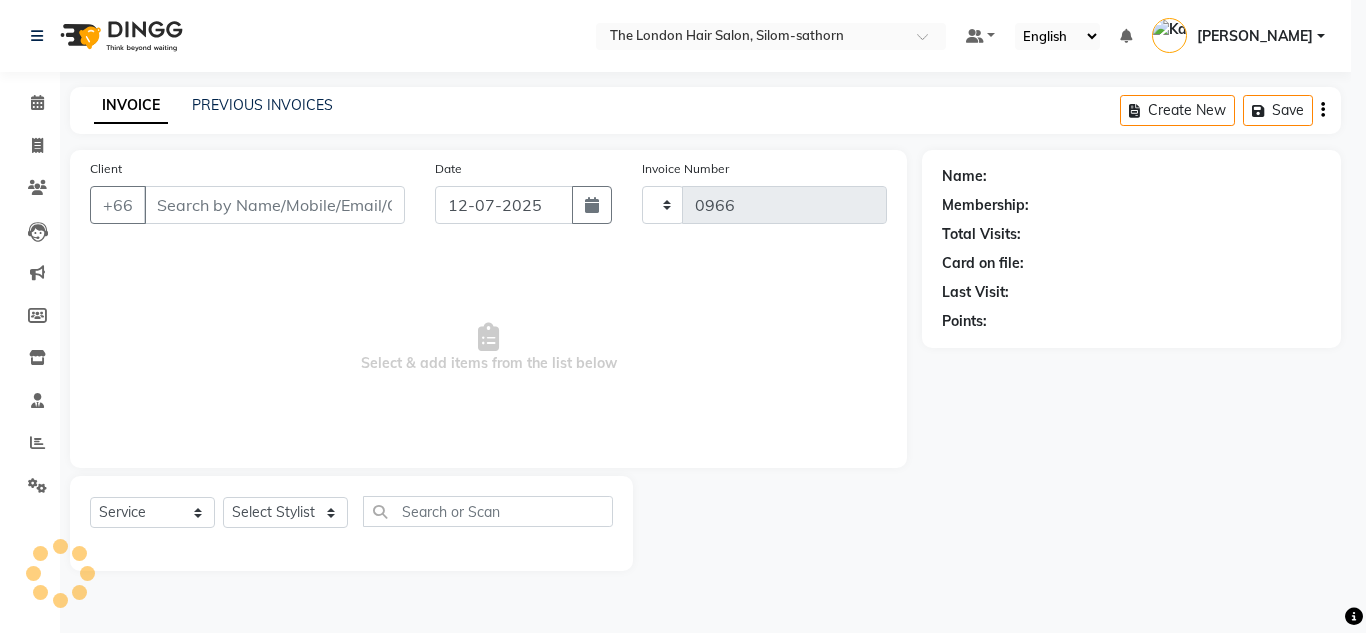 select on "6977" 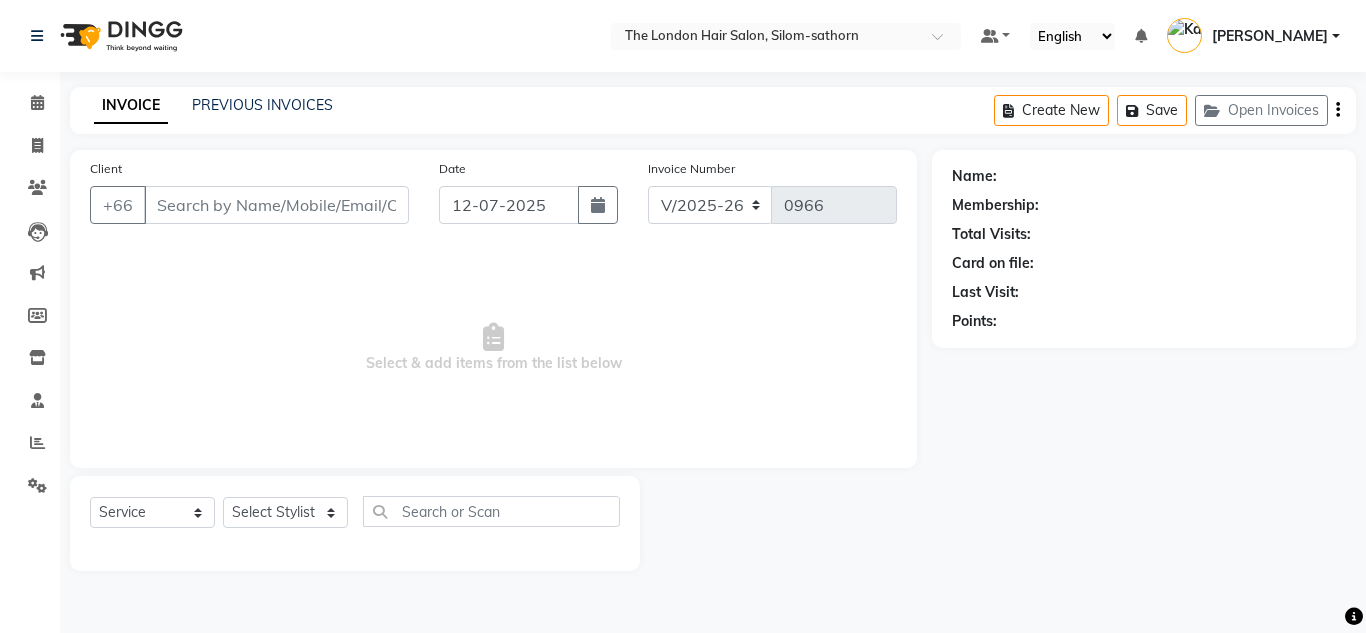type on "971177201" 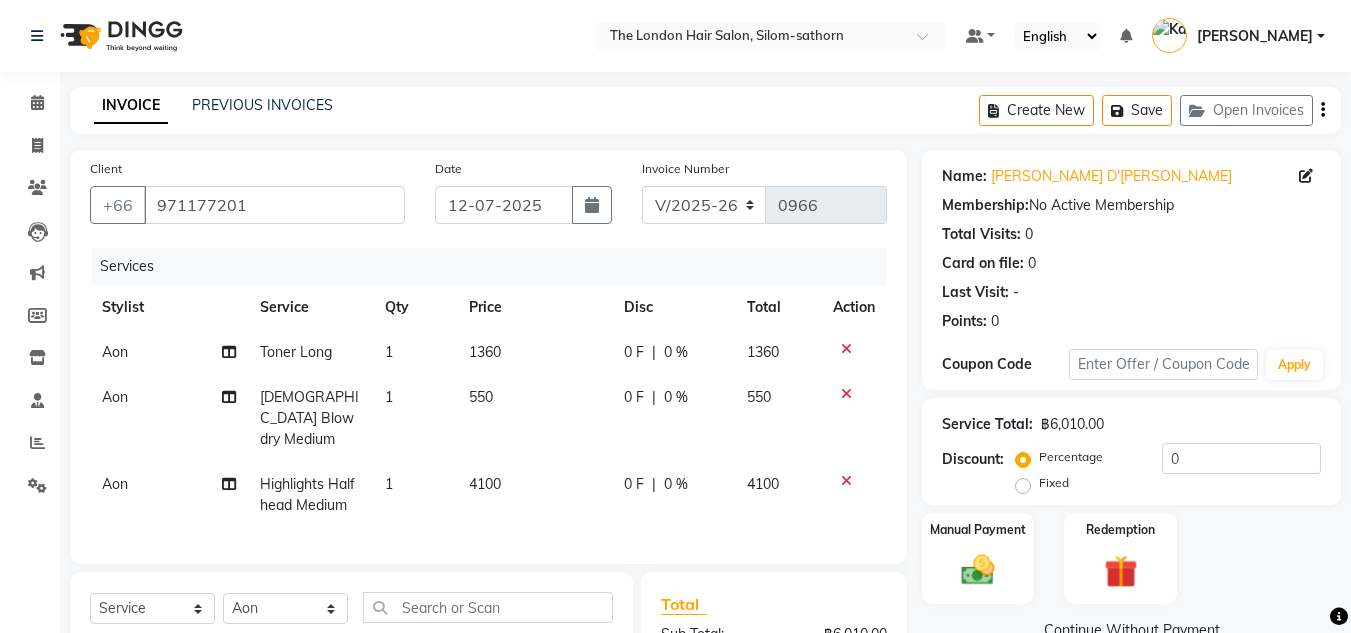 scroll, scrollTop: 164, scrollLeft: 0, axis: vertical 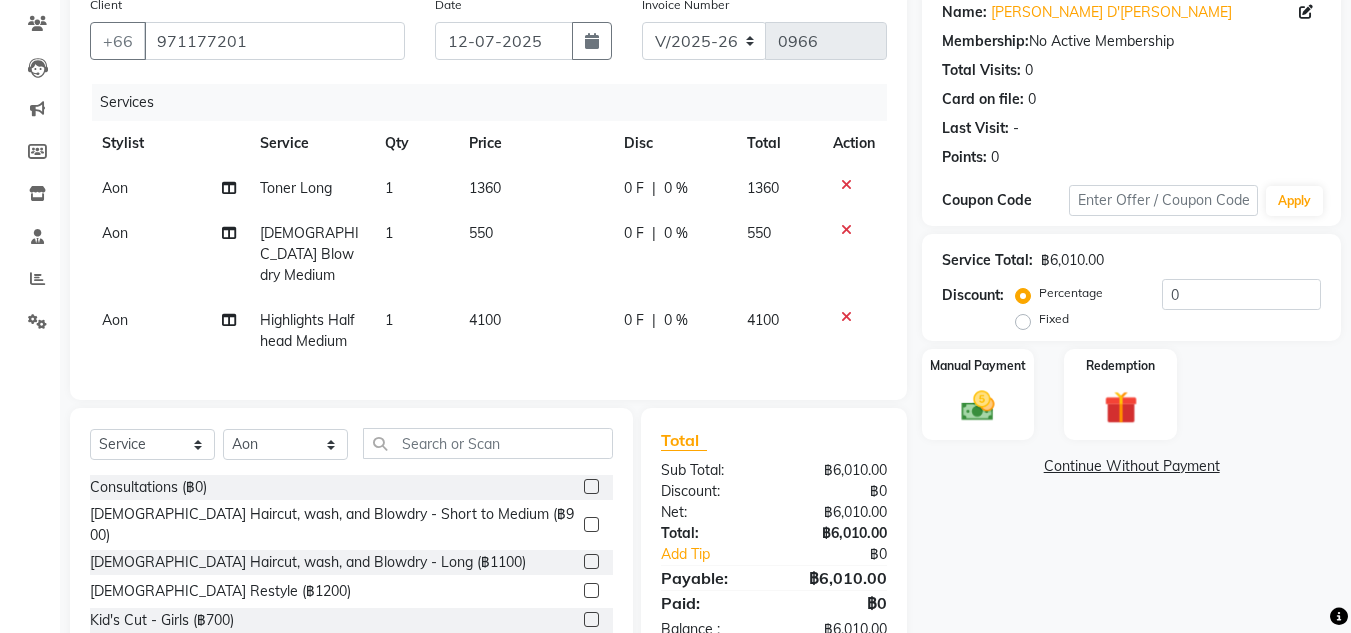 click on "Toner Long" 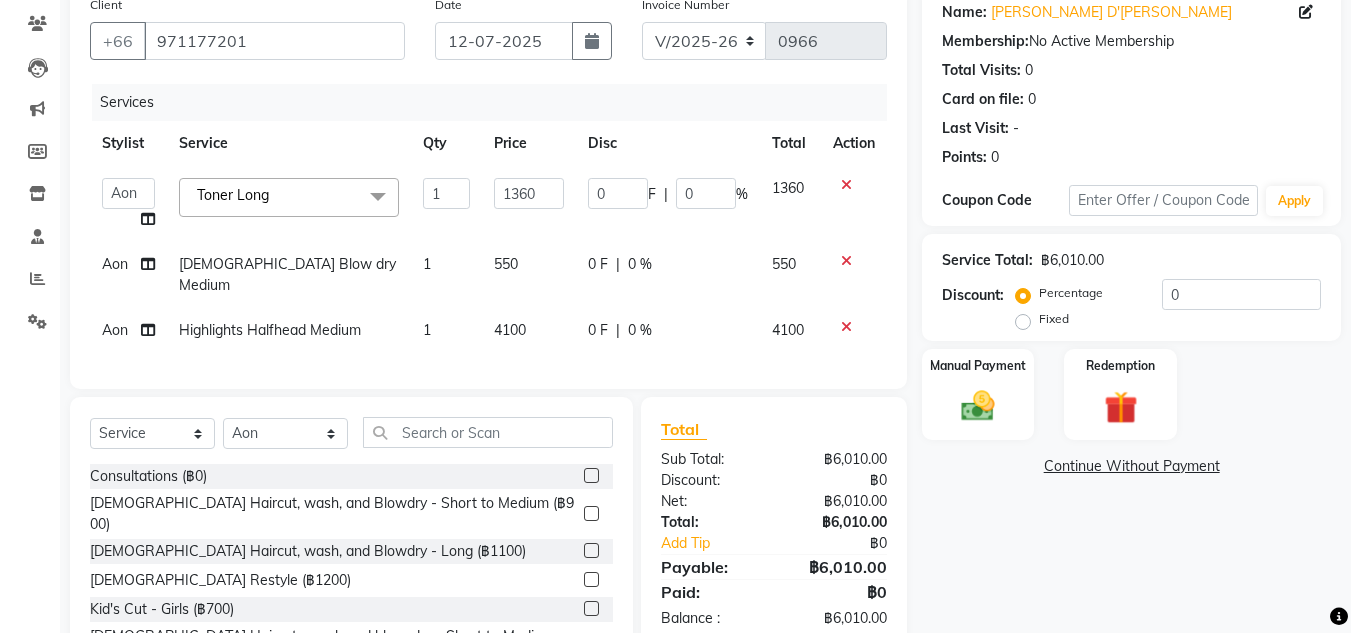 click on "Toner Long  x" 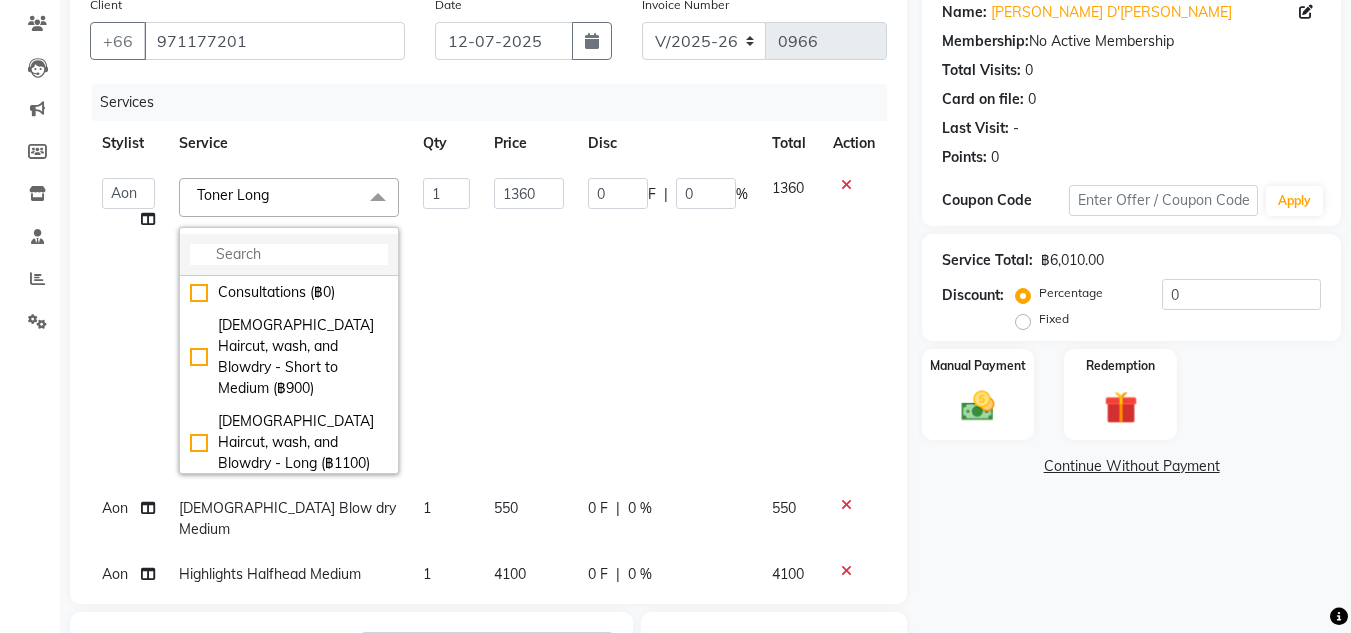 click 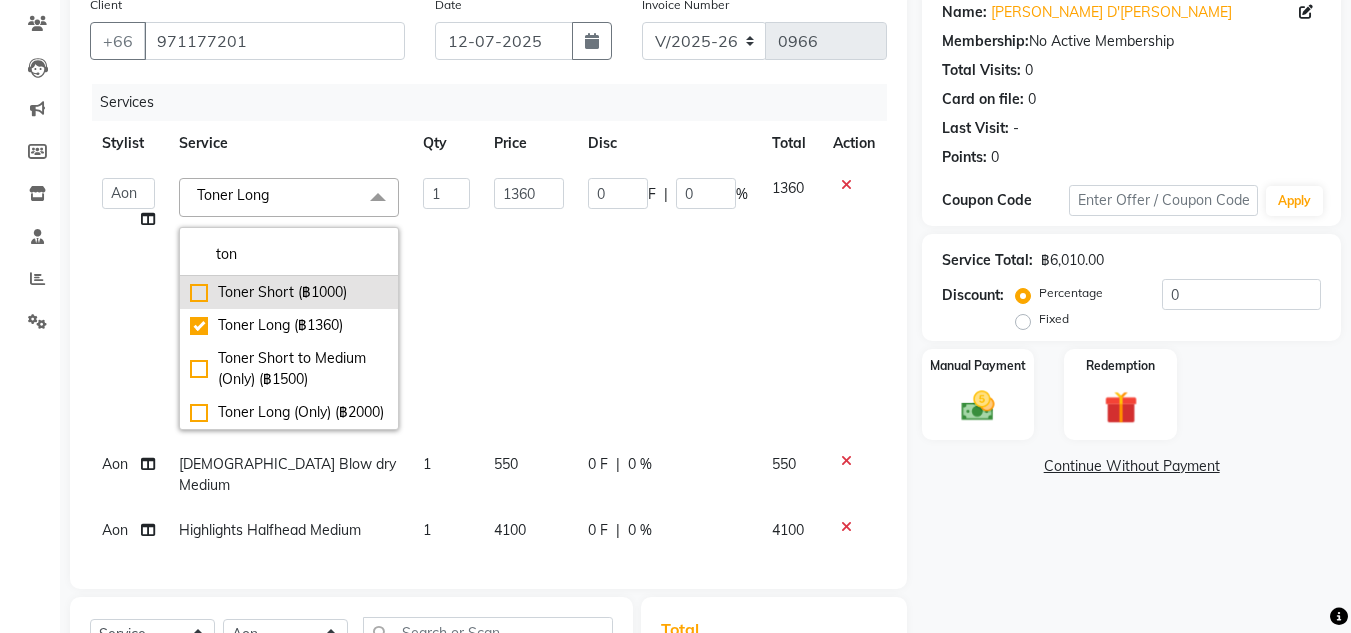 type on "ton" 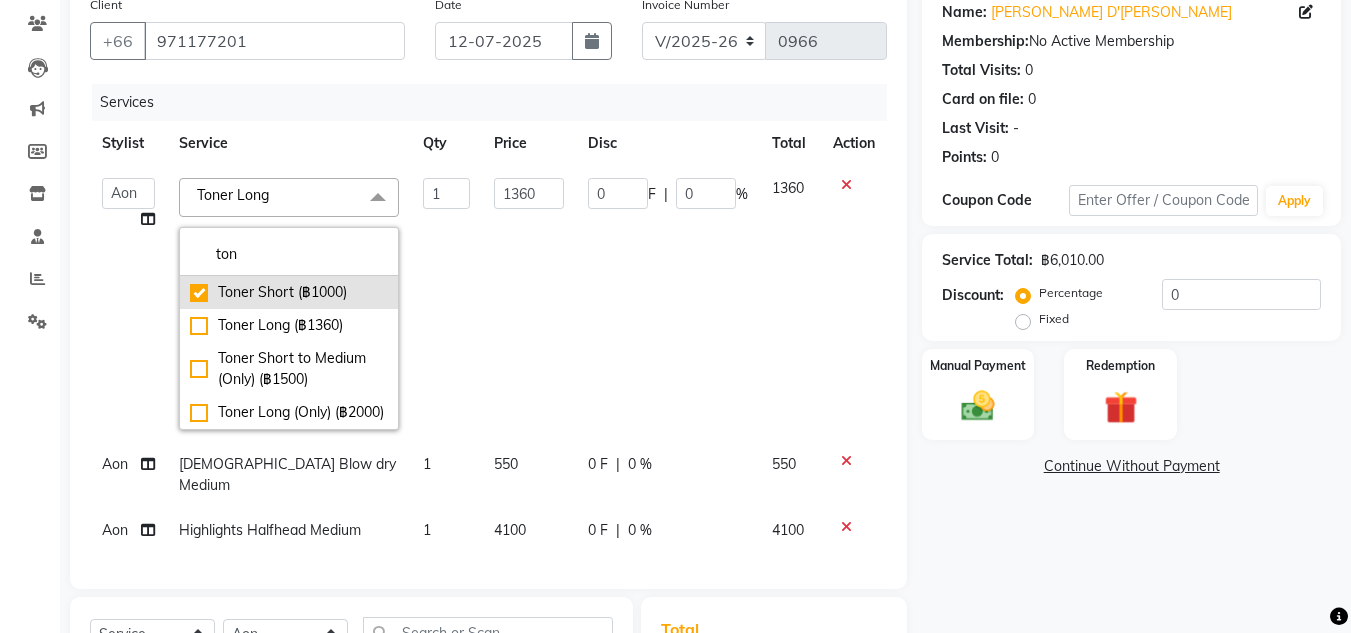 checkbox on "true" 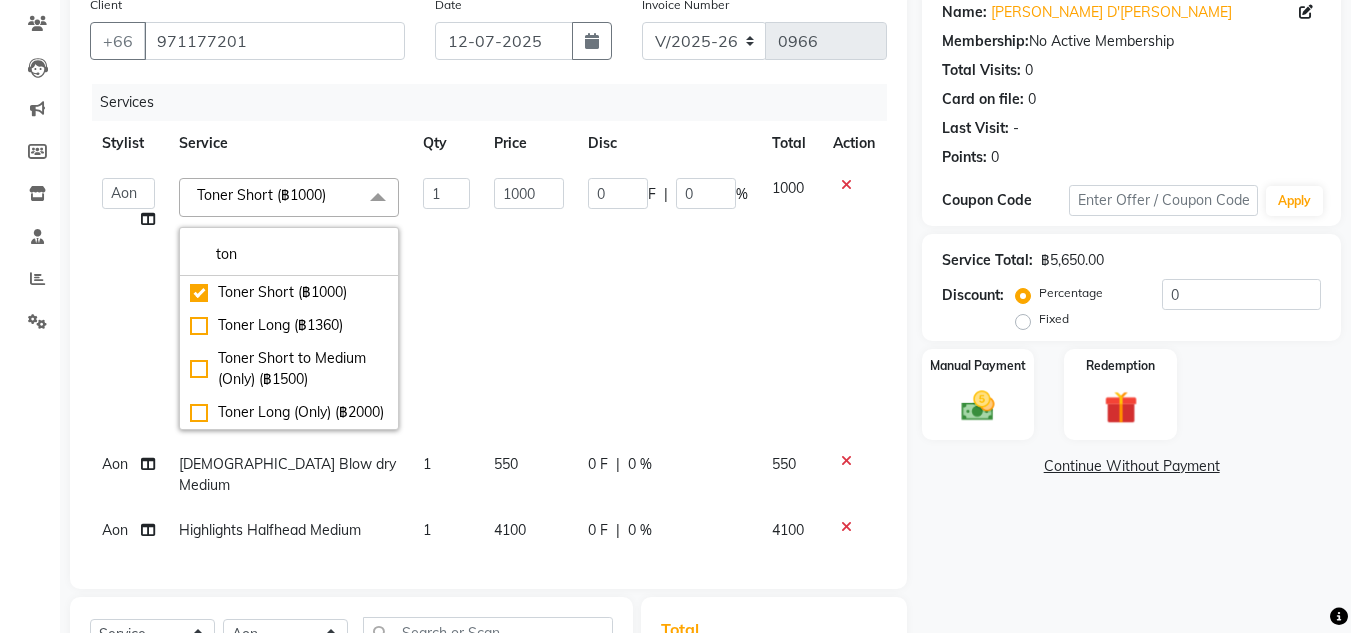 click on "1" 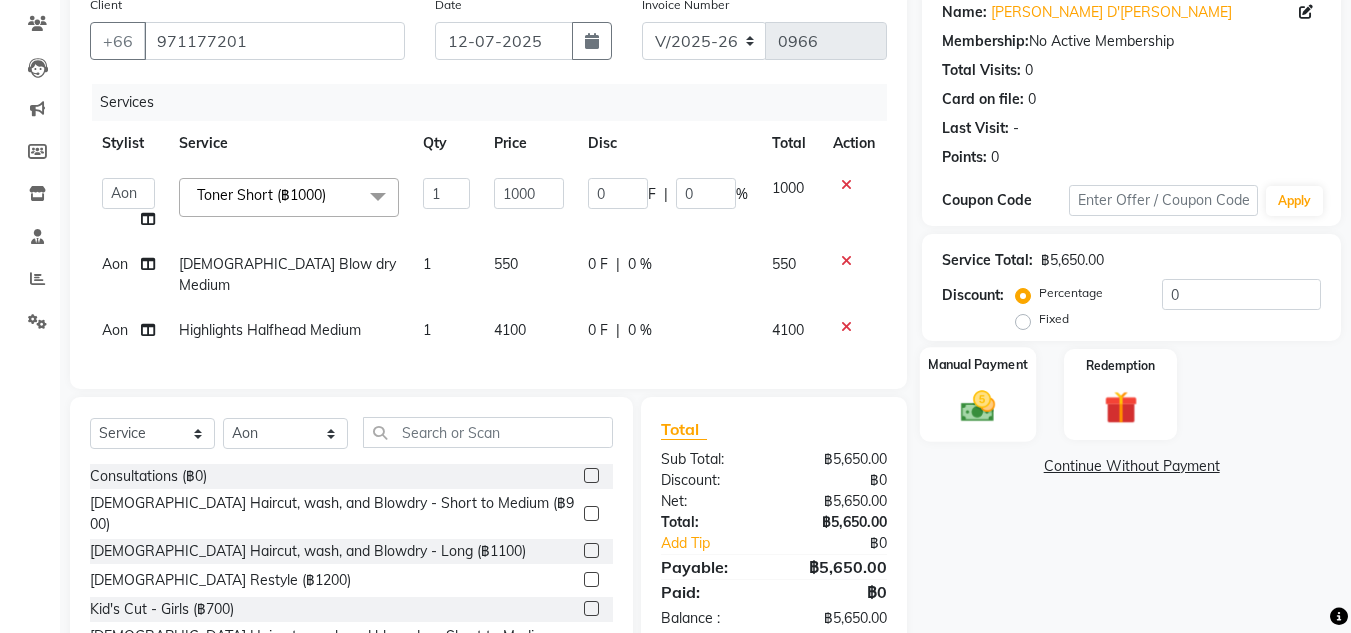 click on "Manual Payment" 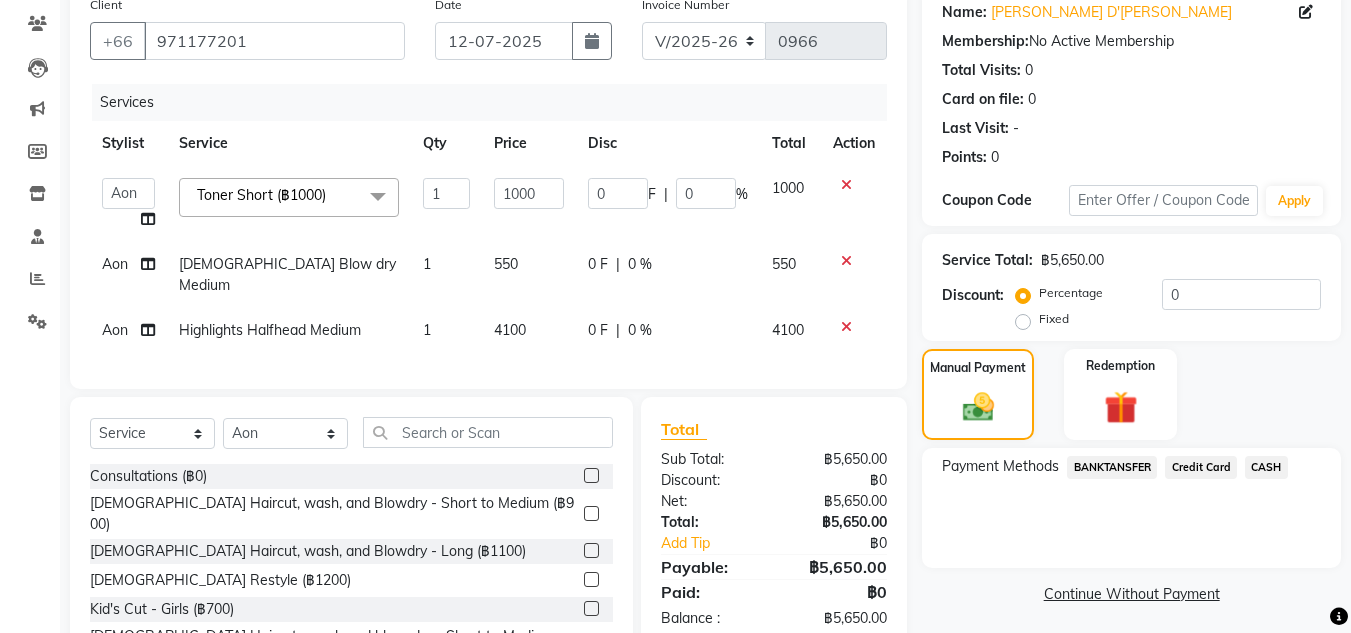 scroll, scrollTop: 243, scrollLeft: 0, axis: vertical 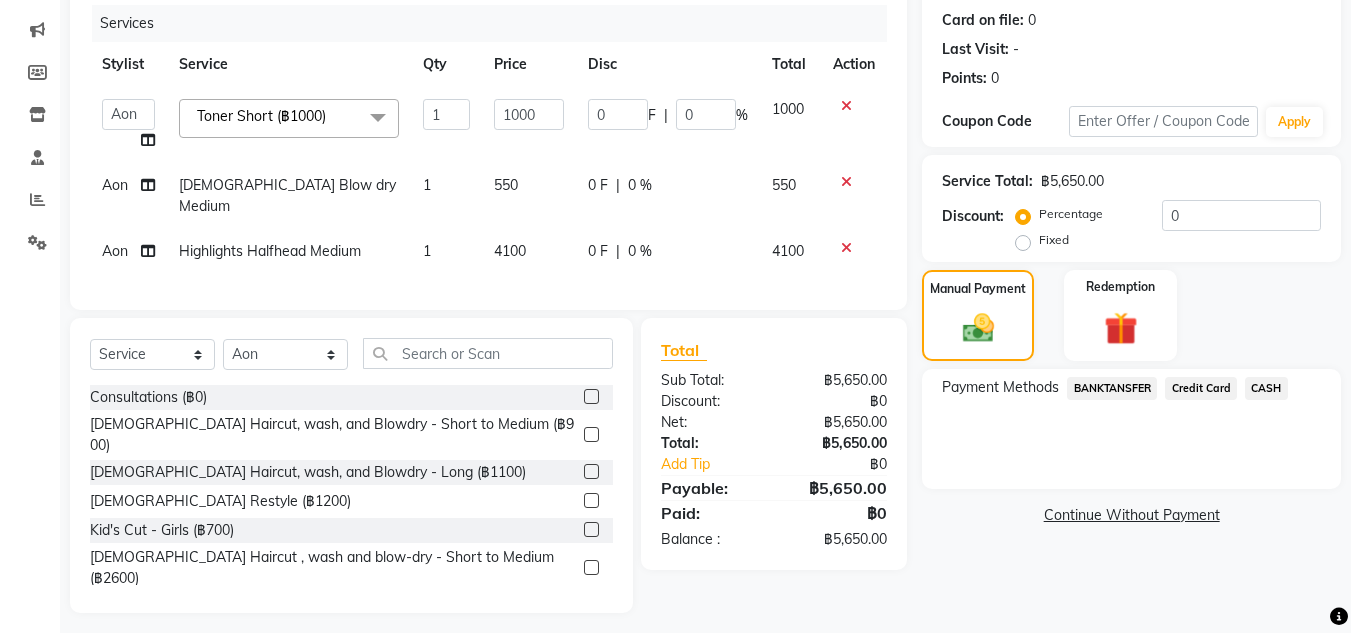 click on "Credit Card" 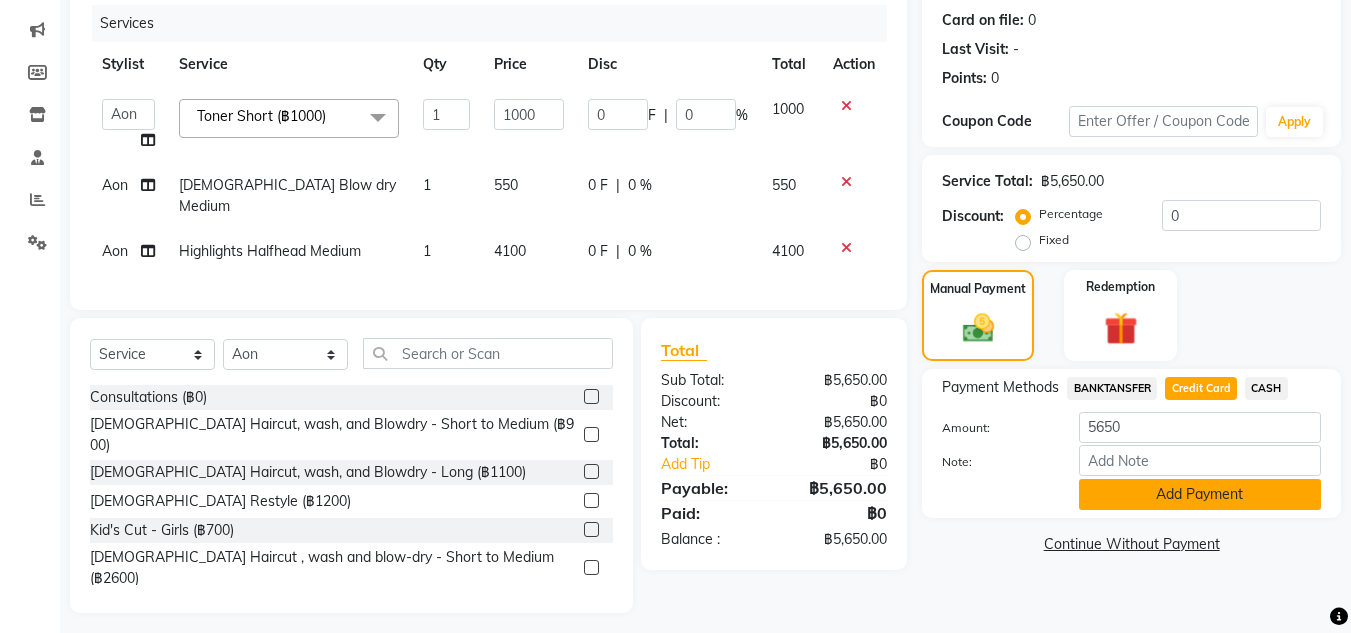 click on "Add Payment" 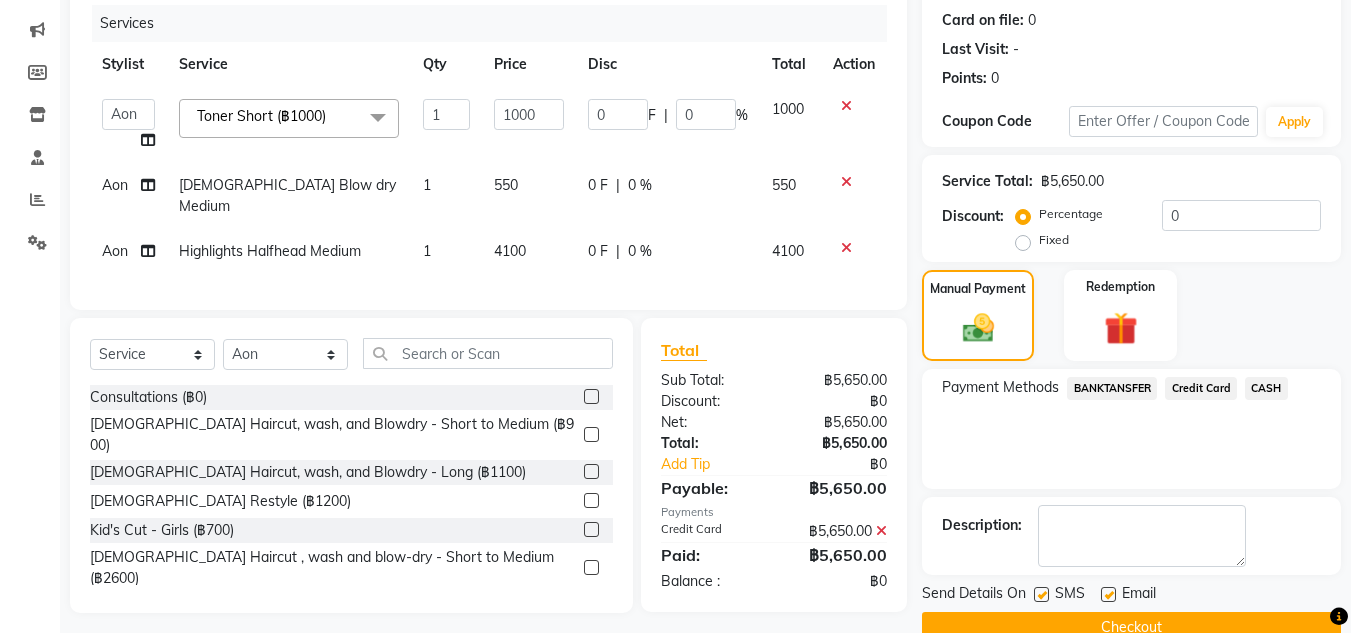 scroll, scrollTop: 283, scrollLeft: 0, axis: vertical 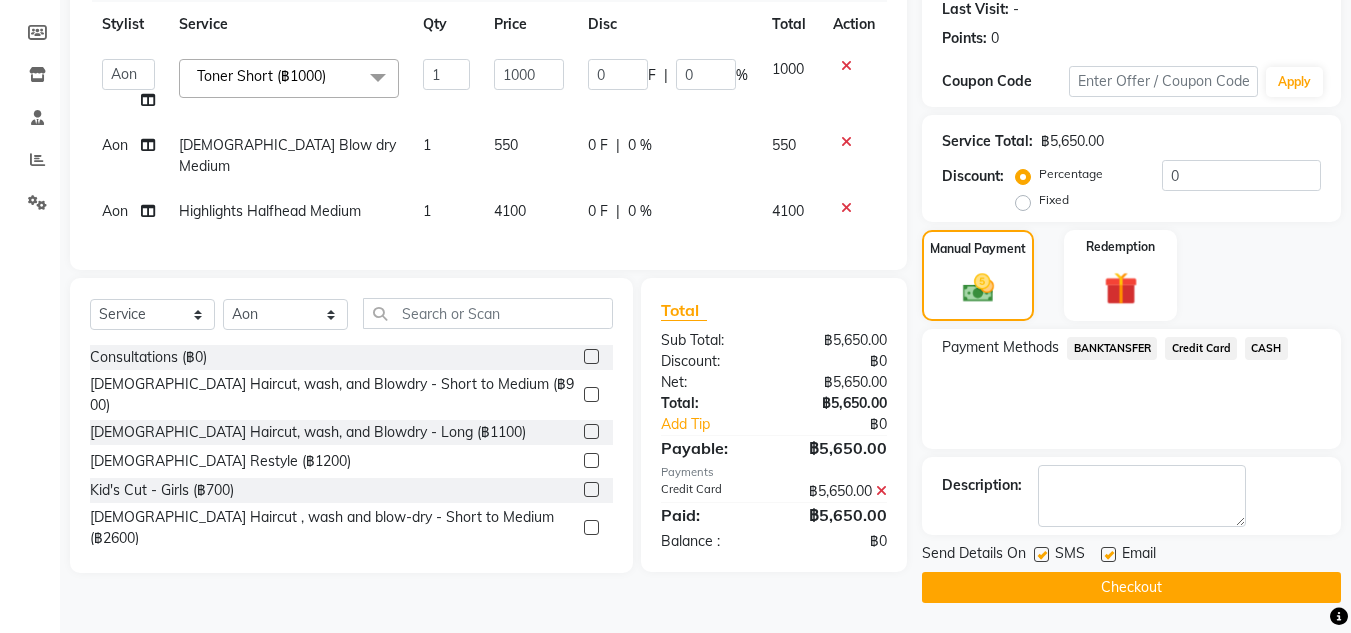 click on "Checkout" 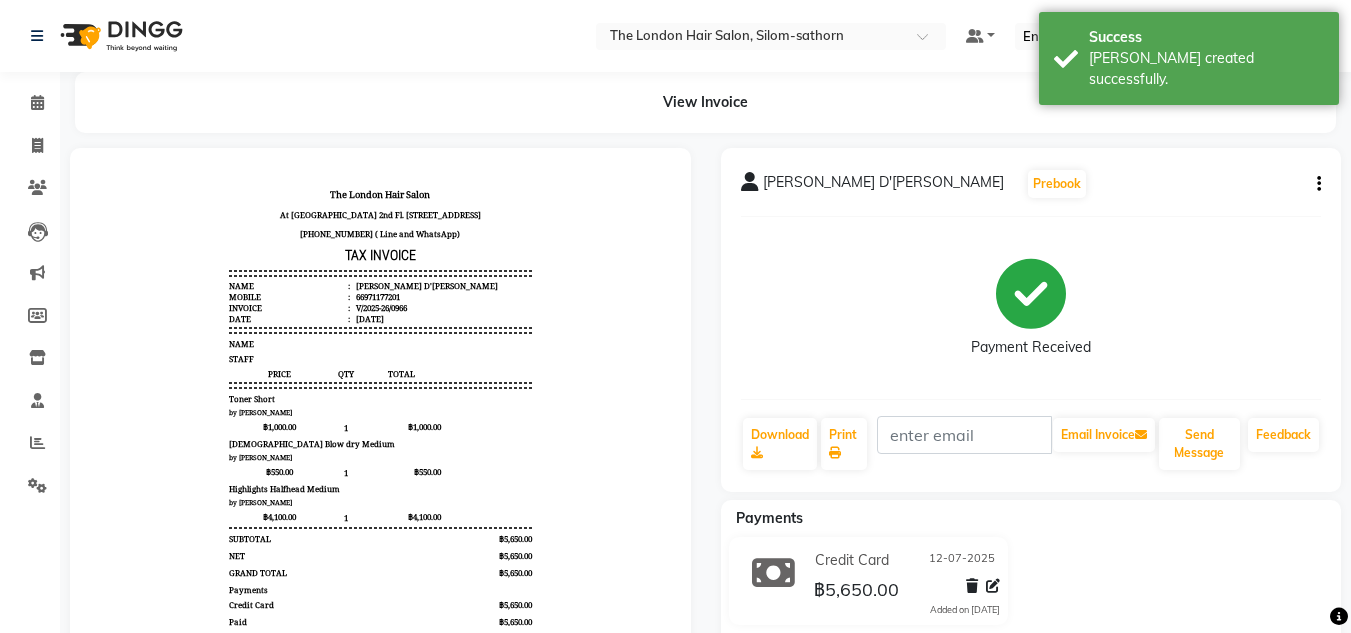 scroll, scrollTop: 64, scrollLeft: 0, axis: vertical 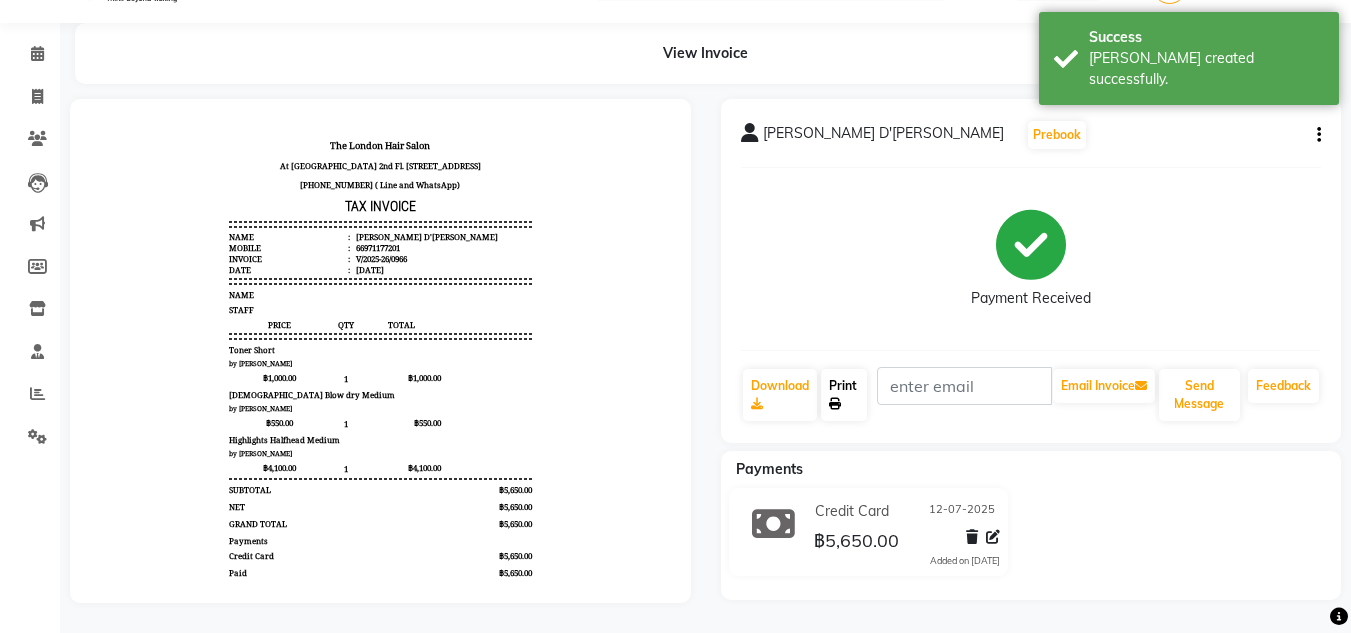 click on "Print" 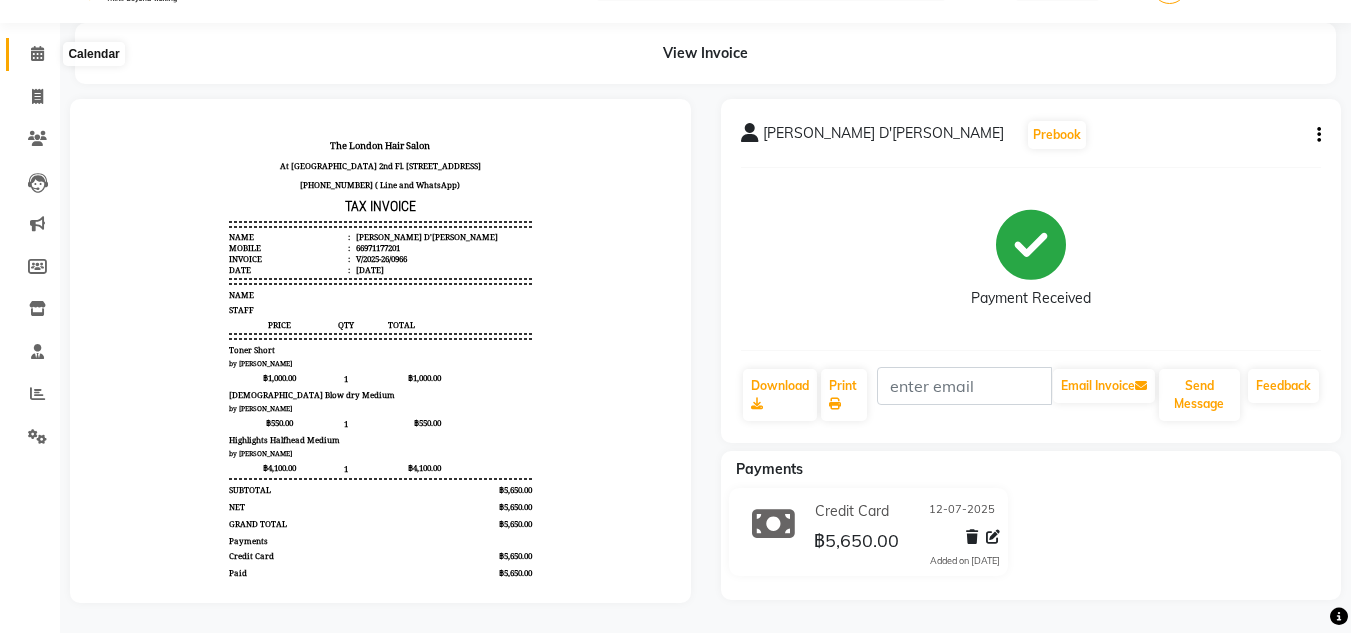 click 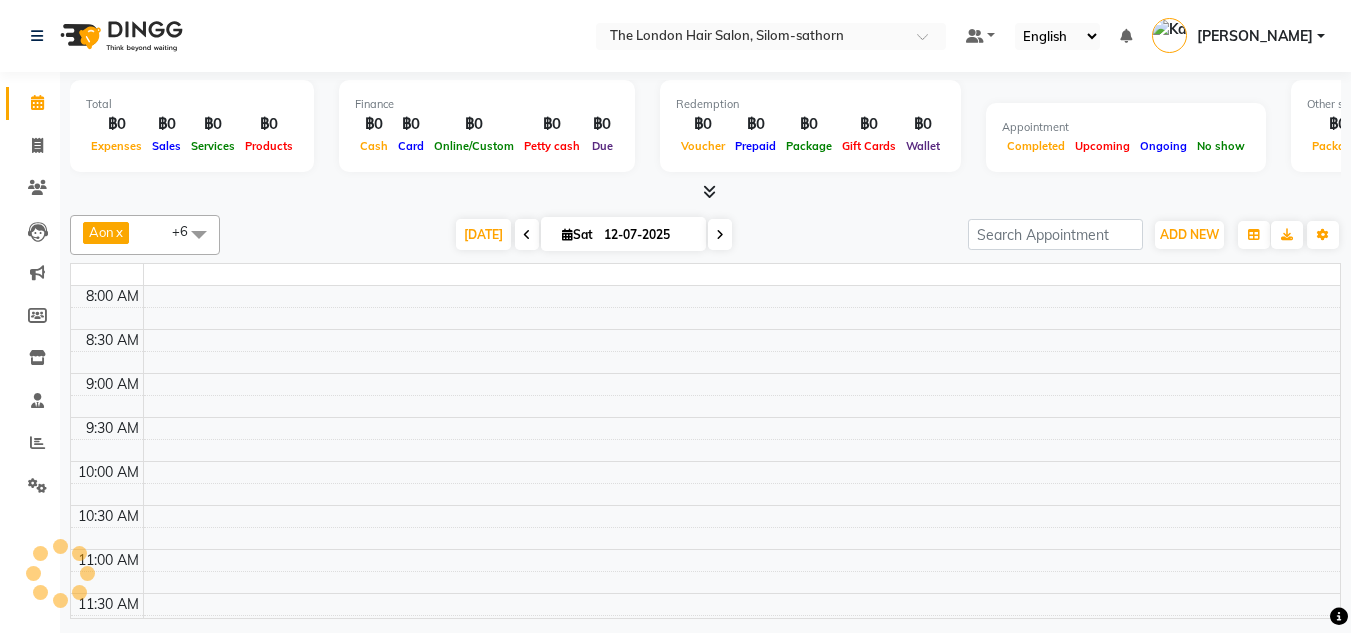 scroll, scrollTop: 0, scrollLeft: 0, axis: both 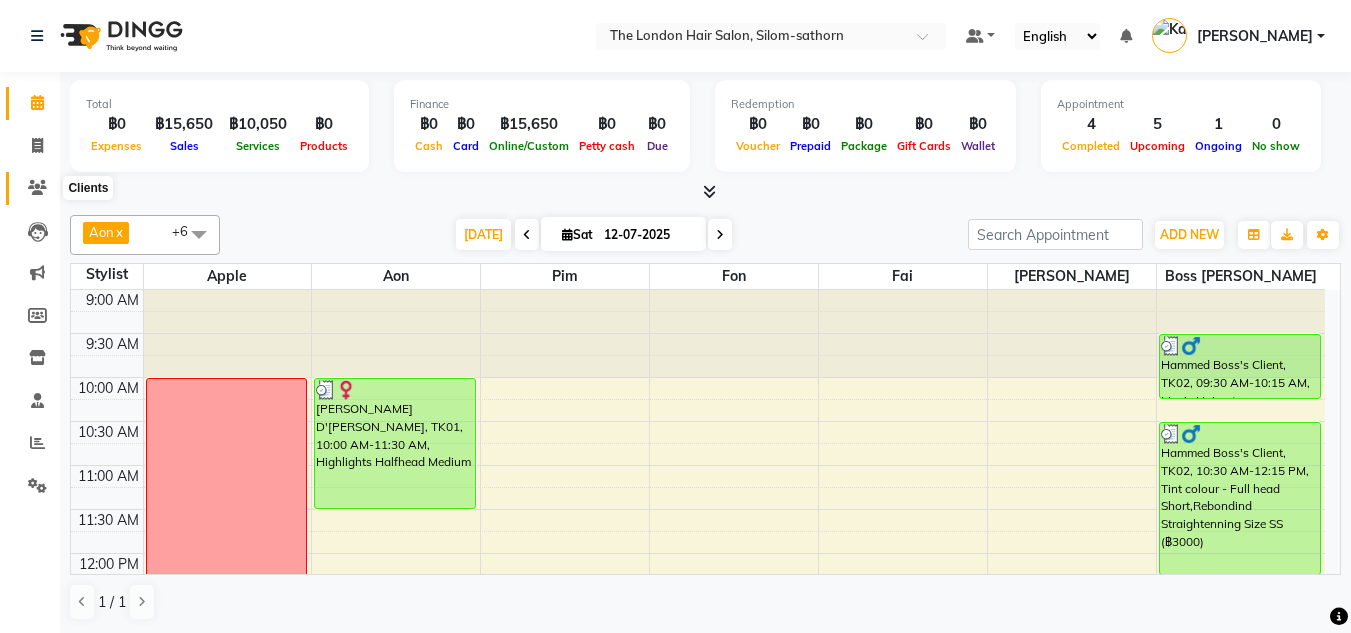 click 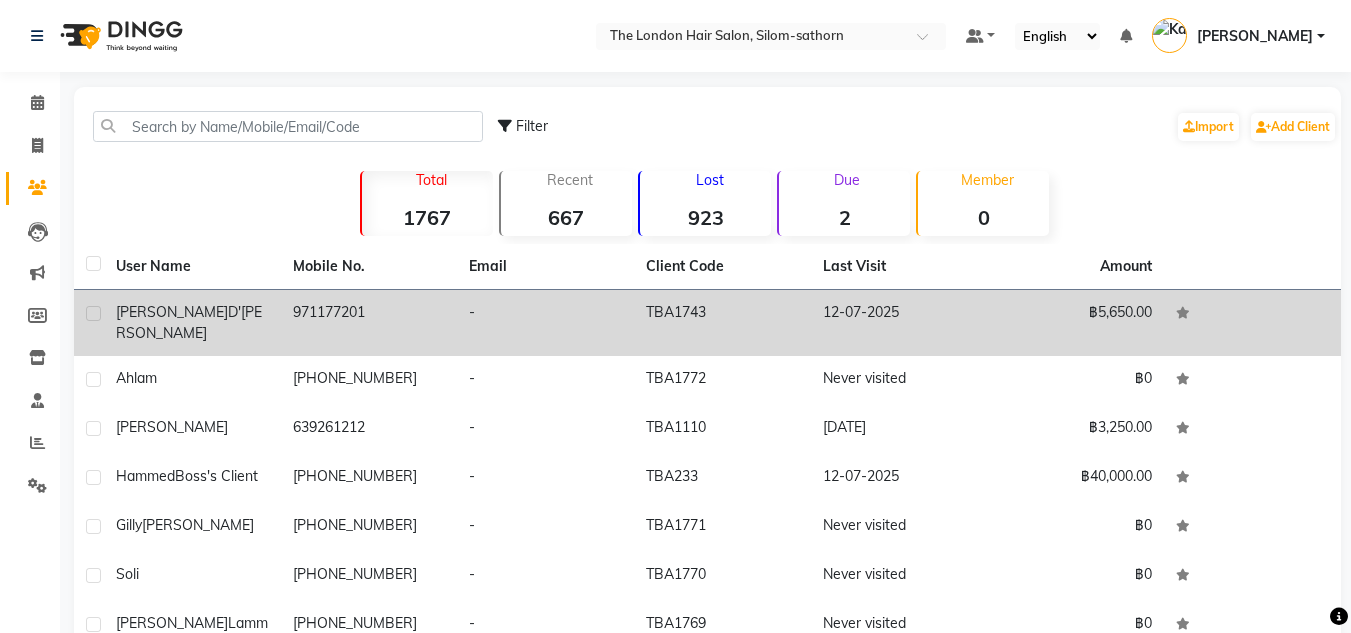 click on "D'[PERSON_NAME]" 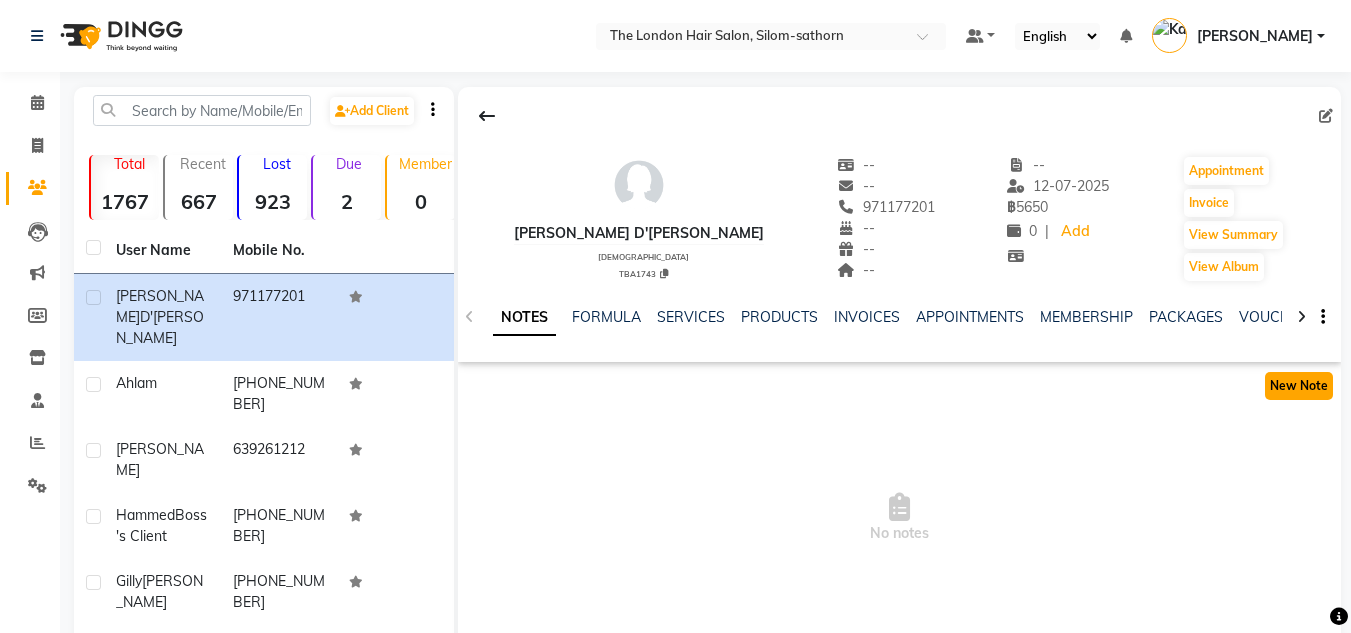 click on "New Note" 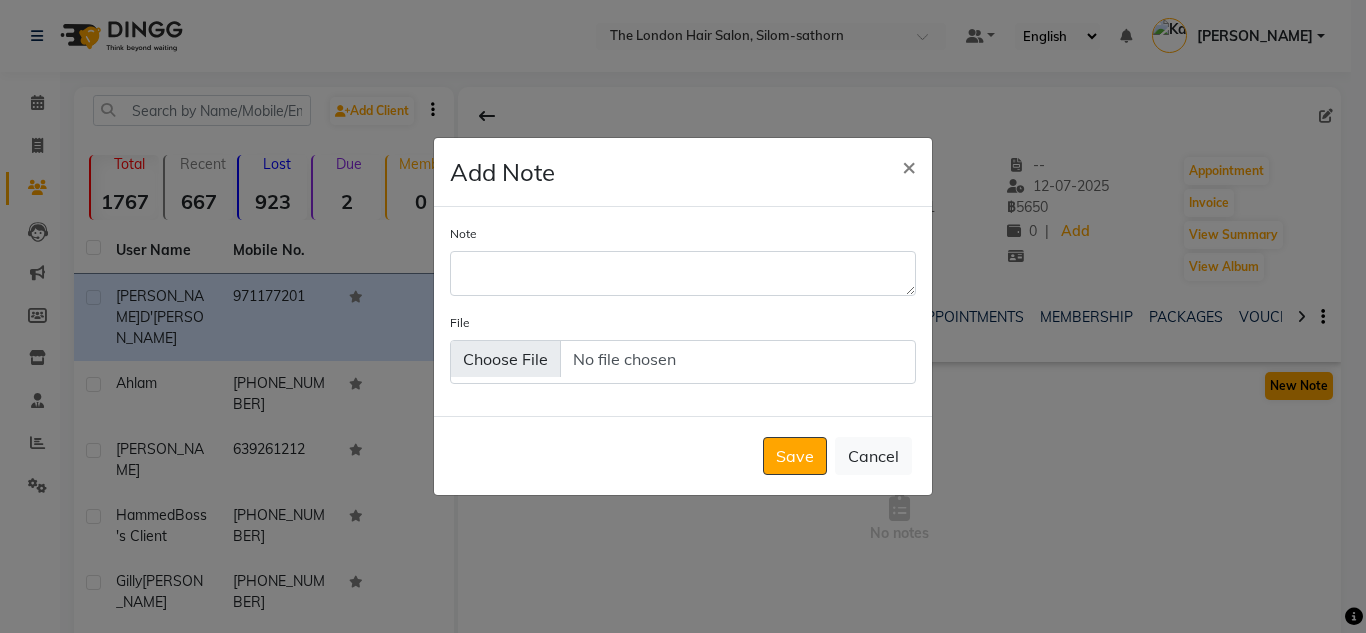 type 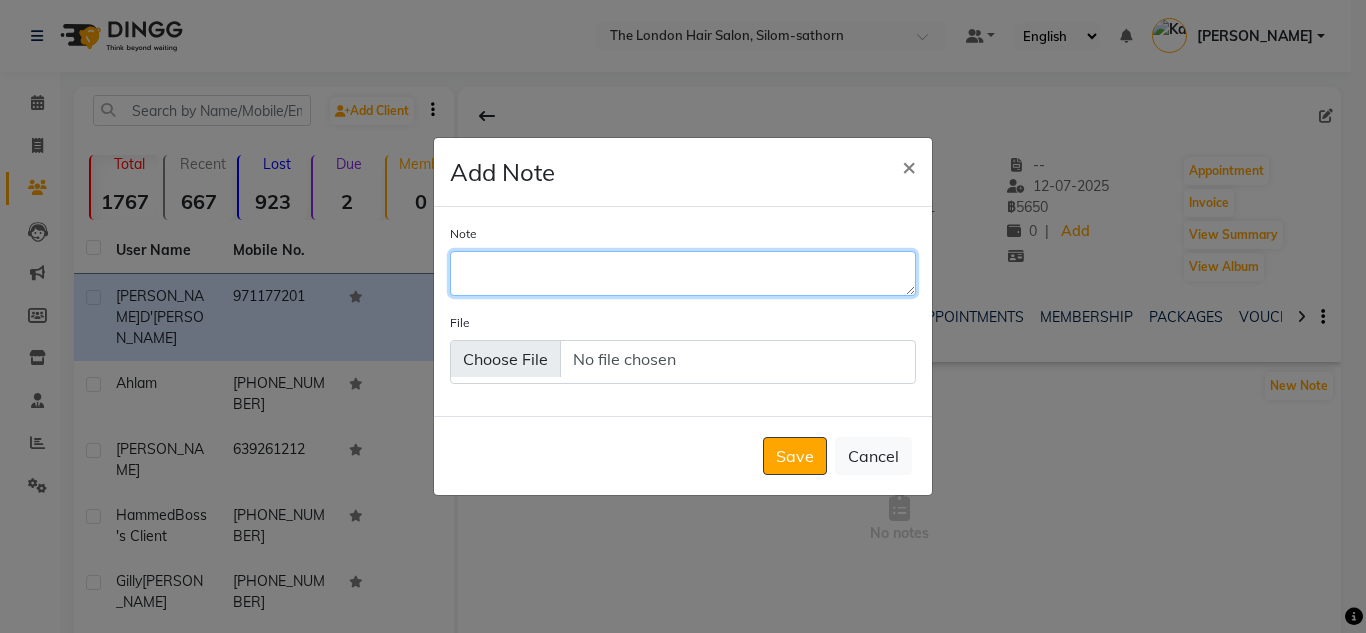 click on "Note" at bounding box center [683, 273] 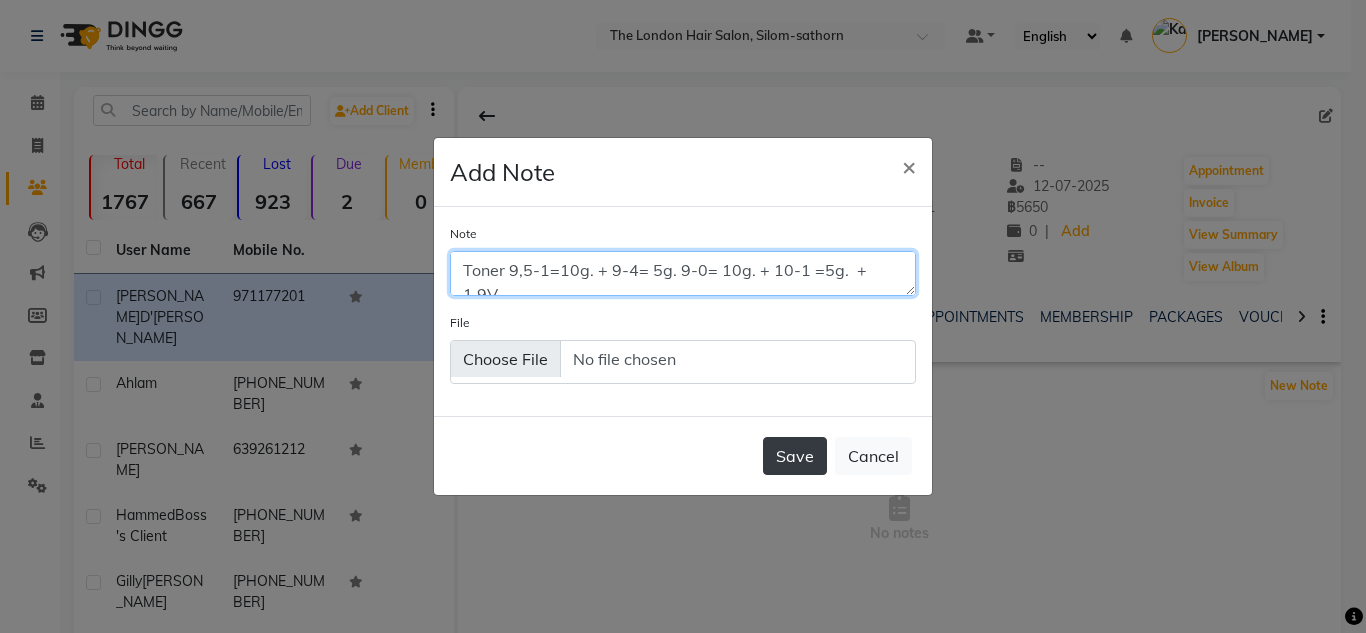 type on "Toner 9,5-1=10g. + 9-4= 5g. 9-0= 10g. + 10-1 =5g.  +  1.9V" 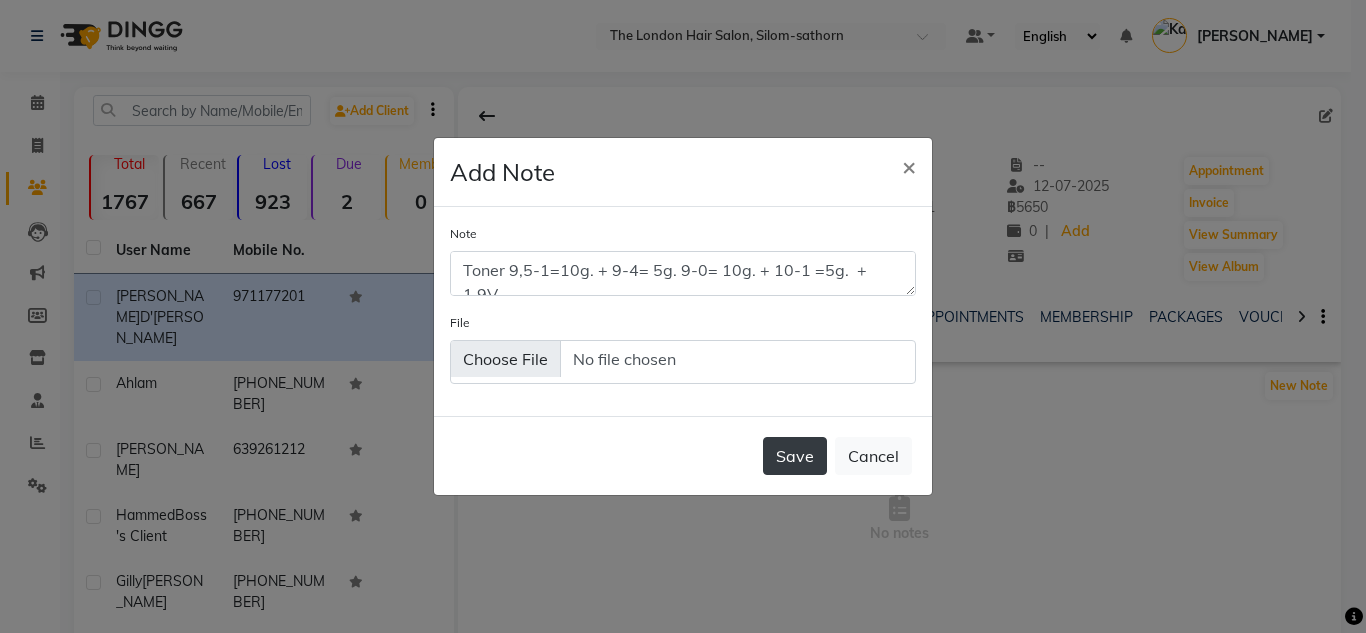 click on "Save" 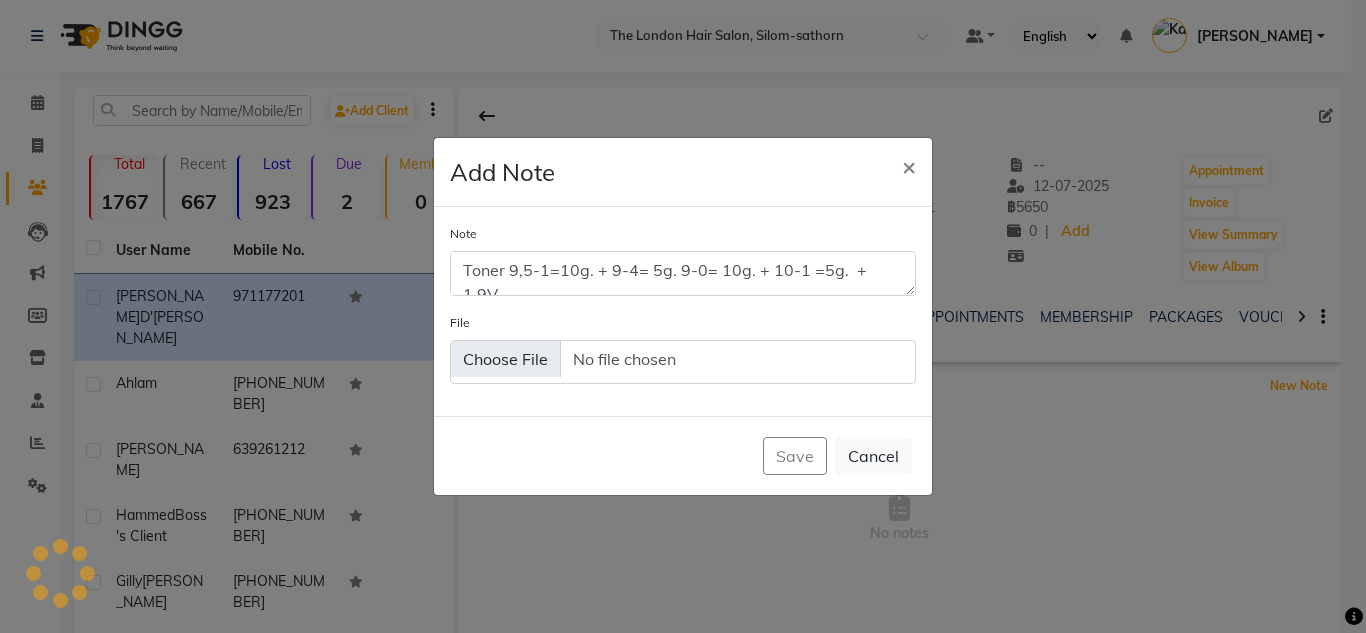 type 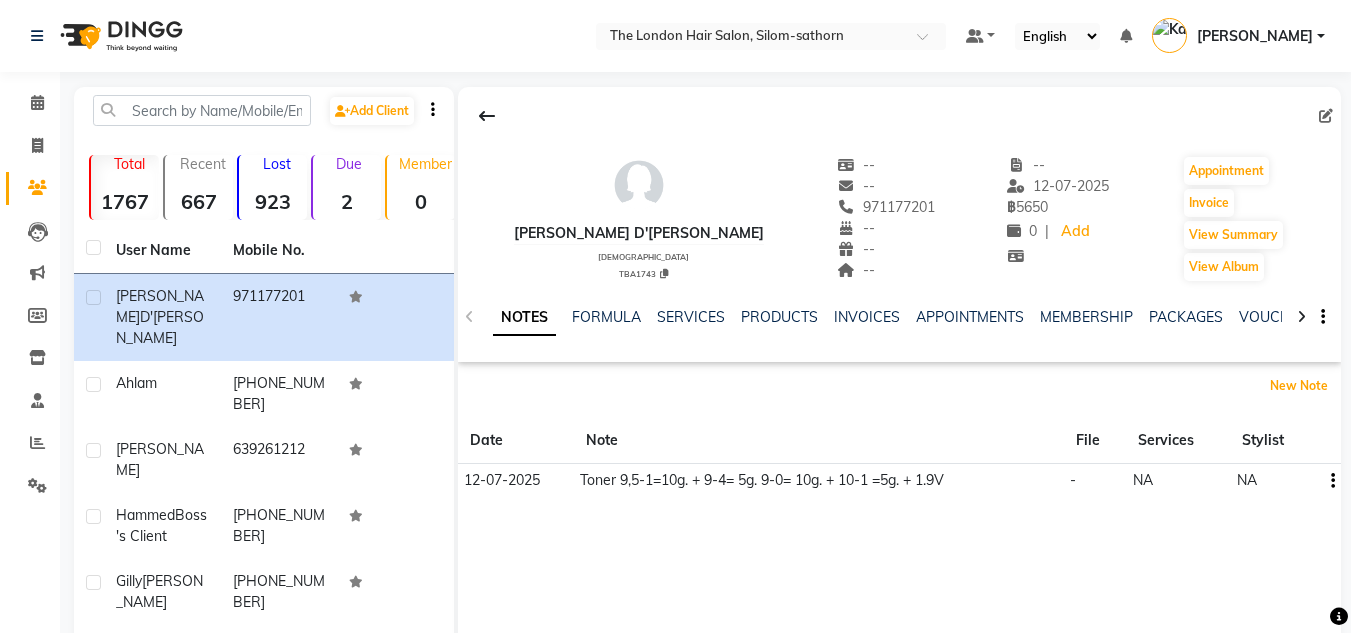 type 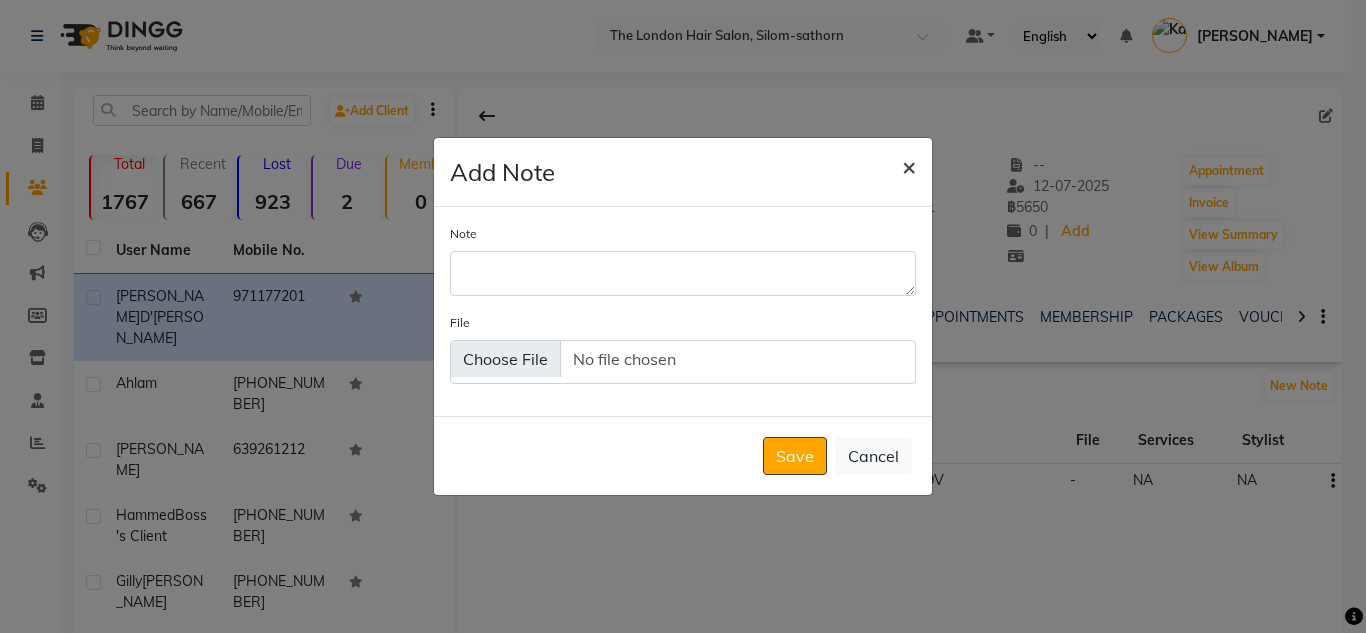 click on "×" 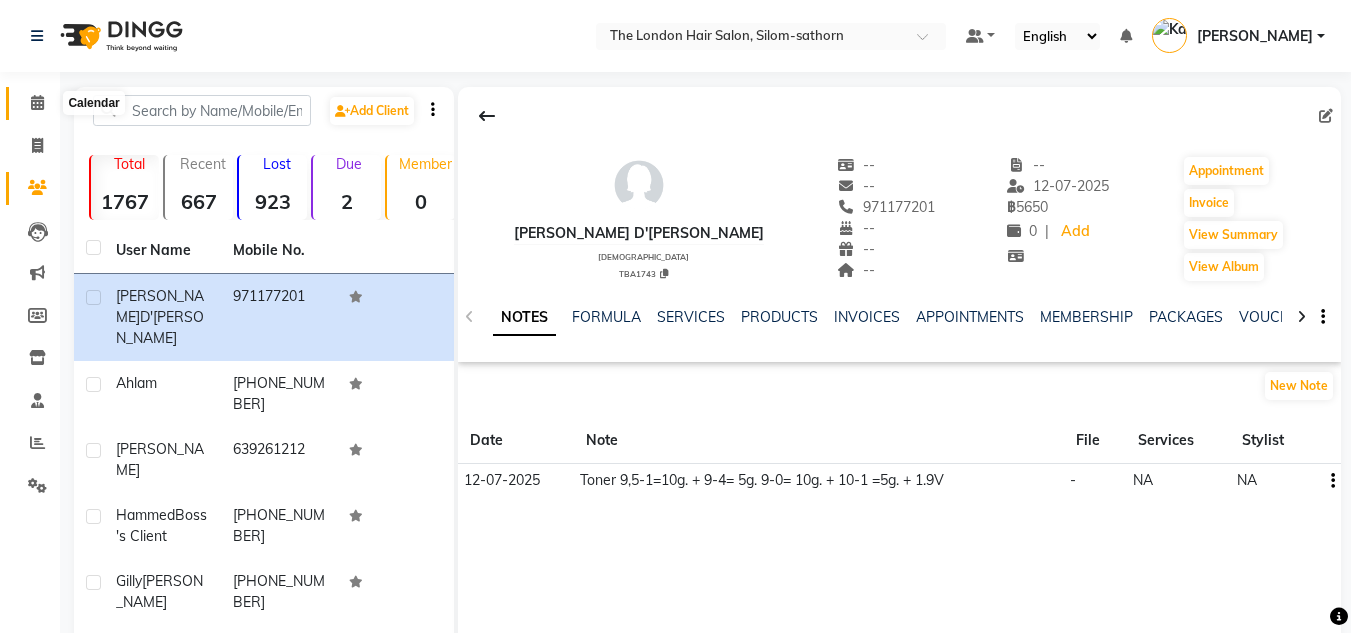 click 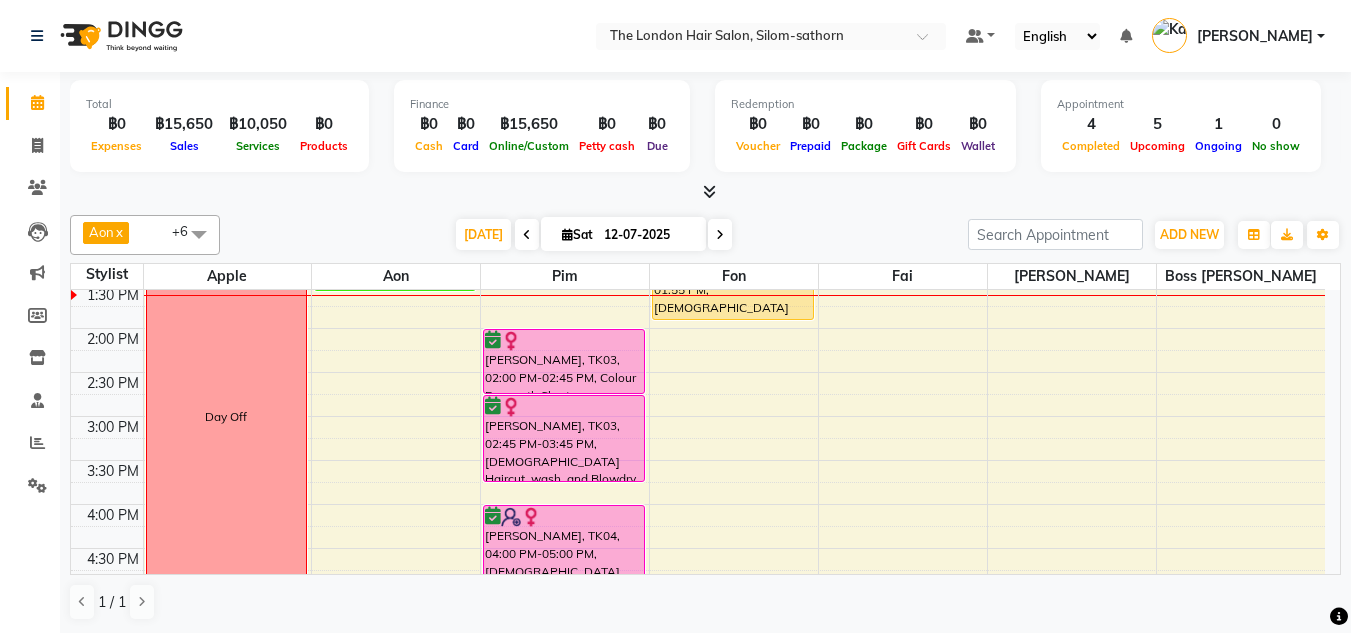 scroll, scrollTop: 328, scrollLeft: 0, axis: vertical 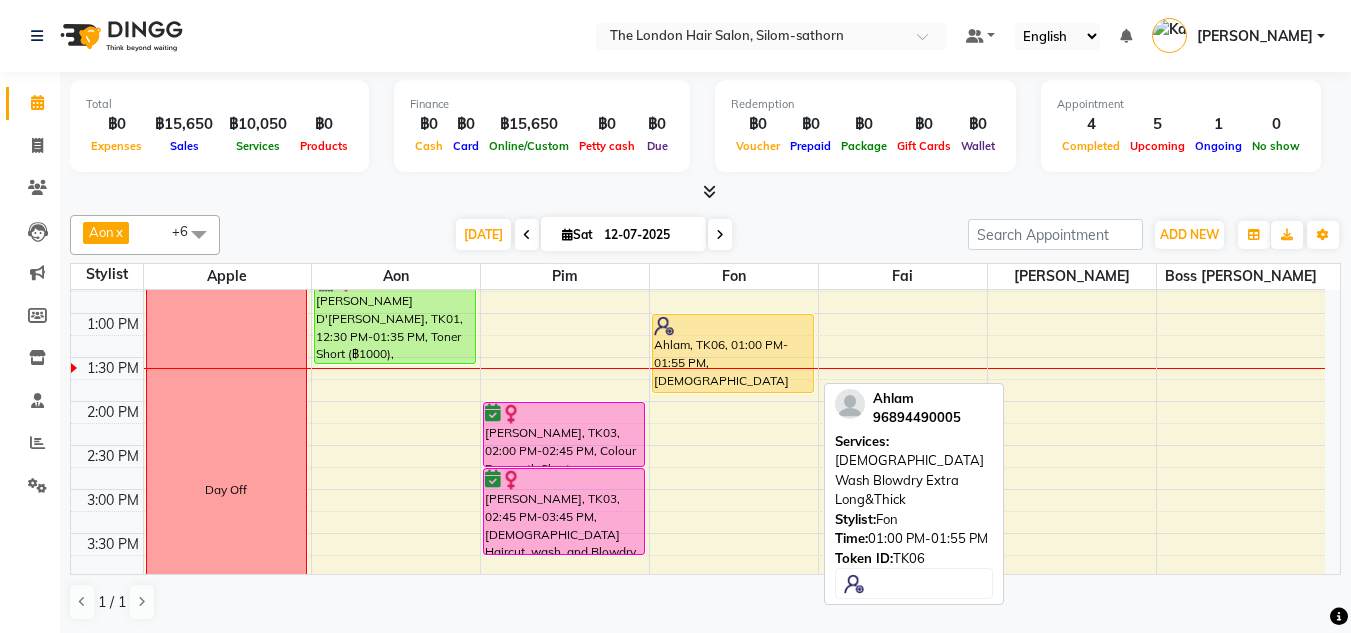 drag, startPoint x: 737, startPoint y: 390, endPoint x: 729, endPoint y: 381, distance: 12.0415945 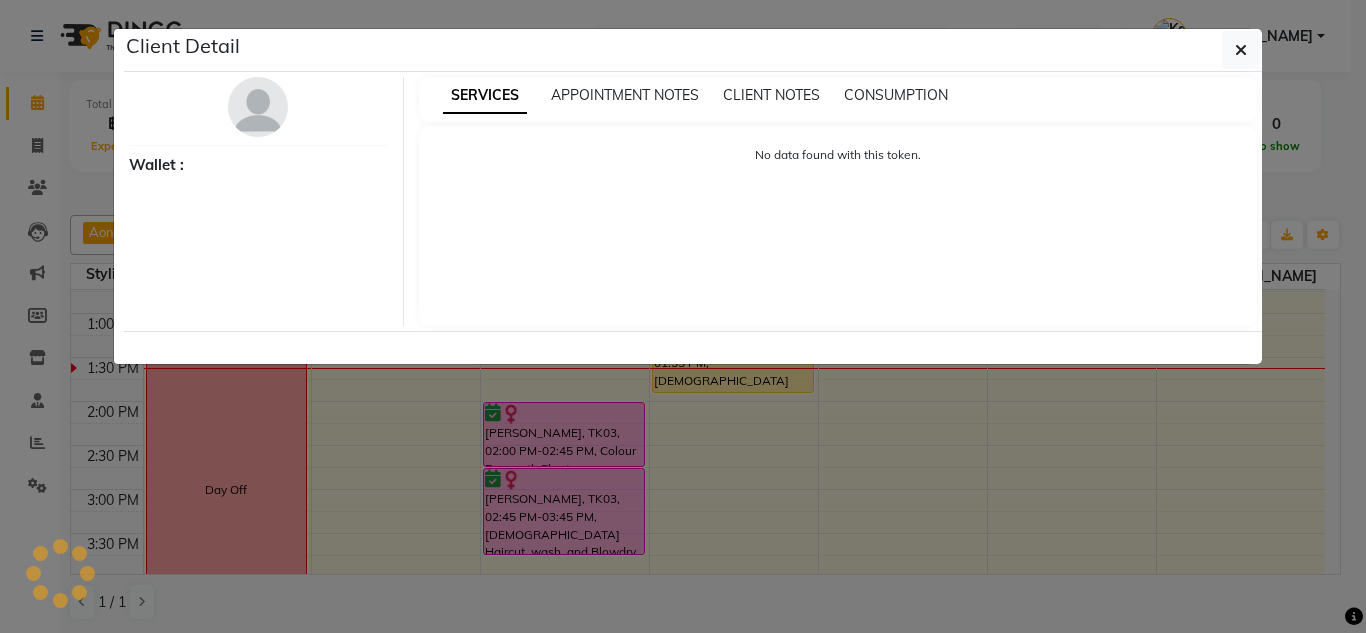 select on "1" 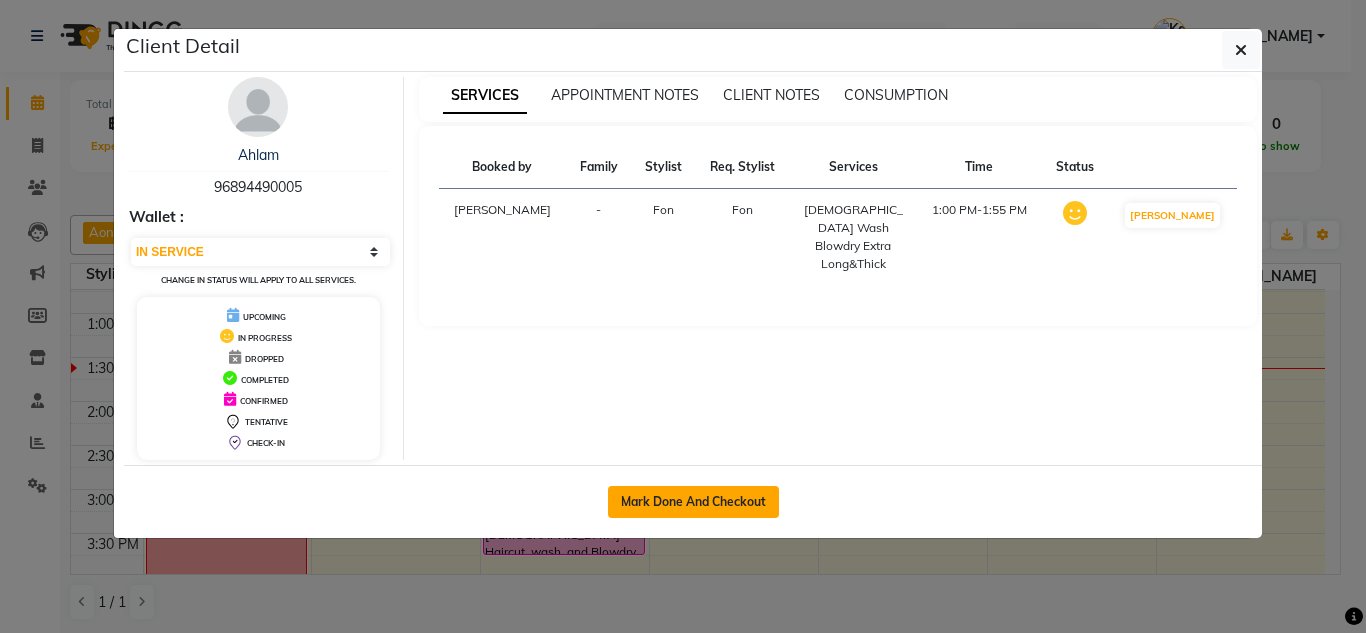 click on "Mark Done And Checkout" 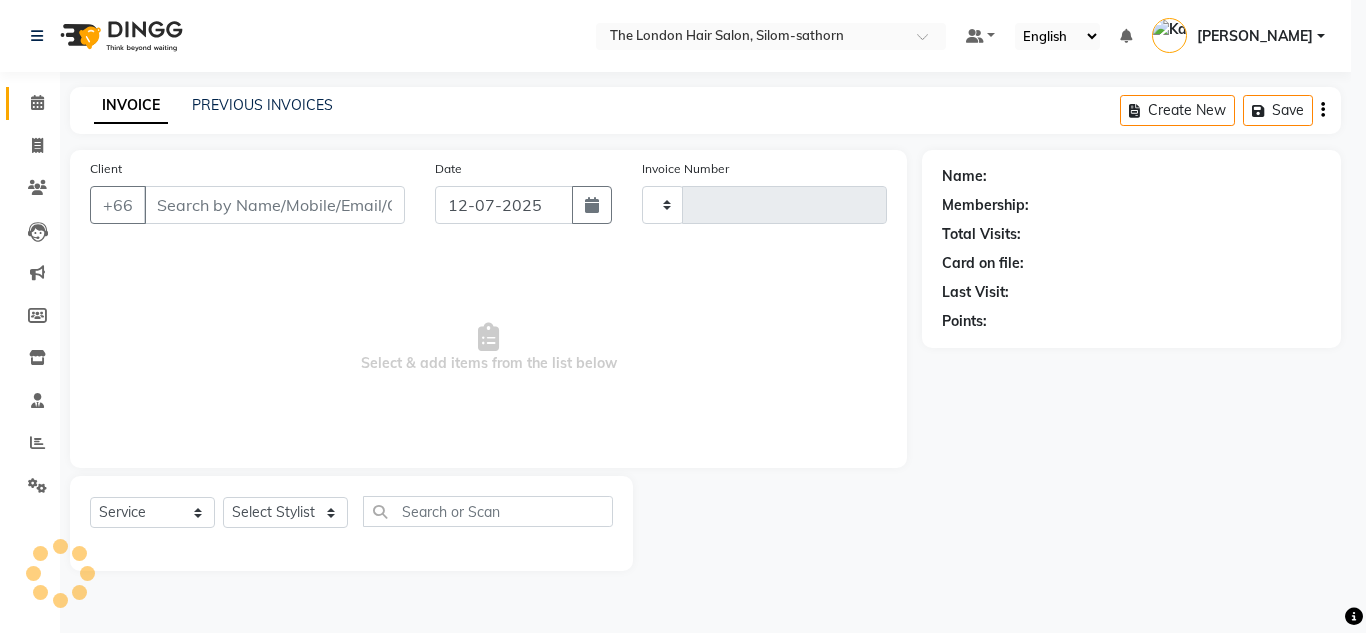 type on "0967" 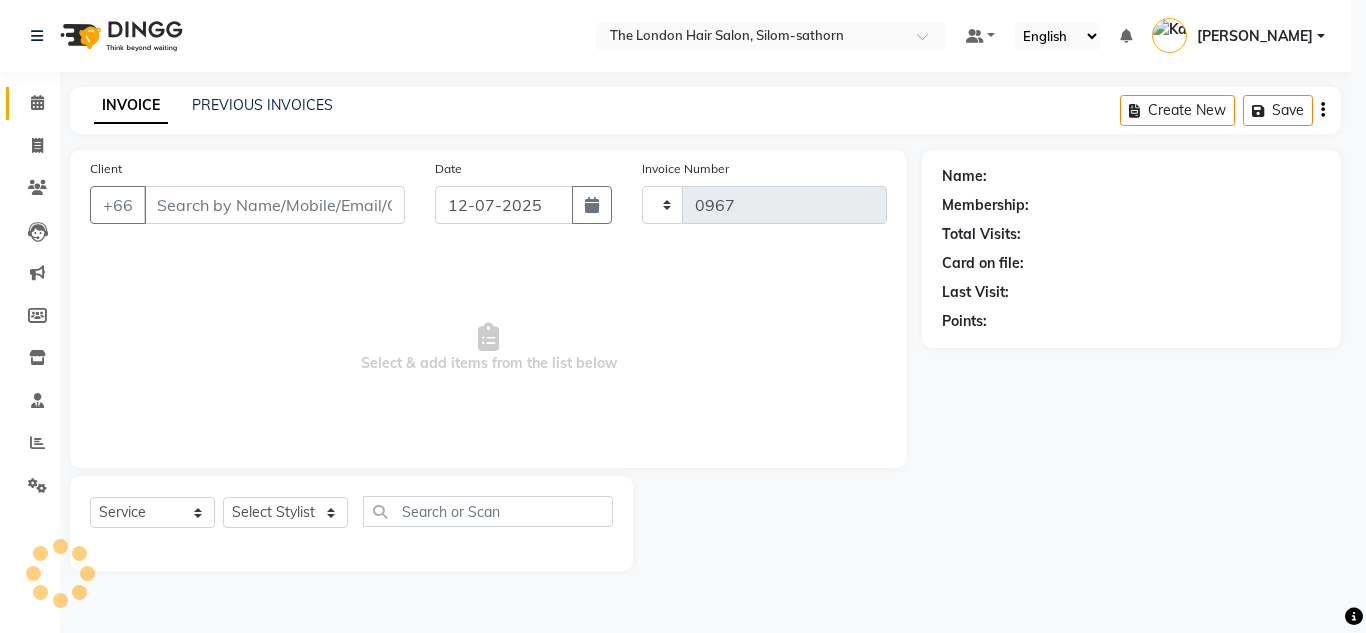 select on "6977" 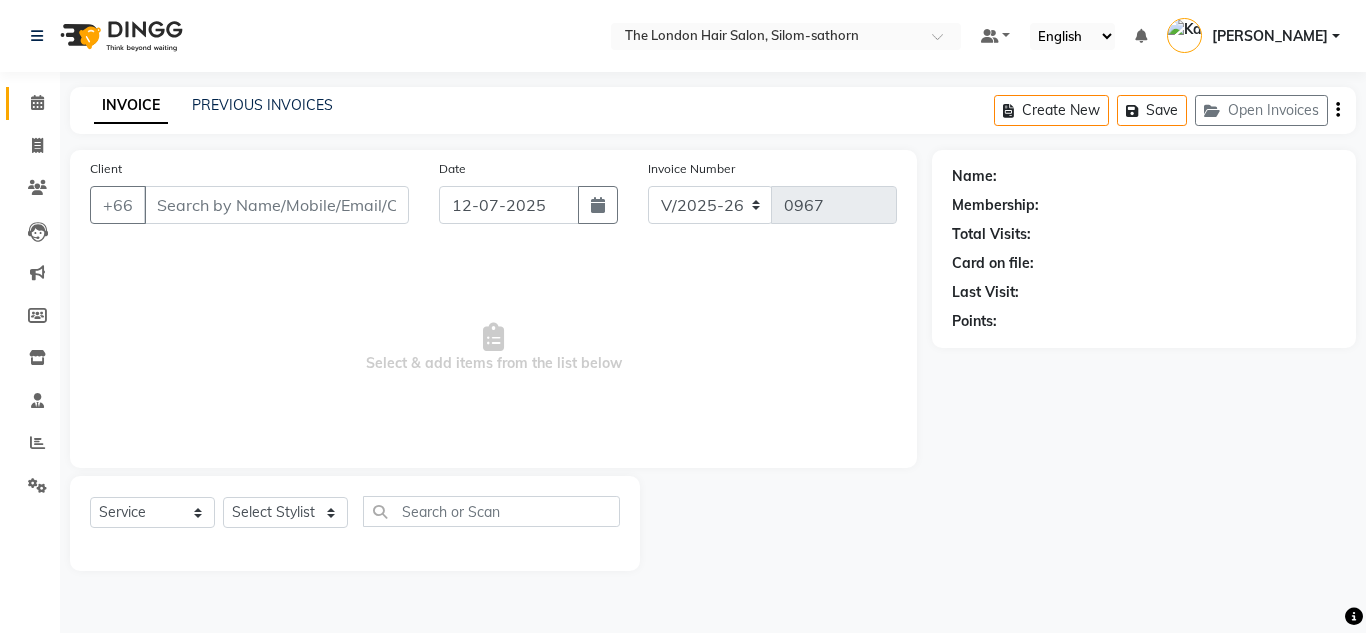 type on "96894490005" 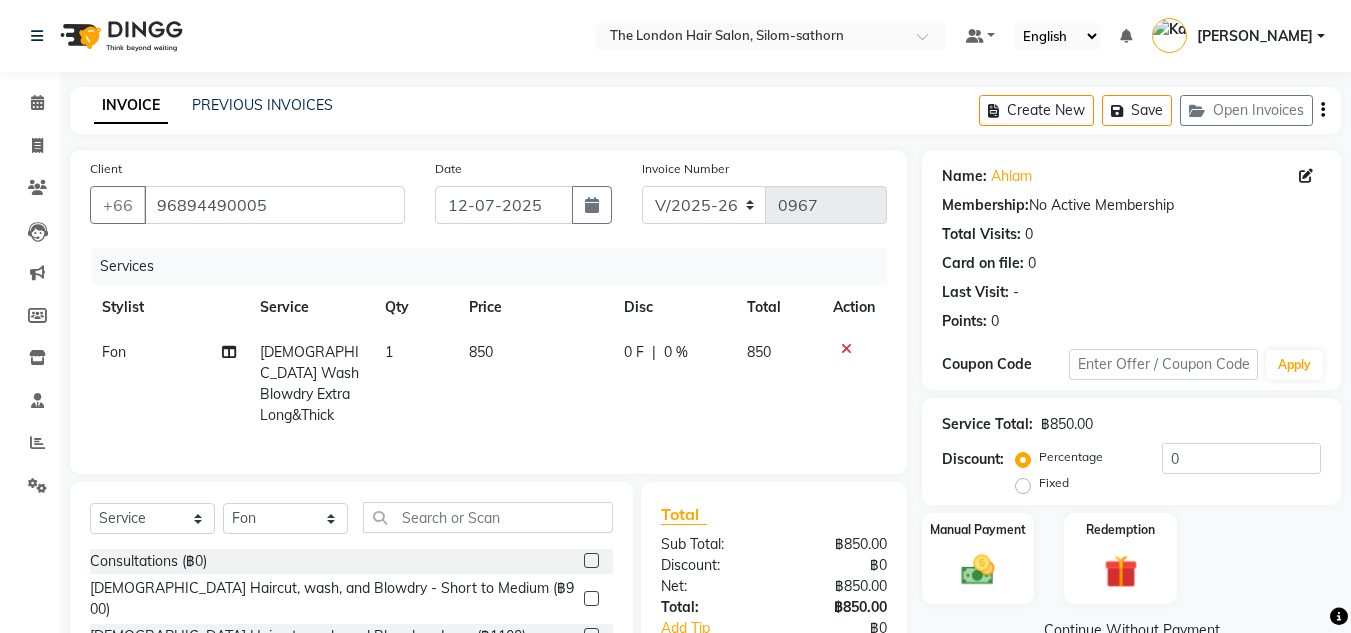 drag, startPoint x: 480, startPoint y: 352, endPoint x: 429, endPoint y: 389, distance: 63.007935 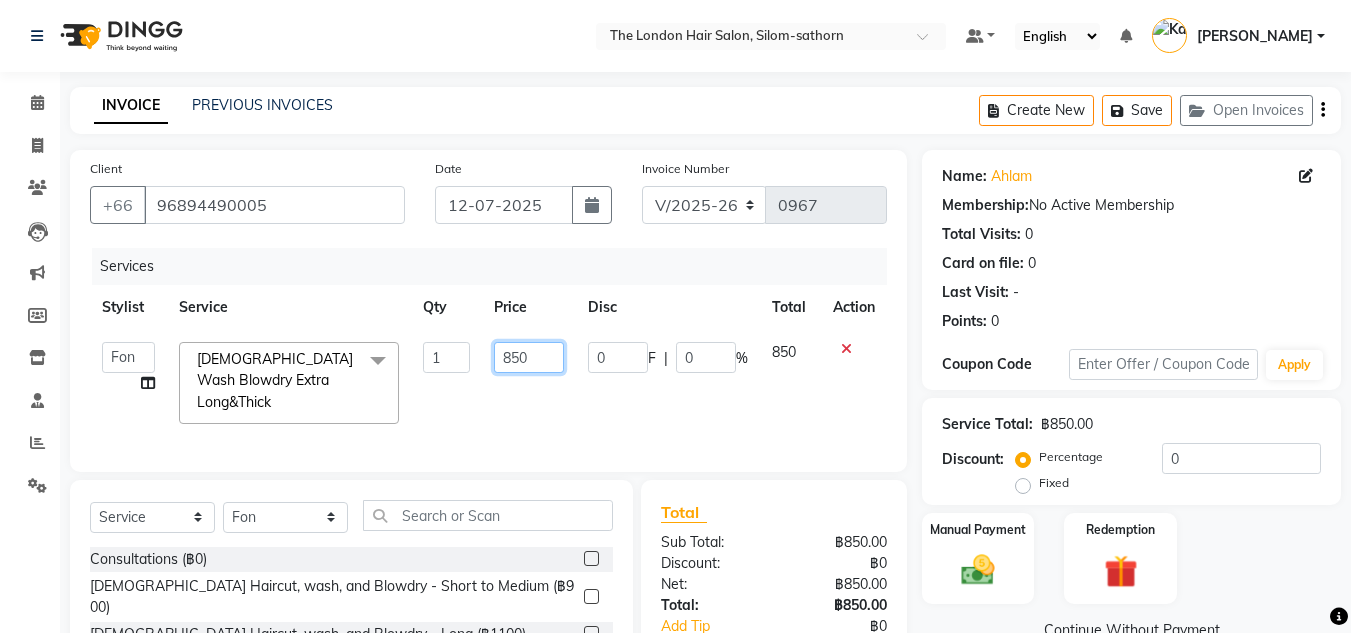 click on "850" 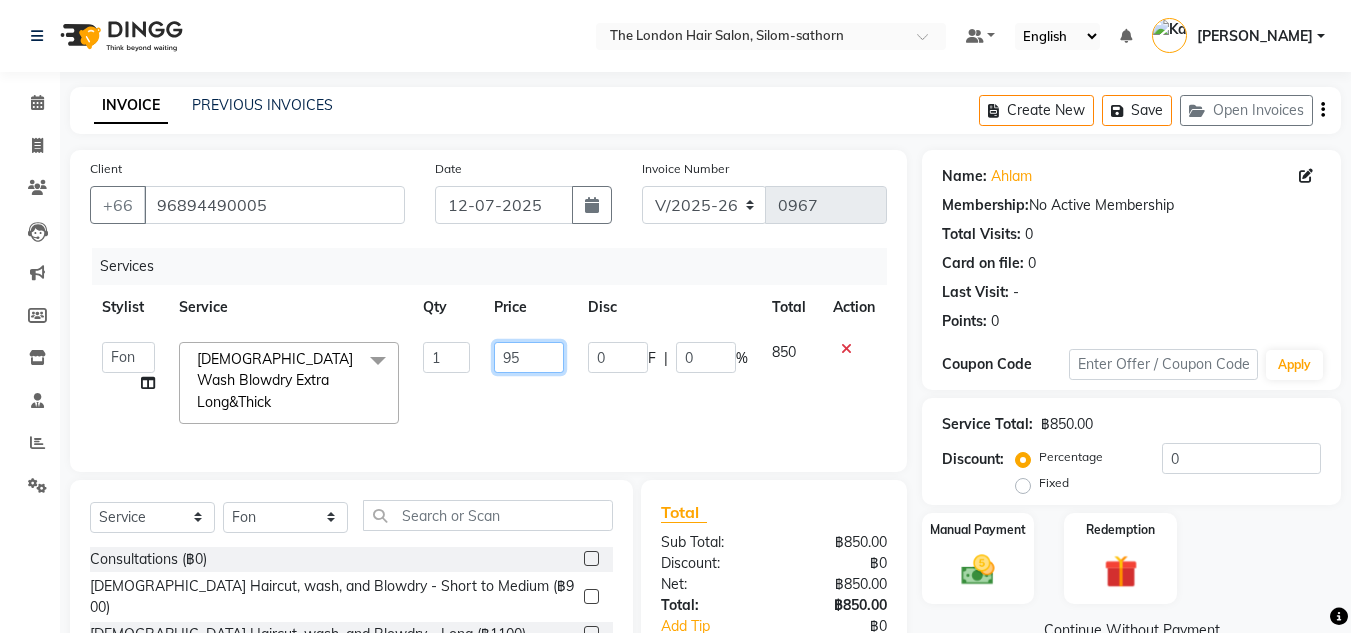 type on "950" 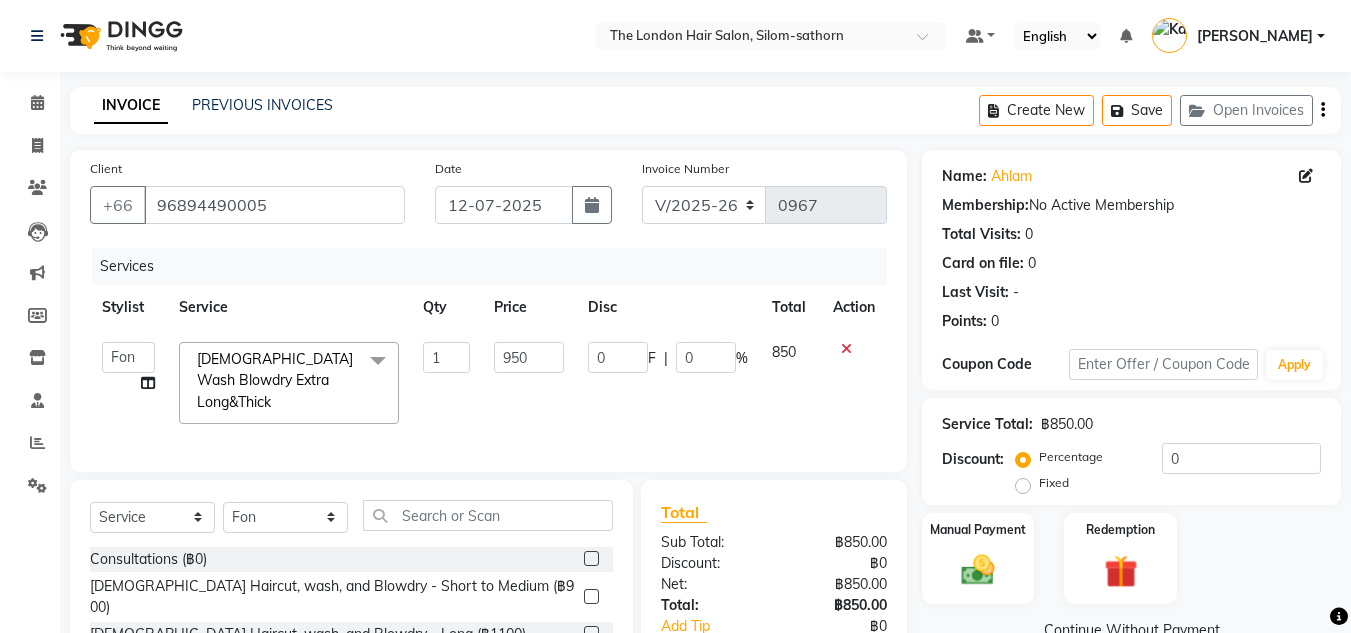 click on "1" 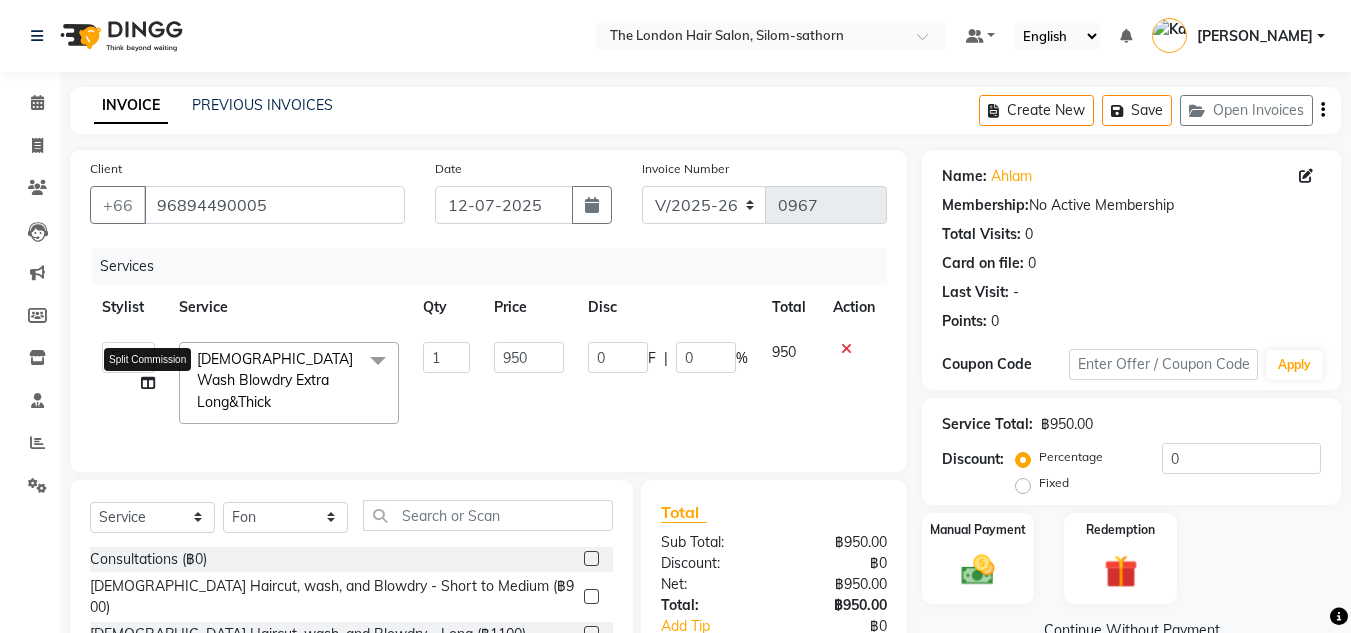 click 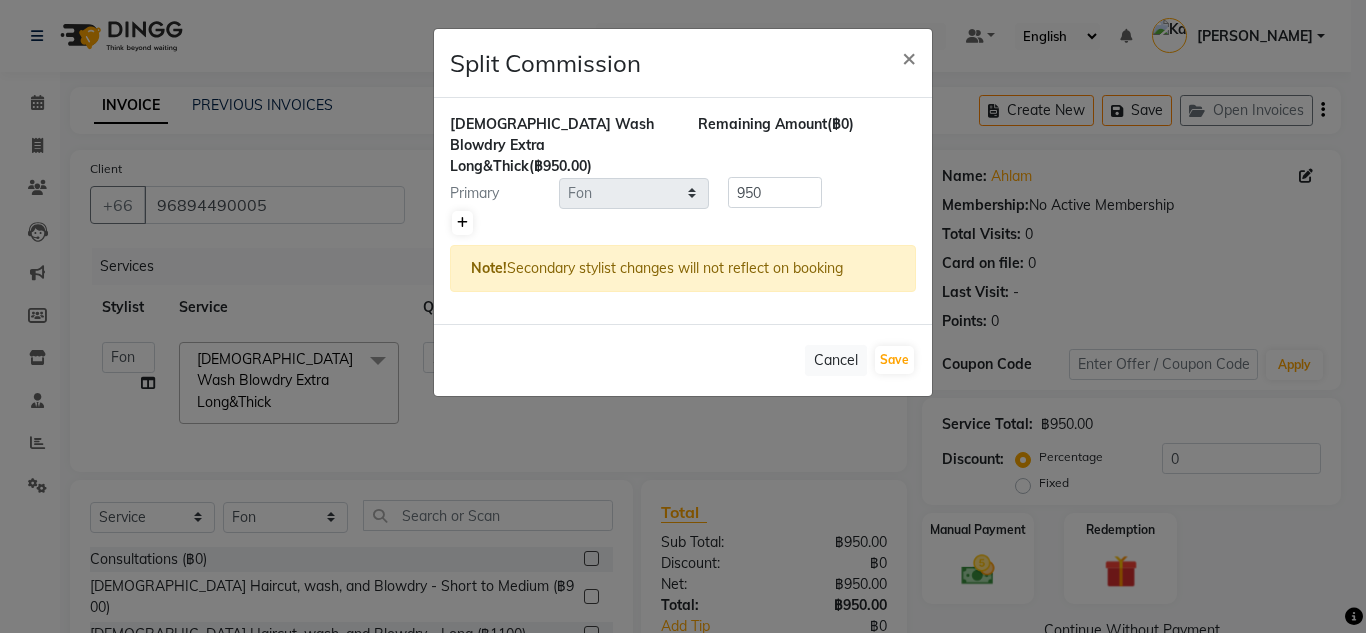 click 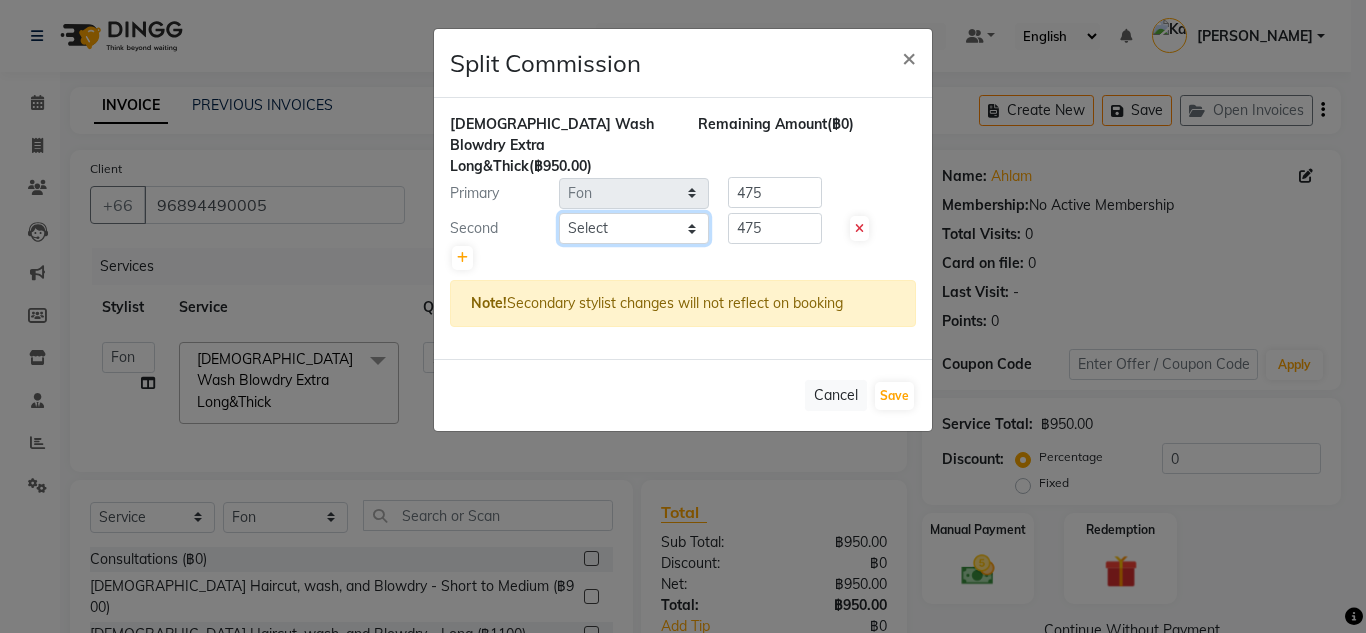 click on "Select  Aon   Apple     Boss Luke   Fai    Fon   Kate    Pim" 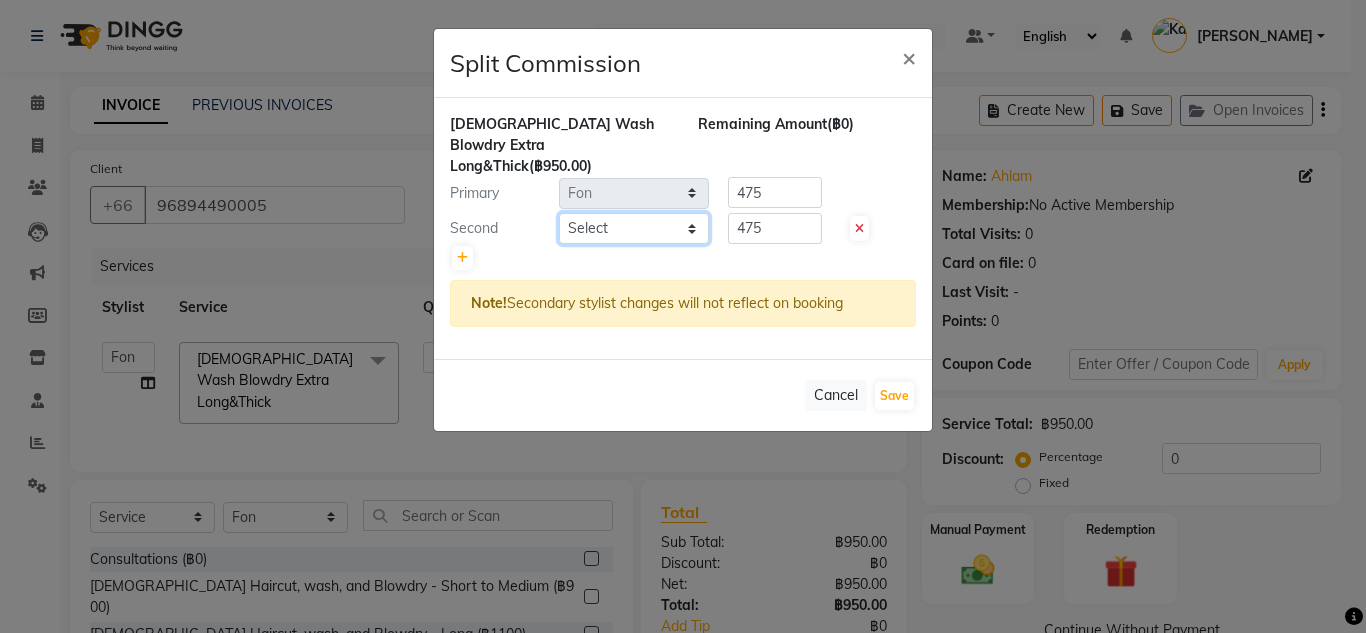 select on "65351" 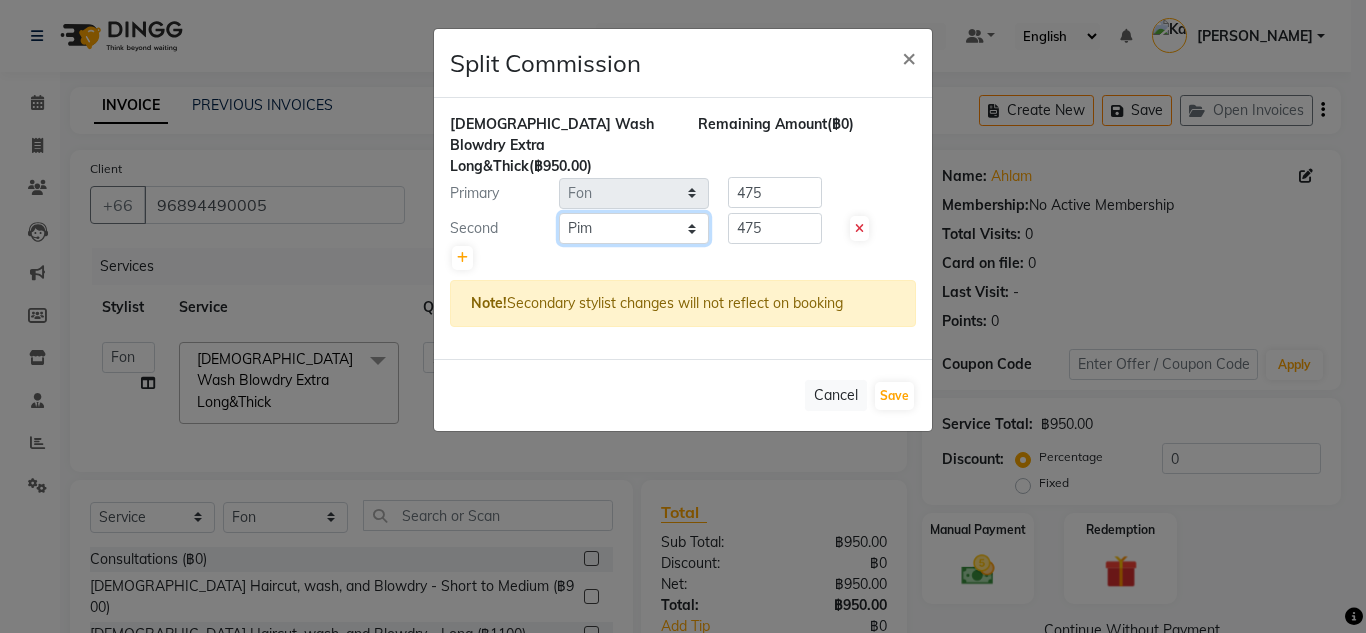 click on "Select  Aon   Apple     Boss Luke   Fai    Fon   Kate    Pim" 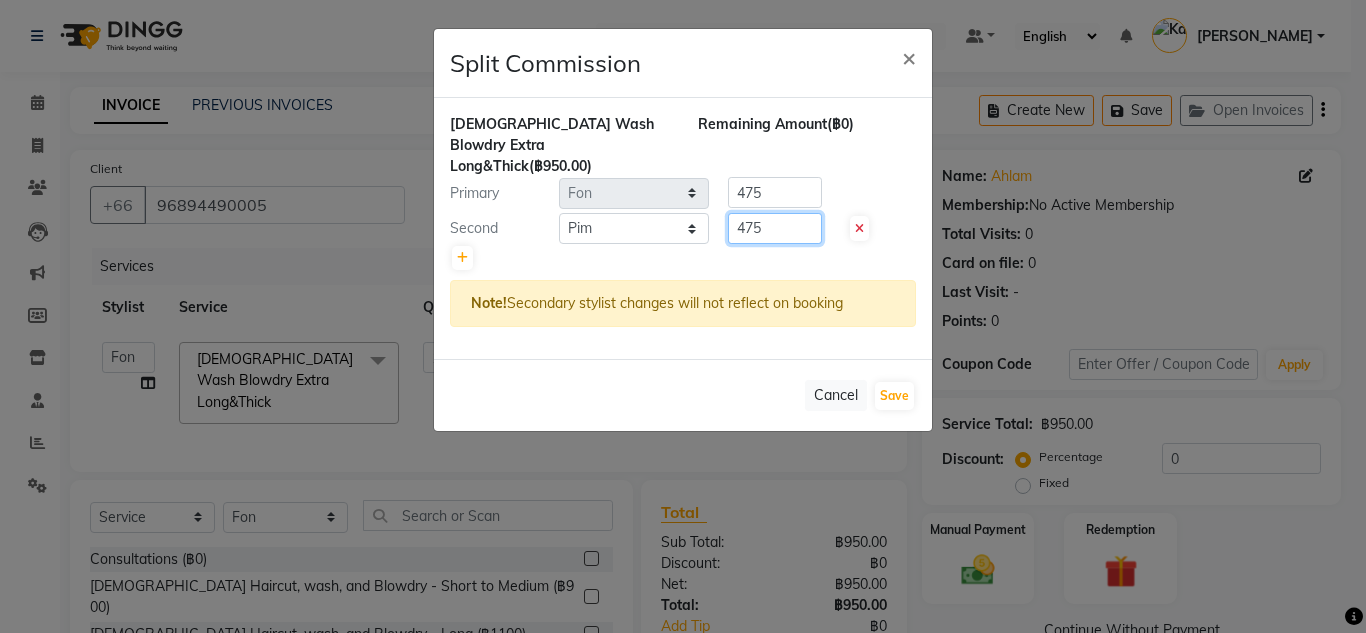 click on "475" 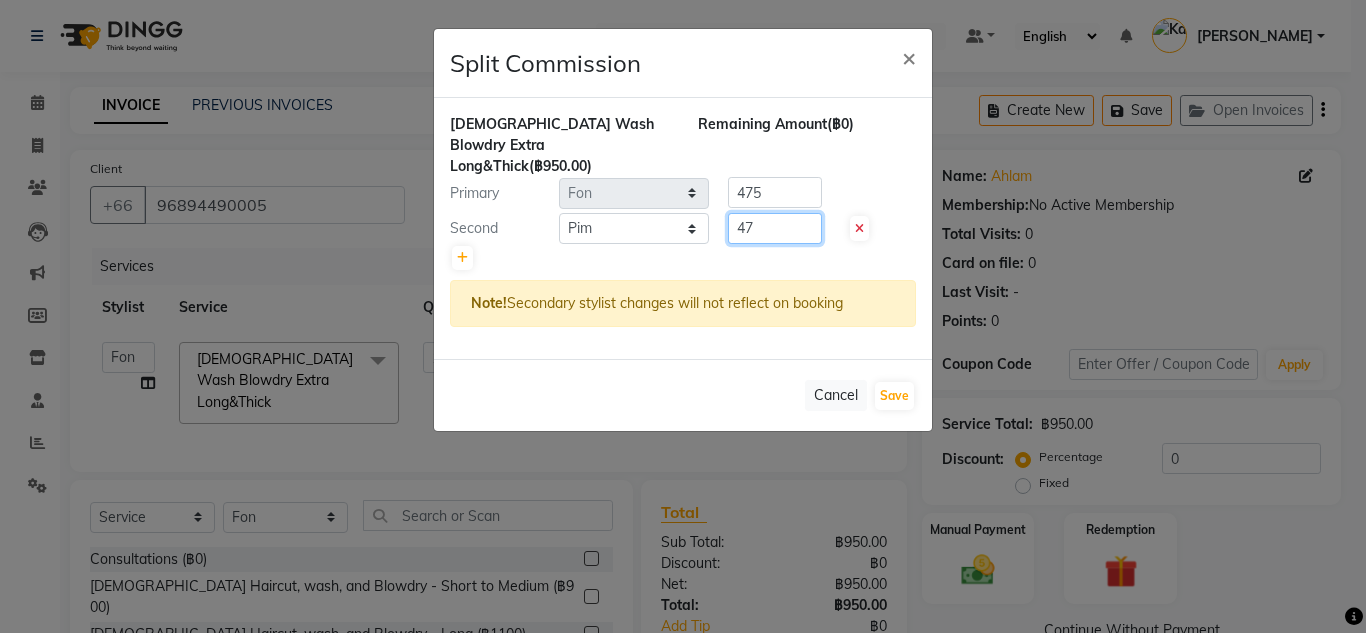 type on "4" 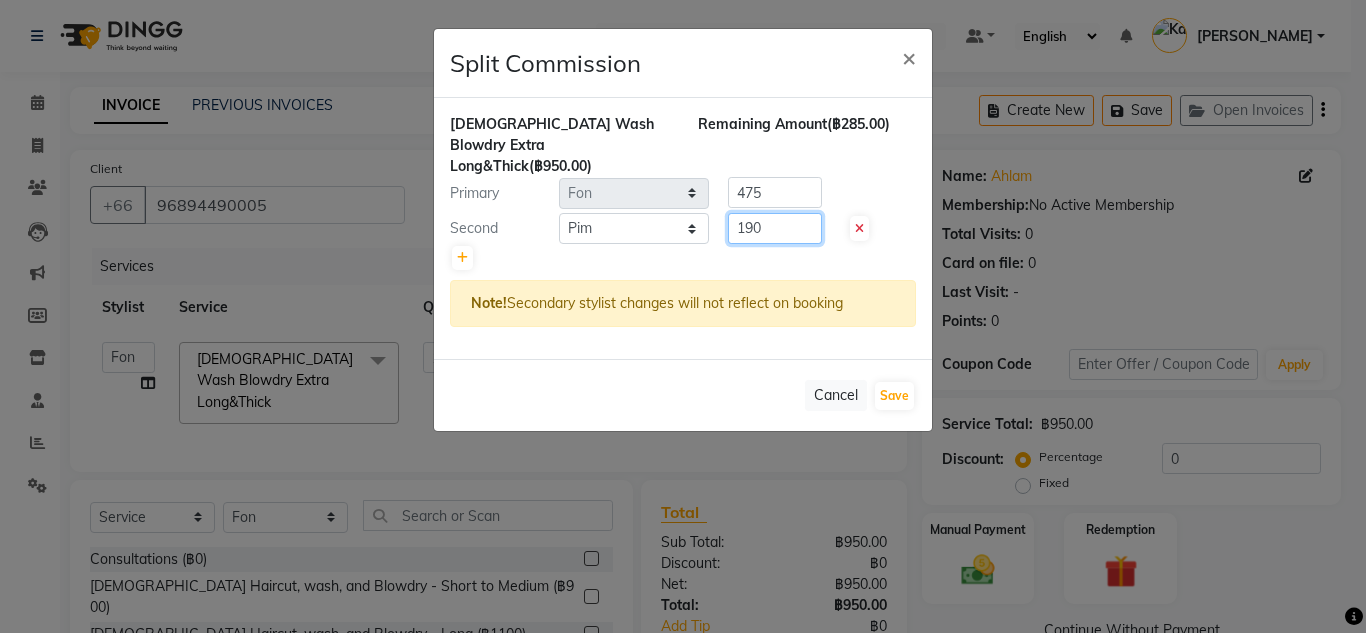 type on "190" 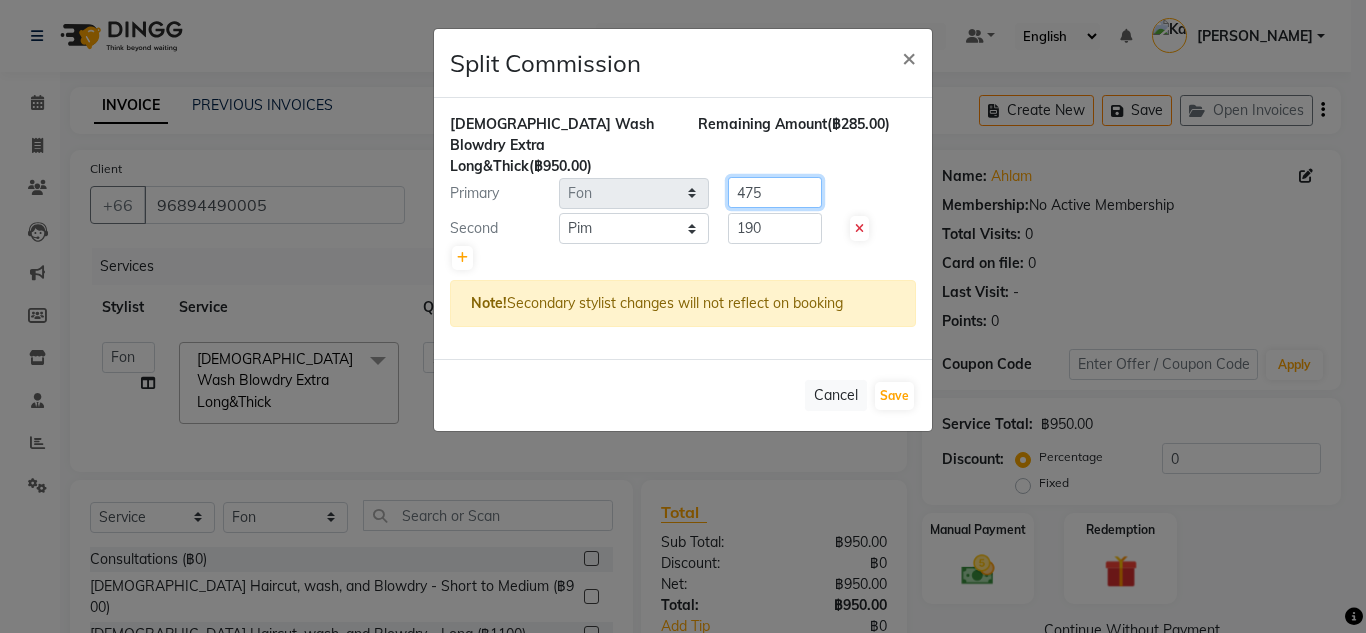 click on "475" 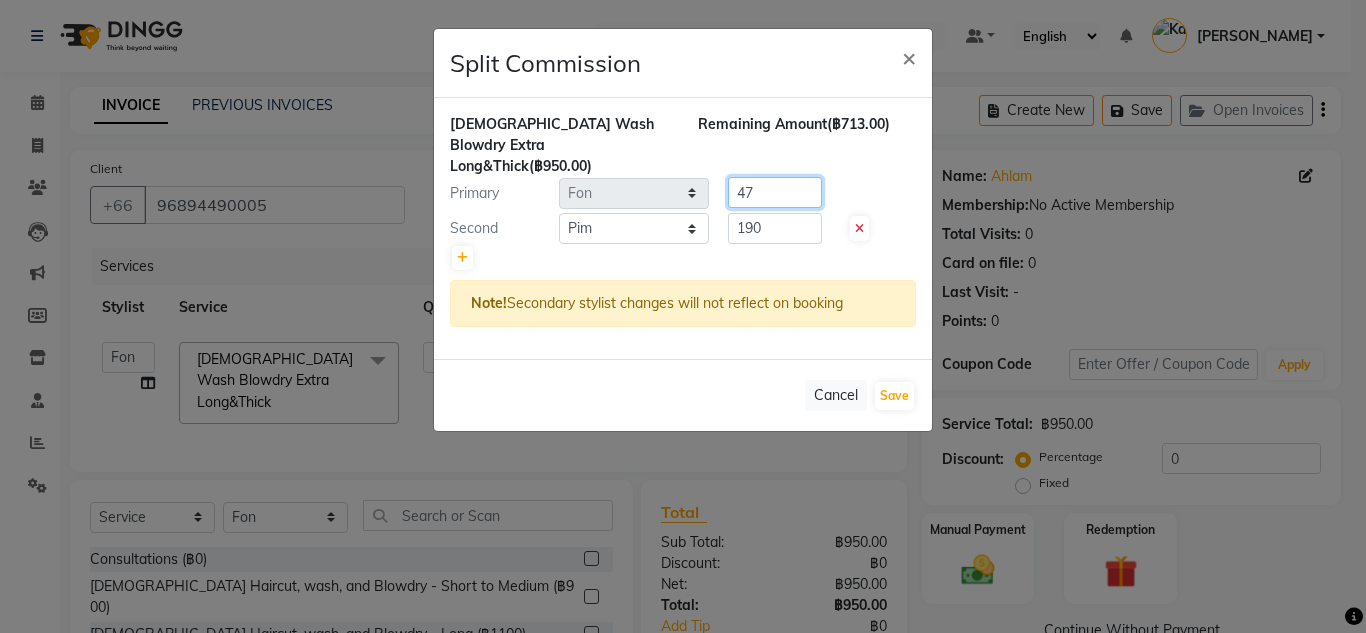 type on "4" 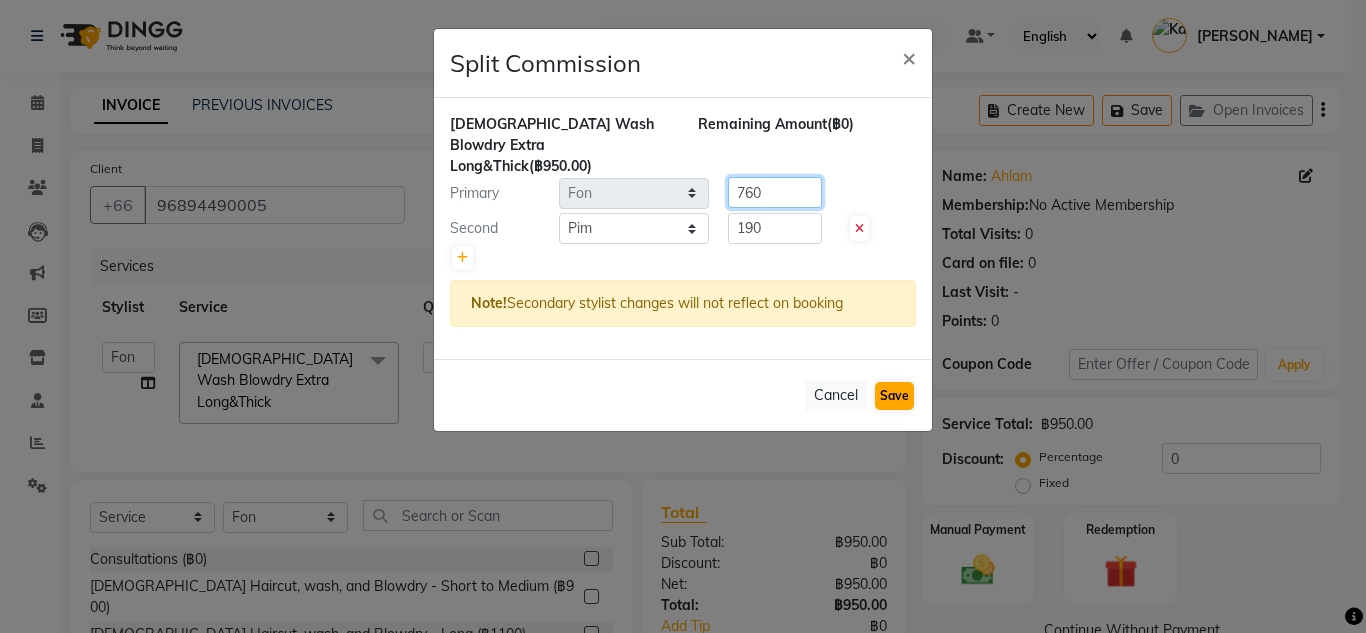 type on "760" 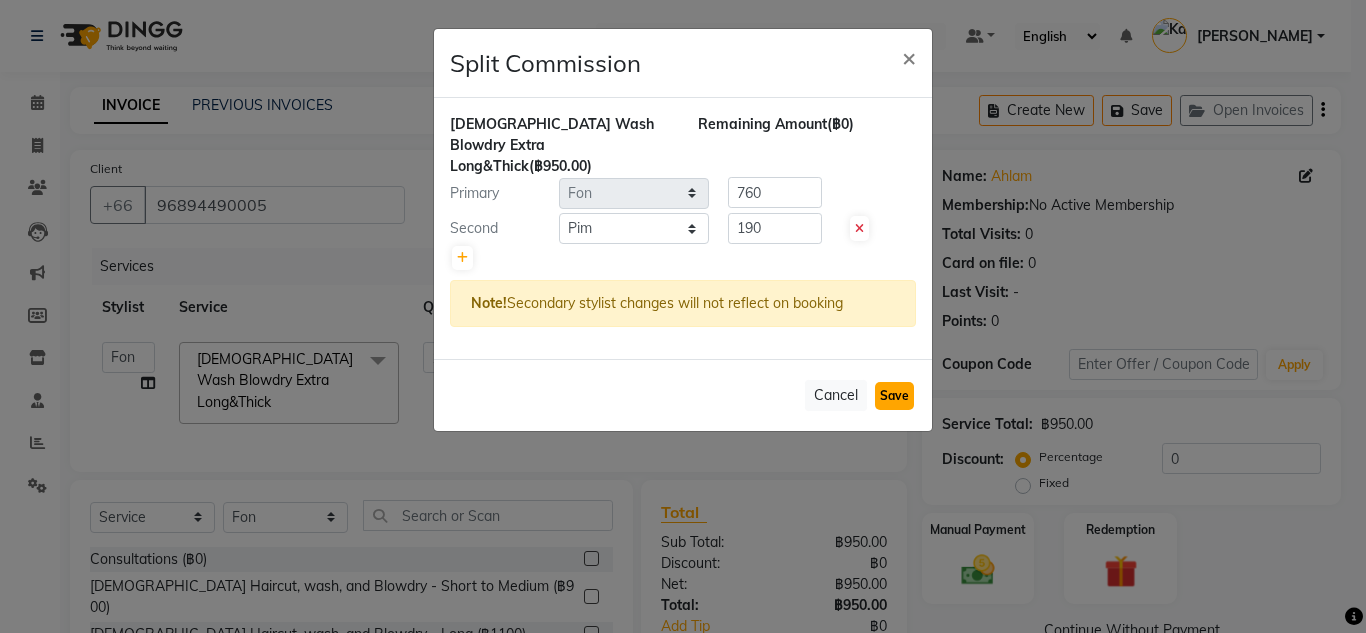 click on "Save" 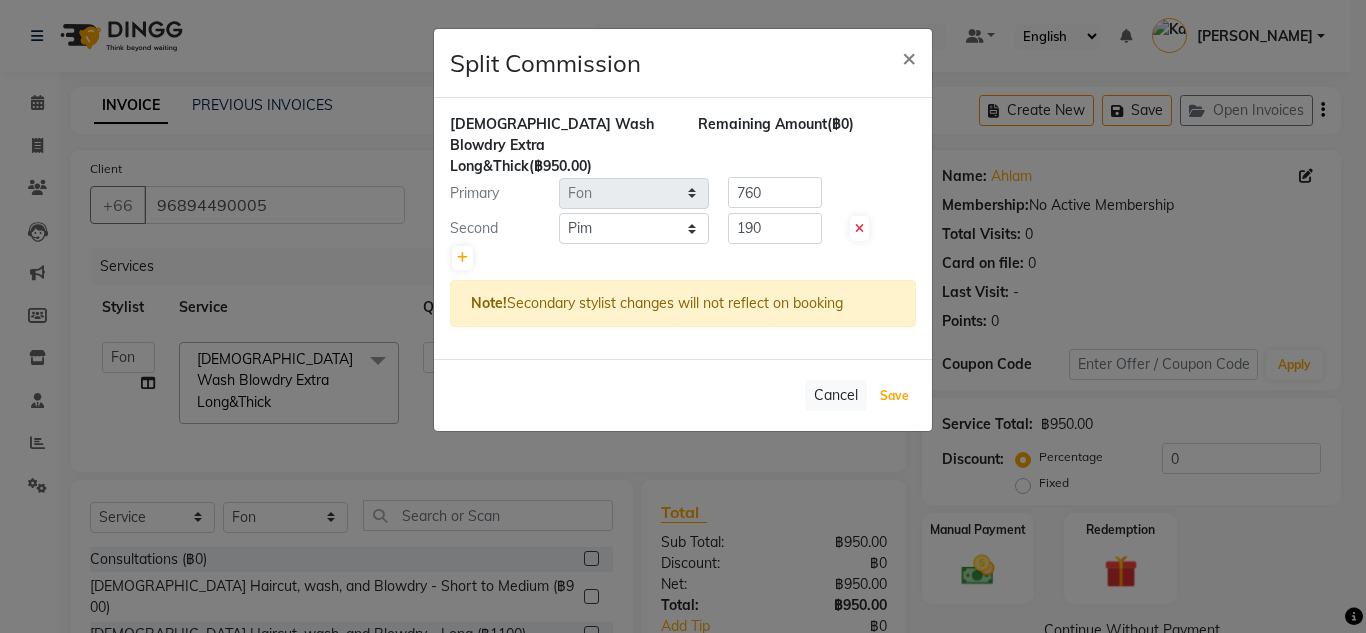 select on "Select" 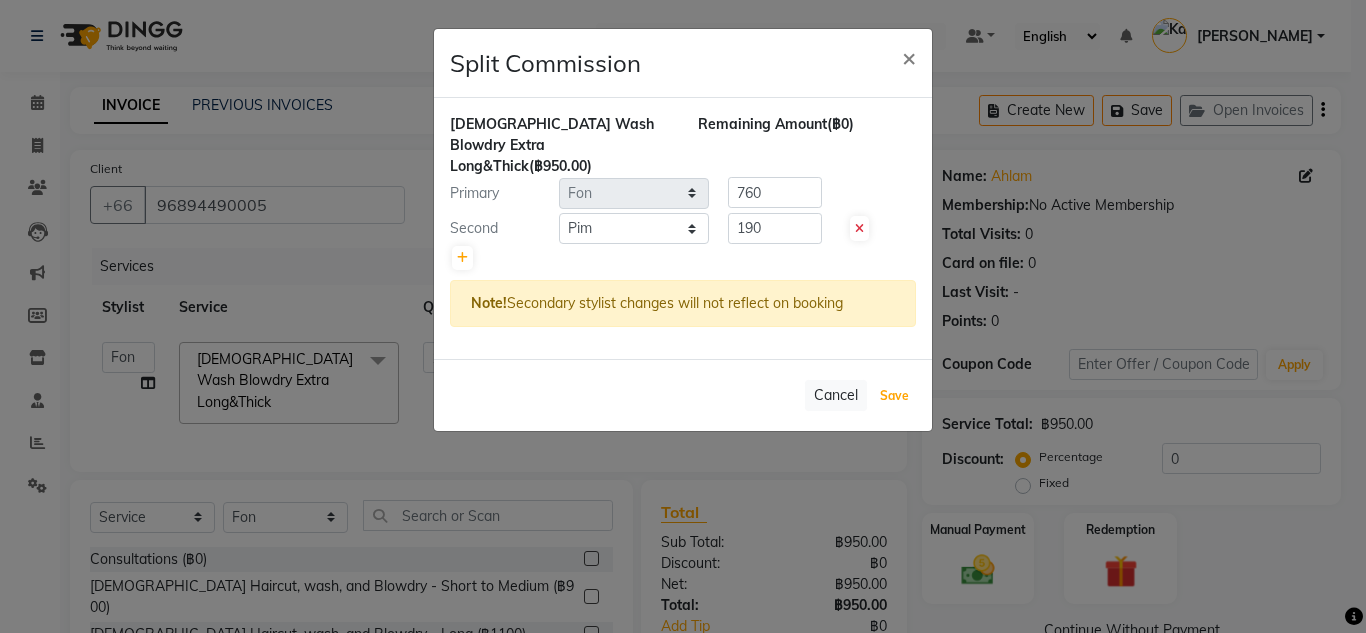 type 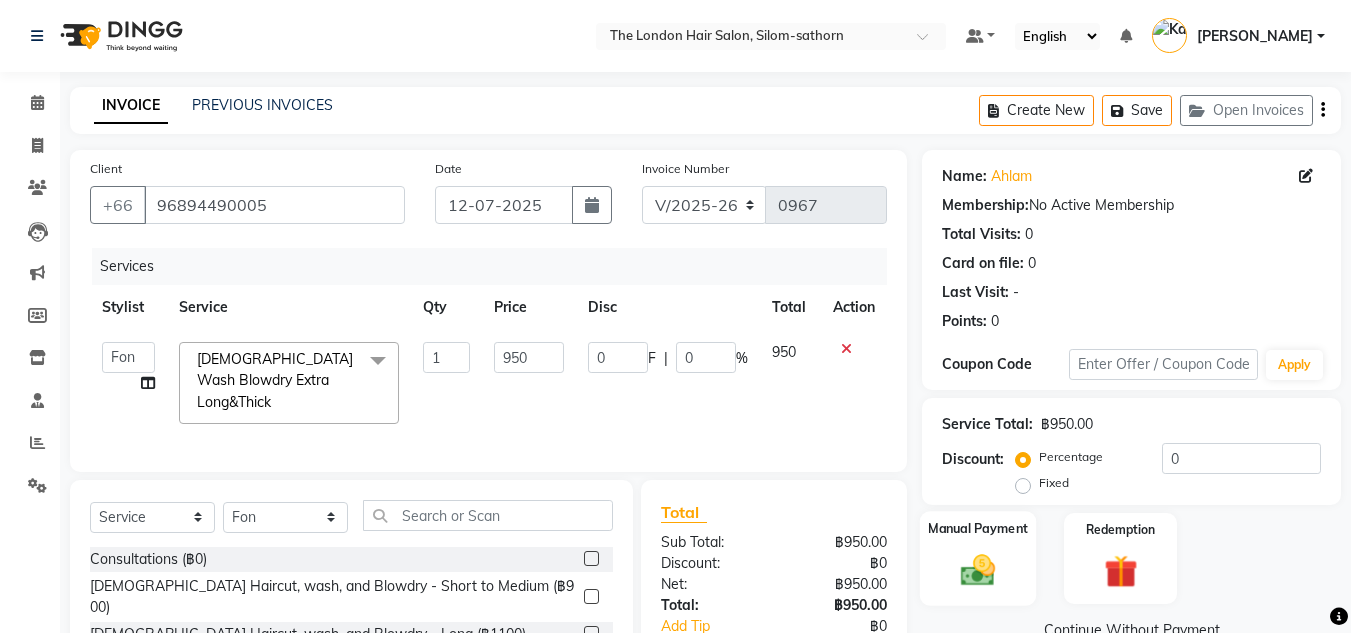 click 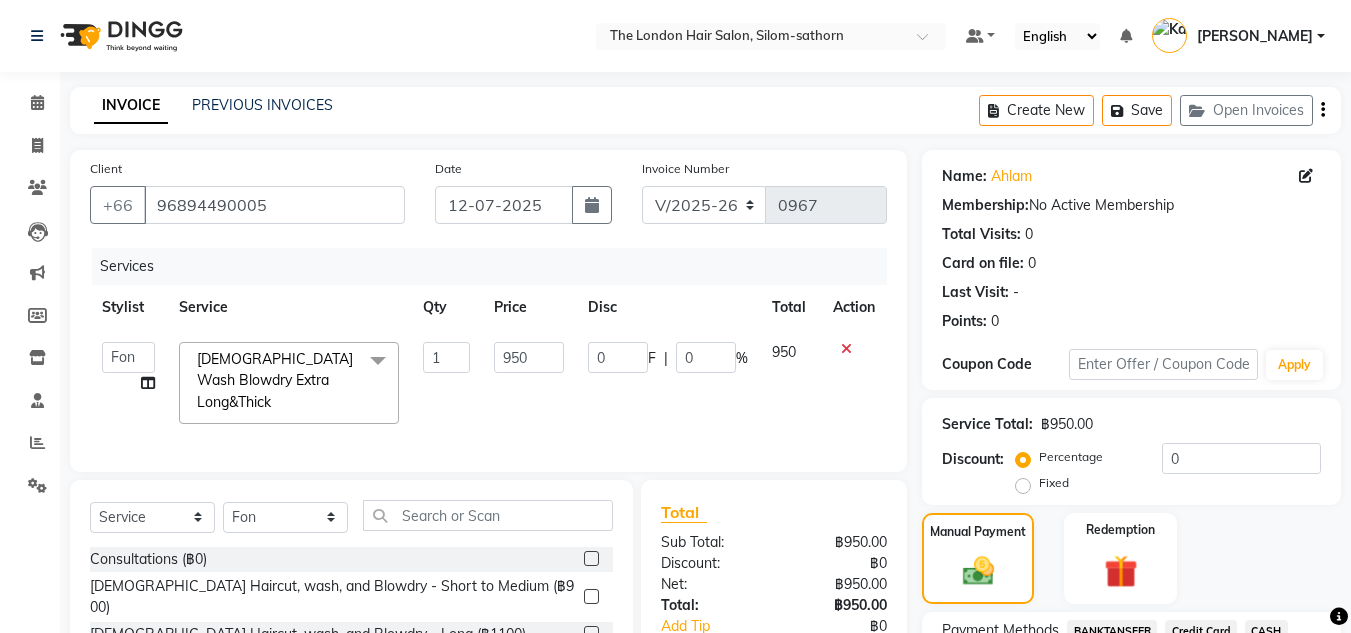 scroll, scrollTop: 170, scrollLeft: 0, axis: vertical 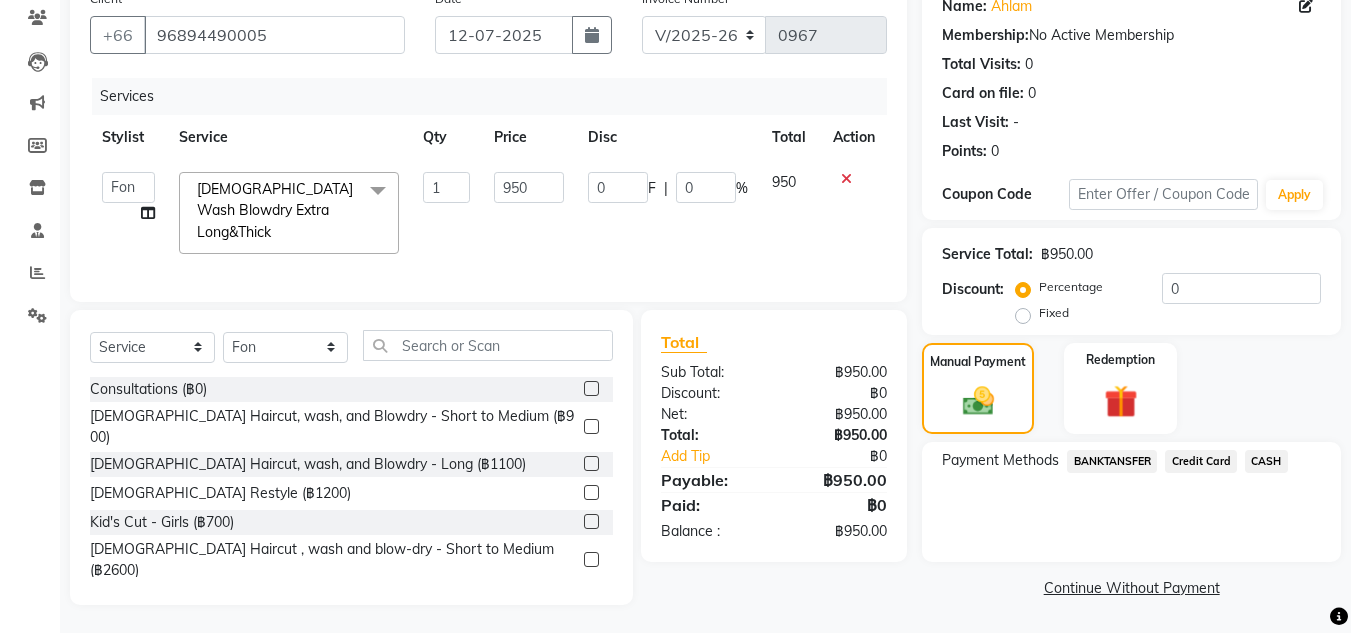 click on "Credit Card" 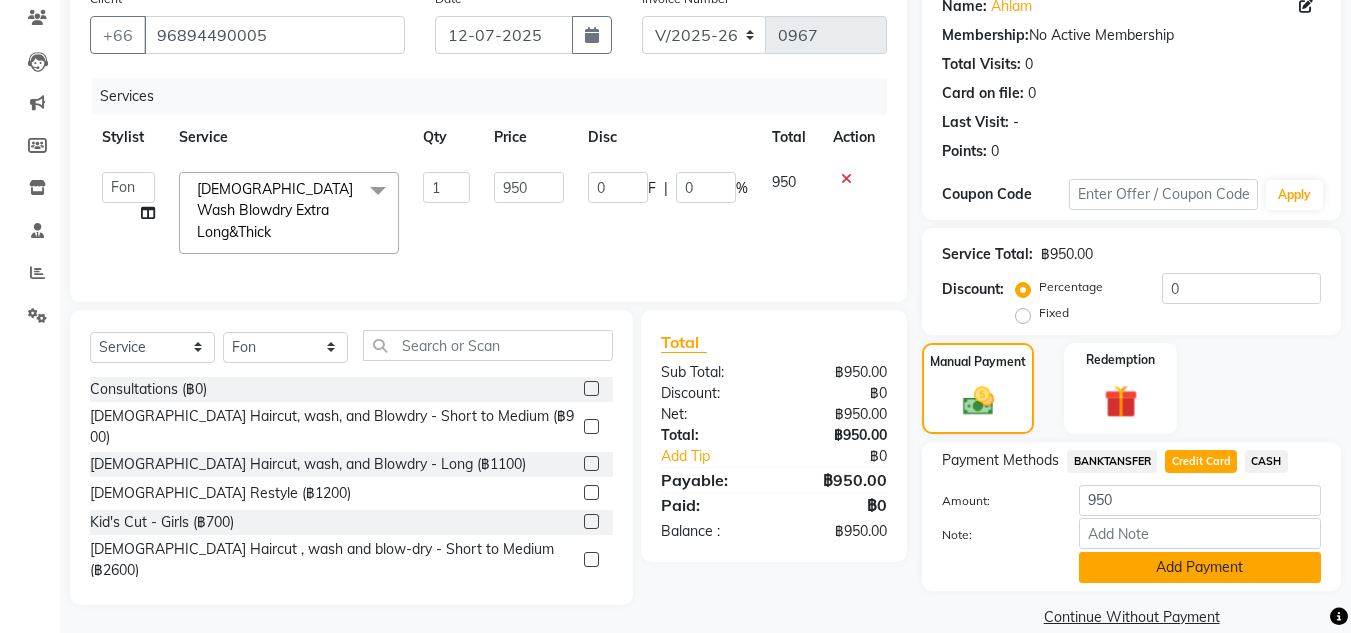 click on "Add Payment" 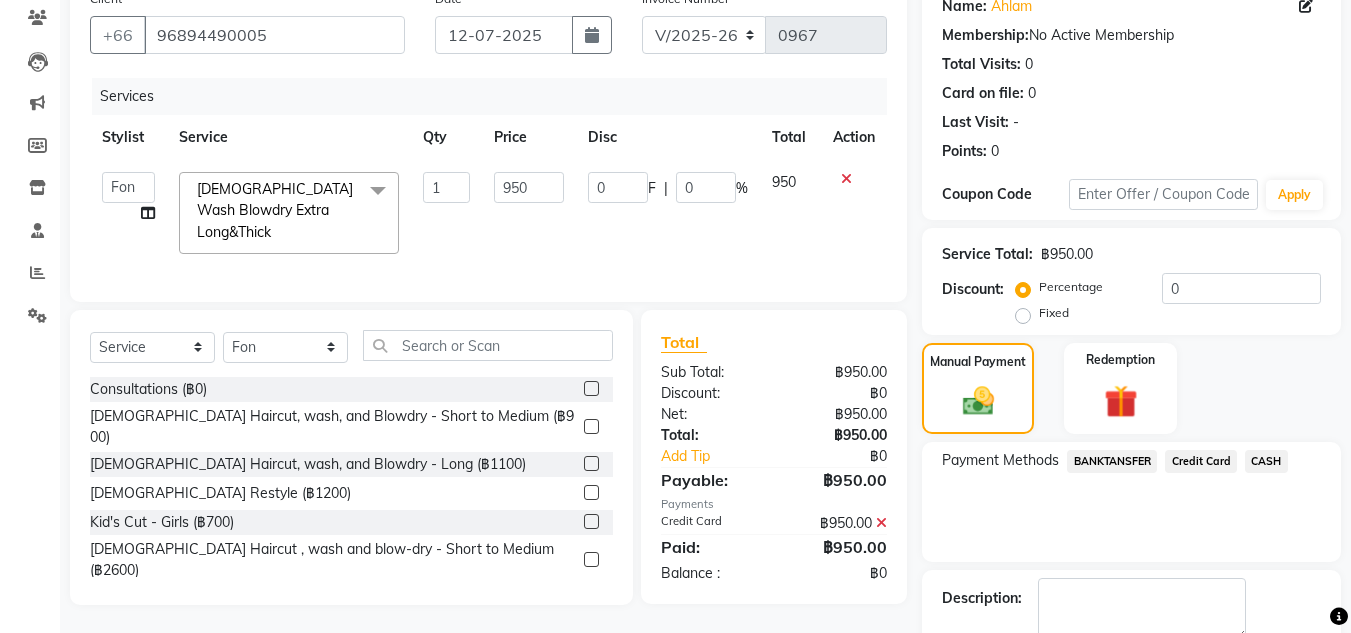 scroll, scrollTop: 283, scrollLeft: 0, axis: vertical 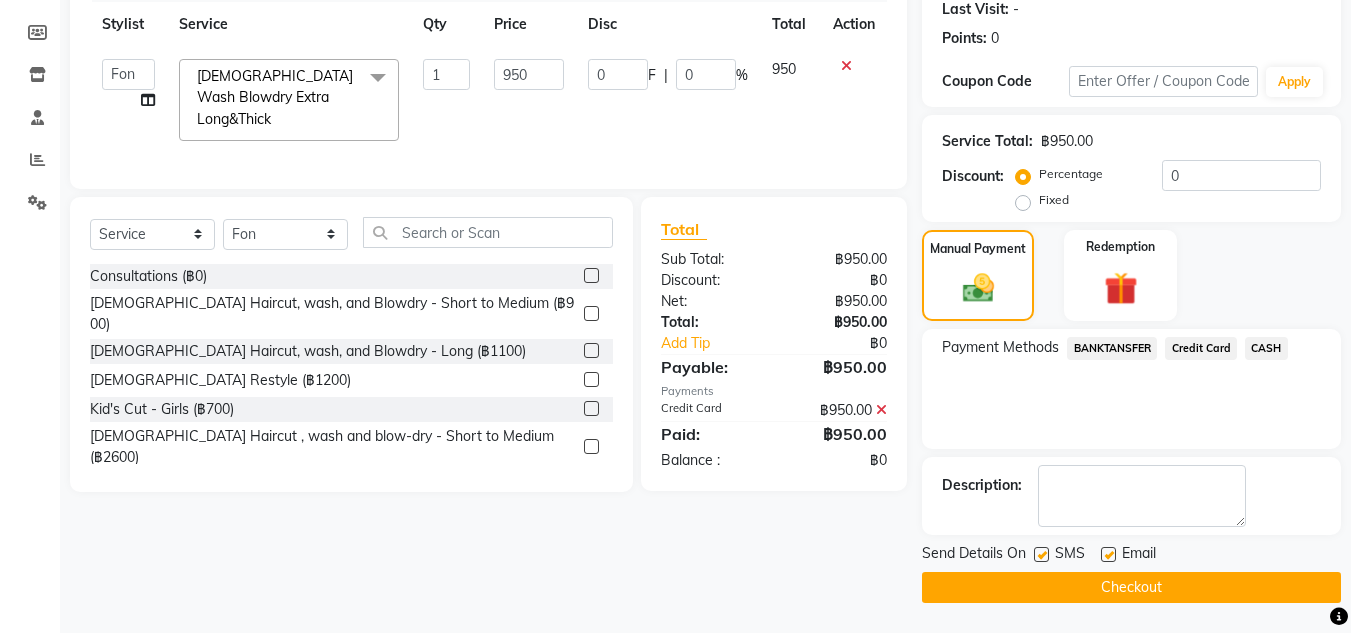 click on "Checkout" 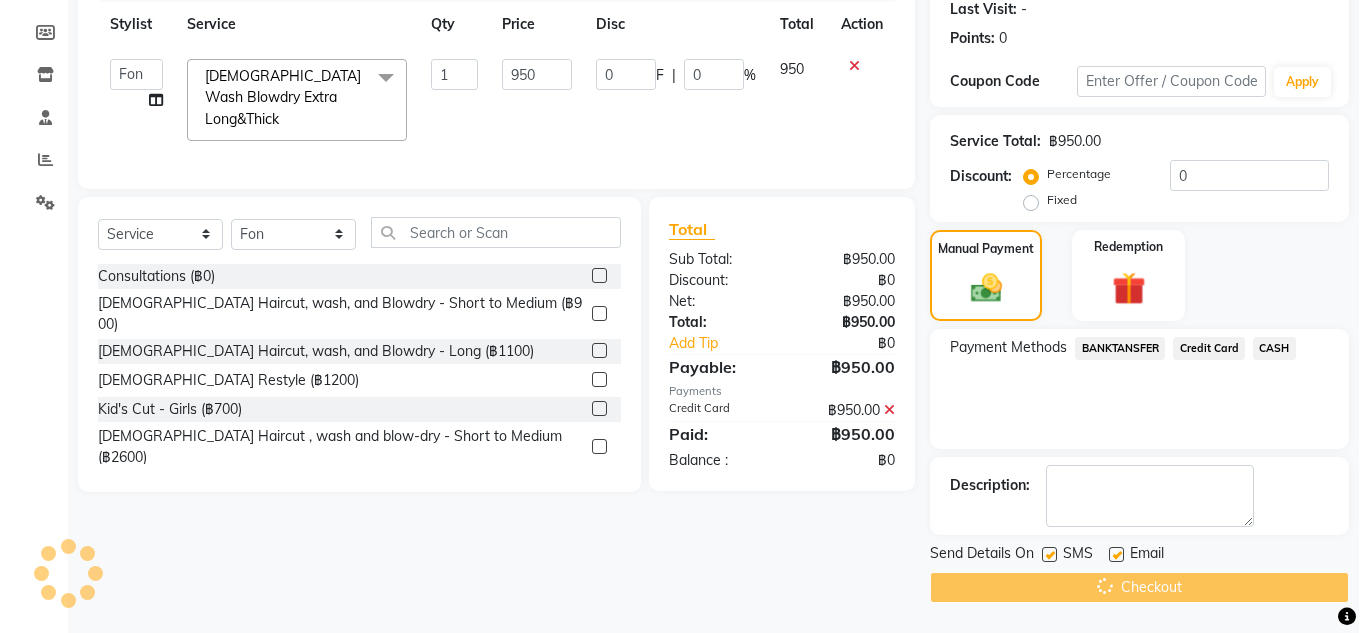 scroll, scrollTop: 0, scrollLeft: 0, axis: both 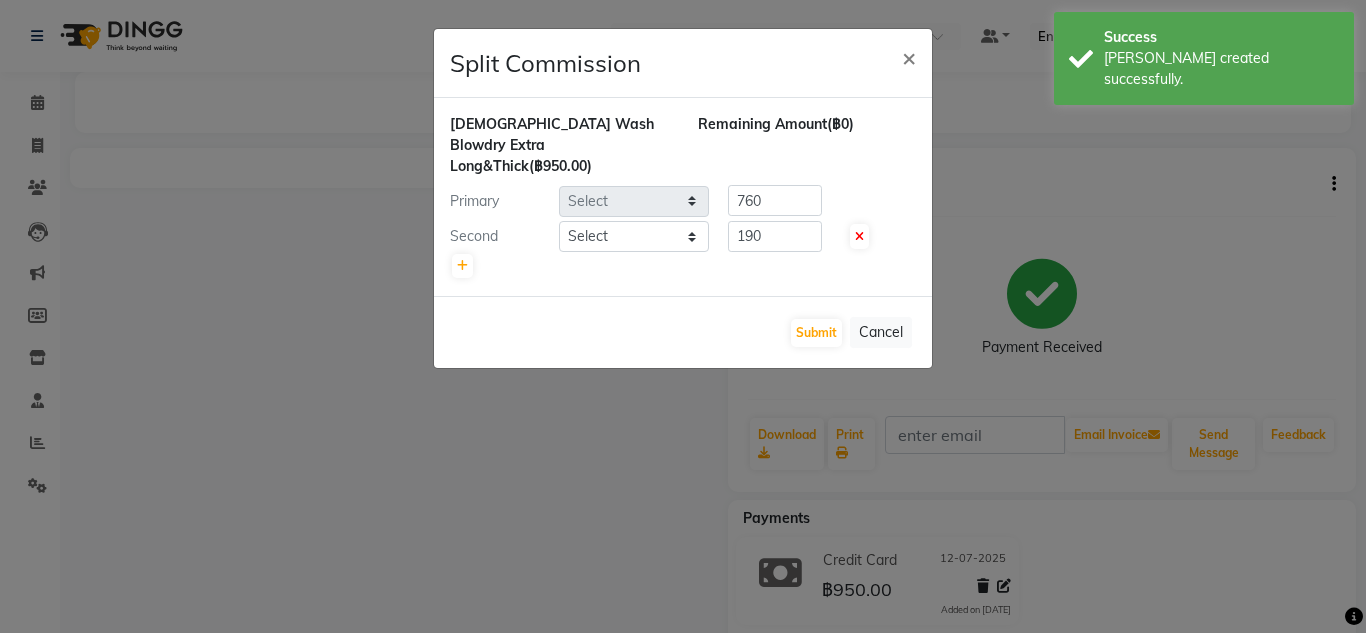 select on "56711" 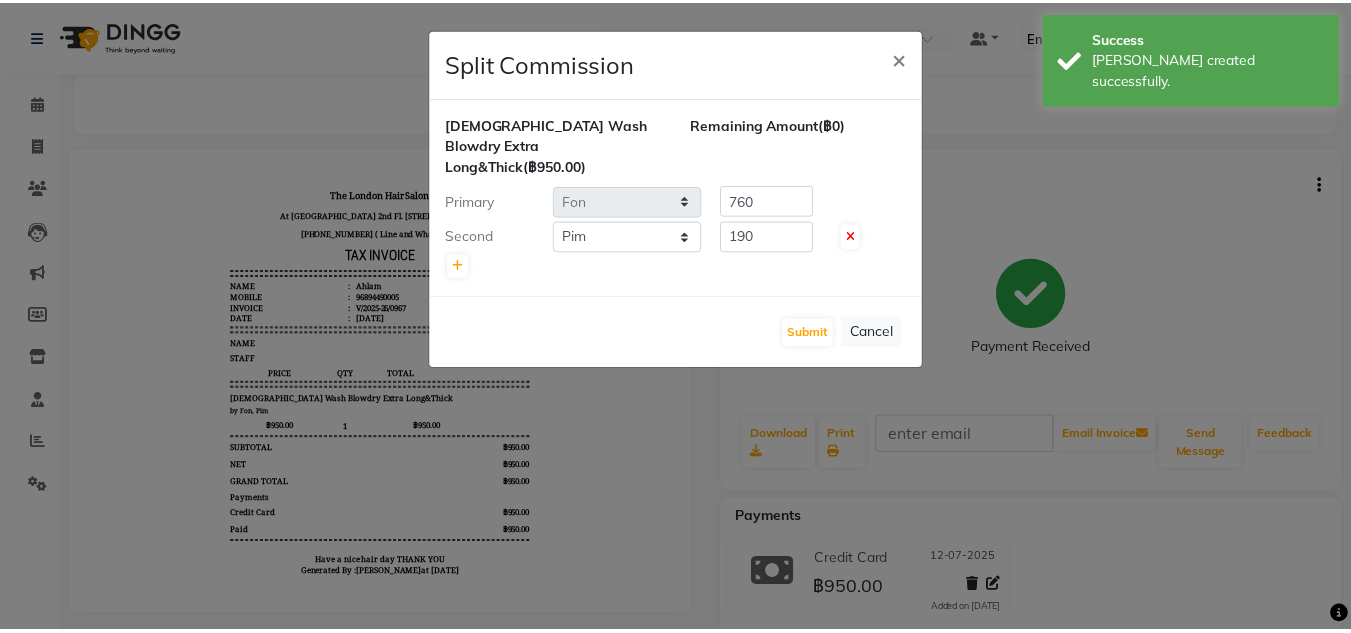 scroll, scrollTop: 0, scrollLeft: 0, axis: both 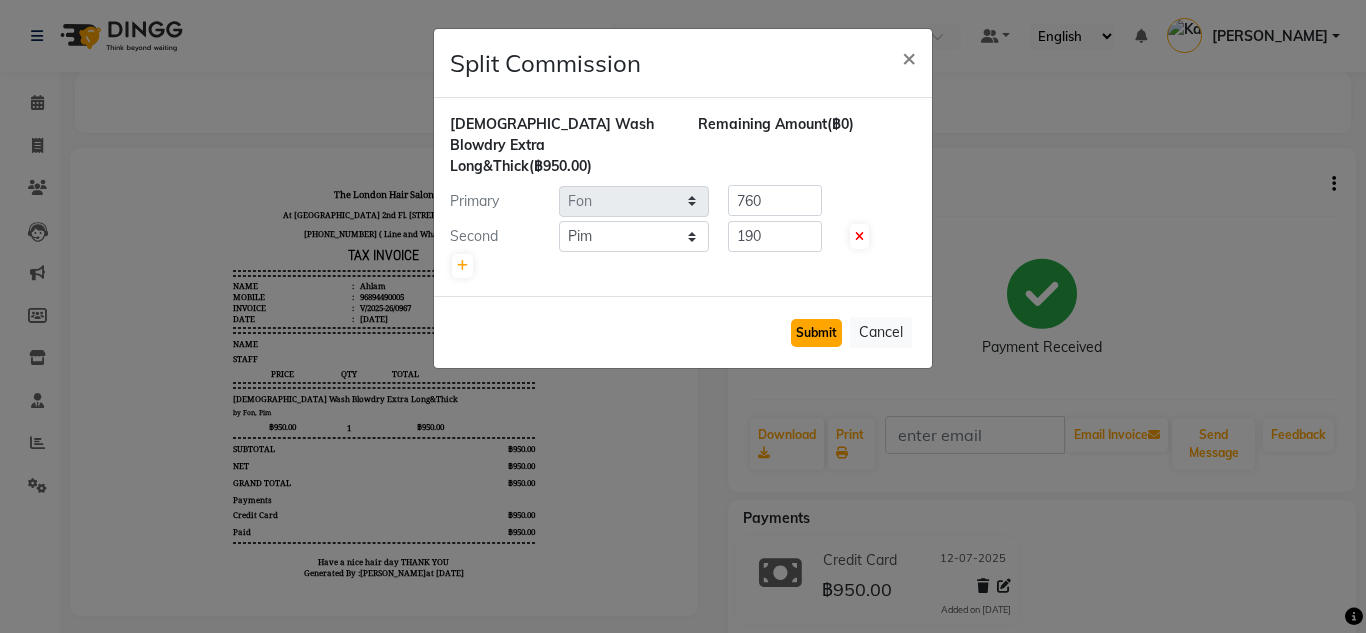 click on "Submit" 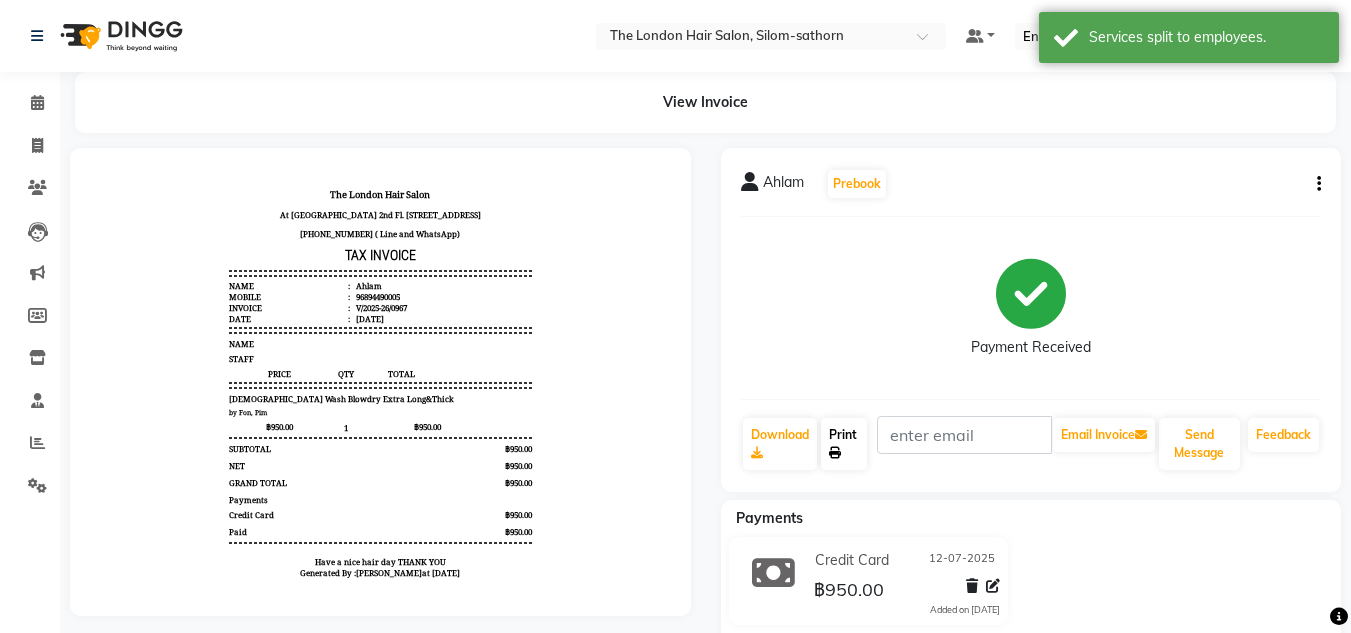 click 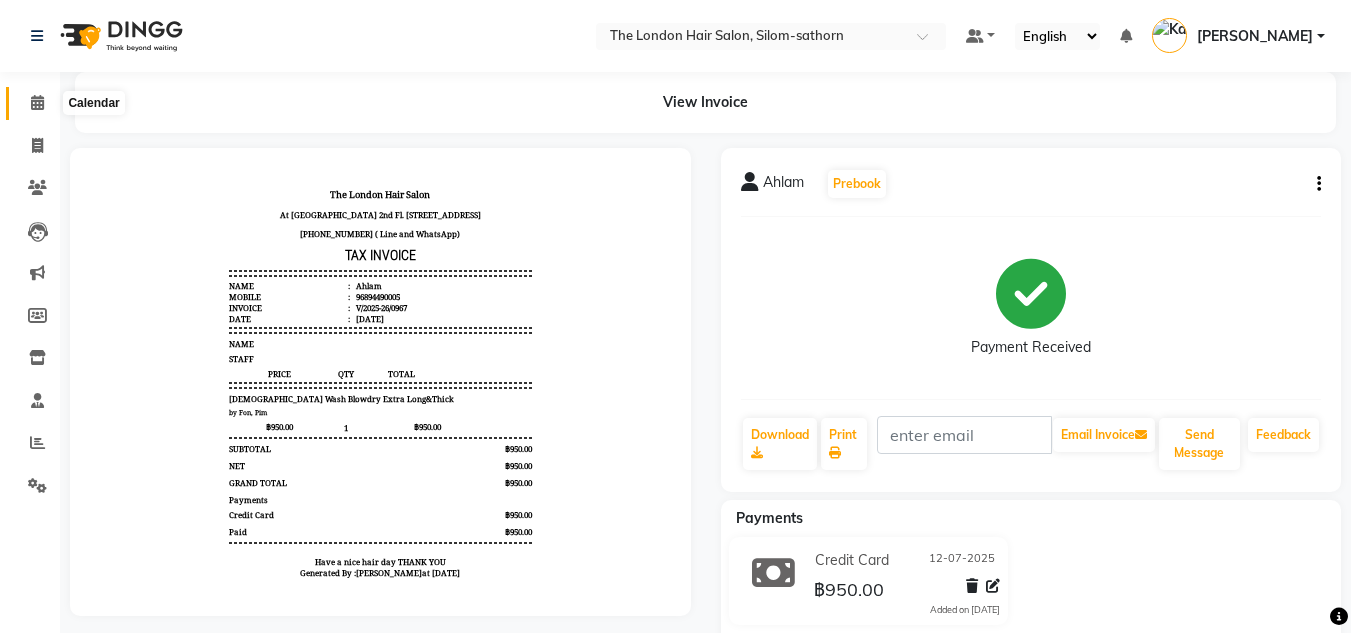 click 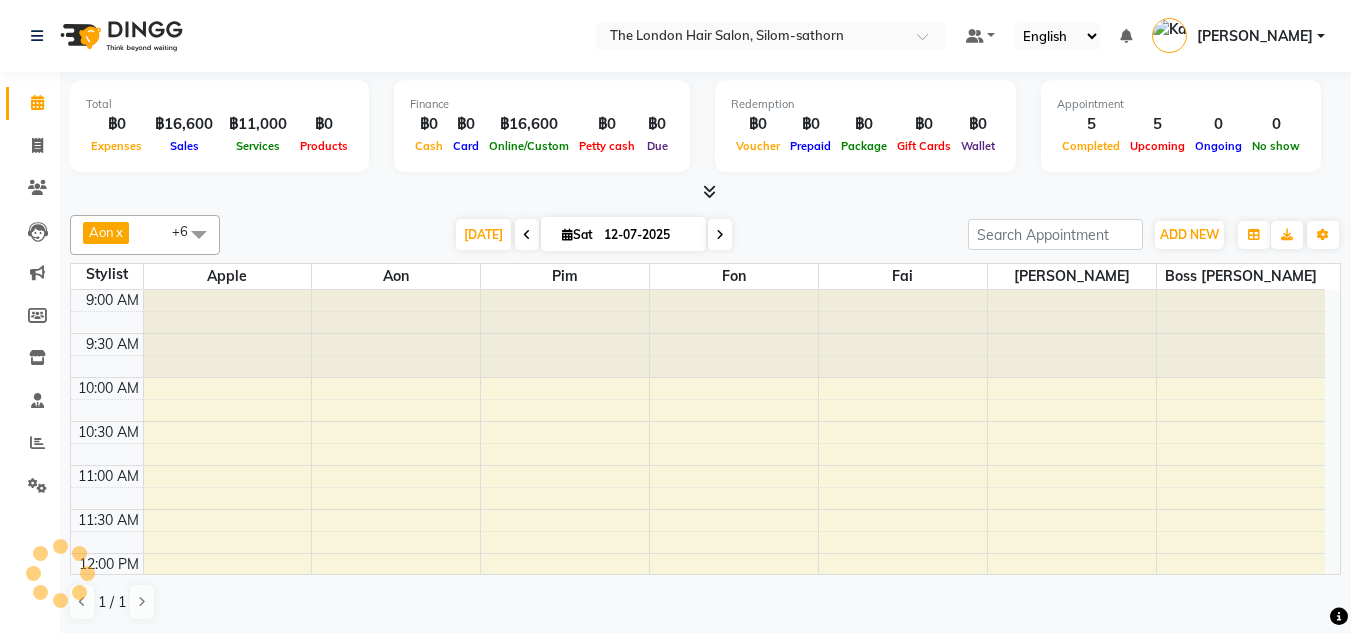 scroll, scrollTop: 353, scrollLeft: 0, axis: vertical 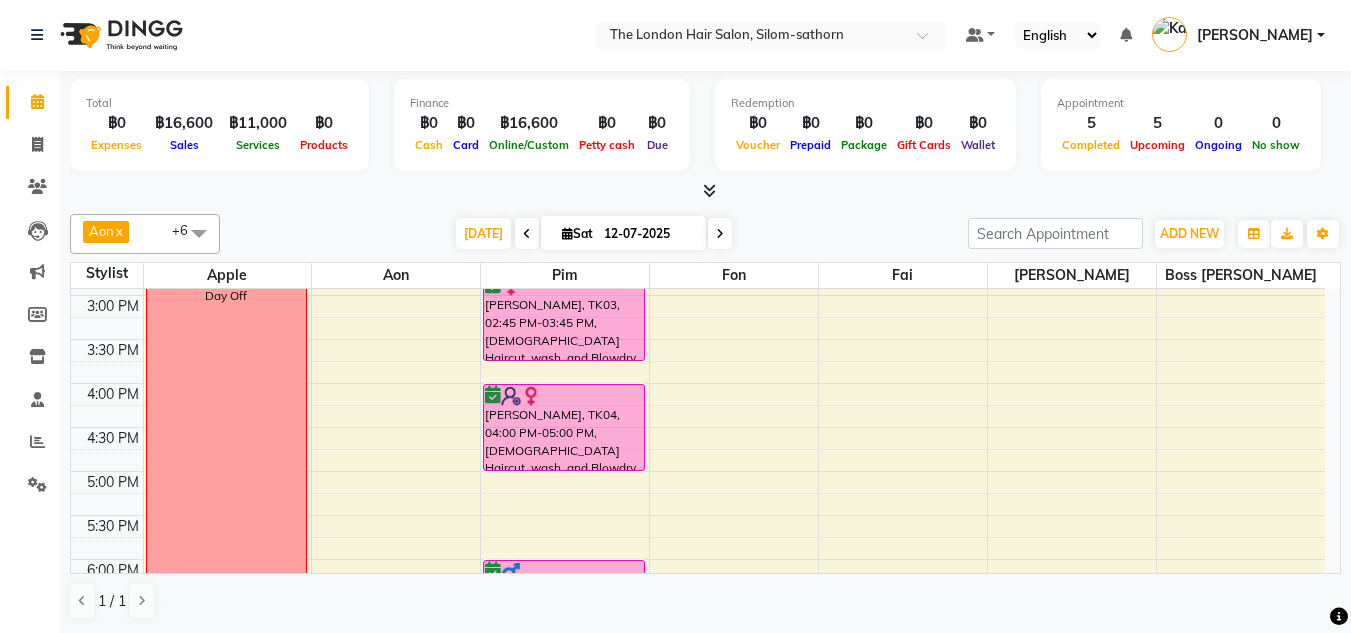 click on "9:00 AM 9:30 AM 10:00 AM 10:30 AM 11:00 AM 11:30 AM 12:00 PM 12:30 PM 1:00 PM 1:30 PM 2:00 PM 2:30 PM 3:00 PM 3:30 PM 4:00 PM 4:30 PM 5:00 PM 5:30 PM 6:00 PM 6:30 PM 7:00 PM 7:30 PM 8:00 PM 8:30 PM  Day Off       Claudia D'Andrea, TK01, 10:00 AM-11:30 AM, Highlights Halfhead Medium     Claudia D'Andrea, TK01, 12:30 PM-01:35 PM, Toner Short (฿1000),Ladies Blow dry Medium,Highlights Halfhead Medium     Sandra, TK03, 02:00 PM-02:45 PM, Colour Regrowth Short     Sandra, TK03, 02:45 PM-03:45 PM, Ladies Haircut, wash, and Blowdry - Short to Medium     Lucy Lammarrone, TK04, 04:00 PM-05:00 PM, Ladies Haircut, wash, and Blowdry - Long     Joe, TK05, 06:00 PM-07:00 PM, Tint colour - Full head Short     Joe, TK05, 07:10 PM-07:50 PM, Men Wash and Blowdry Short     Ahlam, TK06, 01:00 PM-01:55 PM, Ladies Wash Blowdry Extra Long&Thick      Hammed Boss's Client, TK02, 09:30 AM-10:15 AM, Men's Haircut" at bounding box center (698, 295) 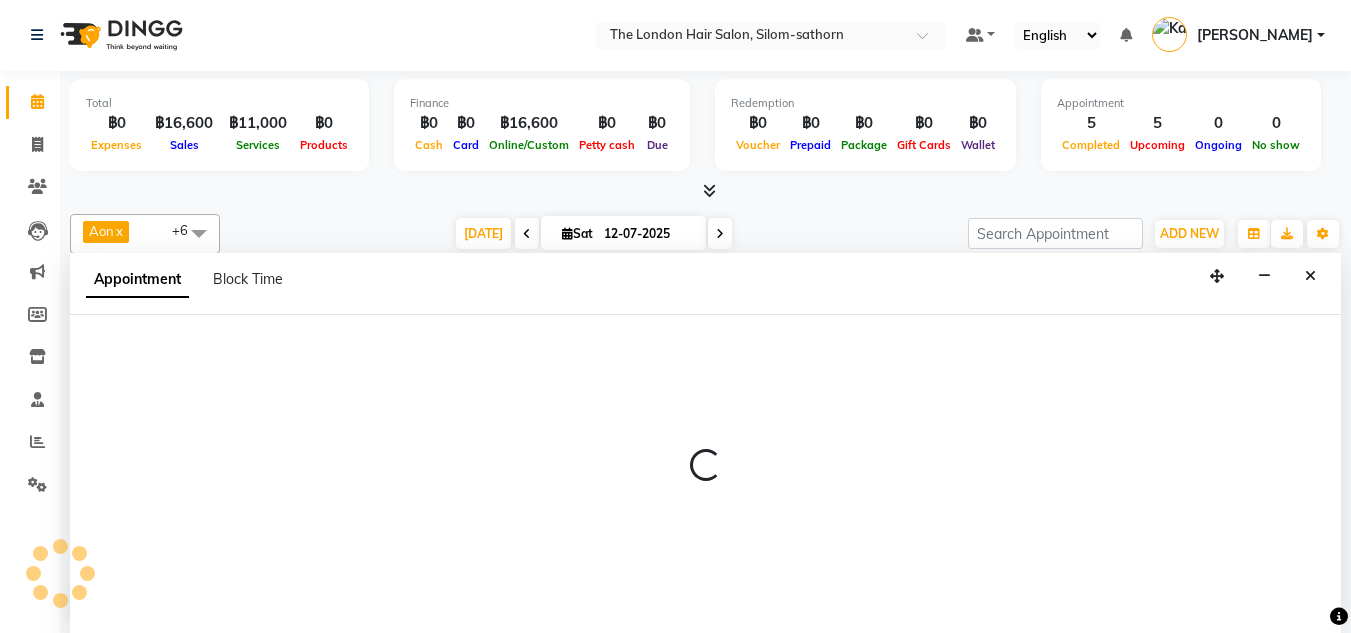 click at bounding box center [705, 474] 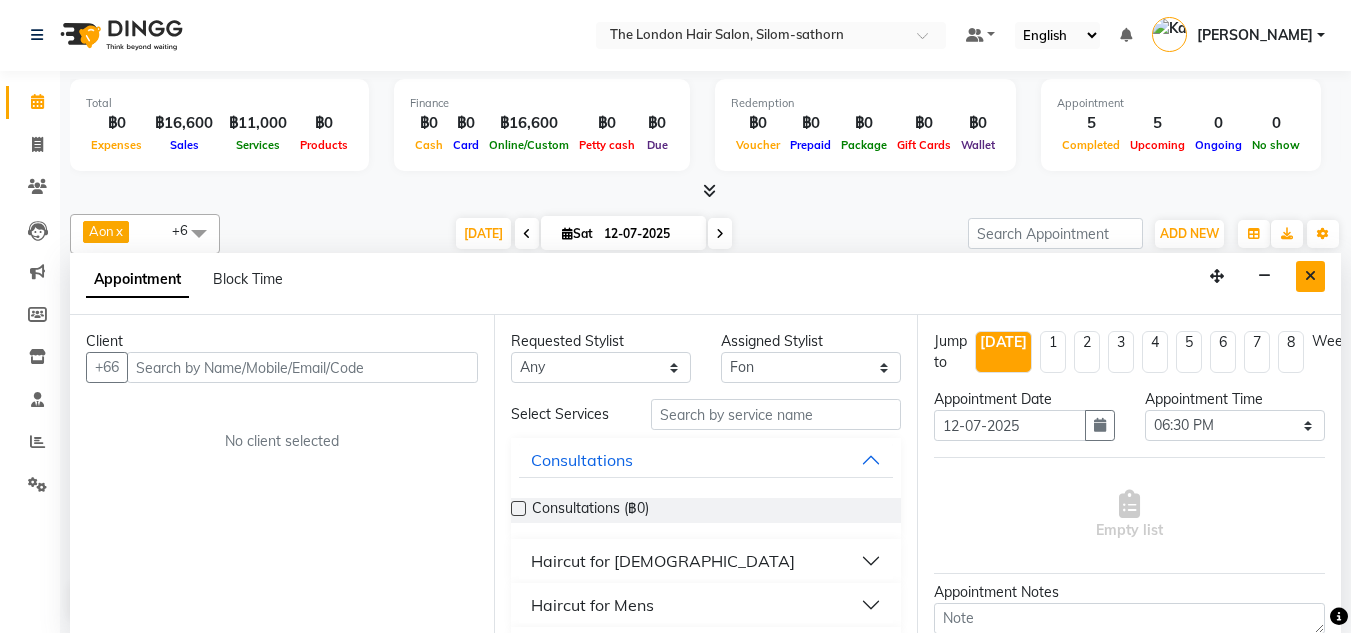 click at bounding box center [1310, 276] 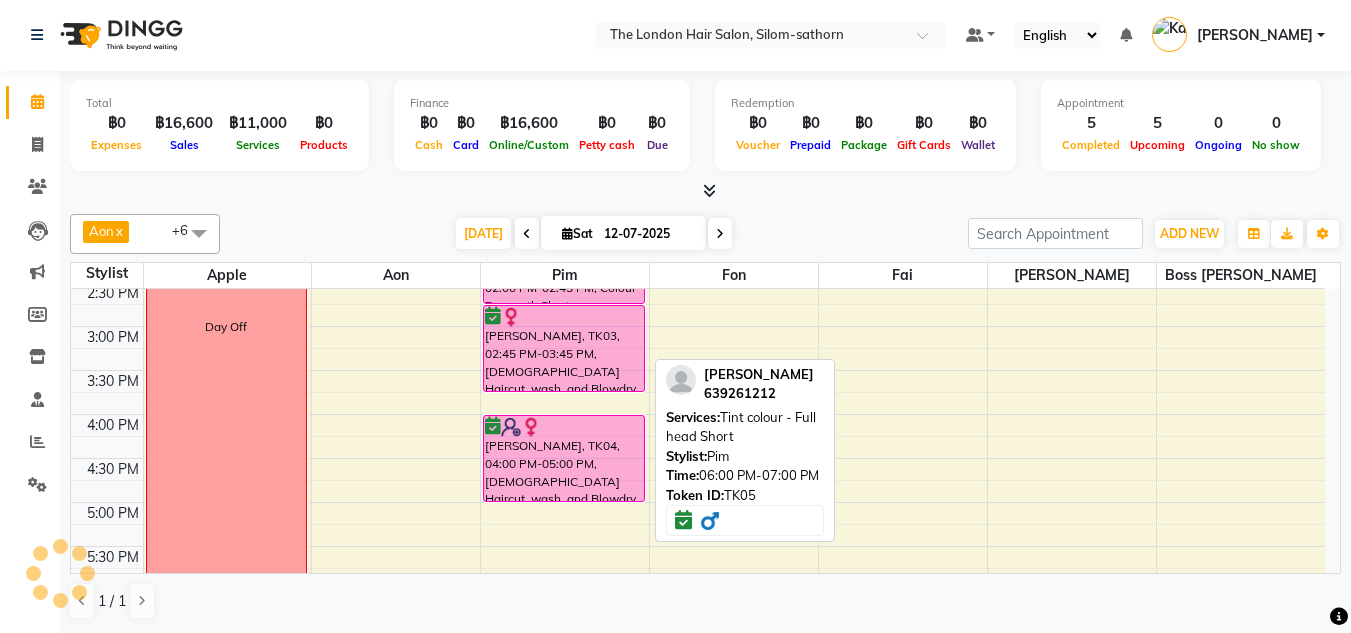 scroll, scrollTop: 489, scrollLeft: 0, axis: vertical 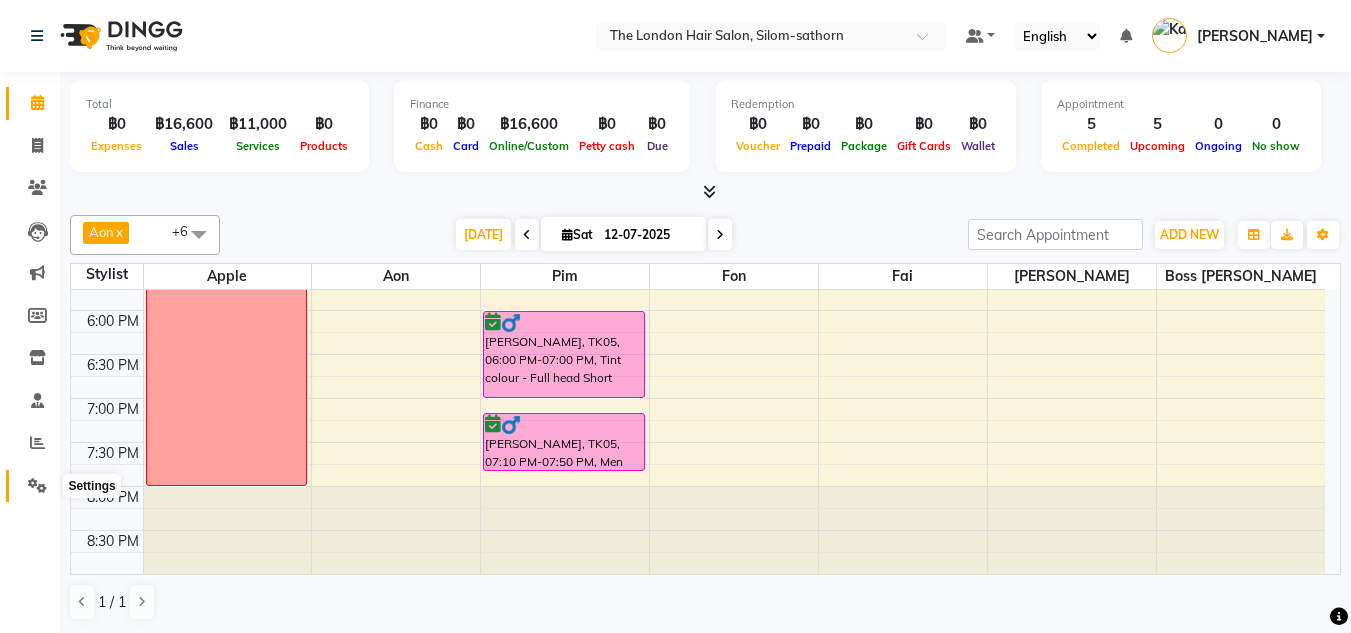 click 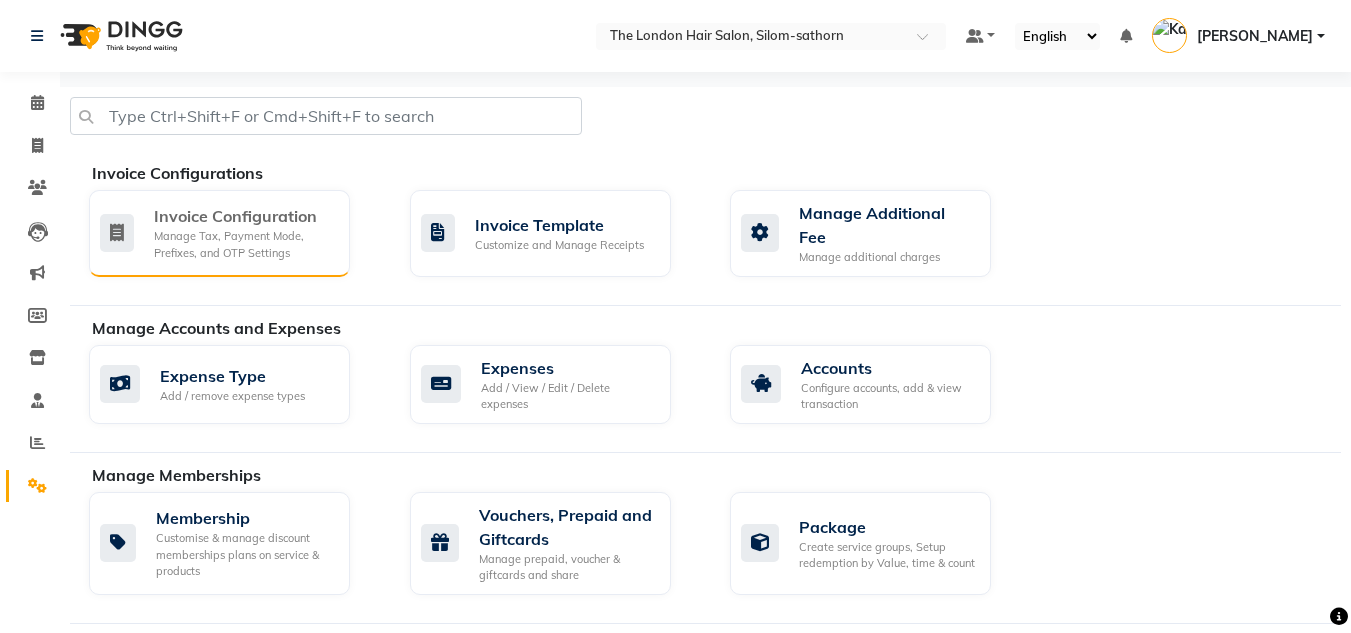 click on "Invoice Configuration Manage Tax, Payment Mode, Prefixes, and OTP Settings" 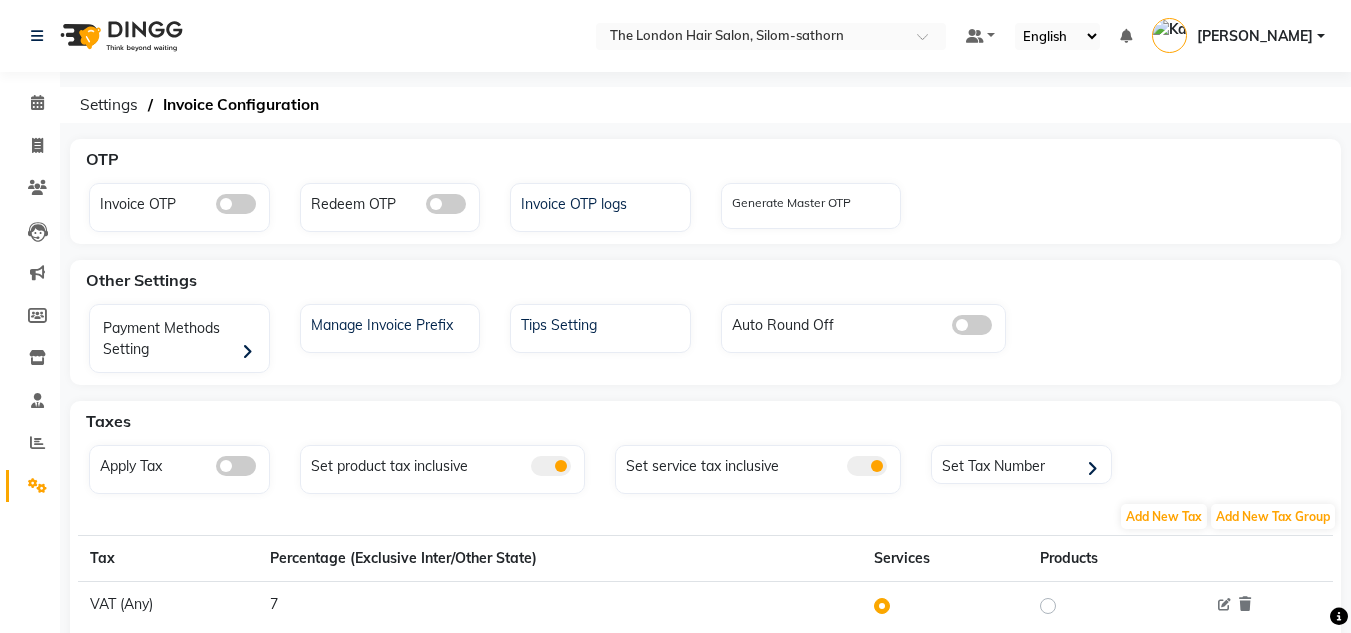 click 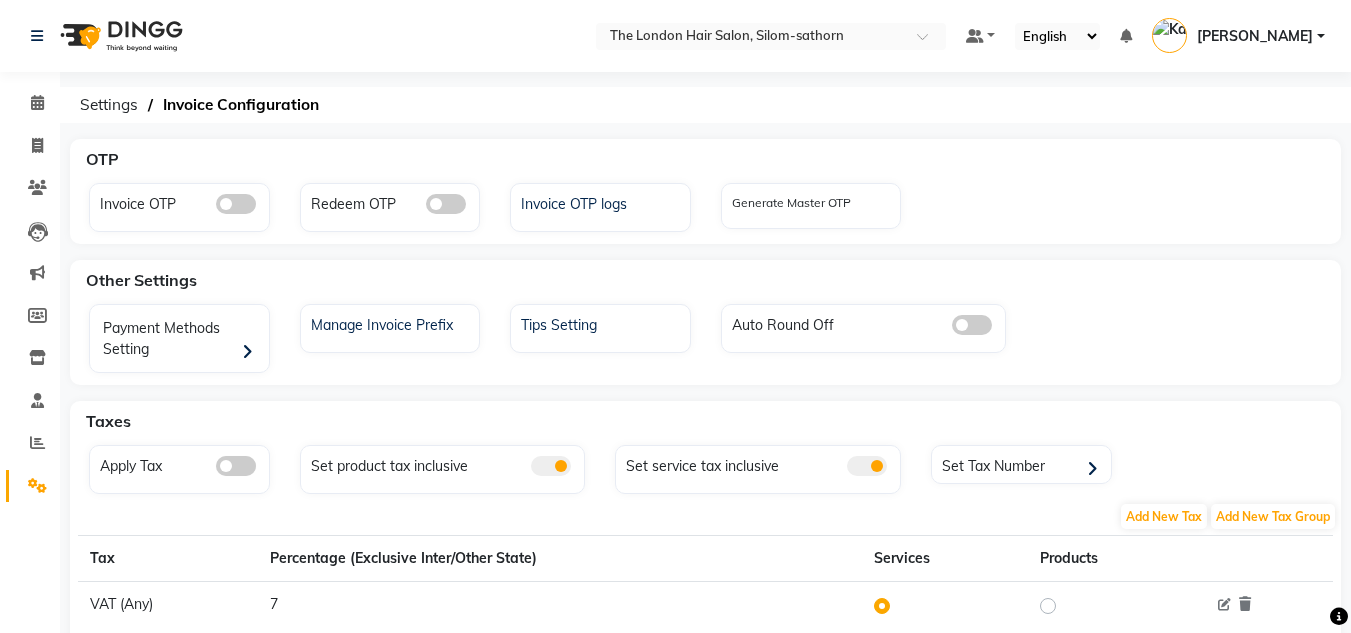 click 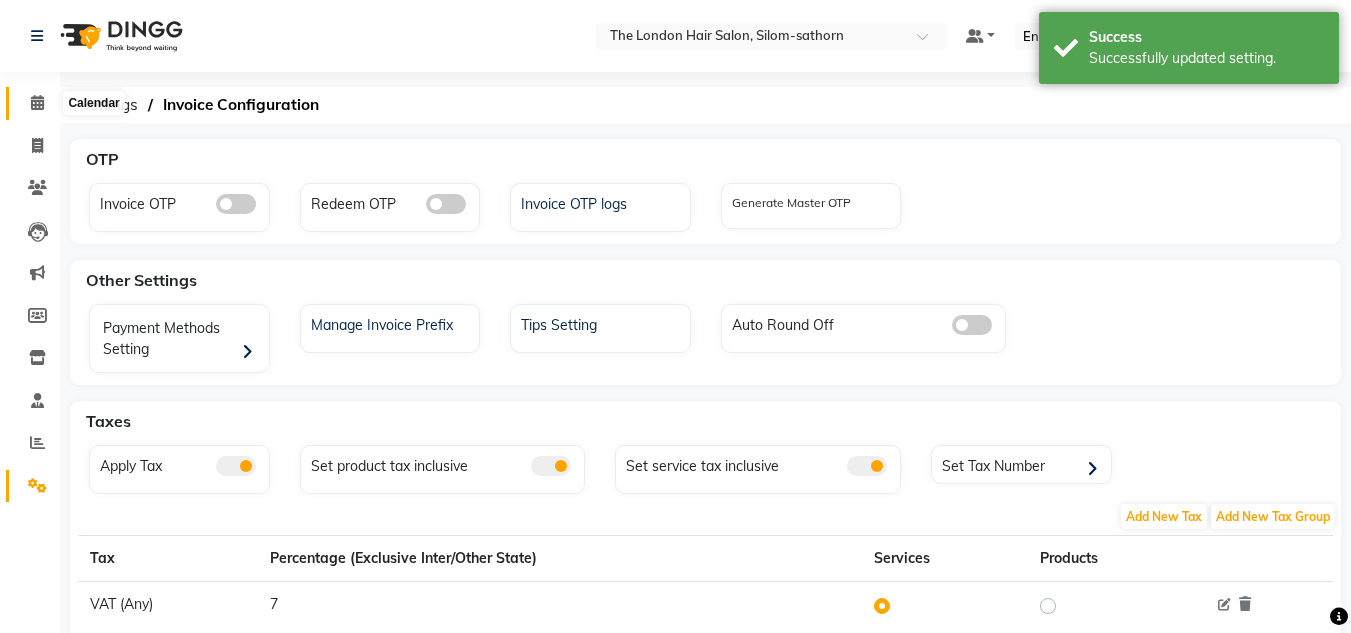 click 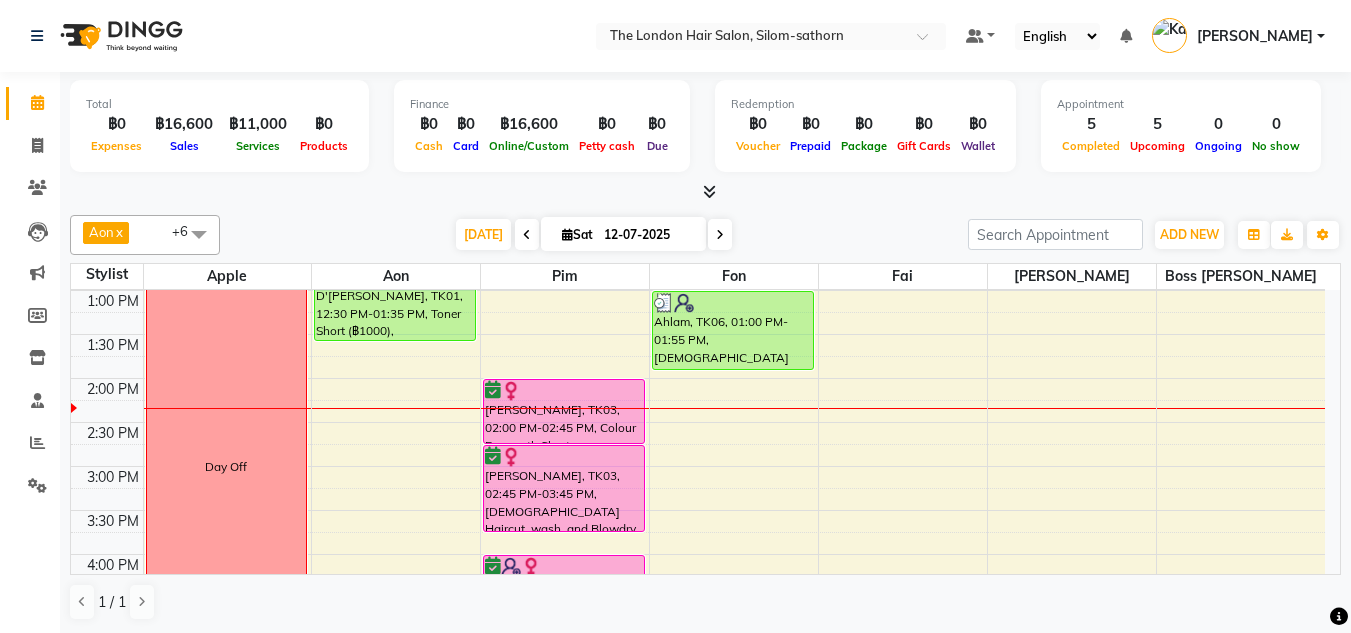 scroll, scrollTop: 348, scrollLeft: 0, axis: vertical 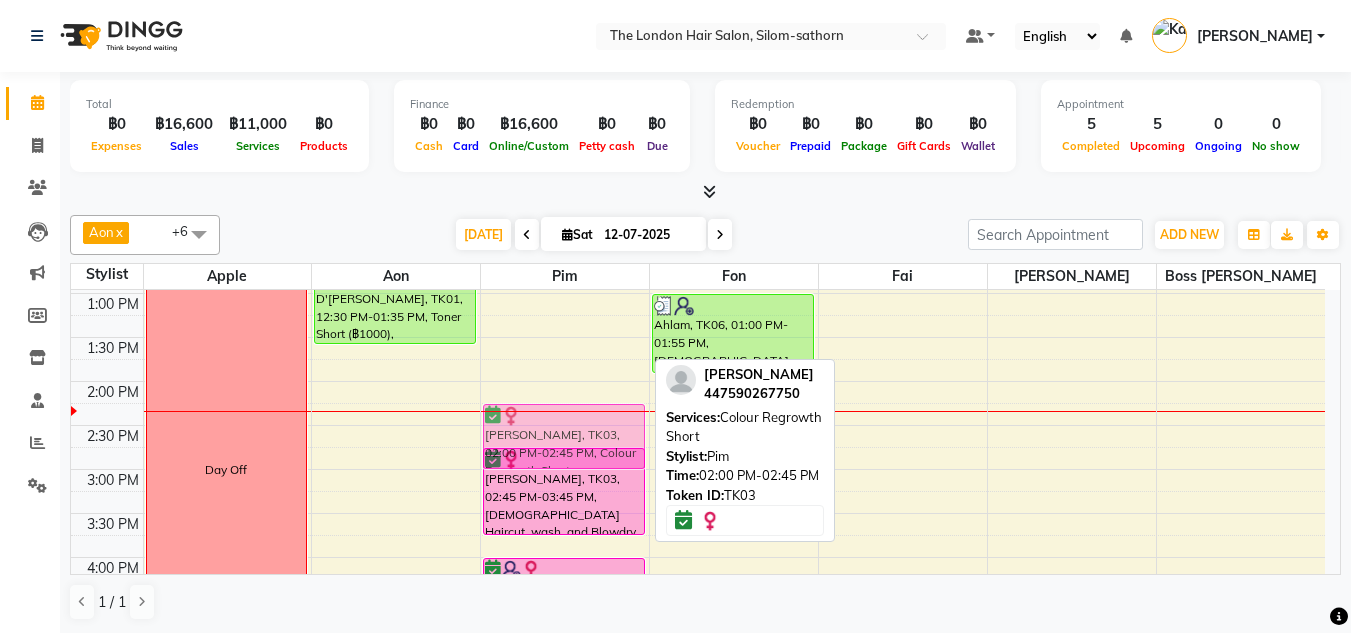 drag, startPoint x: 564, startPoint y: 394, endPoint x: 549, endPoint y: 406, distance: 19.209373 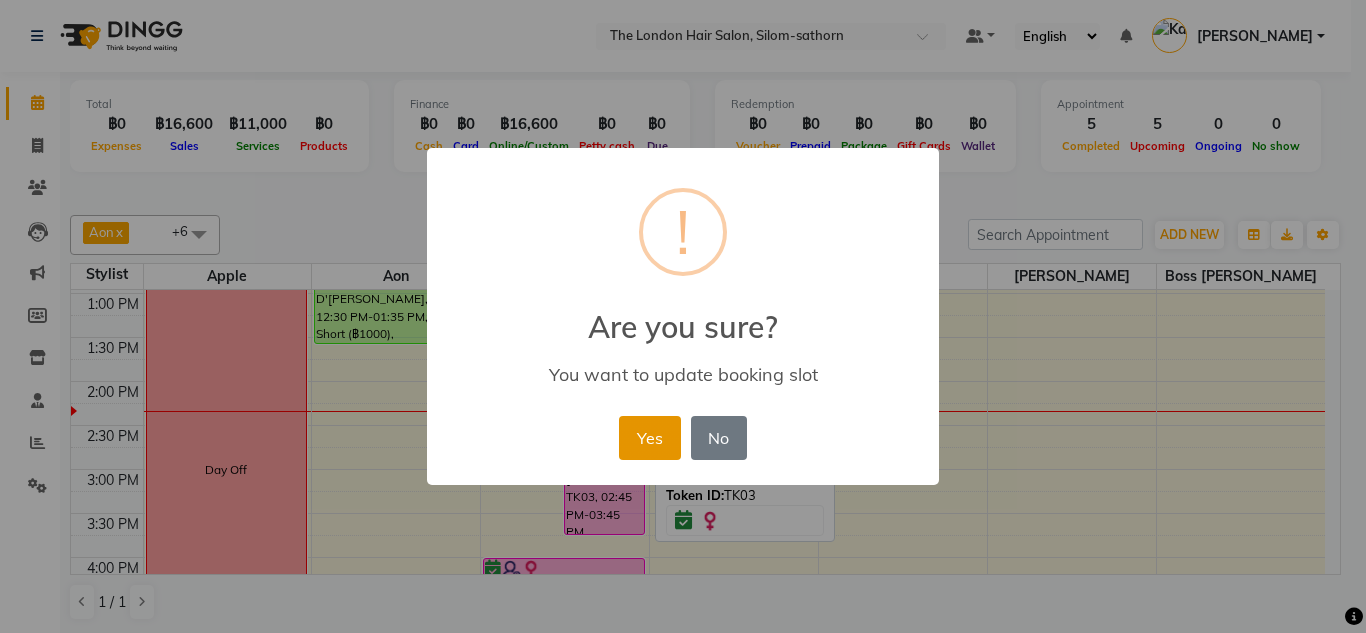 click on "Yes" at bounding box center [649, 438] 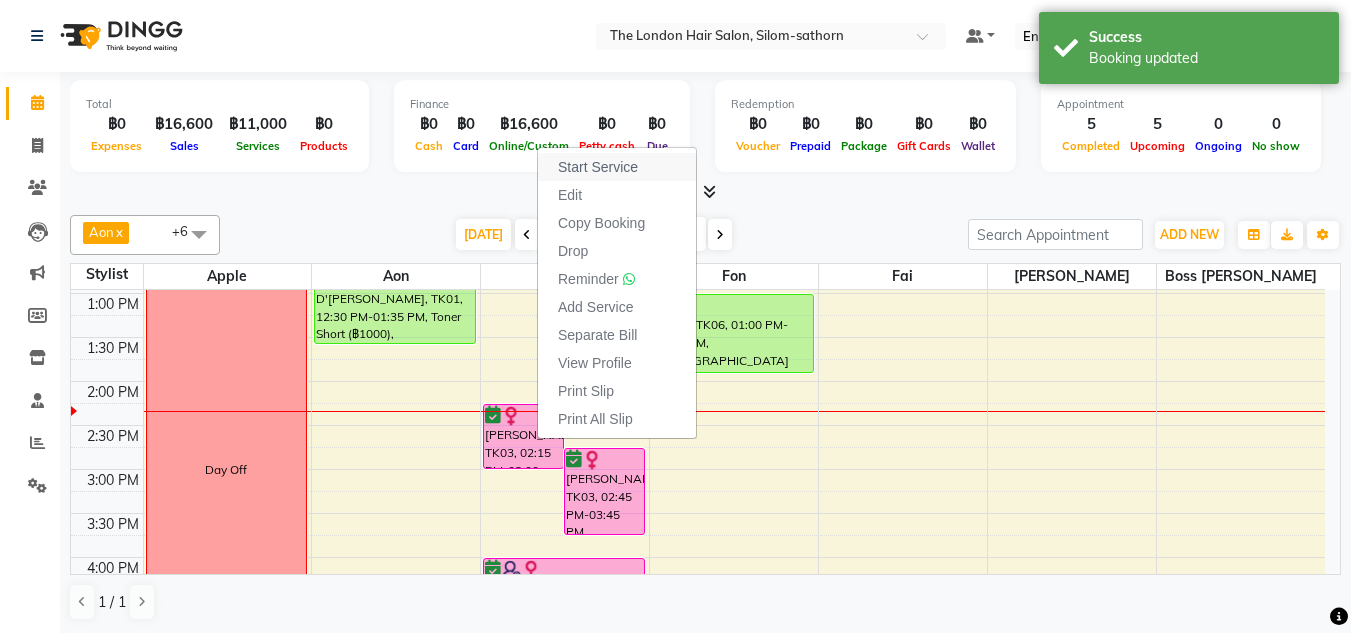 click on "Start Service" at bounding box center (617, 167) 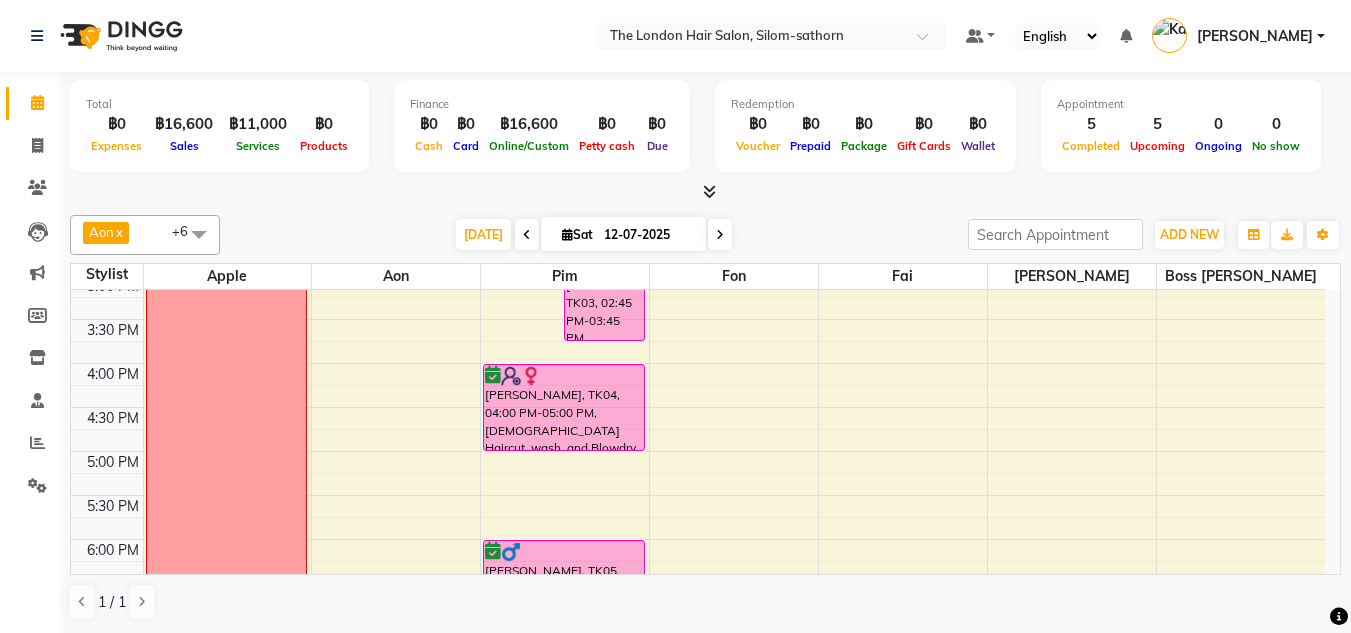 scroll, scrollTop: 541, scrollLeft: 0, axis: vertical 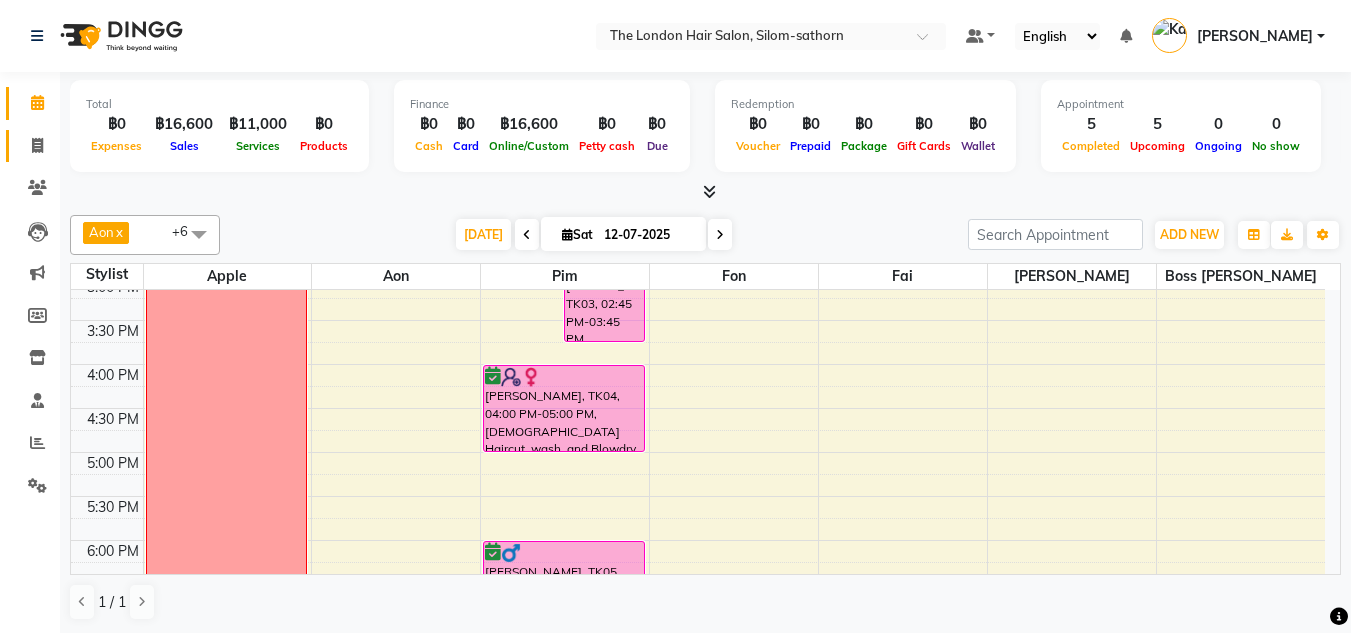 click 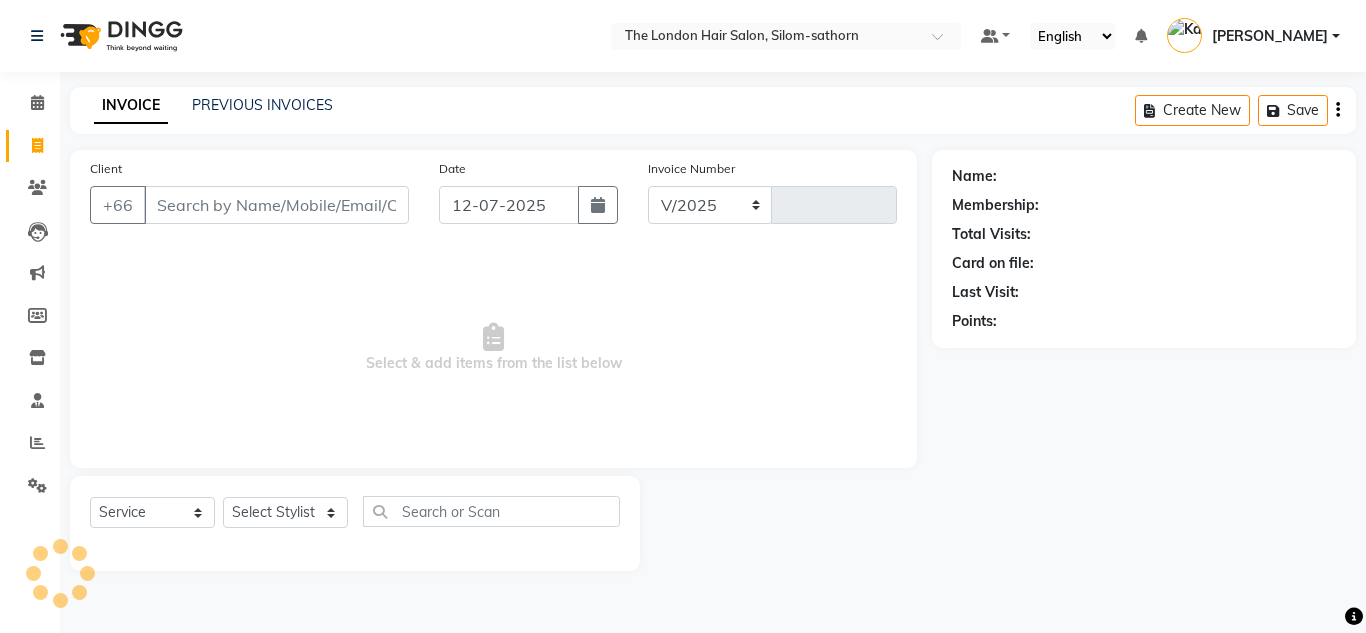 select on "6977" 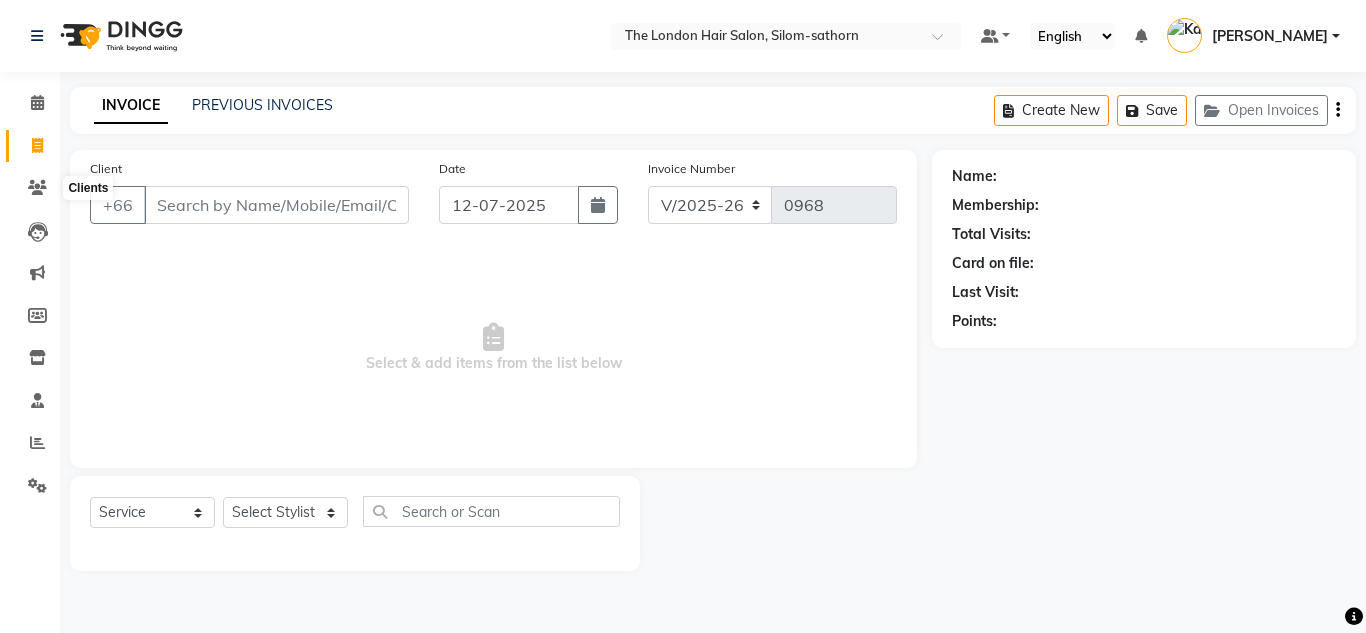 drag, startPoint x: 39, startPoint y: 187, endPoint x: 174, endPoint y: 138, distance: 143.61755 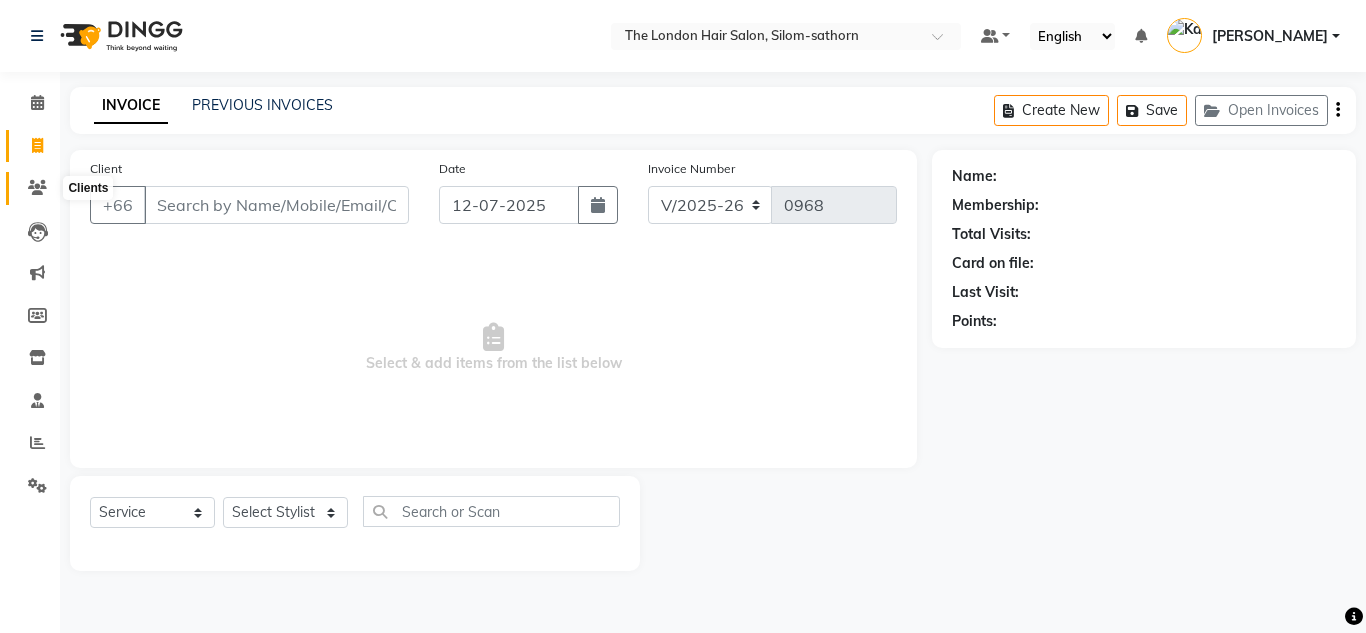 click 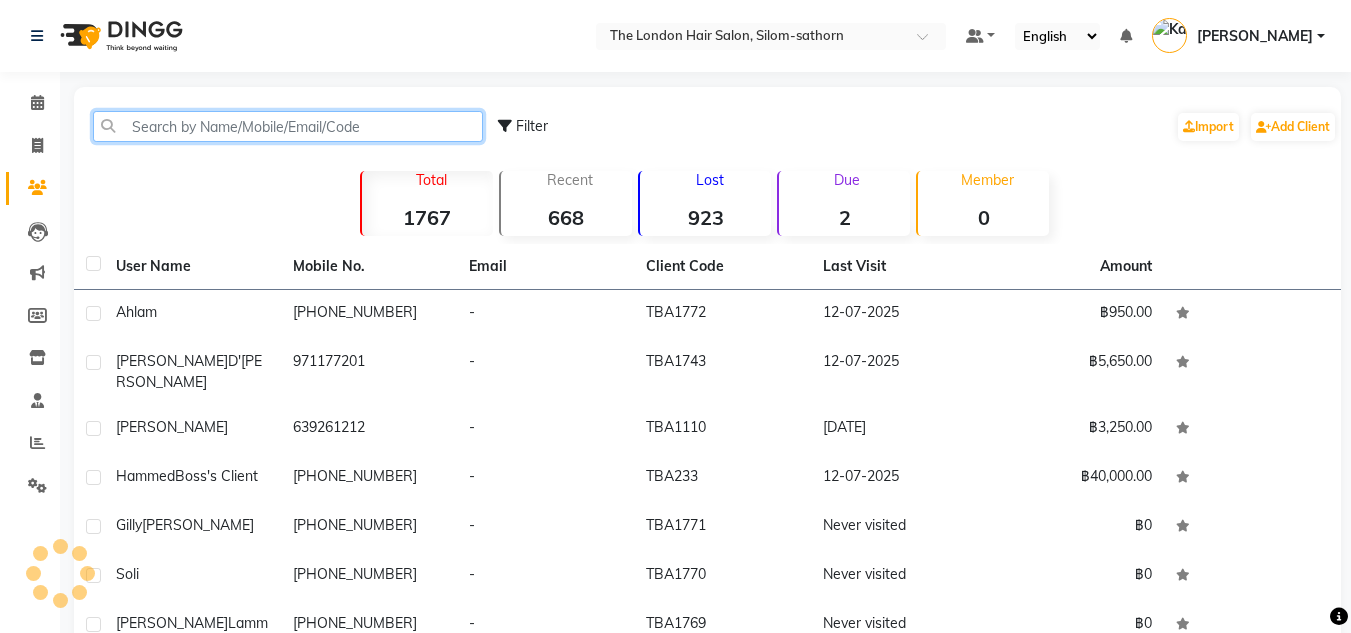 click 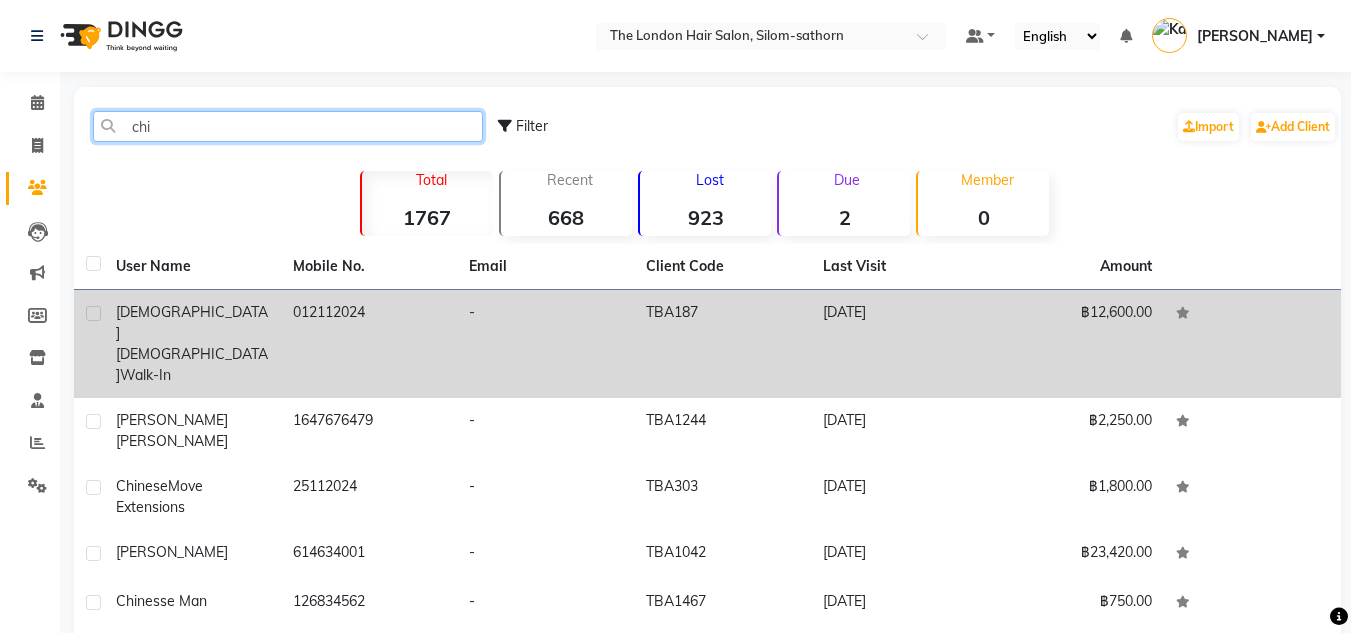type on "chi" 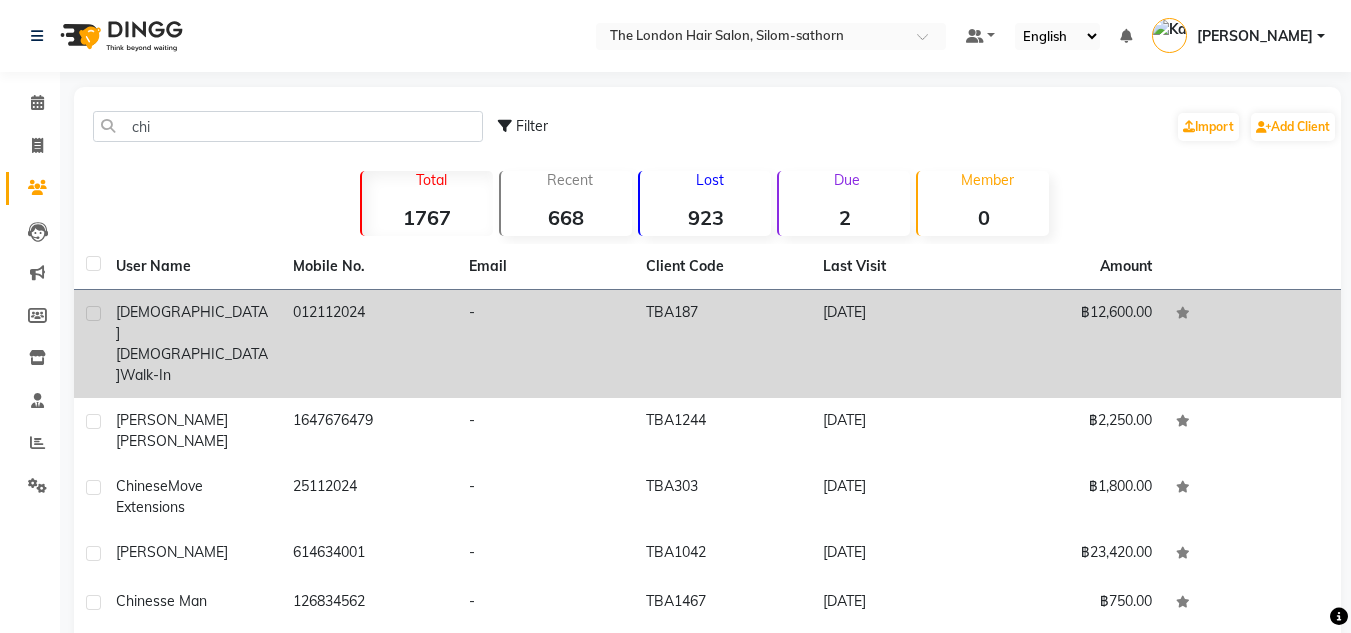 drag, startPoint x: 231, startPoint y: 309, endPoint x: 166, endPoint y: 317, distance: 65.490456 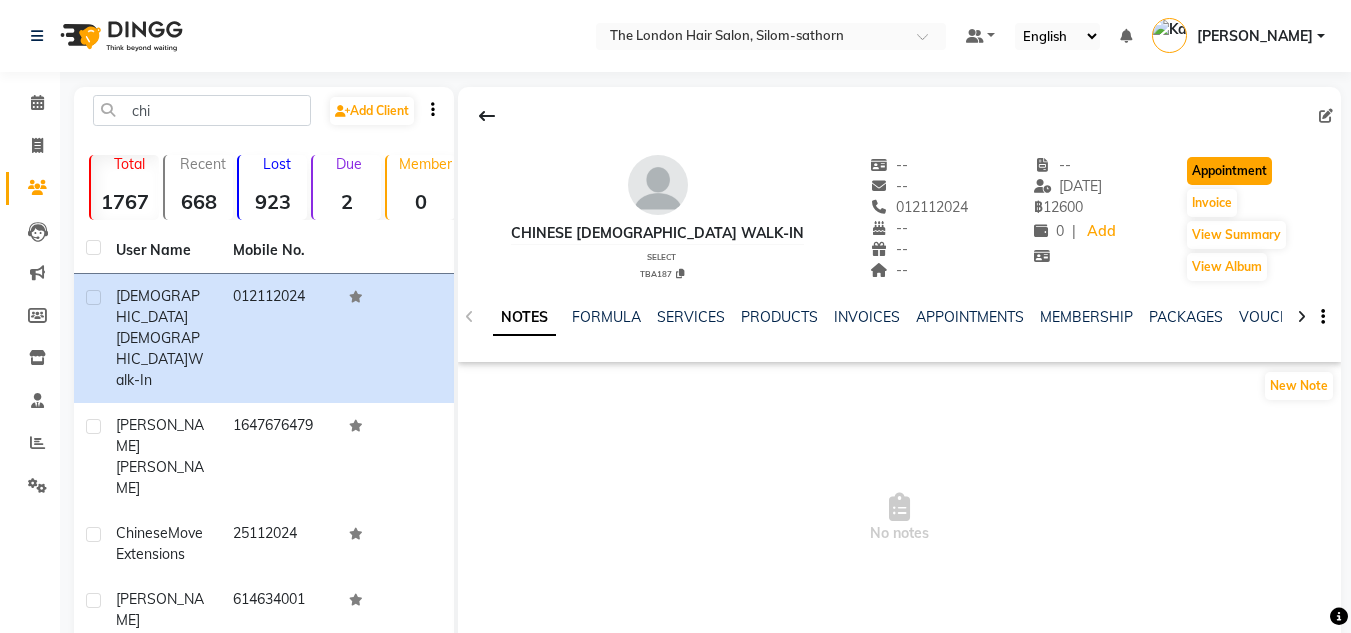 click on "Appointment" 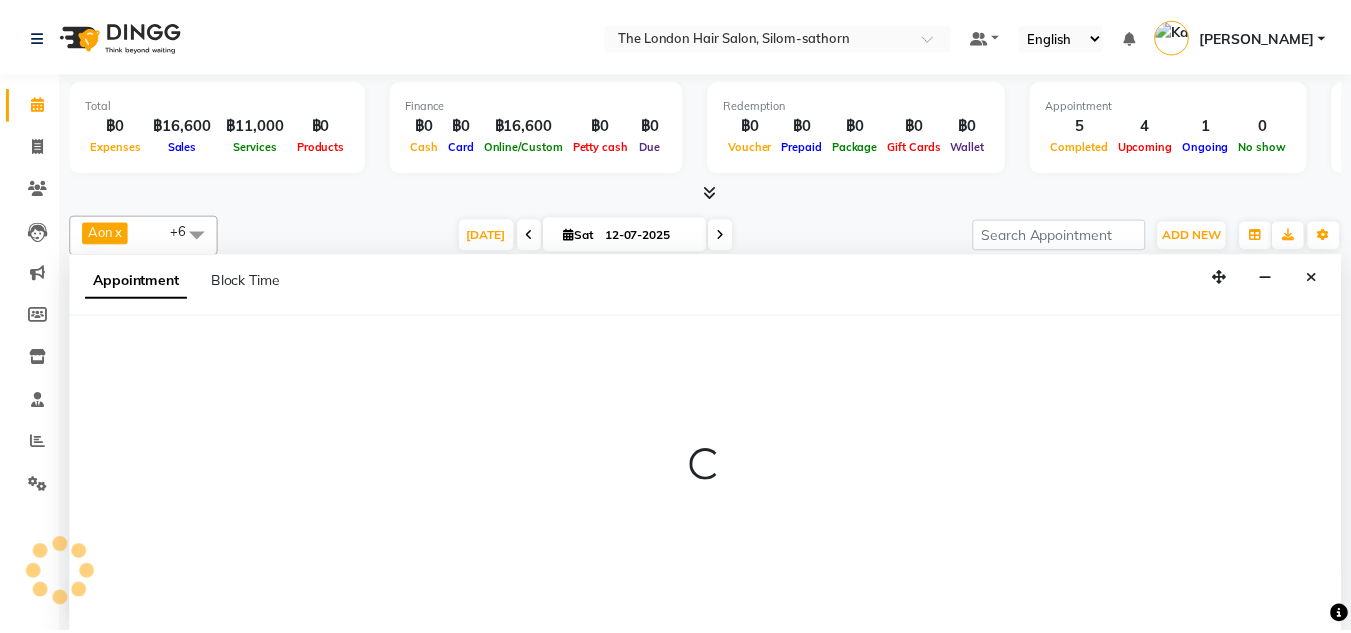 scroll, scrollTop: 0, scrollLeft: 0, axis: both 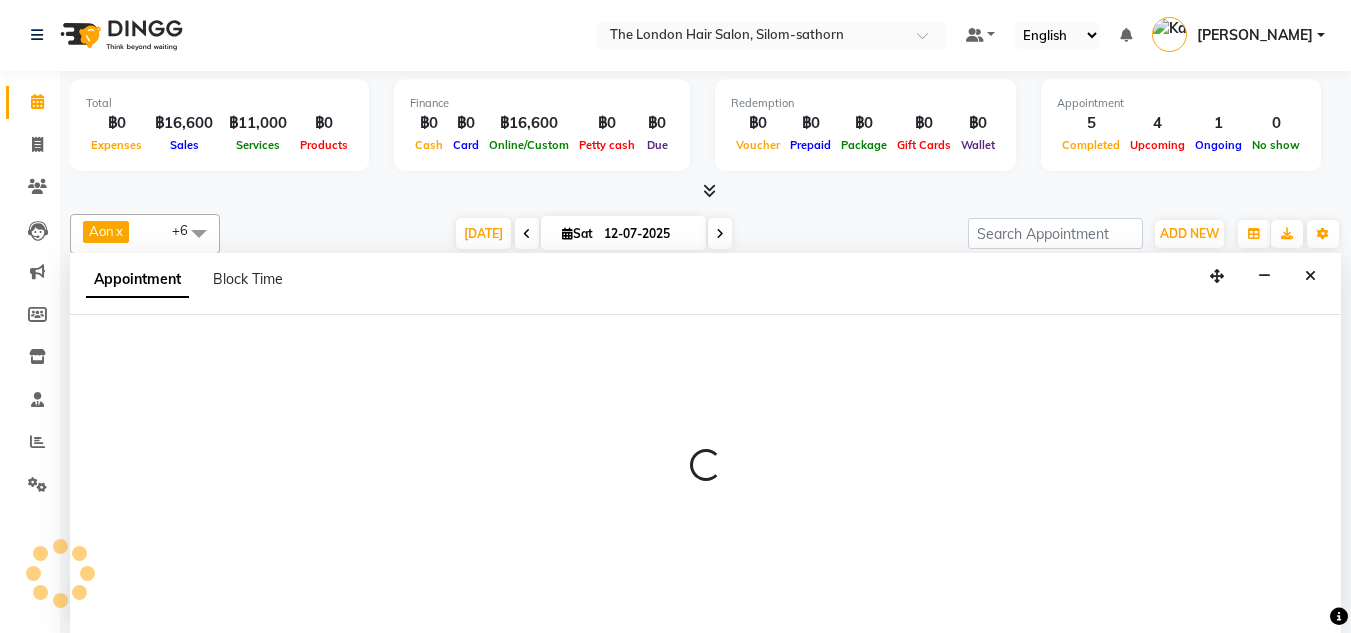 select on "600" 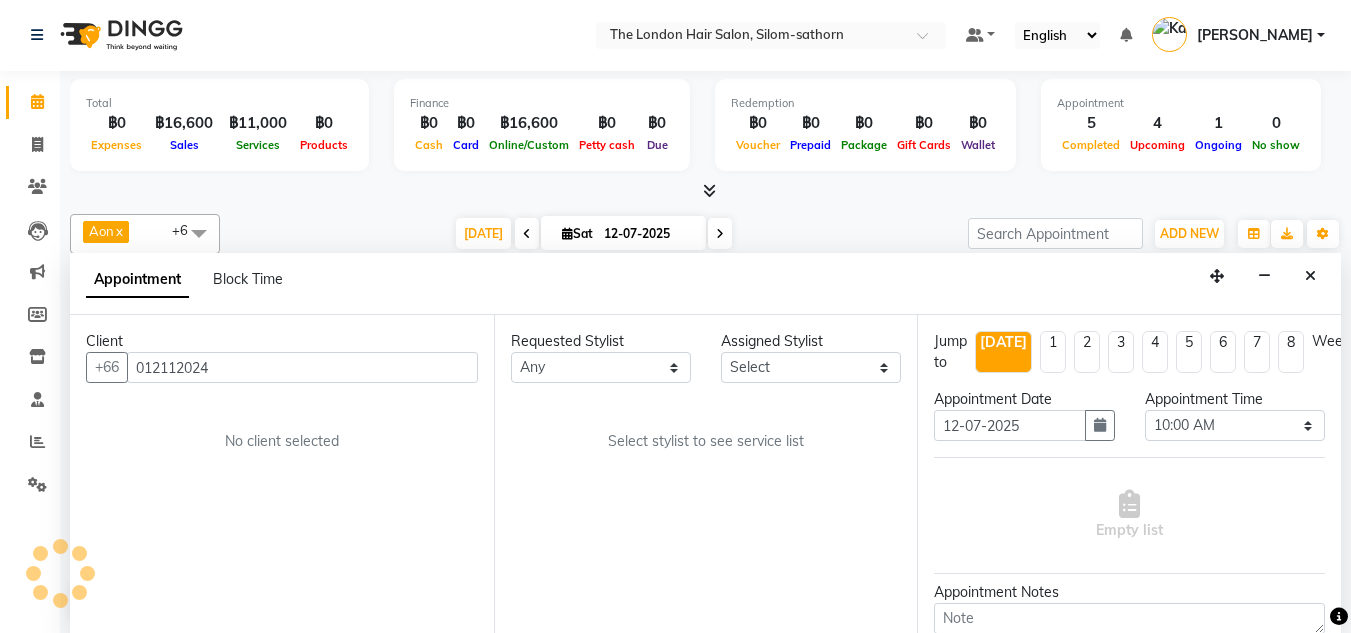 scroll, scrollTop: 441, scrollLeft: 0, axis: vertical 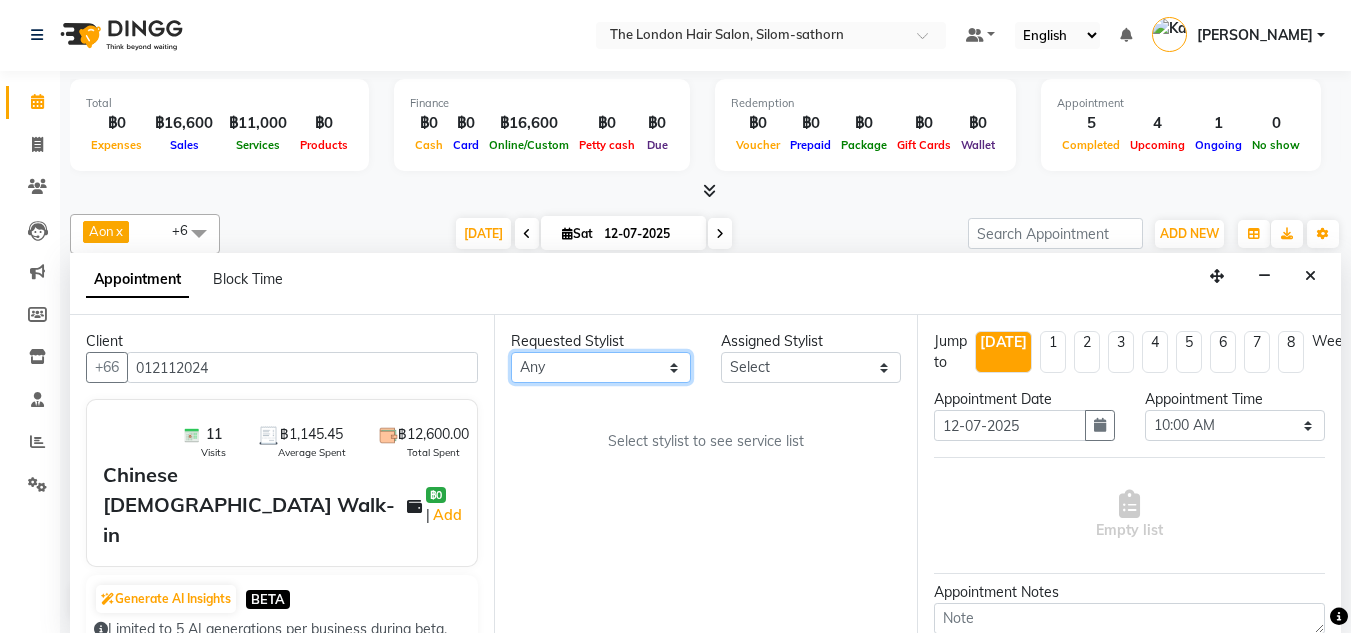 click on "Any Aon Apple   Boss Luke Fai  Fon Kate  Pim" at bounding box center [601, 367] 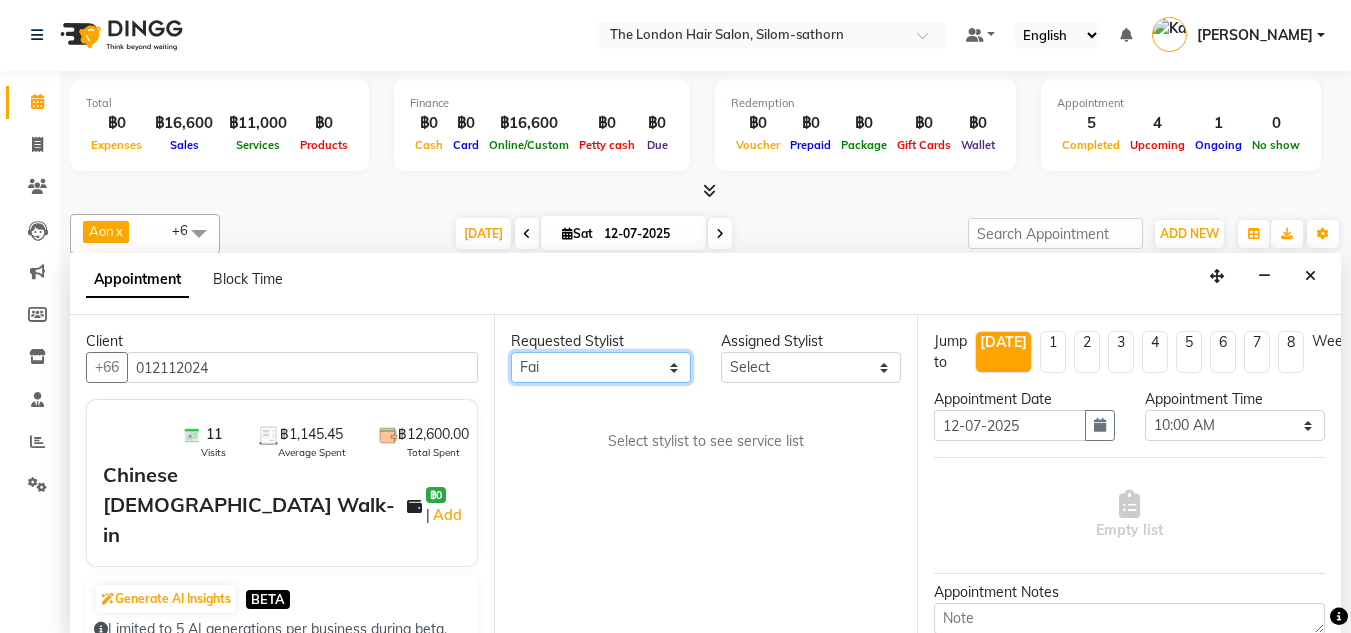 click on "Any Aon Apple   Boss Luke Fai  Fon Kate  Pim" at bounding box center [601, 367] 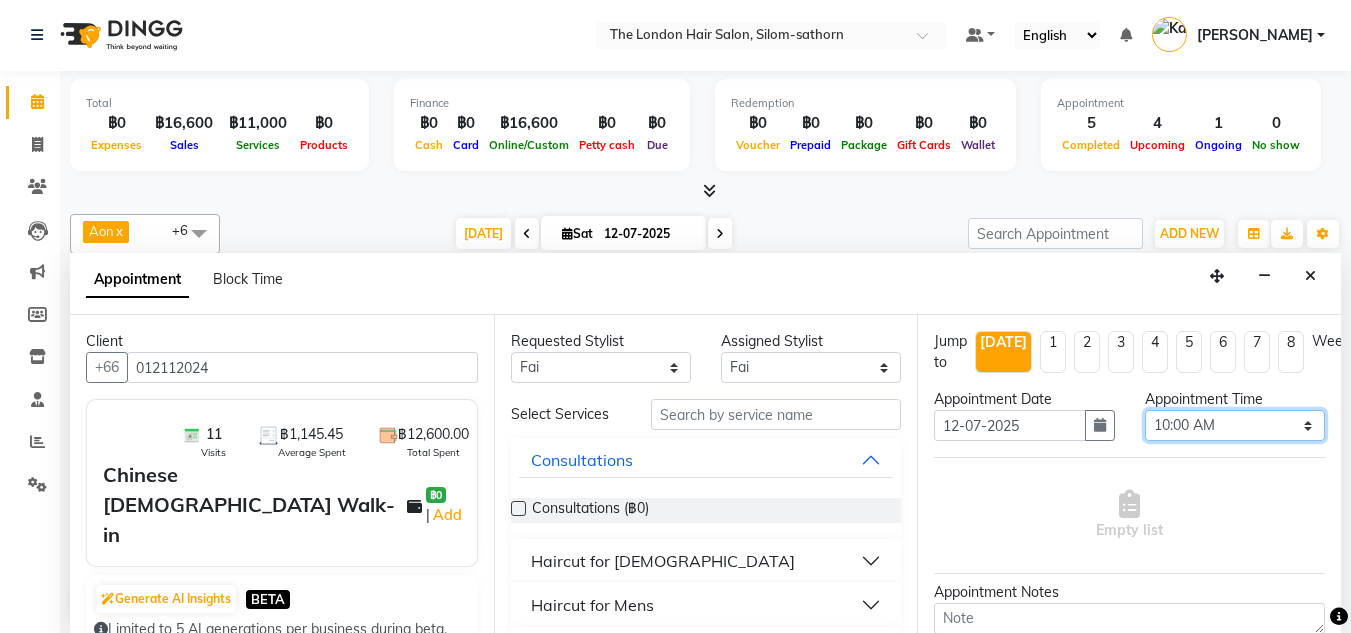 click on "Select 10:00 AM 10:05 AM 10:10 AM 10:15 AM 10:20 AM 10:25 AM 10:30 AM 10:35 AM 10:40 AM 10:45 AM 10:50 AM 10:55 AM 11:00 AM 11:05 AM 11:10 AM 11:15 AM 11:20 AM 11:25 AM 11:30 AM 11:35 AM 11:40 AM 11:45 AM 11:50 AM 11:55 AM 12:00 PM 12:05 PM 12:10 PM 12:15 PM 12:20 PM 12:25 PM 12:30 PM 12:35 PM 12:40 PM 12:45 PM 12:50 PM 12:55 PM 01:00 PM 01:05 PM 01:10 PM 01:15 PM 01:20 PM 01:25 PM 01:30 PM 01:35 PM 01:40 PM 01:45 PM 01:50 PM 01:55 PM 02:00 PM 02:05 PM 02:10 PM 02:15 PM 02:20 PM 02:25 PM 02:30 PM 02:35 PM 02:40 PM 02:45 PM 02:50 PM 02:55 PM 03:00 PM 03:05 PM 03:10 PM 03:15 PM 03:20 PM 03:25 PM 03:30 PM 03:35 PM 03:40 PM 03:45 PM 03:50 PM 03:55 PM 04:00 PM 04:05 PM 04:10 PM 04:15 PM 04:20 PM 04:25 PM 04:30 PM 04:35 PM 04:40 PM 04:45 PM 04:50 PM 04:55 PM 05:00 PM 05:05 PM 05:10 PM 05:15 PM 05:20 PM 05:25 PM 05:30 PM 05:35 PM 05:40 PM 05:45 PM 05:50 PM 05:55 PM 06:00 PM 06:05 PM 06:10 PM 06:15 PM 06:20 PM 06:25 PM 06:30 PM 06:35 PM 06:40 PM 06:45 PM 06:50 PM 06:55 PM 07:00 PM 07:05 PM 07:10 PM 07:15 PM 07:20 PM" at bounding box center (1235, 425) 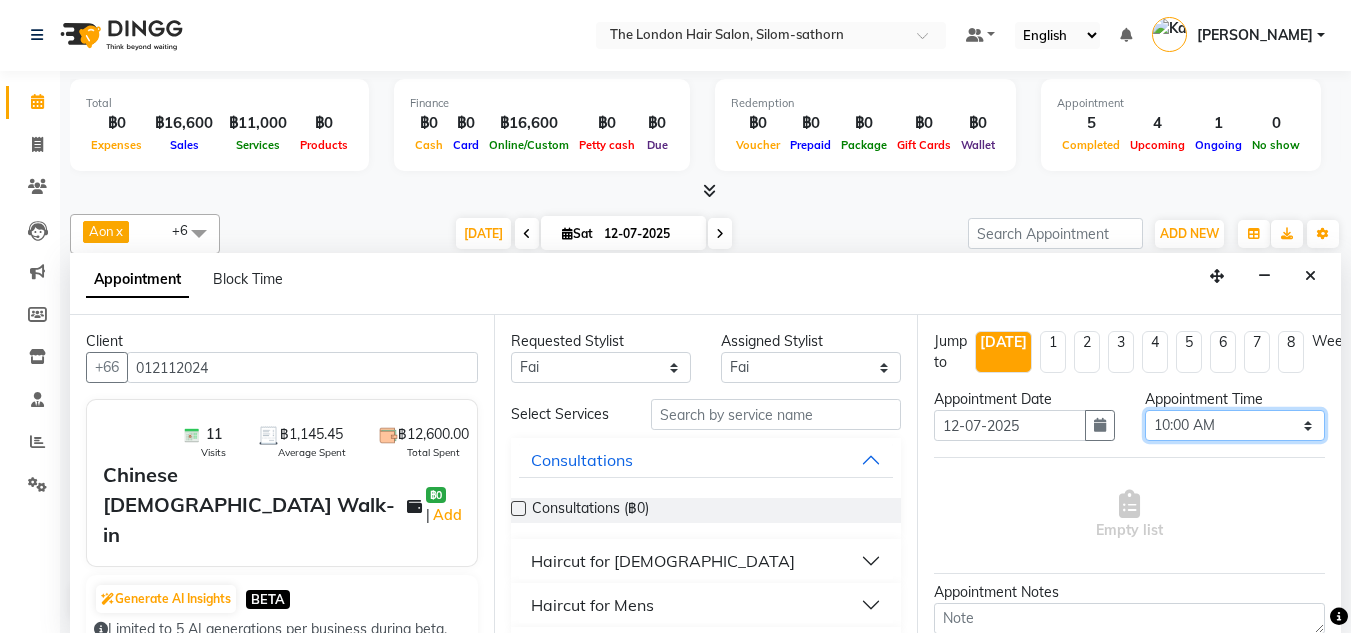 select on "850" 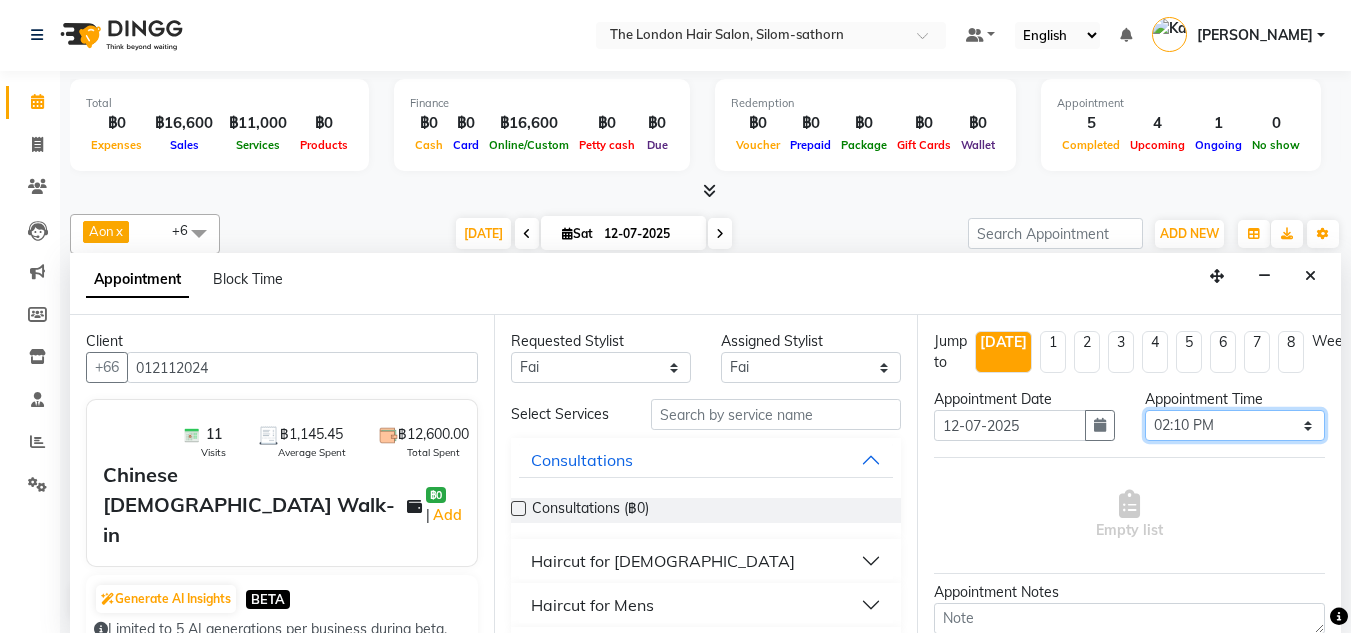click on "Select 10:00 AM 10:05 AM 10:10 AM 10:15 AM 10:20 AM 10:25 AM 10:30 AM 10:35 AM 10:40 AM 10:45 AM 10:50 AM 10:55 AM 11:00 AM 11:05 AM 11:10 AM 11:15 AM 11:20 AM 11:25 AM 11:30 AM 11:35 AM 11:40 AM 11:45 AM 11:50 AM 11:55 AM 12:00 PM 12:05 PM 12:10 PM 12:15 PM 12:20 PM 12:25 PM 12:30 PM 12:35 PM 12:40 PM 12:45 PM 12:50 PM 12:55 PM 01:00 PM 01:05 PM 01:10 PM 01:15 PM 01:20 PM 01:25 PM 01:30 PM 01:35 PM 01:40 PM 01:45 PM 01:50 PM 01:55 PM 02:00 PM 02:05 PM 02:10 PM 02:15 PM 02:20 PM 02:25 PM 02:30 PM 02:35 PM 02:40 PM 02:45 PM 02:50 PM 02:55 PM 03:00 PM 03:05 PM 03:10 PM 03:15 PM 03:20 PM 03:25 PM 03:30 PM 03:35 PM 03:40 PM 03:45 PM 03:50 PM 03:55 PM 04:00 PM 04:05 PM 04:10 PM 04:15 PM 04:20 PM 04:25 PM 04:30 PM 04:35 PM 04:40 PM 04:45 PM 04:50 PM 04:55 PM 05:00 PM 05:05 PM 05:10 PM 05:15 PM 05:20 PM 05:25 PM 05:30 PM 05:35 PM 05:40 PM 05:45 PM 05:50 PM 05:55 PM 06:00 PM 06:05 PM 06:10 PM 06:15 PM 06:20 PM 06:25 PM 06:30 PM 06:35 PM 06:40 PM 06:45 PM 06:50 PM 06:55 PM 07:00 PM 07:05 PM 07:10 PM 07:15 PM 07:20 PM" at bounding box center [1235, 425] 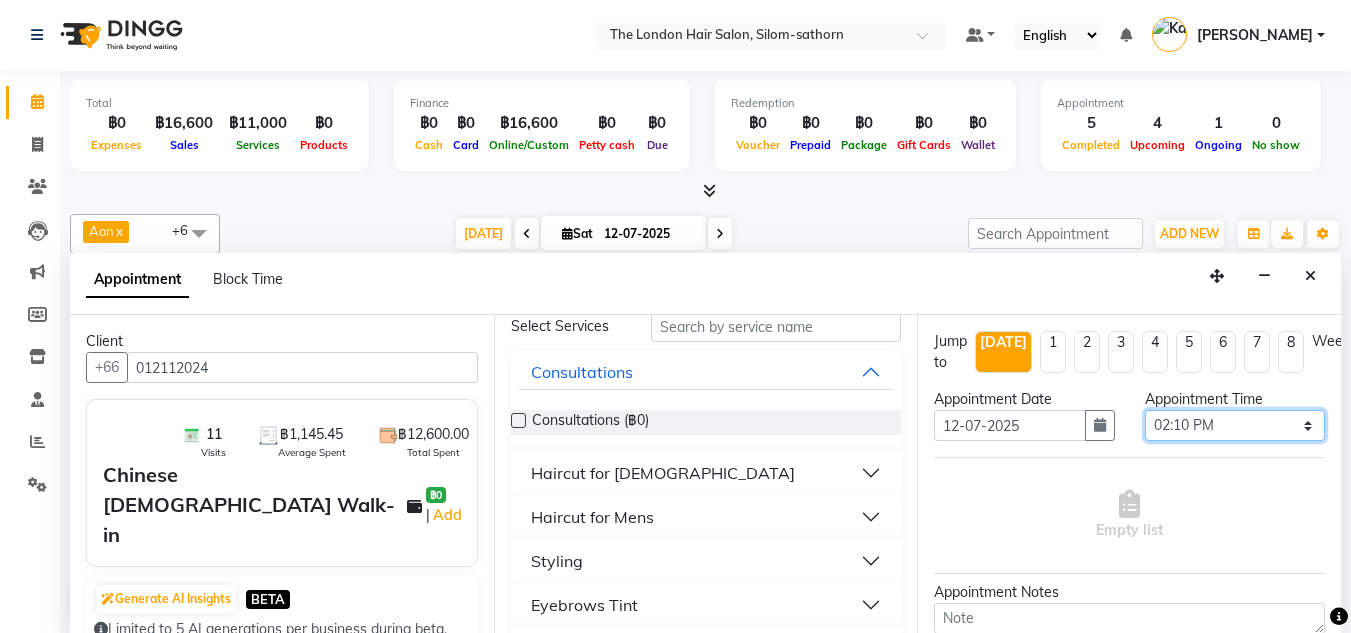 scroll, scrollTop: 89, scrollLeft: 0, axis: vertical 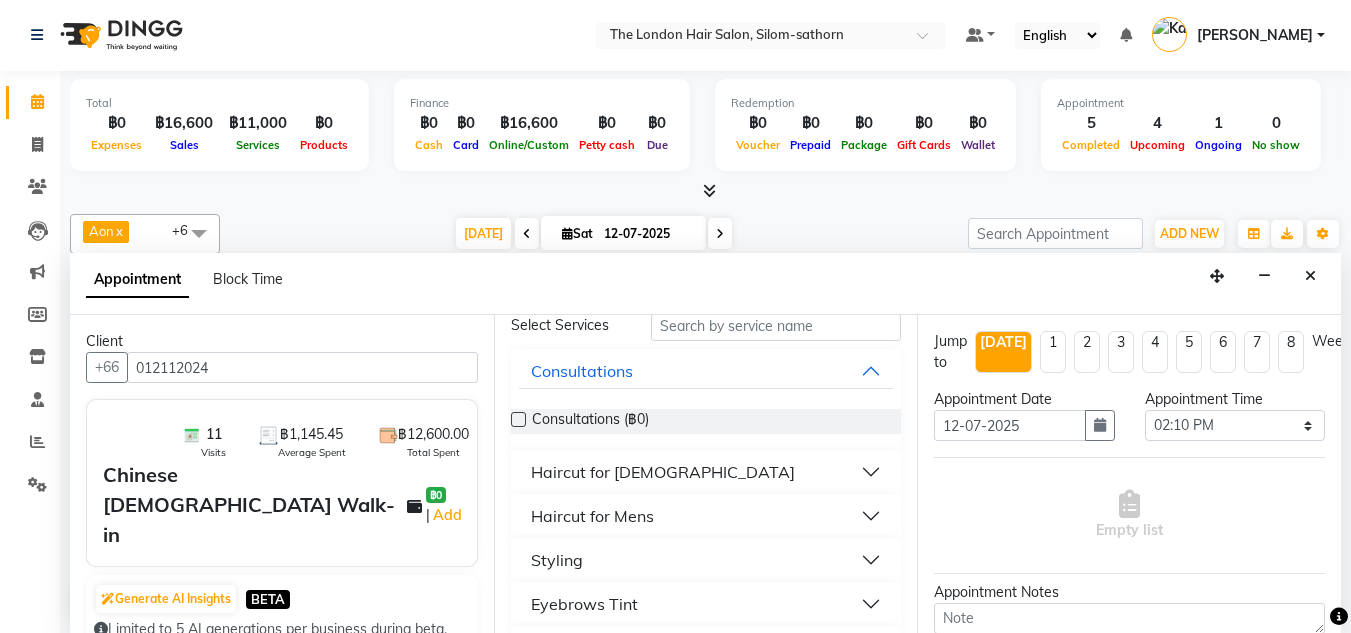 click on "Styling" at bounding box center (557, 560) 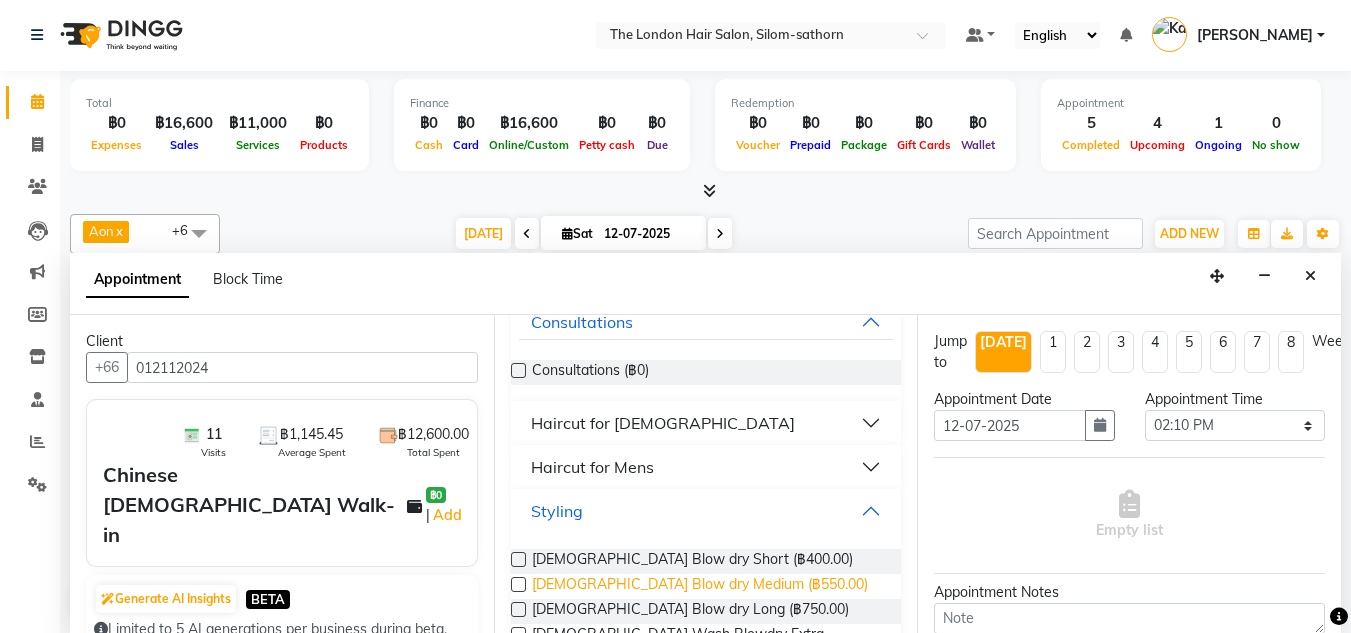 scroll, scrollTop: 139, scrollLeft: 0, axis: vertical 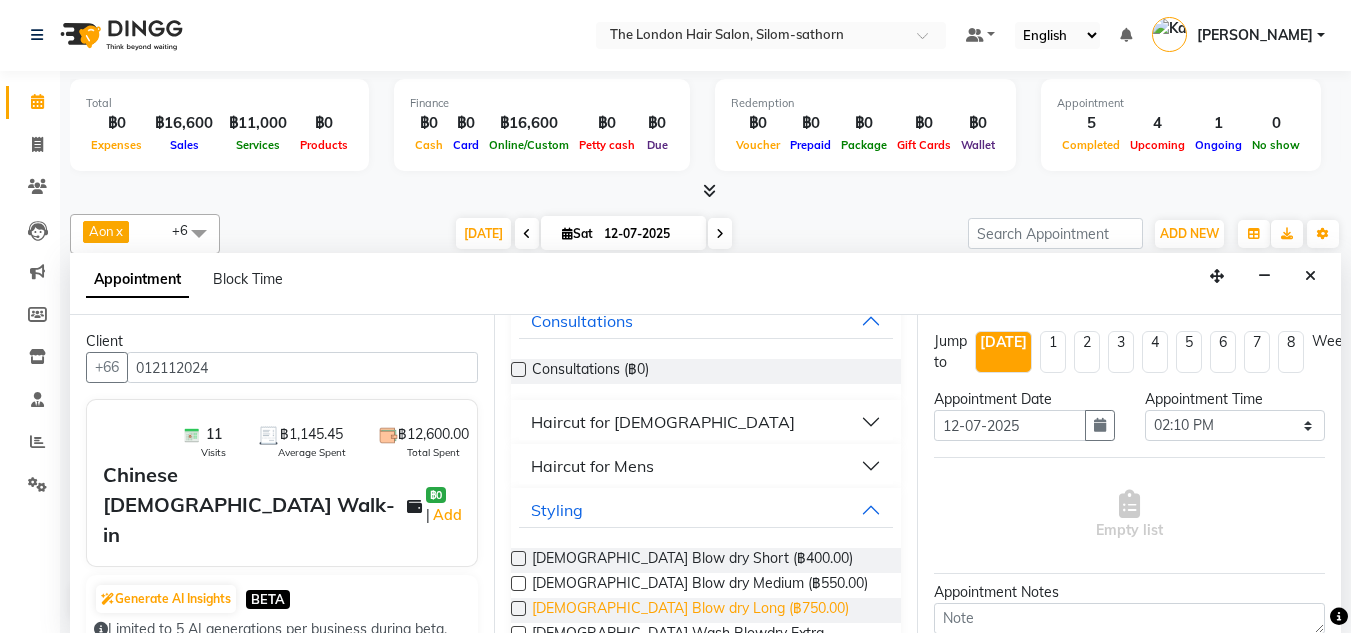 drag, startPoint x: 666, startPoint y: 613, endPoint x: 545, endPoint y: 606, distance: 121.20231 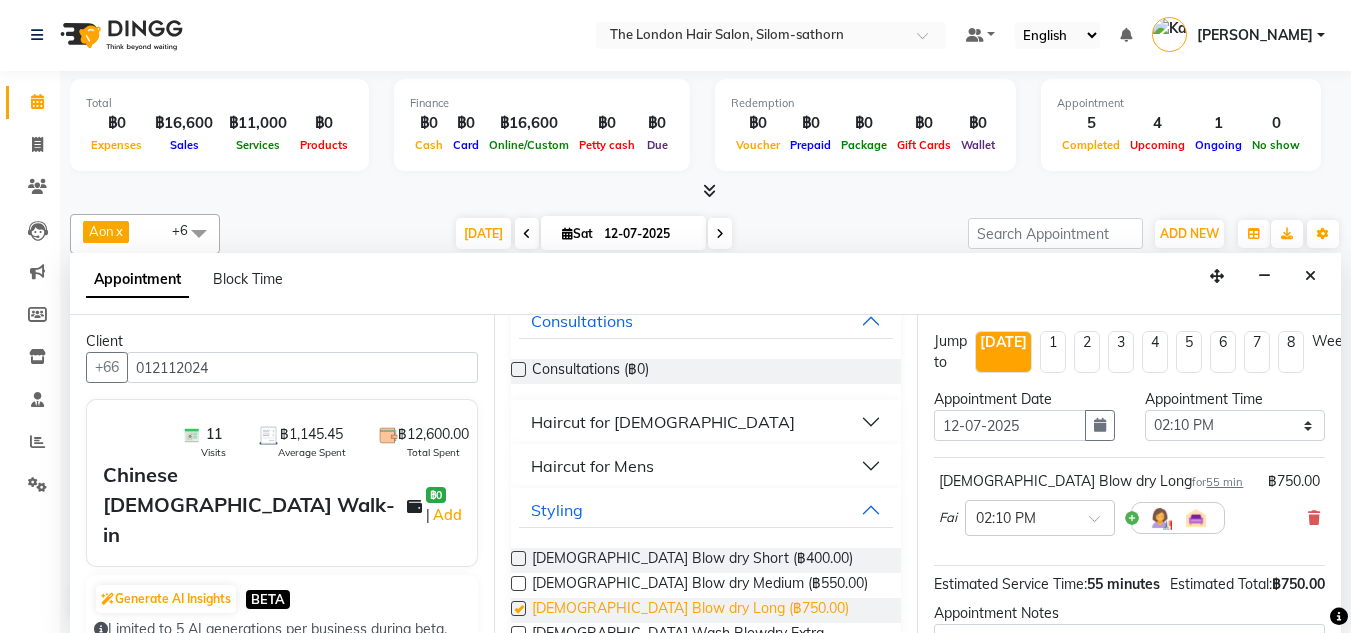 checkbox on "false" 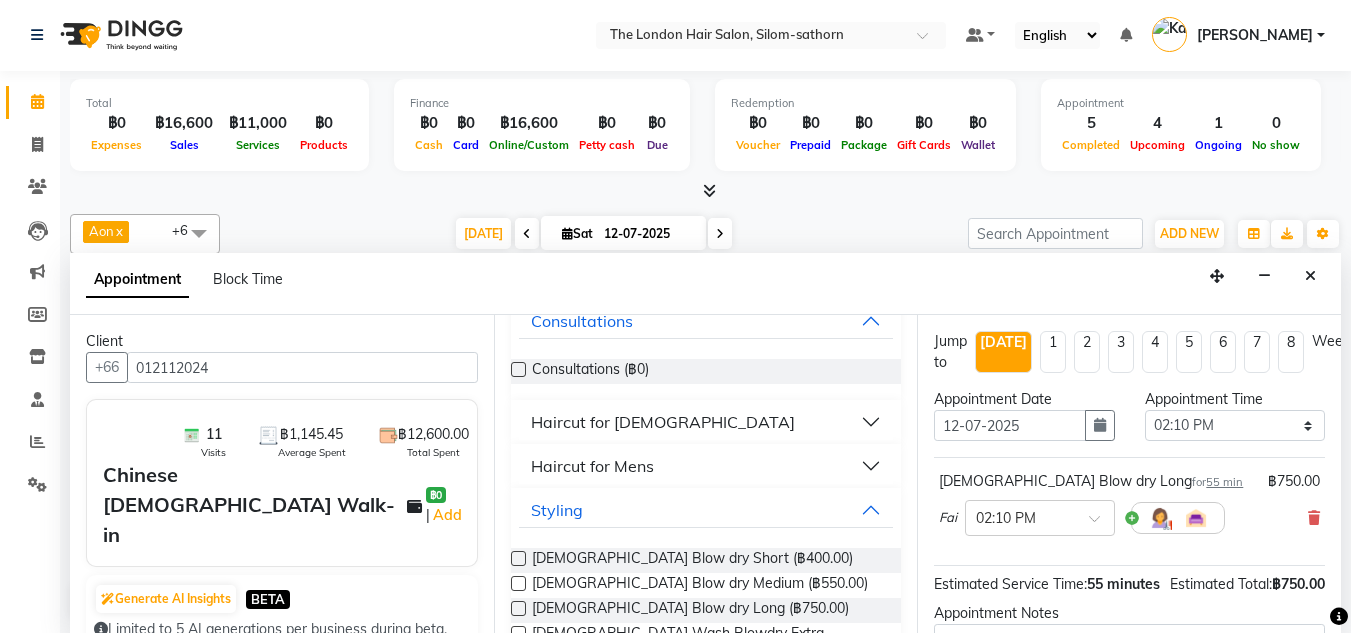 scroll, scrollTop: 0, scrollLeft: 0, axis: both 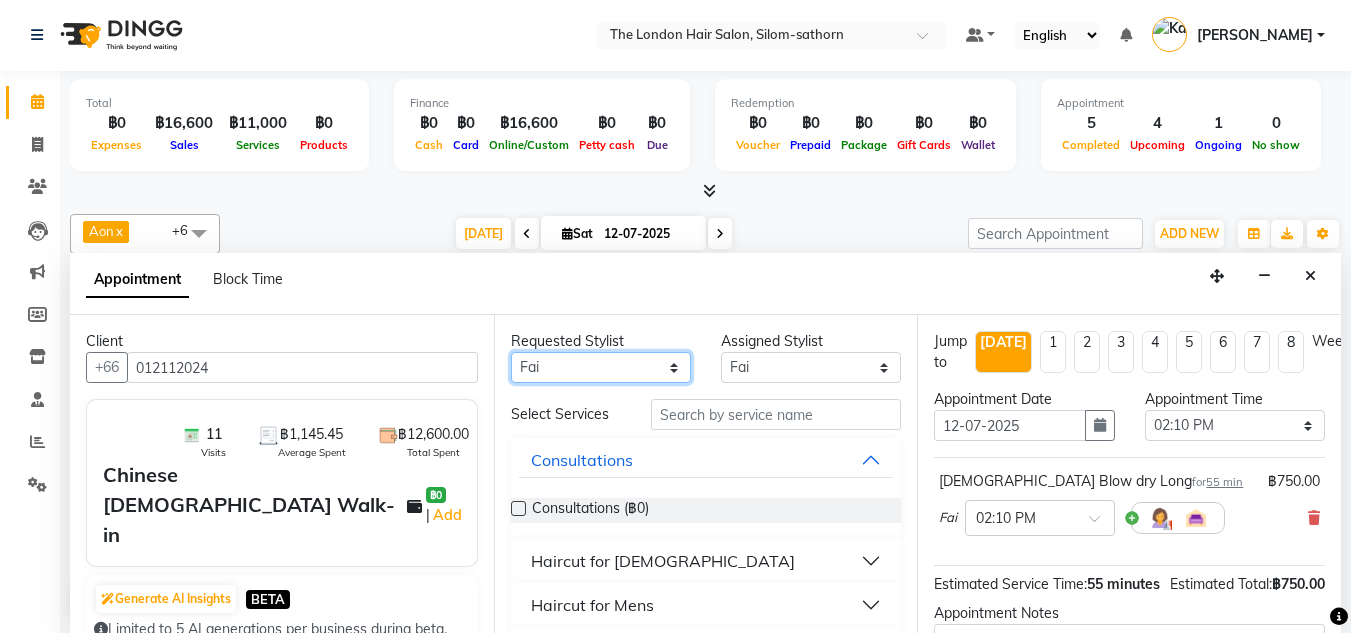 click on "Any Aon Apple   Boss Luke Fai  Fon Kate  Pim" at bounding box center (601, 367) 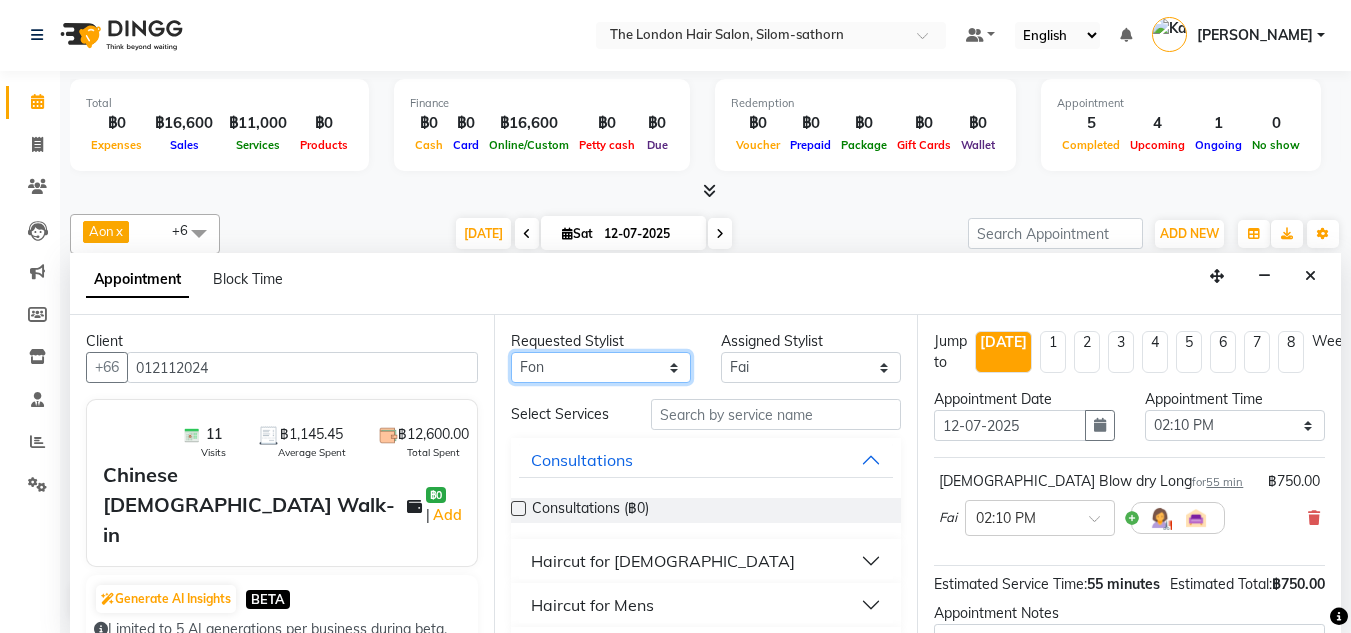 click on "Any Aon Apple   Boss Luke Fai  Fon Kate  Pim" at bounding box center (601, 367) 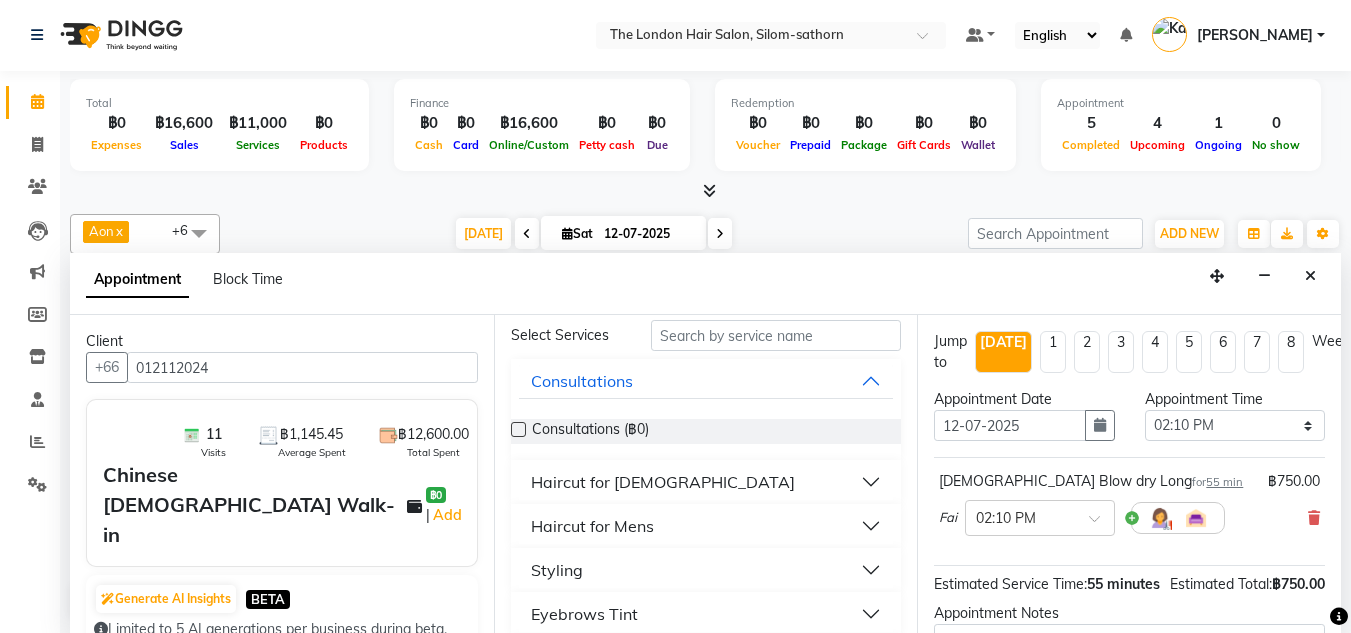scroll, scrollTop: 78, scrollLeft: 0, axis: vertical 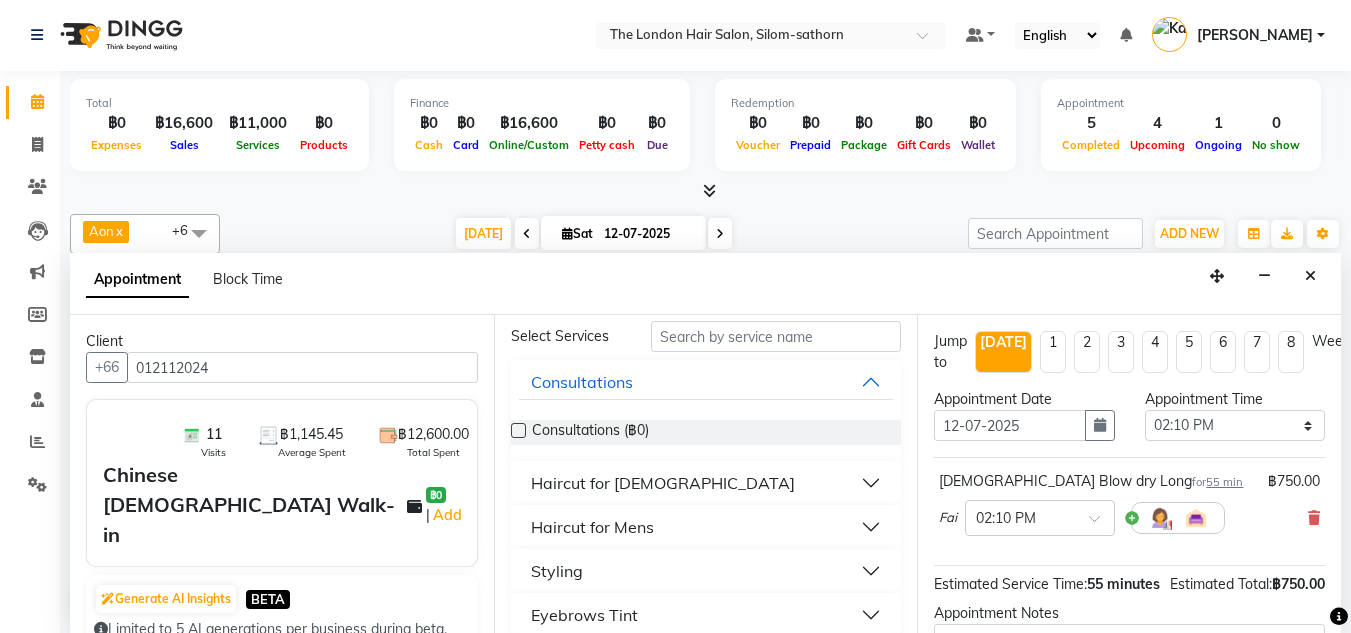 click on "Styling" at bounding box center [557, 571] 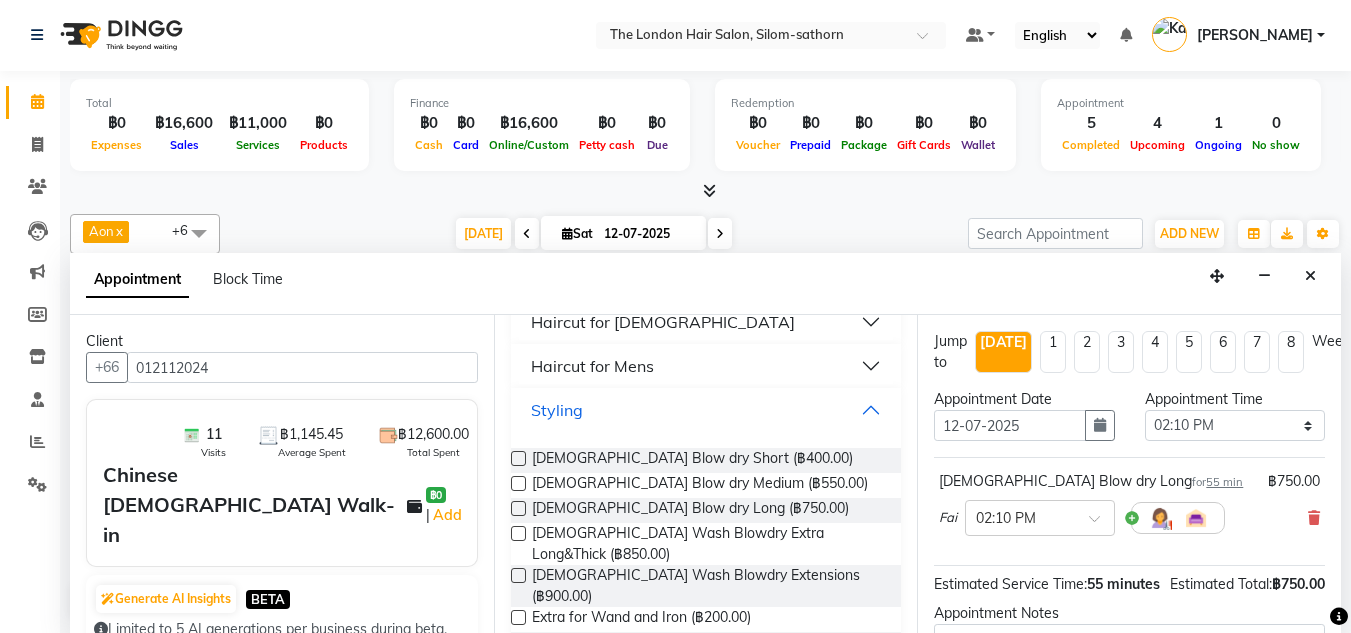 scroll, scrollTop: 258, scrollLeft: 0, axis: vertical 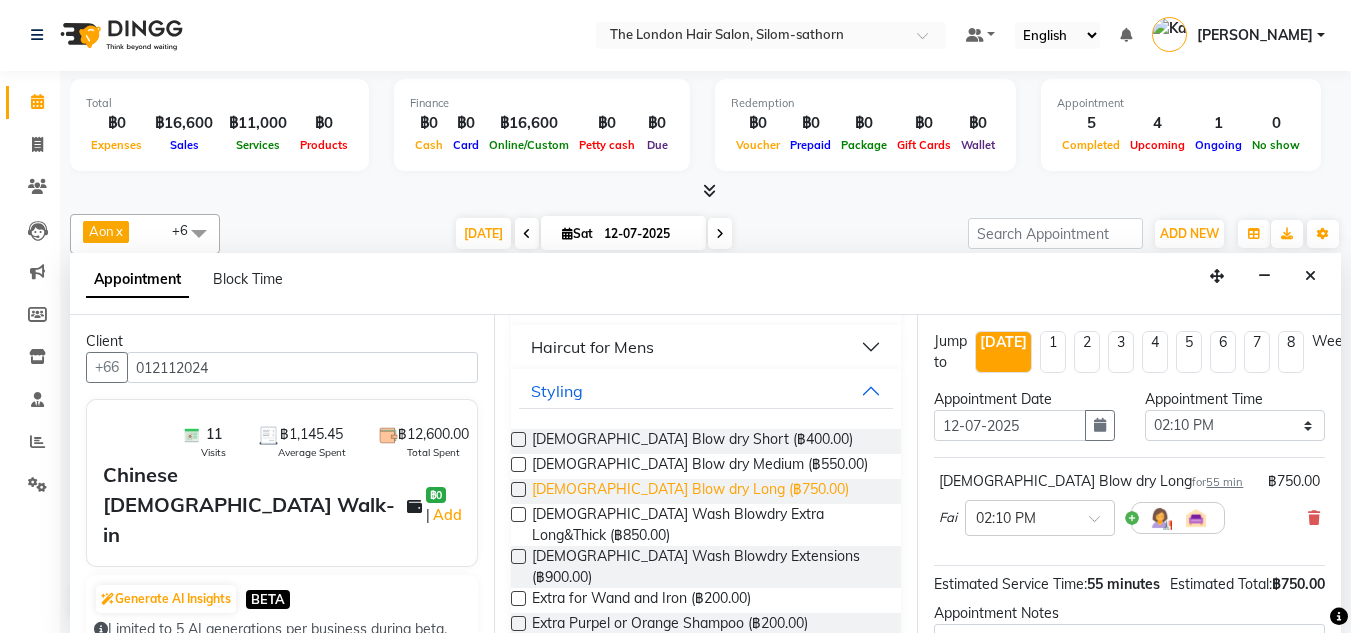 click on "Ladies Blow dry Long (฿750.00)" at bounding box center (690, 491) 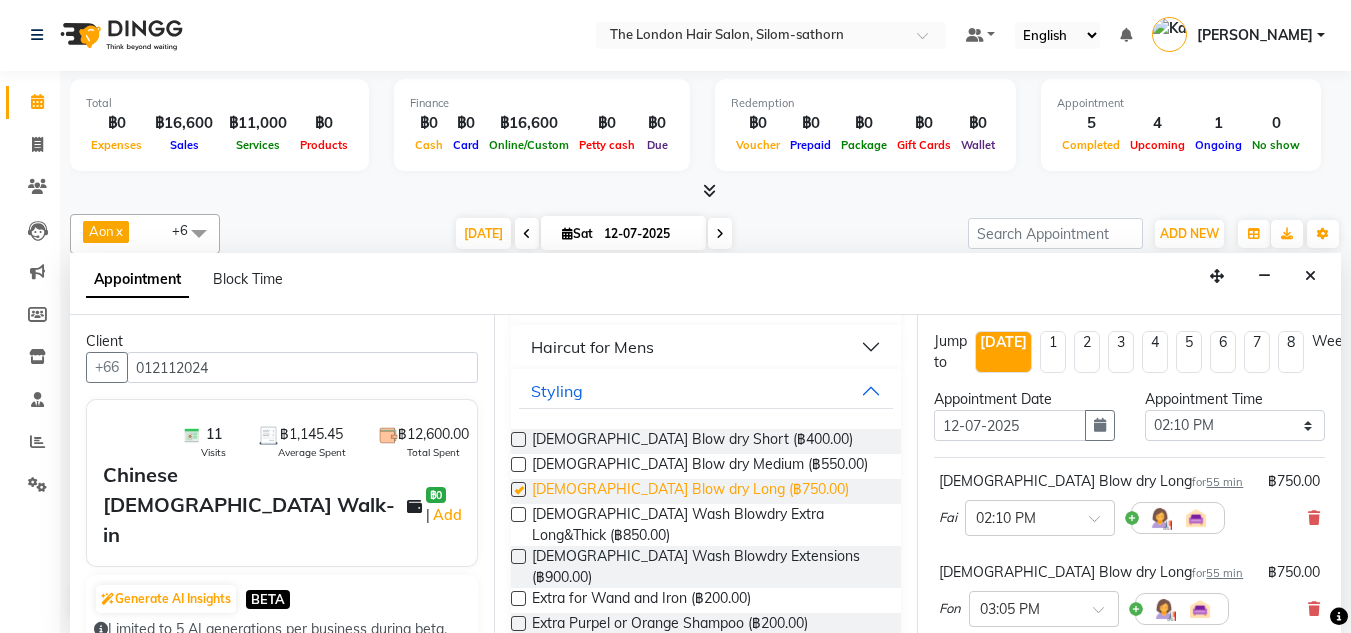 checkbox on "false" 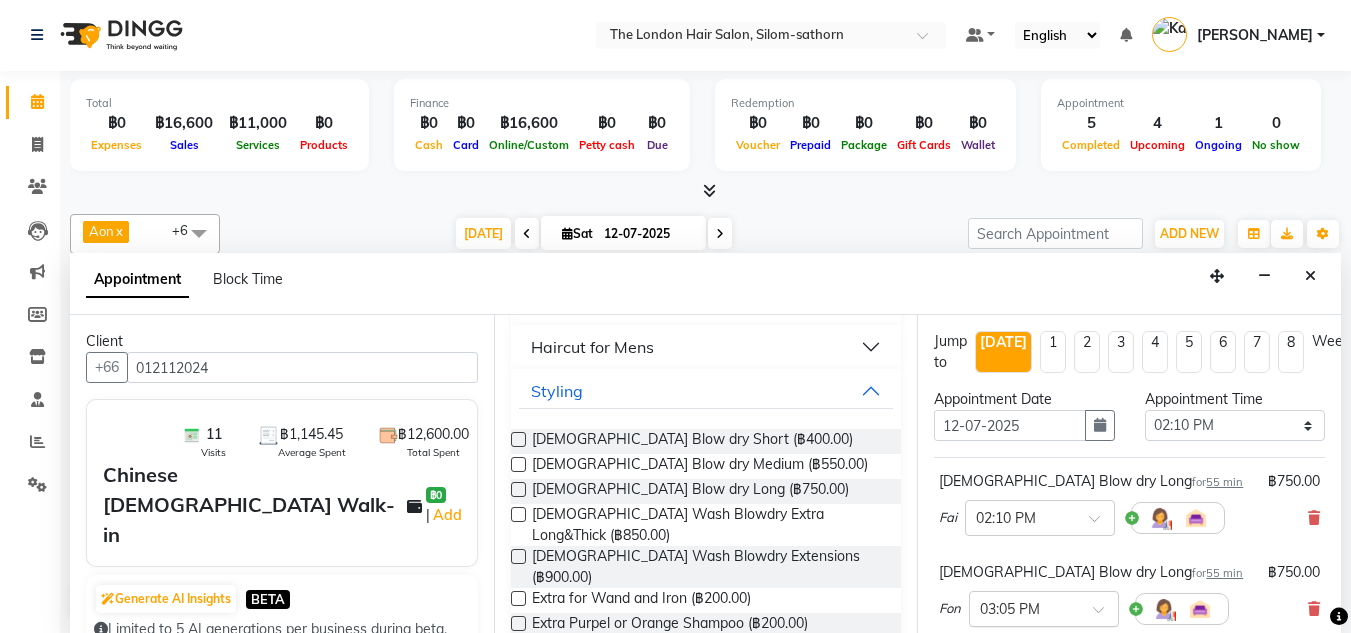 click at bounding box center [1024, 607] 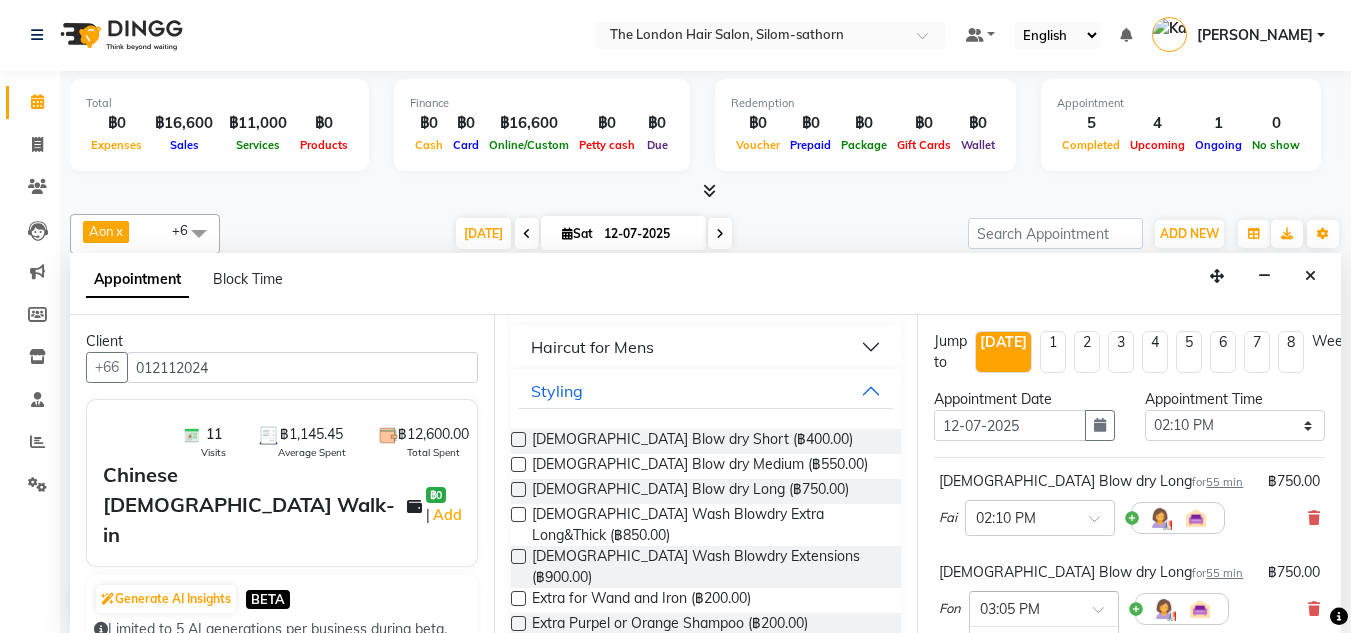 scroll, scrollTop: 2279, scrollLeft: 0, axis: vertical 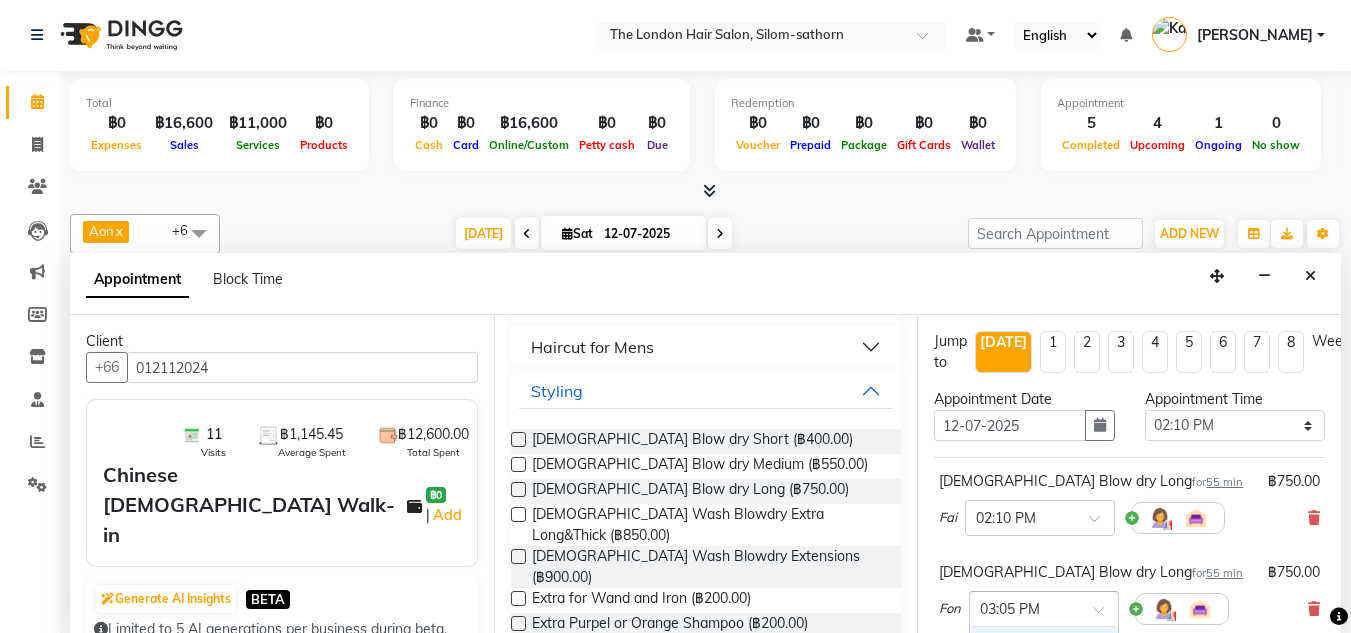 click at bounding box center [1024, 607] 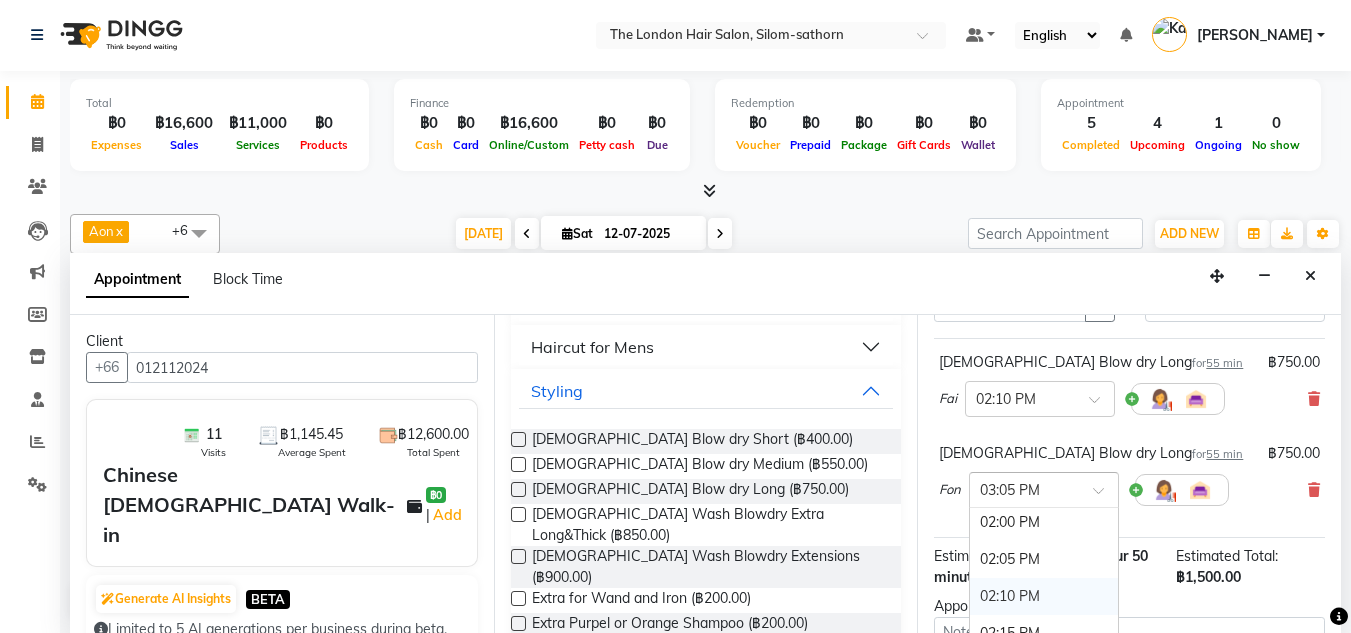 scroll, scrollTop: 1801, scrollLeft: 0, axis: vertical 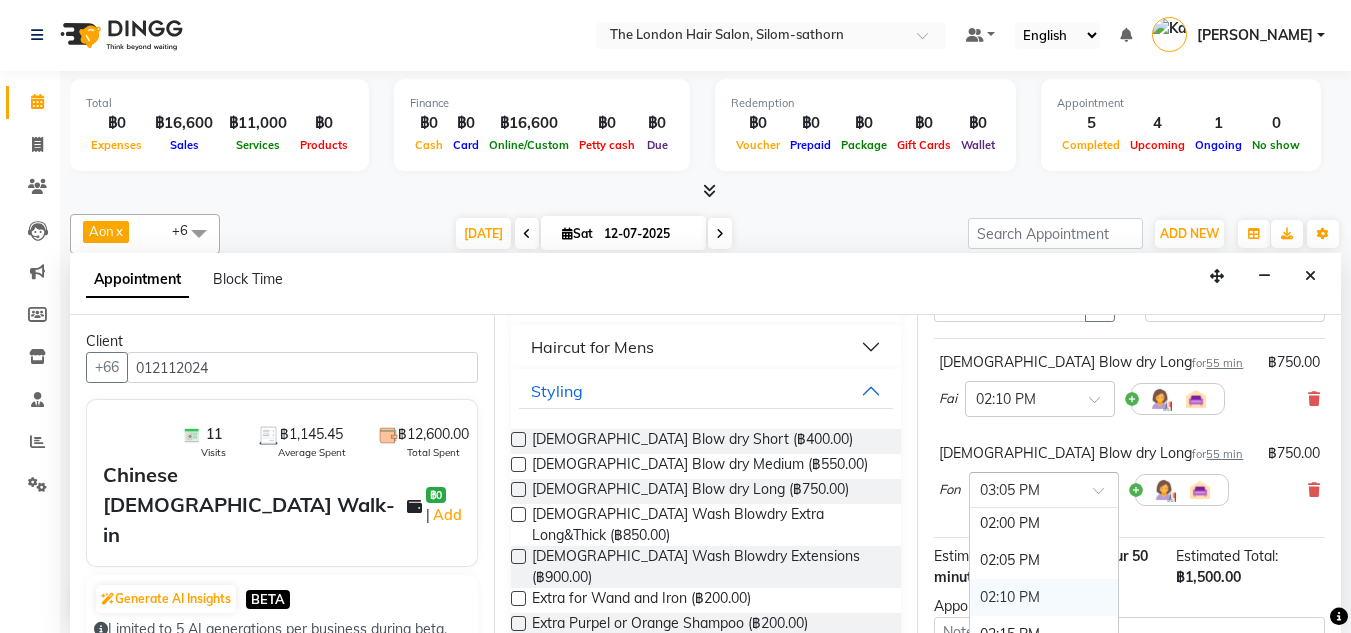 click on "02:10 PM" at bounding box center [1044, 597] 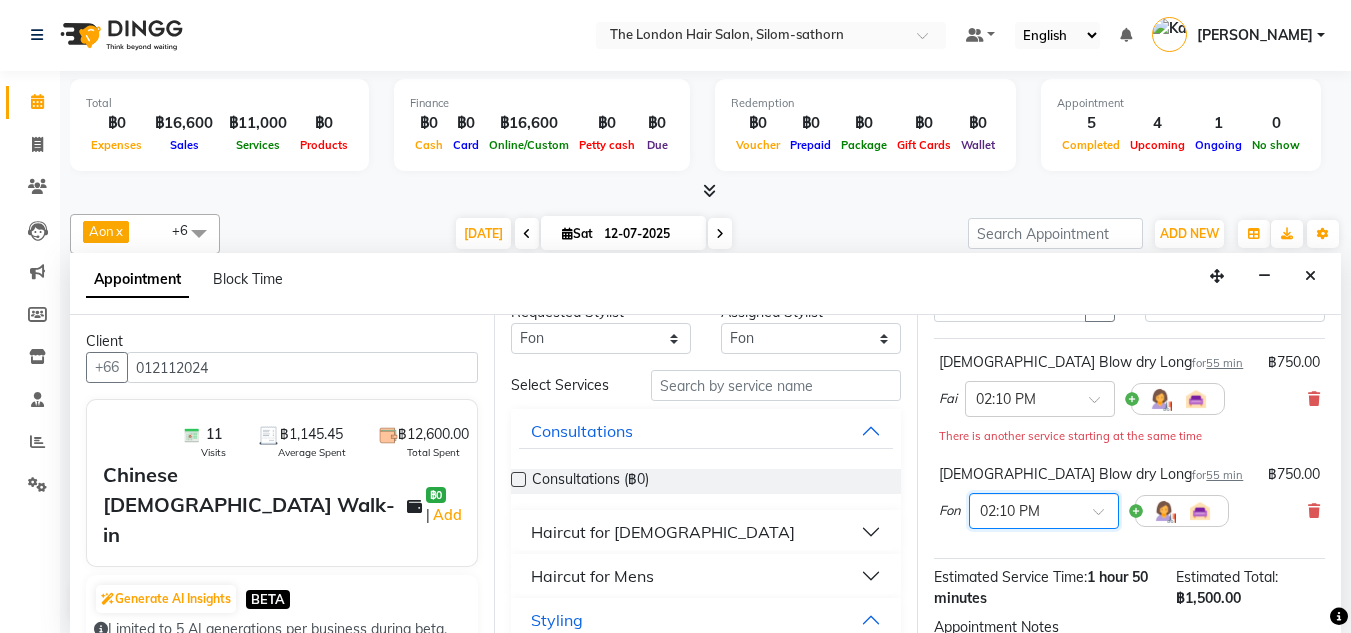 scroll, scrollTop: 24, scrollLeft: 0, axis: vertical 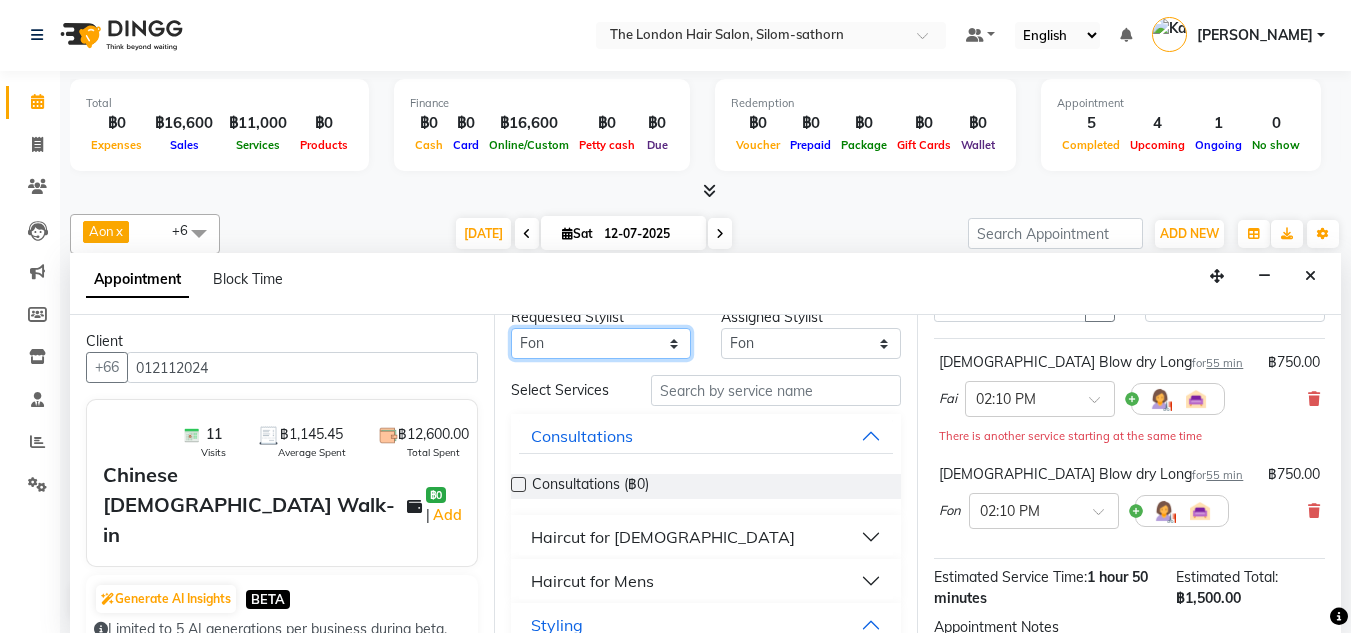 click on "Any Aon Apple   Boss Luke Fai  Fon Kate  Pim" at bounding box center (601, 343) 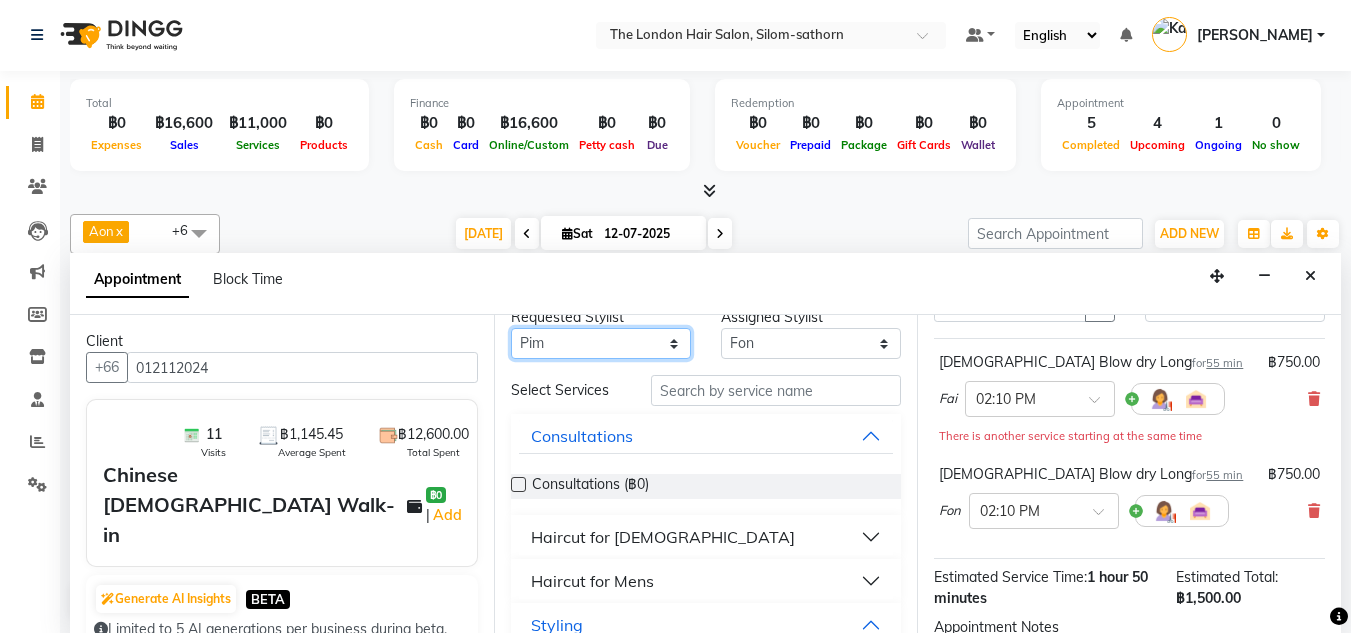 click on "Any Aon Apple   Boss Luke Fai  Fon Kate  Pim" at bounding box center (601, 343) 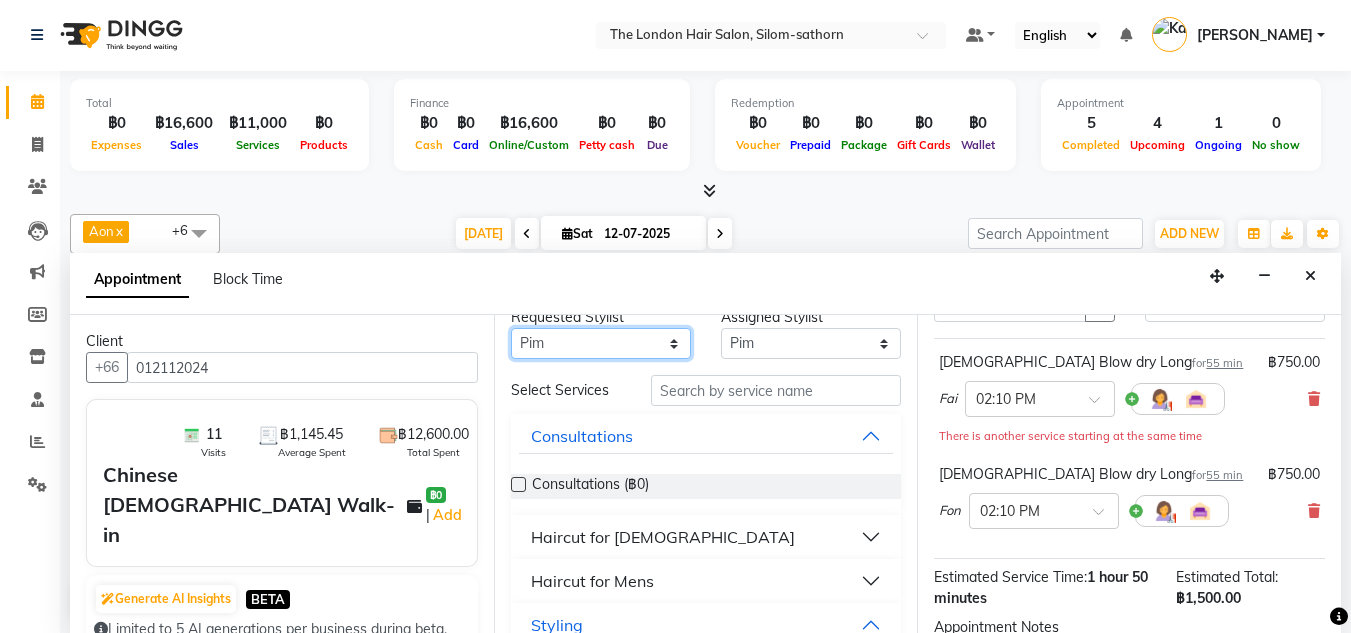 scroll, scrollTop: 0, scrollLeft: 0, axis: both 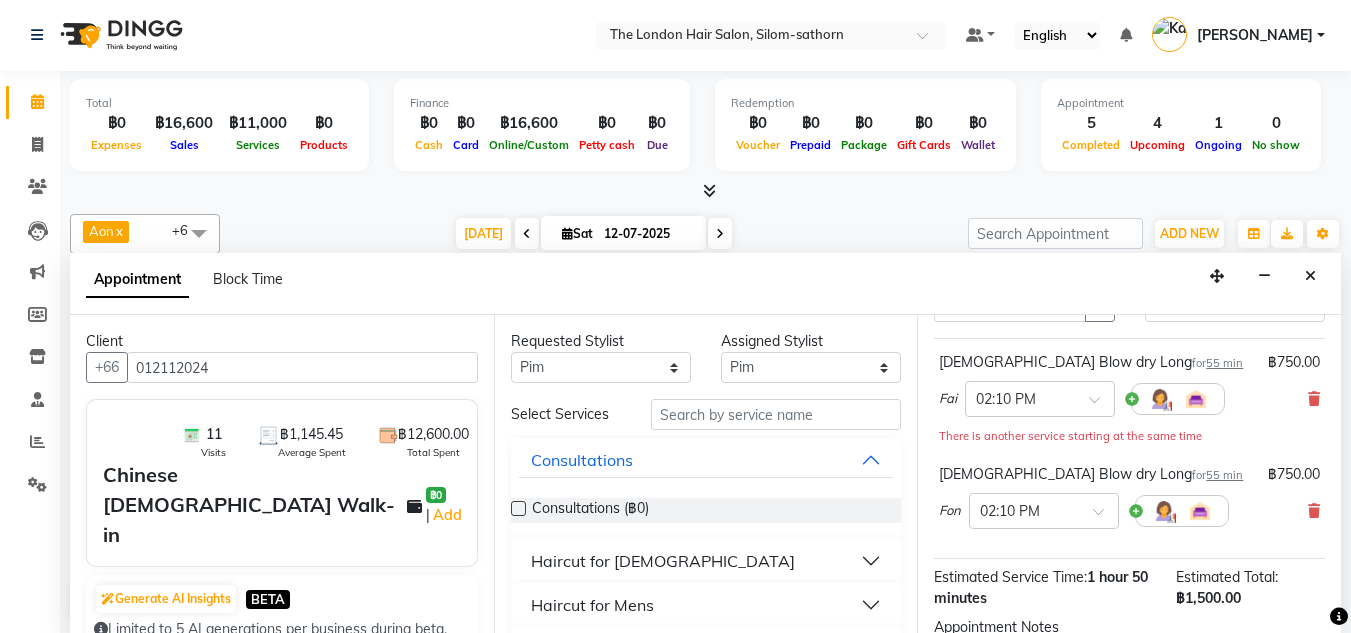 click on "Haircut for Ladies" at bounding box center [663, 561] 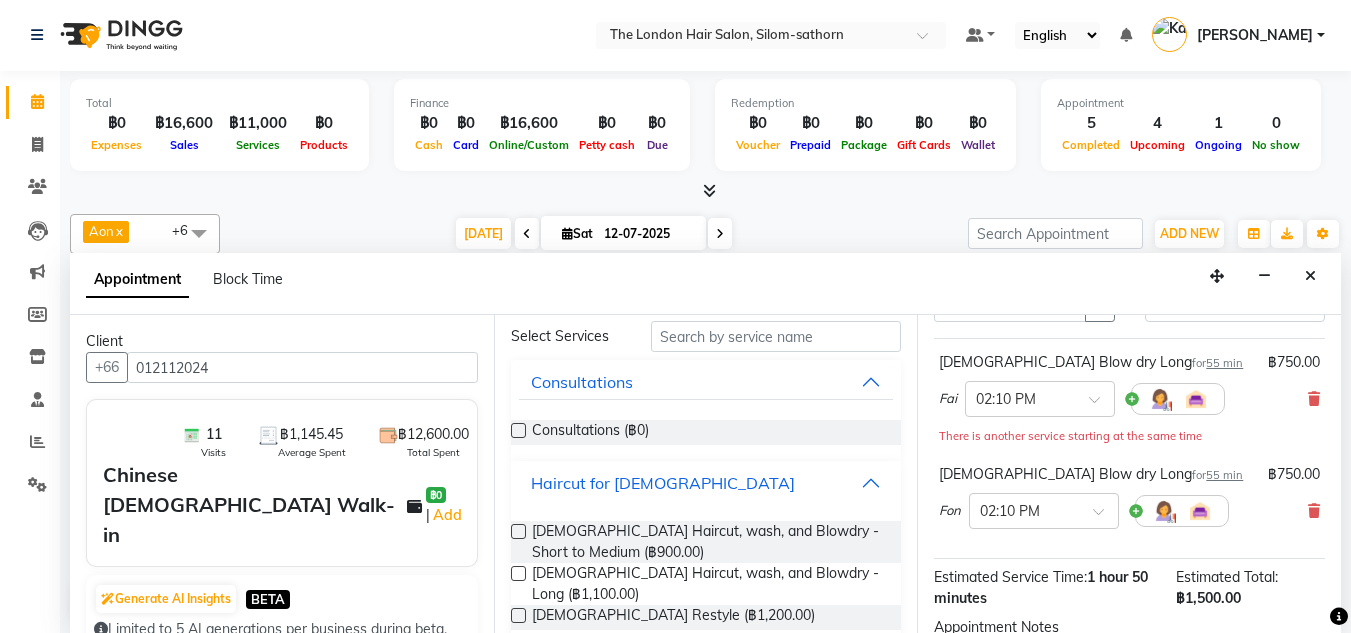 scroll, scrollTop: 79, scrollLeft: 0, axis: vertical 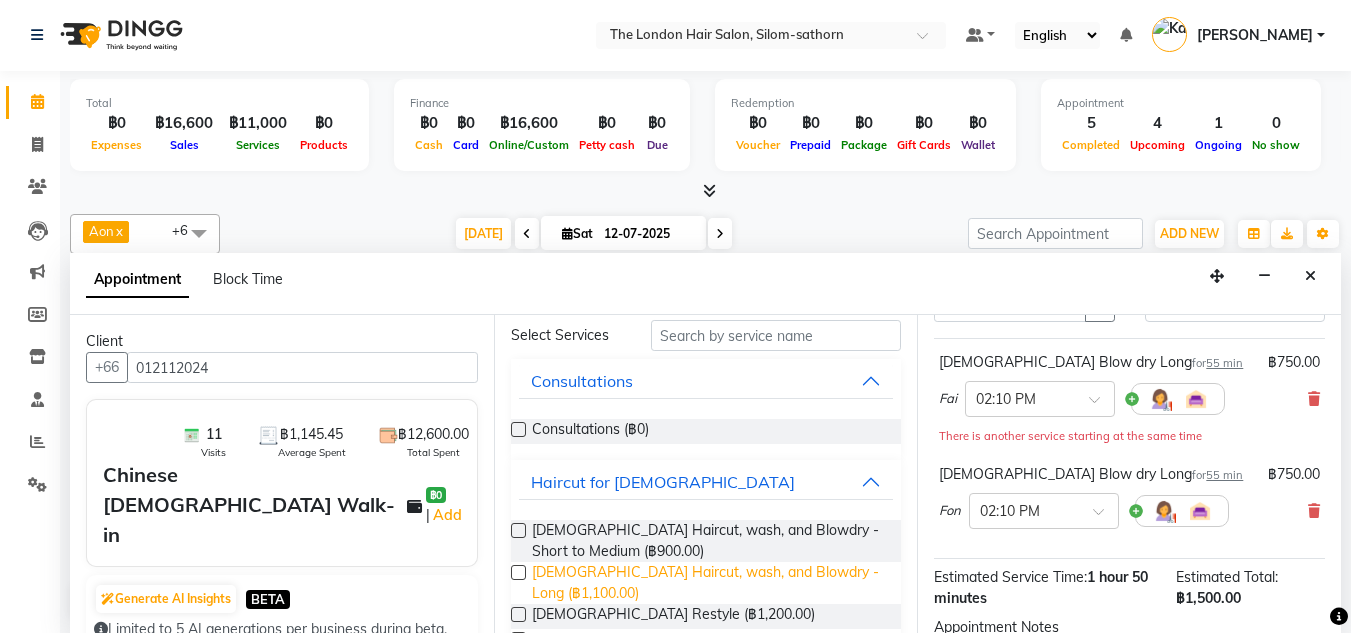 click on "Ladies Haircut, wash, and Blowdry - Long (฿1,100.00)" at bounding box center (709, 583) 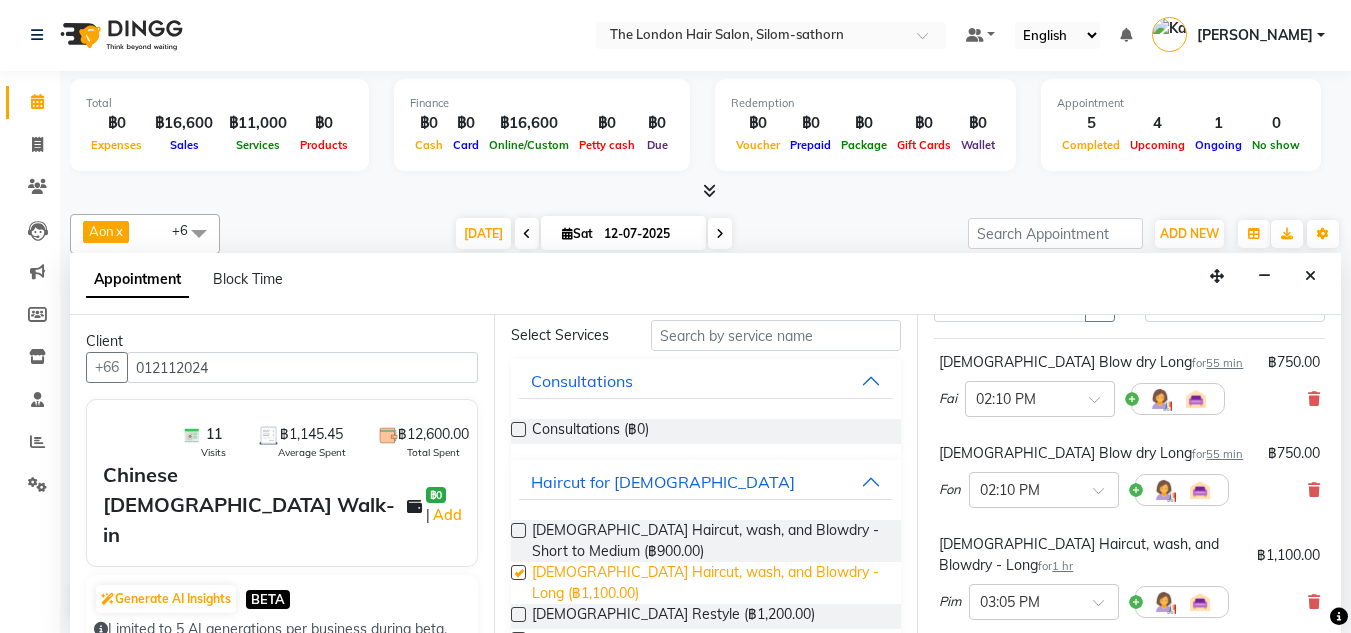 checkbox on "false" 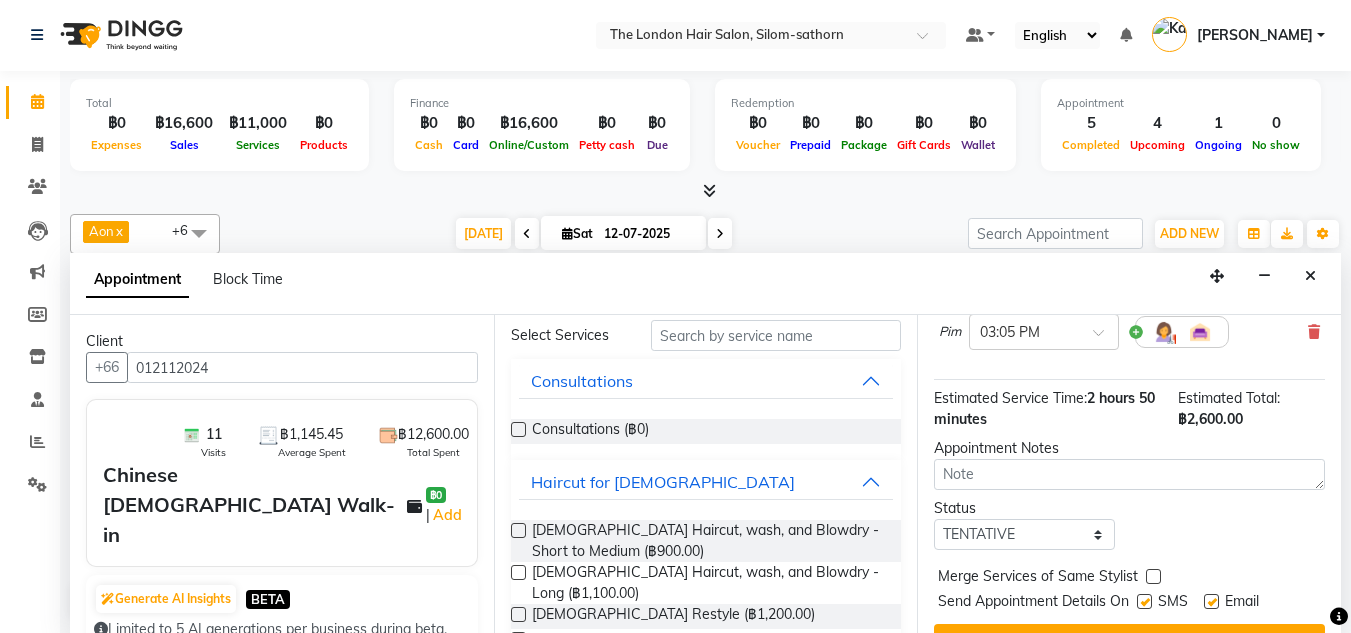 scroll, scrollTop: 389, scrollLeft: 0, axis: vertical 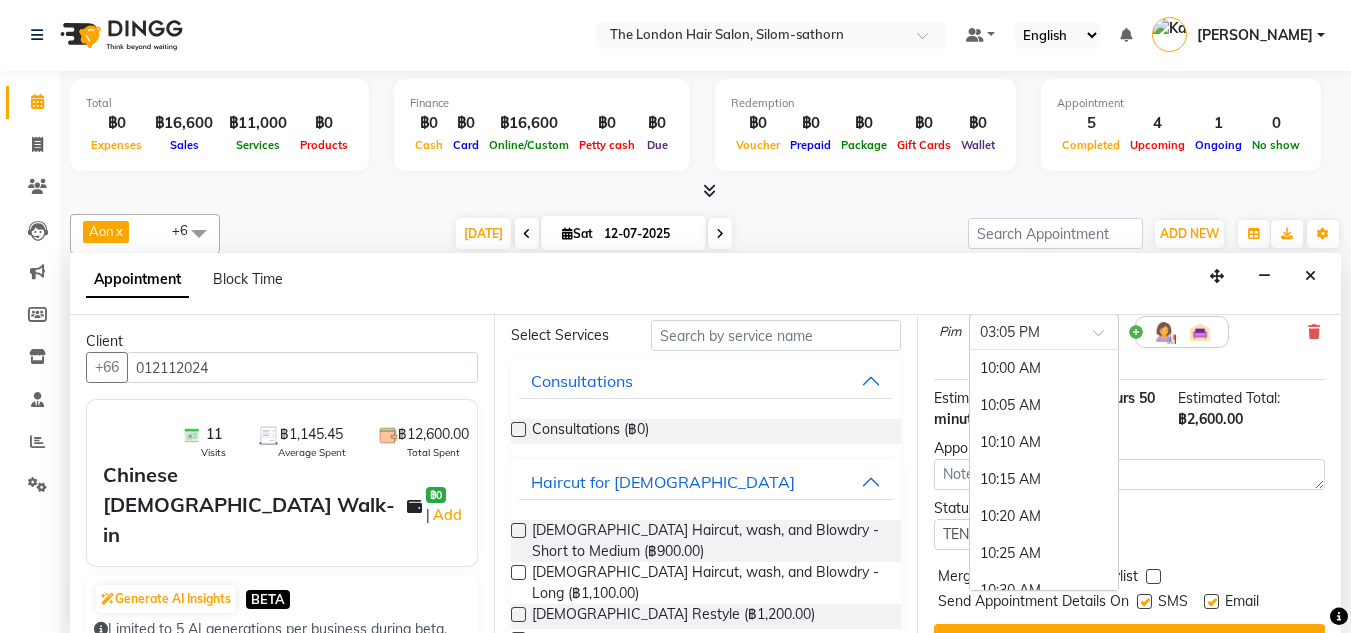 click at bounding box center [1024, 330] 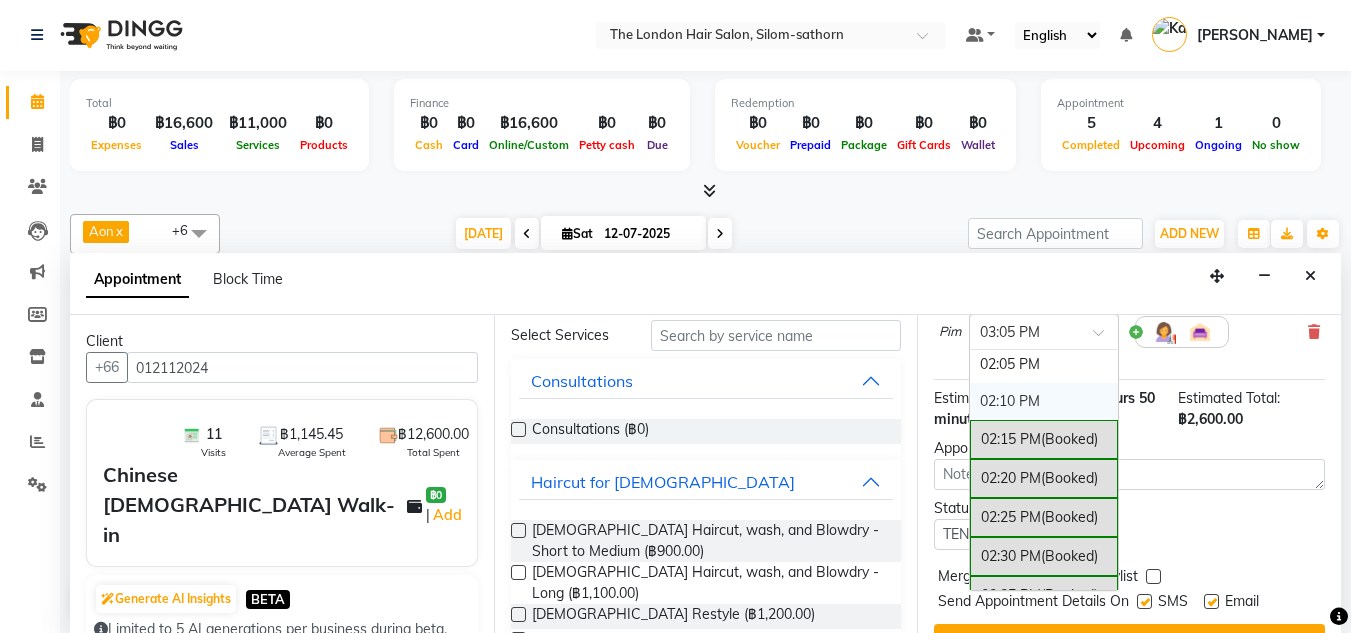 scroll, scrollTop: 1816, scrollLeft: 0, axis: vertical 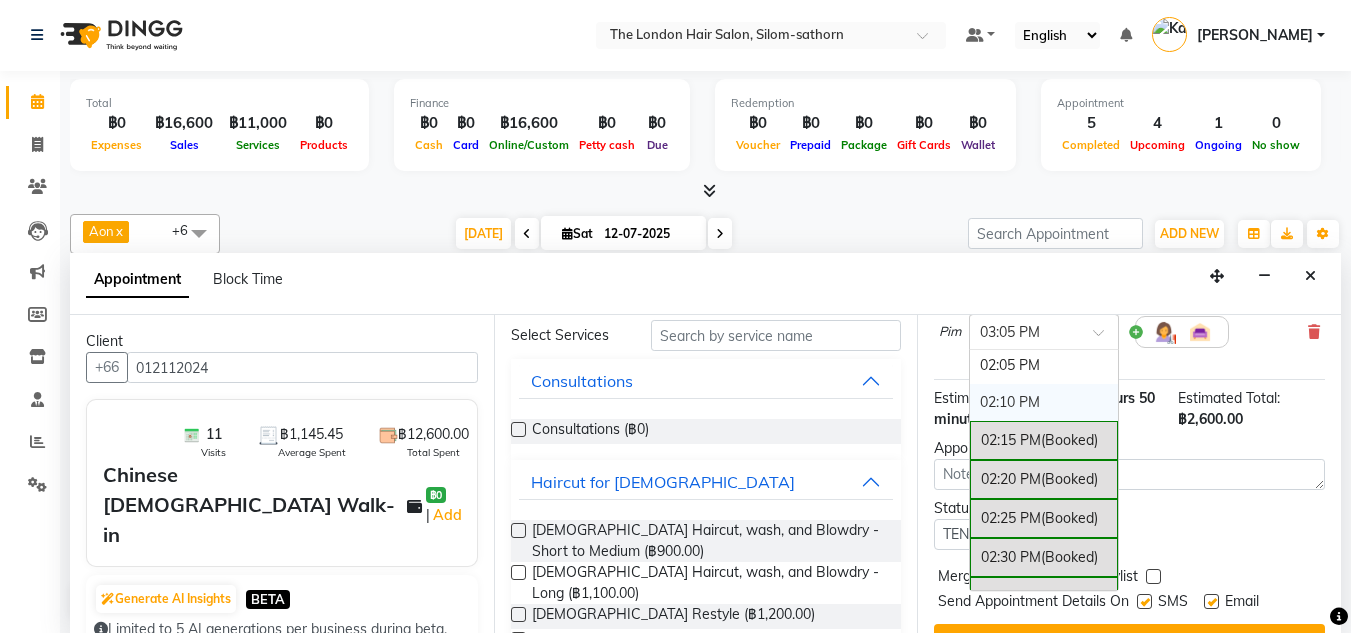 click on "02:10 PM" at bounding box center [1044, 402] 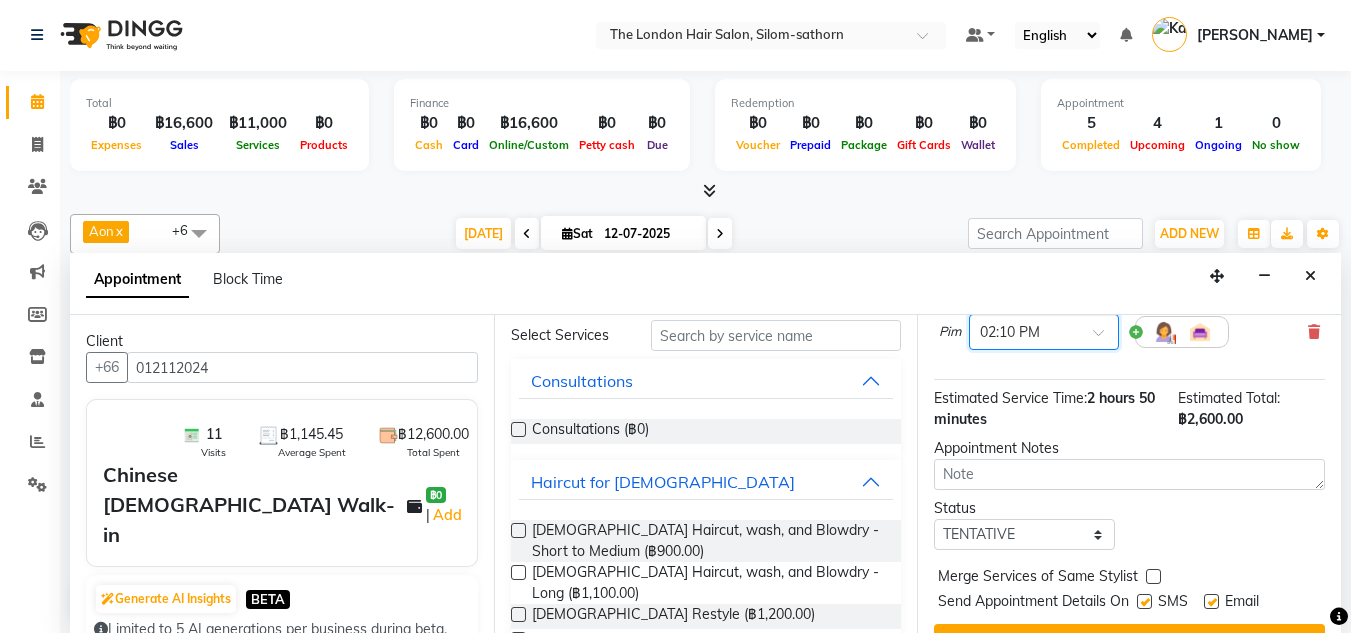 scroll, scrollTop: 439, scrollLeft: 0, axis: vertical 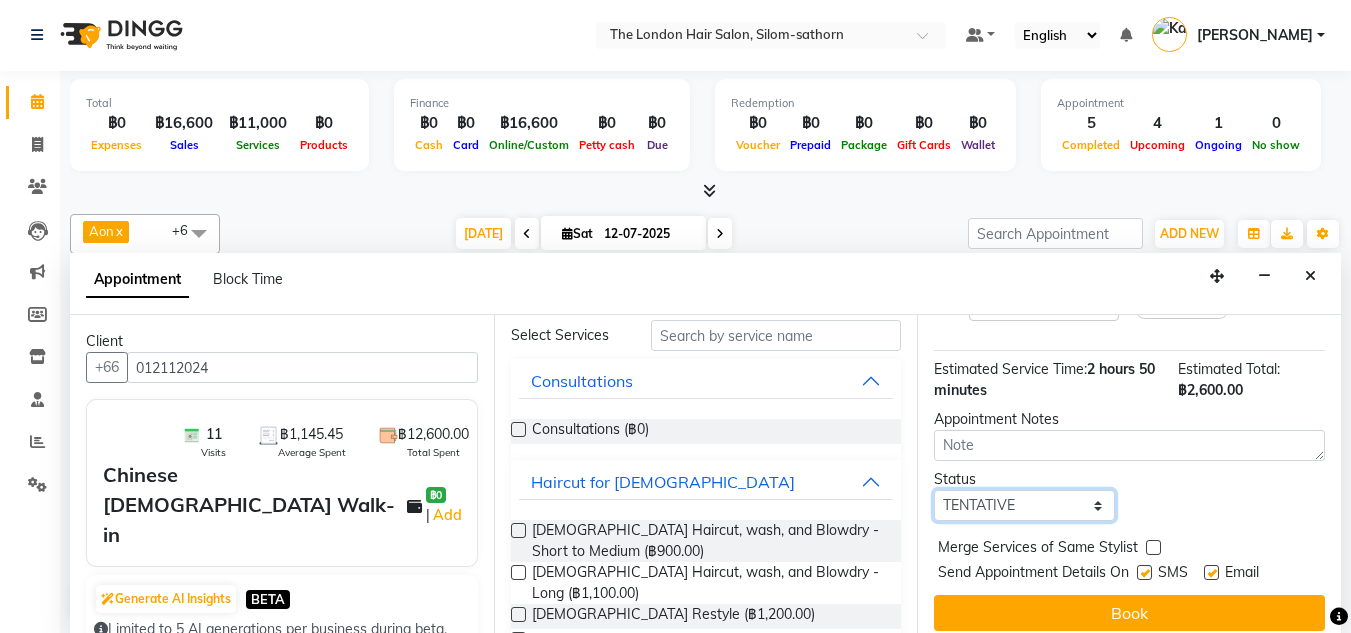 click on "Select TENTATIVE CONFIRM CHECK-IN UPCOMING" at bounding box center [1024, 505] 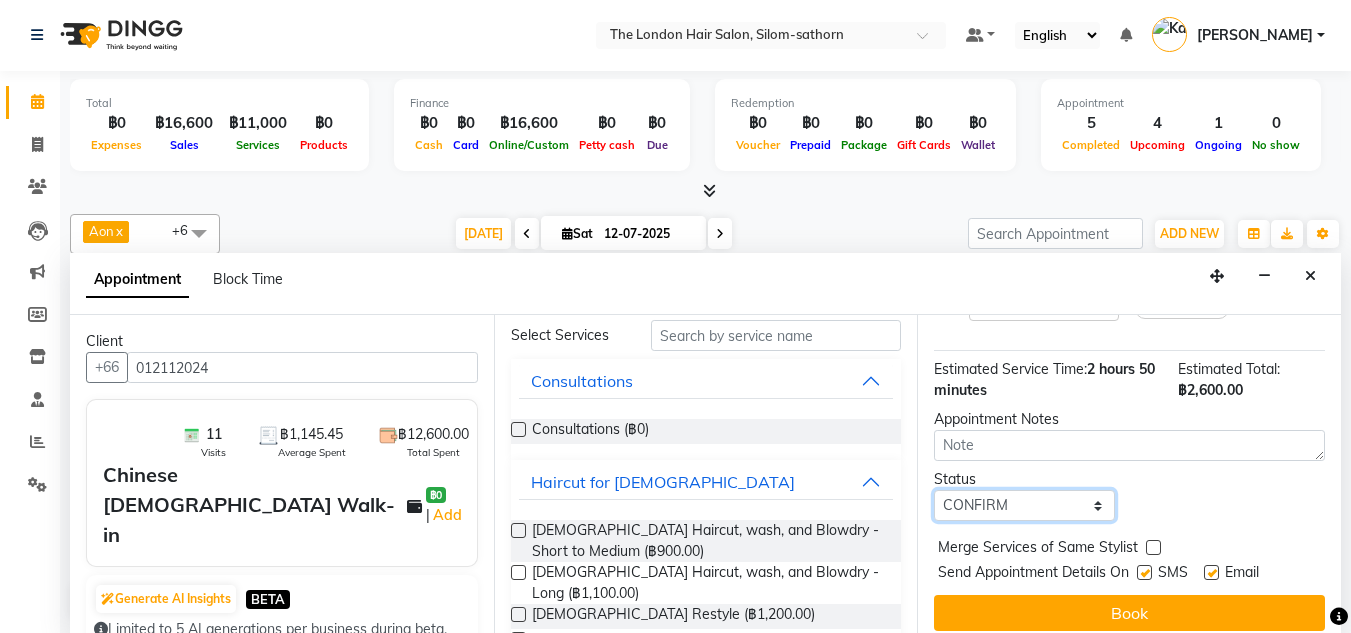 click on "Select TENTATIVE CONFIRM CHECK-IN UPCOMING" at bounding box center [1024, 505] 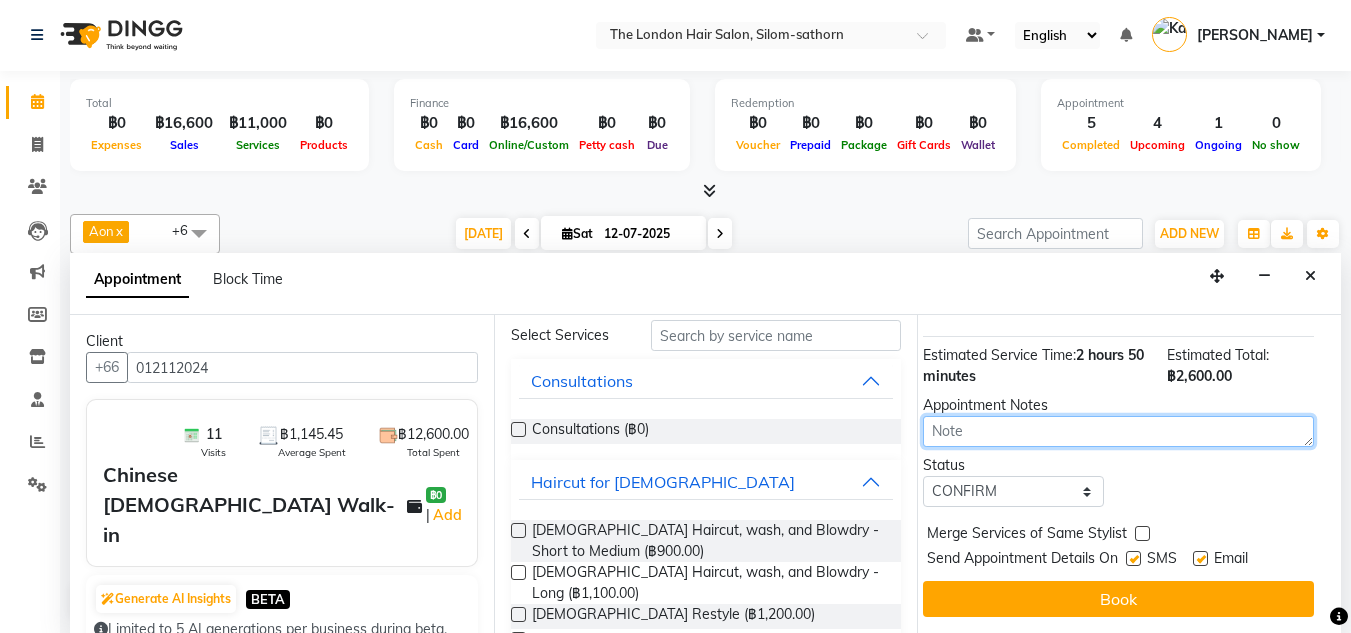drag, startPoint x: 1080, startPoint y: 589, endPoint x: 1204, endPoint y: 411, distance: 216.93317 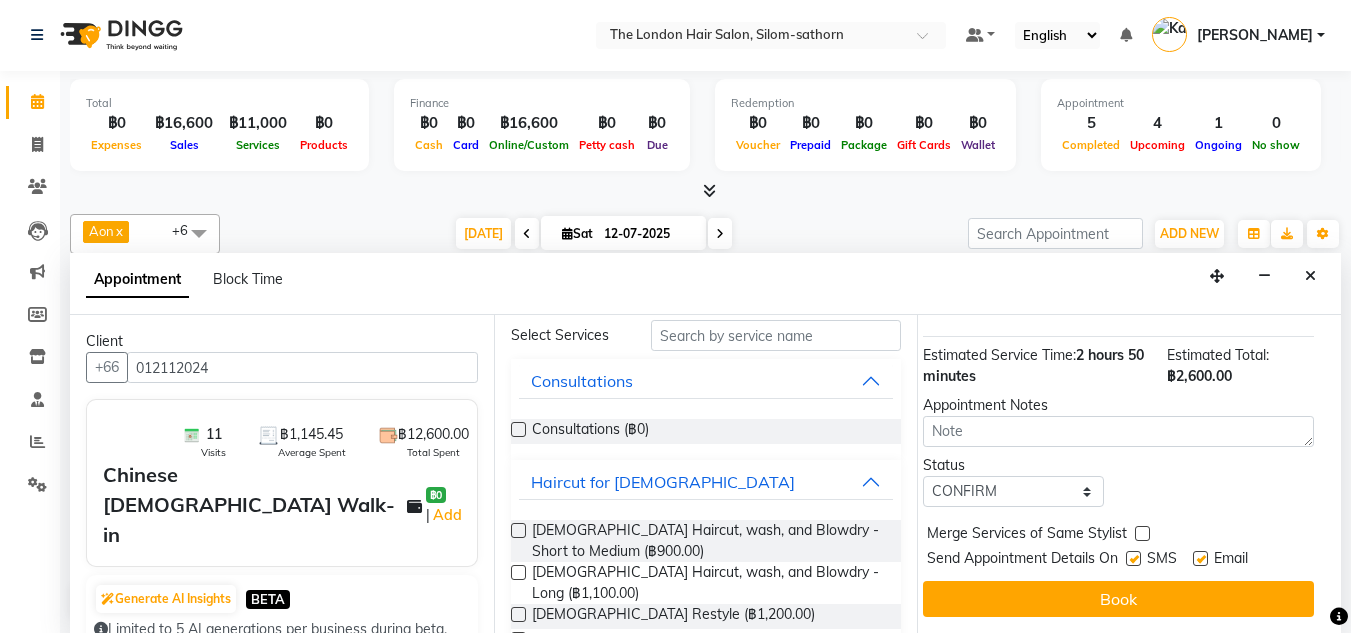 drag, startPoint x: 1204, startPoint y: 411, endPoint x: 1050, endPoint y: 582, distance: 230.12389 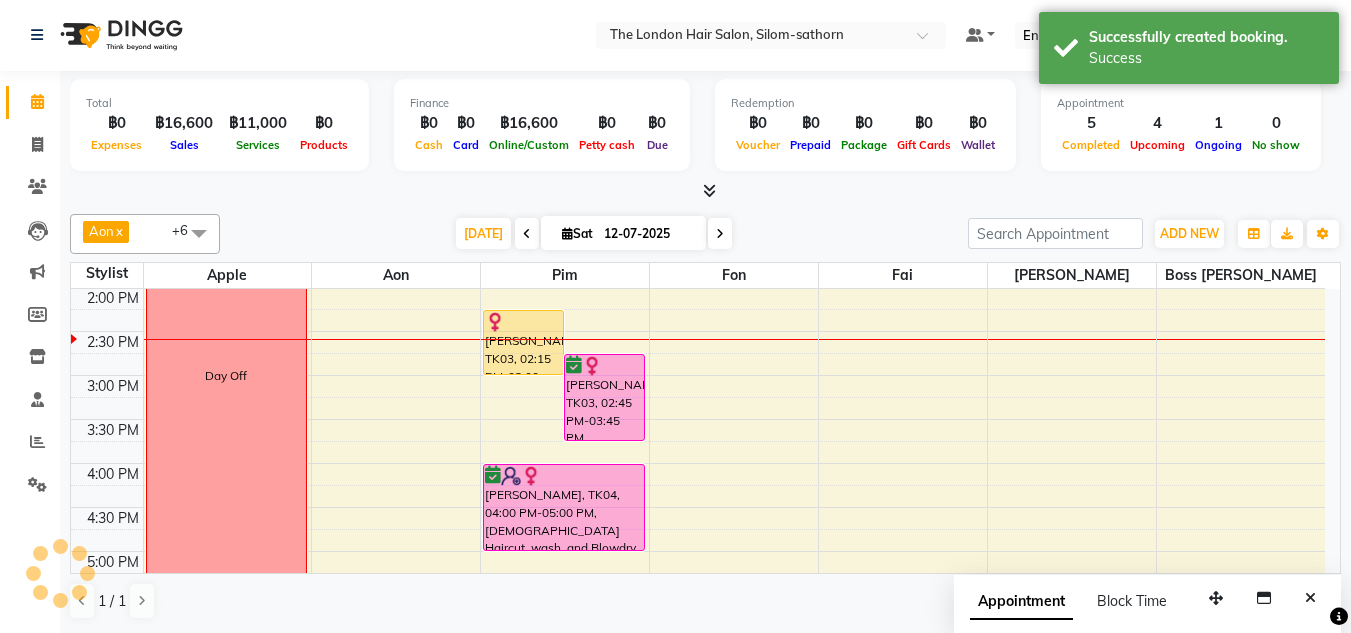 scroll, scrollTop: 0, scrollLeft: 0, axis: both 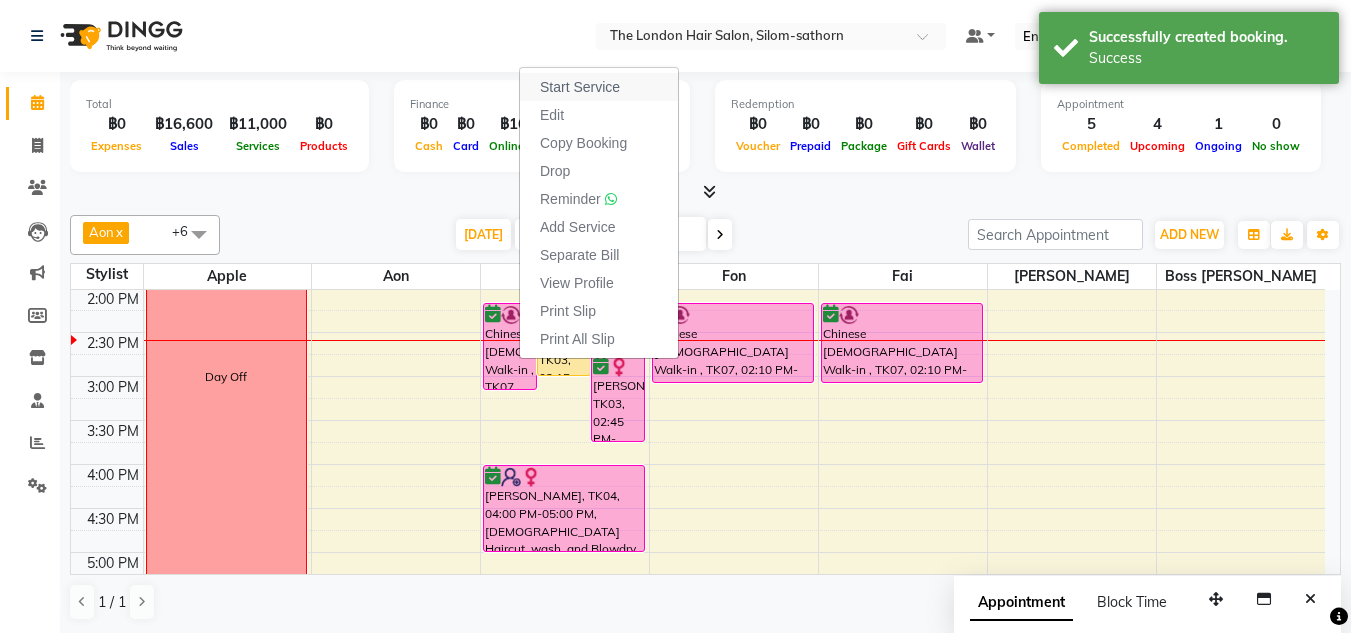 click on "Start Service" at bounding box center [599, 87] 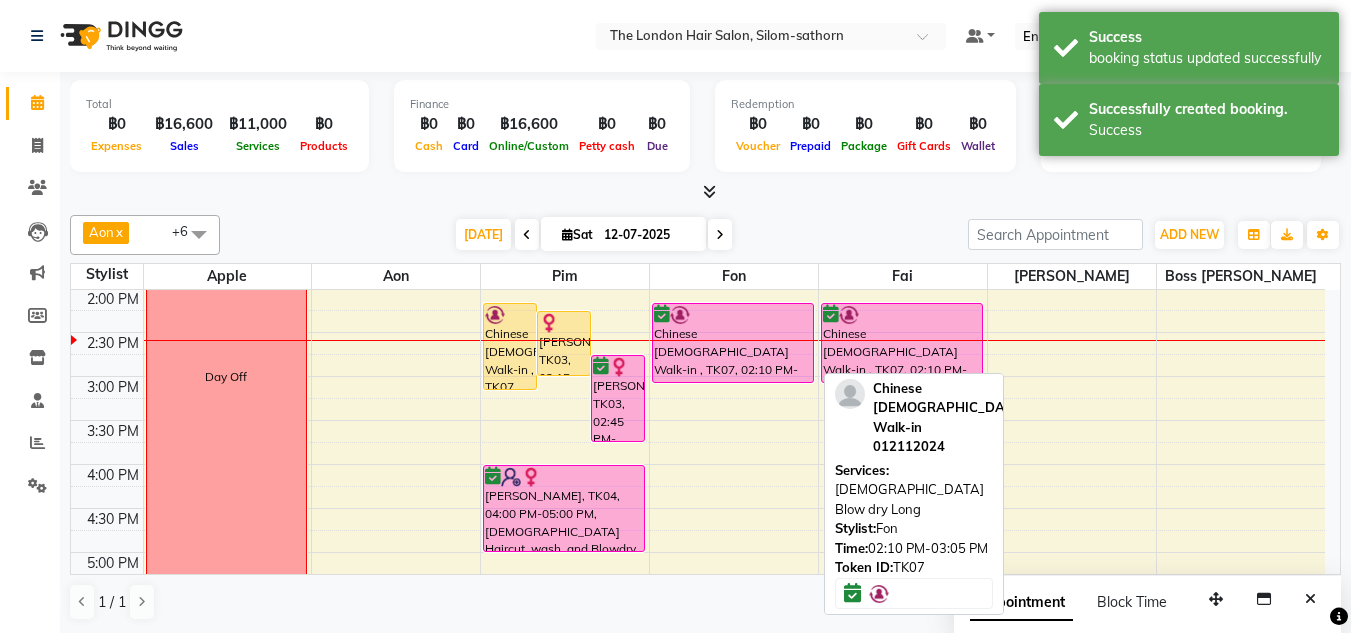 click on "Chinese Lady Walk-in , TK07, 02:10 PM-03:05 PM, Ladies Blow dry Long" at bounding box center (733, 343) 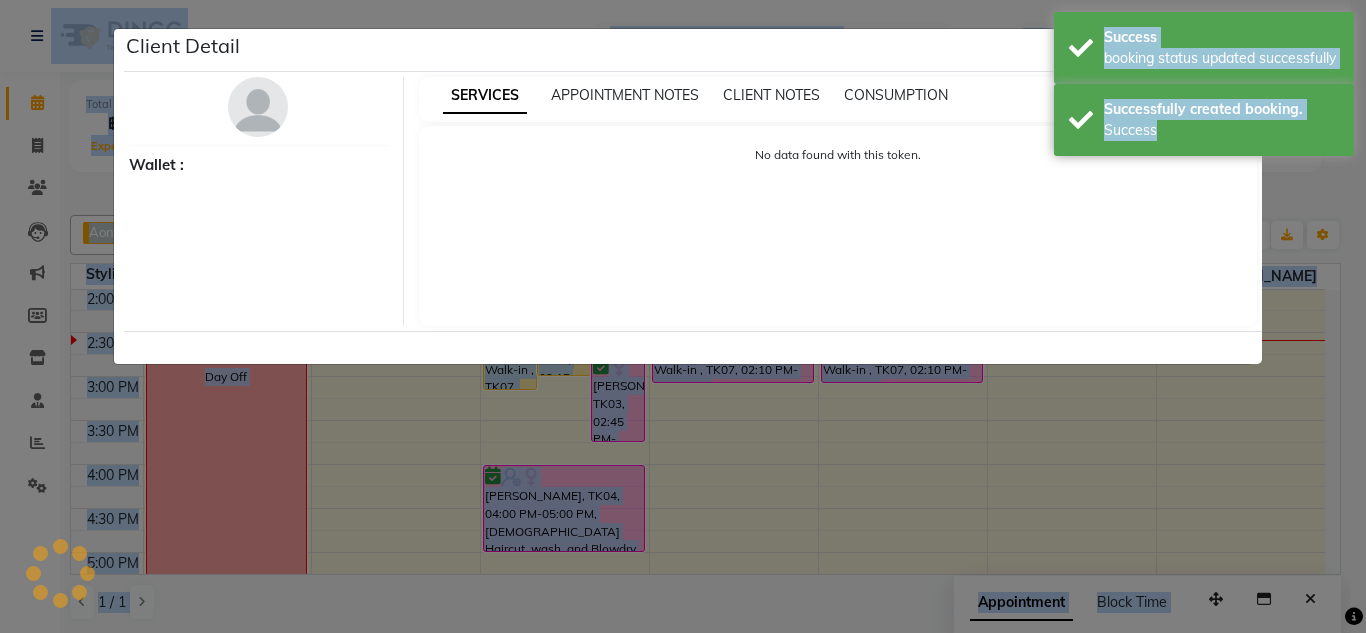 click on "Client Detail     Wallet : SERVICES APPOINTMENT NOTES CLIENT NOTES CONSUMPTION No data found with this token." 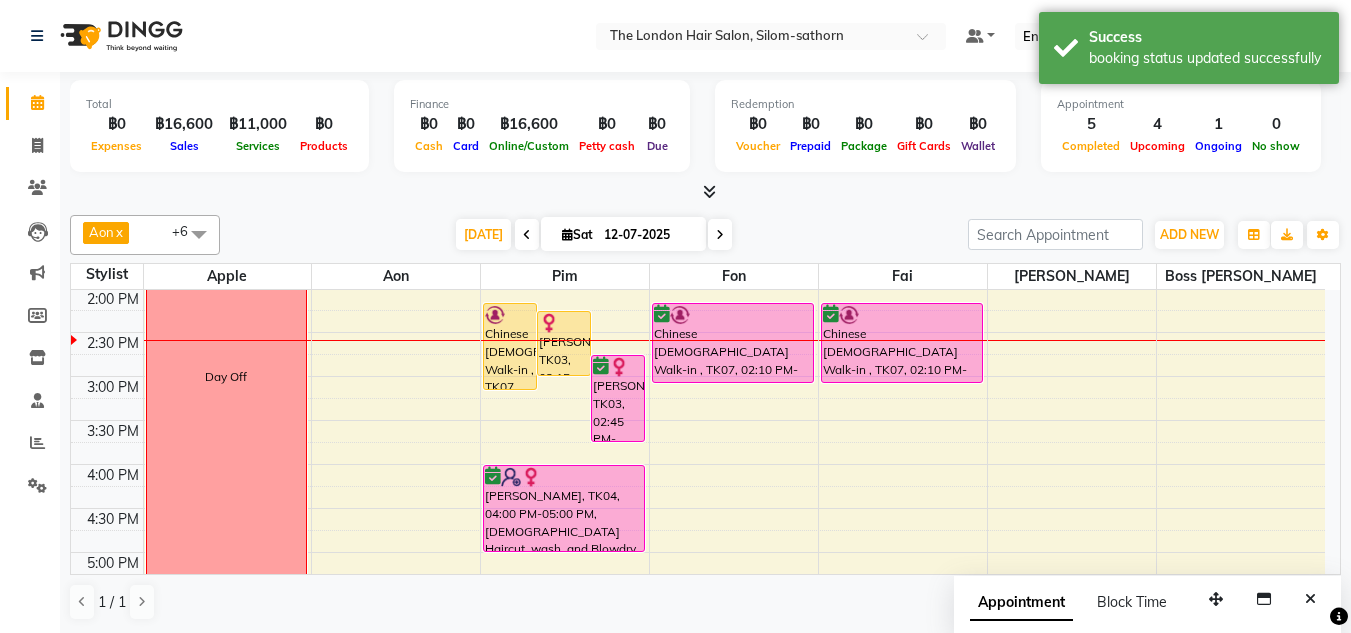 drag, startPoint x: 1110, startPoint y: 404, endPoint x: 719, endPoint y: 352, distance: 394.44266 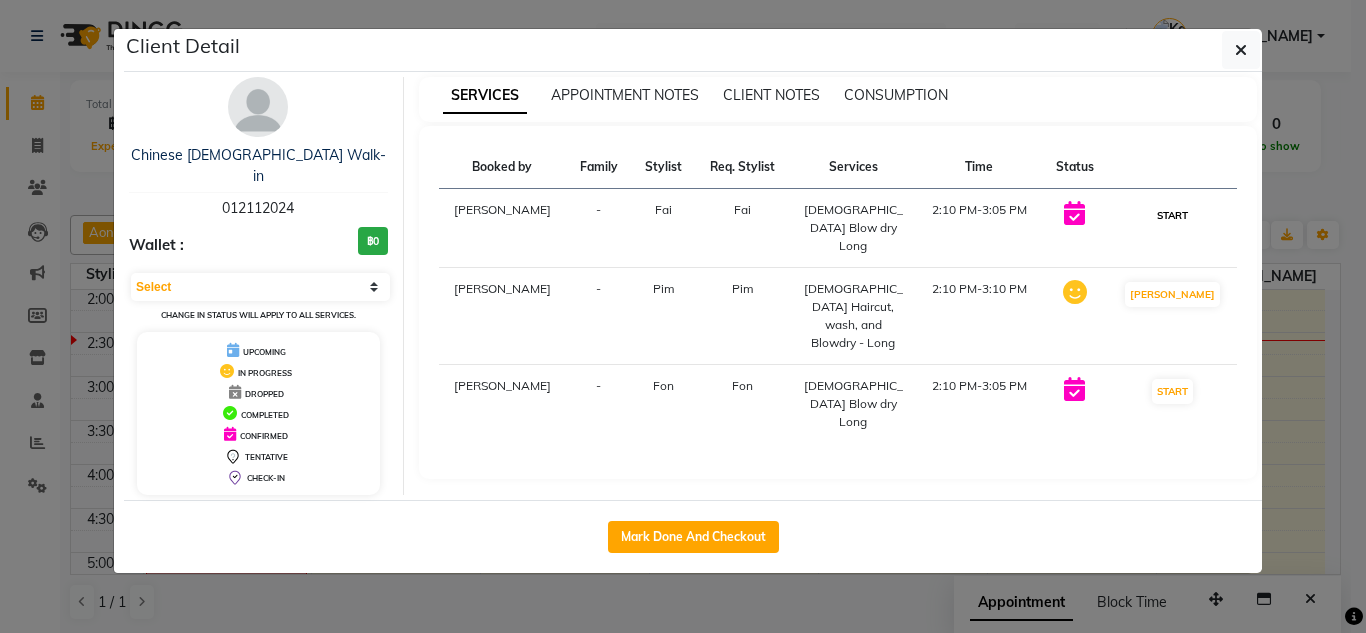 drag, startPoint x: 1177, startPoint y: 355, endPoint x: 1198, endPoint y: 216, distance: 140.57738 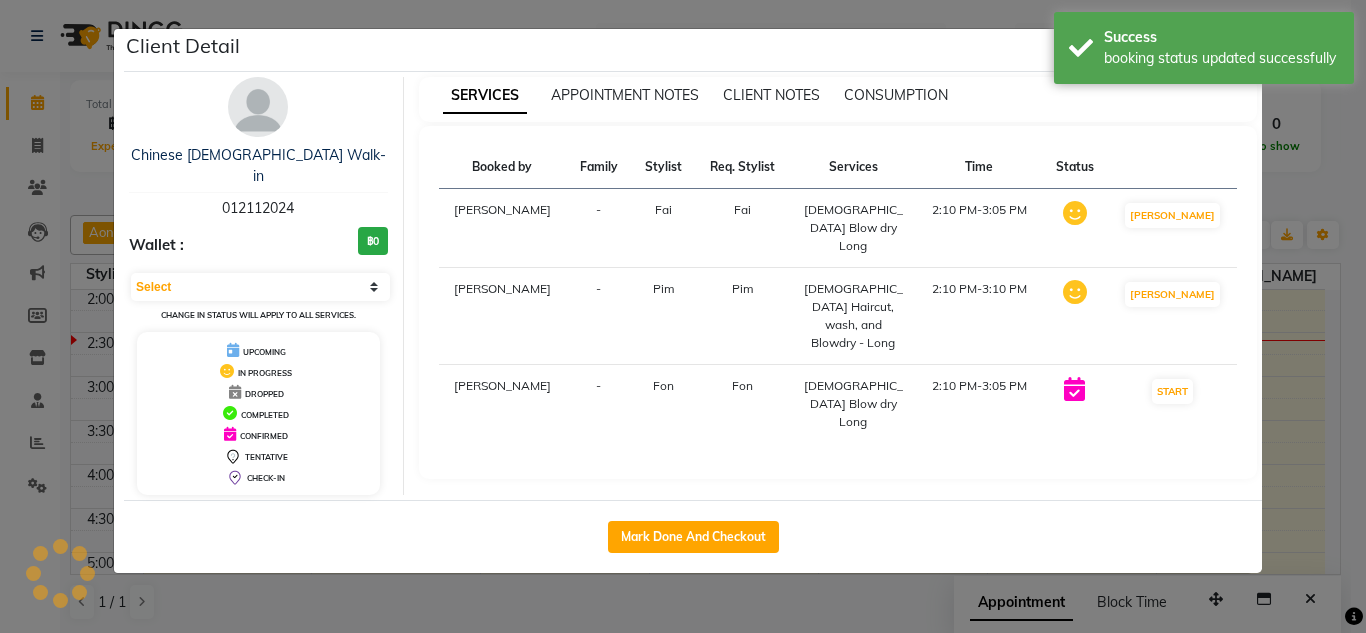 click on "MARK DONE" at bounding box center [1172, 215] 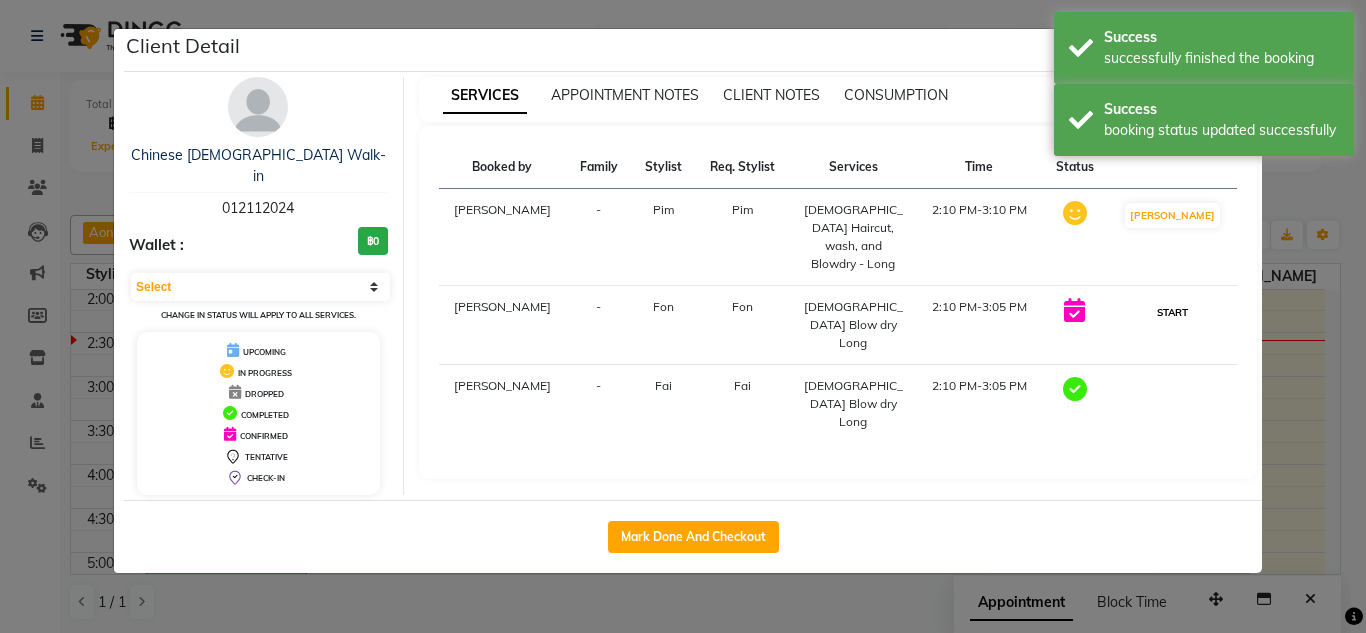 click on "START" at bounding box center [1172, 312] 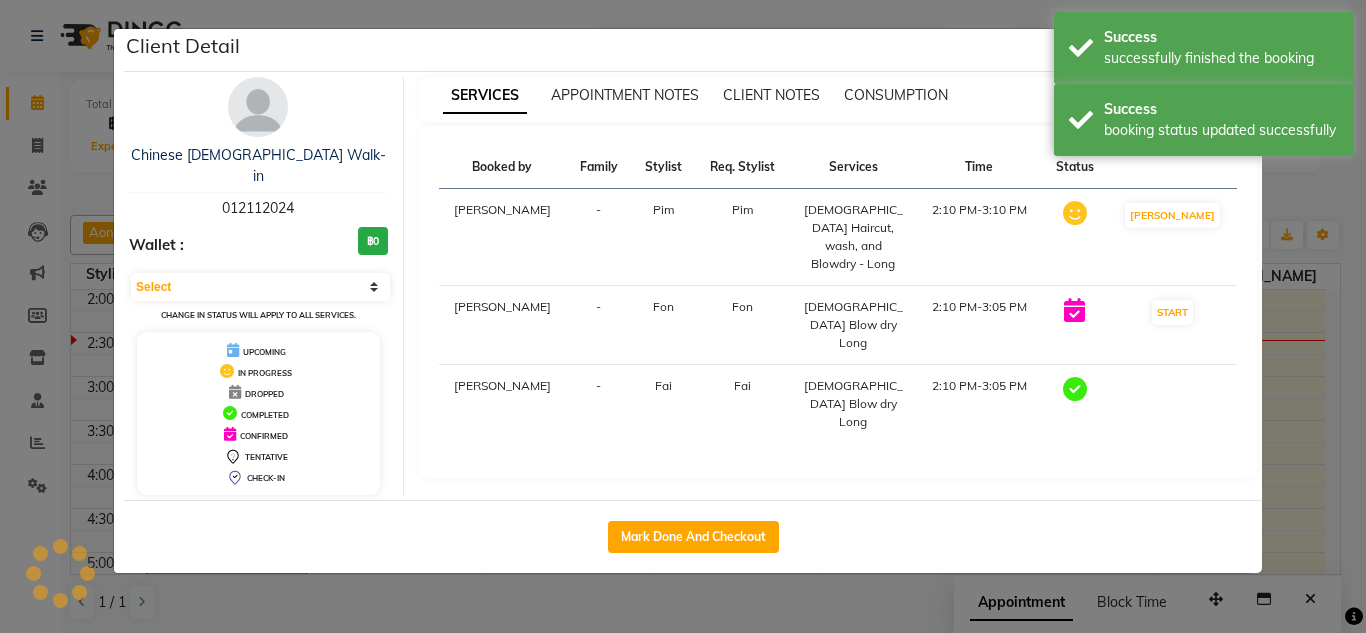 click on "Client Detail  Chinese Lady Walk-in    012112024 Wallet : ฿0 Select MARK DONE DROPPED UPCOMING Change in status will apply to all services. UPCOMING IN PROGRESS DROPPED COMPLETED CONFIRMED TENTATIVE CHECK-IN SERVICES APPOINTMENT NOTES CLIENT NOTES CONSUMPTION Booked by Family Stylist Req. Stylist Services Time Status  Kate   - Pim Pim  Ladies Haircut, wash, and Blowdry - Long   2:10 PM-3:10 PM   MARK DONE   Kate   - Fon Fon  Ladies Blow dry Long   2:10 PM-3:05 PM   START   Kate   - Fai  Fai   Ladies Blow dry Long   2:10 PM-3:05 PM   Mark Done And Checkout" 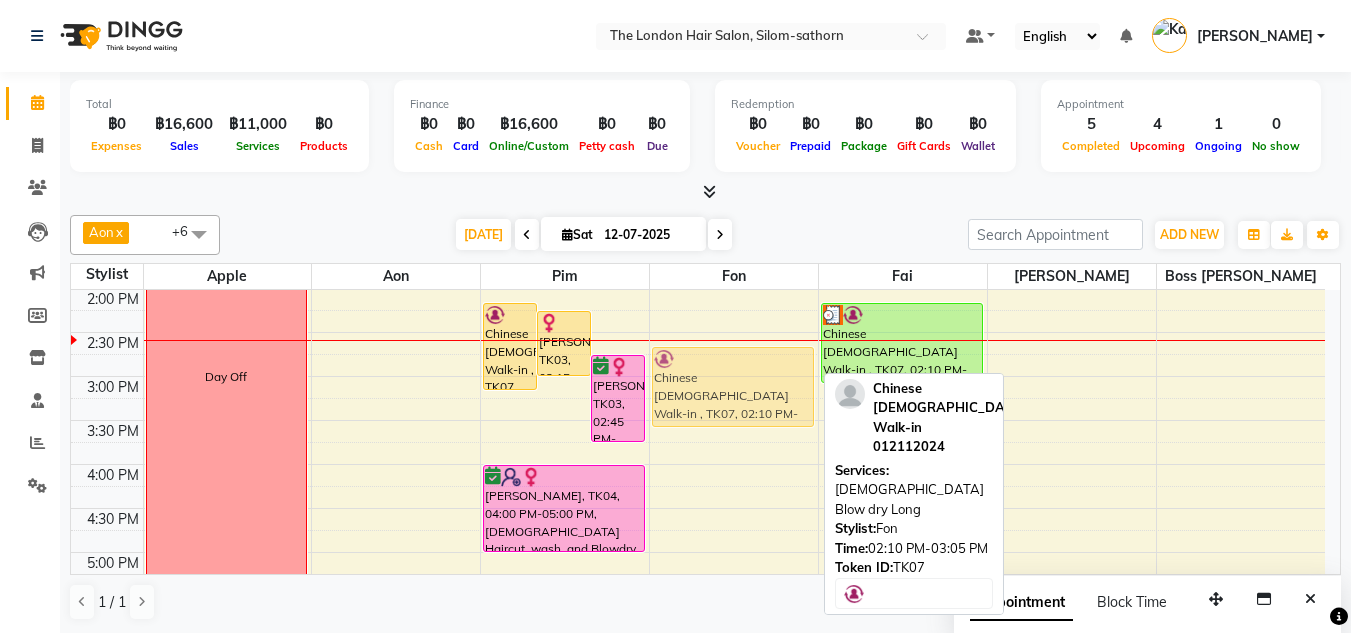 drag, startPoint x: 743, startPoint y: 342, endPoint x: 757, endPoint y: 376, distance: 36.769554 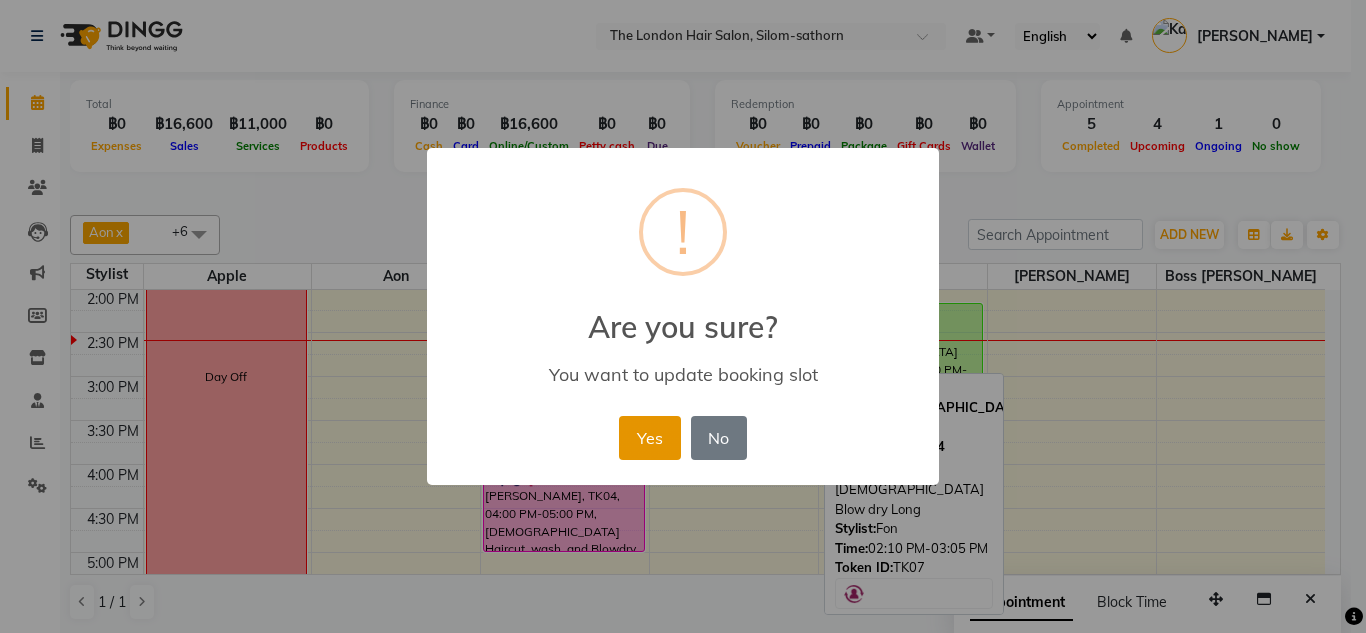 click on "Yes" at bounding box center [649, 438] 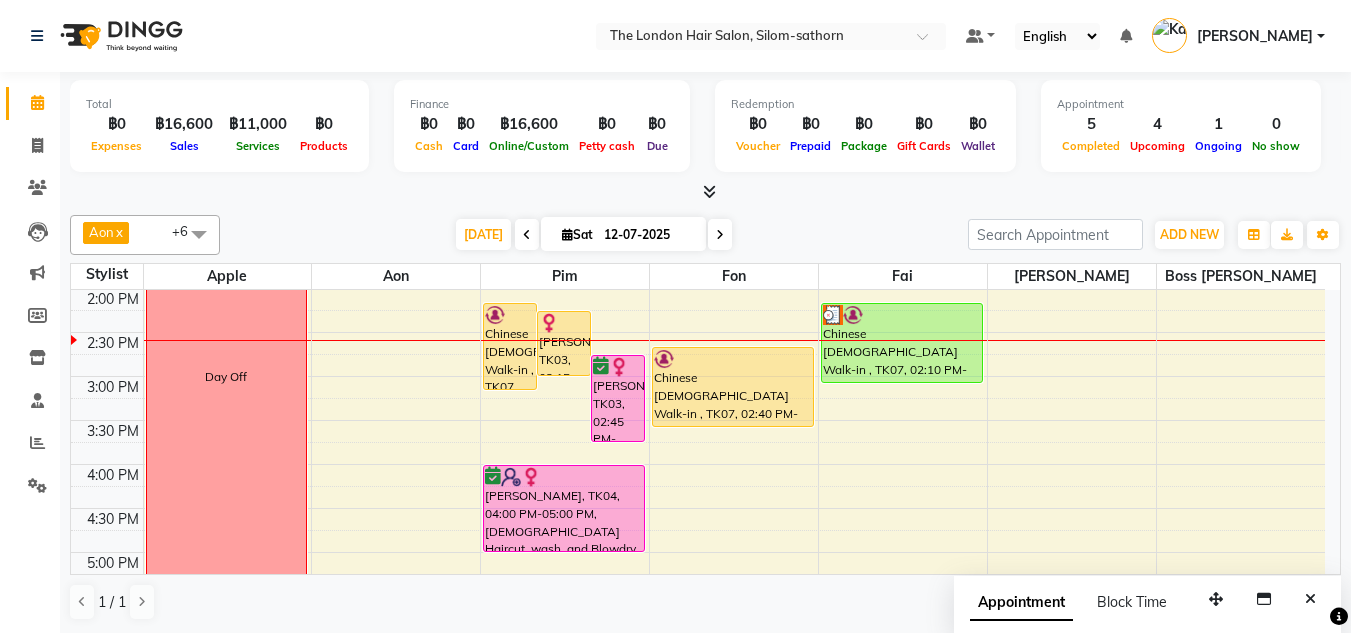 click at bounding box center [720, 235] 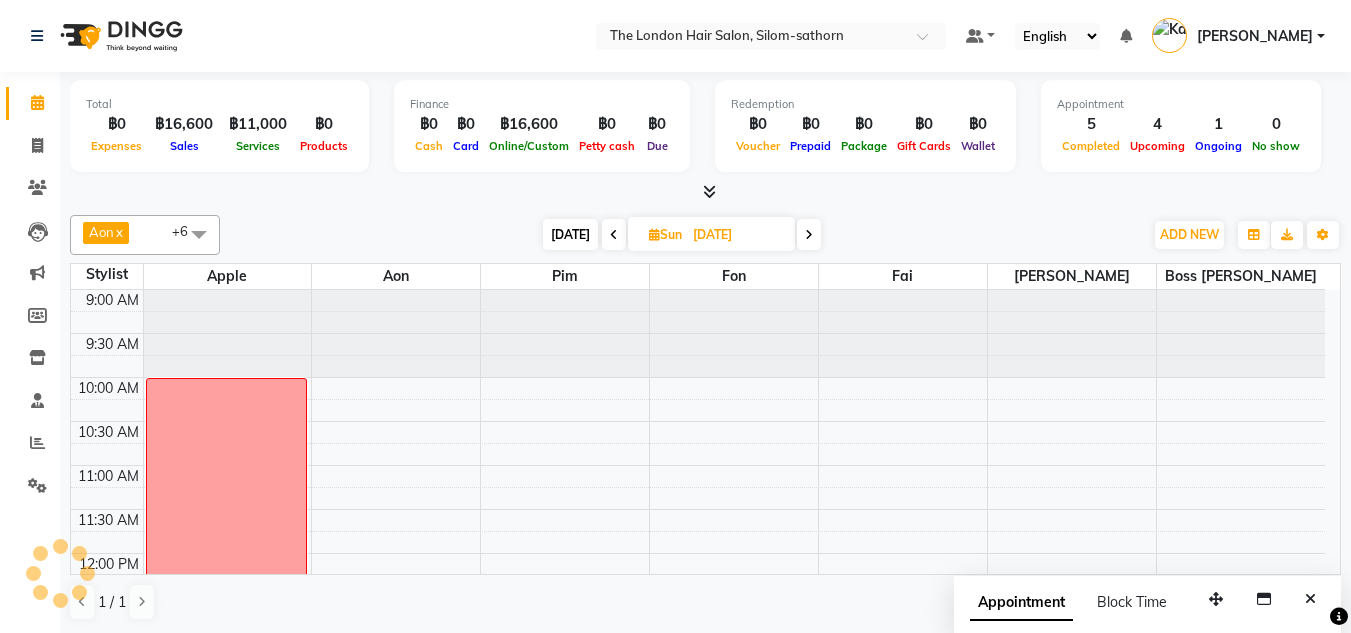 scroll, scrollTop: 441, scrollLeft: 0, axis: vertical 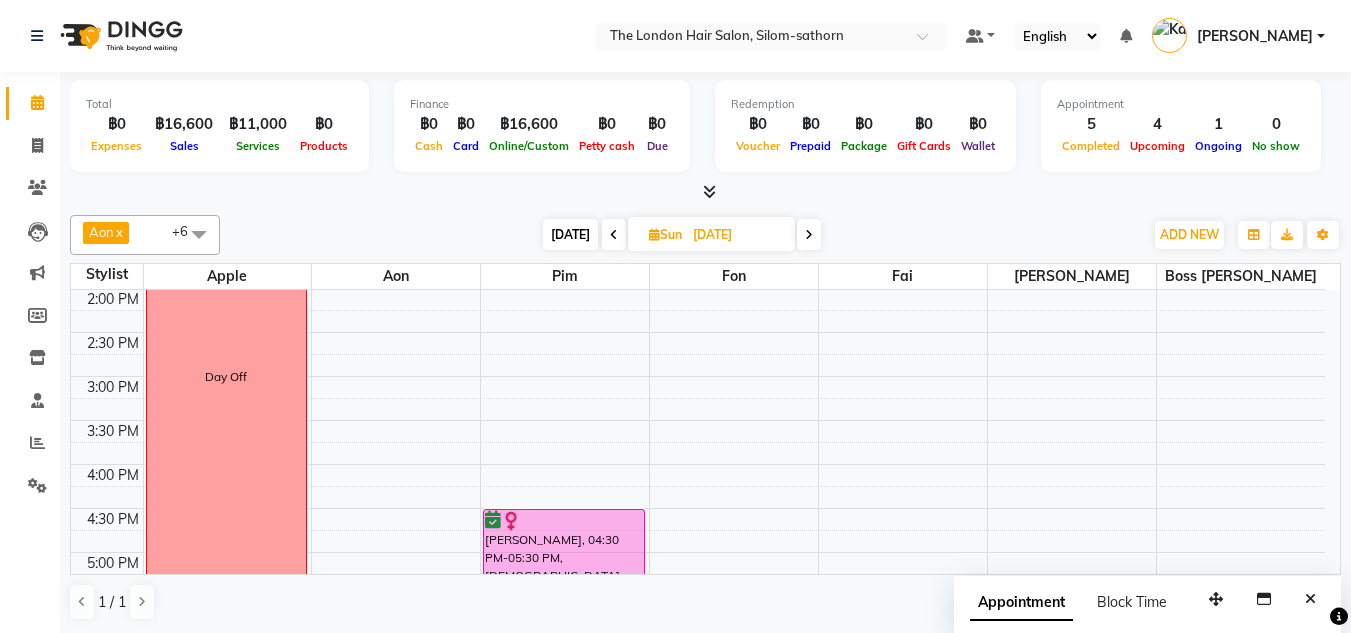 click on "Sun" at bounding box center [665, 234] 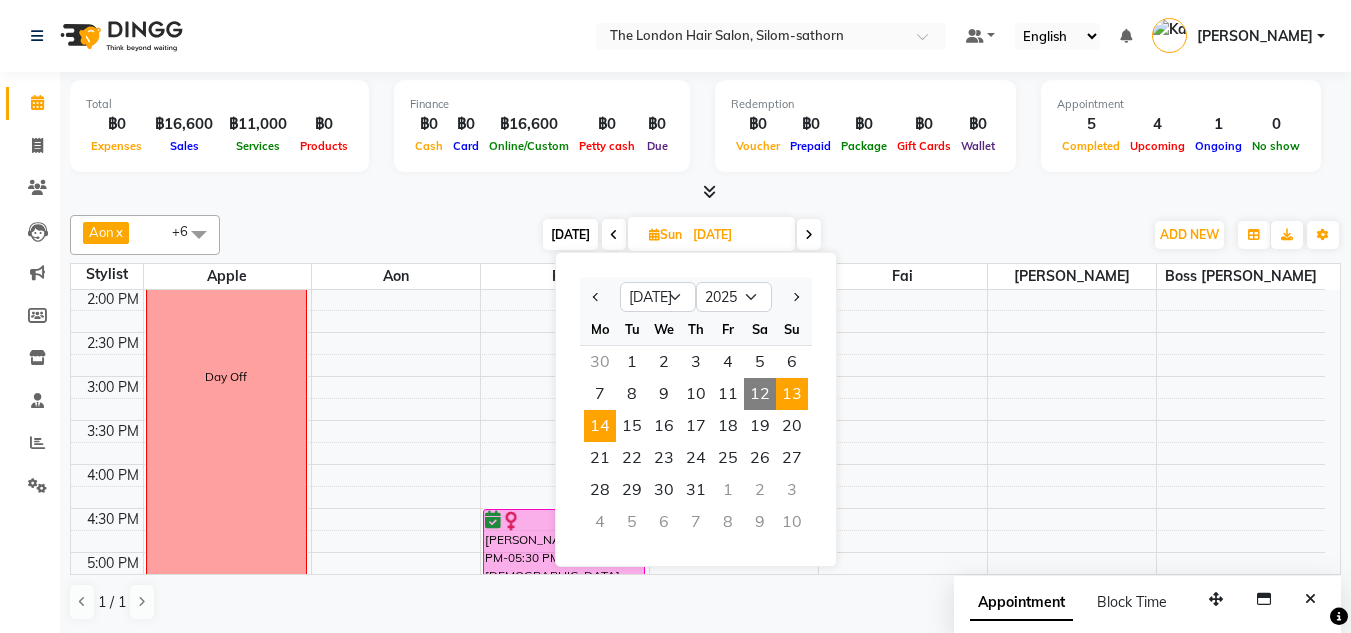 click on "14" at bounding box center [600, 426] 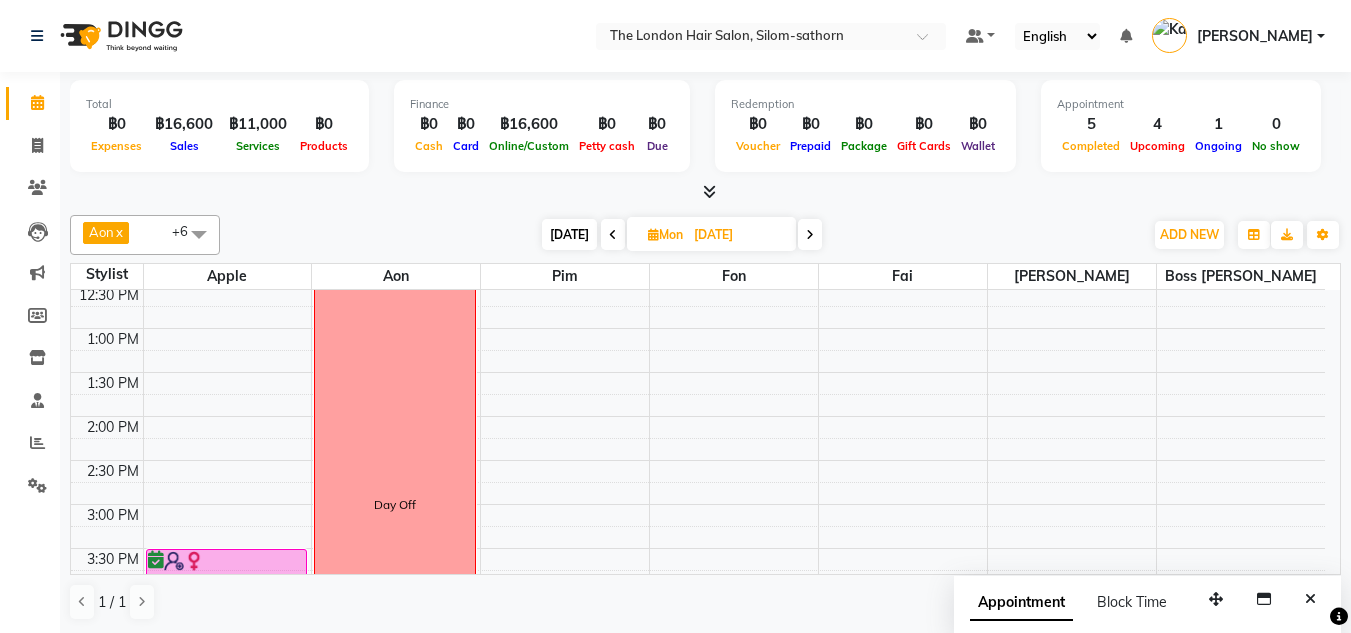 scroll, scrollTop: 314, scrollLeft: 0, axis: vertical 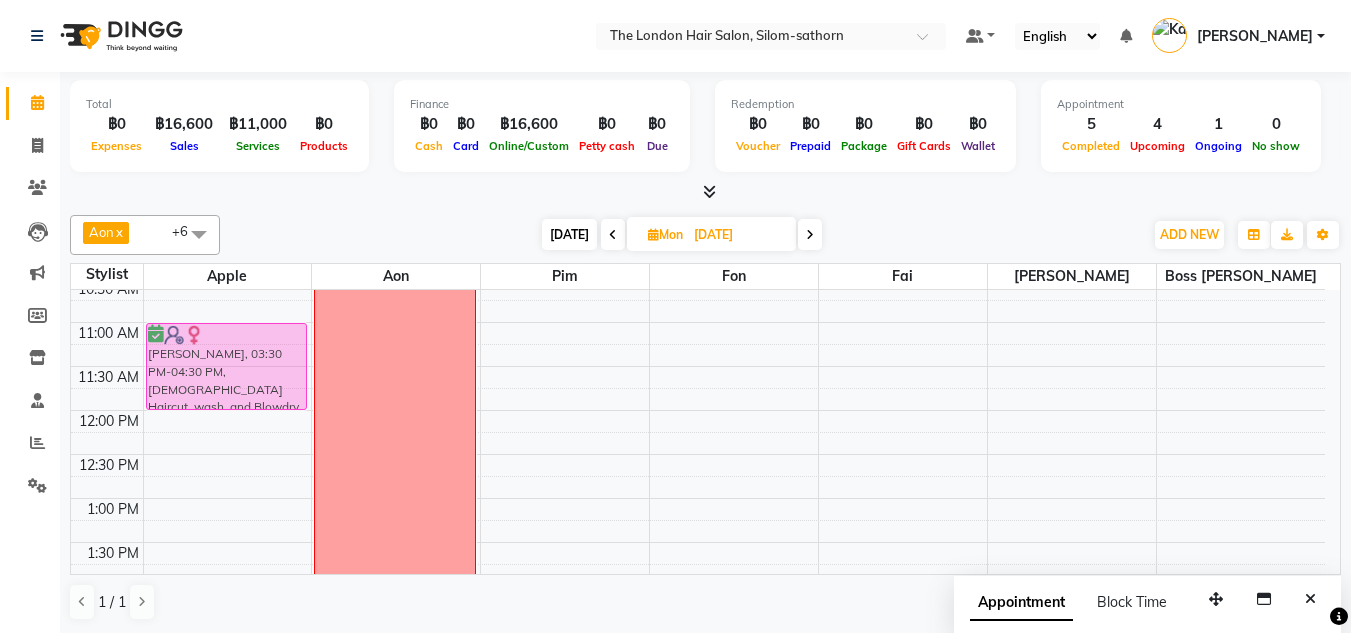 drag, startPoint x: 219, startPoint y: 562, endPoint x: 233, endPoint y: 331, distance: 231.42386 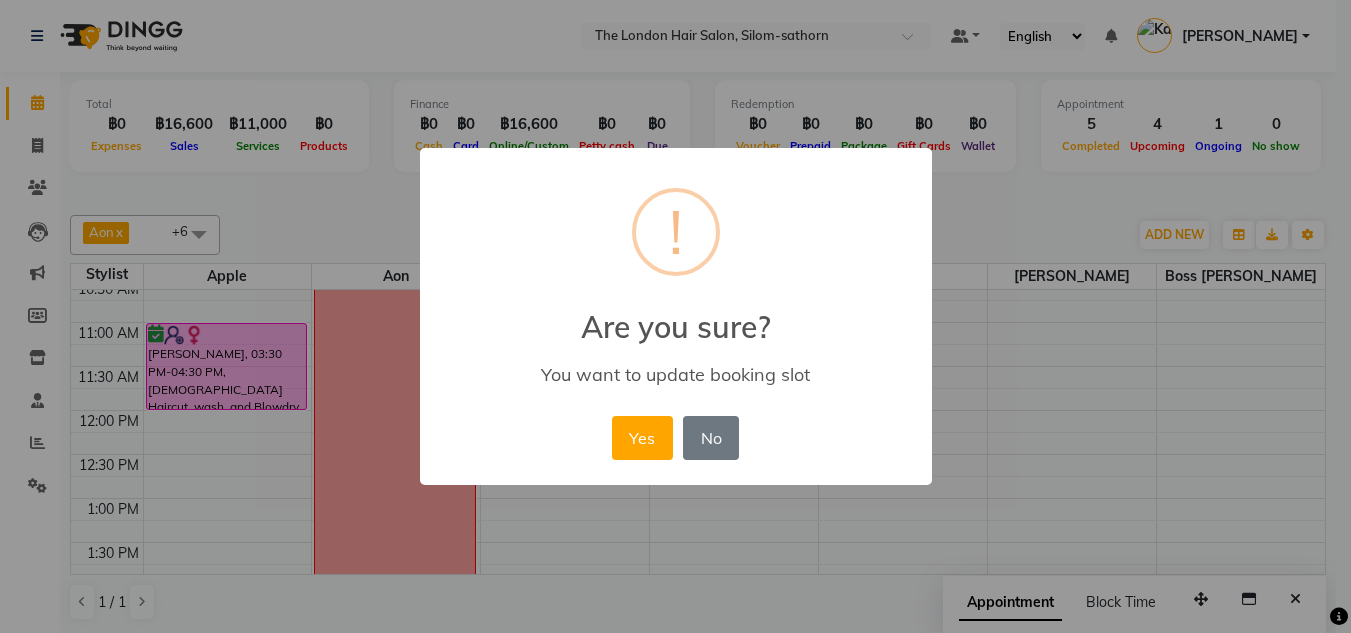 scroll, scrollTop: 142, scrollLeft: 0, axis: vertical 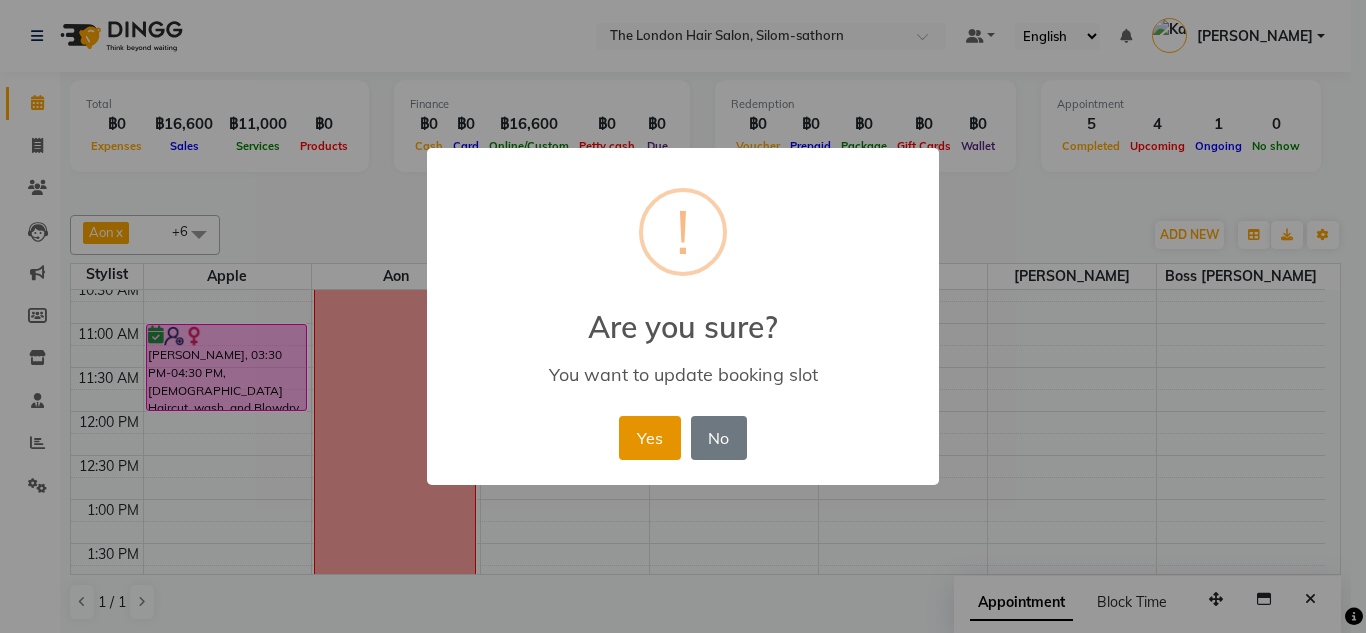 click on "Yes" at bounding box center (649, 438) 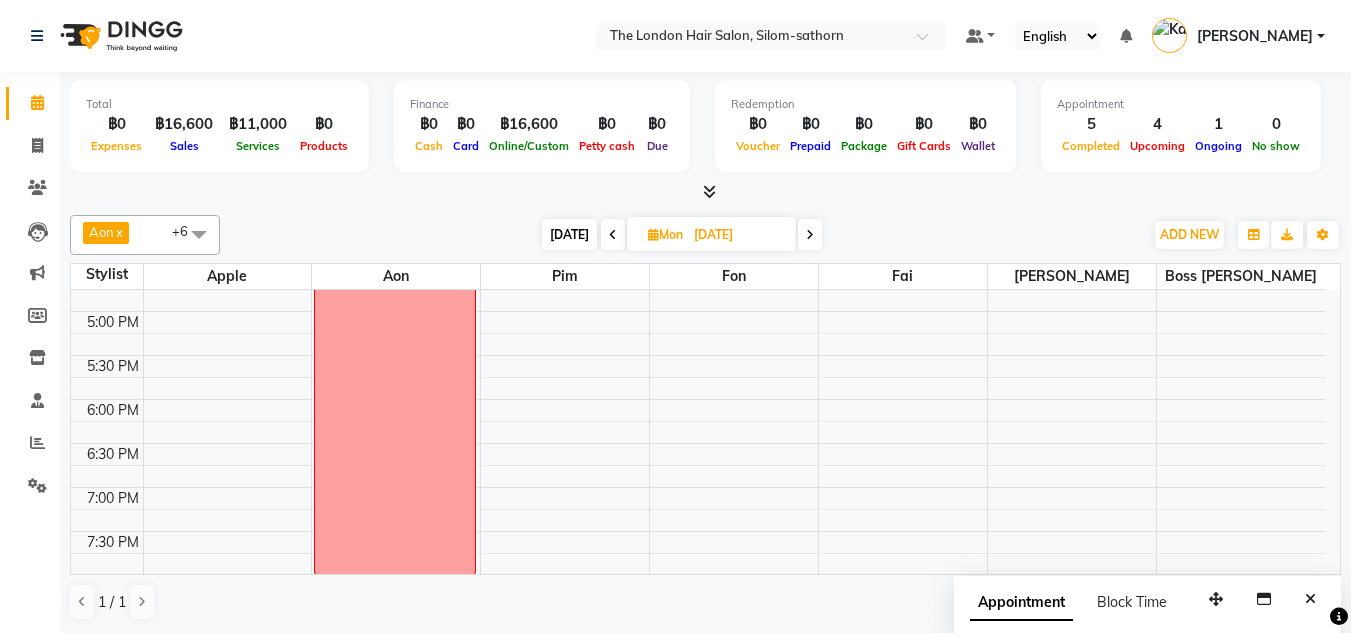 scroll, scrollTop: 574, scrollLeft: 0, axis: vertical 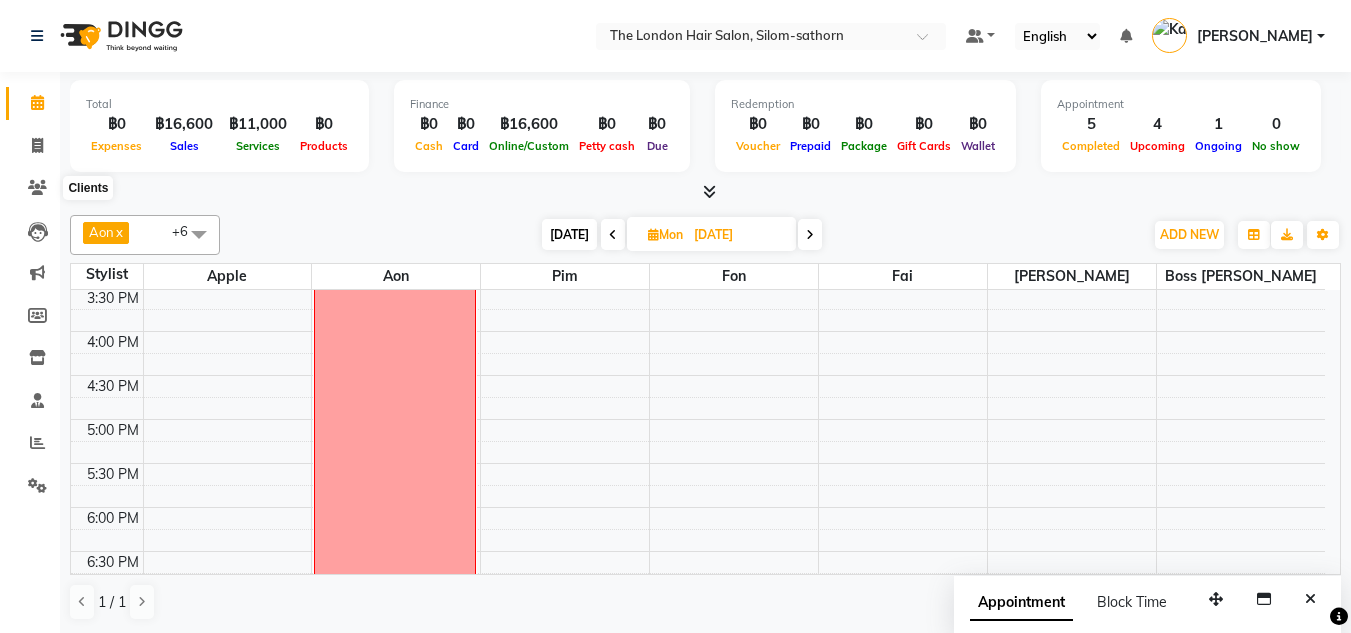 drag, startPoint x: 38, startPoint y: 186, endPoint x: 1, endPoint y: 197, distance: 38.600517 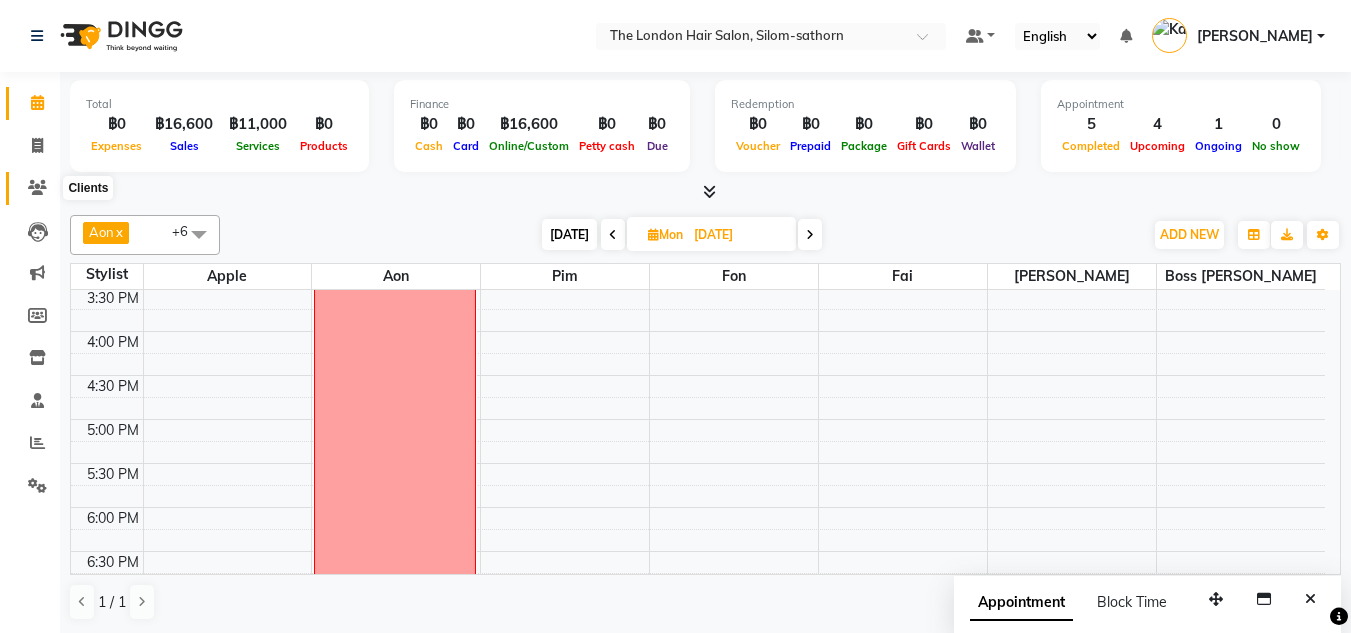click 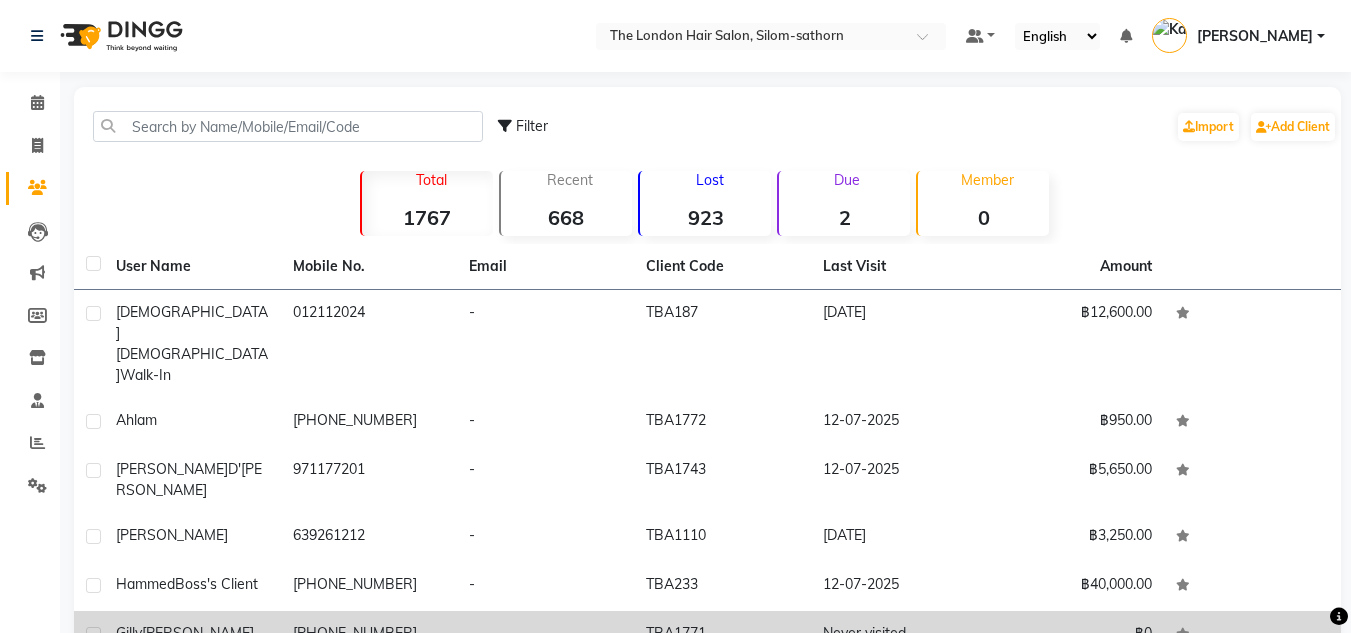 click on "Gilly  Henry" 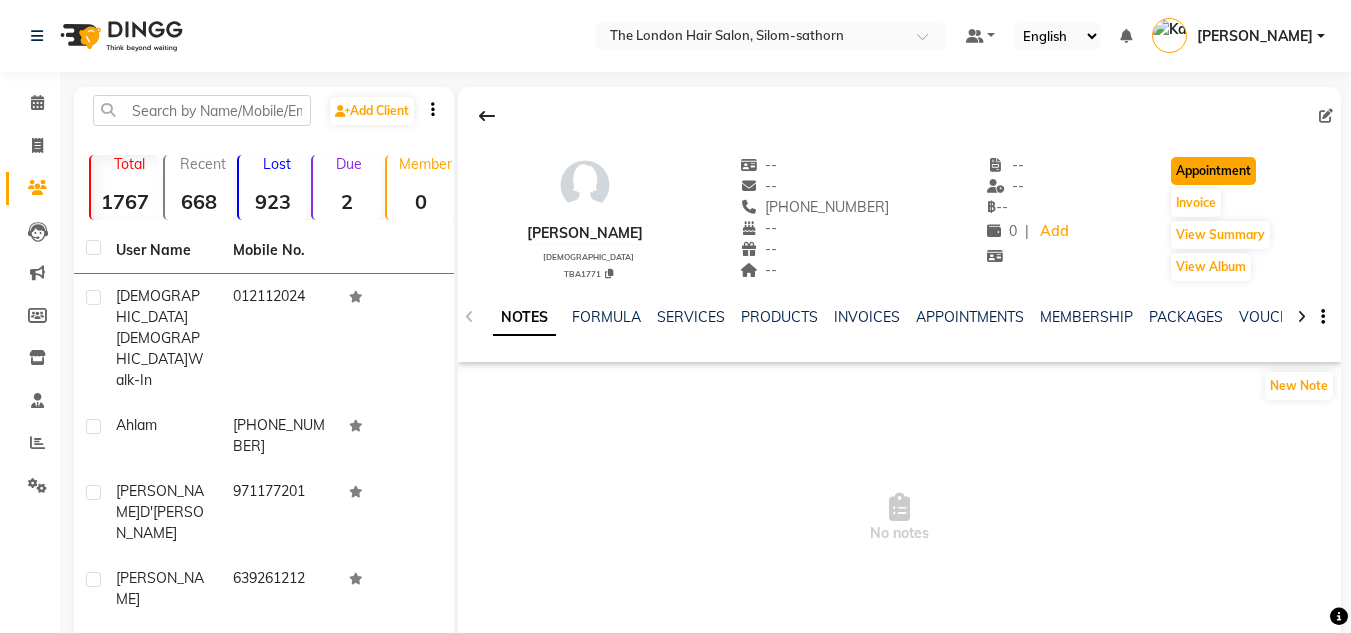 click on "Appointment" 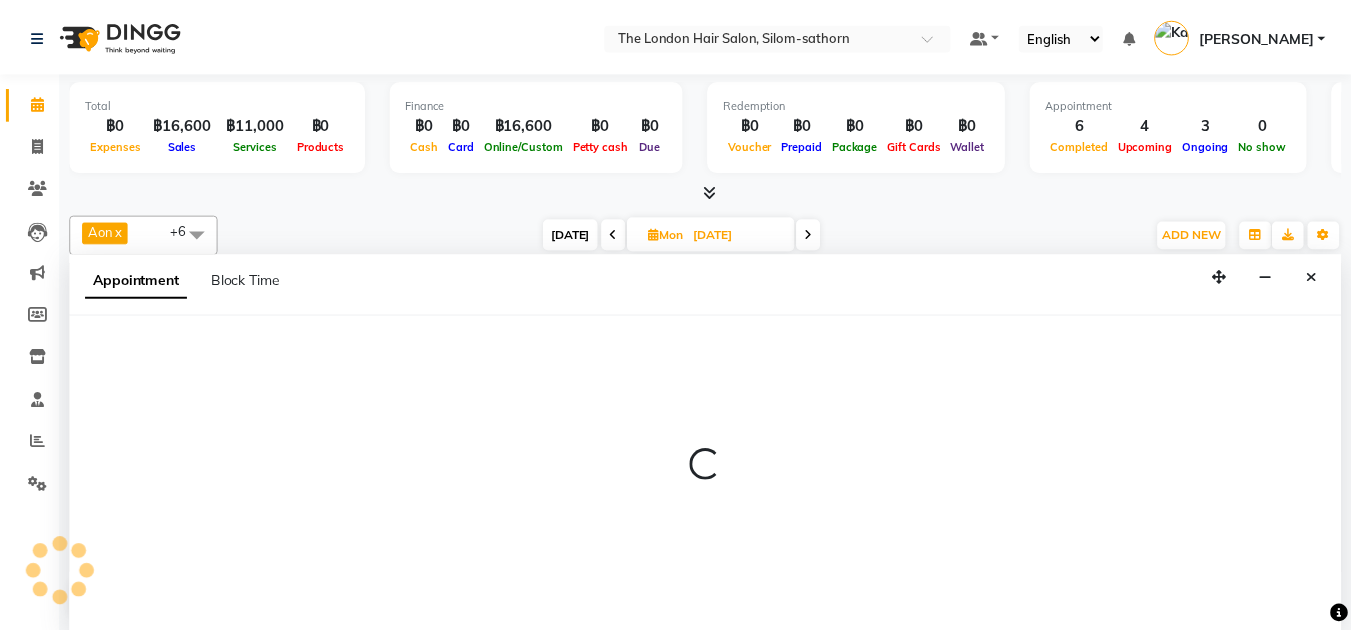 scroll, scrollTop: 0, scrollLeft: 0, axis: both 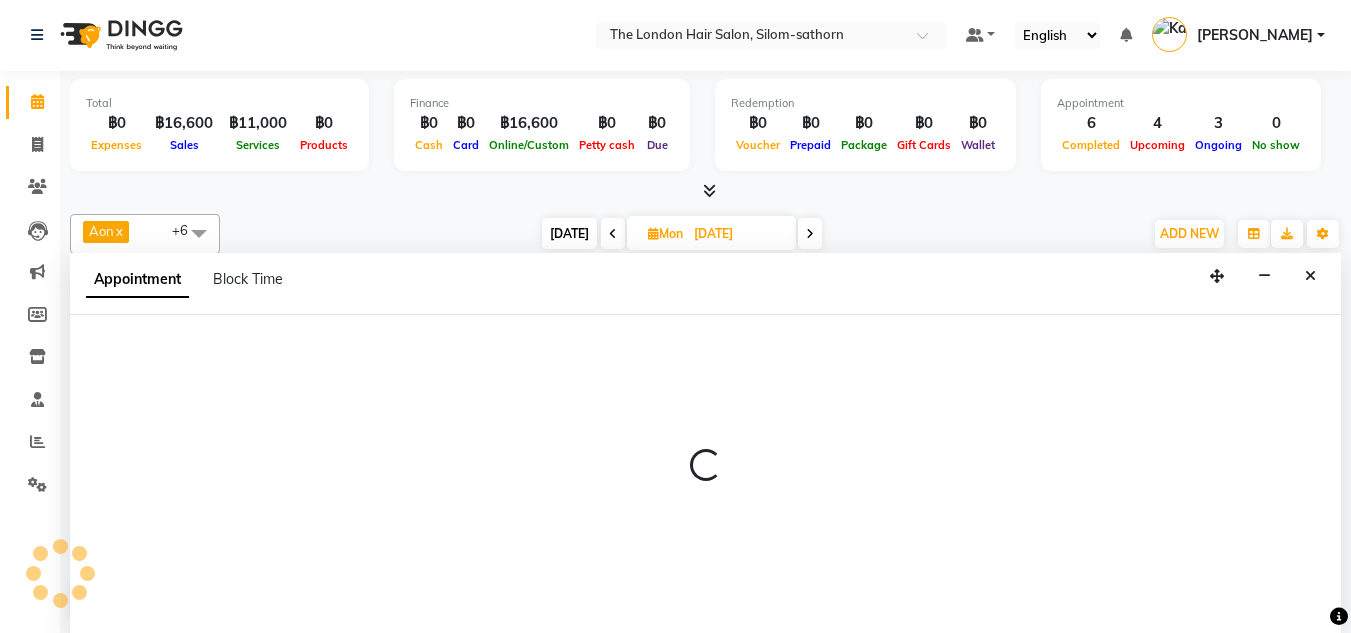 type on "12-07-2025" 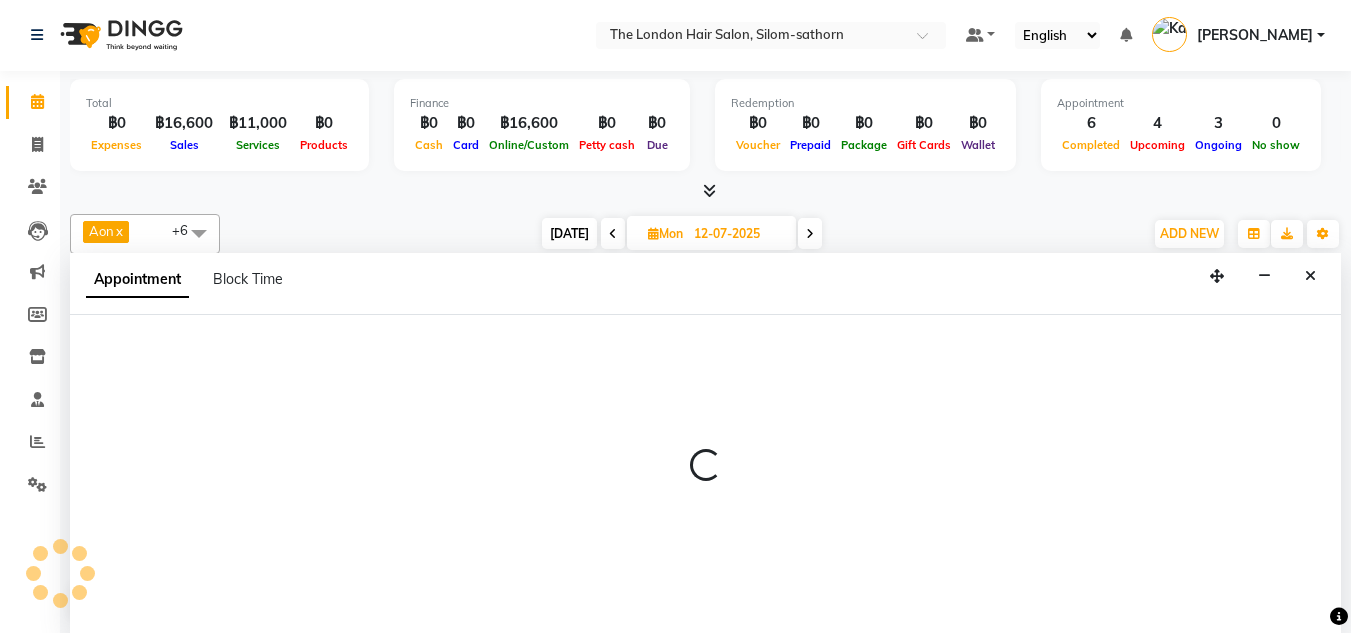 select on "tentative" 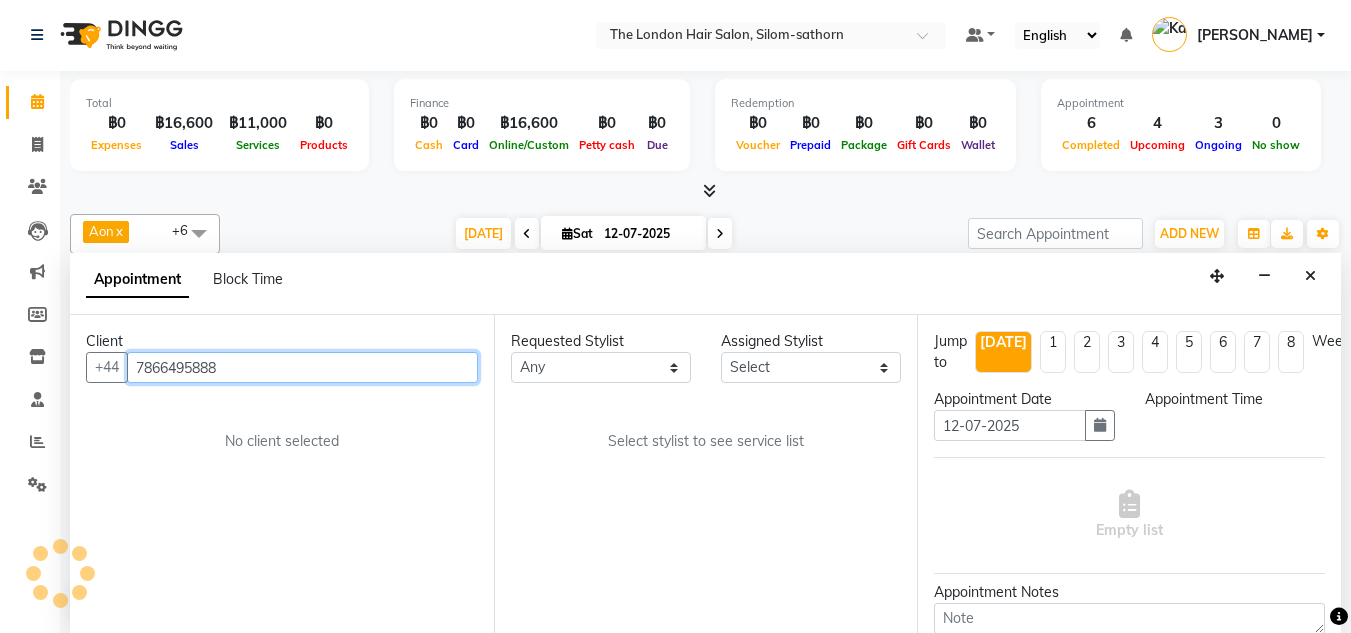 select on "600" 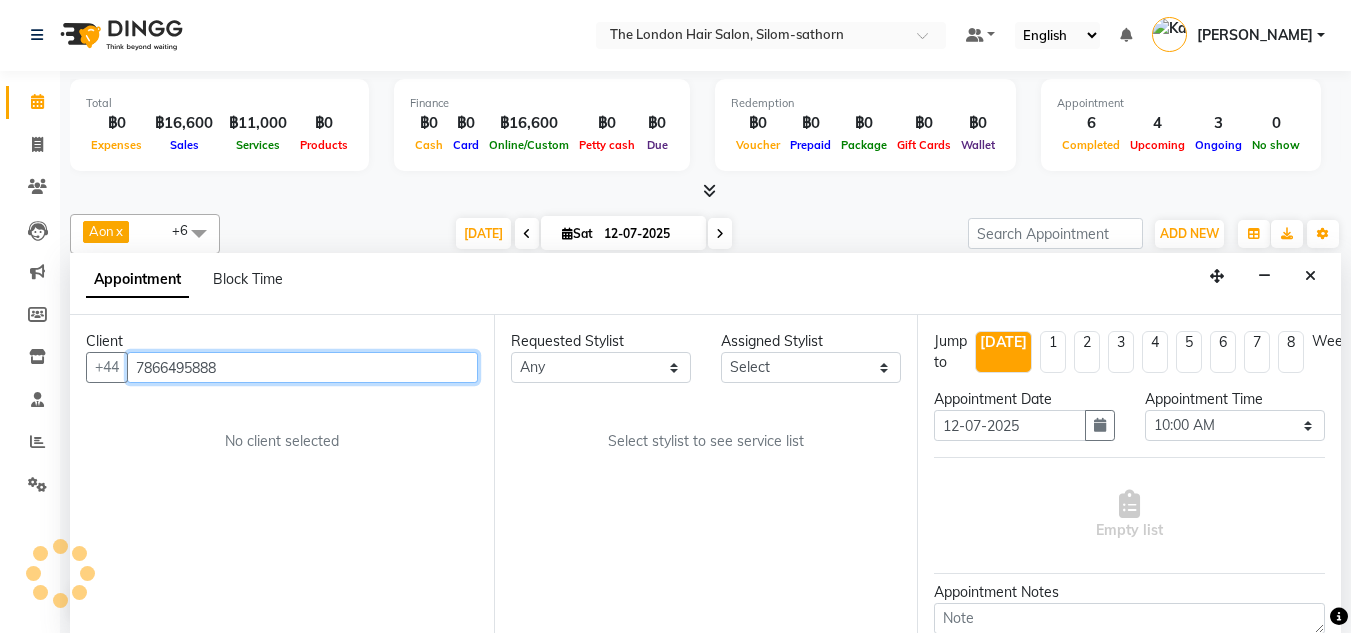 scroll, scrollTop: 441, scrollLeft: 0, axis: vertical 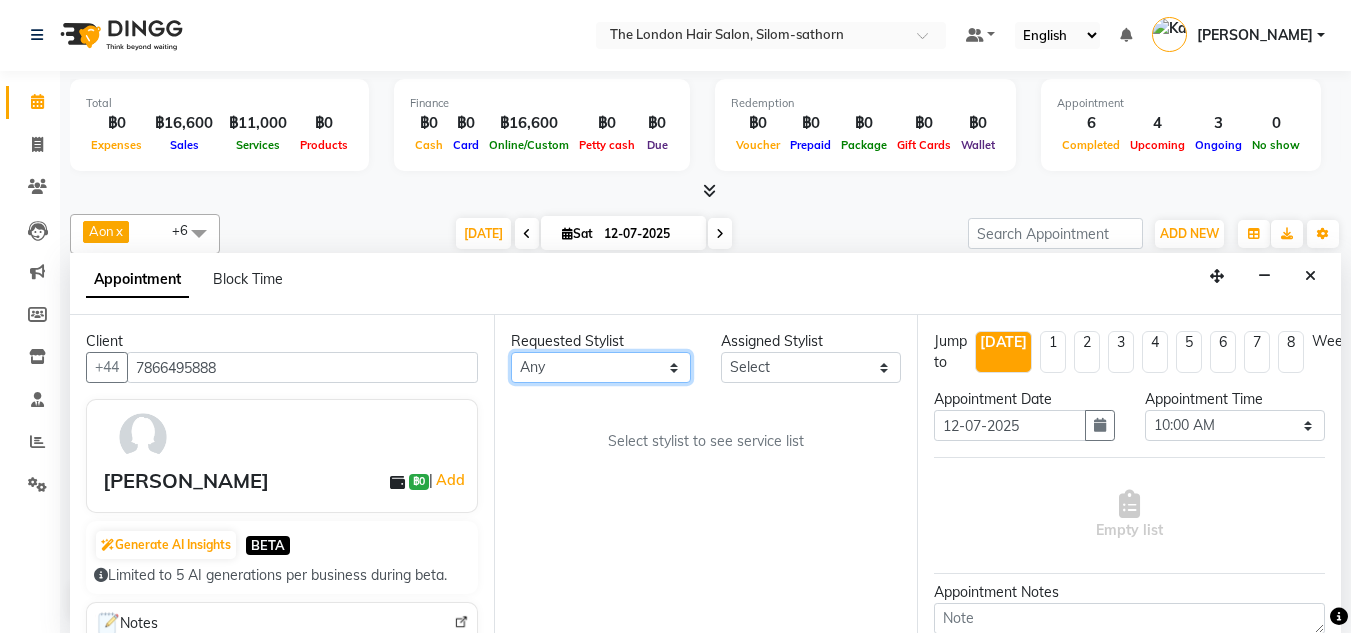 click on "Any Aon Apple   Boss Luke Fai  Fon Kate  Pim" at bounding box center [601, 367] 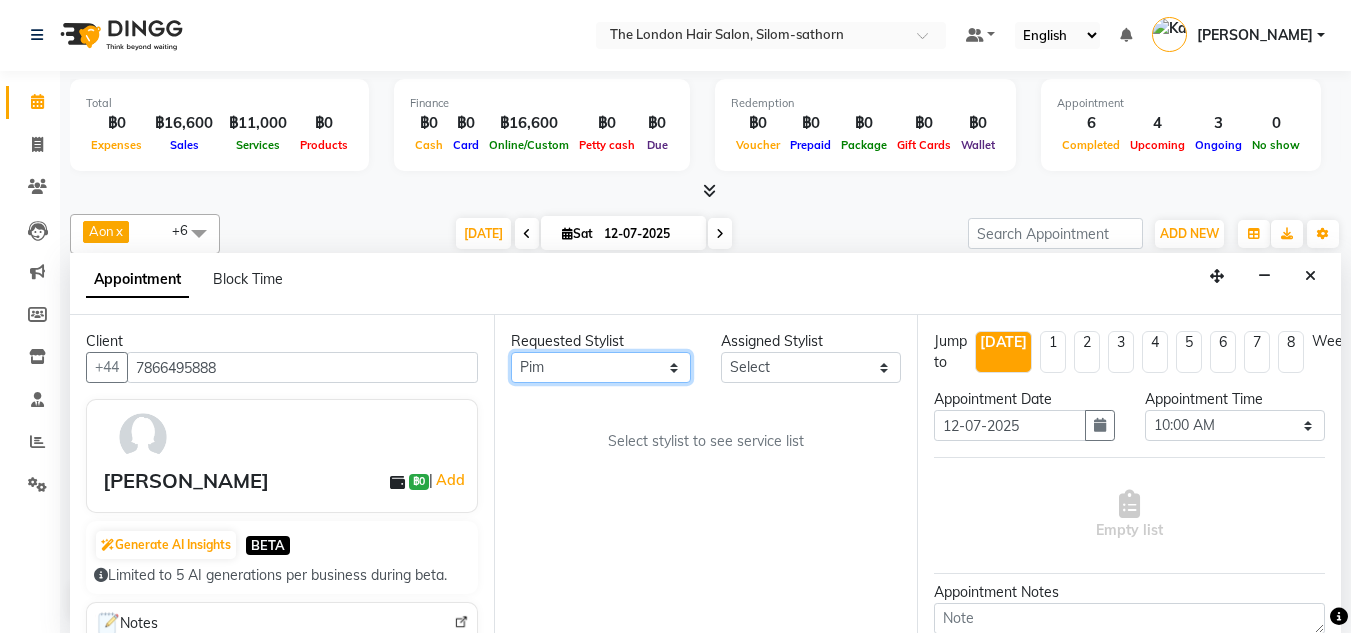 click on "Any Aon Apple   Boss Luke Fai  Fon Kate  Pim" at bounding box center [601, 367] 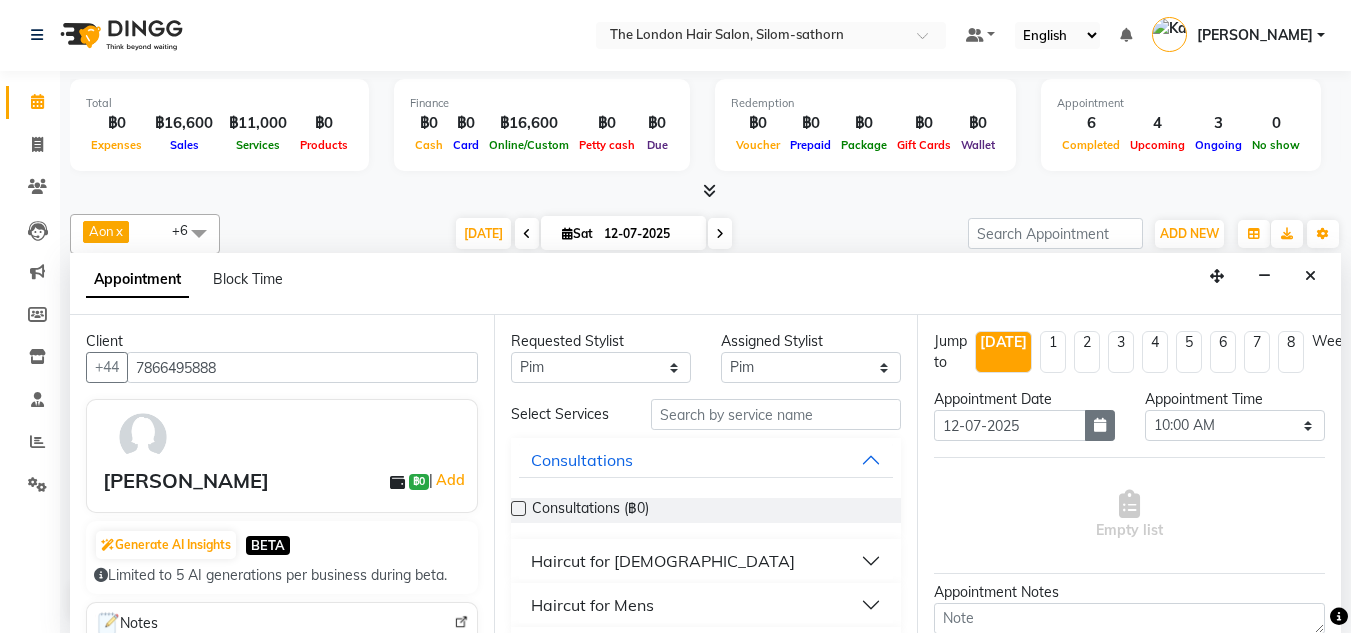 click at bounding box center (1100, 425) 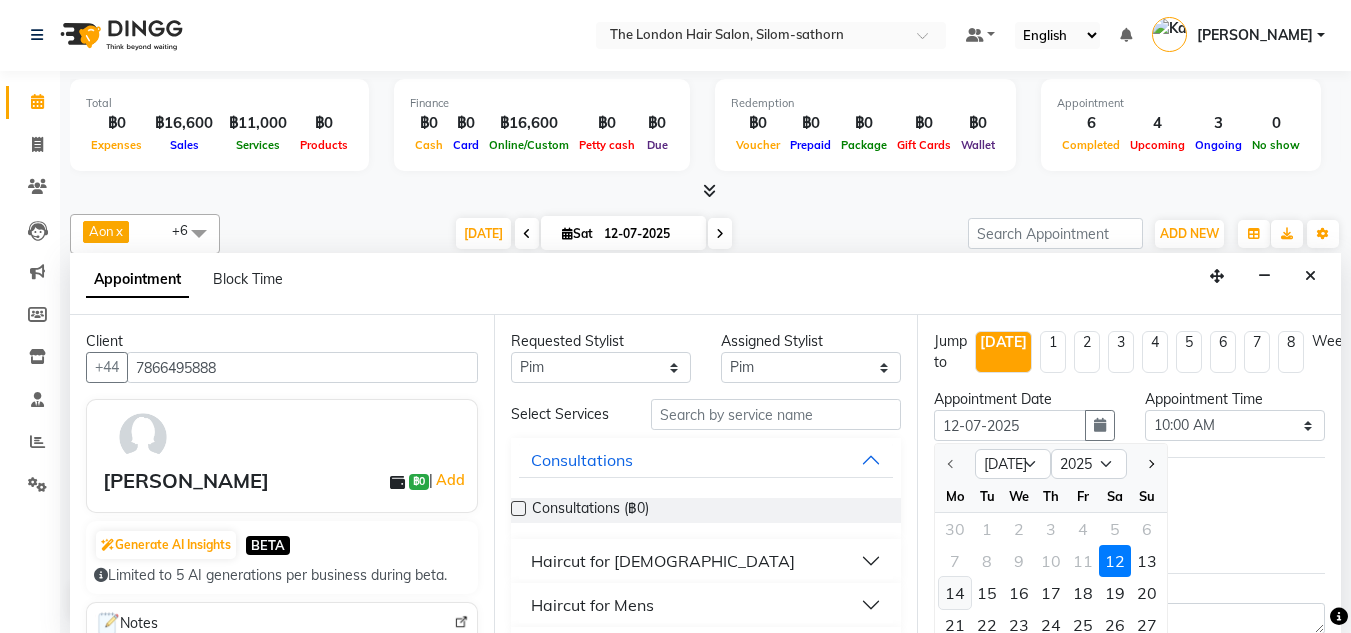 click on "14" at bounding box center (955, 593) 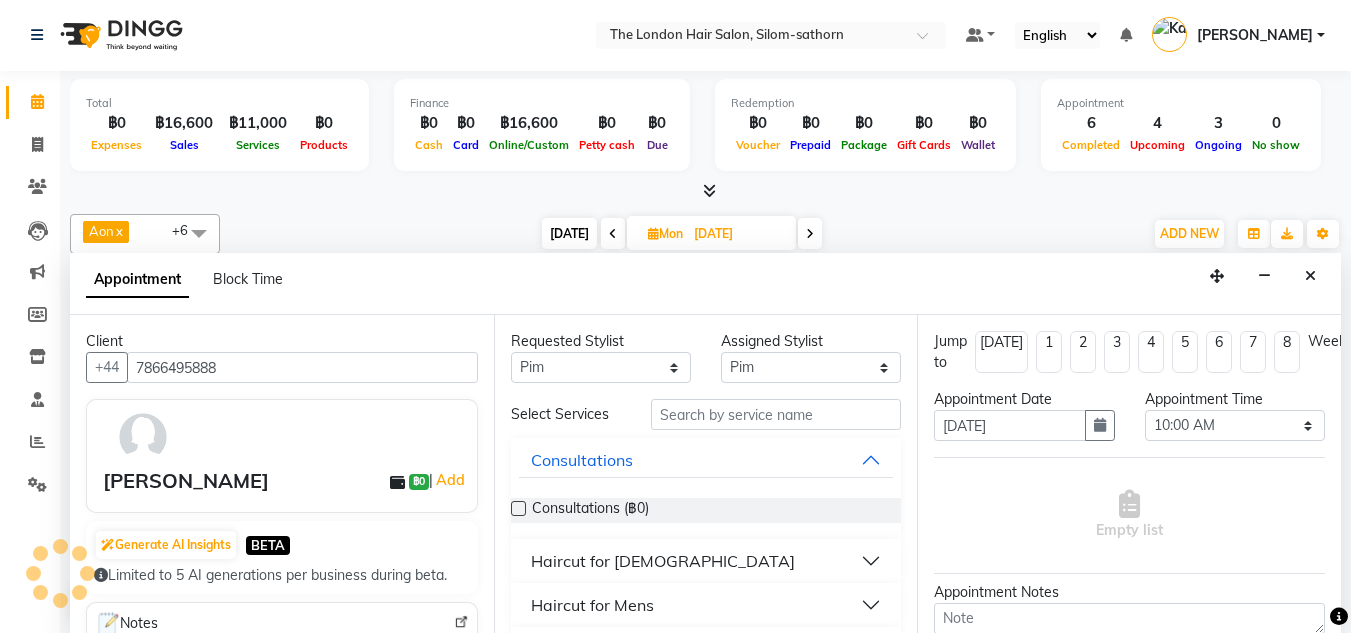 scroll, scrollTop: 441, scrollLeft: 0, axis: vertical 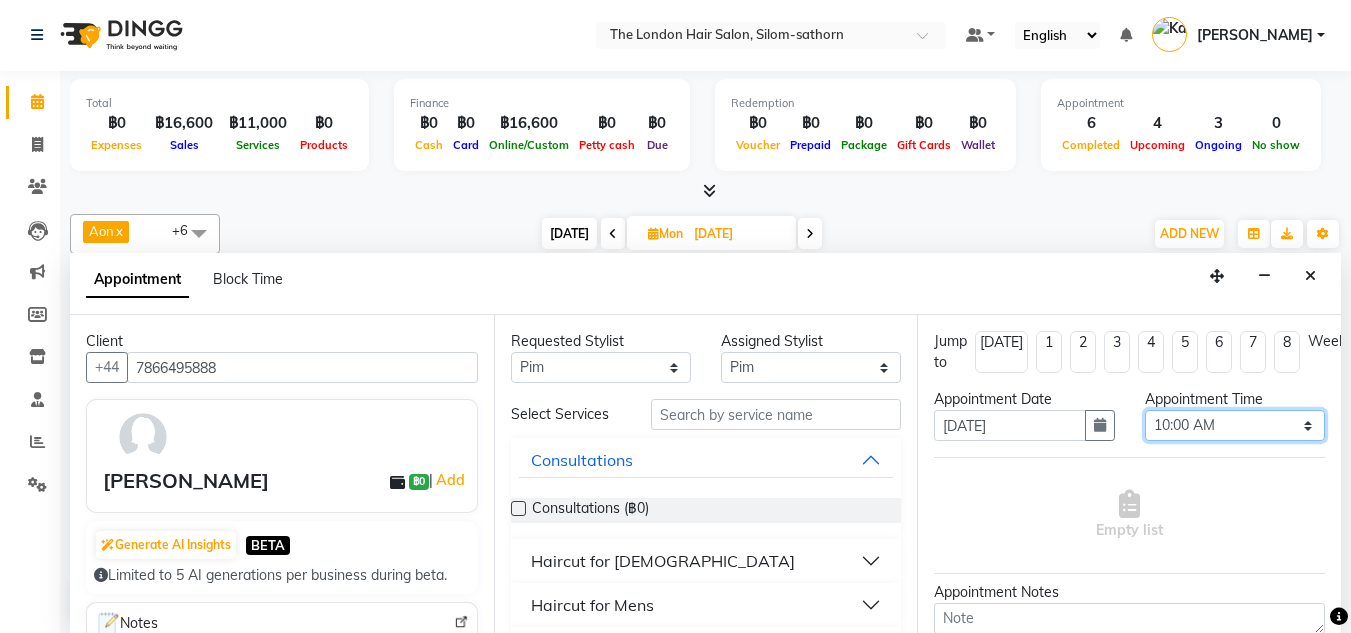 click on "Select 10:00 AM 10:05 AM 10:10 AM 10:15 AM 10:20 AM 10:25 AM 10:30 AM 10:35 AM 10:40 AM 10:45 AM 10:50 AM 10:55 AM 11:00 AM 11:05 AM 11:10 AM 11:15 AM 11:20 AM 11:25 AM 11:30 AM 11:35 AM 11:40 AM 11:45 AM 11:50 AM 11:55 AM 12:00 PM 12:05 PM 12:10 PM 12:15 PM 12:20 PM 12:25 PM 12:30 PM 12:35 PM 12:40 PM 12:45 PM 12:50 PM 12:55 PM 01:00 PM 01:05 PM 01:10 PM 01:15 PM 01:20 PM 01:25 PM 01:30 PM 01:35 PM 01:40 PM 01:45 PM 01:50 PM 01:55 PM 02:00 PM 02:05 PM 02:10 PM 02:15 PM 02:20 PM 02:25 PM 02:30 PM 02:35 PM 02:40 PM 02:45 PM 02:50 PM 02:55 PM 03:00 PM 03:05 PM 03:10 PM 03:15 PM 03:20 PM 03:25 PM 03:30 PM 03:35 PM 03:40 PM 03:45 PM 03:50 PM 03:55 PM 04:00 PM 04:05 PM 04:10 PM 04:15 PM 04:20 PM 04:25 PM 04:30 PM 04:35 PM 04:40 PM 04:45 PM 04:50 PM 04:55 PM 05:00 PM 05:05 PM 05:10 PM 05:15 PM 05:20 PM 05:25 PM 05:30 PM 05:35 PM 05:40 PM 05:45 PM 05:50 PM 05:55 PM 06:00 PM 06:05 PM 06:10 PM 06:15 PM 06:20 PM 06:25 PM 06:30 PM 06:35 PM 06:40 PM 06:45 PM 06:50 PM 06:55 PM 07:00 PM 07:05 PM 07:10 PM 07:15 PM 07:20 PM" at bounding box center (1235, 425) 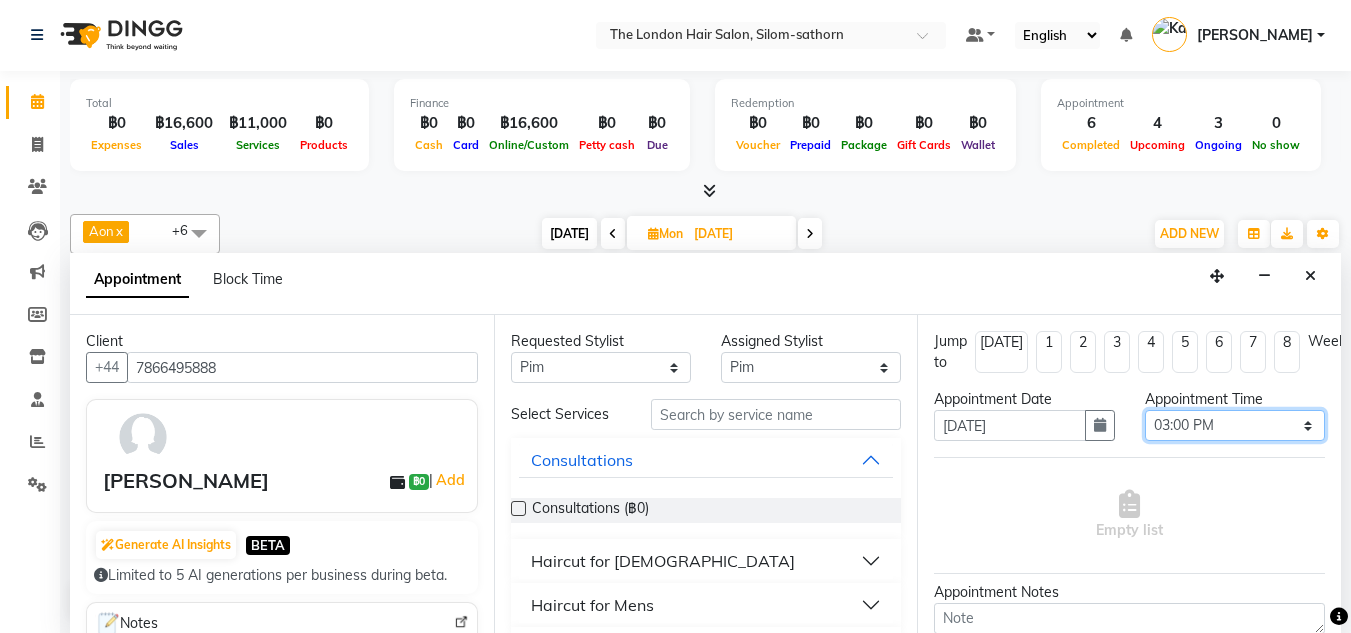 click on "Select 10:00 AM 10:05 AM 10:10 AM 10:15 AM 10:20 AM 10:25 AM 10:30 AM 10:35 AM 10:40 AM 10:45 AM 10:50 AM 10:55 AM 11:00 AM 11:05 AM 11:10 AM 11:15 AM 11:20 AM 11:25 AM 11:30 AM 11:35 AM 11:40 AM 11:45 AM 11:50 AM 11:55 AM 12:00 PM 12:05 PM 12:10 PM 12:15 PM 12:20 PM 12:25 PM 12:30 PM 12:35 PM 12:40 PM 12:45 PM 12:50 PM 12:55 PM 01:00 PM 01:05 PM 01:10 PM 01:15 PM 01:20 PM 01:25 PM 01:30 PM 01:35 PM 01:40 PM 01:45 PM 01:50 PM 01:55 PM 02:00 PM 02:05 PM 02:10 PM 02:15 PM 02:20 PM 02:25 PM 02:30 PM 02:35 PM 02:40 PM 02:45 PM 02:50 PM 02:55 PM 03:00 PM 03:05 PM 03:10 PM 03:15 PM 03:20 PM 03:25 PM 03:30 PM 03:35 PM 03:40 PM 03:45 PM 03:50 PM 03:55 PM 04:00 PM 04:05 PM 04:10 PM 04:15 PM 04:20 PM 04:25 PM 04:30 PM 04:35 PM 04:40 PM 04:45 PM 04:50 PM 04:55 PM 05:00 PM 05:05 PM 05:10 PM 05:15 PM 05:20 PM 05:25 PM 05:30 PM 05:35 PM 05:40 PM 05:45 PM 05:50 PM 05:55 PM 06:00 PM 06:05 PM 06:10 PM 06:15 PM 06:20 PM 06:25 PM 06:30 PM 06:35 PM 06:40 PM 06:45 PM 06:50 PM 06:55 PM 07:00 PM 07:05 PM 07:10 PM 07:15 PM 07:20 PM" at bounding box center (1235, 425) 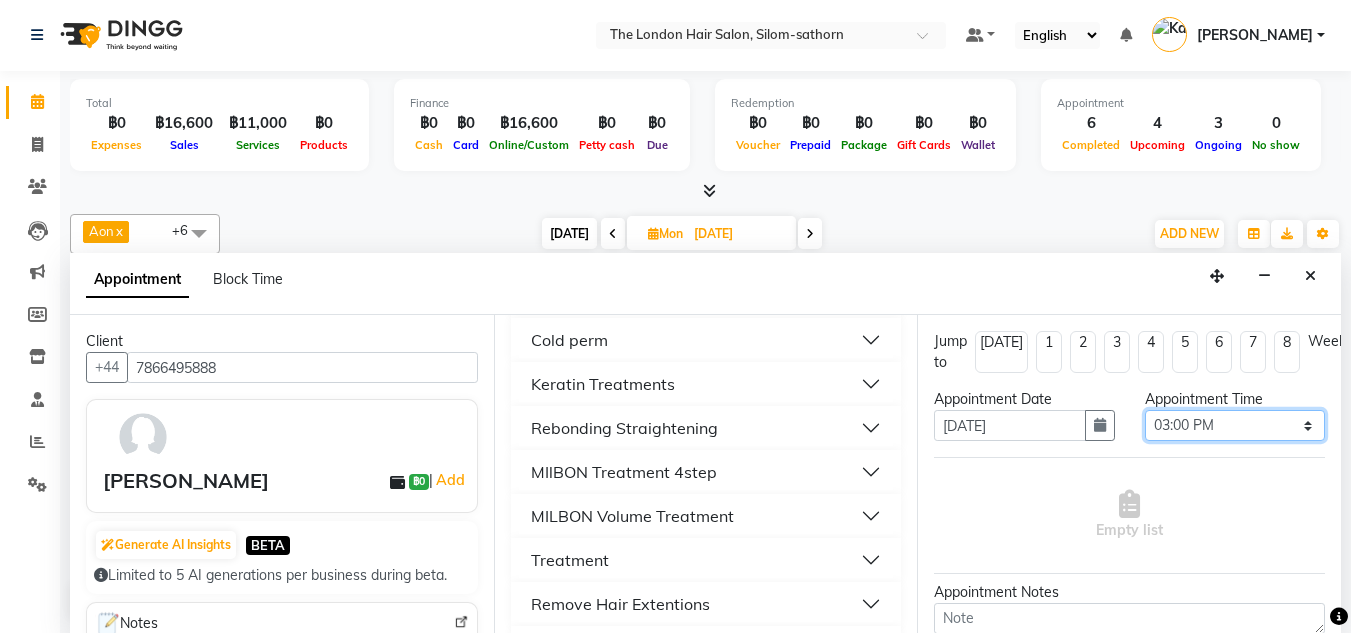 scroll, scrollTop: 890, scrollLeft: 0, axis: vertical 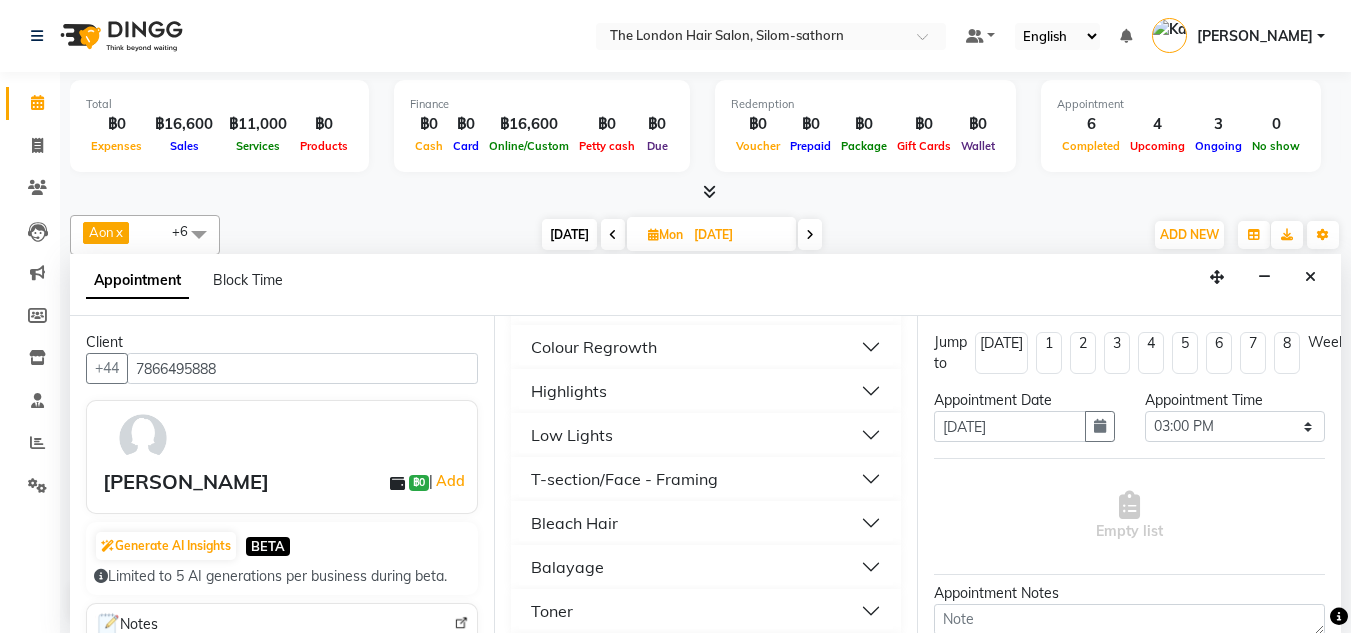 click on "Highlights" at bounding box center (569, 391) 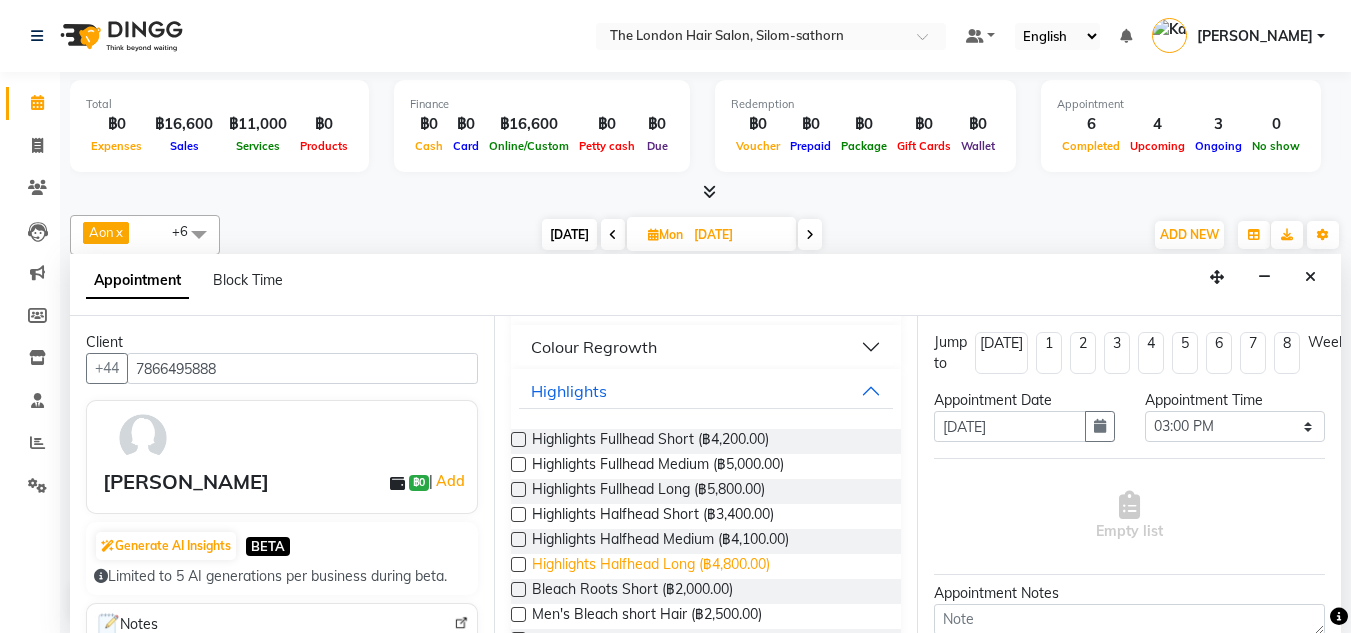 click on "Highlights Halfhead Long (฿4,800.00)" at bounding box center [651, 566] 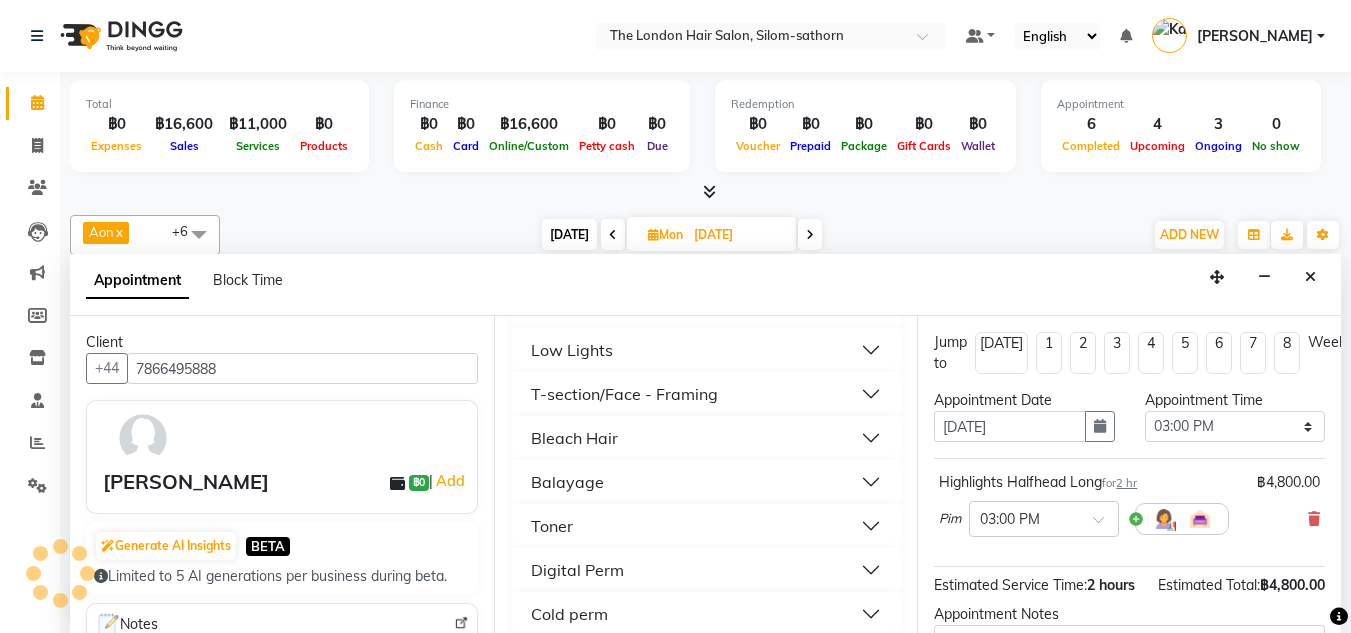 scroll, scrollTop: 822, scrollLeft: 0, axis: vertical 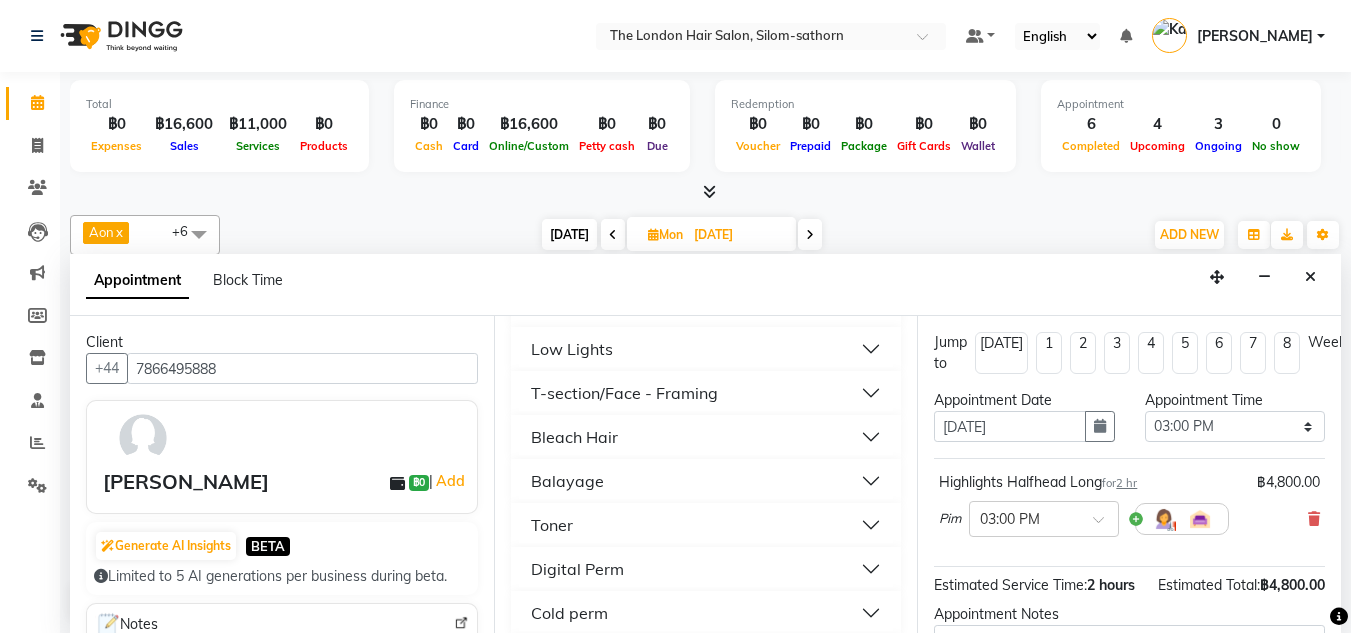 click on "Toner" at bounding box center (552, 525) 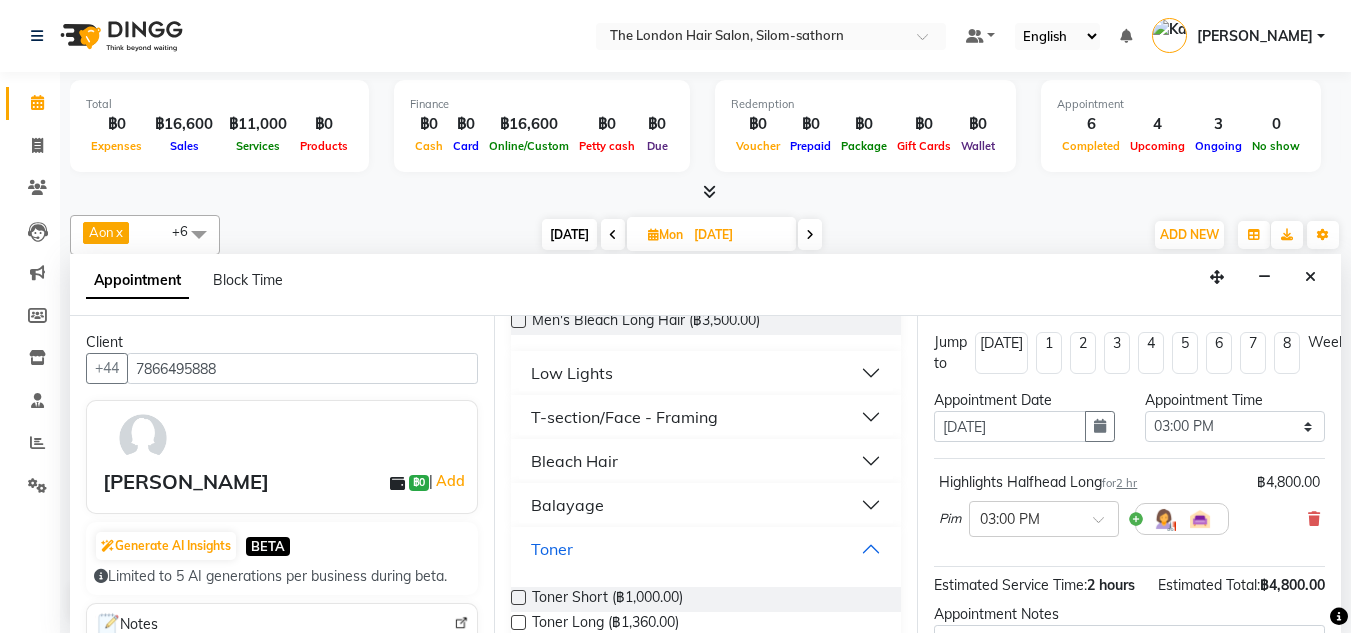 scroll, scrollTop: 798, scrollLeft: 0, axis: vertical 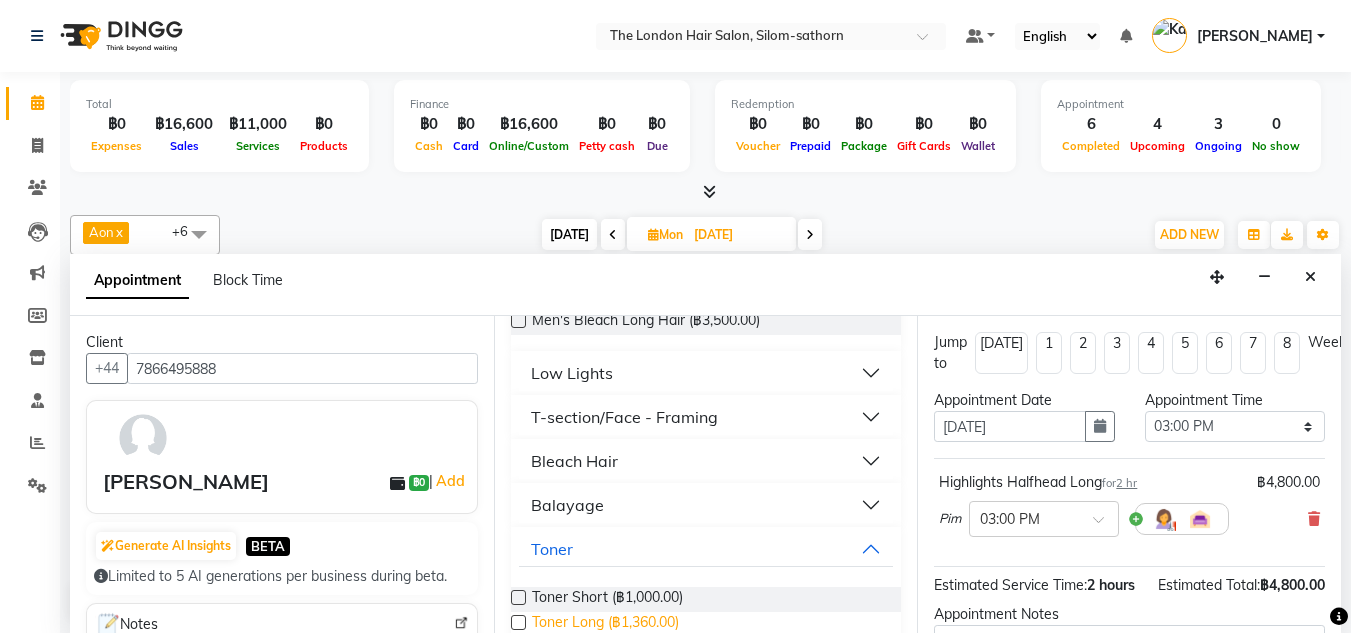 click on "Toner Long (฿1,360.00)" at bounding box center [605, 624] 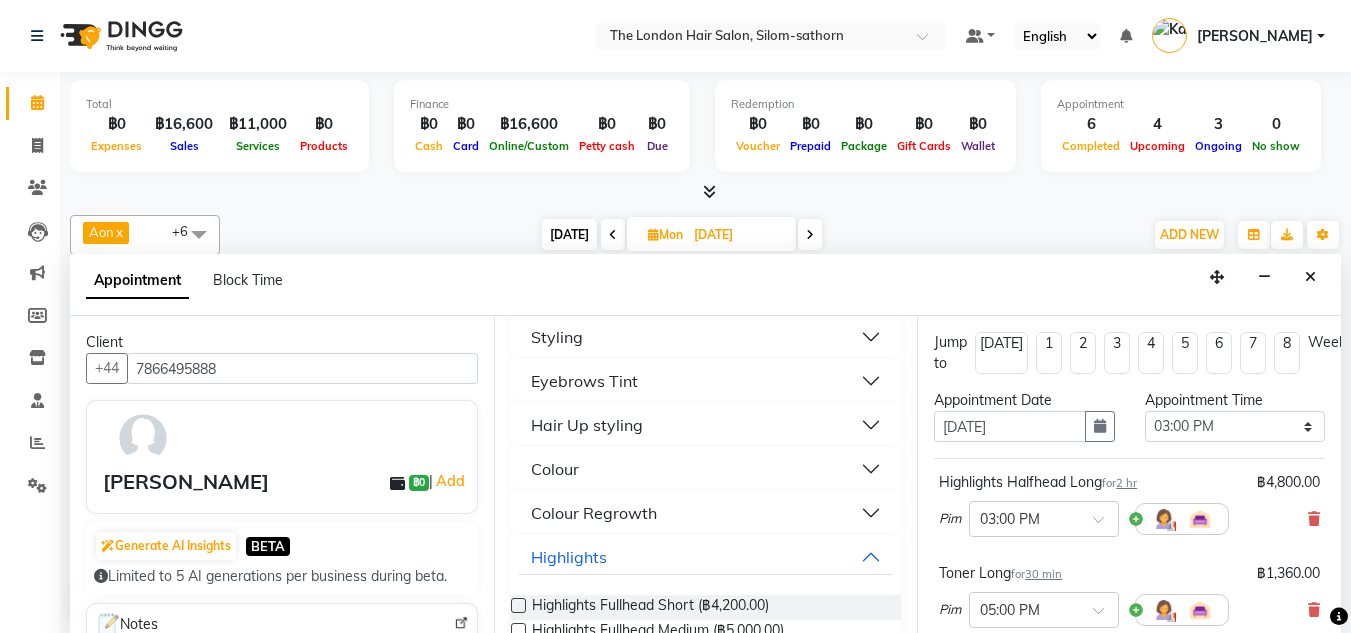scroll, scrollTop: 157, scrollLeft: 0, axis: vertical 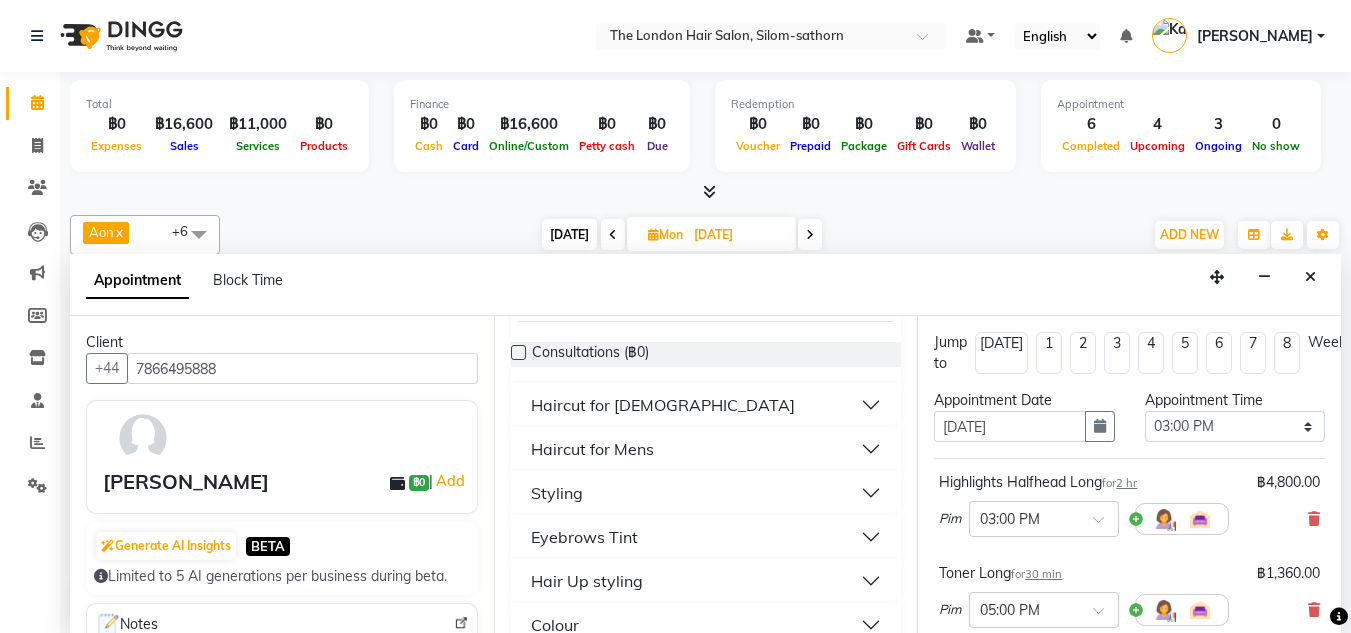 click on "Styling" at bounding box center (557, 493) 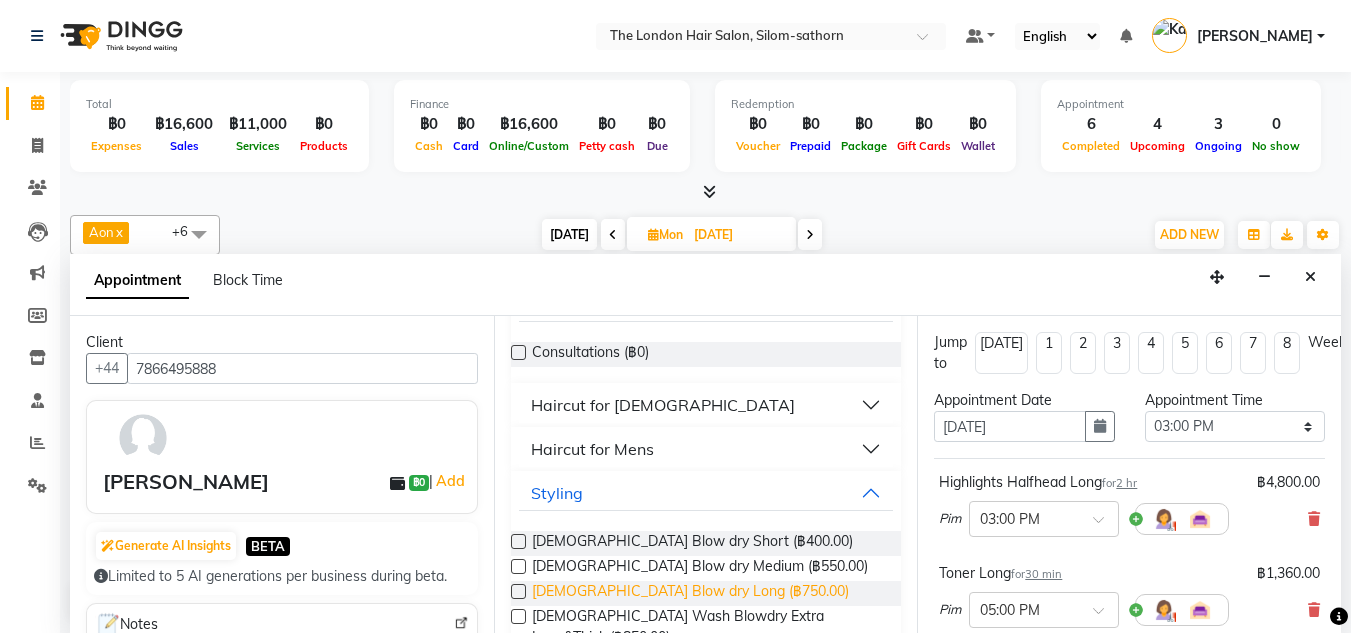 drag, startPoint x: 658, startPoint y: 596, endPoint x: 550, endPoint y: 595, distance: 108.00463 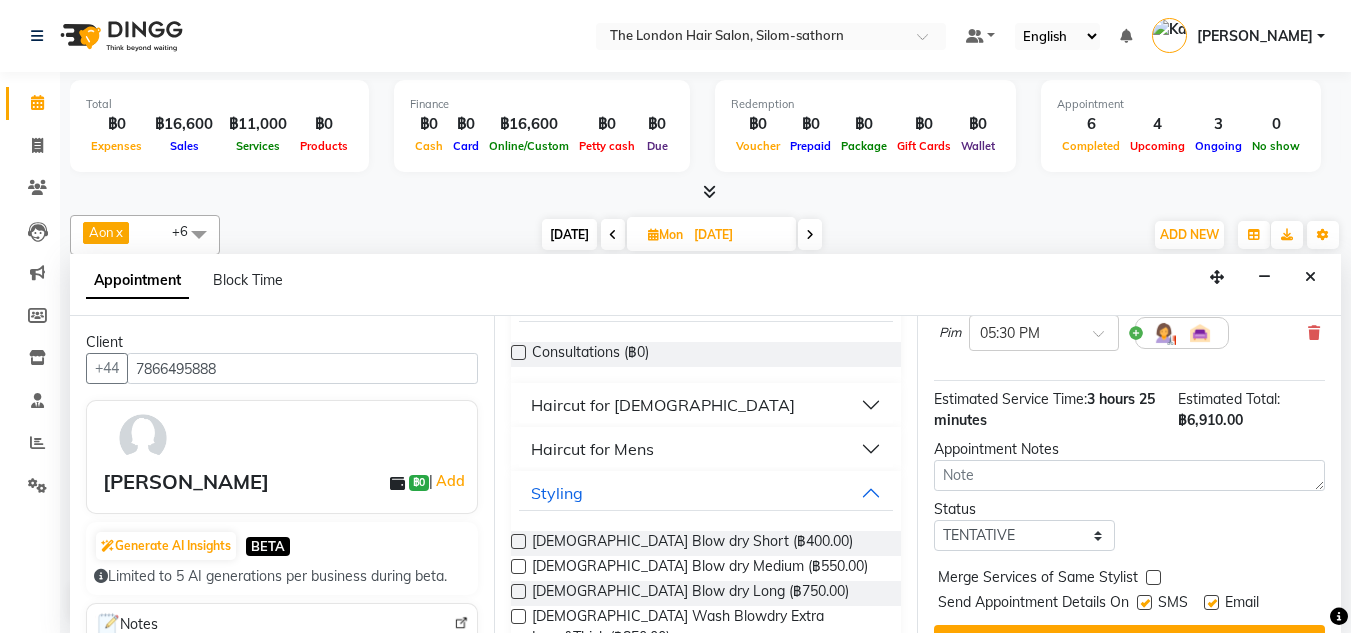 scroll, scrollTop: 426, scrollLeft: 0, axis: vertical 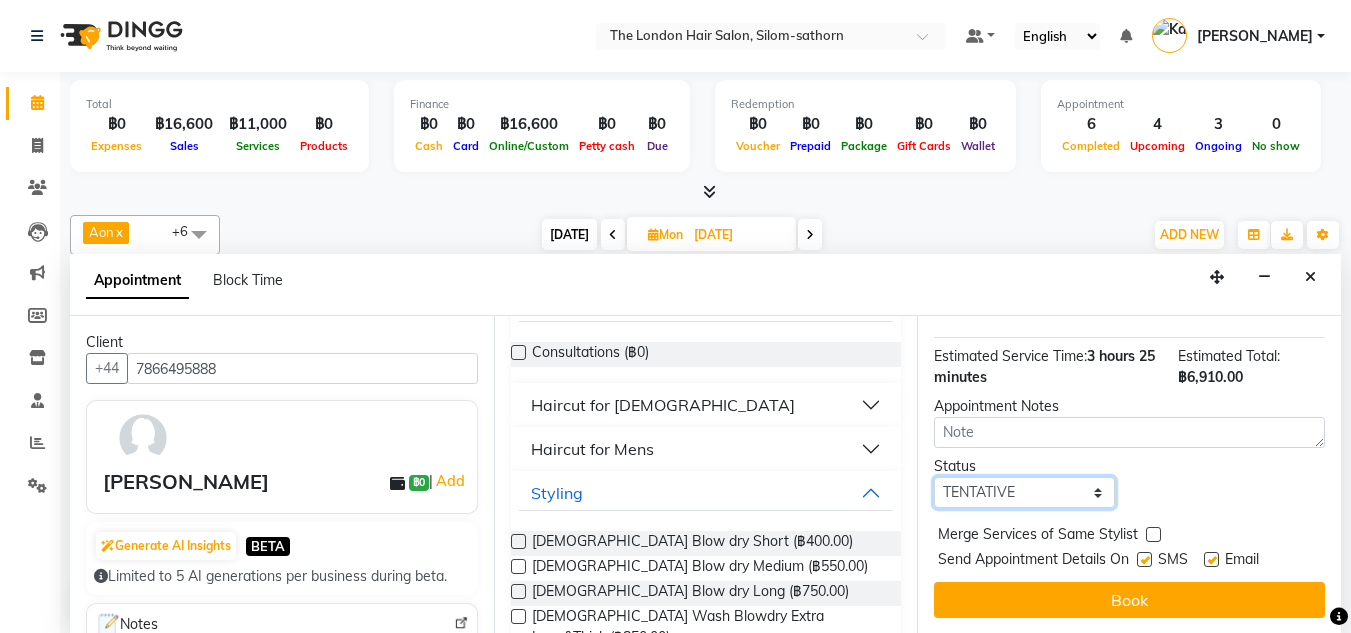 click on "Select TENTATIVE CONFIRM UPCOMING" at bounding box center (1024, 492) 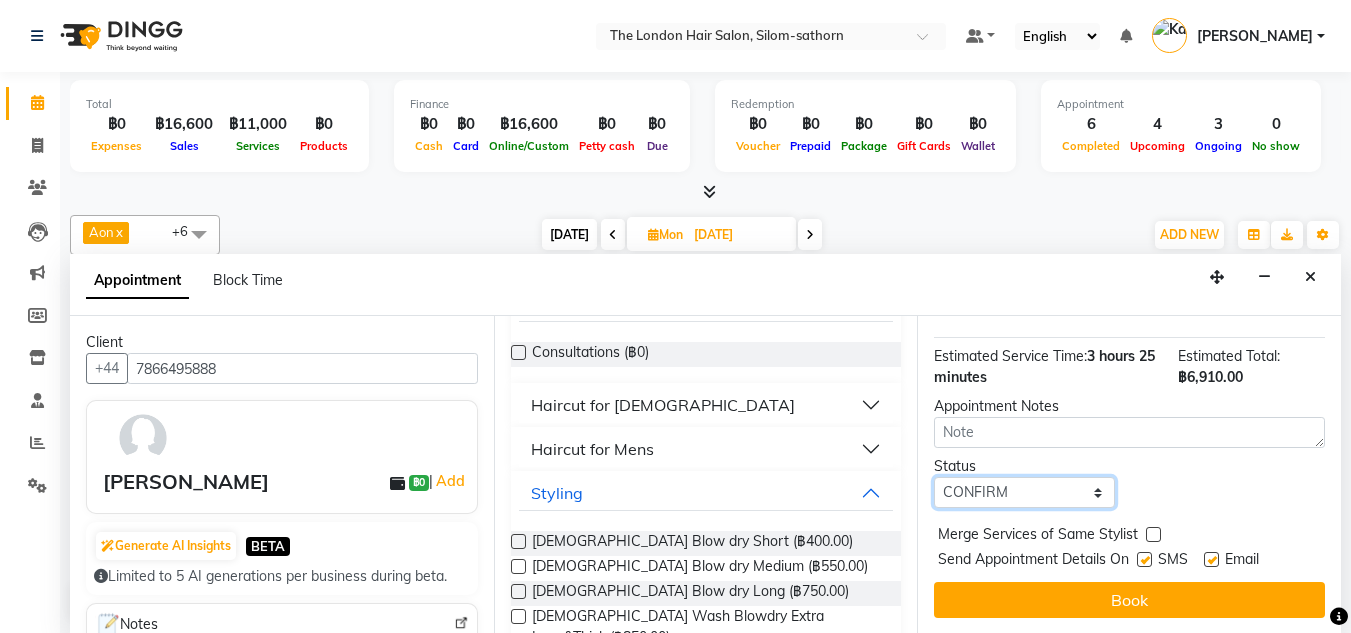 click on "Select TENTATIVE CONFIRM UPCOMING" at bounding box center (1024, 492) 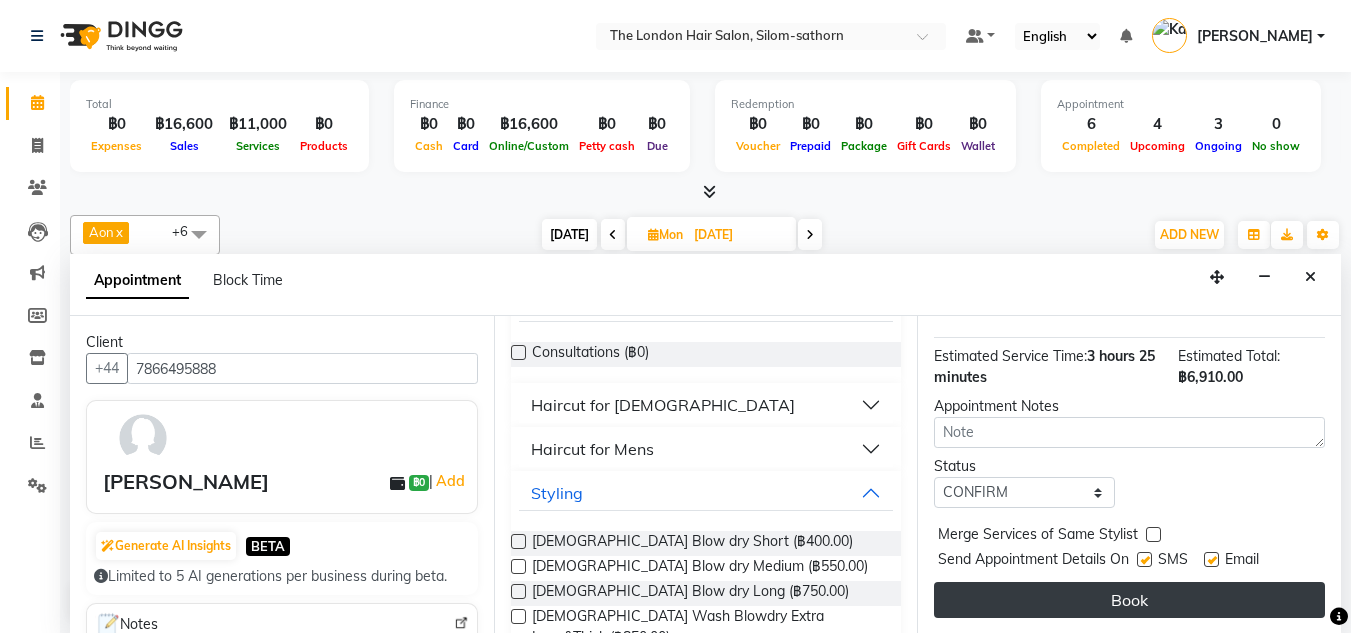 click on "Book" at bounding box center [1129, 600] 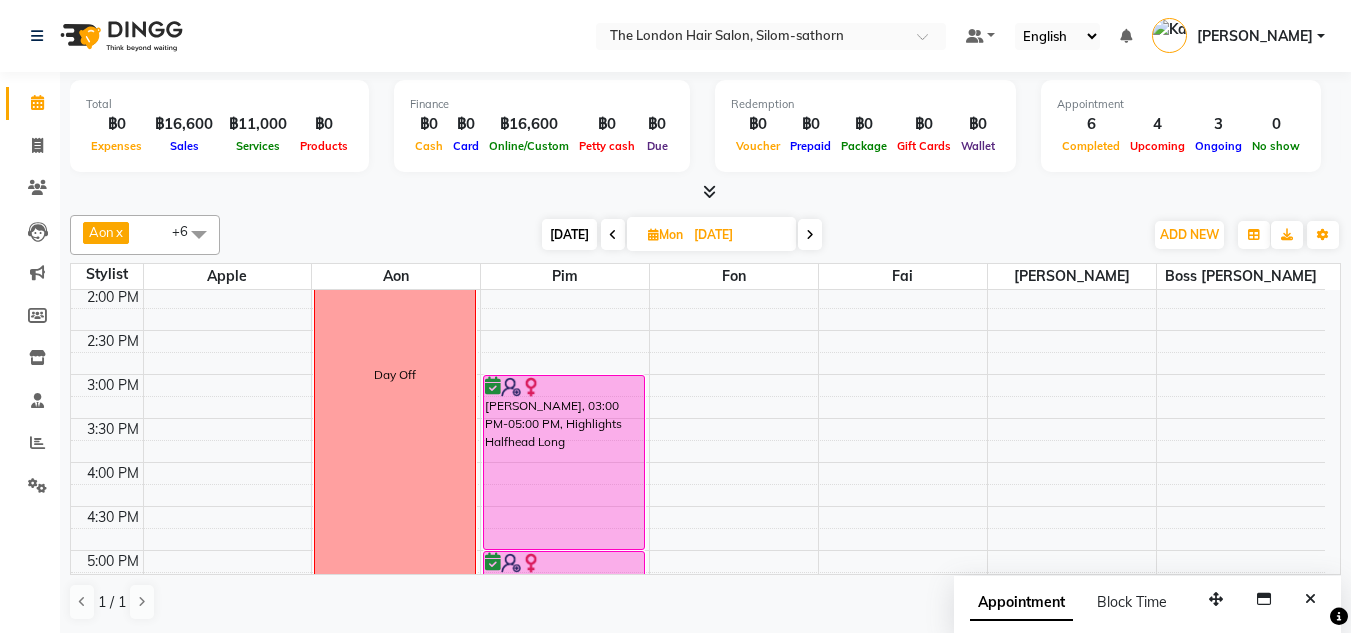 scroll, scrollTop: 516, scrollLeft: 0, axis: vertical 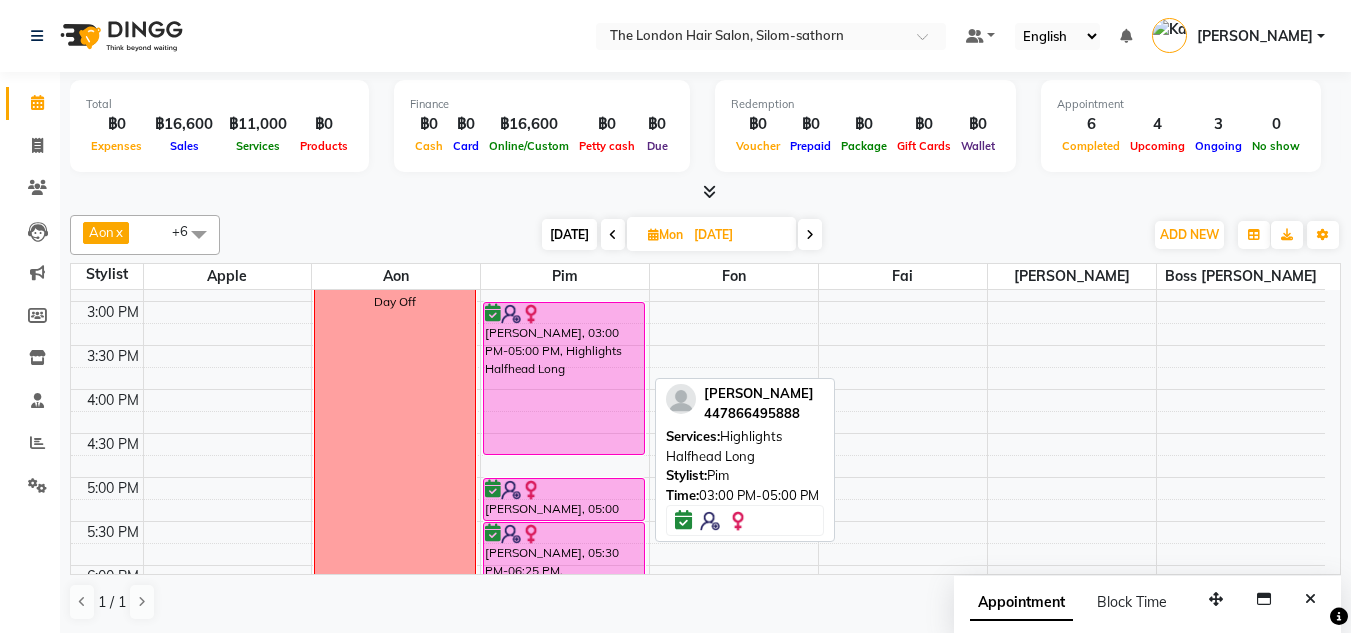 drag, startPoint x: 560, startPoint y: 476, endPoint x: 558, endPoint y: 445, distance: 31.06445 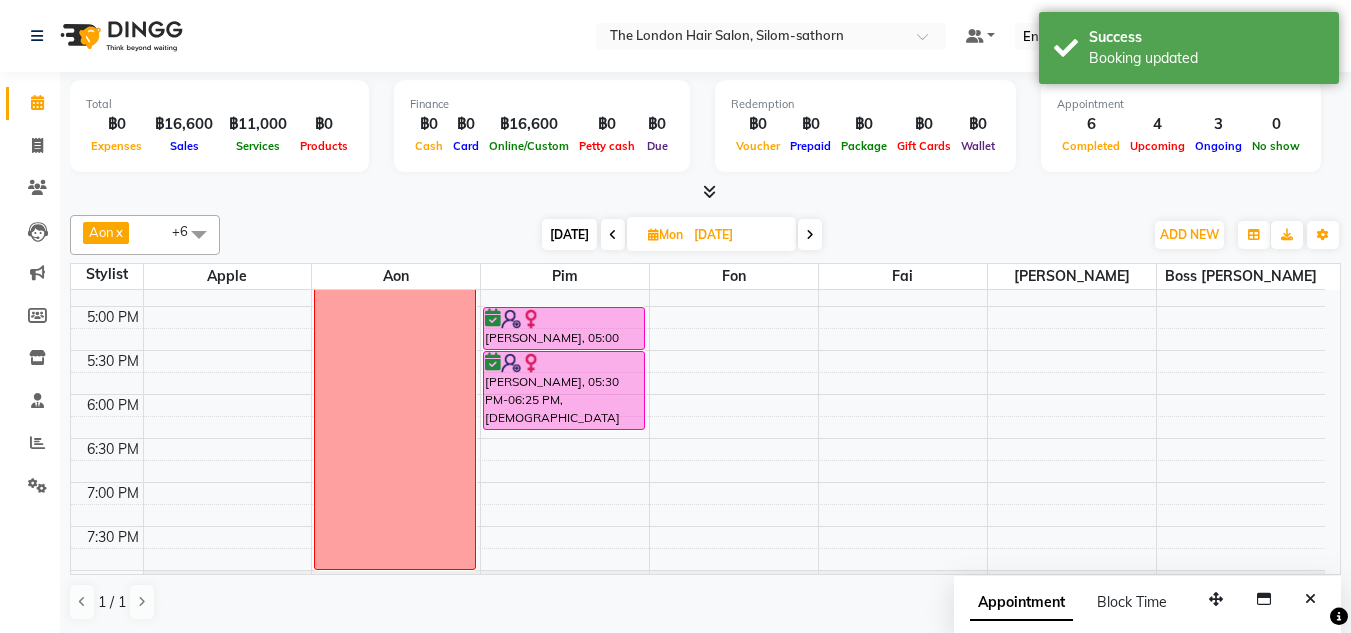 scroll, scrollTop: 639, scrollLeft: 0, axis: vertical 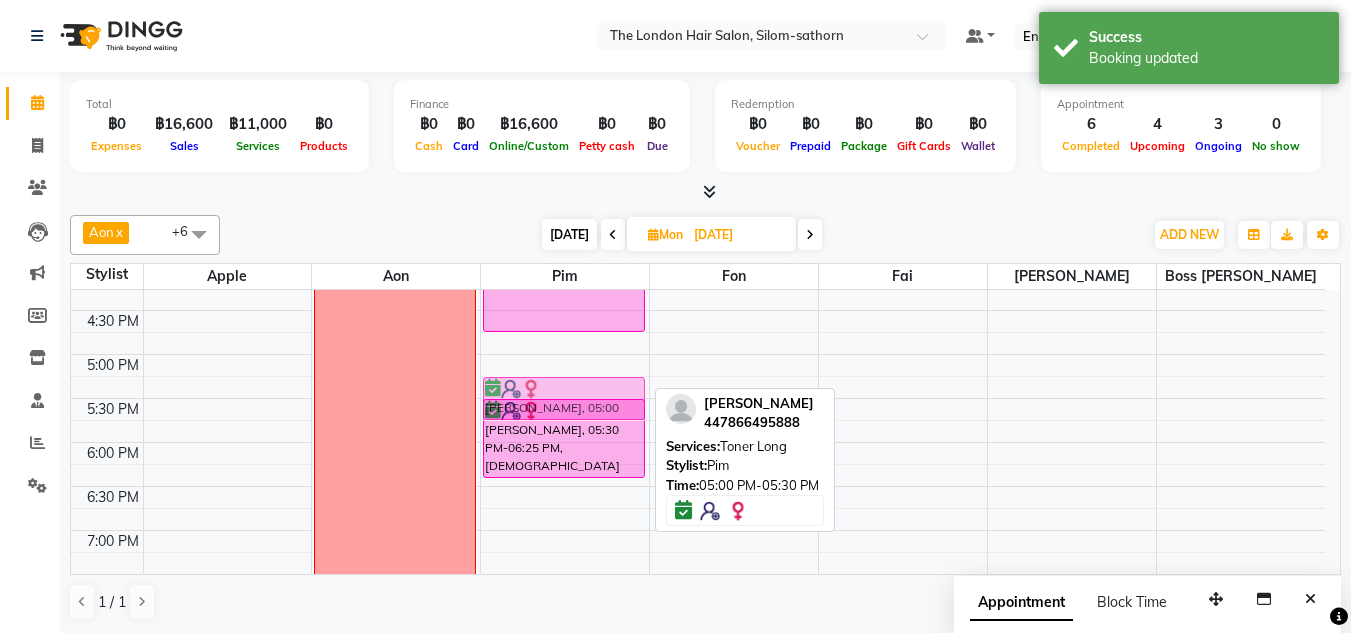 drag, startPoint x: 577, startPoint y: 372, endPoint x: 583, endPoint y: 387, distance: 16.155495 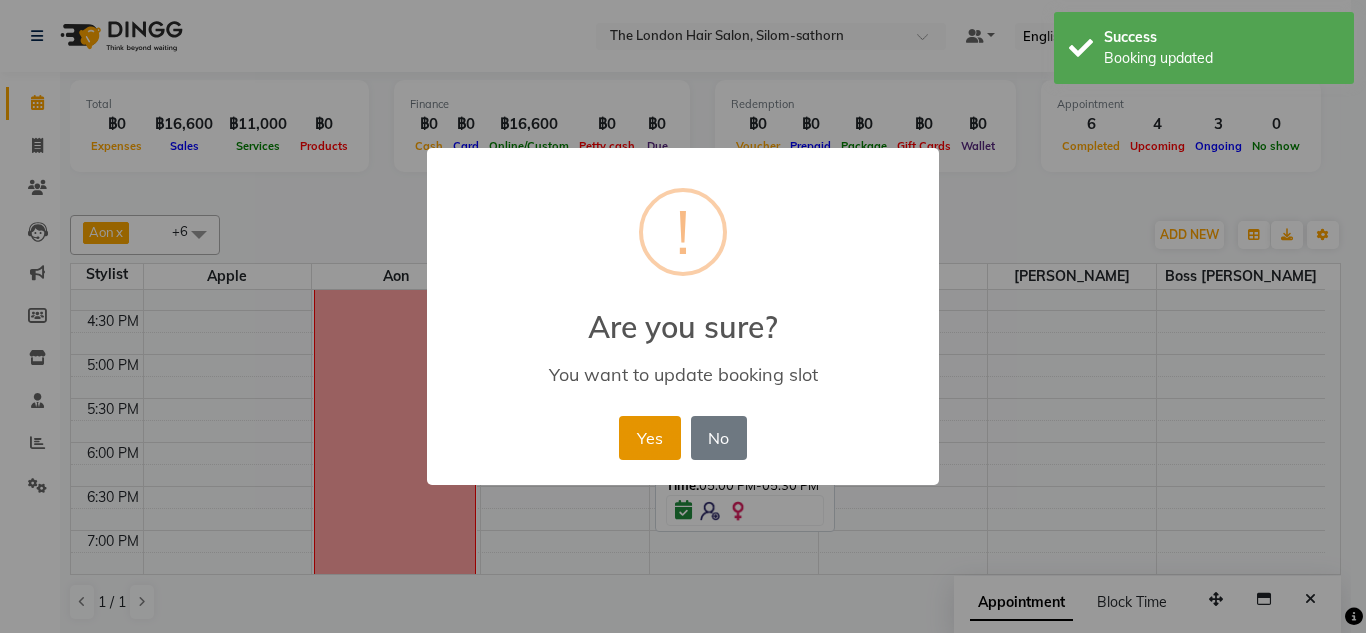 click on "Yes" at bounding box center (649, 438) 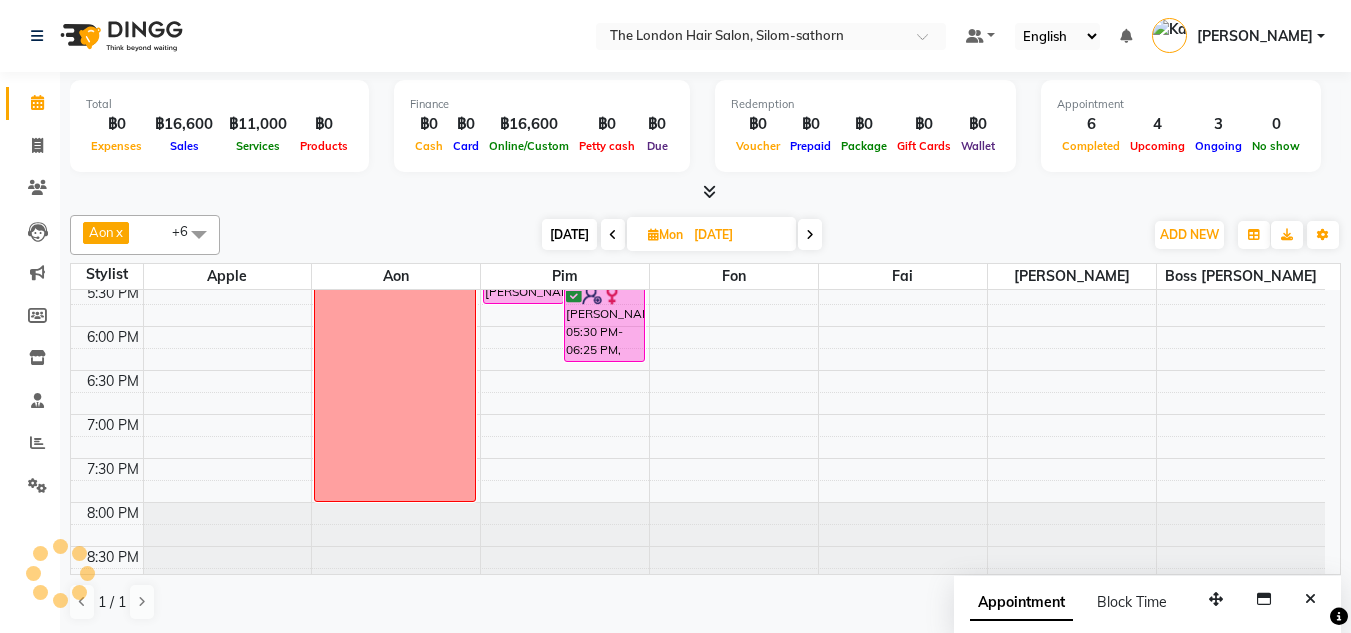 scroll, scrollTop: 756, scrollLeft: 0, axis: vertical 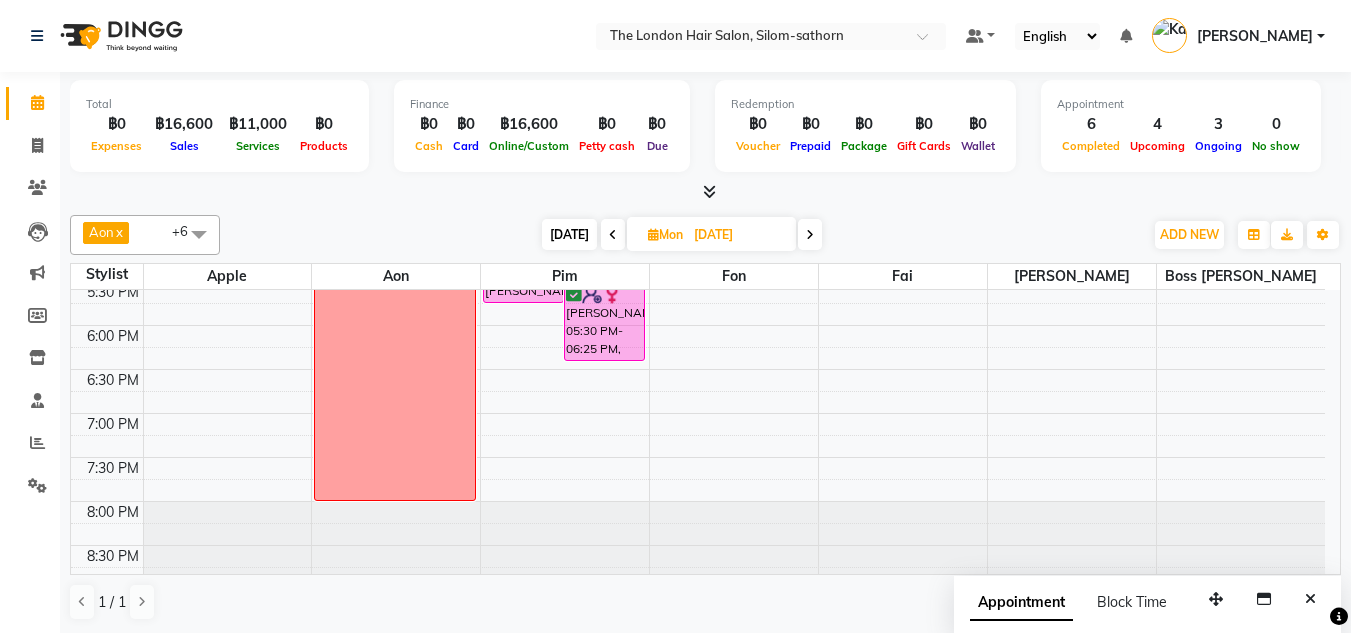 click on "Today" at bounding box center (569, 234) 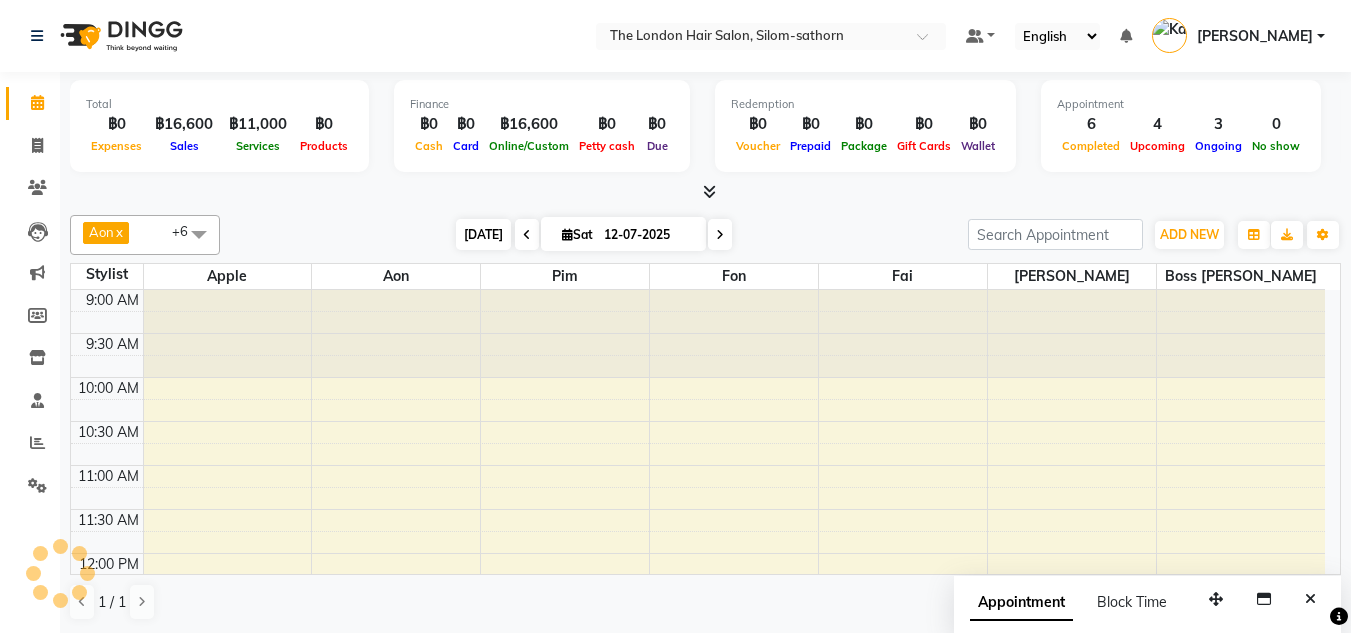 scroll, scrollTop: 441, scrollLeft: 0, axis: vertical 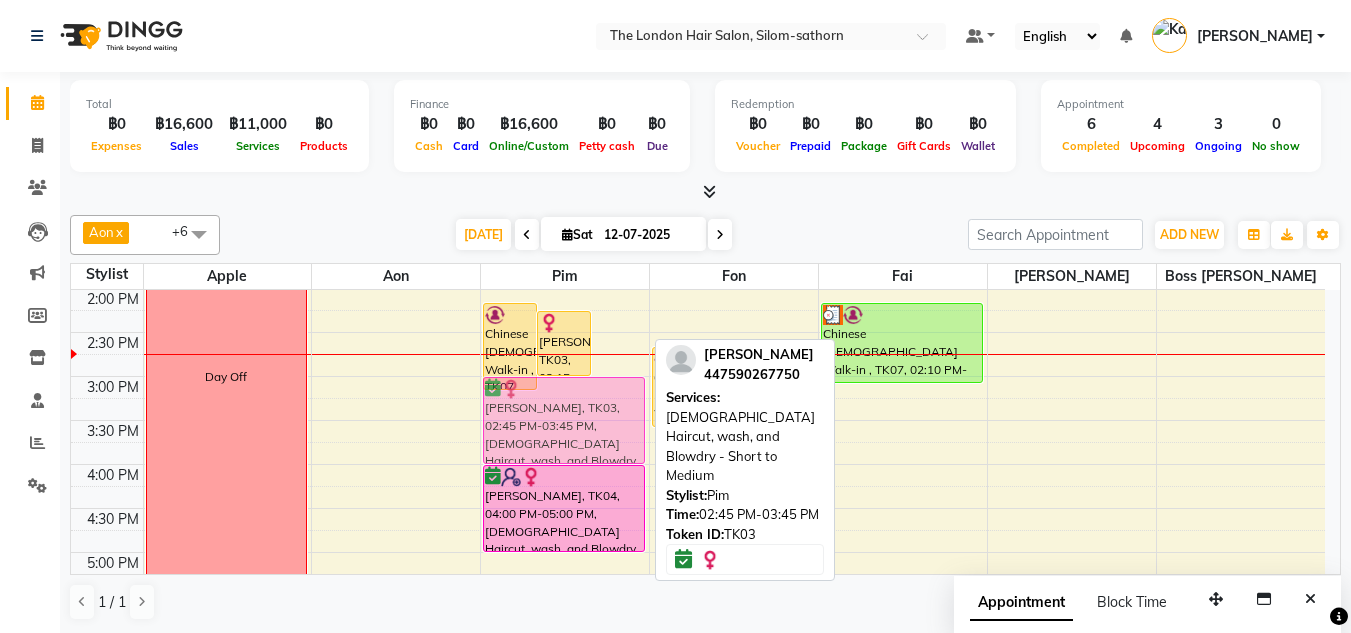 drag, startPoint x: 622, startPoint y: 393, endPoint x: 625, endPoint y: 420, distance: 27.166155 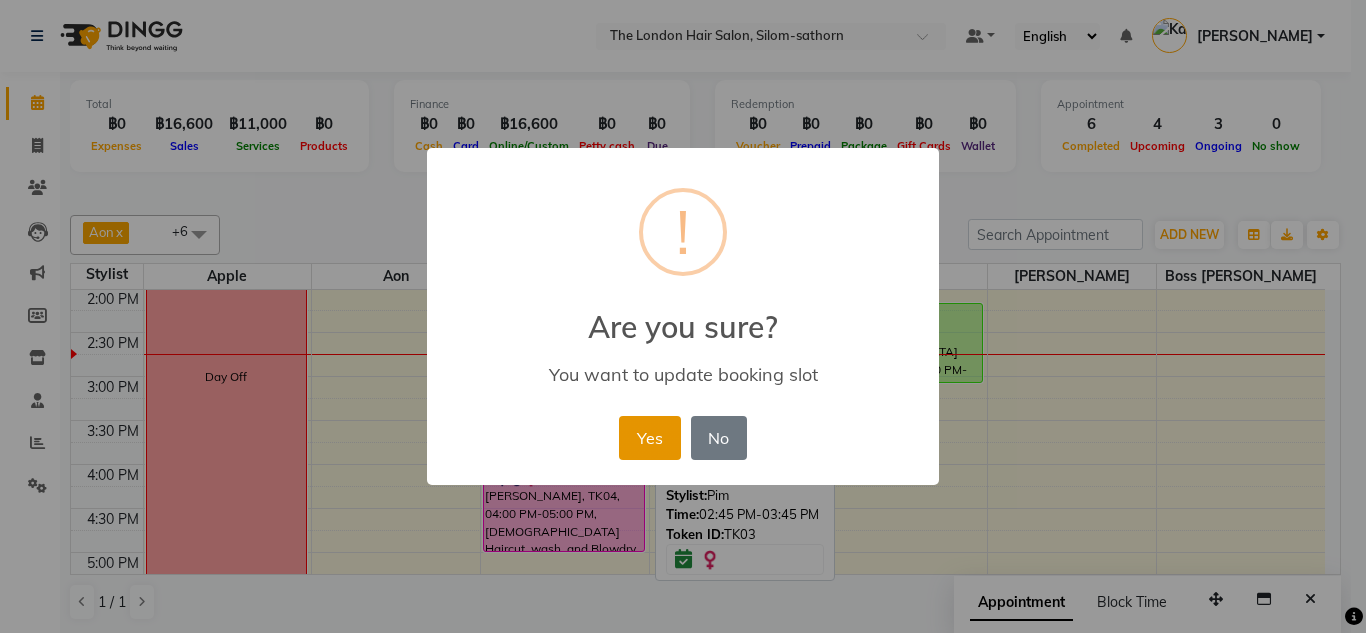 click on "Yes" at bounding box center [649, 438] 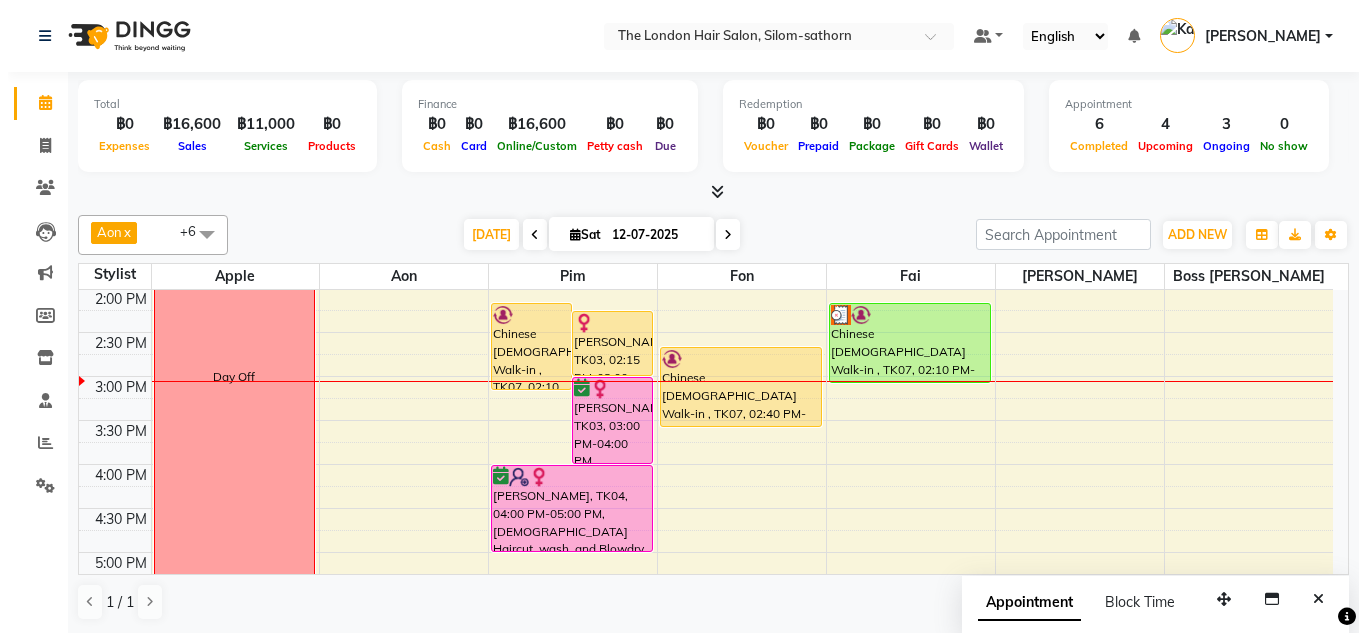 scroll, scrollTop: 1, scrollLeft: 0, axis: vertical 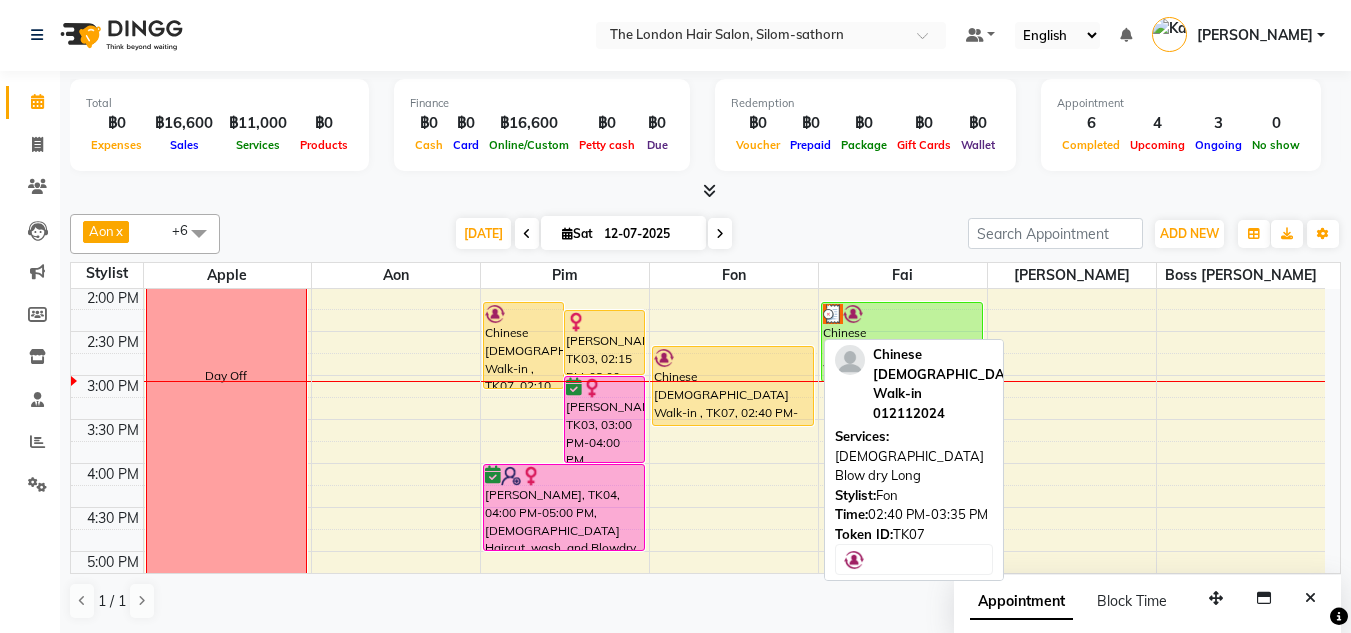 click on "Chinese Lady Walk-in , TK07, 02:40 PM-03:35 PM, Ladies Blow dry Long" at bounding box center [733, 386] 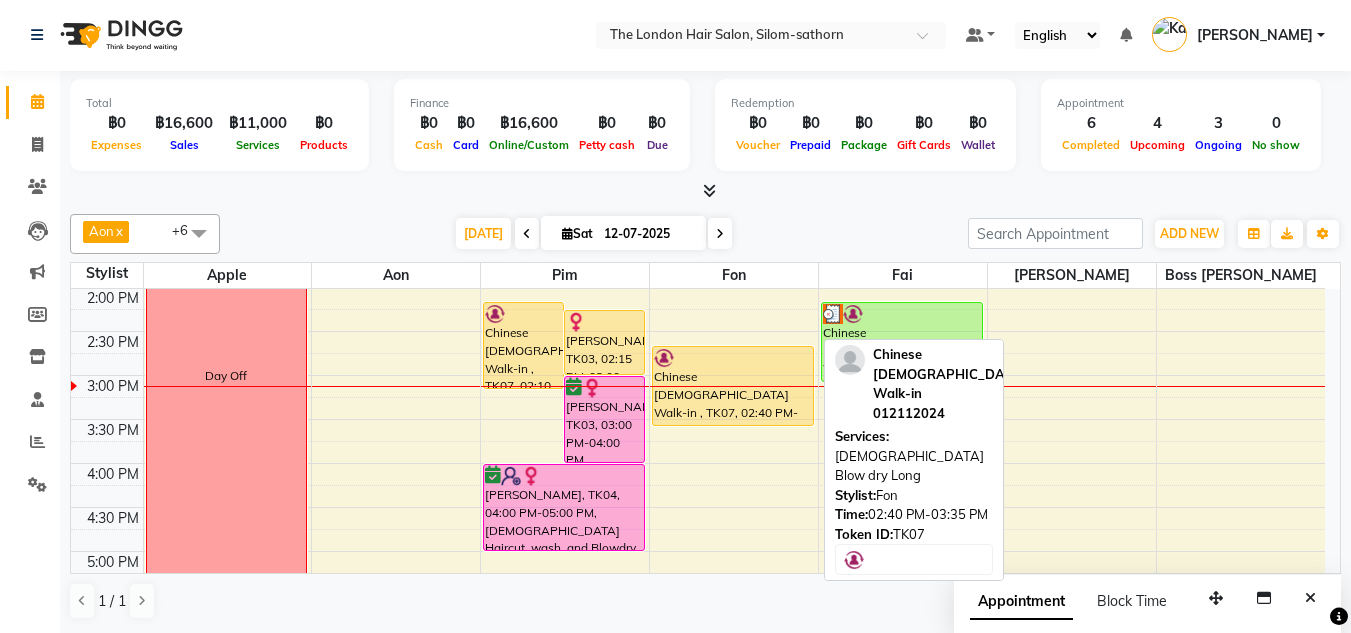 click on "Chinese Lady Walk-in , TK07, 02:40 PM-03:35 PM, Ladies Blow dry Long" at bounding box center [733, 386] 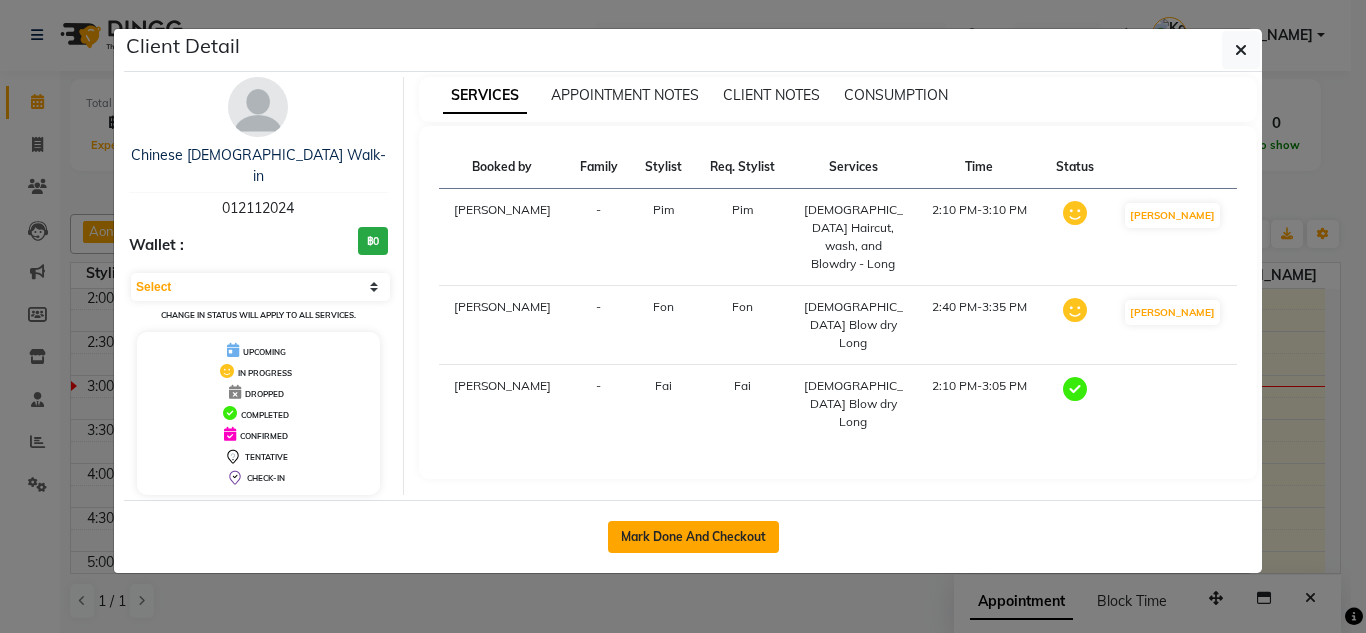 click on "Mark Done And Checkout" 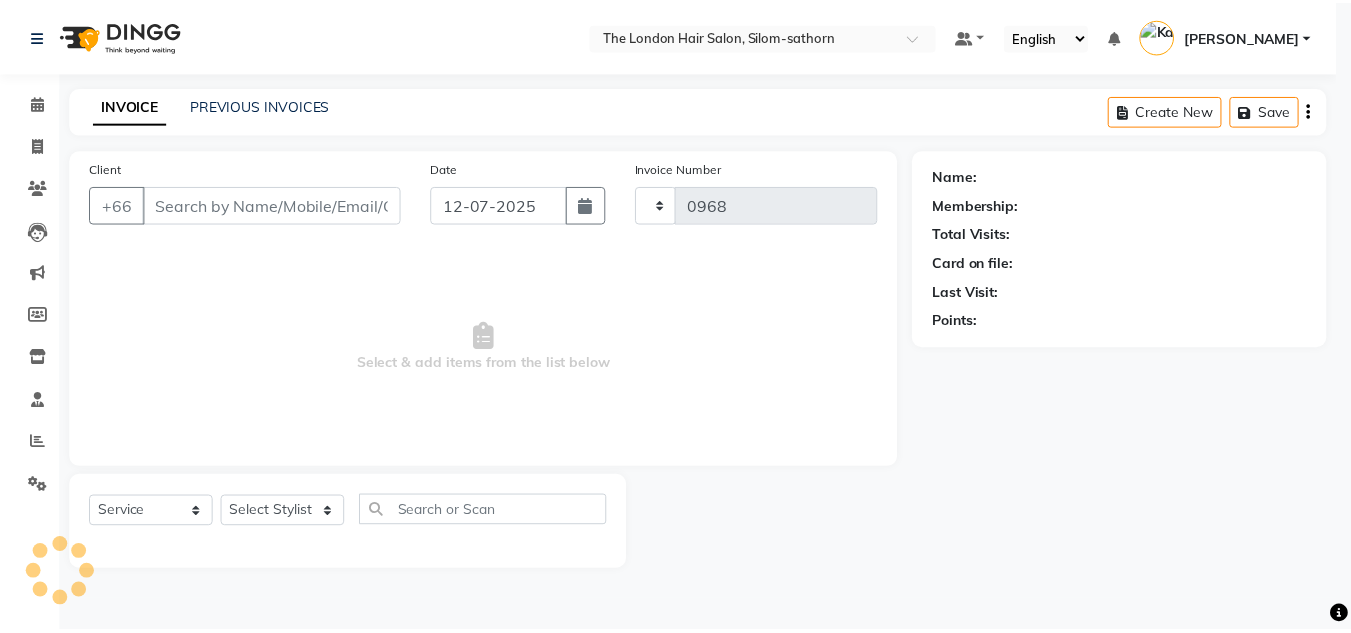 scroll, scrollTop: 0, scrollLeft: 0, axis: both 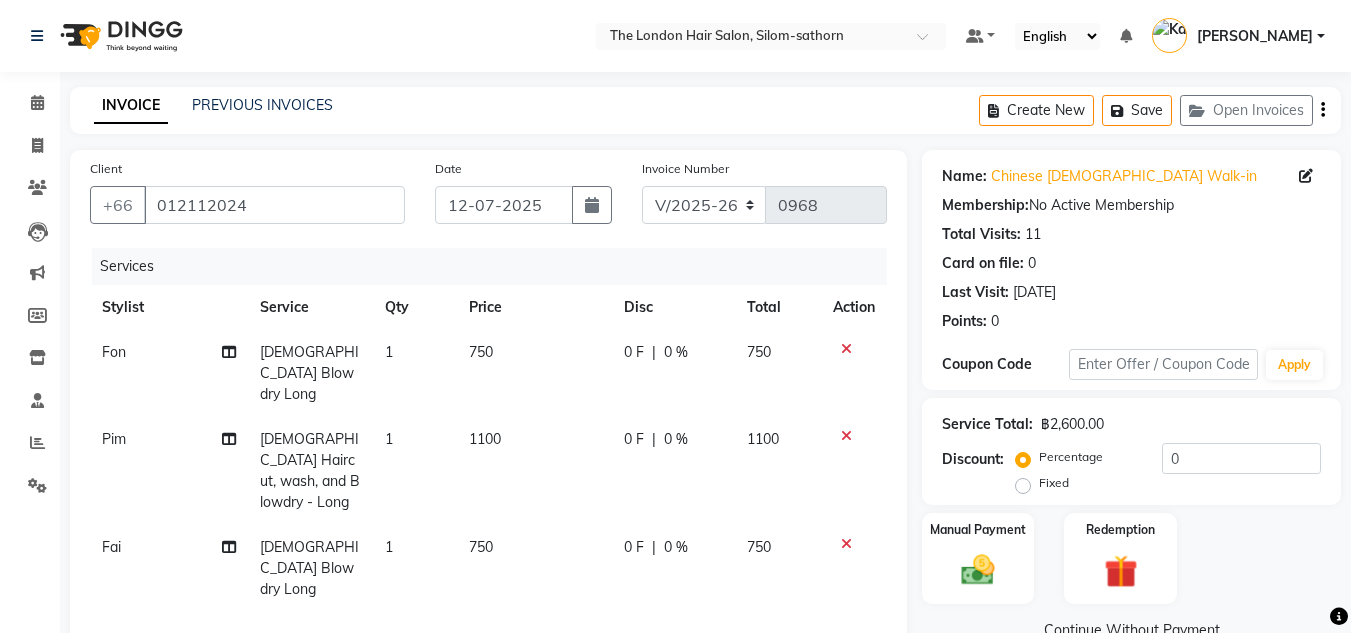 click on "Fon" 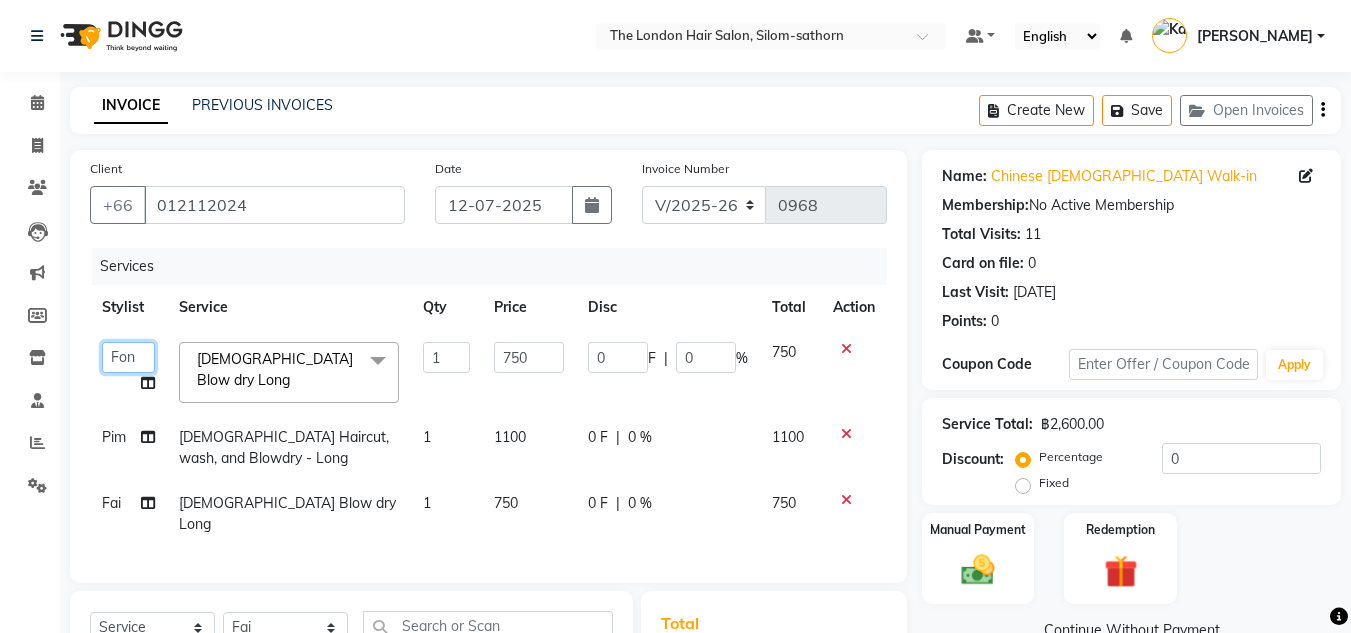 click on "Aon   Apple     Boss Luke   Fai    Fon   Kate    Pim" 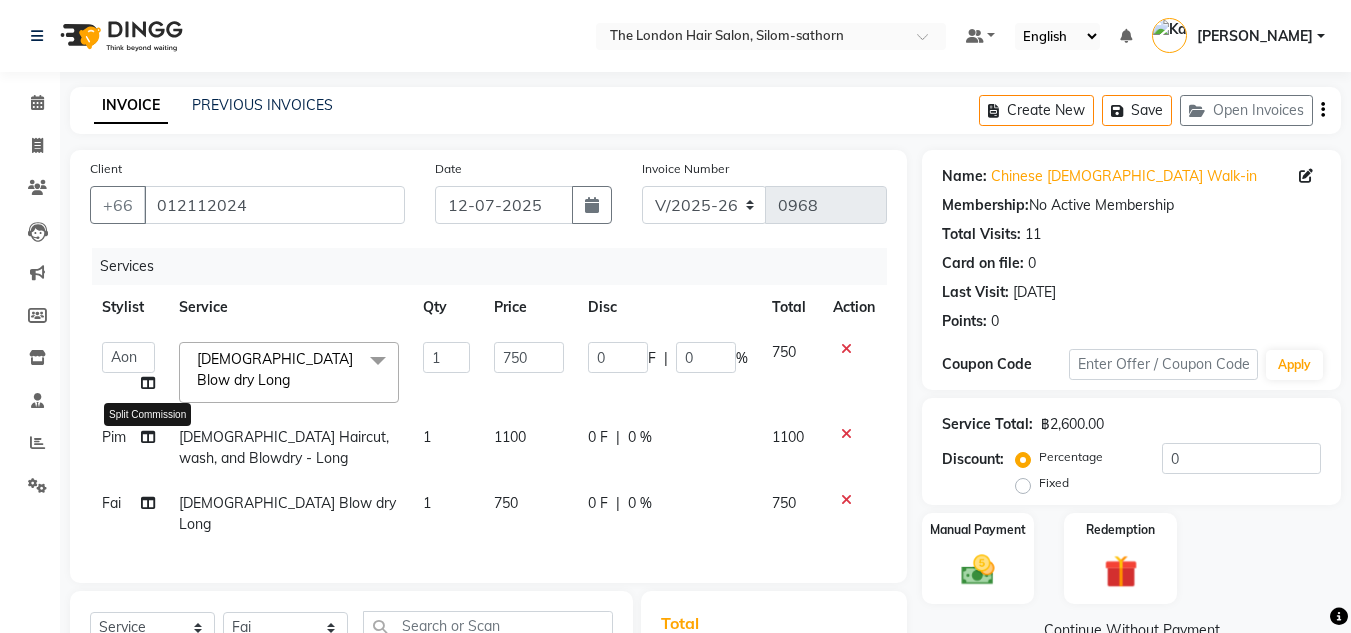click 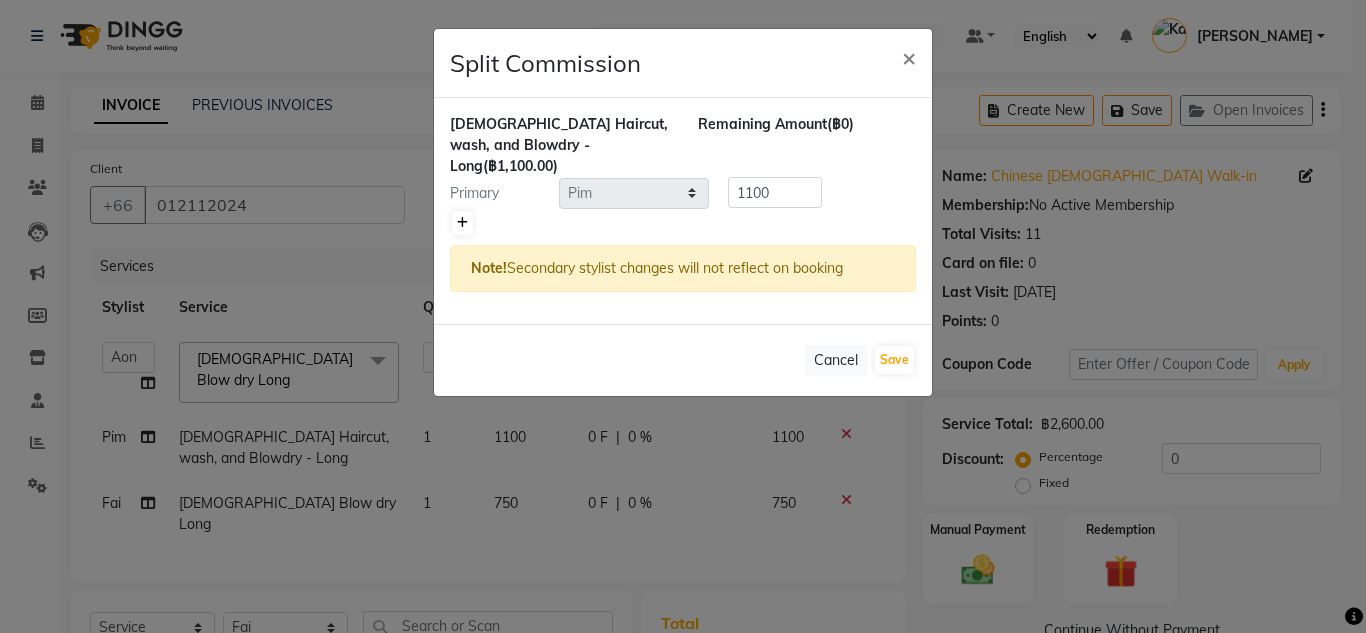 click 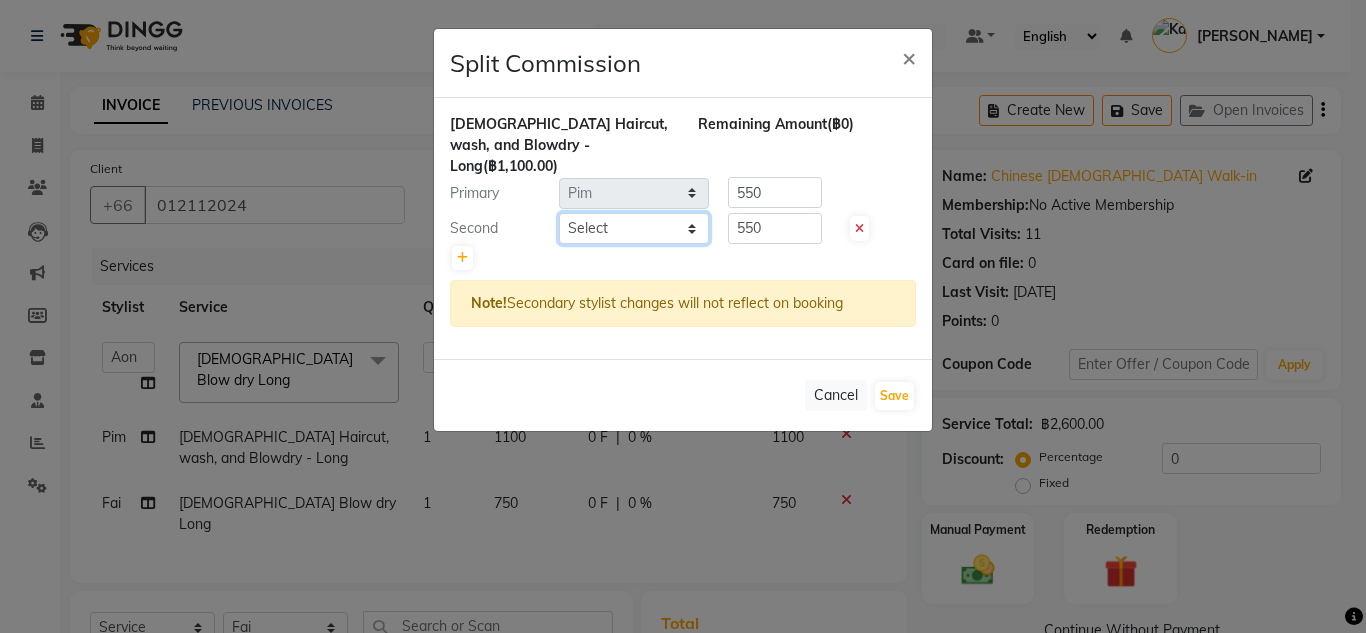 click on "Select  Aon   Apple     Boss Luke   Fai    Fon   Kate    Pim" 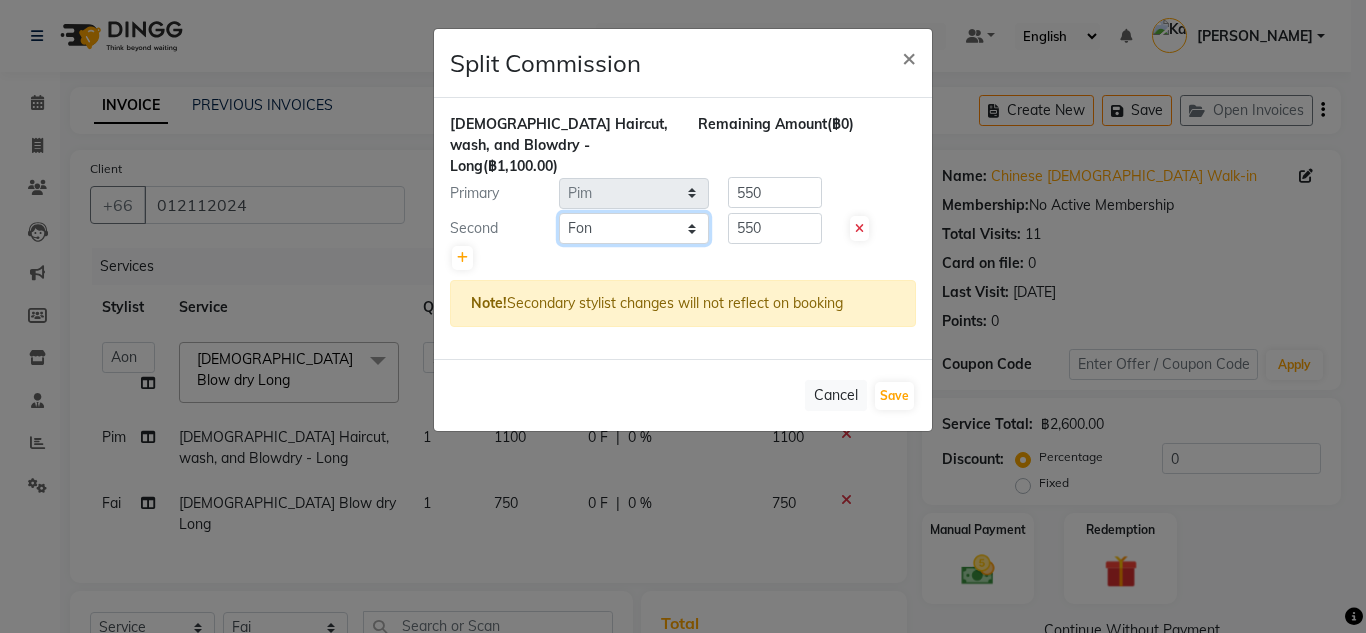 click on "Select  Aon   Apple     Boss Luke   Fai    Fon   Kate    Pim" 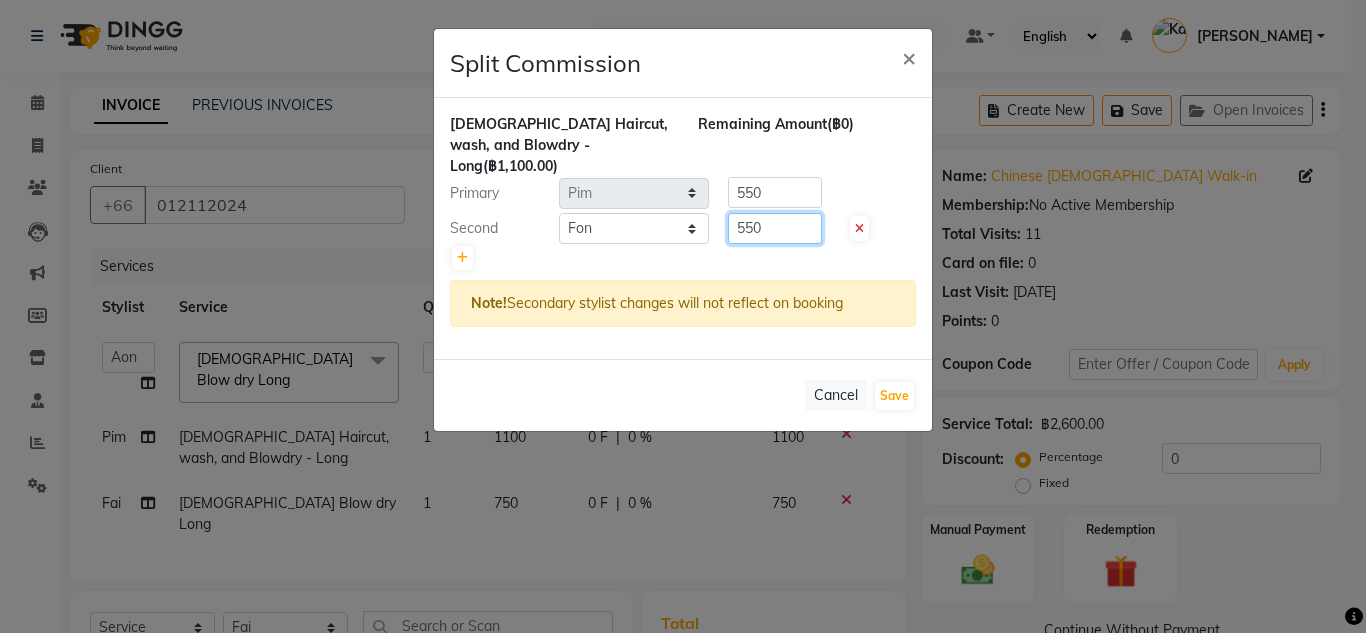 click on "550" 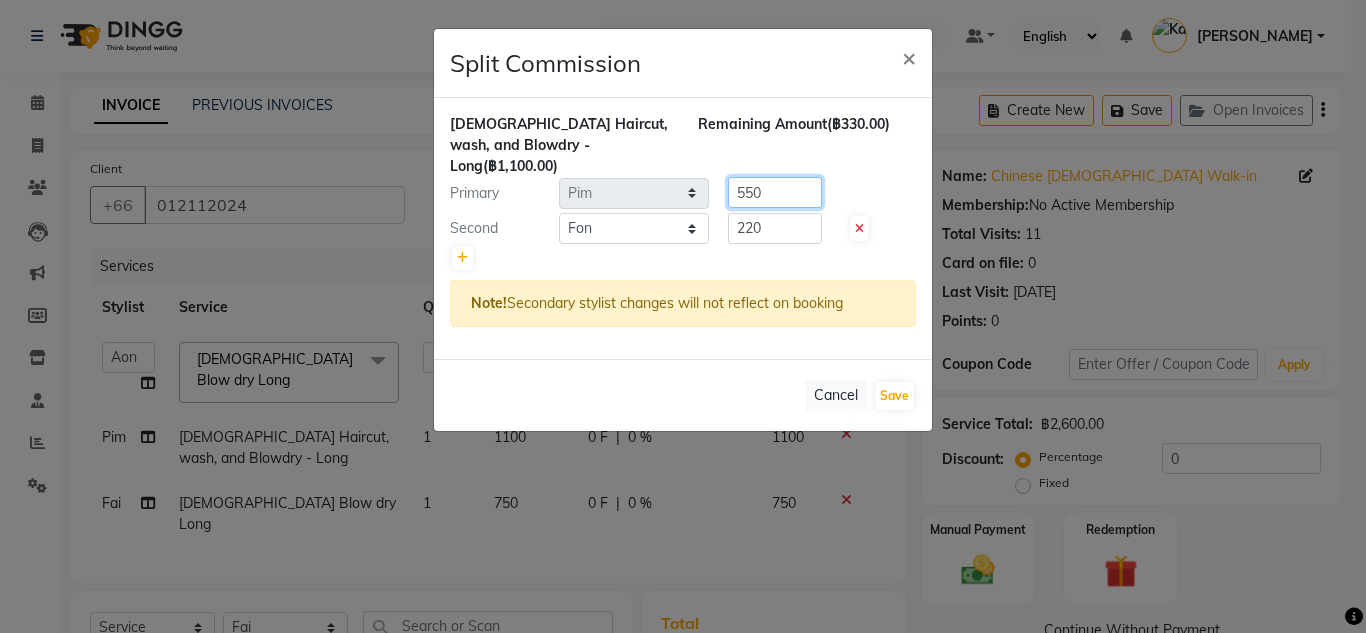 click on "550" 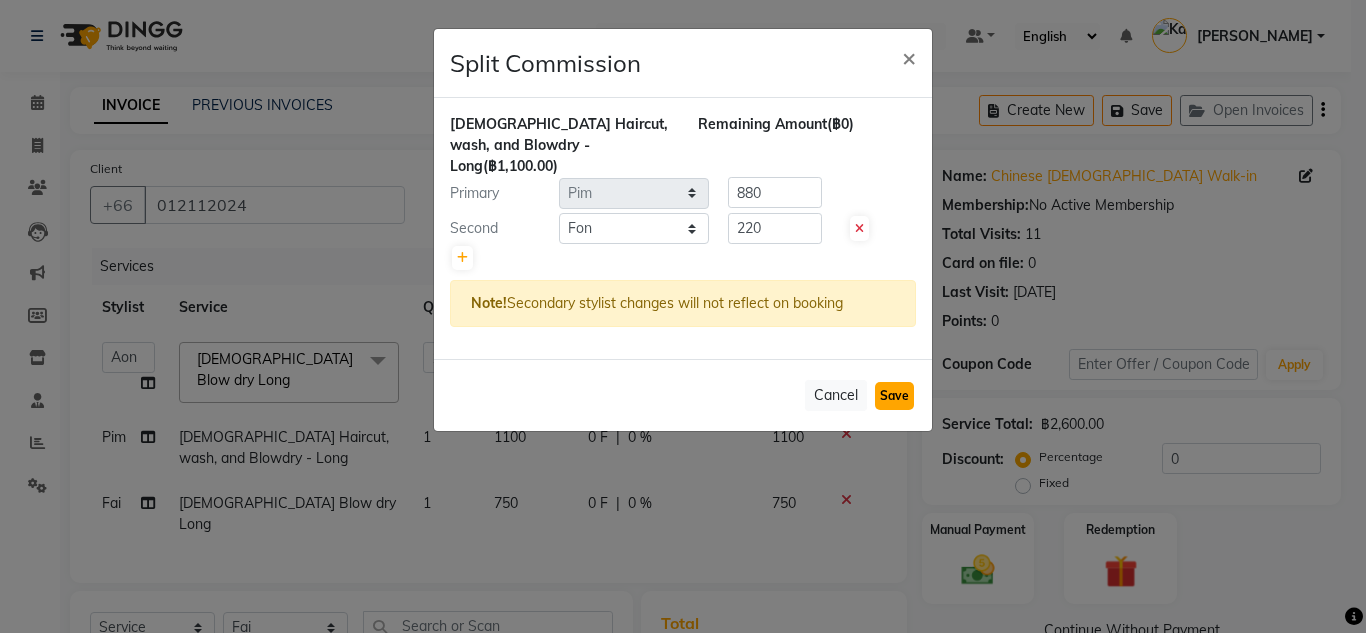 click on "Save" 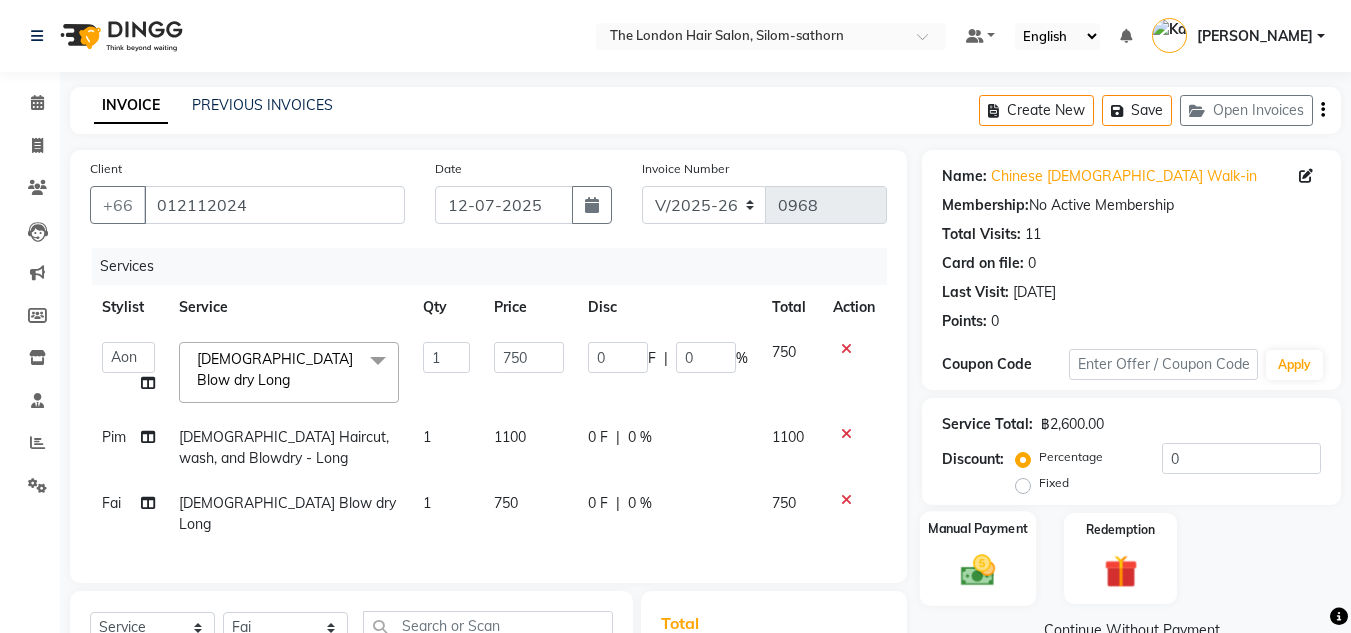 click 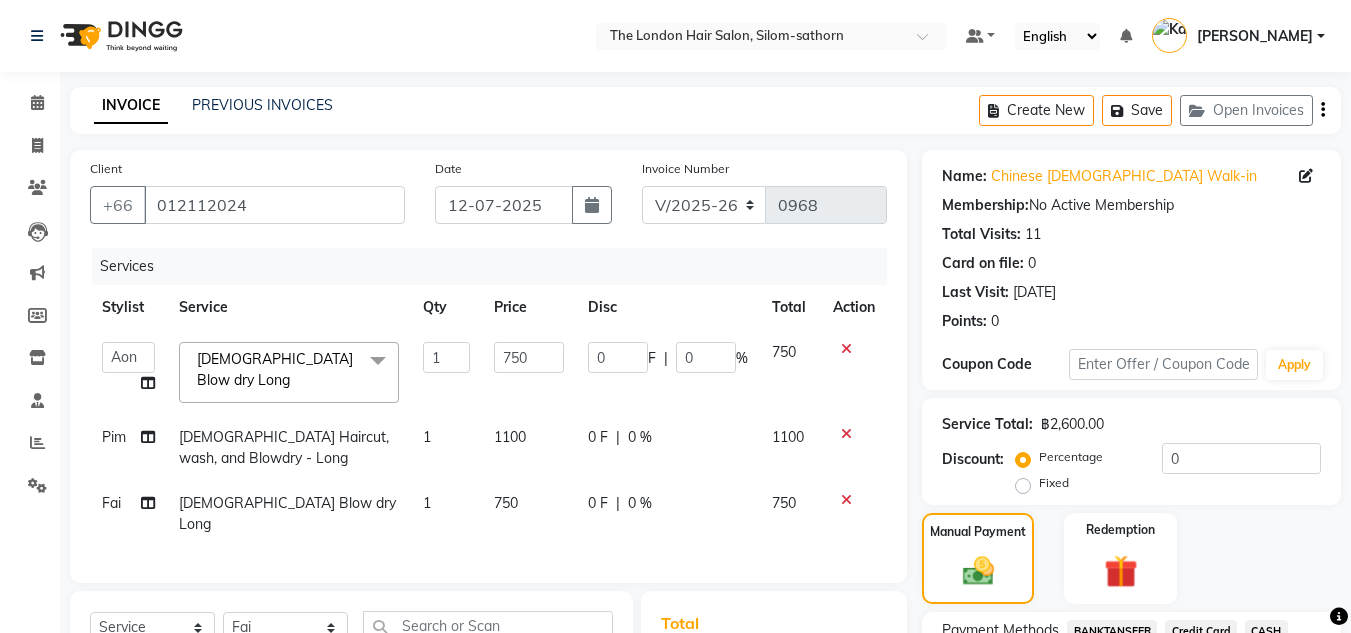 scroll, scrollTop: 268, scrollLeft: 0, axis: vertical 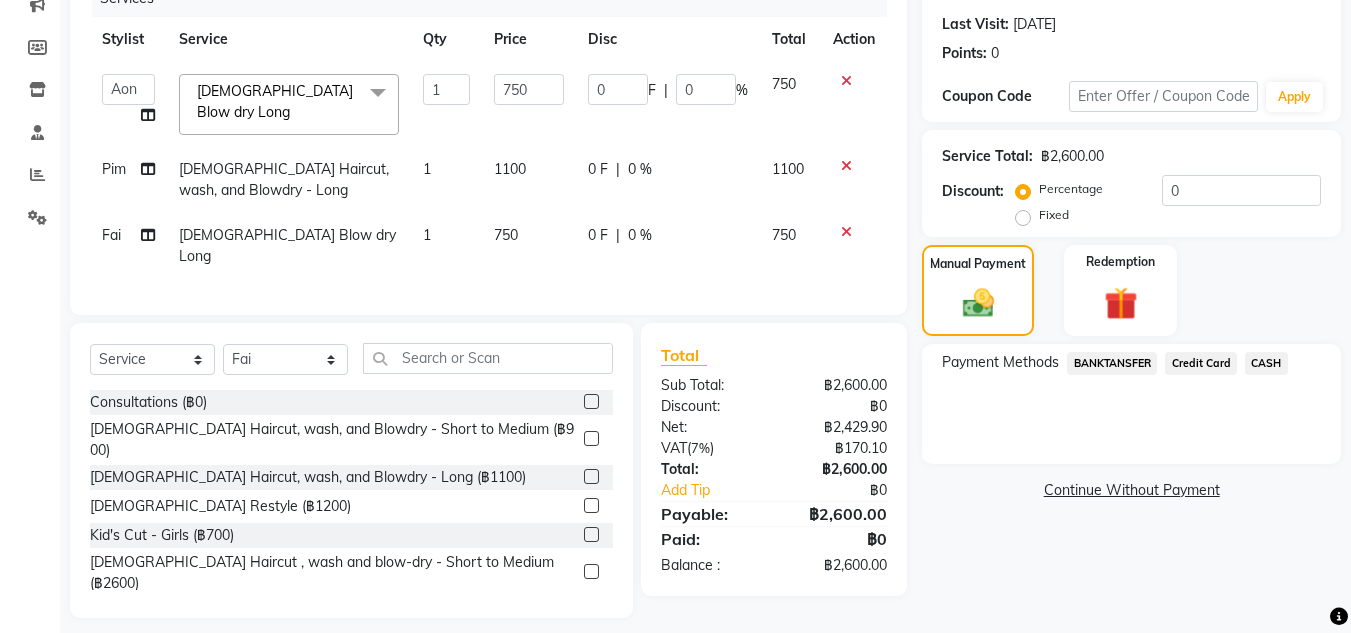 click on "CASH" 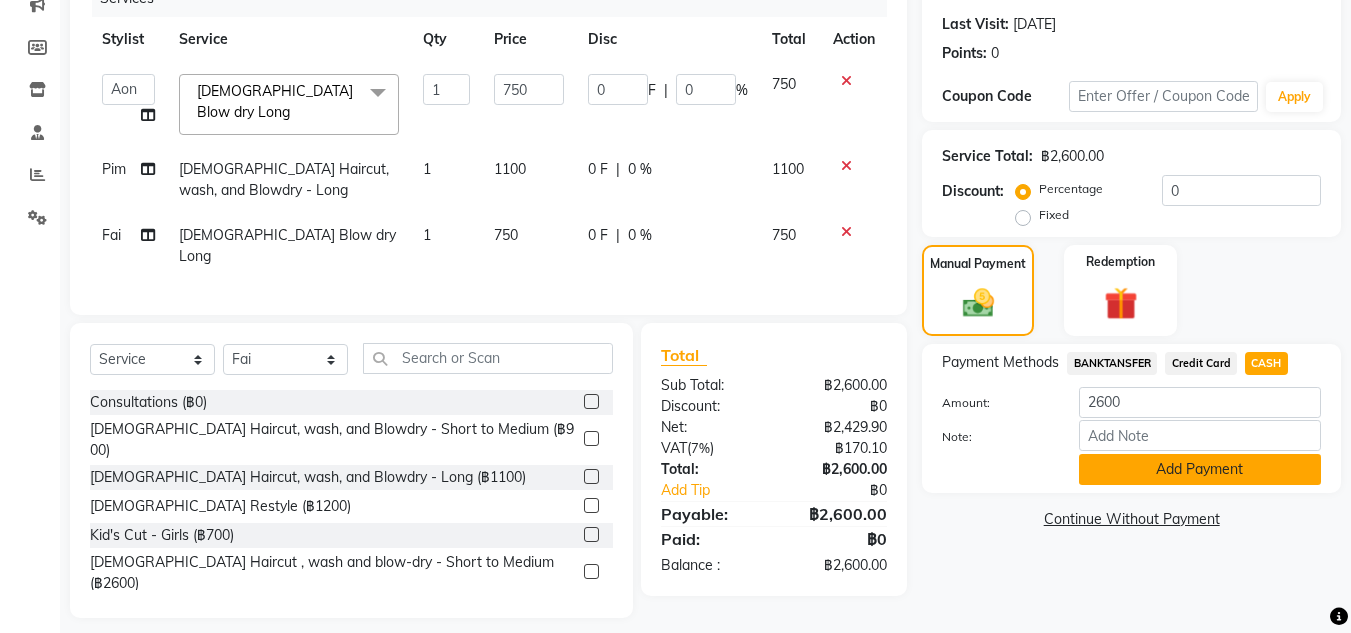 click on "Add Payment" 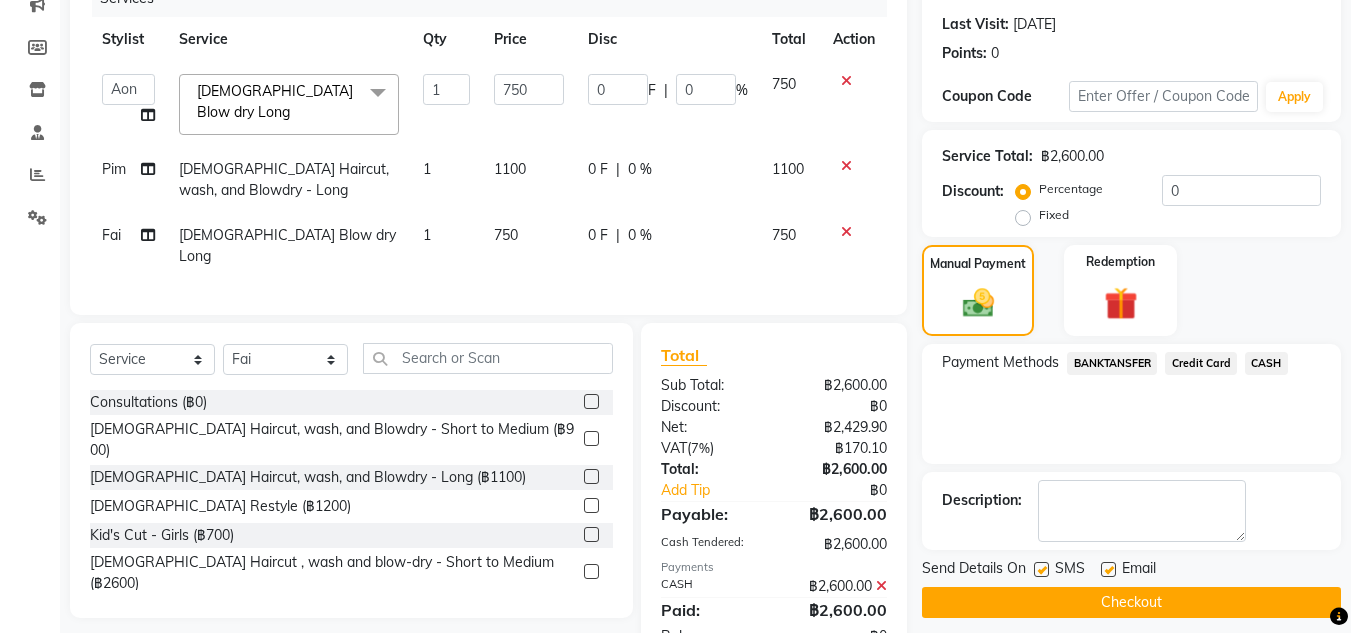 scroll, scrollTop: 317, scrollLeft: 0, axis: vertical 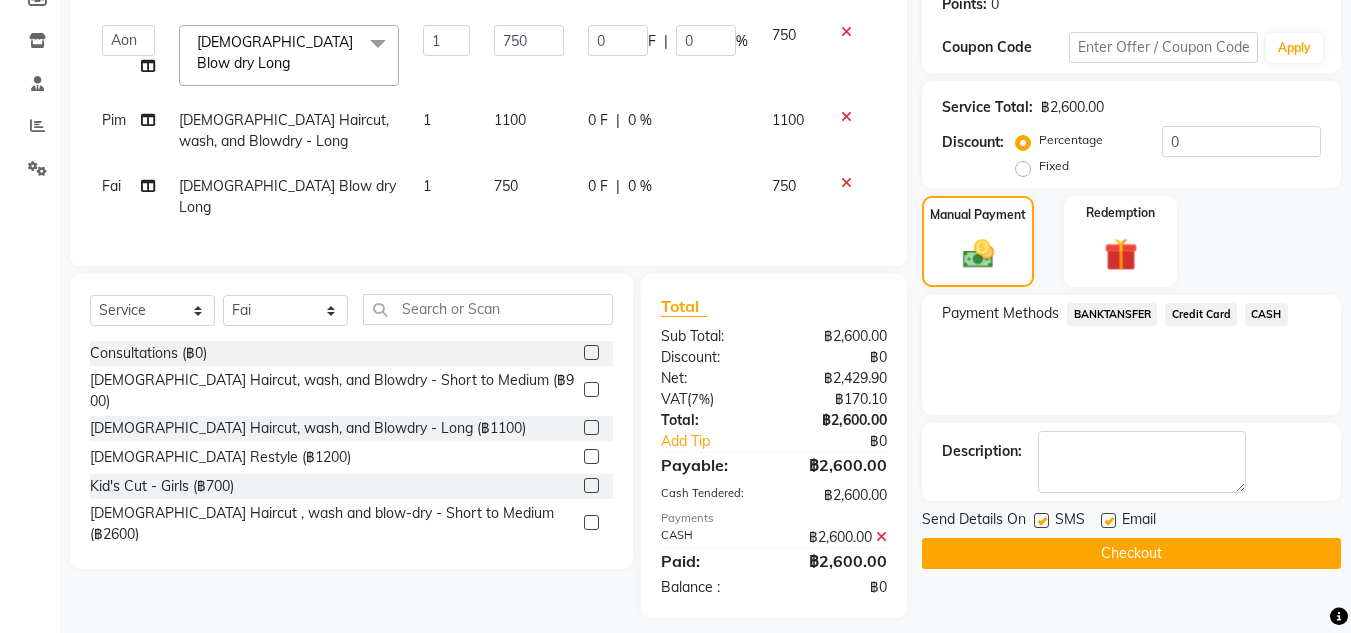 click on "Checkout" 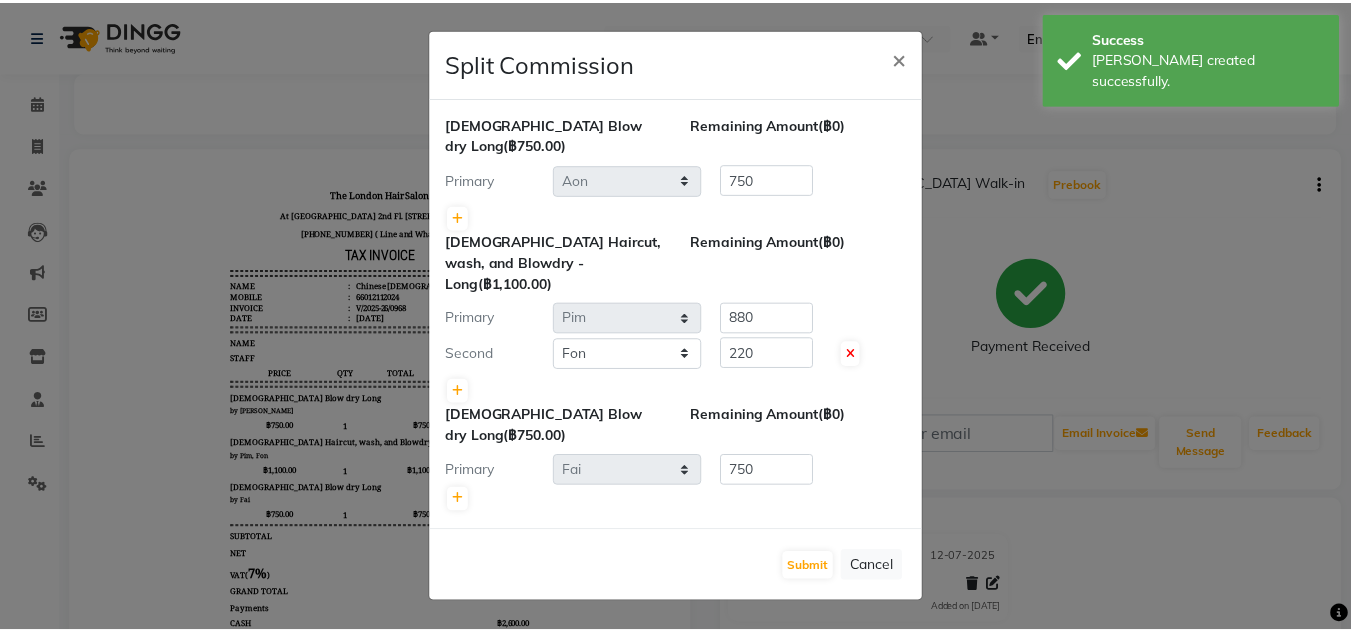 scroll, scrollTop: 0, scrollLeft: 0, axis: both 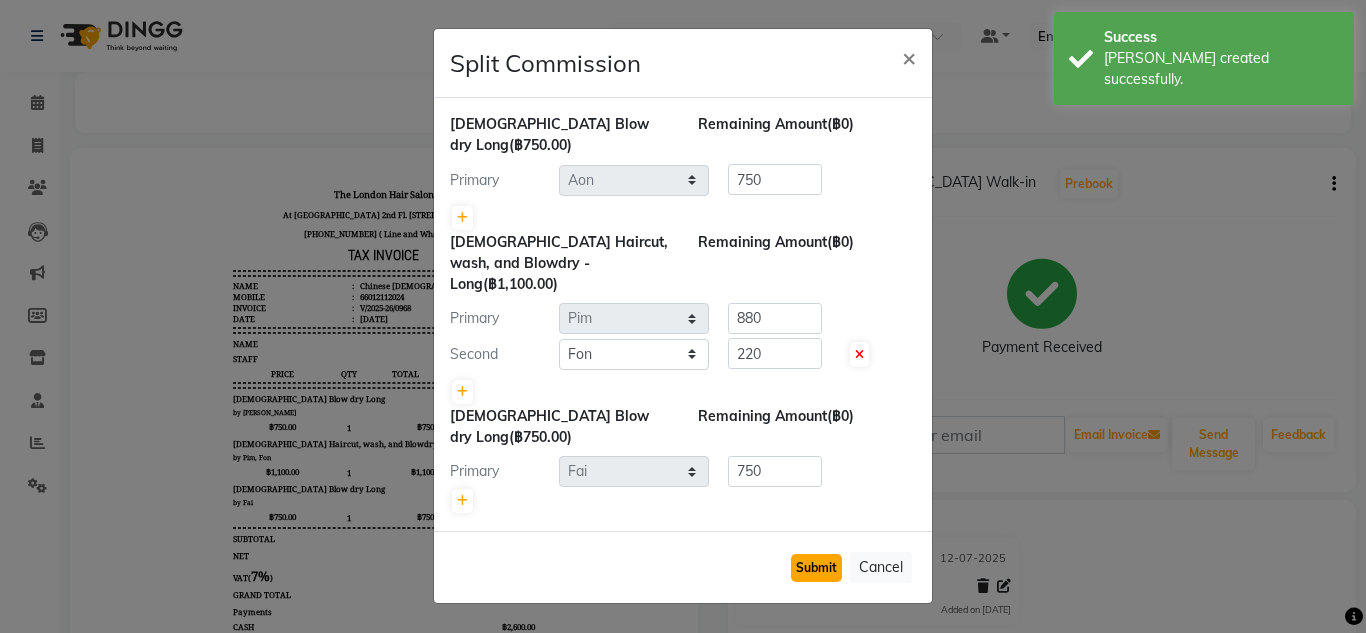 click on "Submit" 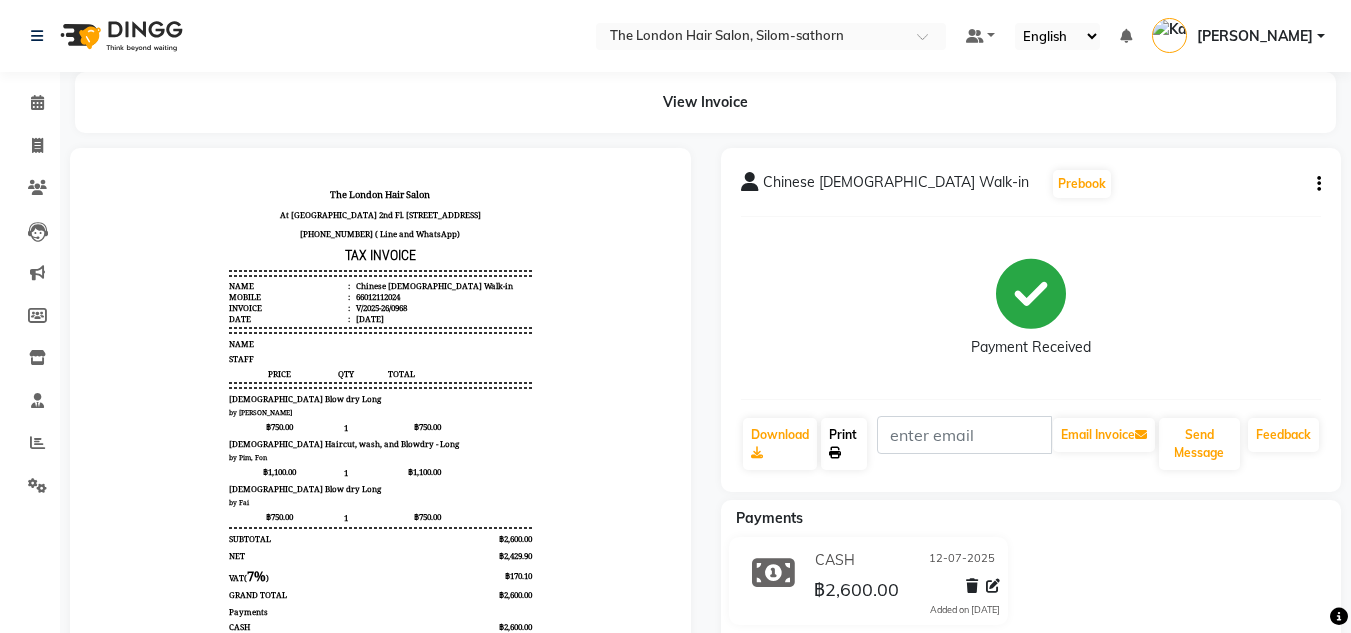 click on "Print" 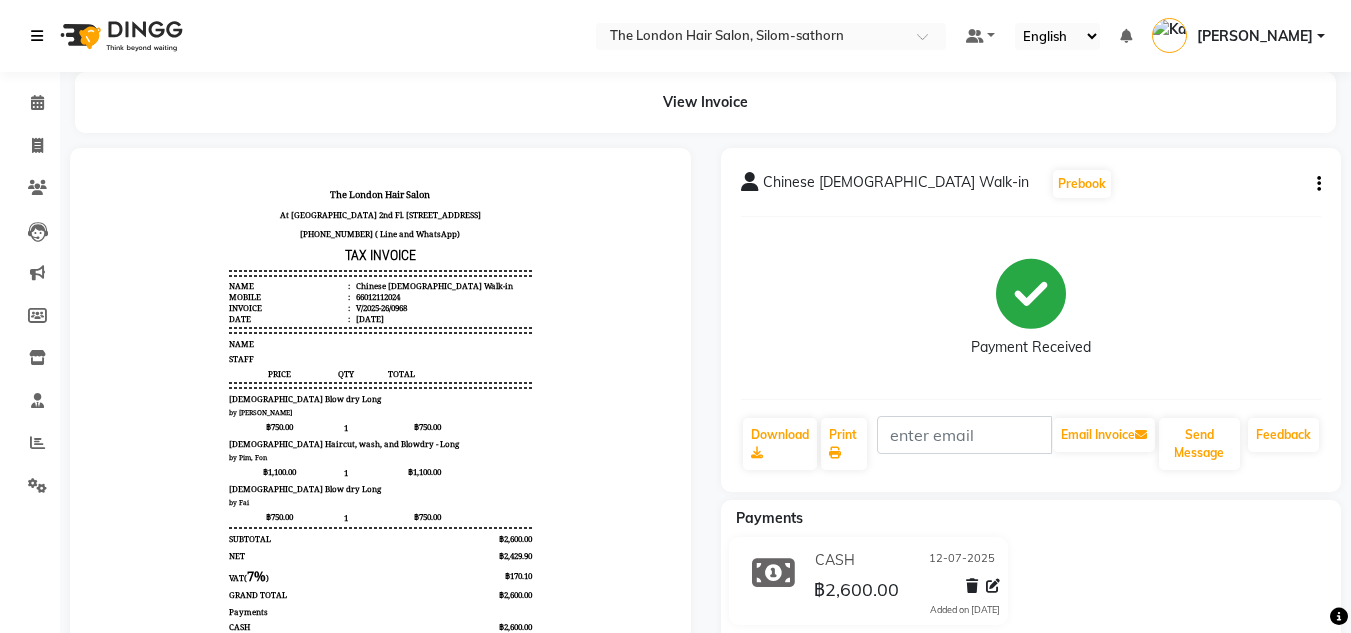 click at bounding box center (37, 36) 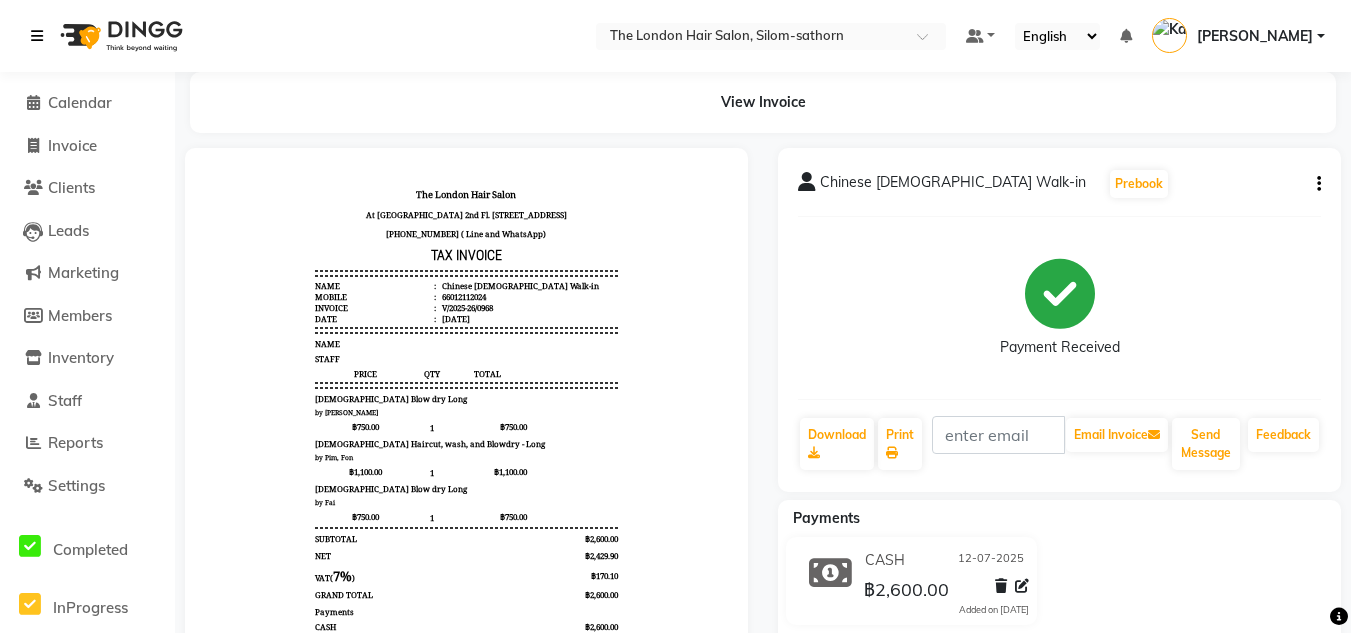 click at bounding box center [37, 36] 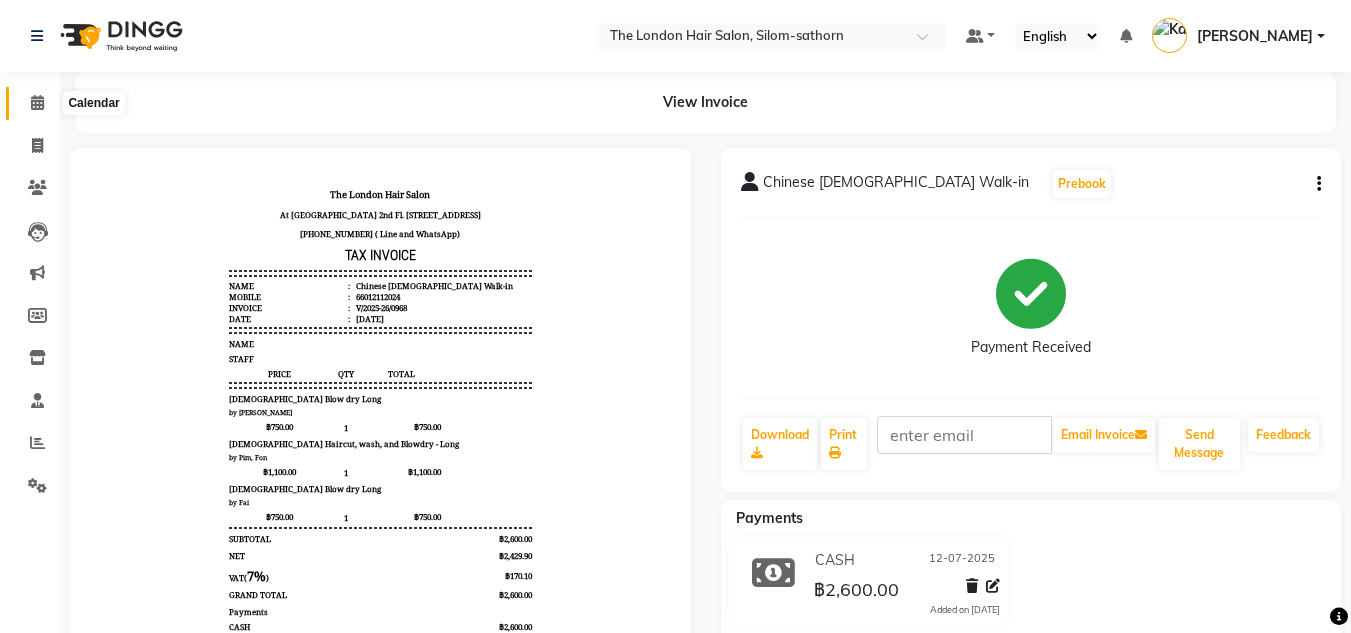 click 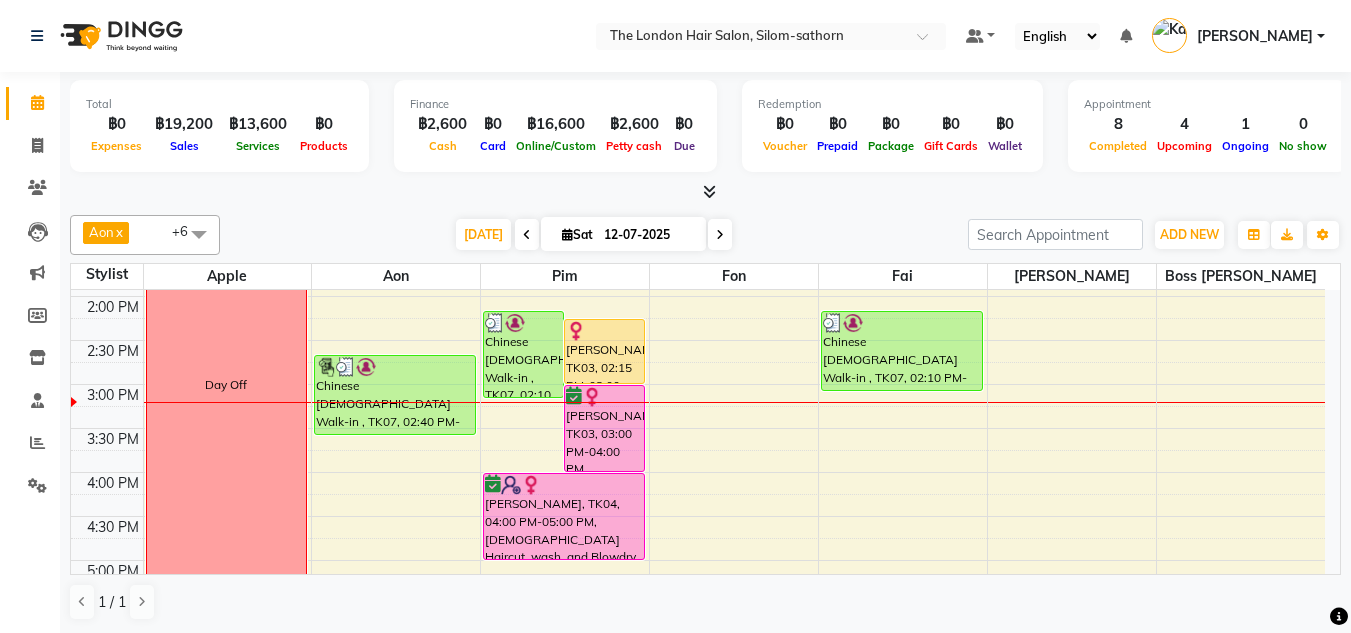 scroll, scrollTop: 434, scrollLeft: 0, axis: vertical 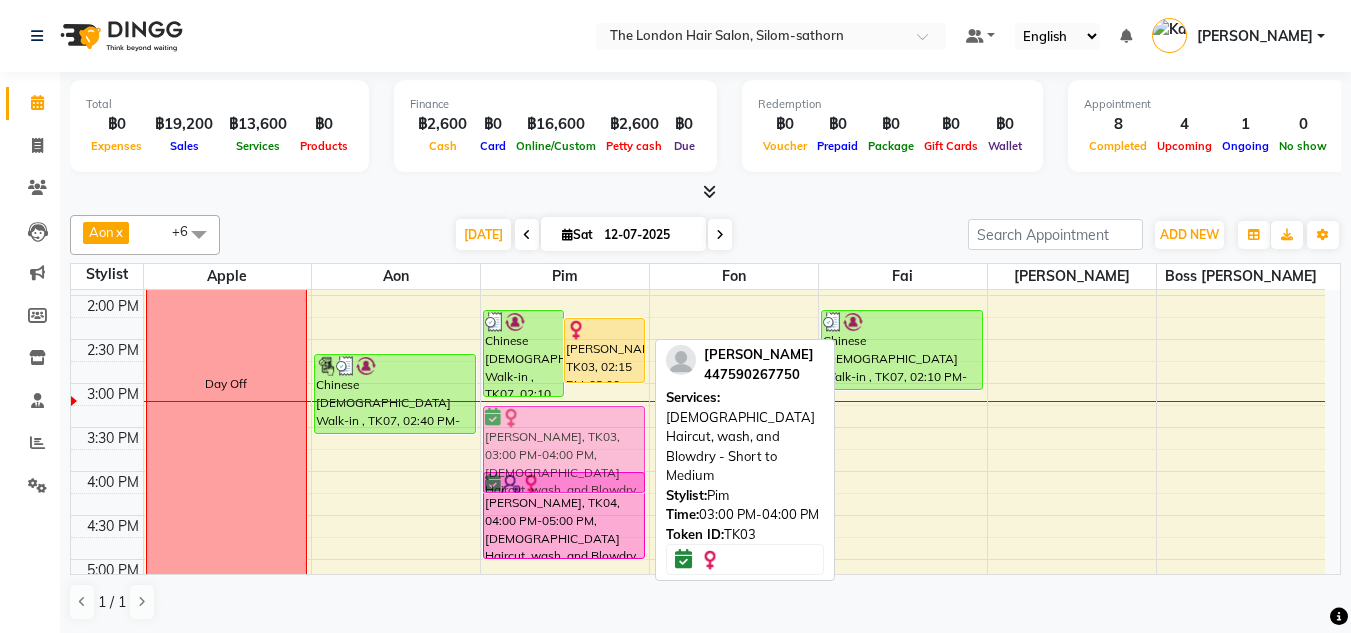 drag, startPoint x: 599, startPoint y: 431, endPoint x: 604, endPoint y: 447, distance: 16.763054 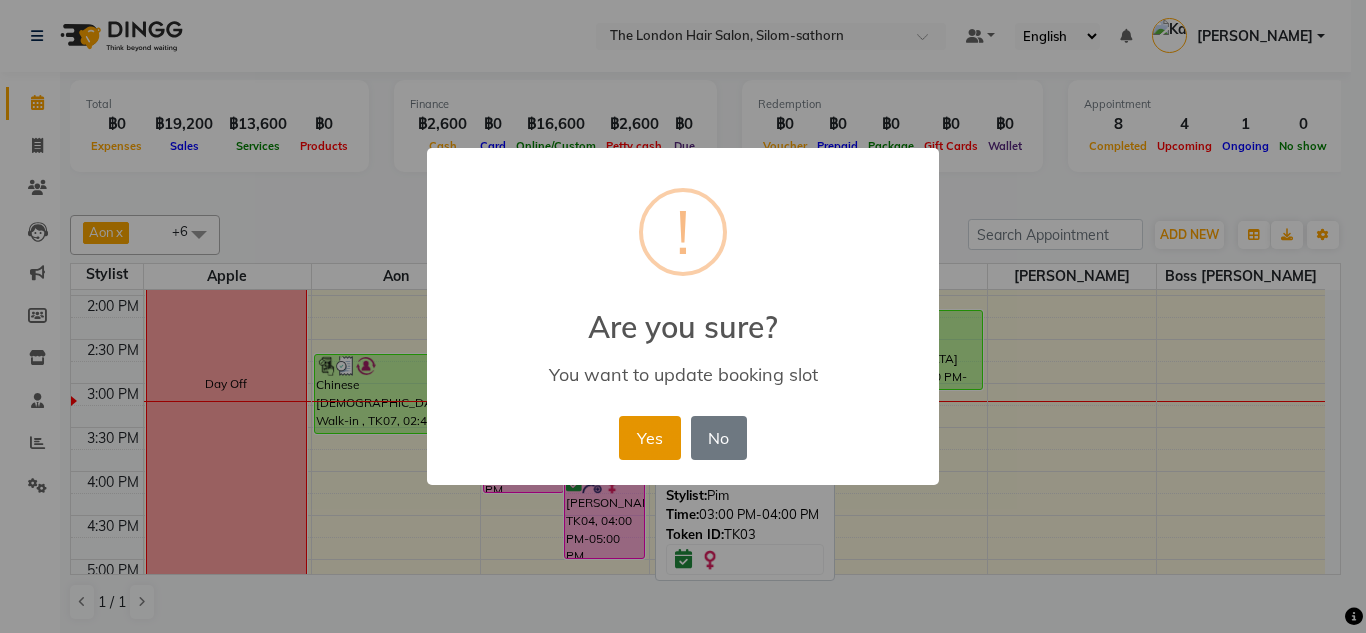 click on "Yes" at bounding box center (649, 438) 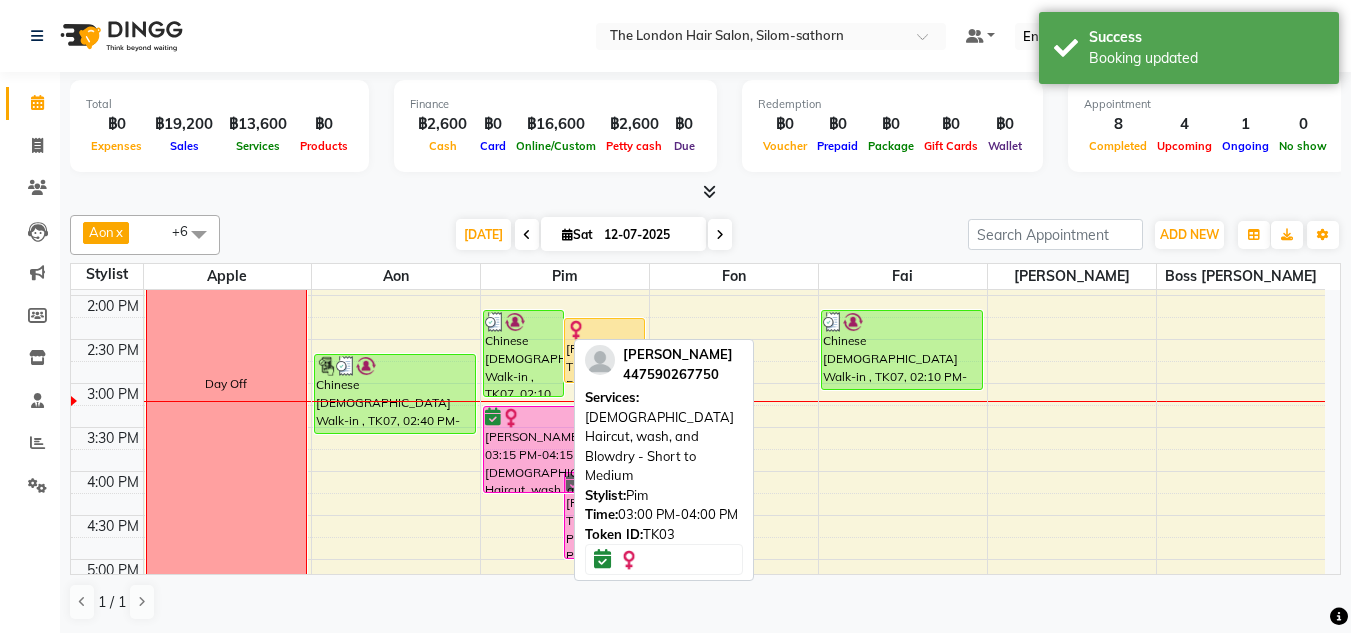 drag, startPoint x: 517, startPoint y: 489, endPoint x: 530, endPoint y: 478, distance: 17.029387 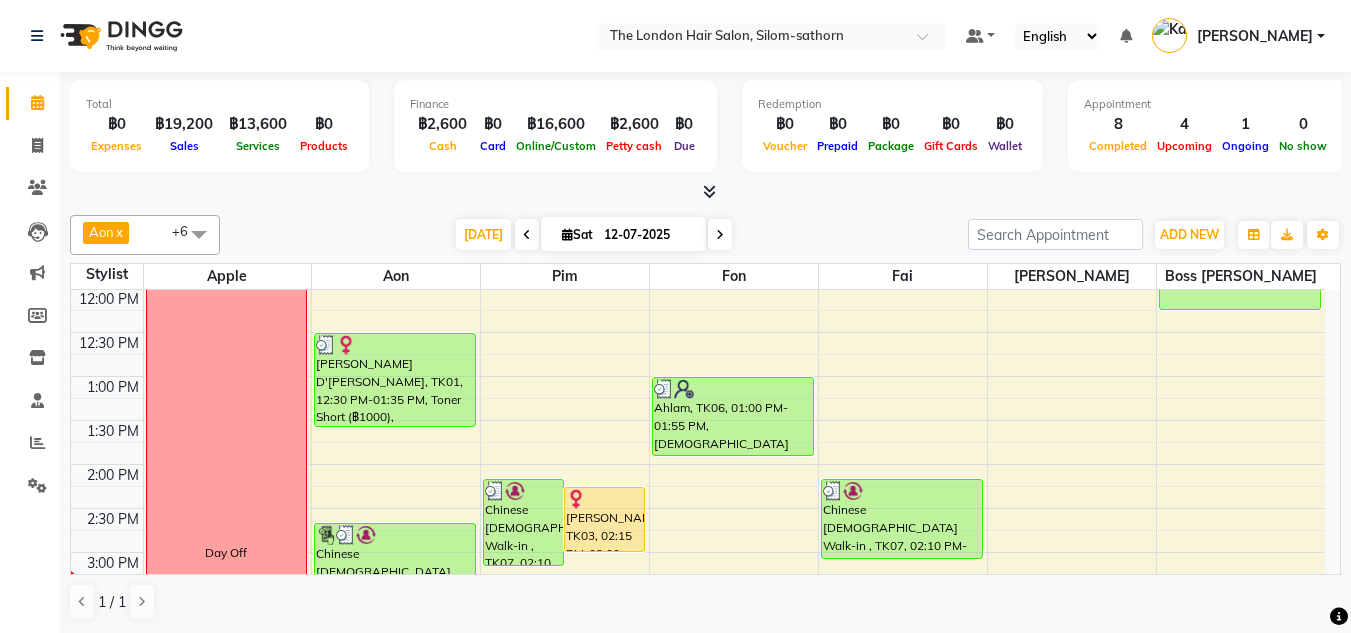 scroll, scrollTop: 264, scrollLeft: 0, axis: vertical 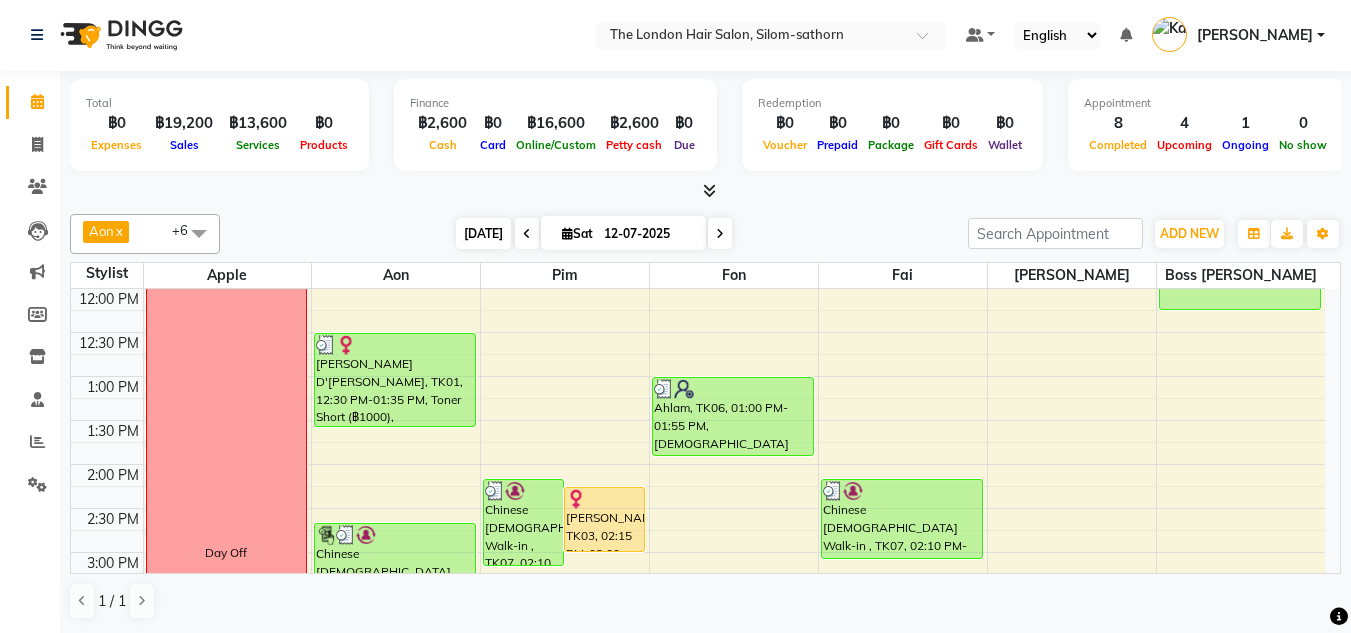 click on "Today" at bounding box center (483, 233) 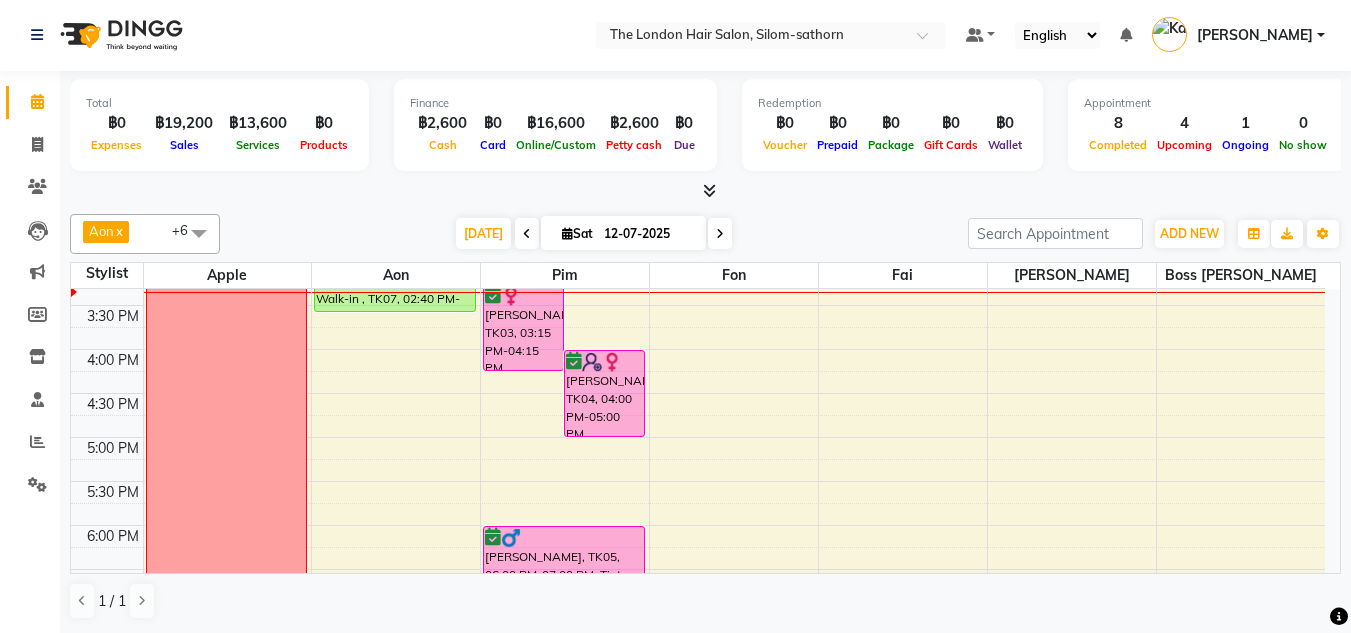 scroll, scrollTop: 477, scrollLeft: 0, axis: vertical 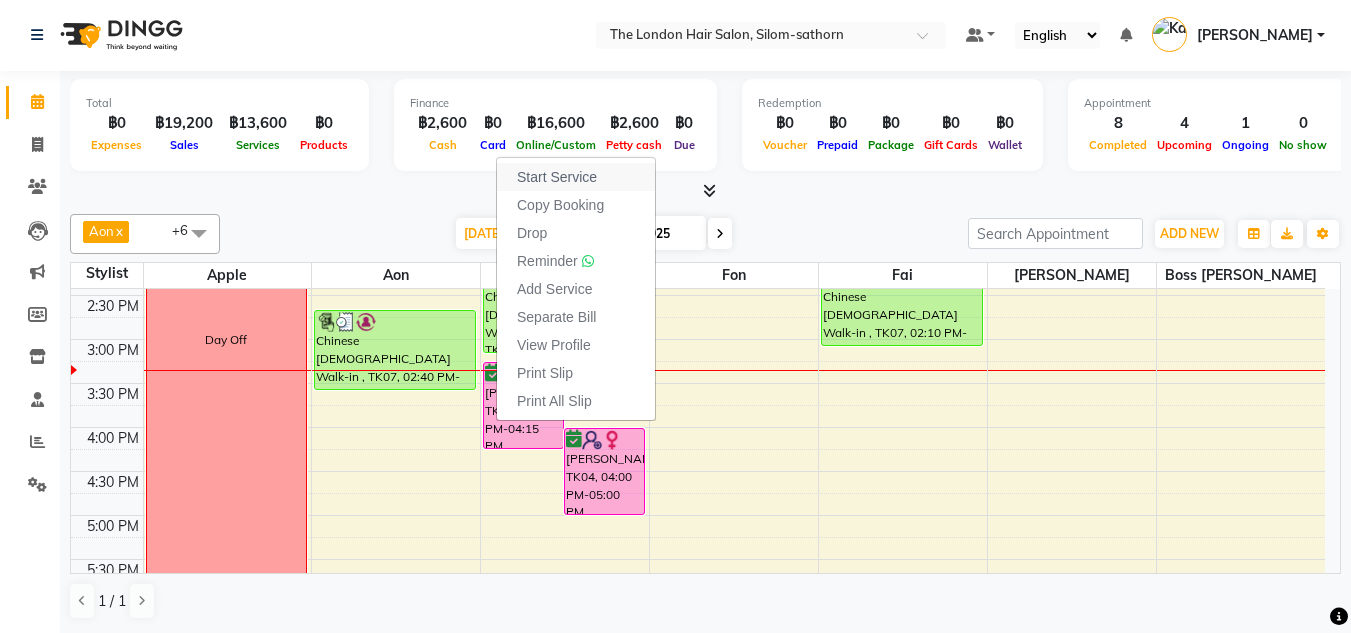 click on "Start Service" at bounding box center (557, 177) 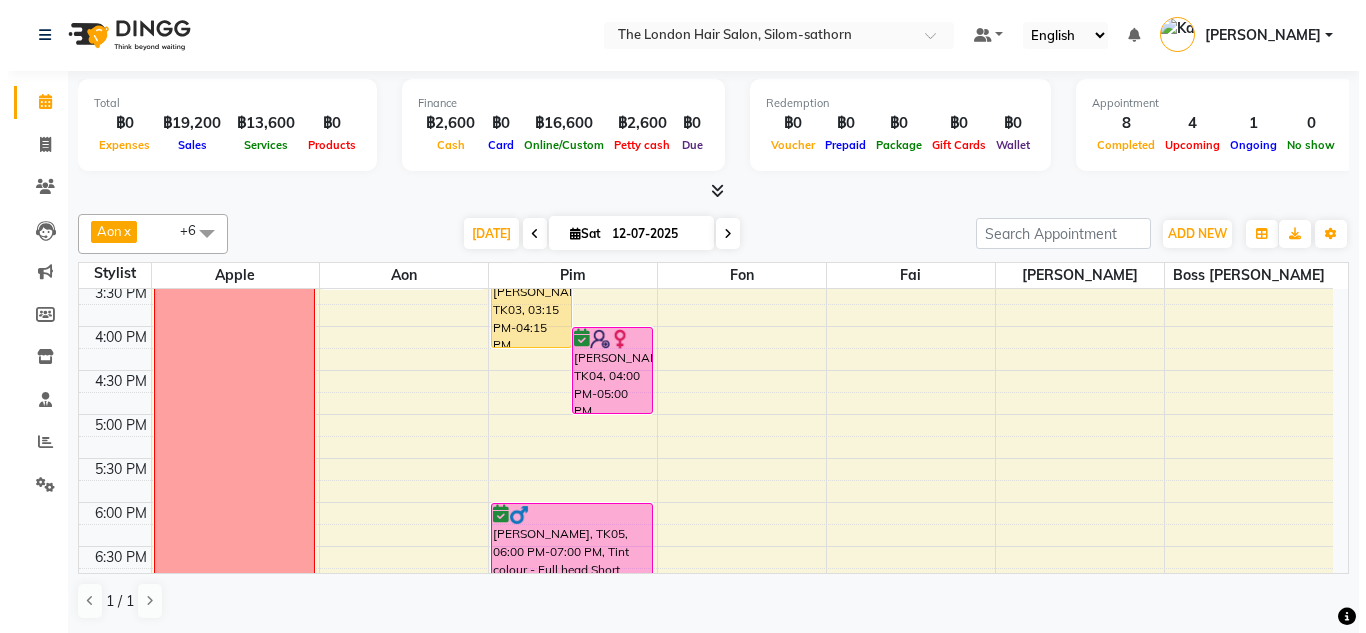 scroll, scrollTop: 577, scrollLeft: 0, axis: vertical 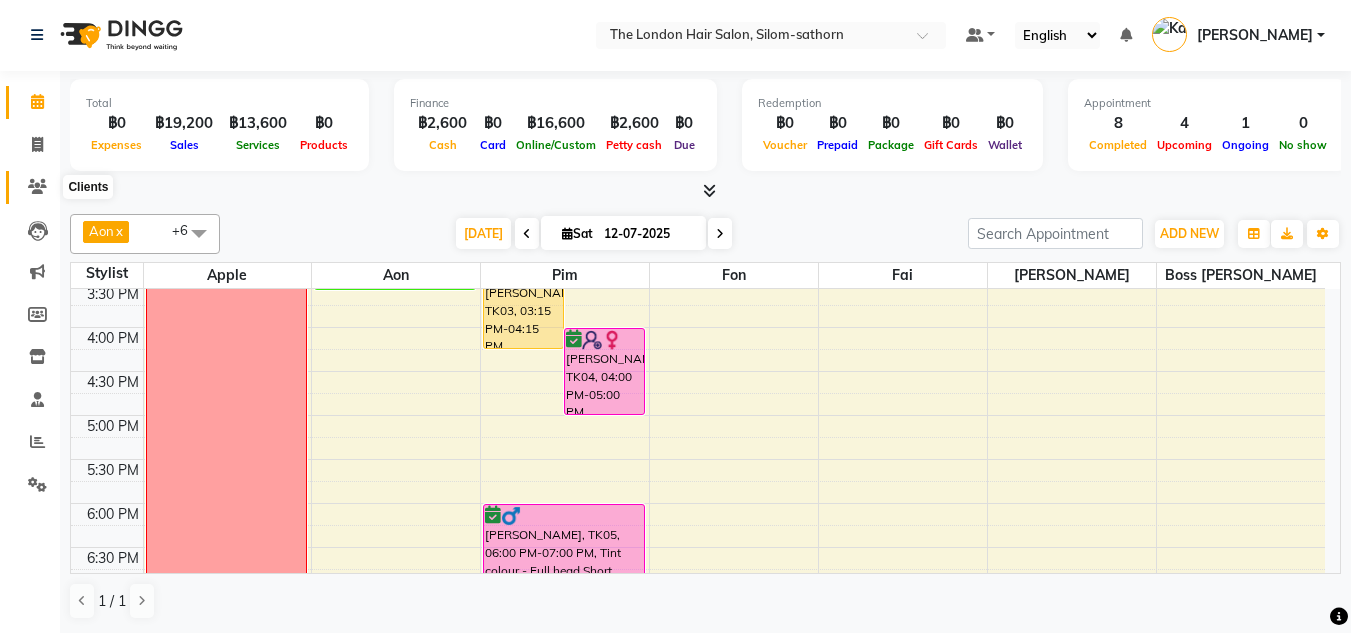 click 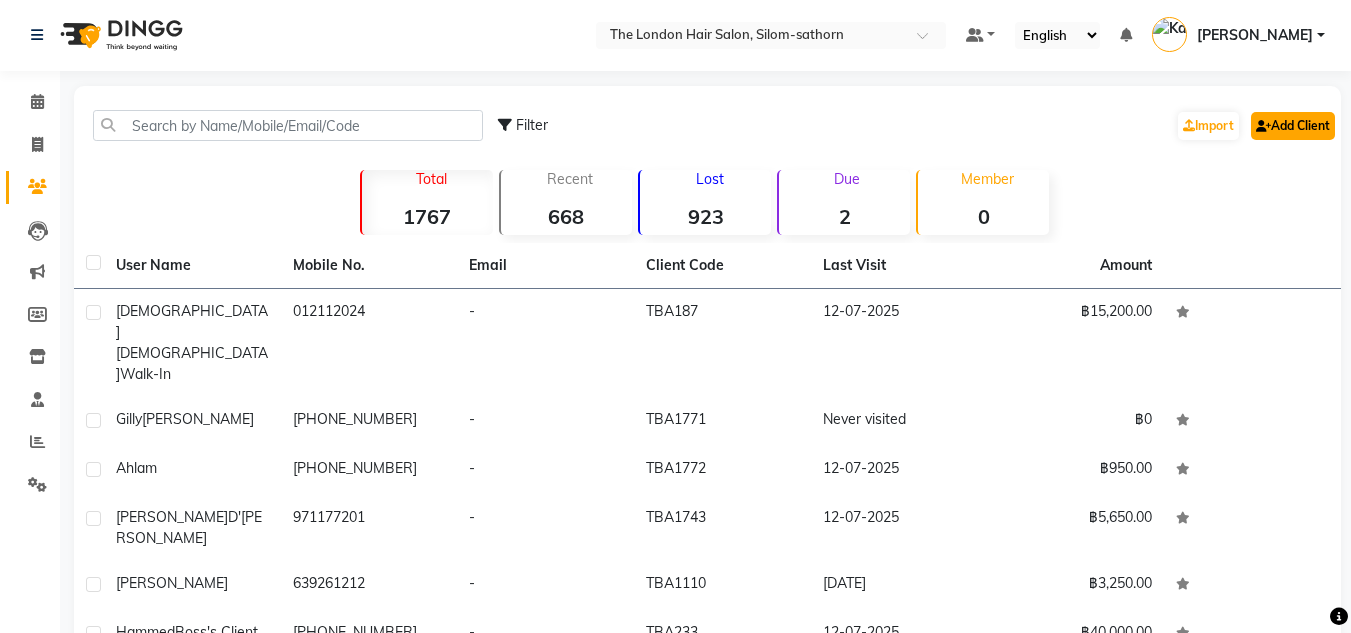 click on "Add Client" 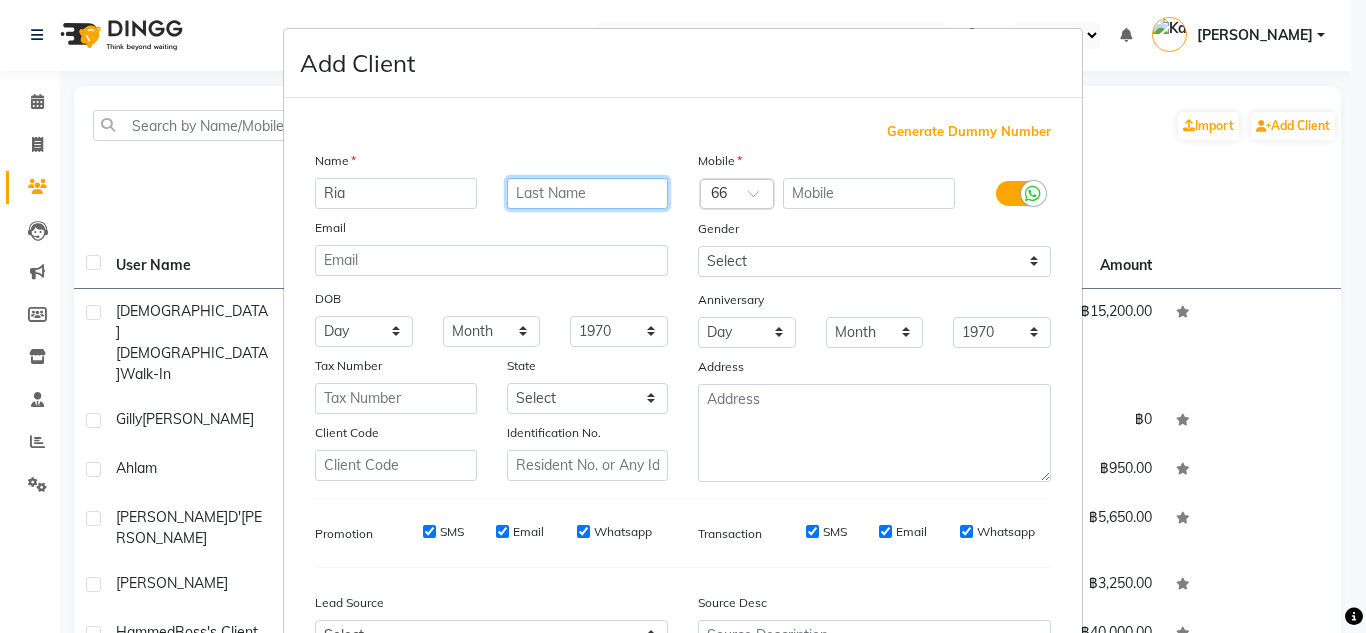 click at bounding box center [588, 193] 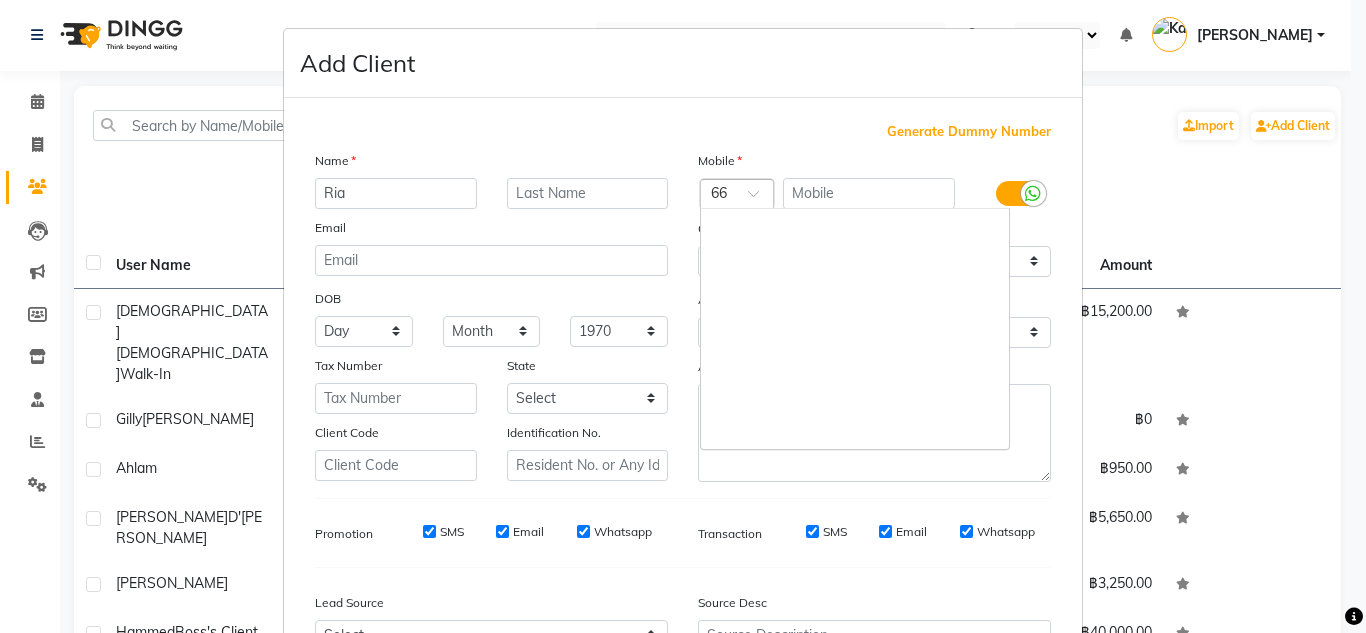 click at bounding box center [717, 195] 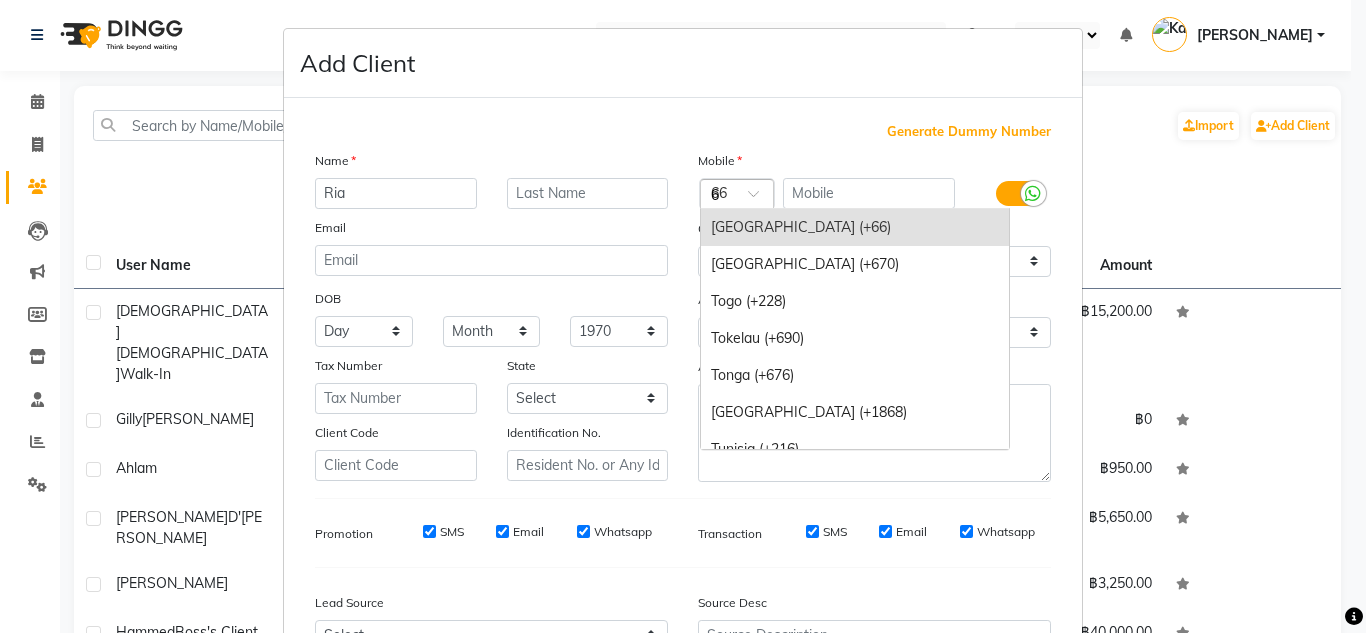 scroll, scrollTop: 2720, scrollLeft: 0, axis: vertical 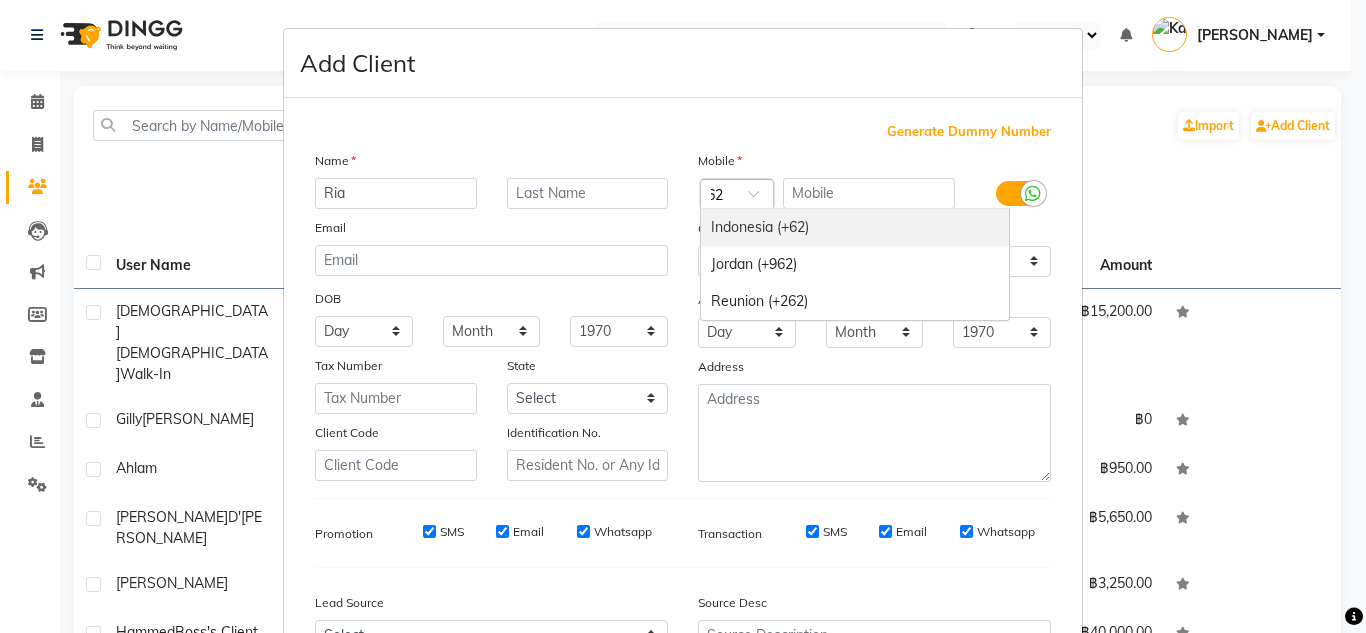 click on "Indonesia (+62)" at bounding box center (855, 227) 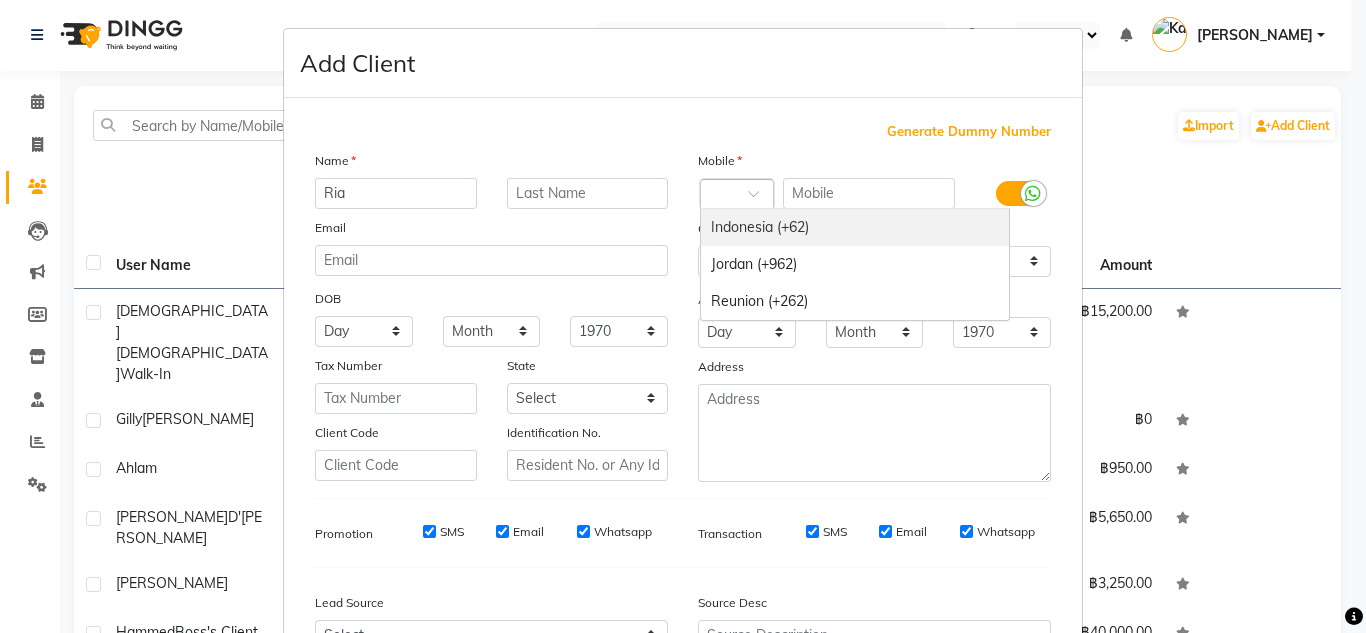 scroll, scrollTop: 0, scrollLeft: 0, axis: both 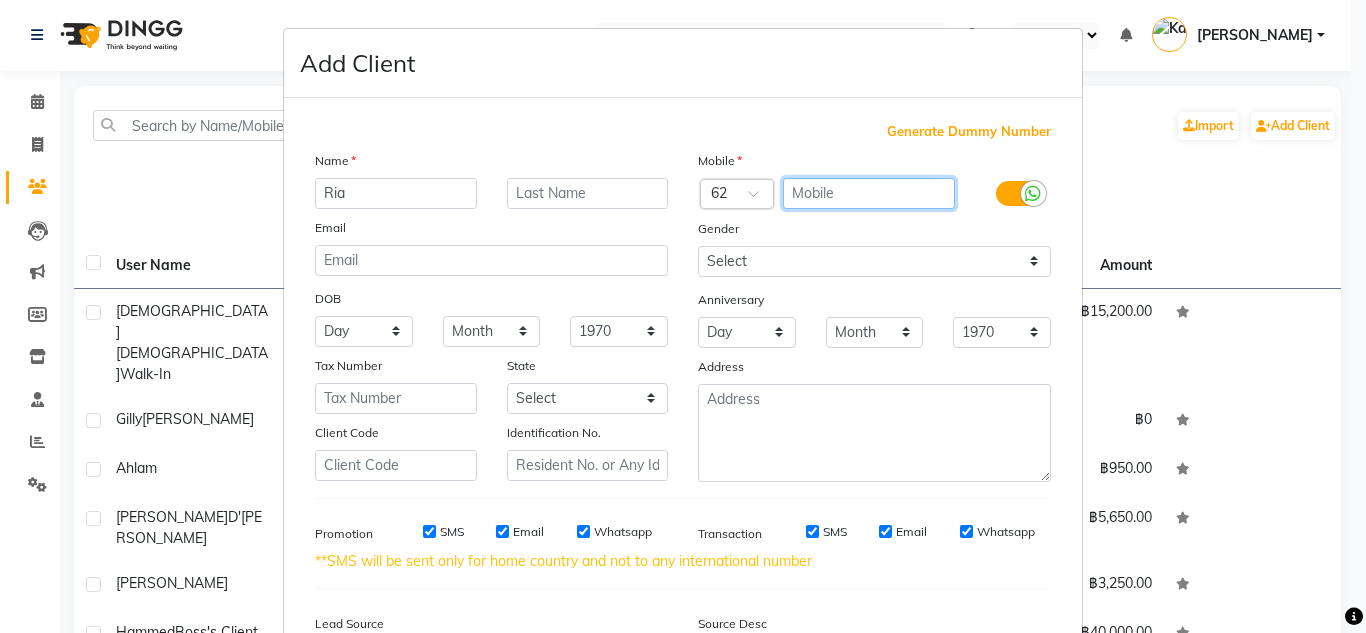 click at bounding box center [869, 193] 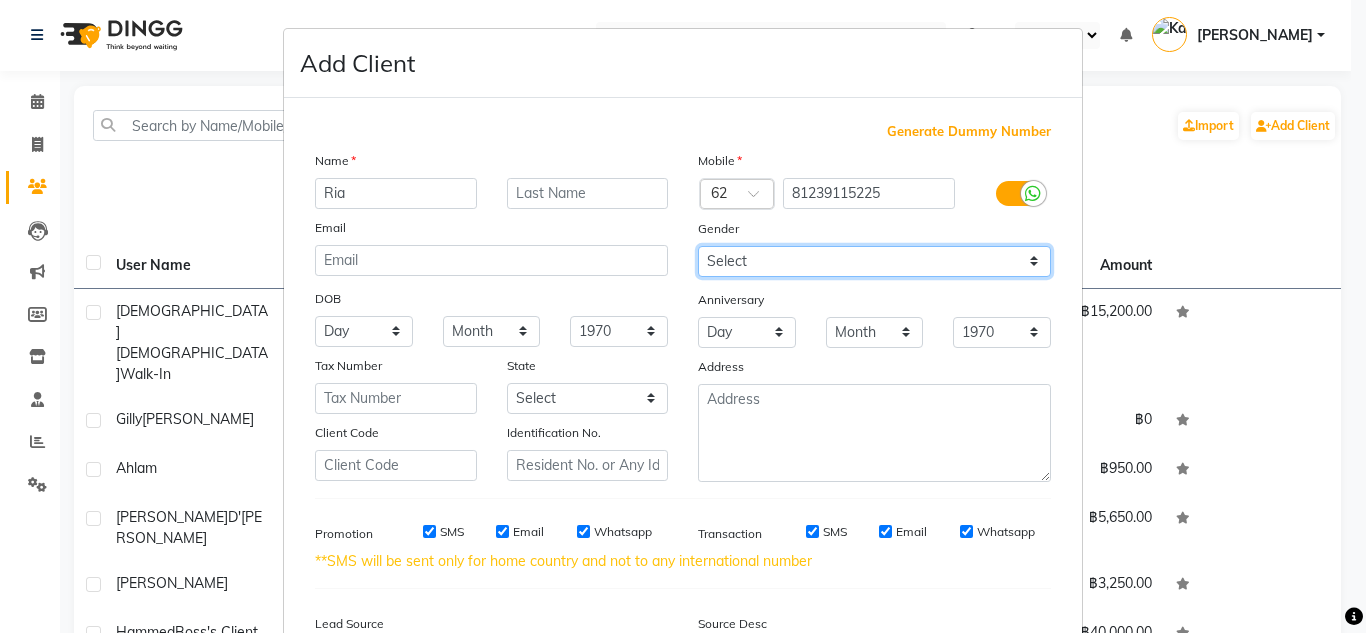 click on "Select Male Female Other Prefer Not To Say" at bounding box center (874, 261) 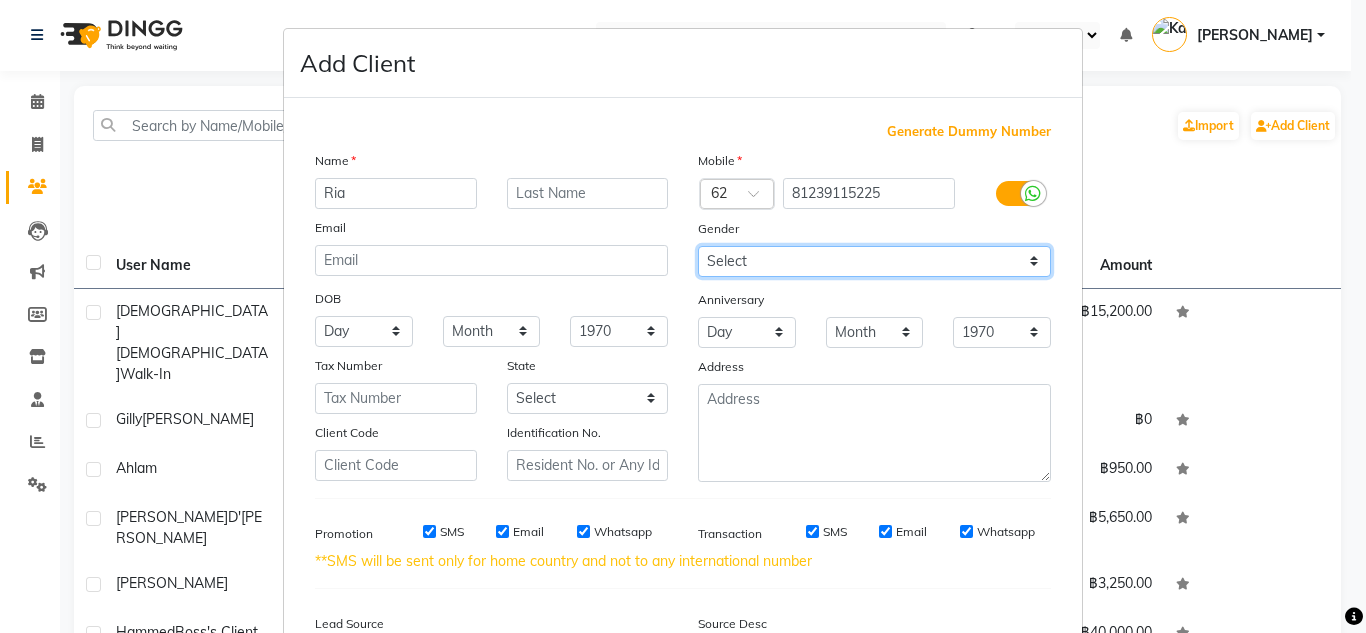 click on "Select Male Female Other Prefer Not To Say" at bounding box center (874, 261) 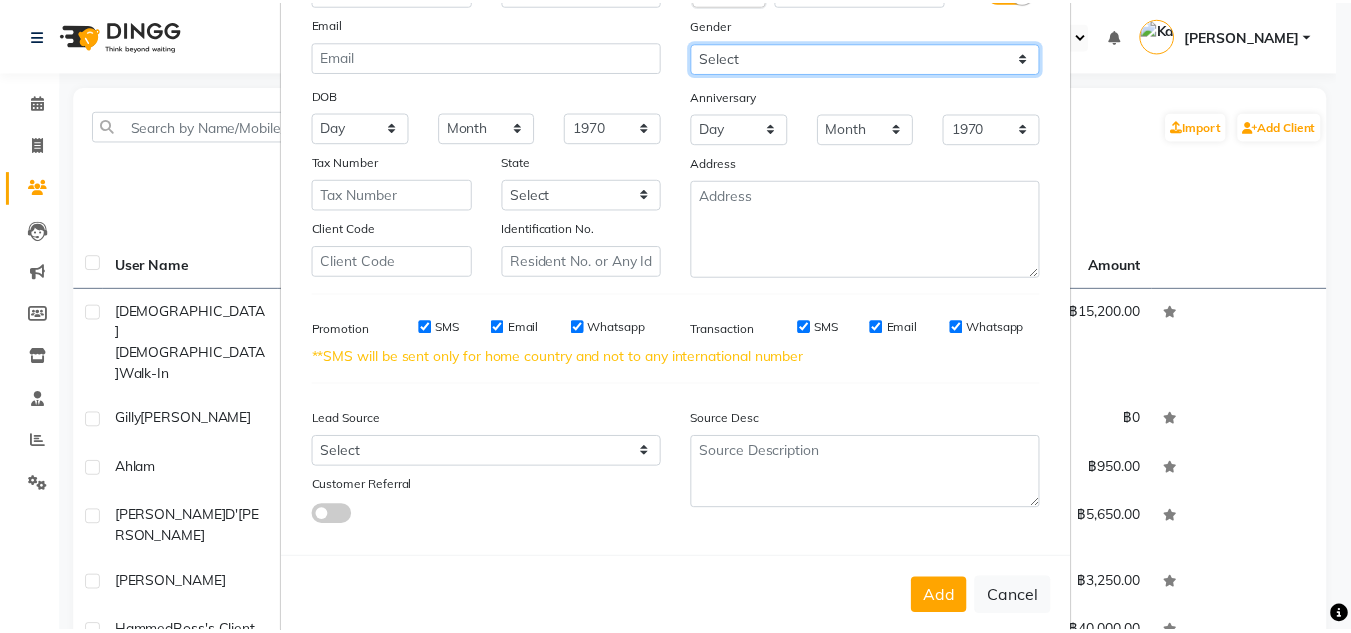 scroll, scrollTop: 237, scrollLeft: 0, axis: vertical 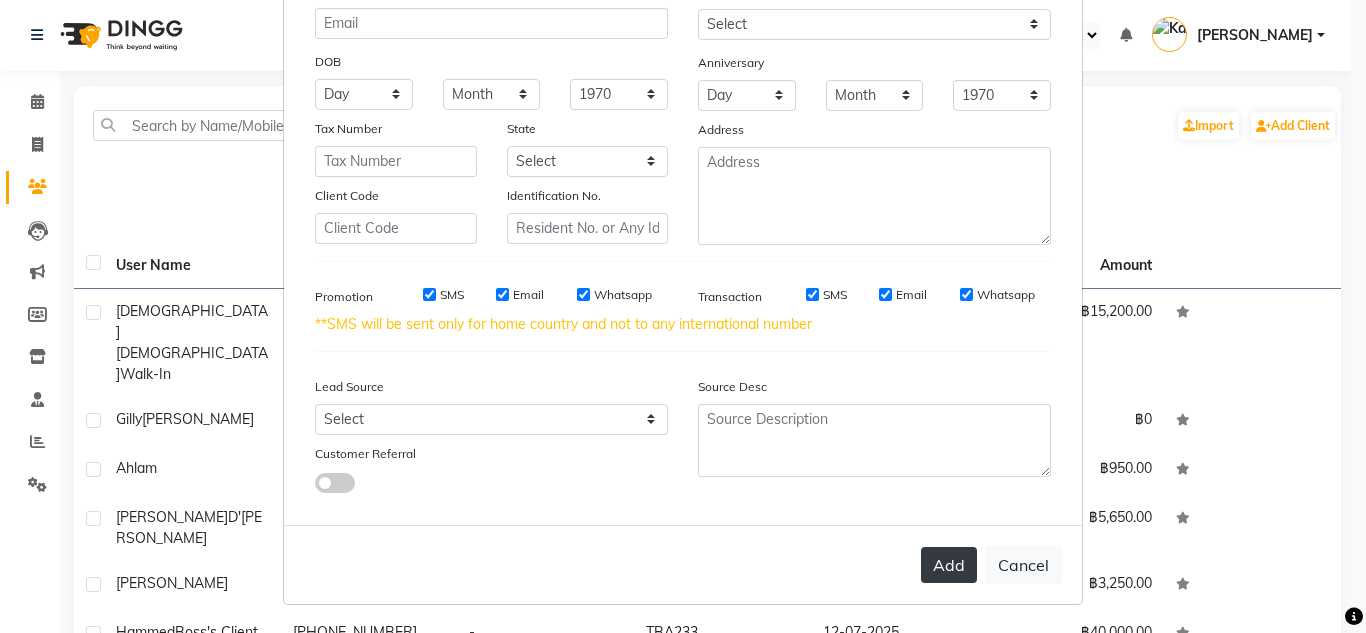 click on "Add" at bounding box center (949, 565) 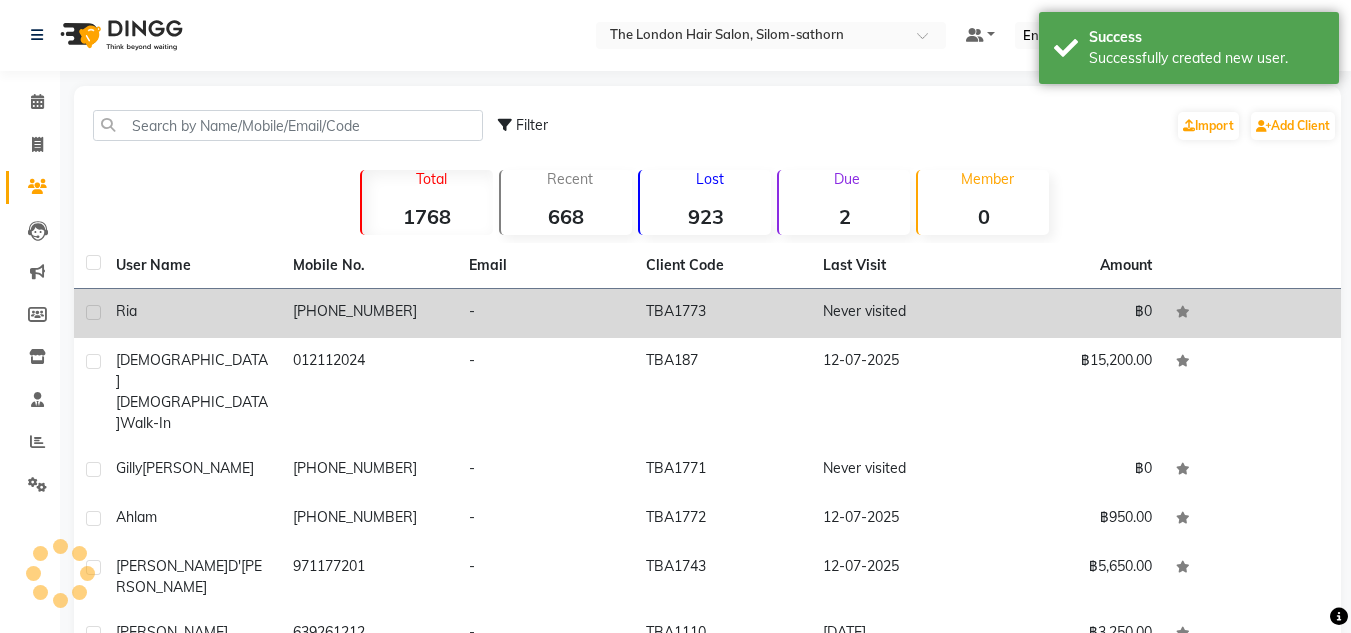 click on "TBA1773" 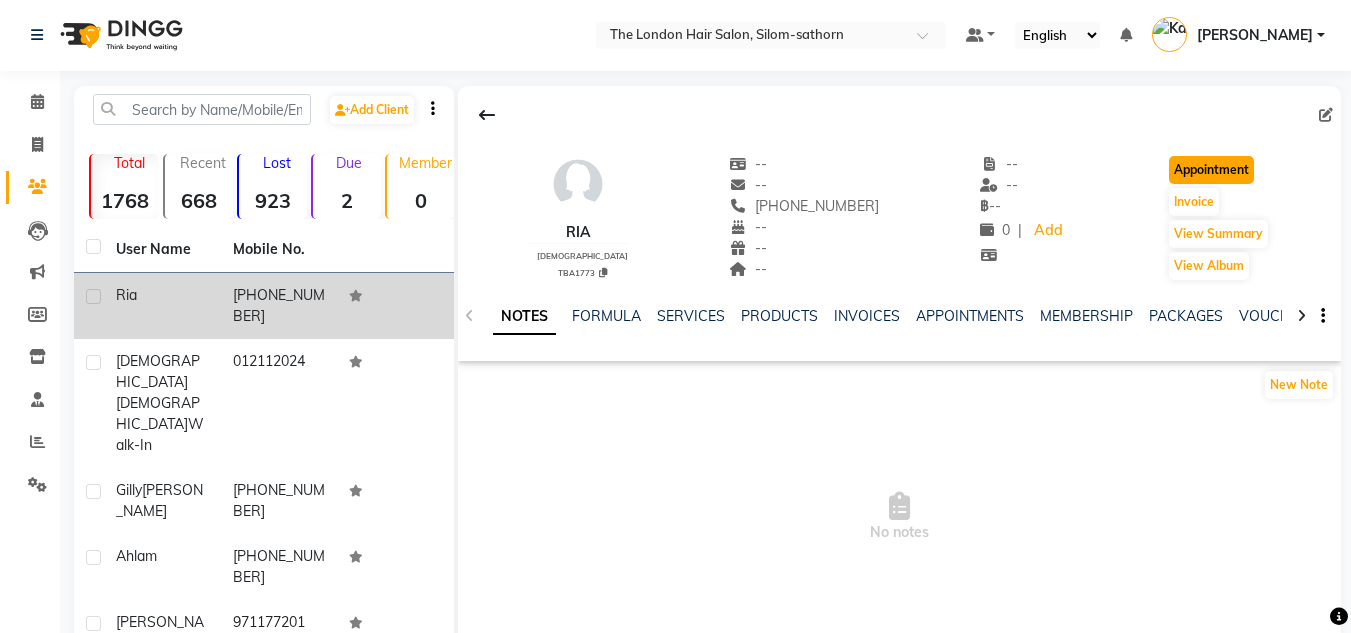 click on "Appointment" 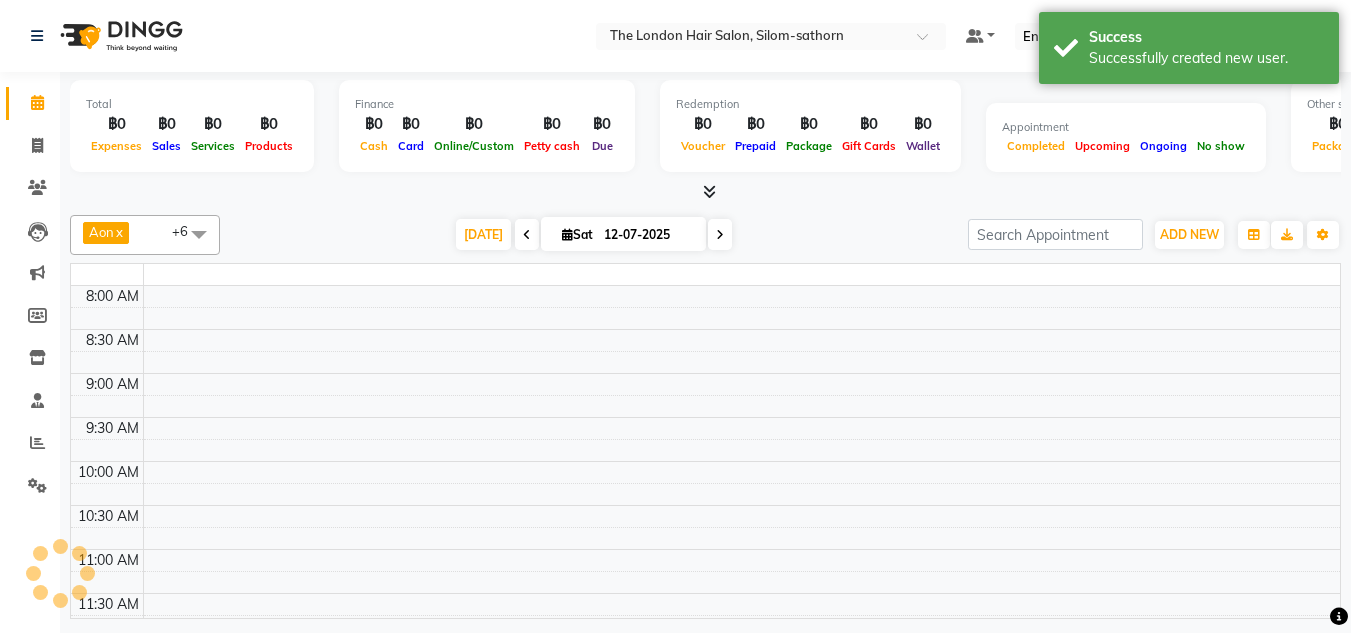 scroll, scrollTop: 0, scrollLeft: 0, axis: both 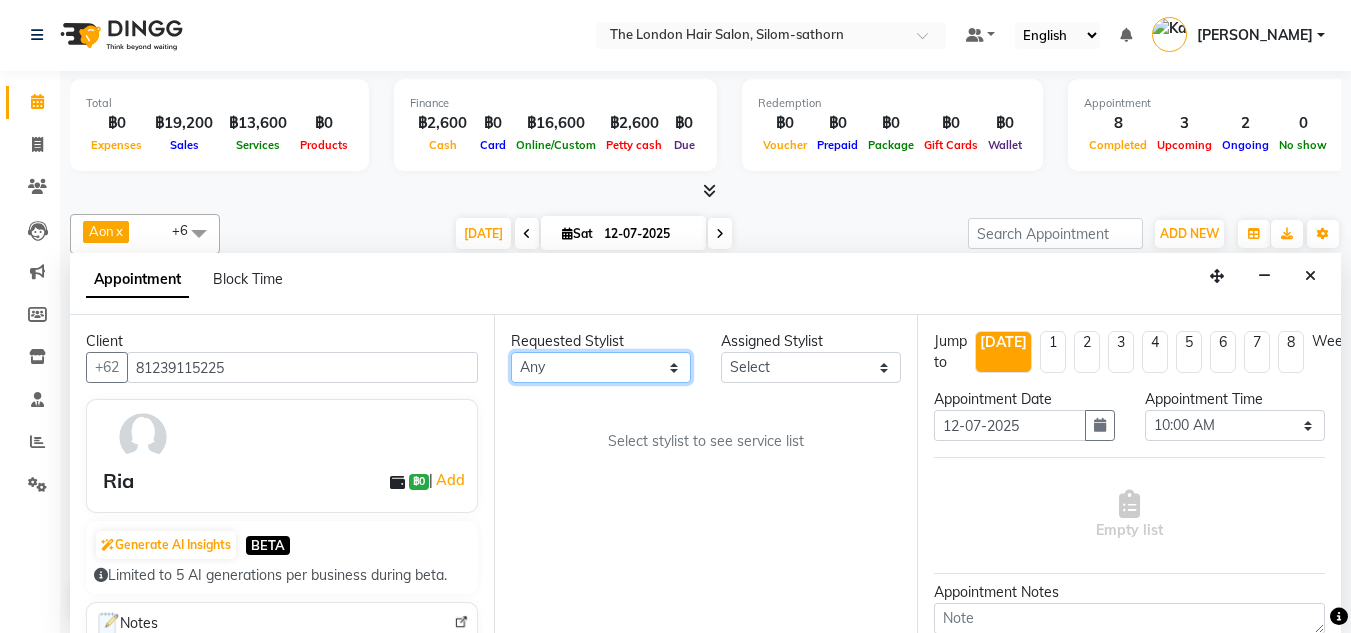 click on "Any Aon Apple   Boss Luke Fai  Fon Kate  Pim" at bounding box center [601, 367] 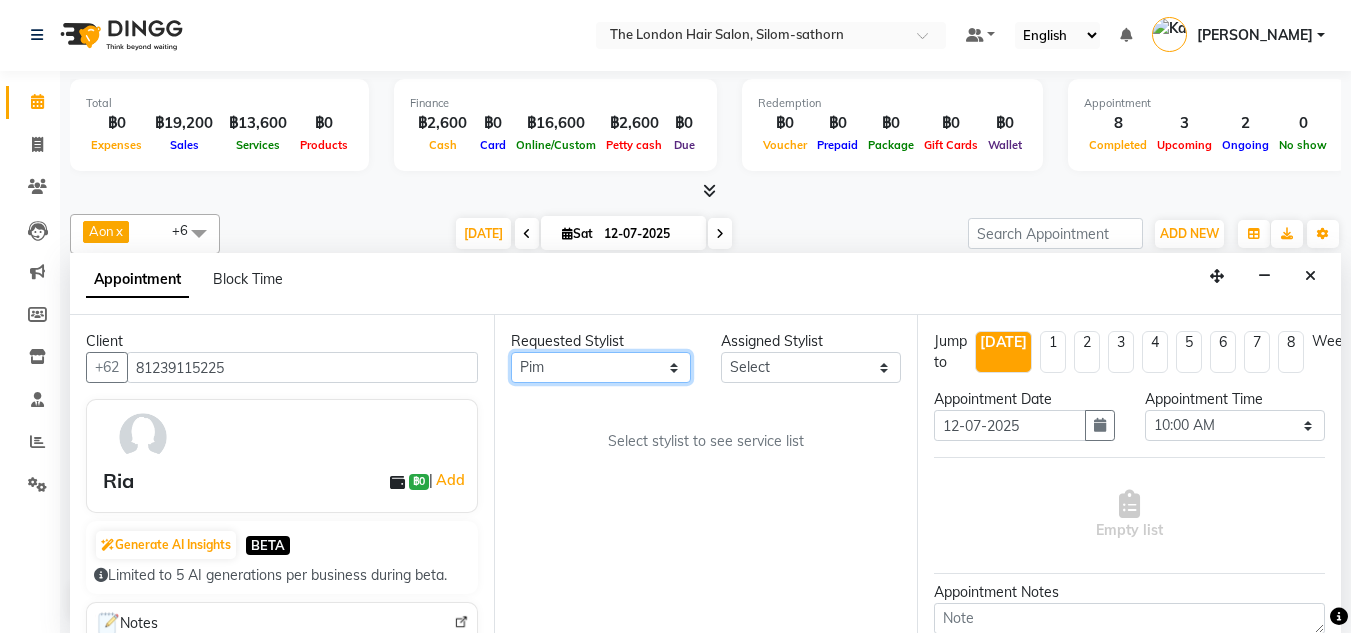 click on "Any Aon Apple   Boss Luke Fai  Fon Kate  Pim" at bounding box center [601, 367] 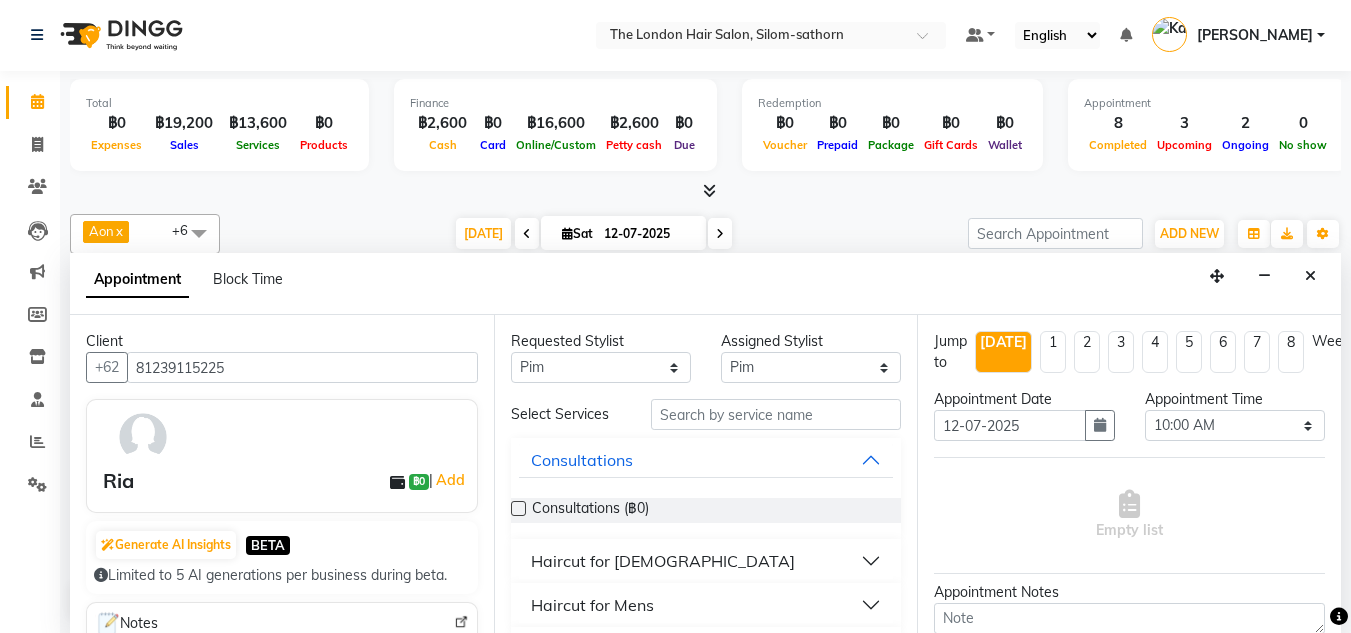 click on "Haircut for Ladies" at bounding box center [663, 561] 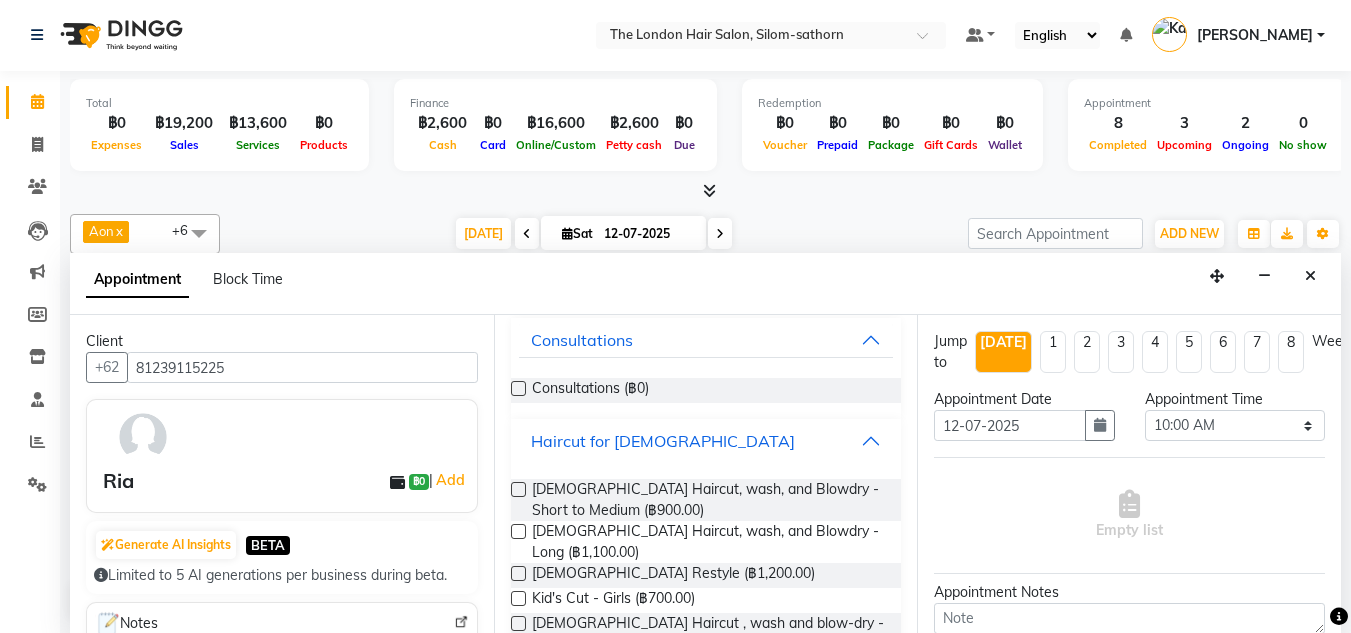 scroll, scrollTop: 136, scrollLeft: 0, axis: vertical 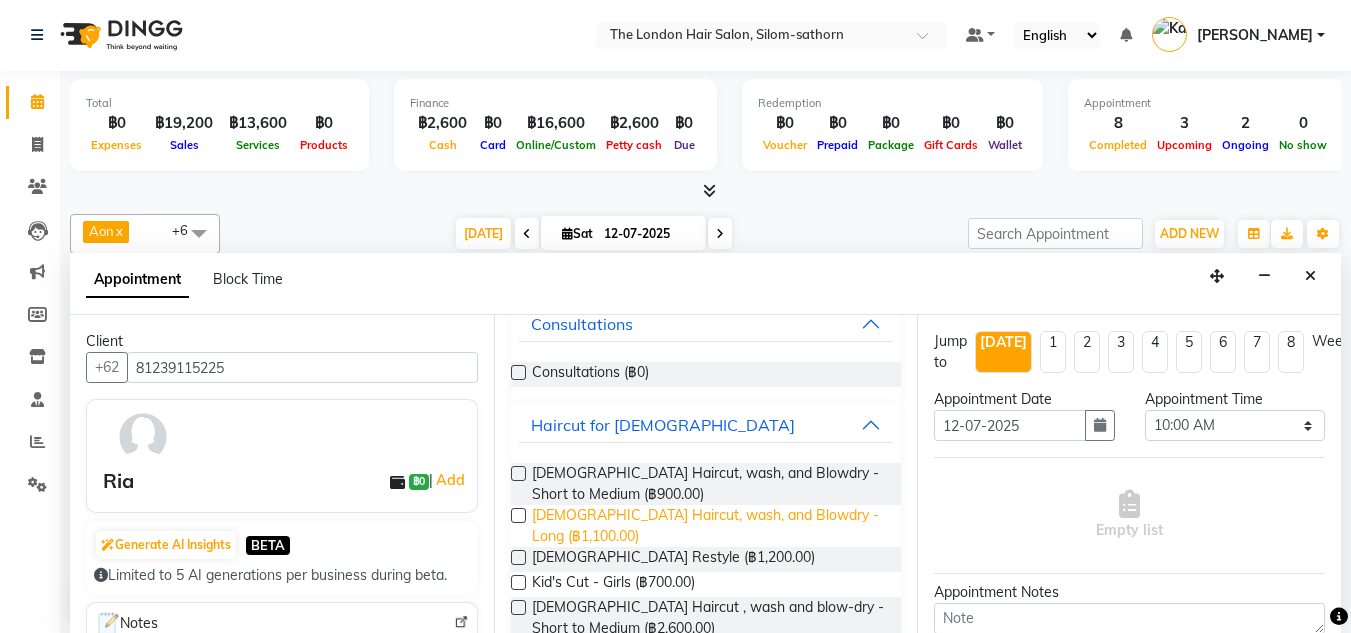 click on "Ladies Haircut, wash, and Blowdry - Long (฿1,100.00)" at bounding box center [709, 526] 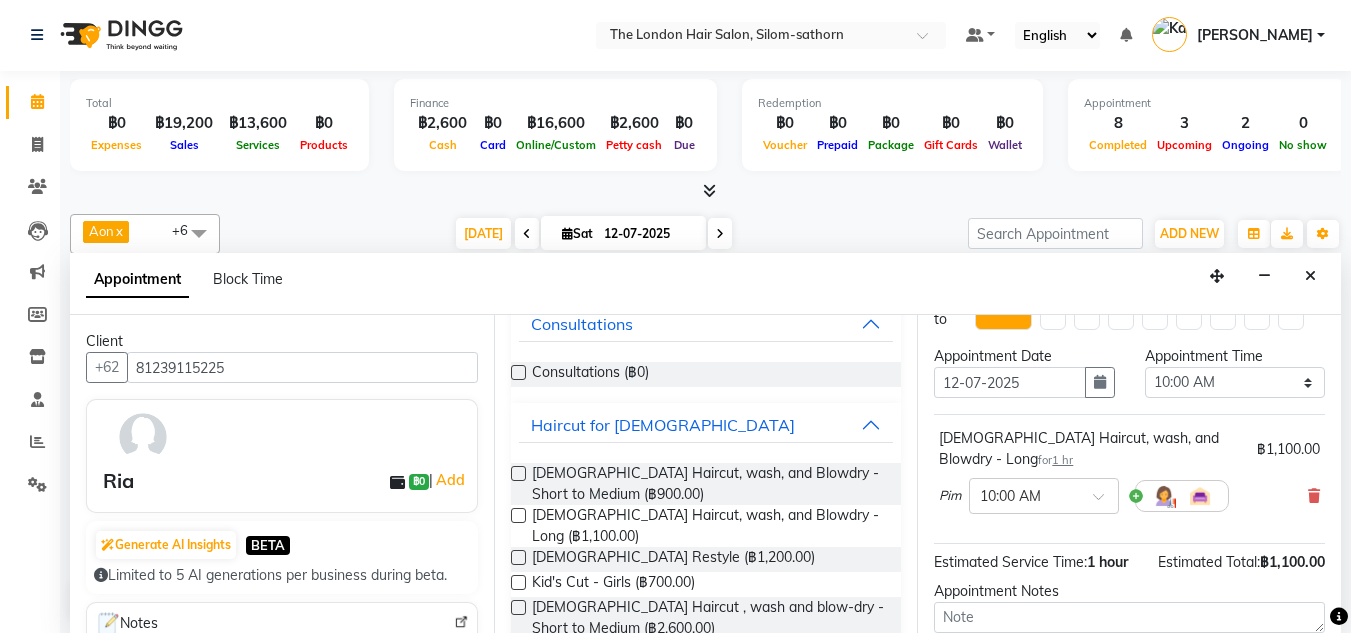 scroll, scrollTop: 38, scrollLeft: 0, axis: vertical 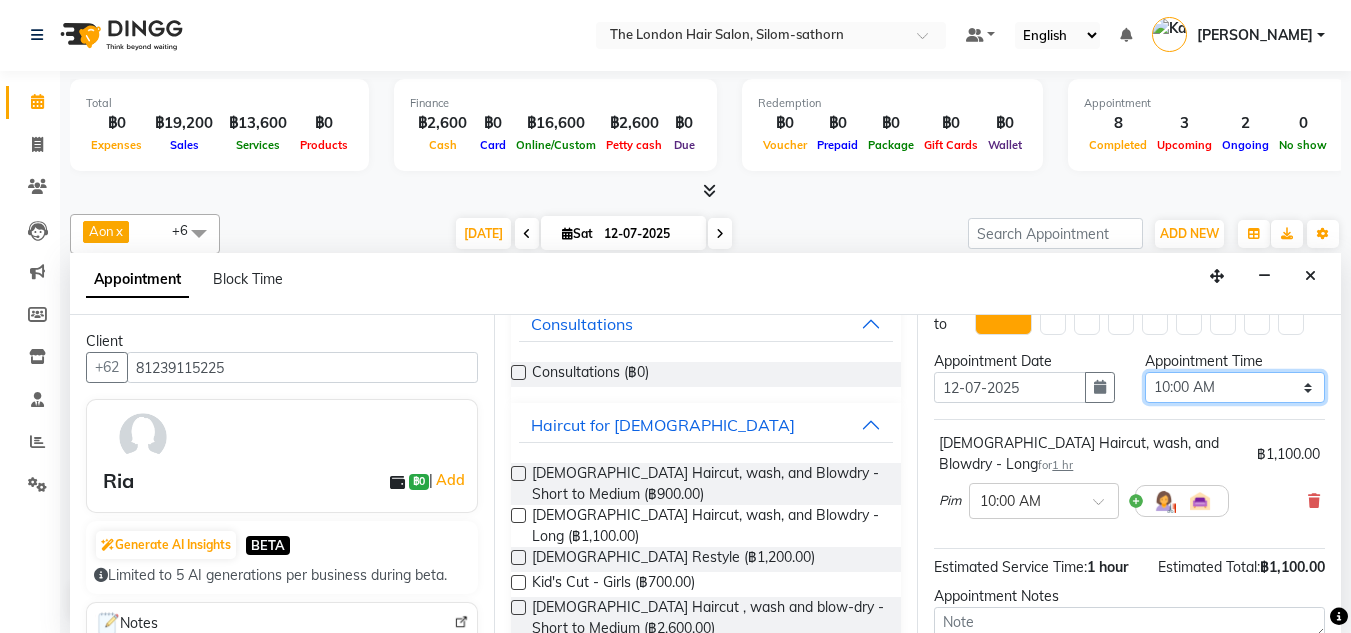 click on "Select 10:00 AM 10:05 AM 10:10 AM 10:15 AM 10:20 AM 10:25 AM 10:30 AM 10:35 AM 10:40 AM 10:45 AM 10:50 AM 10:55 AM 11:00 AM 11:05 AM 11:10 AM 11:15 AM 11:20 AM 11:25 AM 11:30 AM 11:35 AM 11:40 AM 11:45 AM 11:50 AM 11:55 AM 12:00 PM 12:05 PM 12:10 PM 12:15 PM 12:20 PM 12:25 PM 12:30 PM 12:35 PM 12:40 PM 12:45 PM 12:50 PM 12:55 PM 01:00 PM 01:05 PM 01:10 PM 01:15 PM 01:20 PM 01:25 PM 01:30 PM 01:35 PM 01:40 PM 01:45 PM 01:50 PM 01:55 PM 02:00 PM 02:05 PM 02:10 PM 02:15 PM 02:20 PM 02:25 PM 02:30 PM 02:35 PM 02:40 PM 02:45 PM 02:50 PM 02:55 PM 03:00 PM 03:05 PM 03:10 PM 03:15 PM 03:20 PM 03:25 PM 03:30 PM 03:35 PM 03:40 PM 03:45 PM 03:50 PM 03:55 PM 04:00 PM 04:05 PM 04:10 PM 04:15 PM 04:20 PM 04:25 PM 04:30 PM 04:35 PM 04:40 PM 04:45 PM 04:50 PM 04:55 PM 05:00 PM 05:05 PM 05:10 PM 05:15 PM 05:20 PM 05:25 PM 05:30 PM 05:35 PM 05:40 PM 05:45 PM 05:50 PM 05:55 PM 06:00 PM 06:05 PM 06:10 PM 06:15 PM 06:20 PM 06:25 PM 06:30 PM 06:35 PM 06:40 PM 06:45 PM 06:50 PM 06:55 PM 07:00 PM 07:05 PM 07:10 PM 07:15 PM 07:20 PM" at bounding box center [1235, 387] 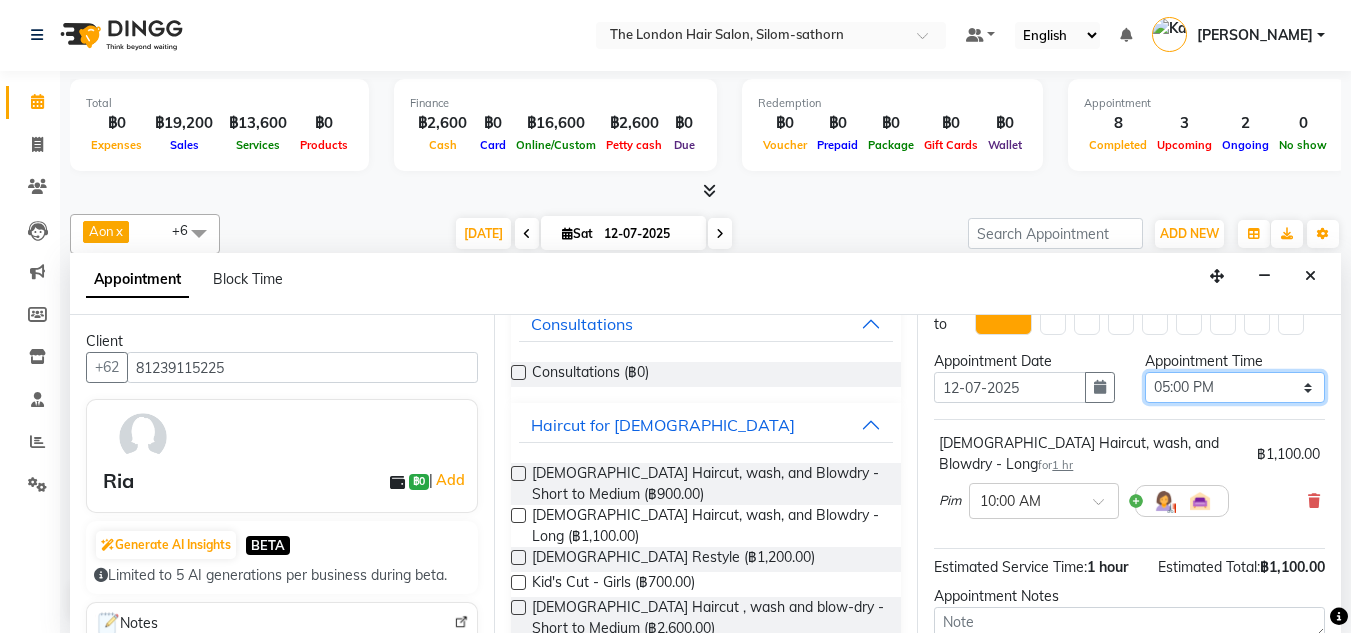 click on "Select 10:00 AM 10:05 AM 10:10 AM 10:15 AM 10:20 AM 10:25 AM 10:30 AM 10:35 AM 10:40 AM 10:45 AM 10:50 AM 10:55 AM 11:00 AM 11:05 AM 11:10 AM 11:15 AM 11:20 AM 11:25 AM 11:30 AM 11:35 AM 11:40 AM 11:45 AM 11:50 AM 11:55 AM 12:00 PM 12:05 PM 12:10 PM 12:15 PM 12:20 PM 12:25 PM 12:30 PM 12:35 PM 12:40 PM 12:45 PM 12:50 PM 12:55 PM 01:00 PM 01:05 PM 01:10 PM 01:15 PM 01:20 PM 01:25 PM 01:30 PM 01:35 PM 01:40 PM 01:45 PM 01:50 PM 01:55 PM 02:00 PM 02:05 PM 02:10 PM 02:15 PM 02:20 PM 02:25 PM 02:30 PM 02:35 PM 02:40 PM 02:45 PM 02:50 PM 02:55 PM 03:00 PM 03:05 PM 03:10 PM 03:15 PM 03:20 PM 03:25 PM 03:30 PM 03:35 PM 03:40 PM 03:45 PM 03:50 PM 03:55 PM 04:00 PM 04:05 PM 04:10 PM 04:15 PM 04:20 PM 04:25 PM 04:30 PM 04:35 PM 04:40 PM 04:45 PM 04:50 PM 04:55 PM 05:00 PM 05:05 PM 05:10 PM 05:15 PM 05:20 PM 05:25 PM 05:30 PM 05:35 PM 05:40 PM 05:45 PM 05:50 PM 05:55 PM 06:00 PM 06:05 PM 06:10 PM 06:15 PM 06:20 PM 06:25 PM 06:30 PM 06:35 PM 06:40 PM 06:45 PM 06:50 PM 06:55 PM 07:00 PM 07:05 PM 07:10 PM 07:15 PM 07:20 PM" at bounding box center [1235, 387] 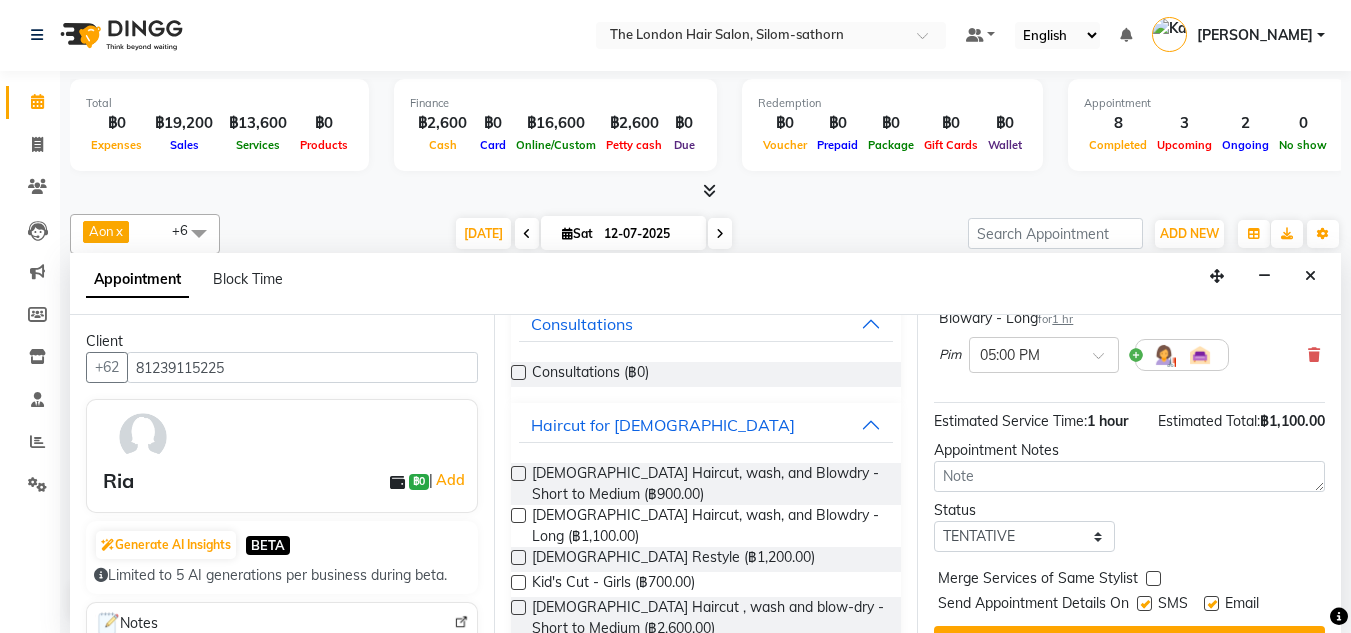 scroll, scrollTop: 185, scrollLeft: 0, axis: vertical 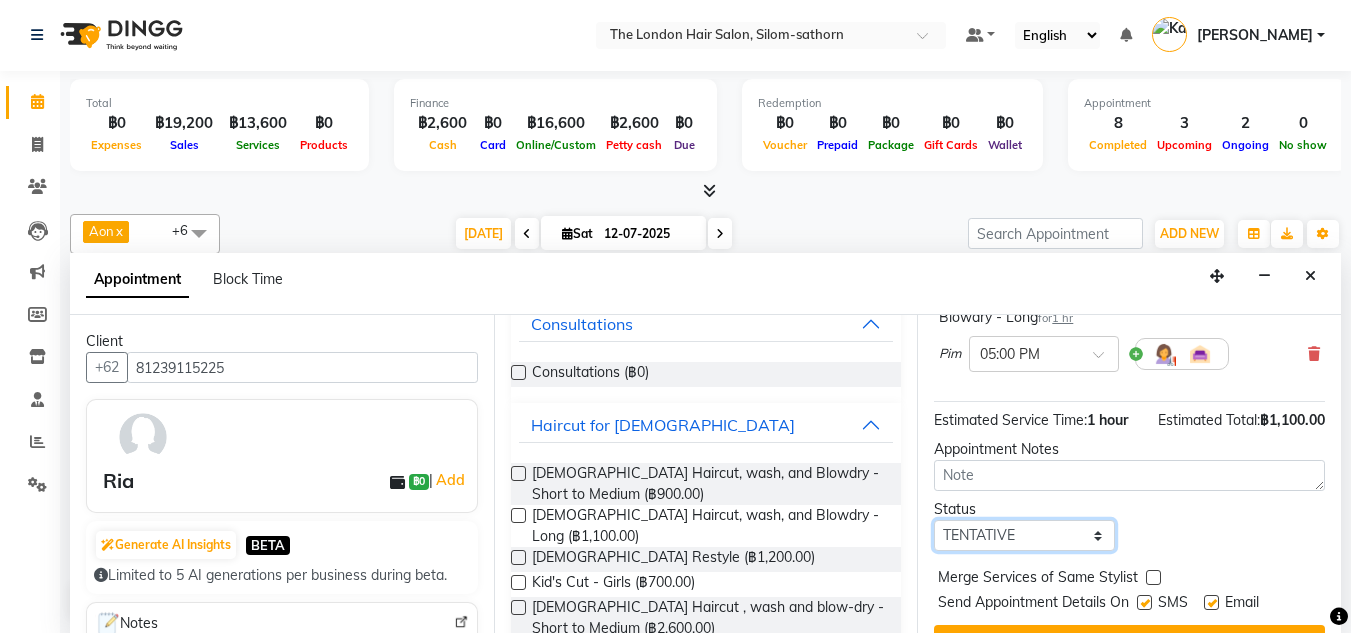 click on "Select TENTATIVE CONFIRM CHECK-IN UPCOMING" at bounding box center [1024, 535] 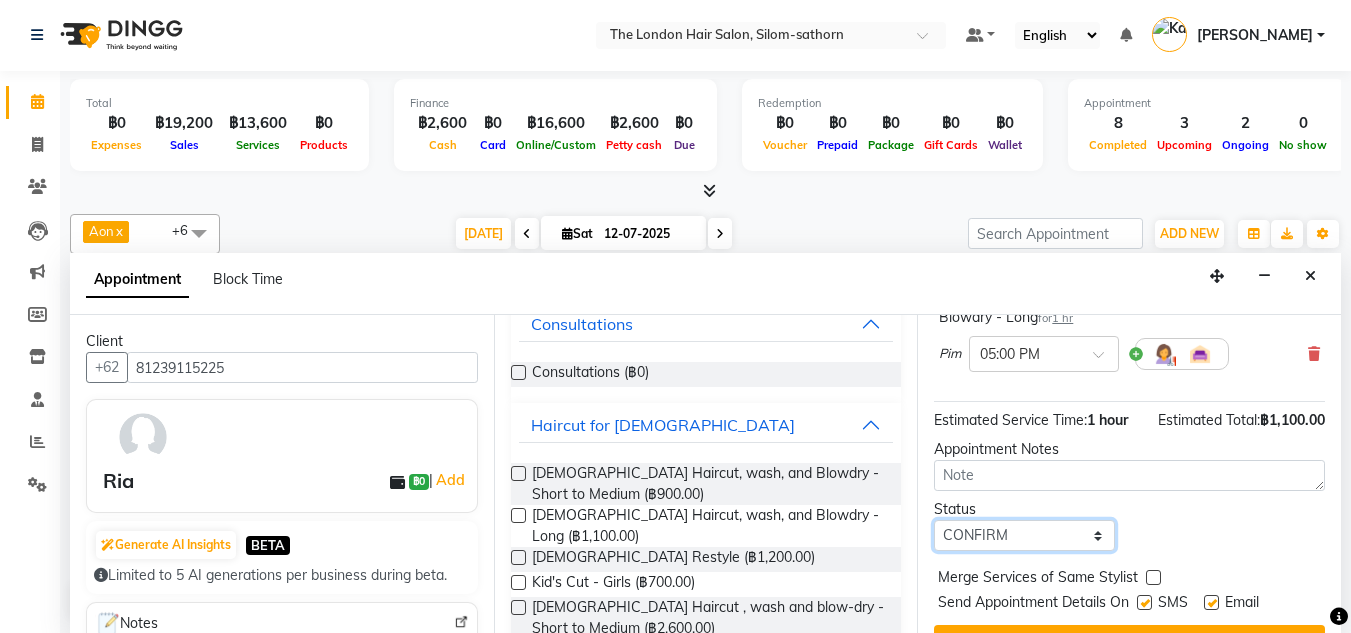 click on "Select TENTATIVE CONFIRM CHECK-IN UPCOMING" at bounding box center (1024, 535) 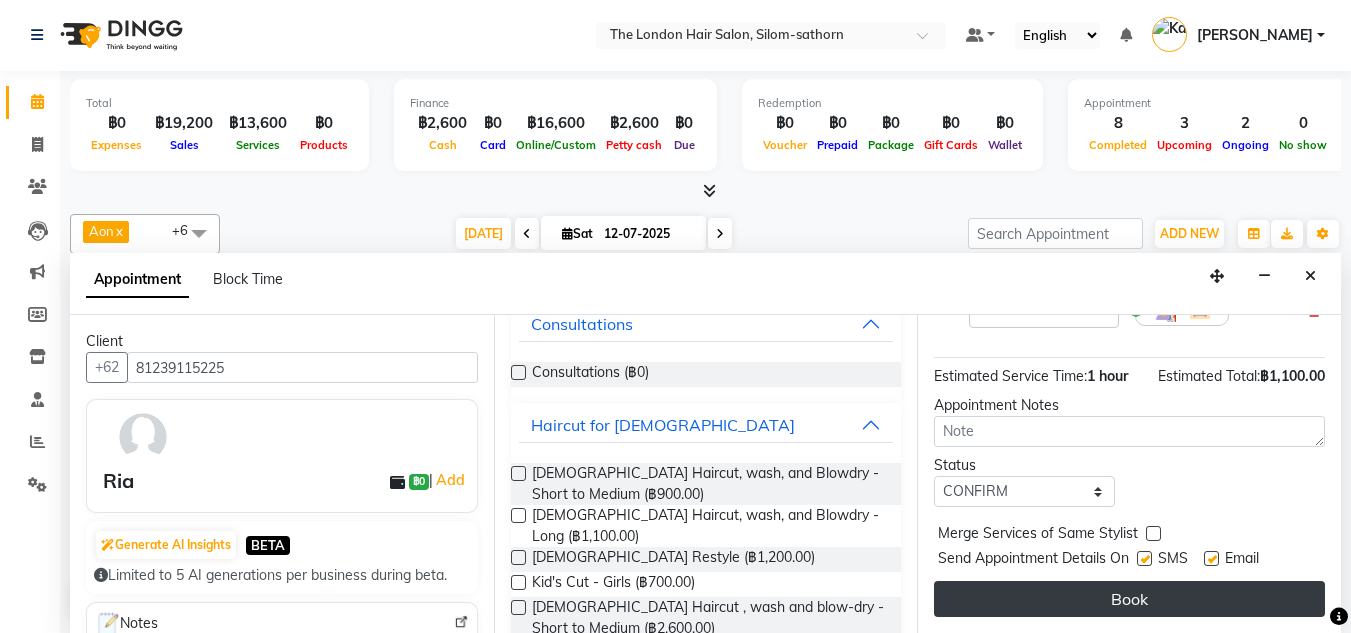 click on "Book" at bounding box center (1129, 599) 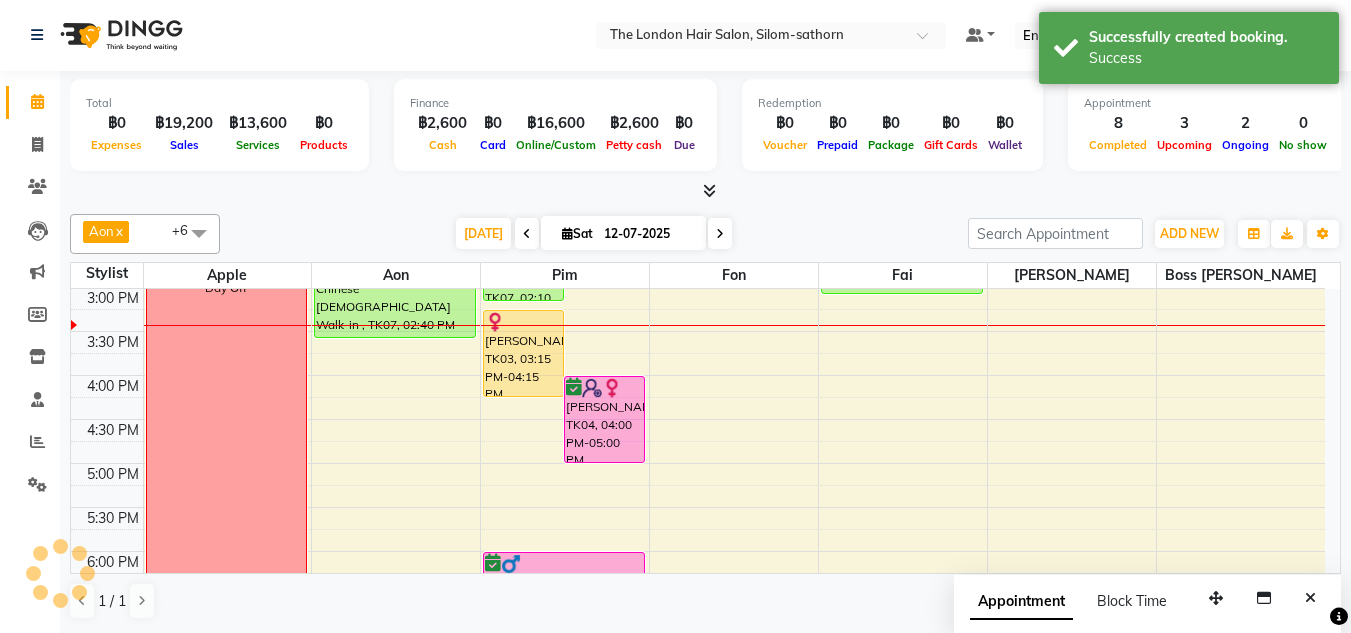 scroll, scrollTop: 0, scrollLeft: 0, axis: both 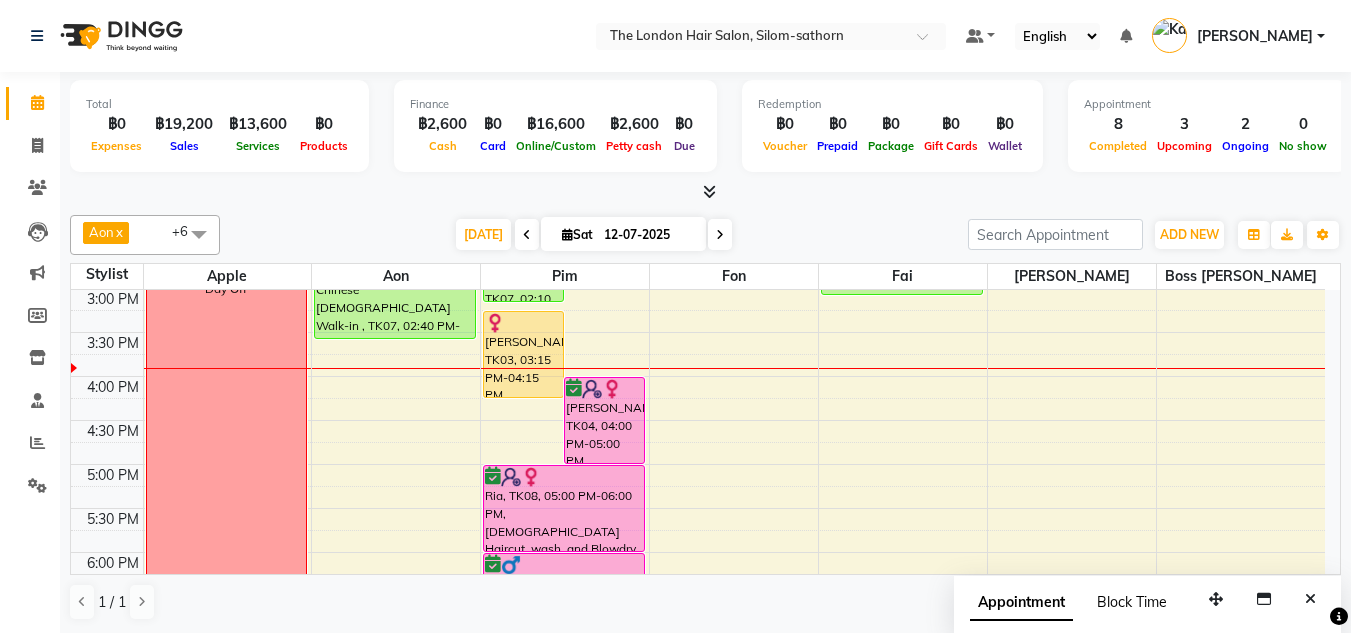 click on "Block Time" at bounding box center [1132, 602] 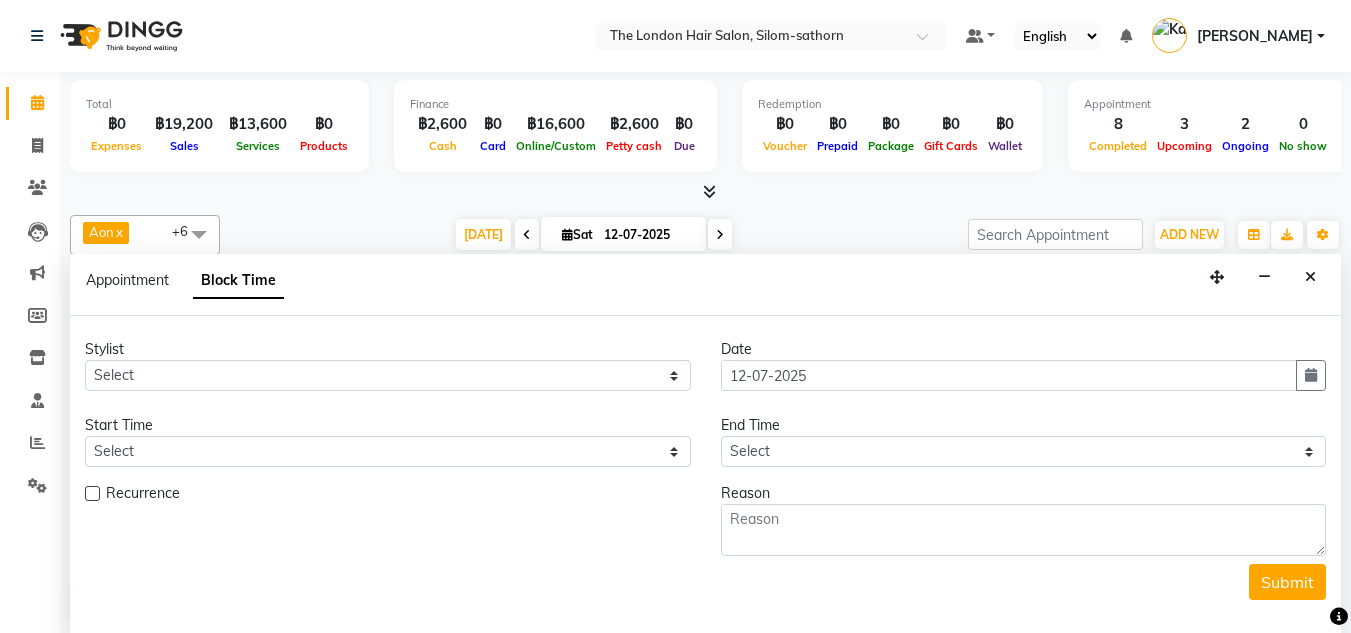 scroll, scrollTop: 529, scrollLeft: 0, axis: vertical 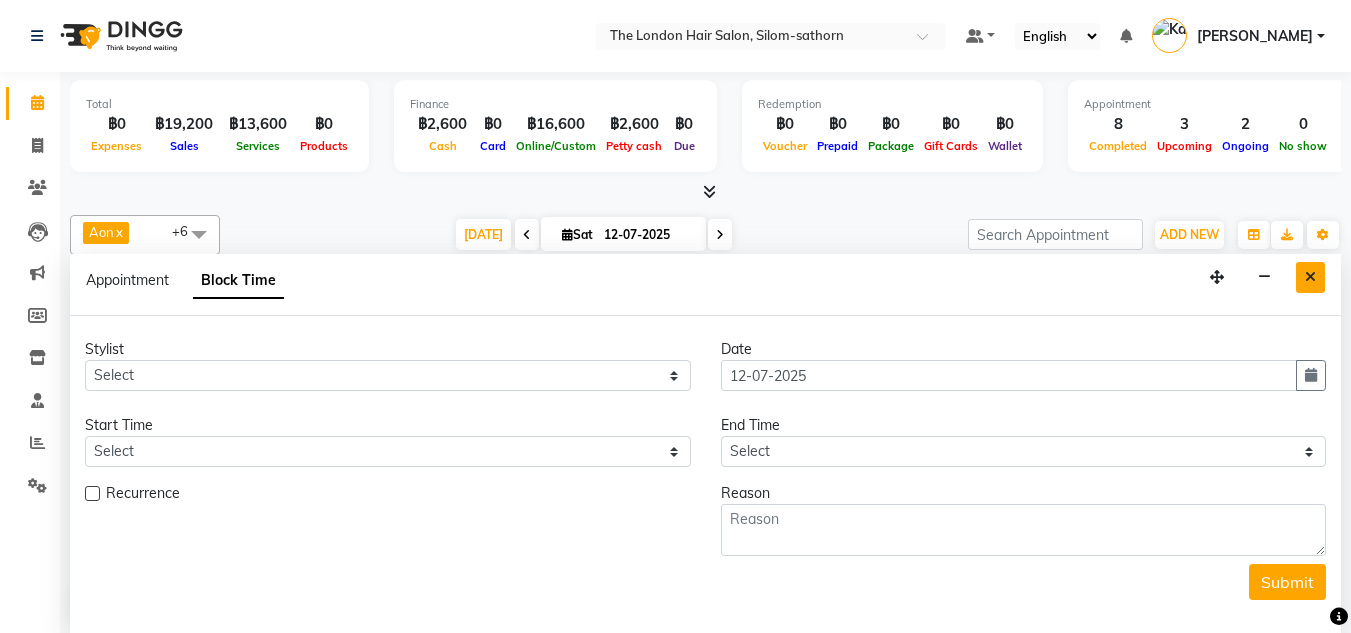 click at bounding box center [1310, 277] 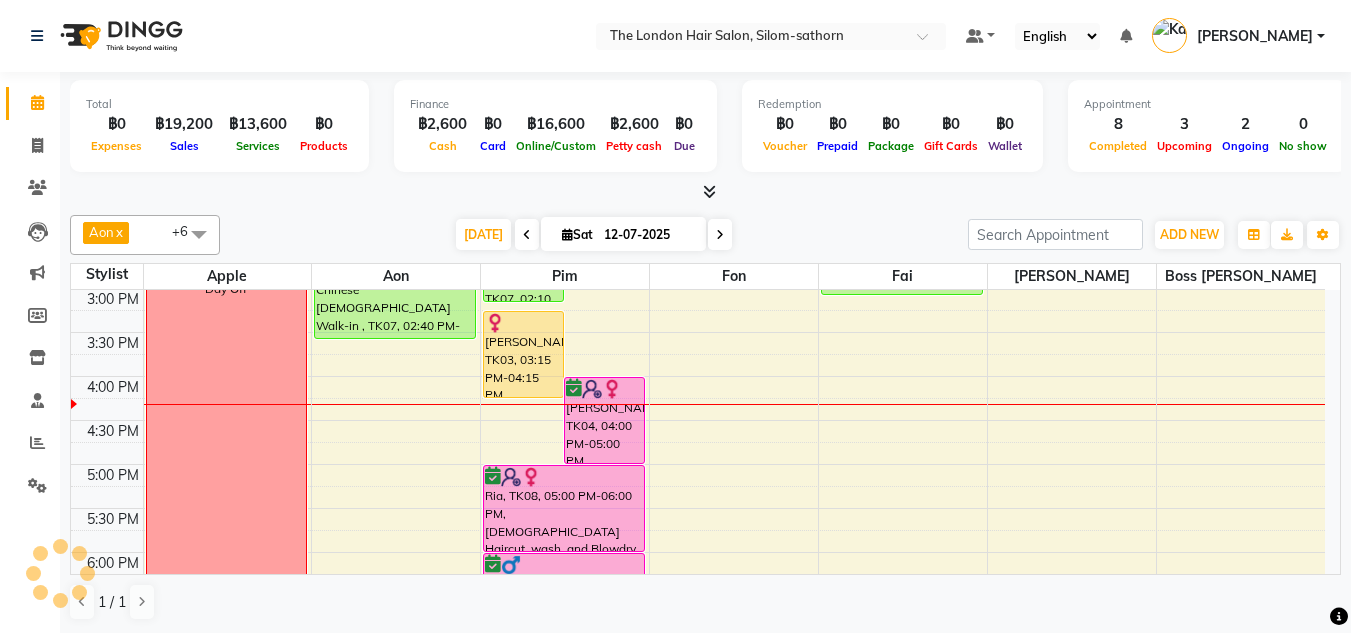 scroll, scrollTop: 1, scrollLeft: 0, axis: vertical 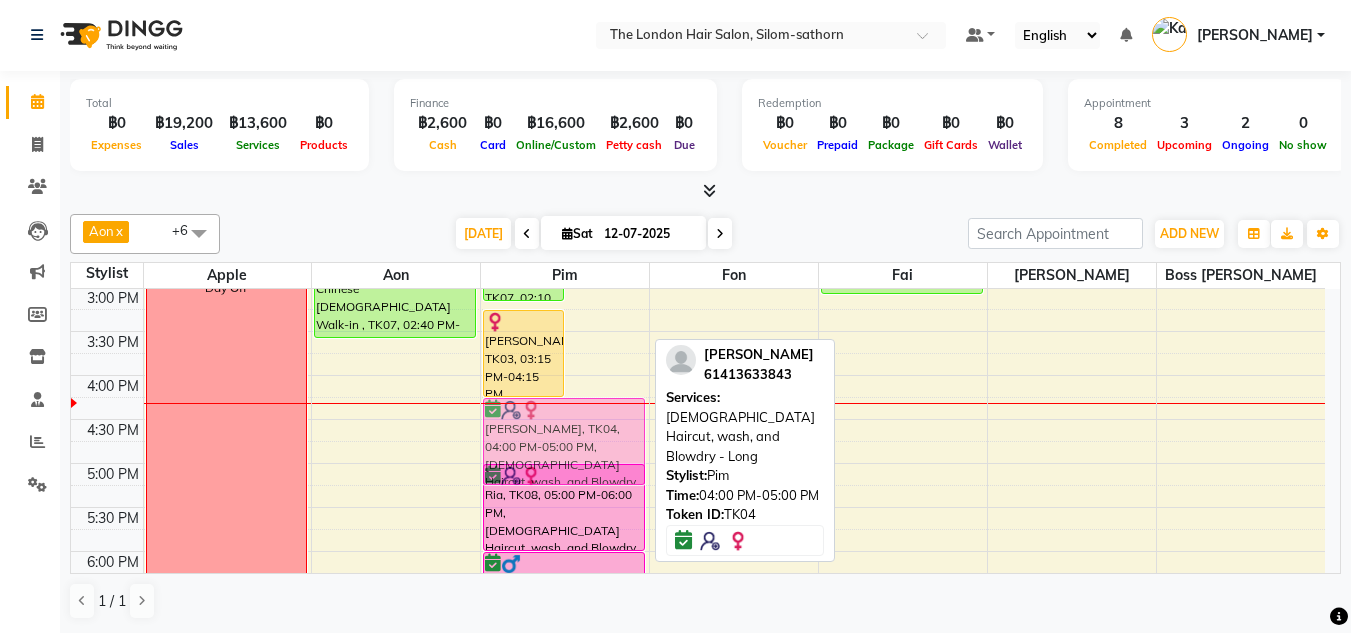 drag, startPoint x: 614, startPoint y: 413, endPoint x: 620, endPoint y: 441, distance: 28.635643 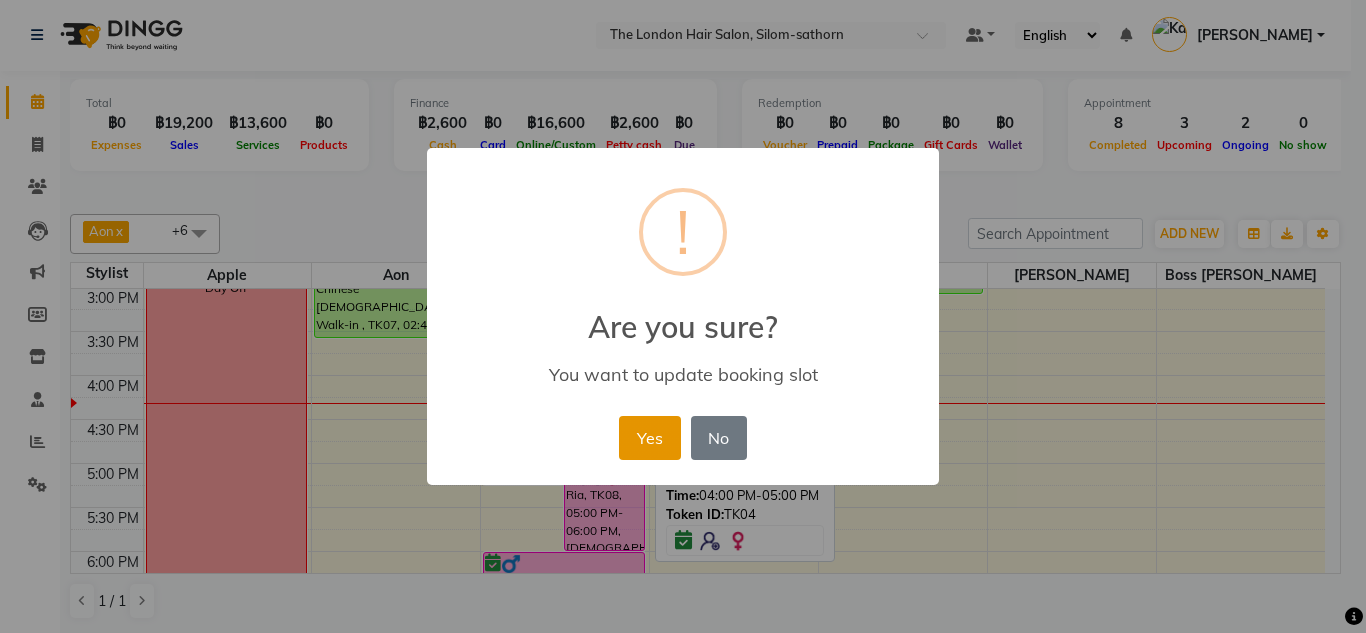 click on "Yes" at bounding box center [649, 438] 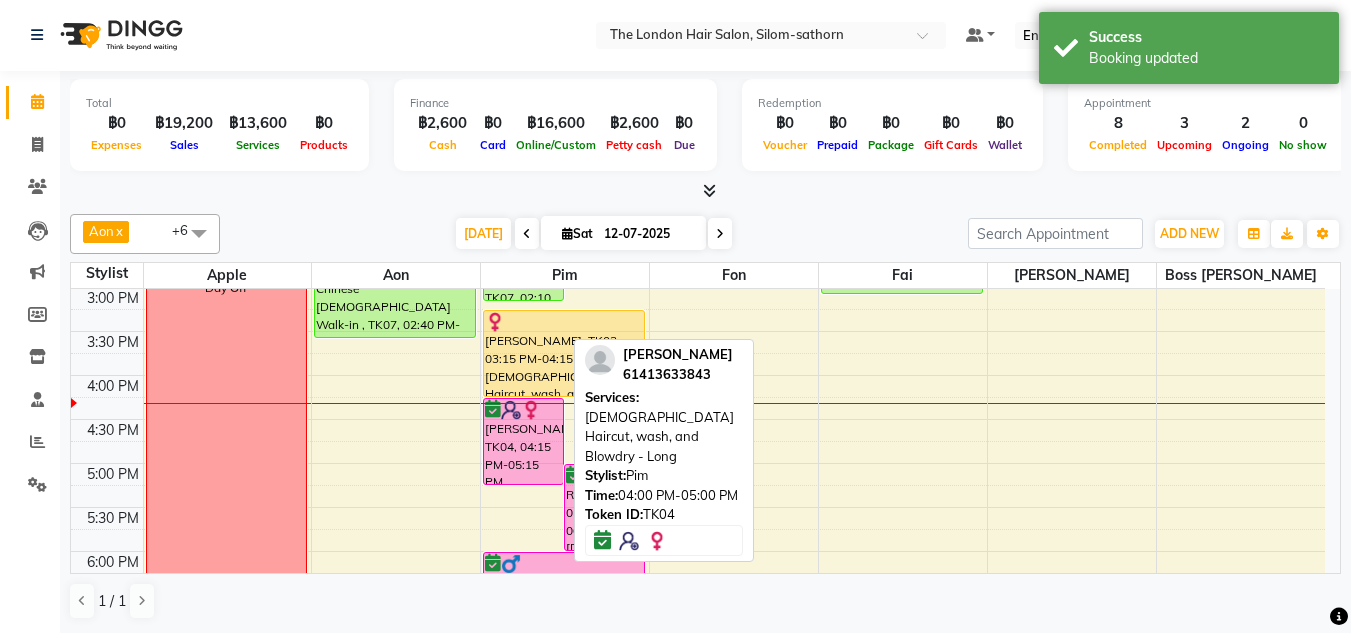 click on "Lucy Lammarrone, TK04, 04:15 PM-05:15 PM, Ladies Haircut, wash, and Blowdry - Long" at bounding box center (523, 441) 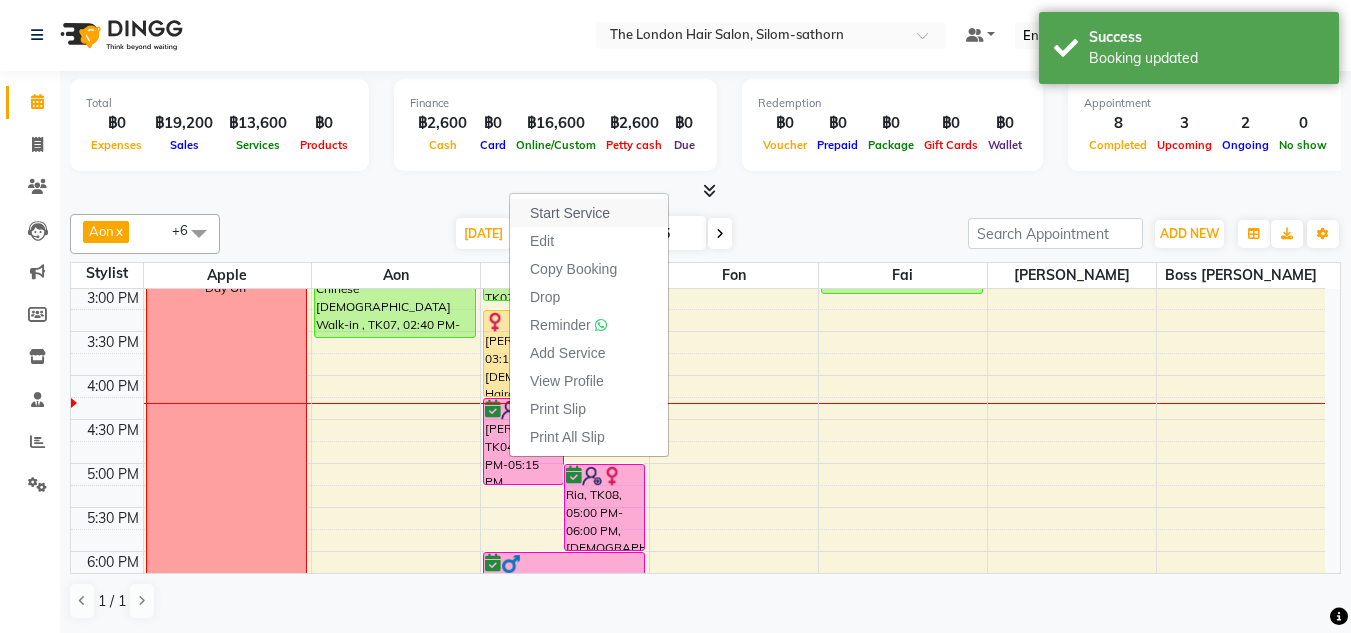 click on "Start Service" at bounding box center [570, 213] 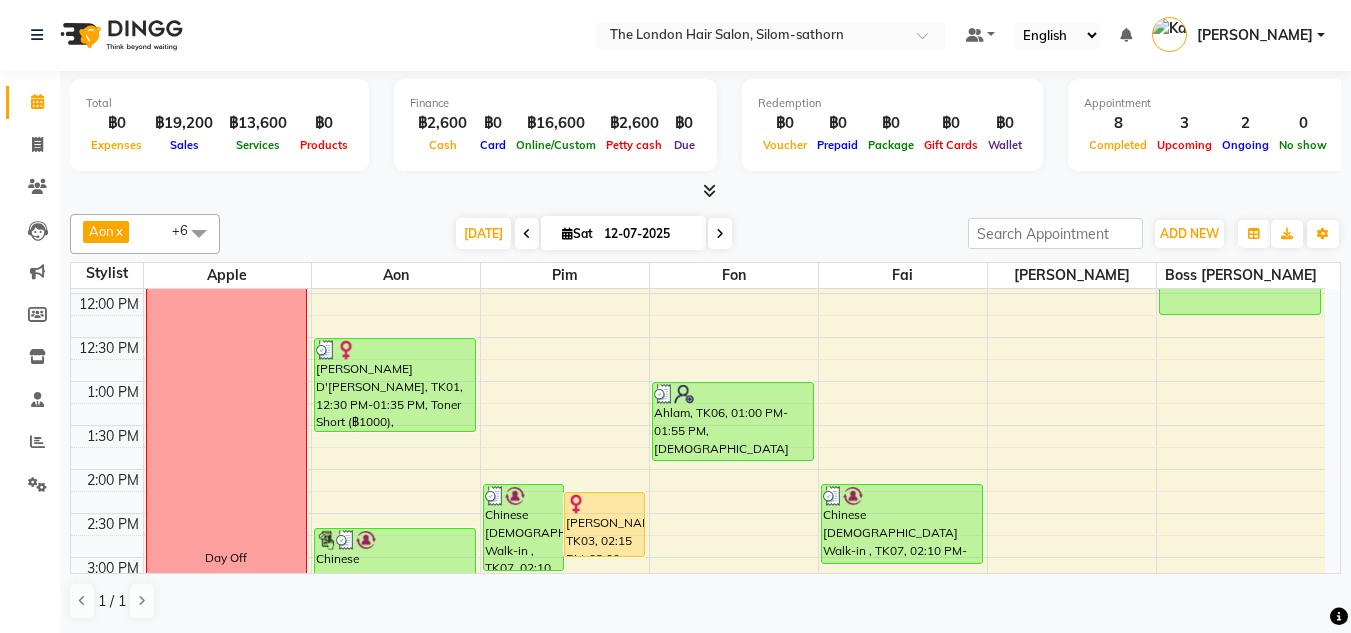 scroll, scrollTop: 259, scrollLeft: 0, axis: vertical 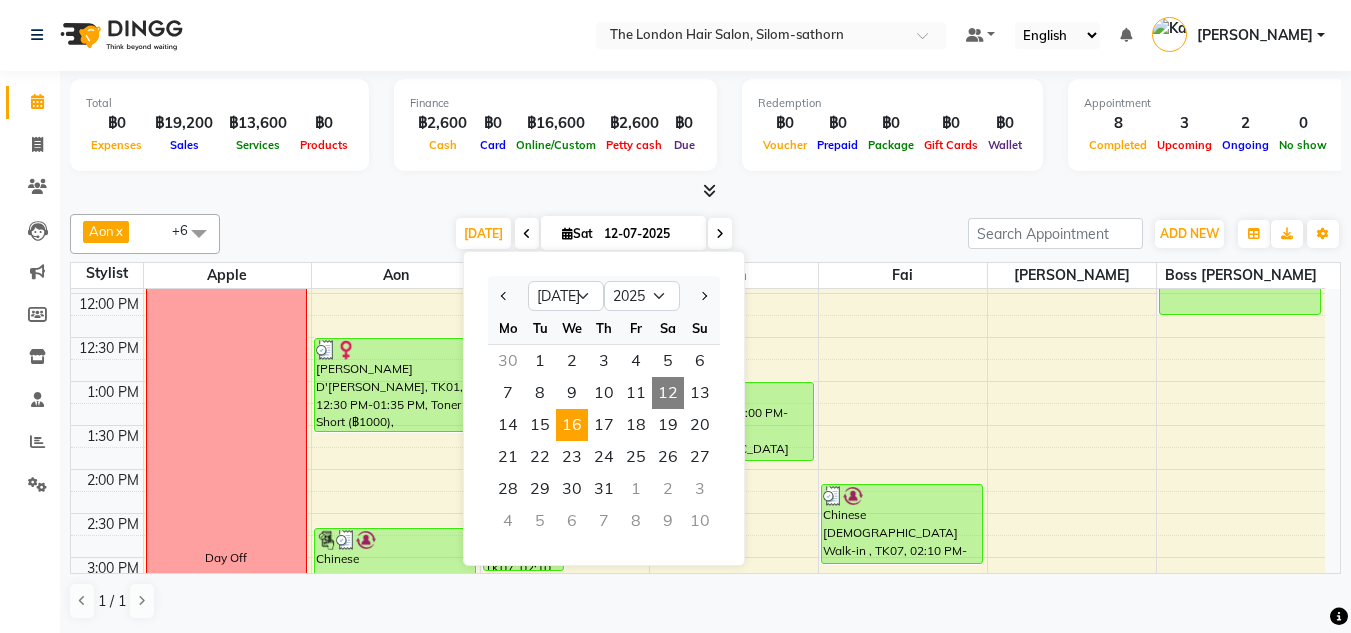 click on "16" at bounding box center [572, 425] 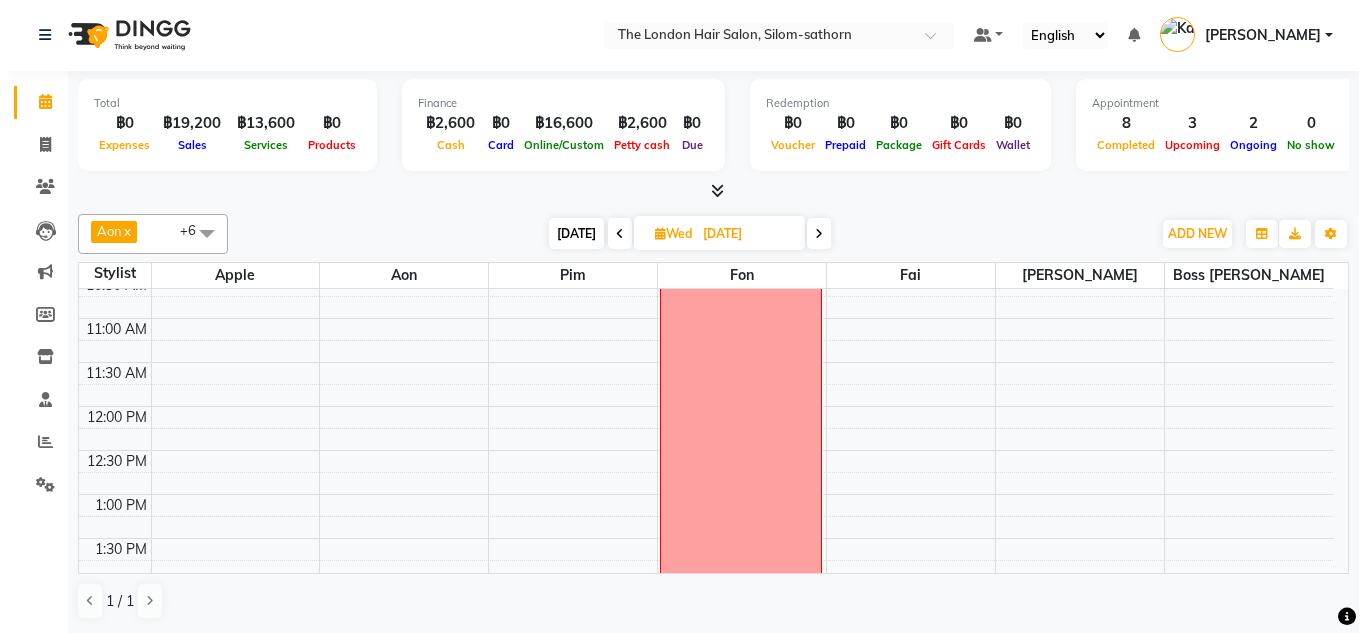scroll, scrollTop: 0, scrollLeft: 0, axis: both 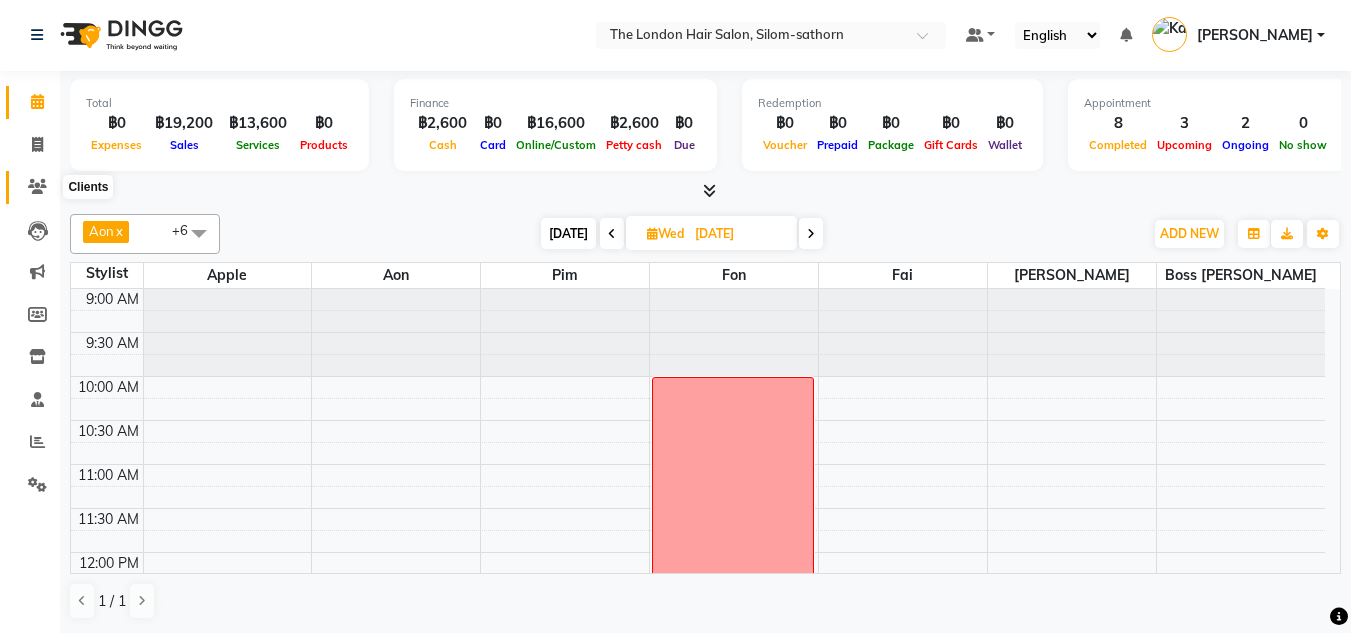 click 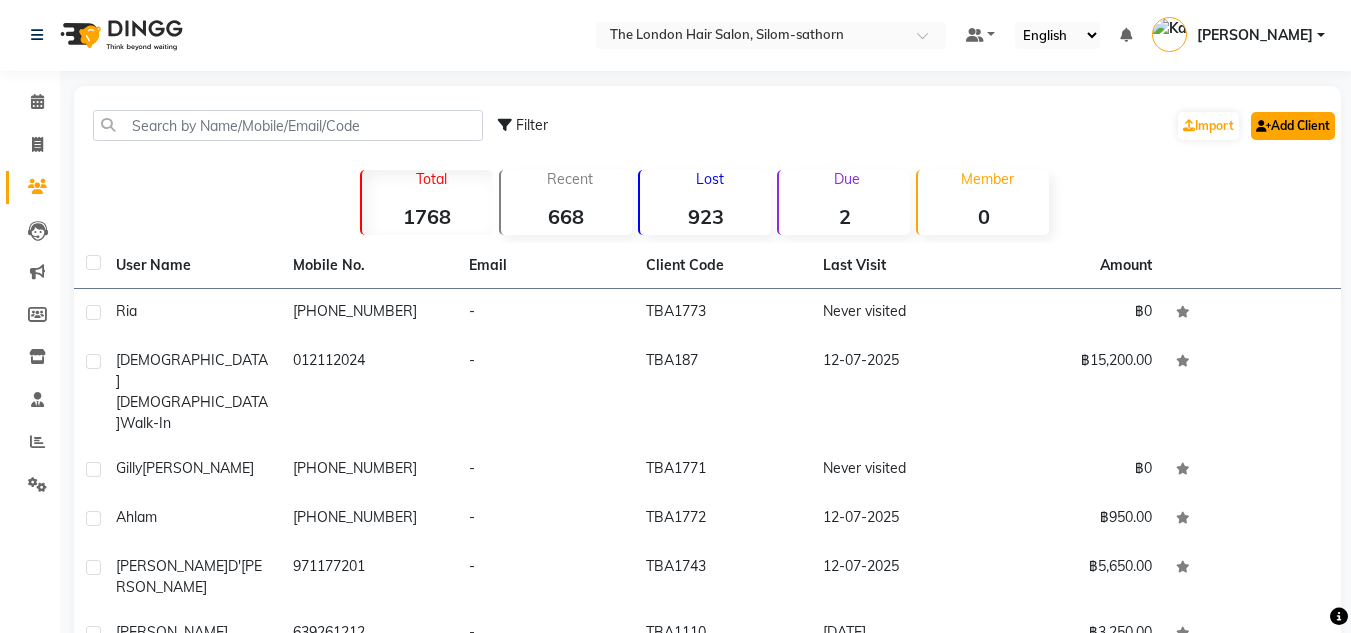 click on "Add Client" 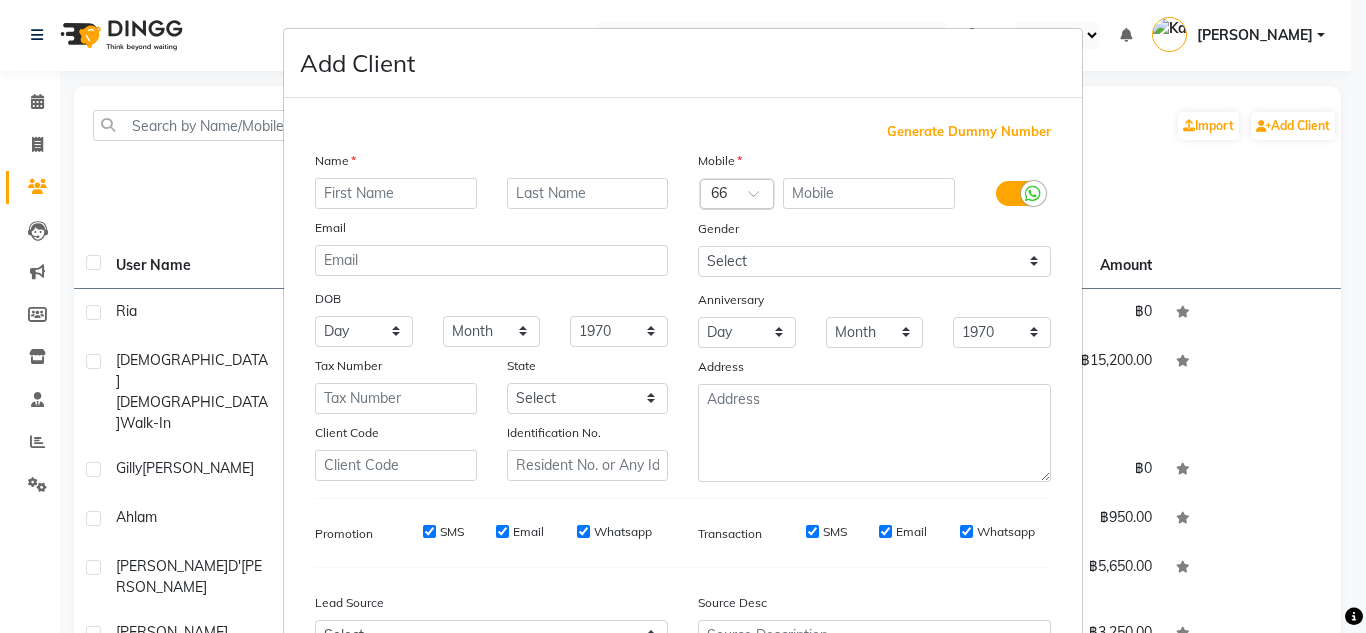 click at bounding box center (760, 199) 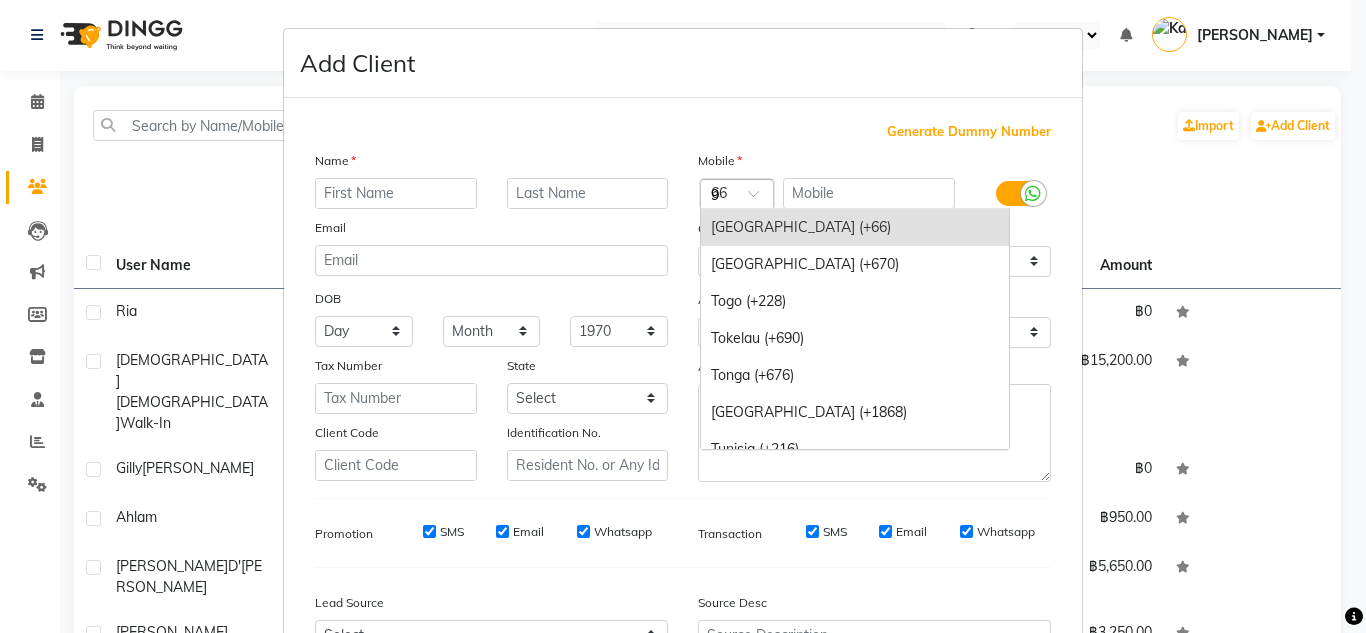 scroll, scrollTop: 2091, scrollLeft: 0, axis: vertical 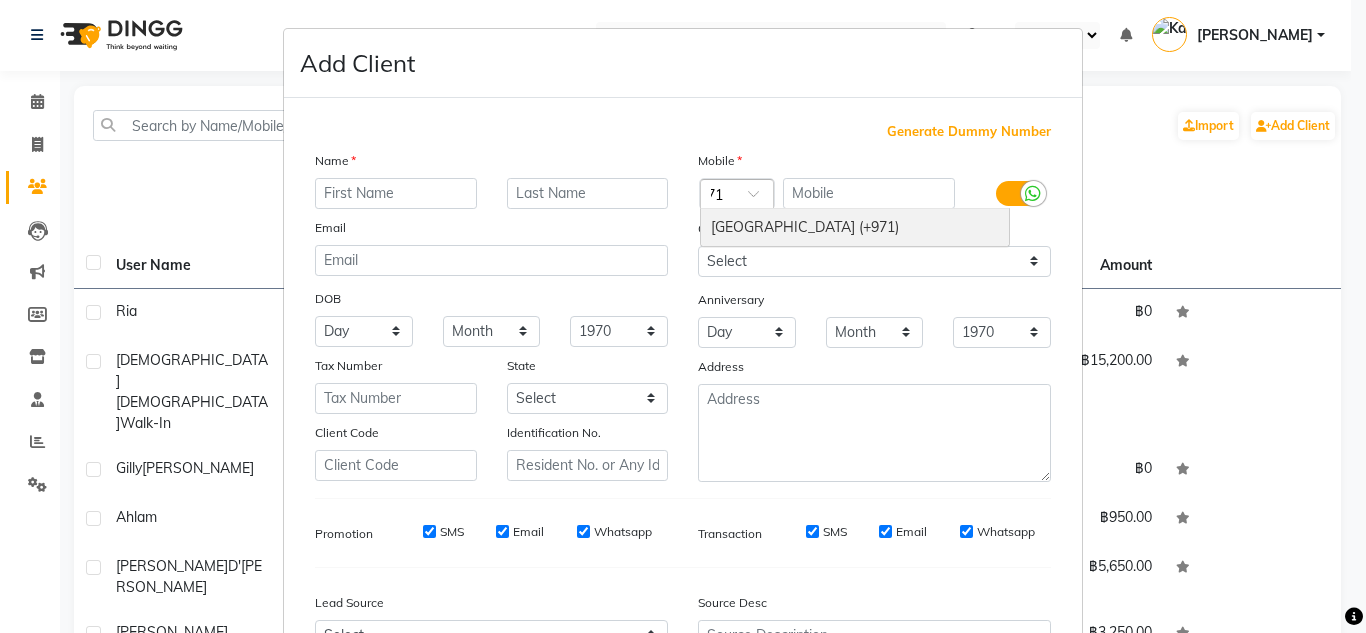 click on "United Arab Emirates (+971)" at bounding box center (855, 227) 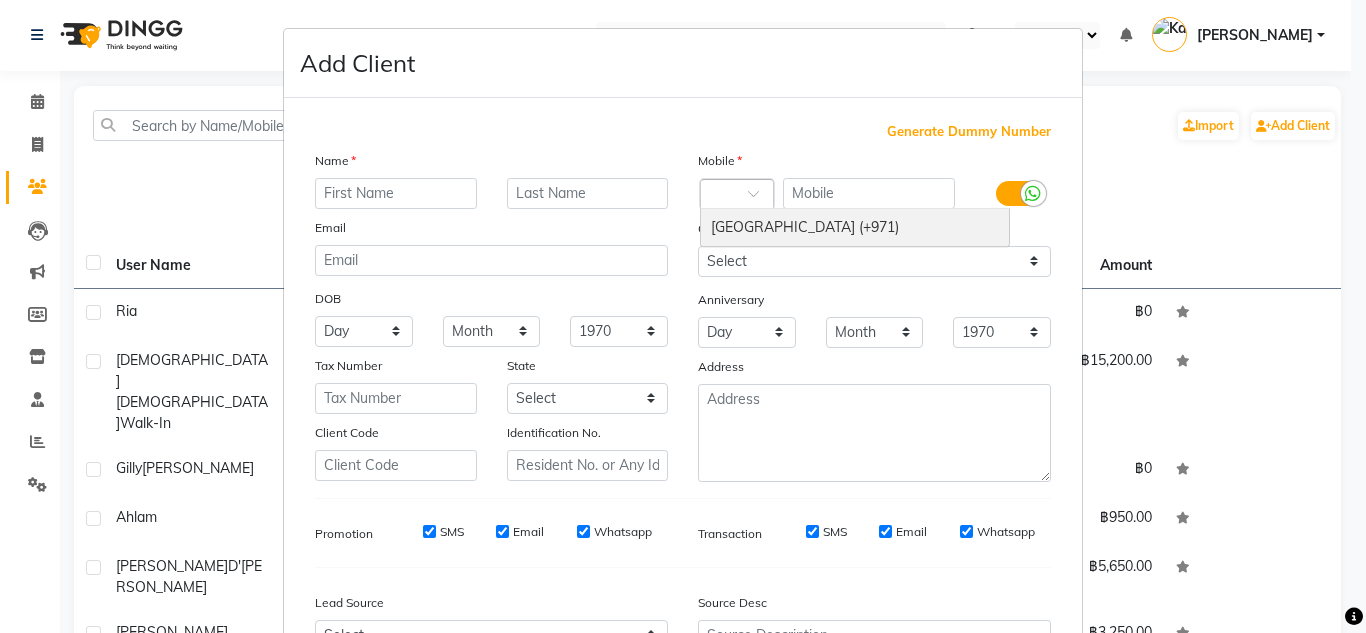 scroll, scrollTop: 0, scrollLeft: 0, axis: both 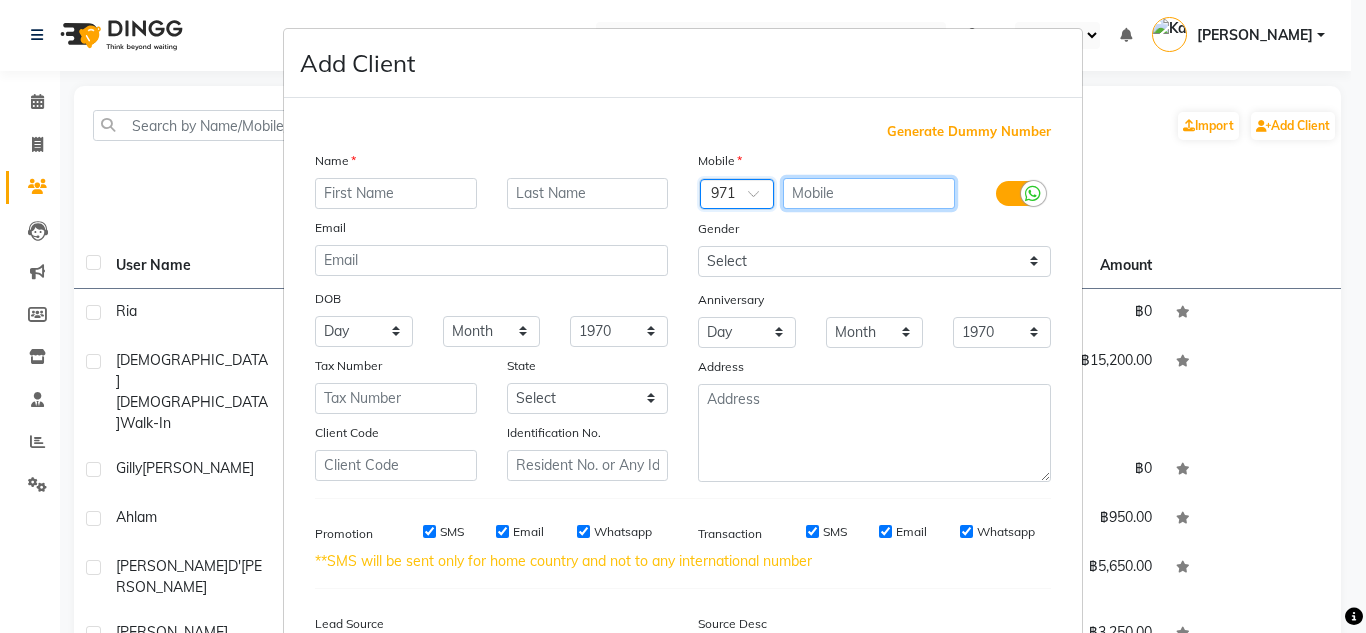 click at bounding box center [869, 193] 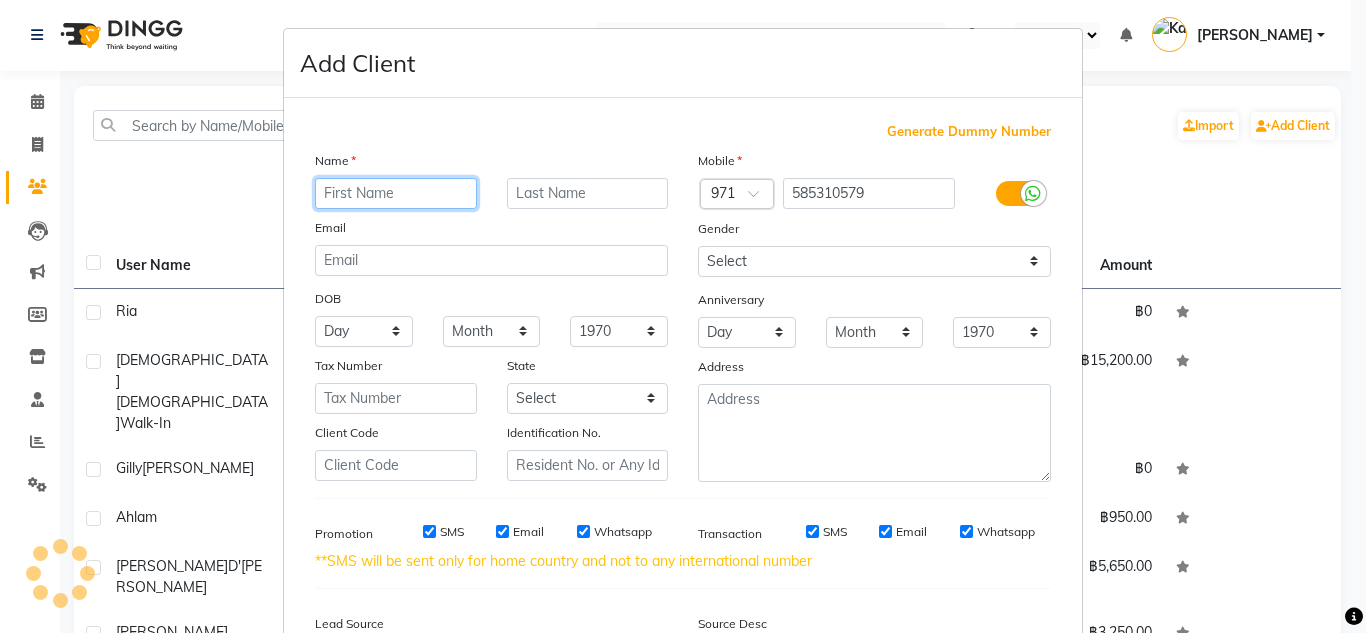 click at bounding box center (396, 193) 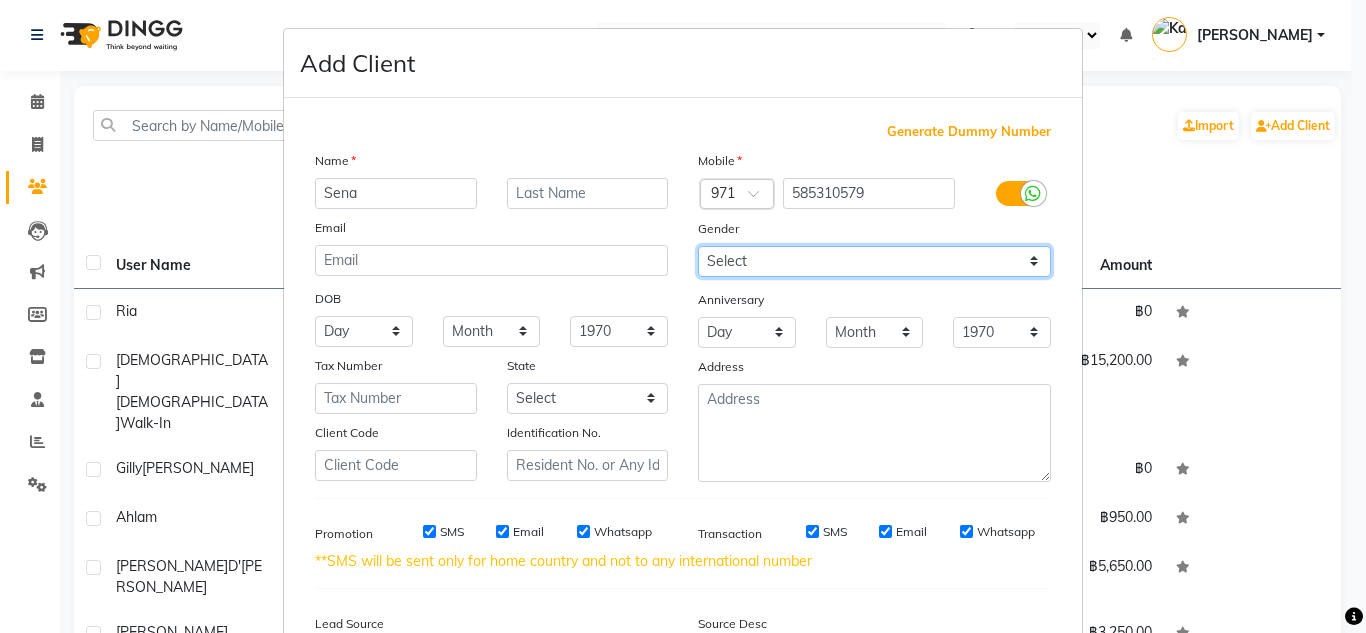 click on "Select Male Female Other Prefer Not To Say" at bounding box center [874, 261] 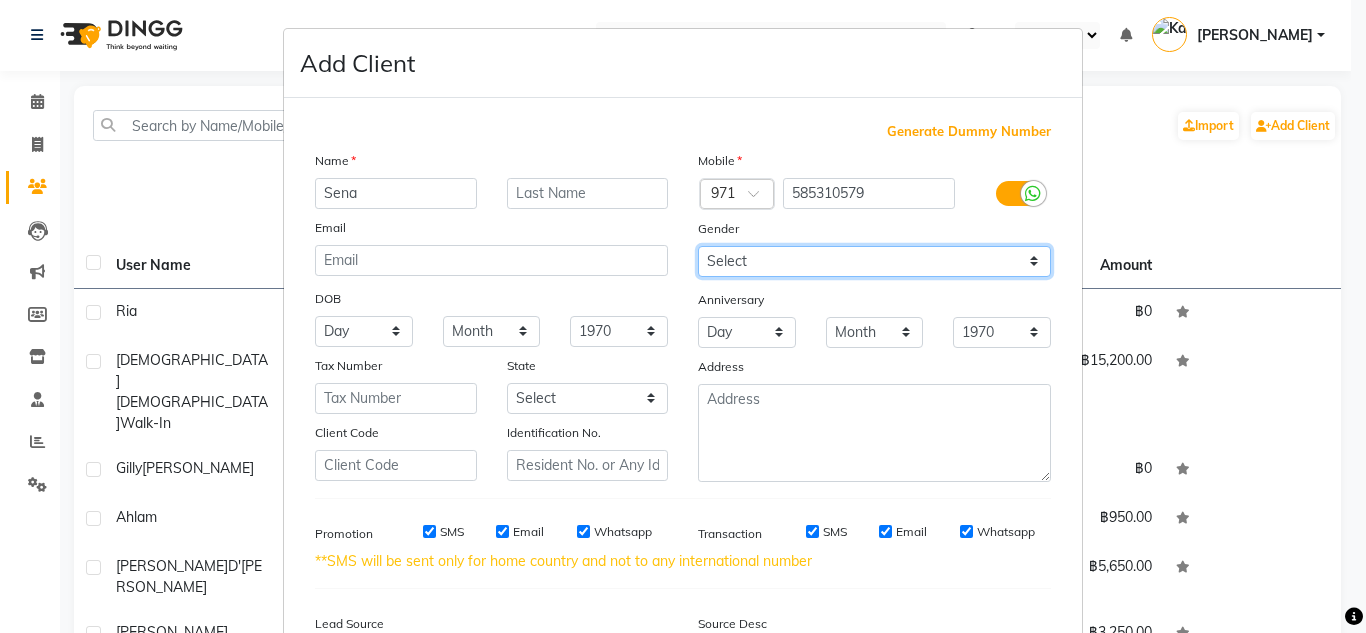 click on "Select Male Female Other Prefer Not To Say" at bounding box center [874, 261] 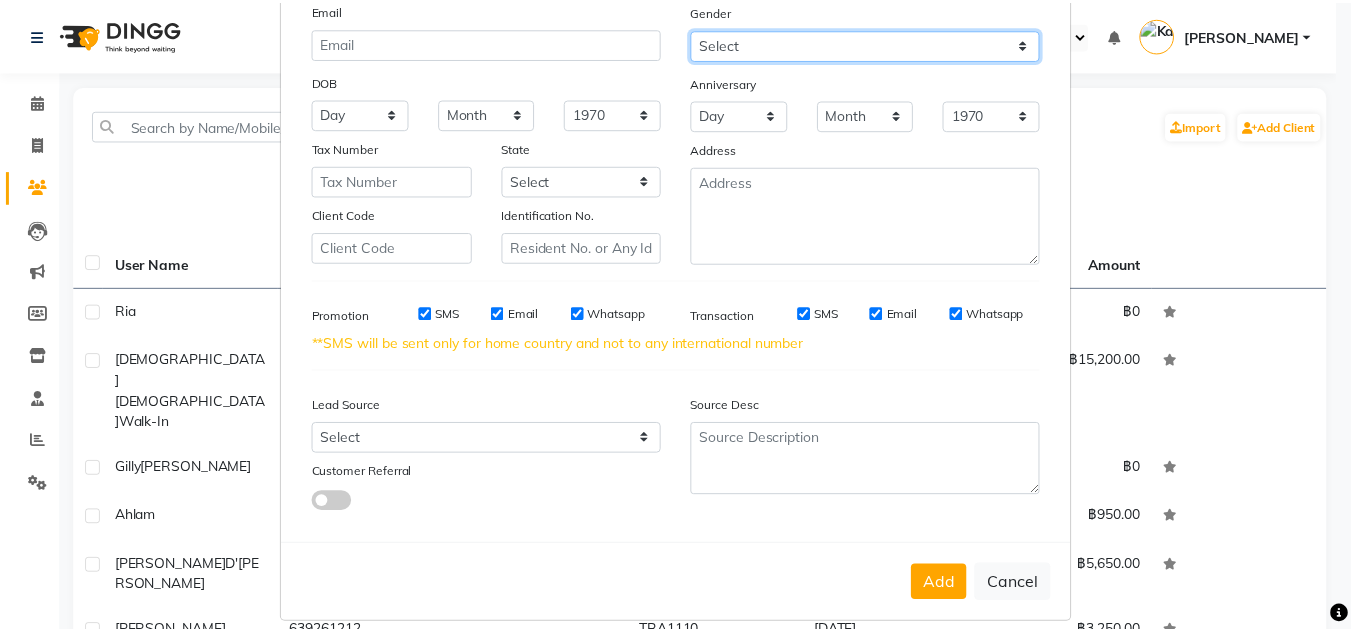 scroll, scrollTop: 237, scrollLeft: 0, axis: vertical 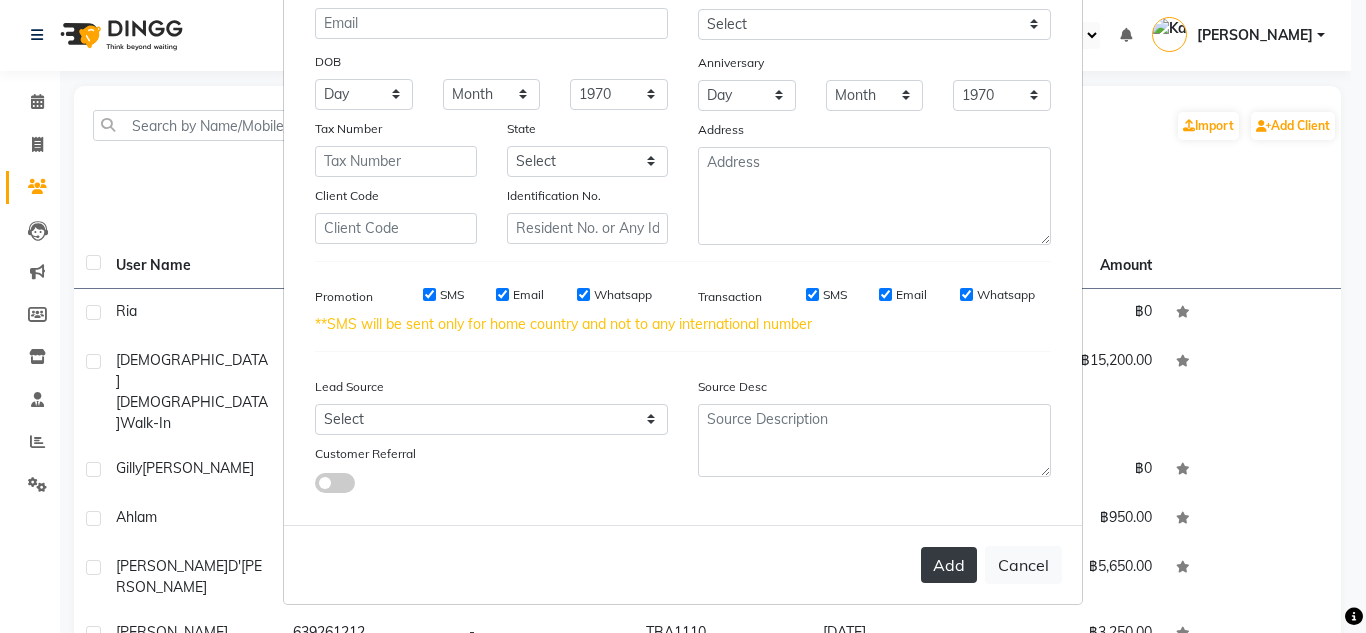 click on "Add" at bounding box center (949, 565) 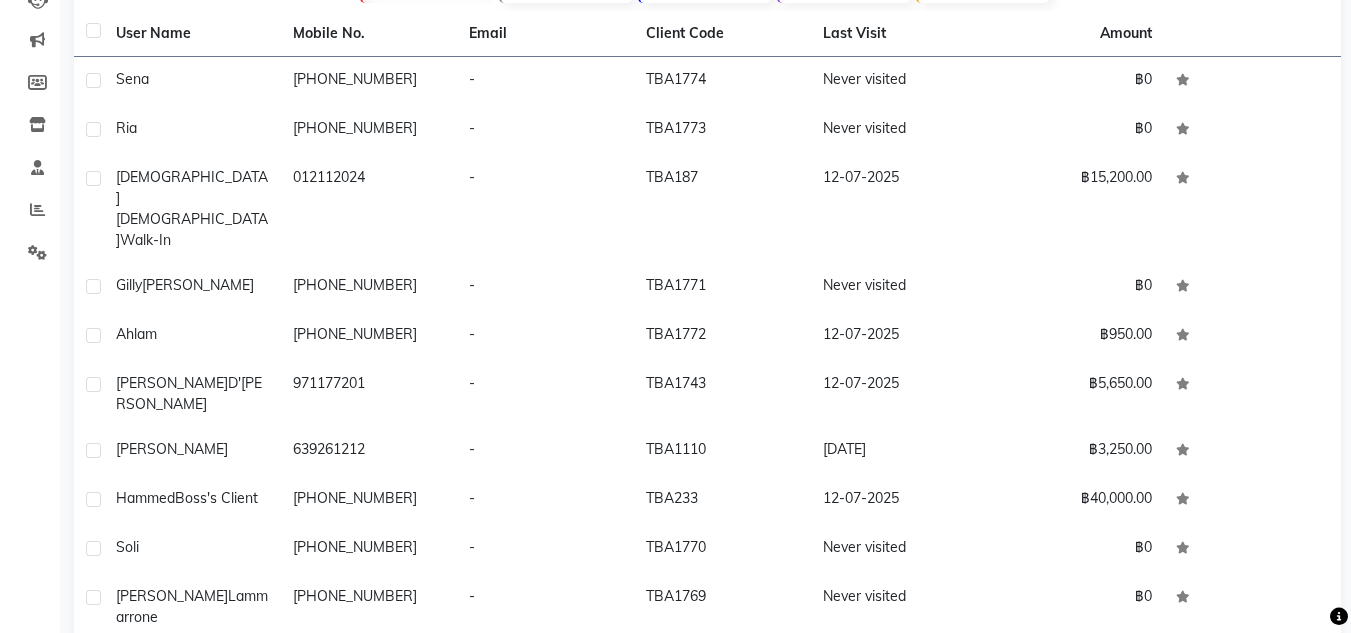 scroll, scrollTop: 0, scrollLeft: 0, axis: both 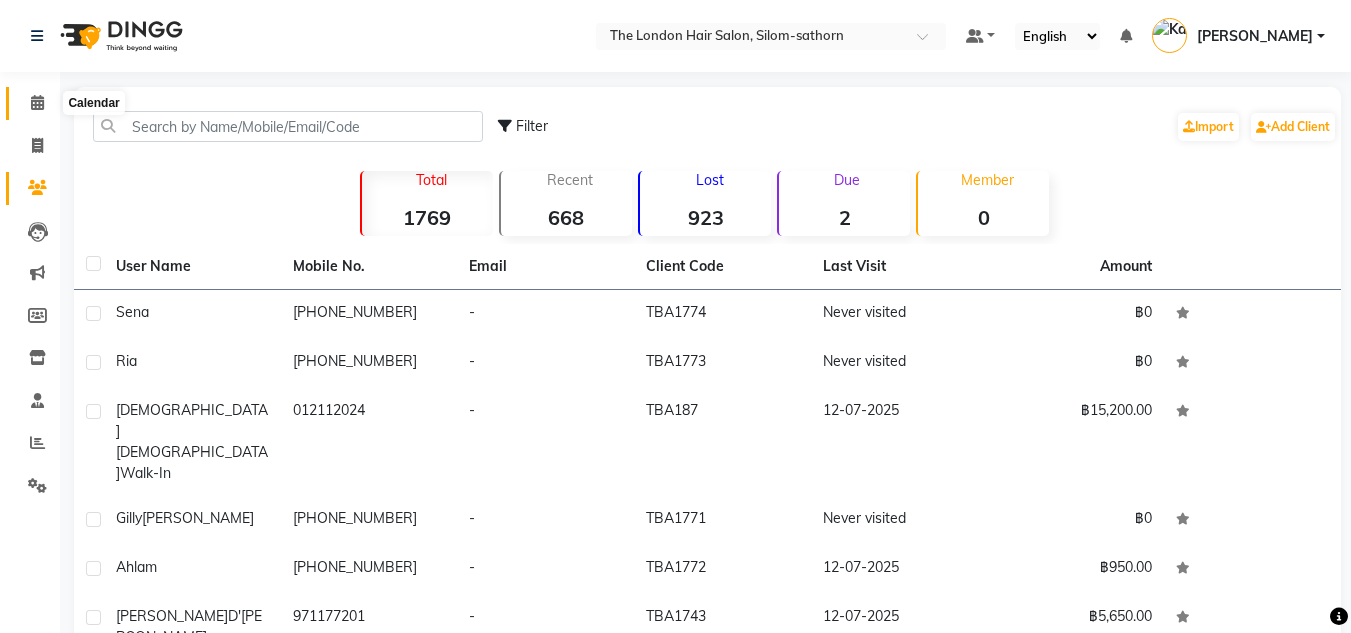 click 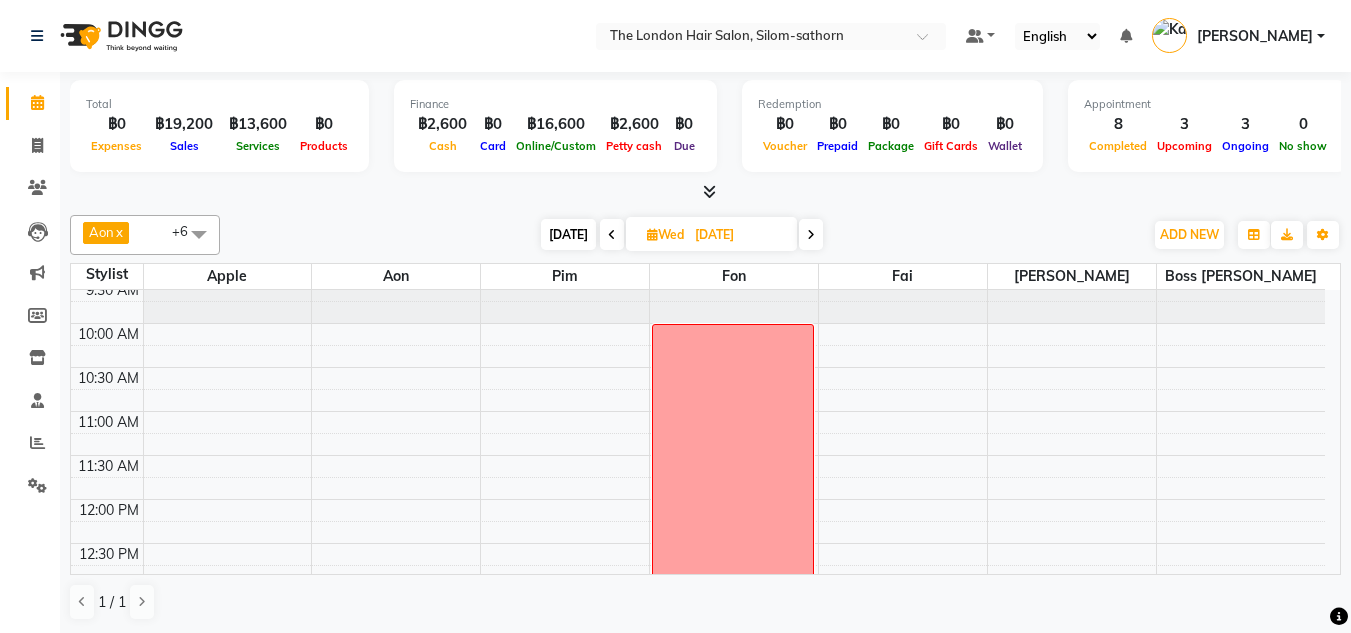 scroll, scrollTop: 43, scrollLeft: 0, axis: vertical 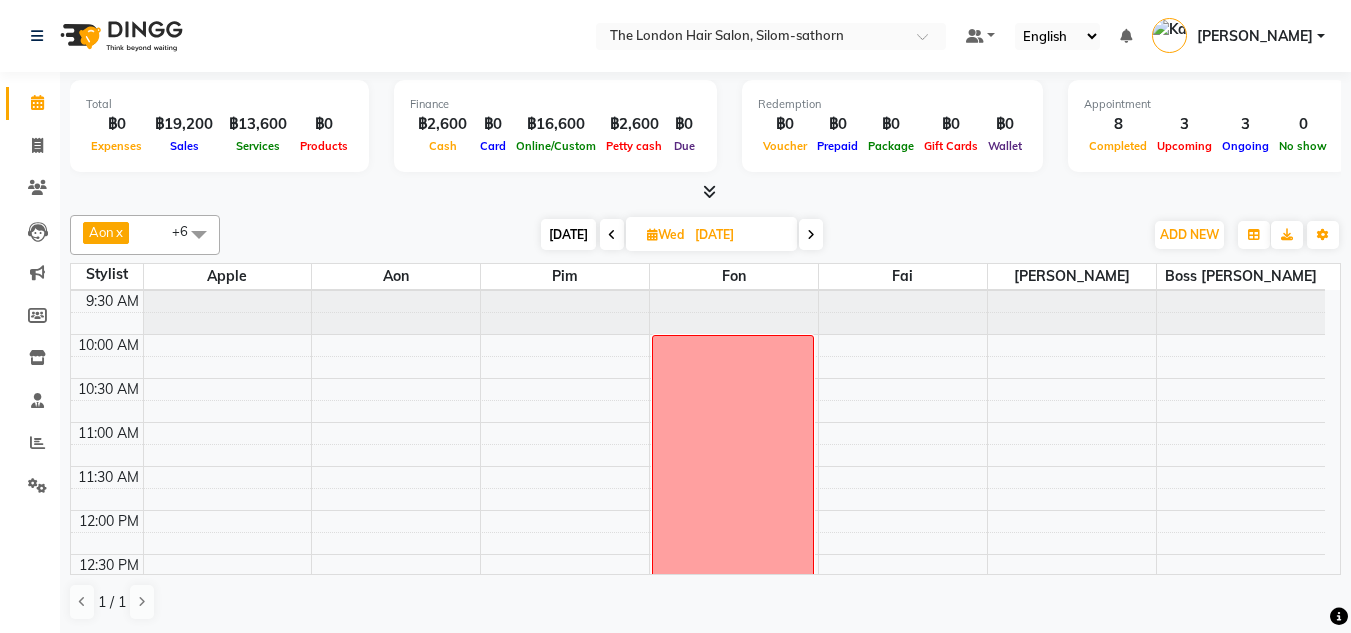 click on "Today" at bounding box center (568, 234) 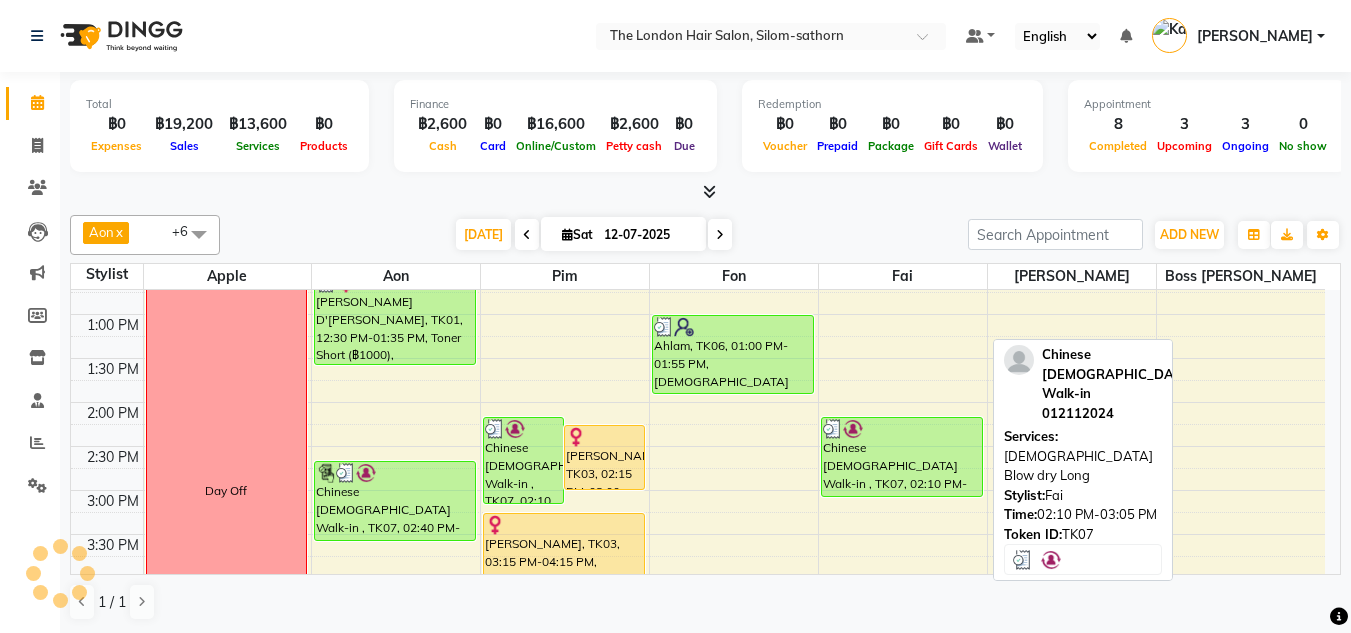 scroll, scrollTop: 409, scrollLeft: 0, axis: vertical 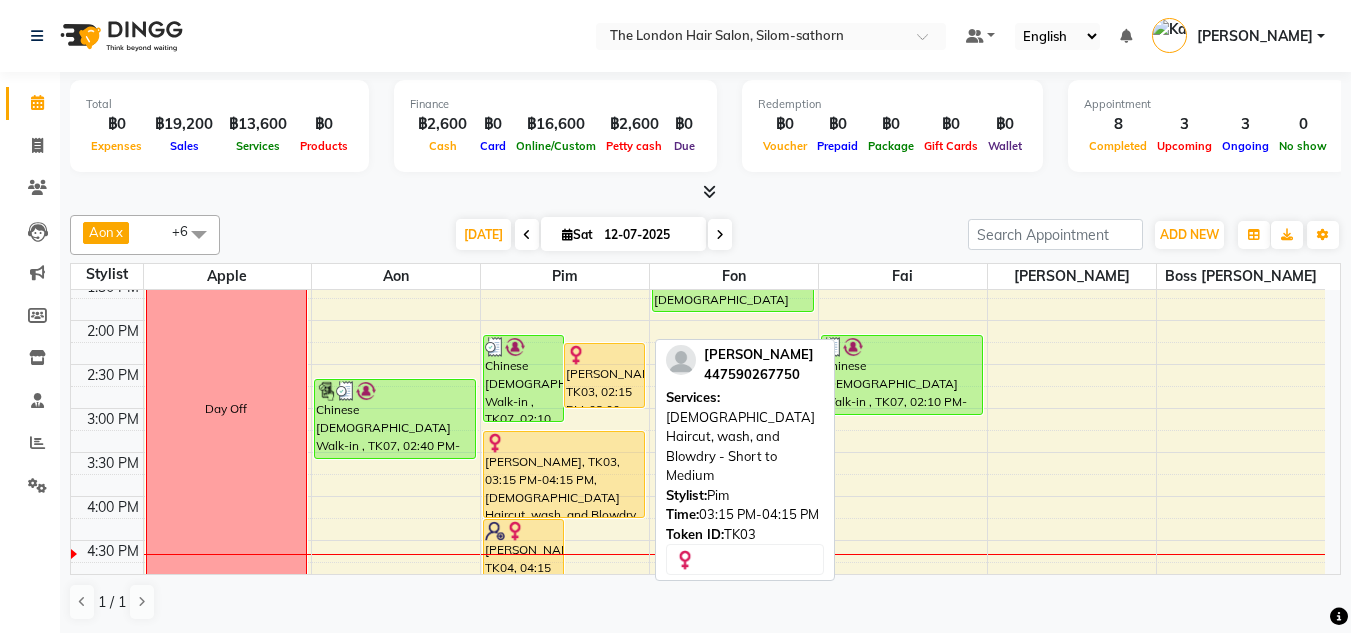 click at bounding box center [564, 443] 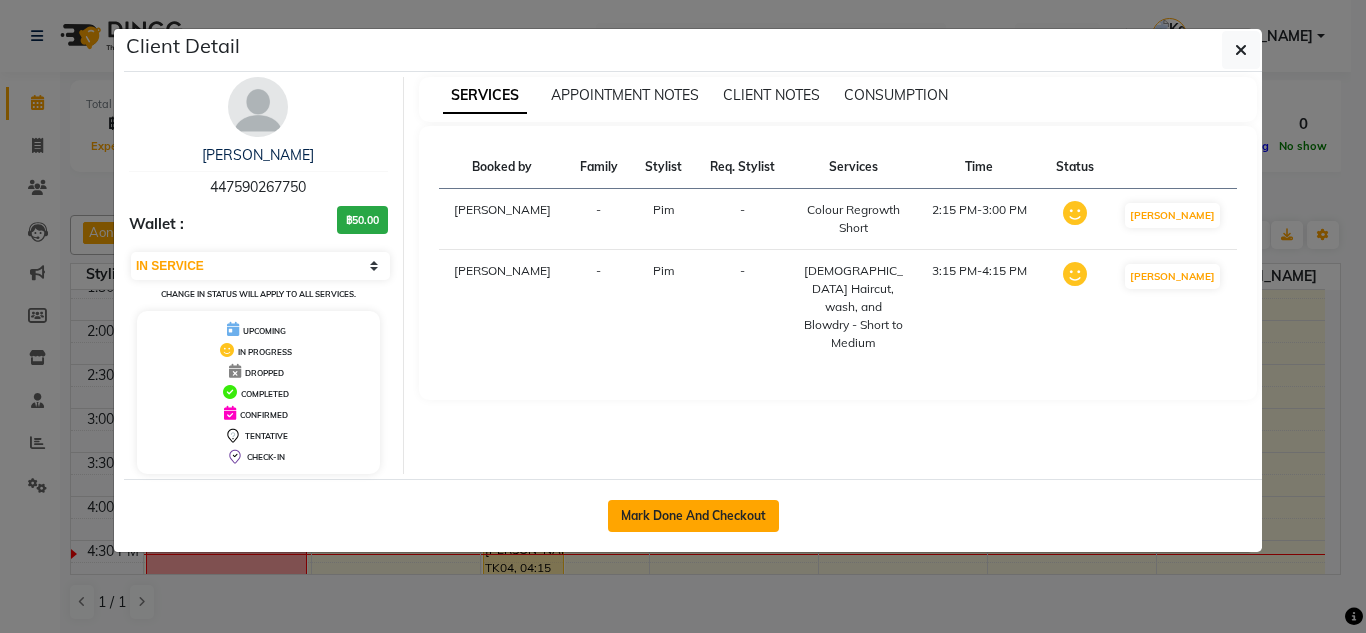 click on "Mark Done And Checkout" 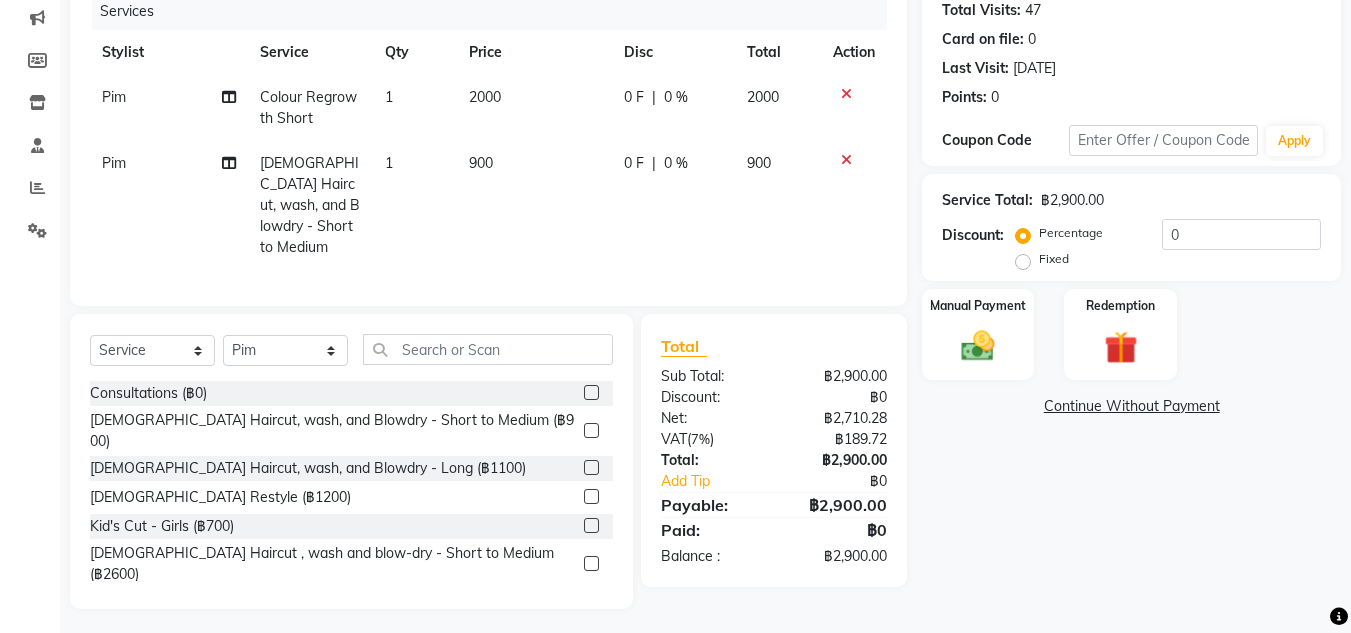 scroll, scrollTop: 0, scrollLeft: 0, axis: both 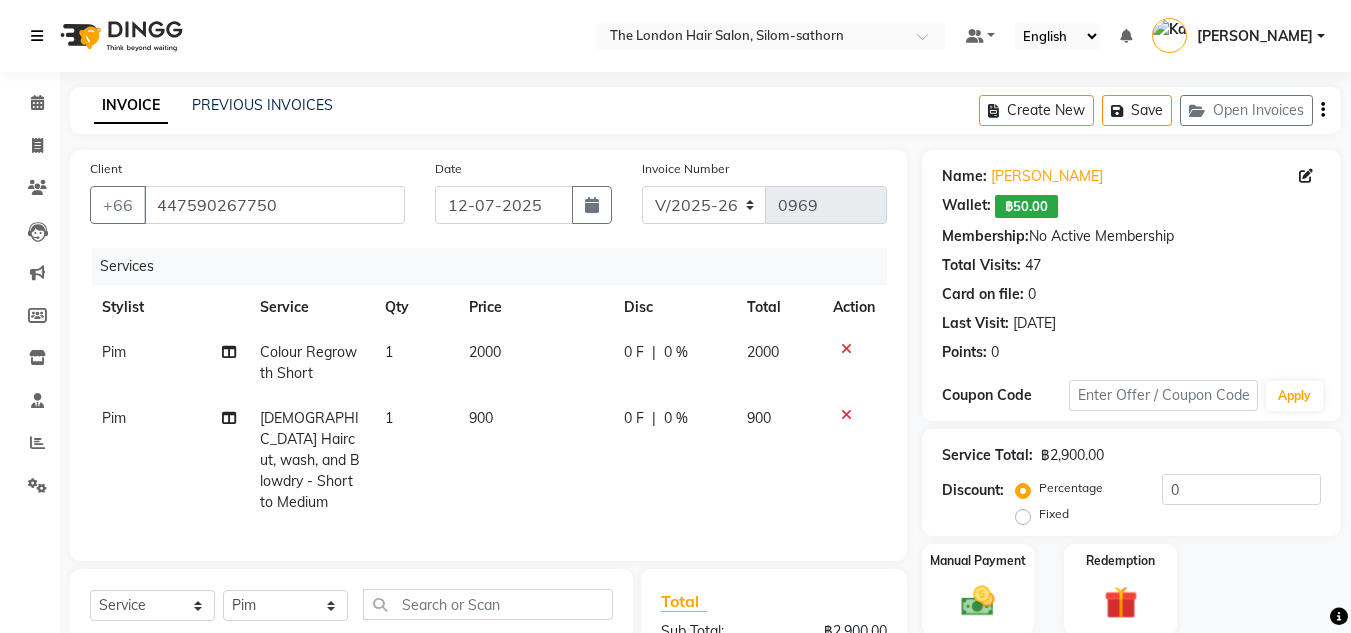 click at bounding box center [37, 36] 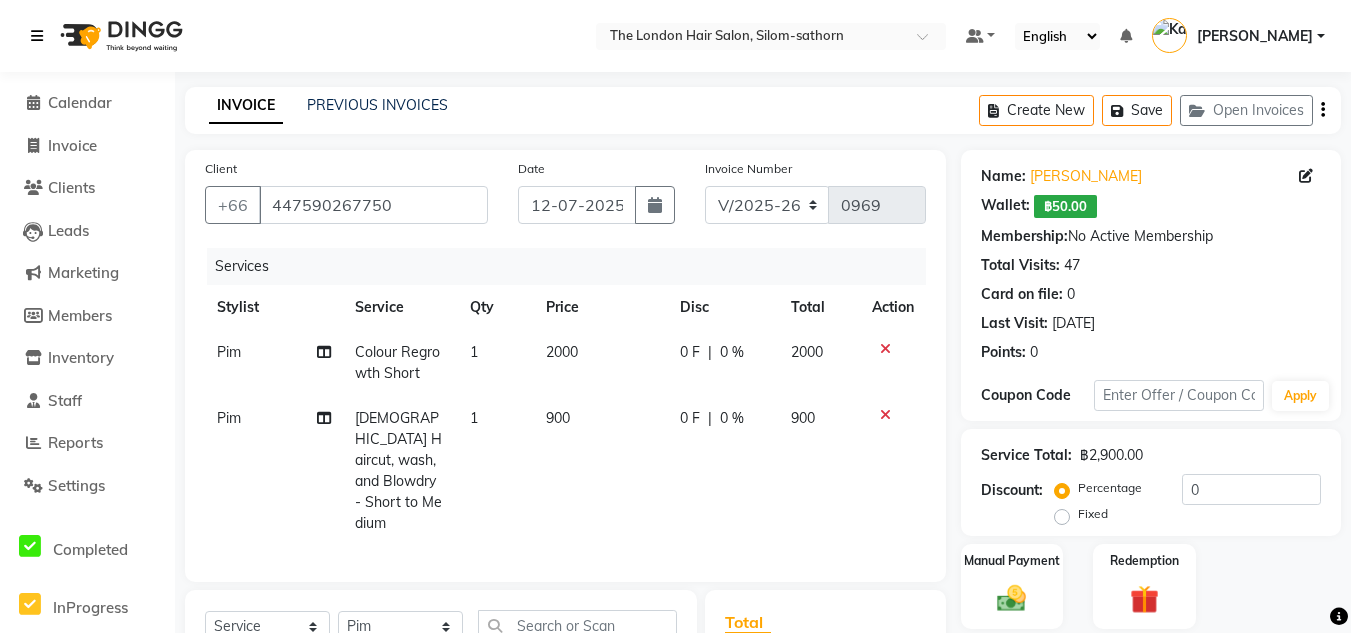click at bounding box center [37, 36] 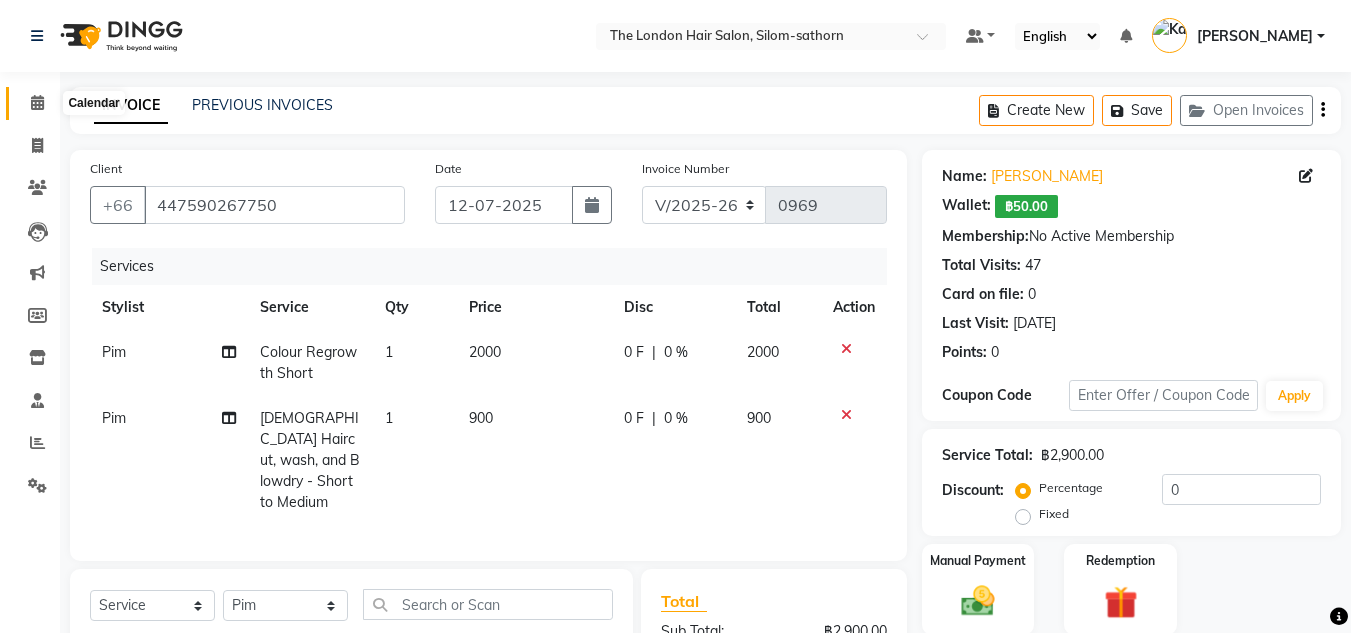 click 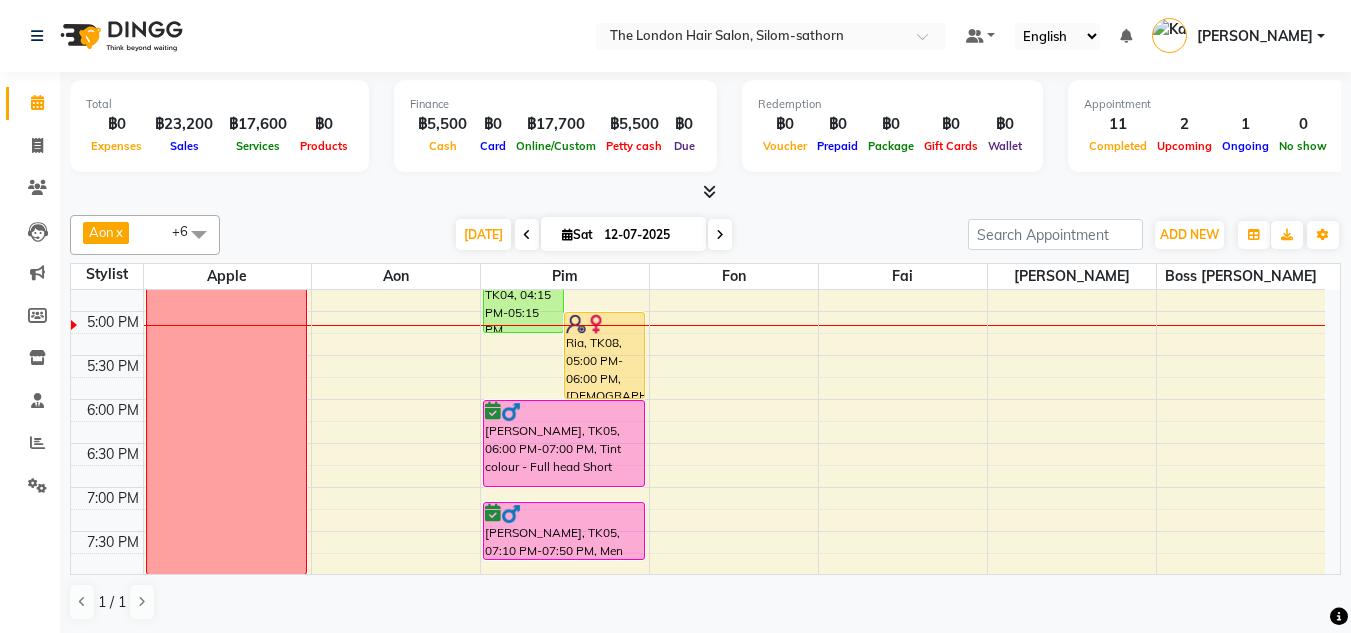 scroll, scrollTop: 683, scrollLeft: 0, axis: vertical 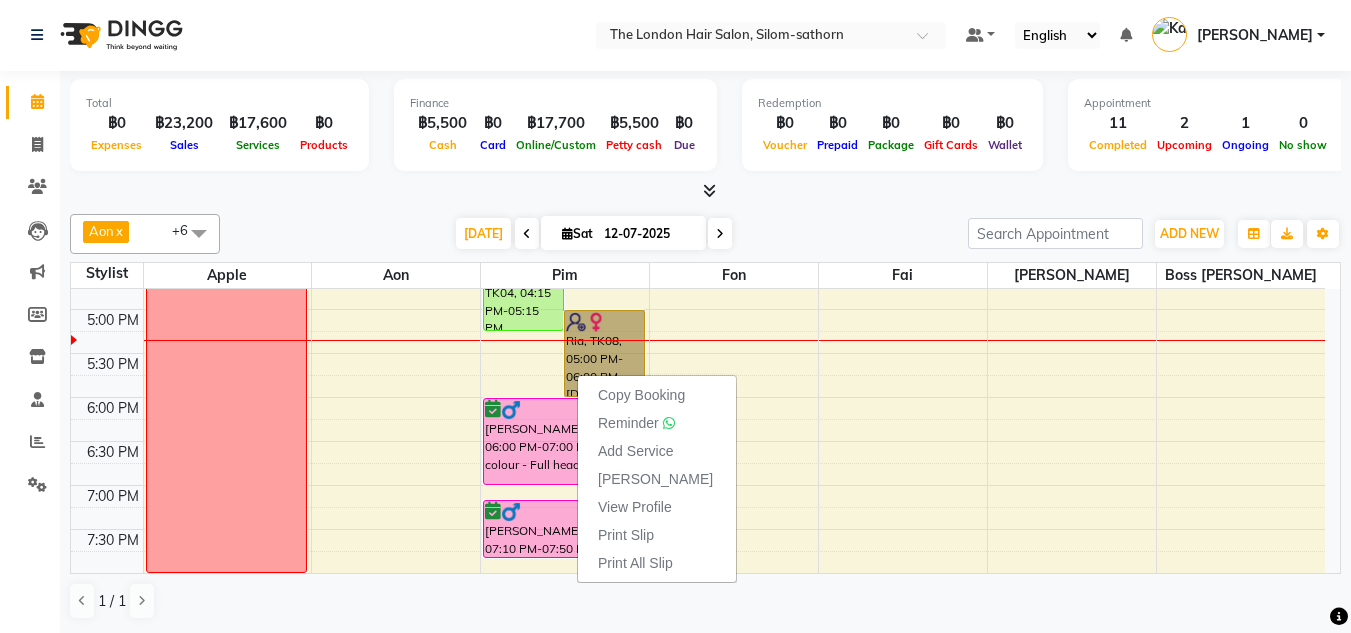 click on "9:00 AM 9:30 AM 10:00 AM 10:30 AM 11:00 AM 11:30 AM 12:00 PM 12:30 PM 1:00 PM 1:30 PM 2:00 PM 2:30 PM 3:00 PM 3:30 PM 4:00 PM 4:30 PM 5:00 PM 5:30 PM 6:00 PM 6:30 PM 7:00 PM 7:30 PM 8:00 PM 8:30 PM  Day Off       Claudia D'Andrea, TK01, 10:00 AM-11:30 AM, Highlights Halfhead Medium     Claudia D'Andrea, TK01, 12:30 PM-01:35 PM, Toner Short (฿1000),Ladies Blow dry Medium,Highlights Halfhead Medium     Chinese Lady Walk-in , TK07, 02:40 PM-03:35 PM, Ladies Blow dry Long     Chinese Lady Walk-in , TK07, 02:10 PM-03:10 PM, Ladies Haircut, wash, and Blowdry - Long     Sandra, TK03, 02:15 PM-03:00 PM, Colour Regrowth Short     Lucy Lammarrone, TK04, 04:15 PM-05:15 PM, Ladies Haircut, wash, and Blowdry - Long     Ria, TK08, 05:00 PM-06:00 PM, Ladies Haircut, wash, and Blowdry - Long     Sandra, TK03, 03:15 PM-04:15 PM, Ladies Haircut, wash, and Blowdry - Short to Medium     Joe, TK05, 06:00 PM-07:00 PM, Tint colour - Full head Short     Joe, TK05, 07:10 PM-07:50 PM, Men Wash and Blowdry Short" at bounding box center [698, 133] 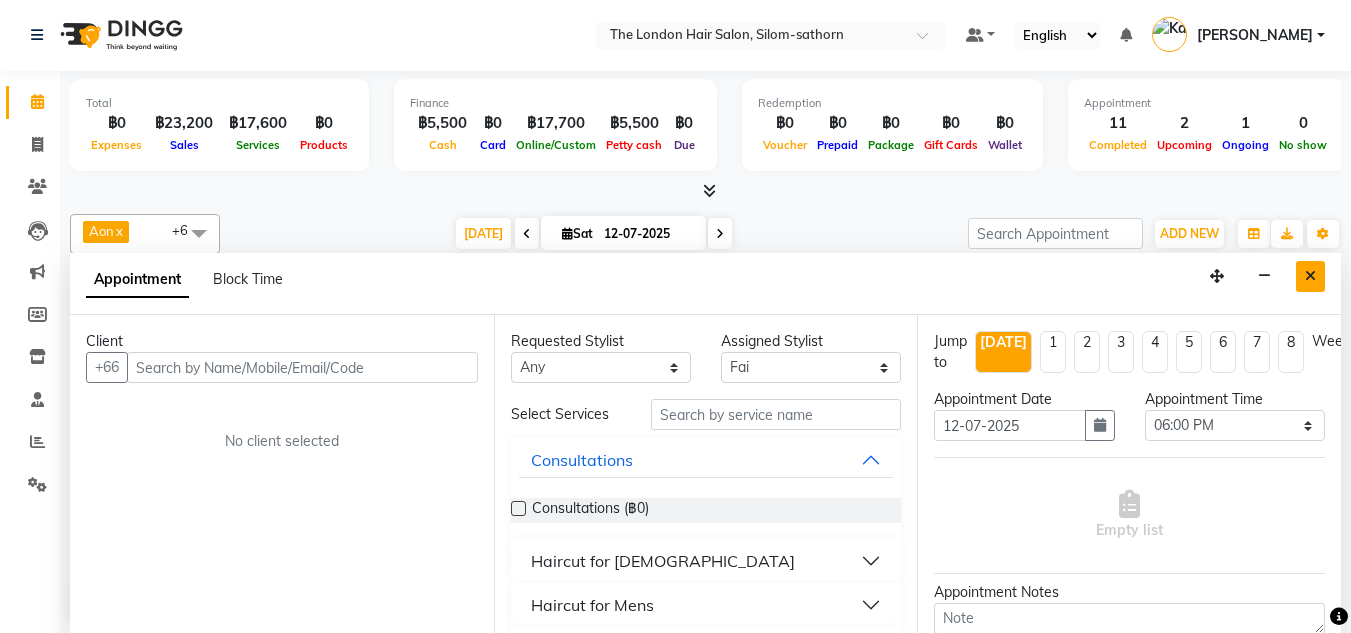 click at bounding box center [1310, 276] 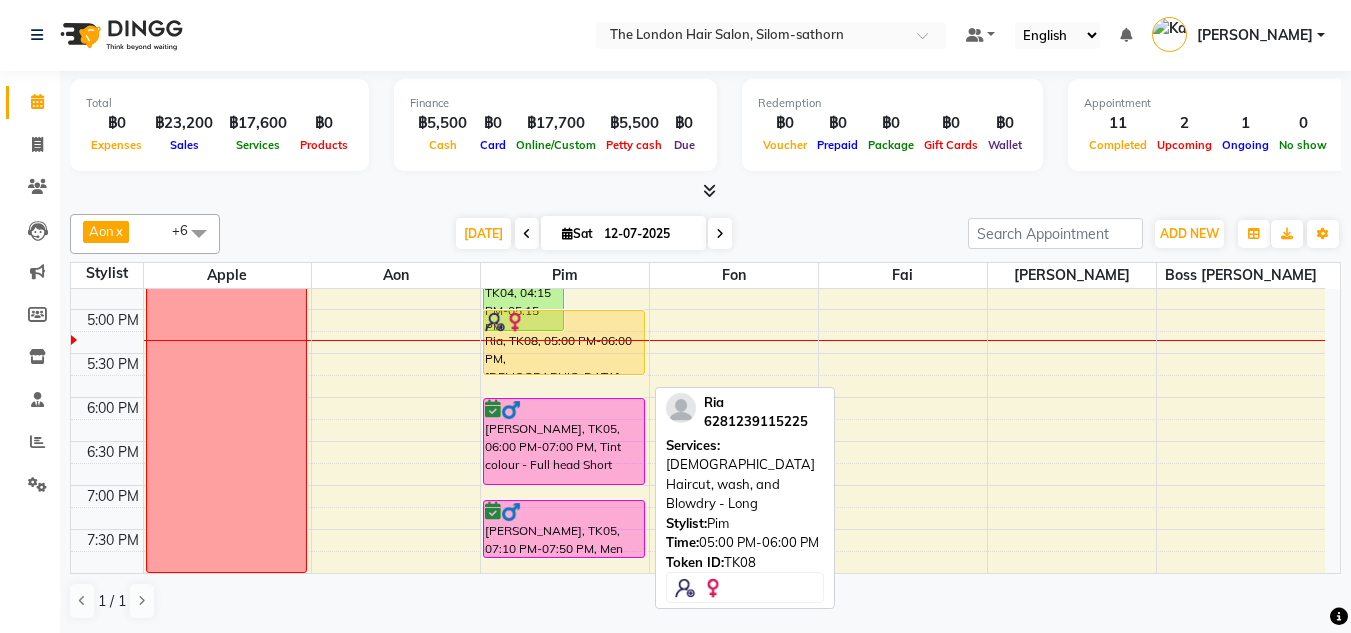 drag, startPoint x: 601, startPoint y: 391, endPoint x: 608, endPoint y: 360, distance: 31.780497 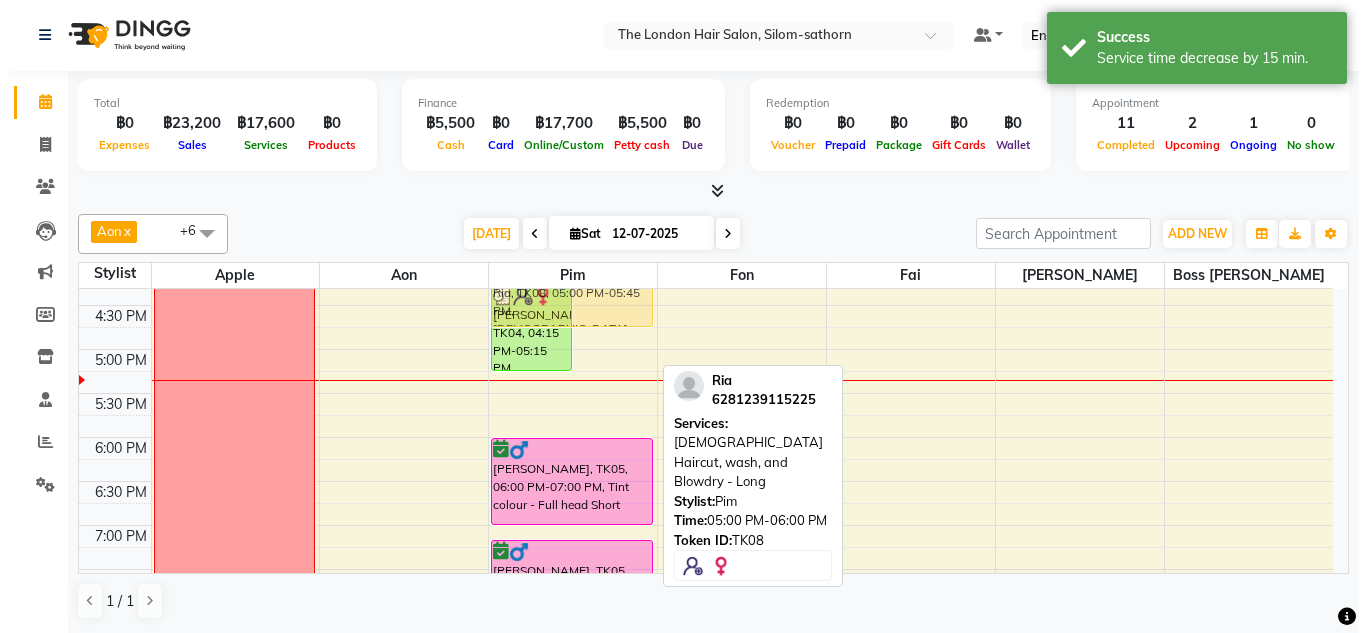 scroll, scrollTop: 635, scrollLeft: 0, axis: vertical 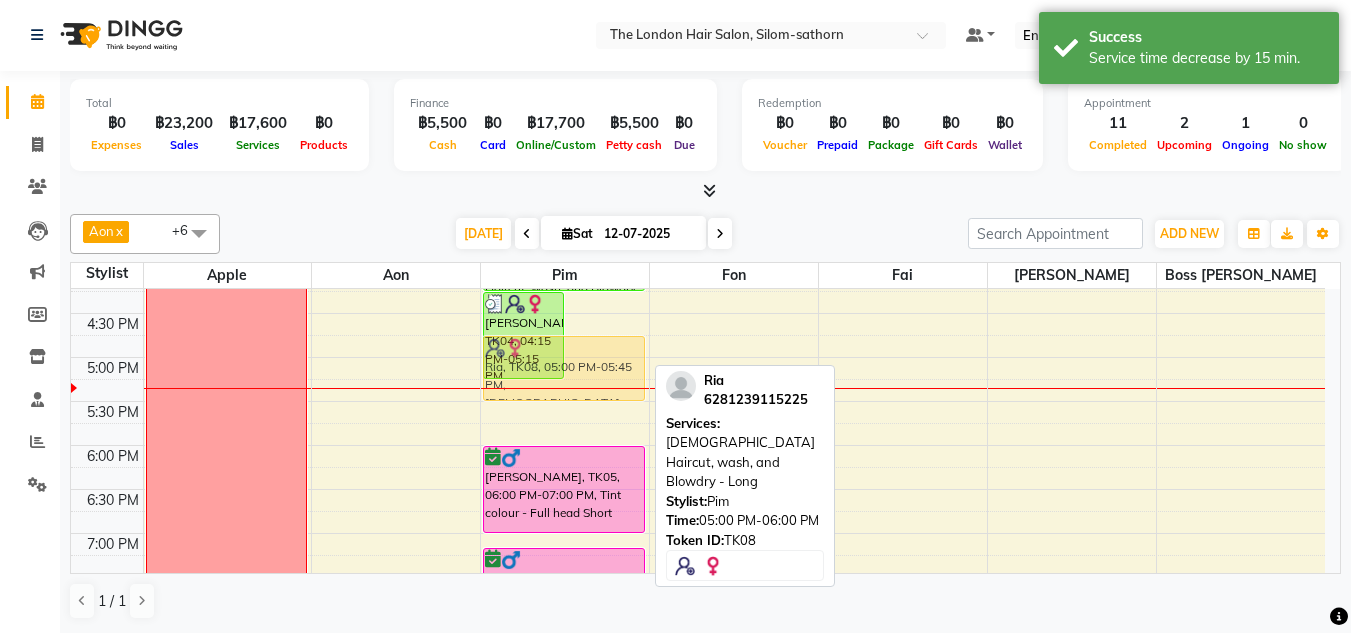 drag, startPoint x: 596, startPoint y: 352, endPoint x: 611, endPoint y: 382, distance: 33.54102 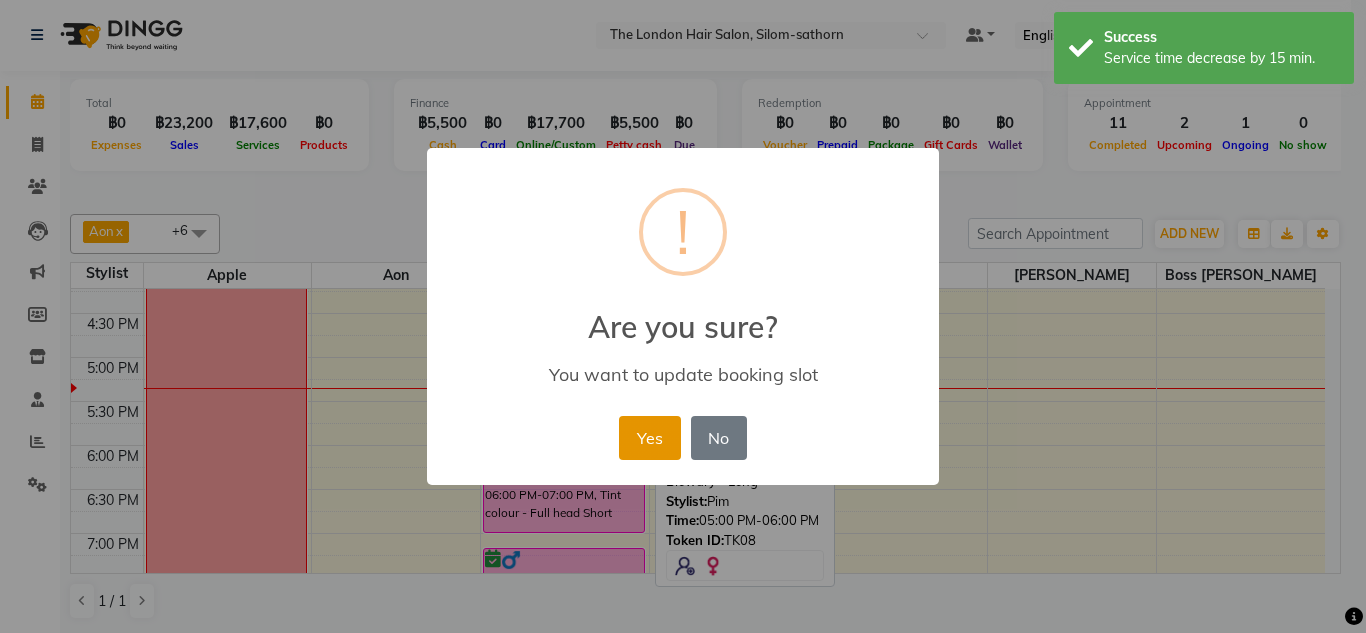 click on "Yes" at bounding box center (649, 438) 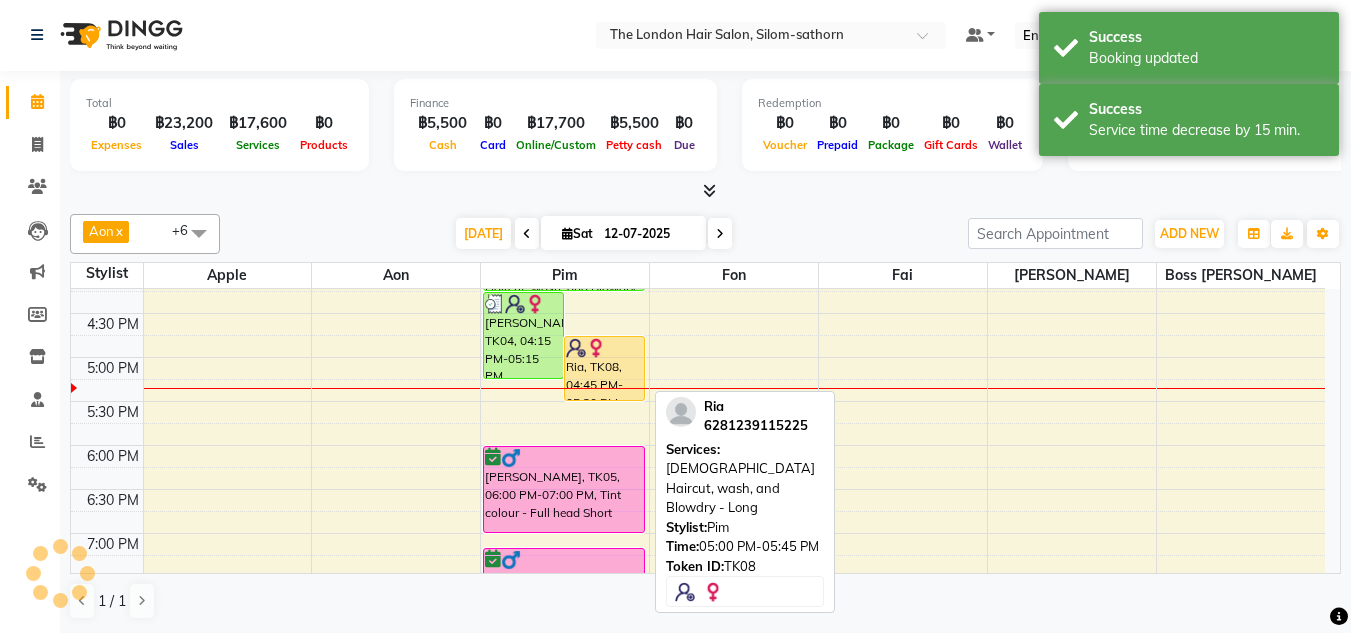 click on "Ria, TK08, 04:45 PM-05:30 PM, Ladies Haircut, wash, and Blowdry - Long" at bounding box center (604, 368) 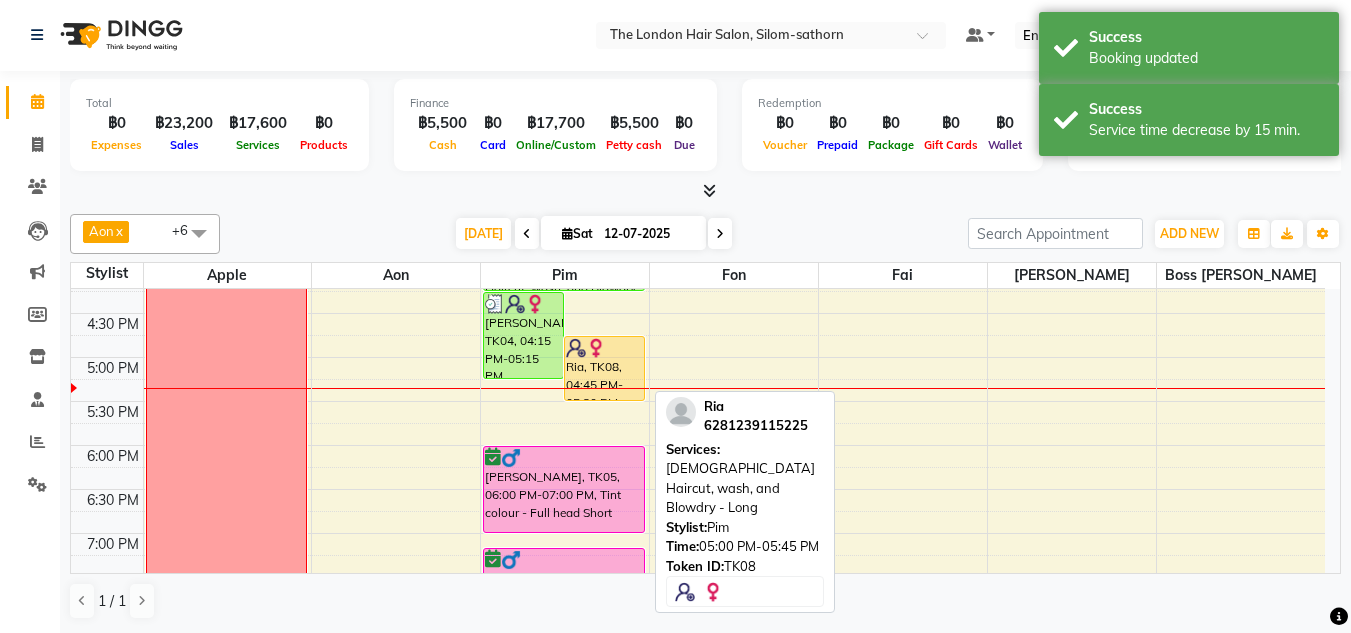 click on "Ria, TK08, 04:45 PM-05:30 PM, Ladies Haircut, wash, and Blowdry - Long" at bounding box center [604, 368] 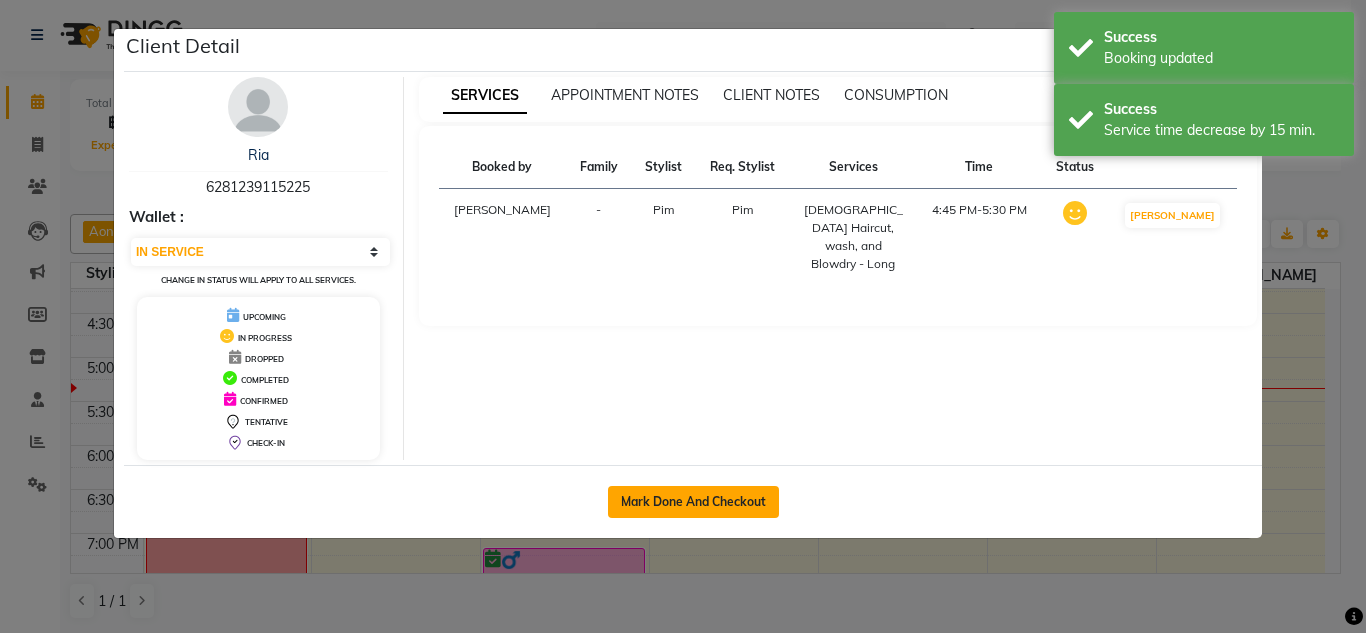 click on "Mark Done And Checkout" 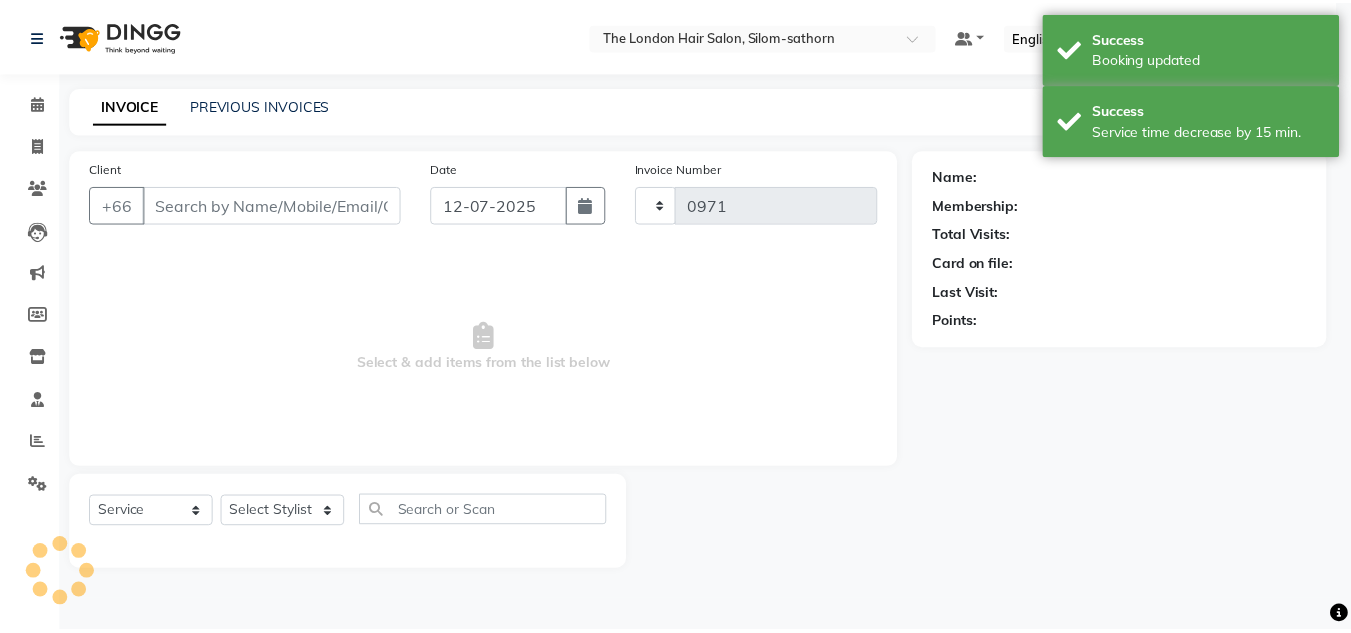 scroll, scrollTop: 0, scrollLeft: 0, axis: both 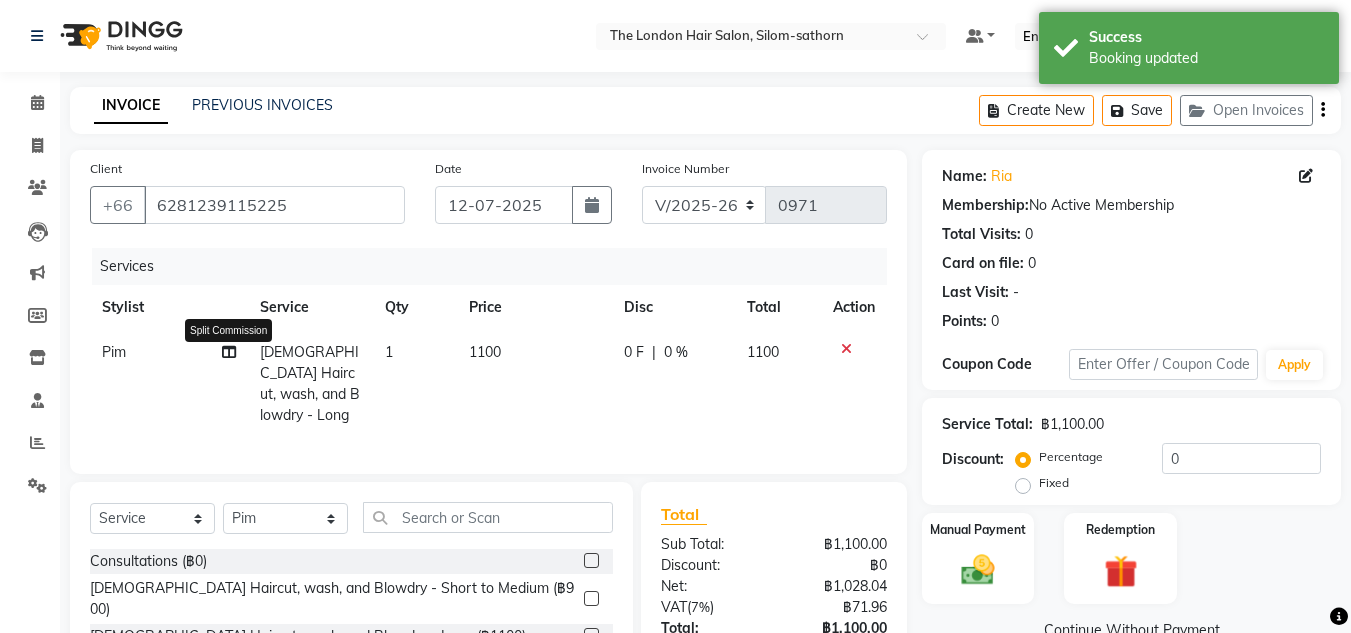 click 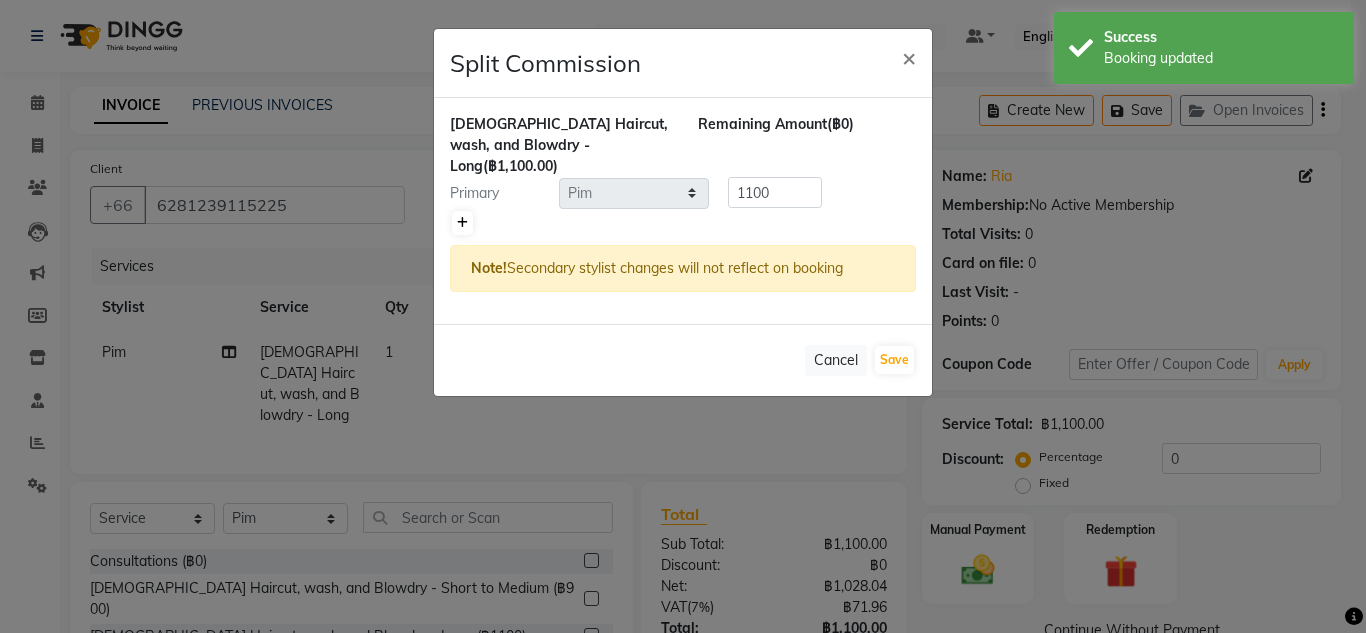 click 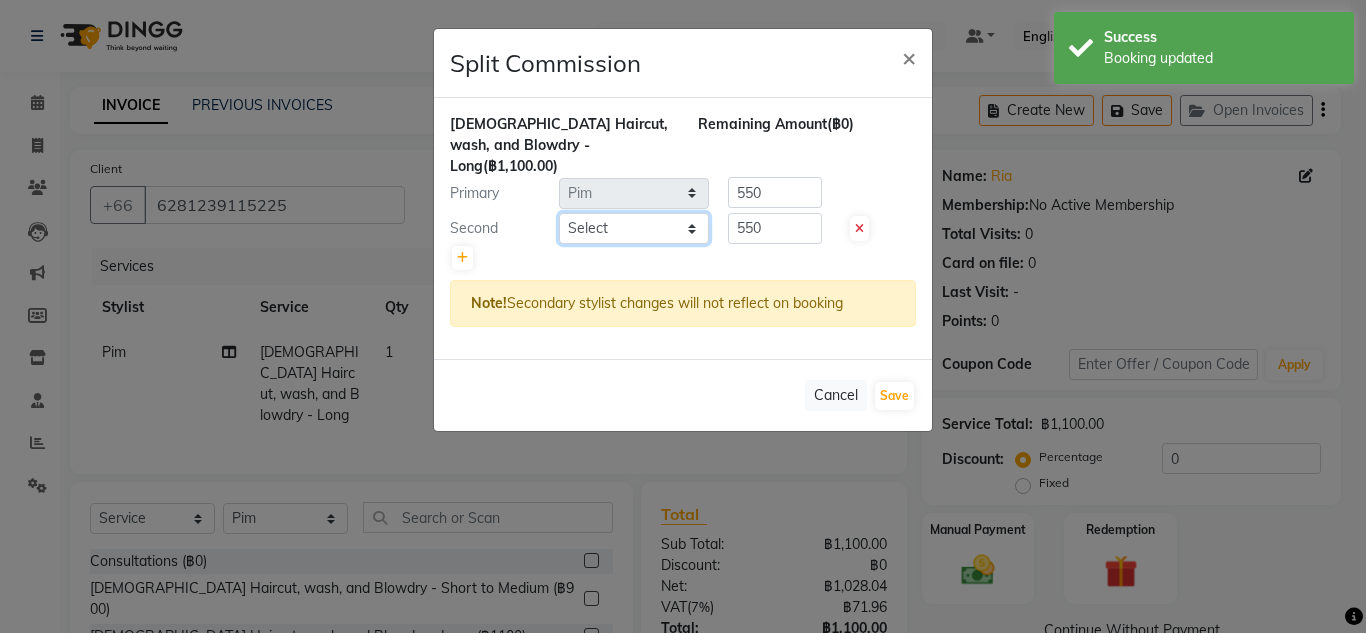 click on "Select  Aon   Apple     Boss Luke   Fai    Fon   Kate    Pim" 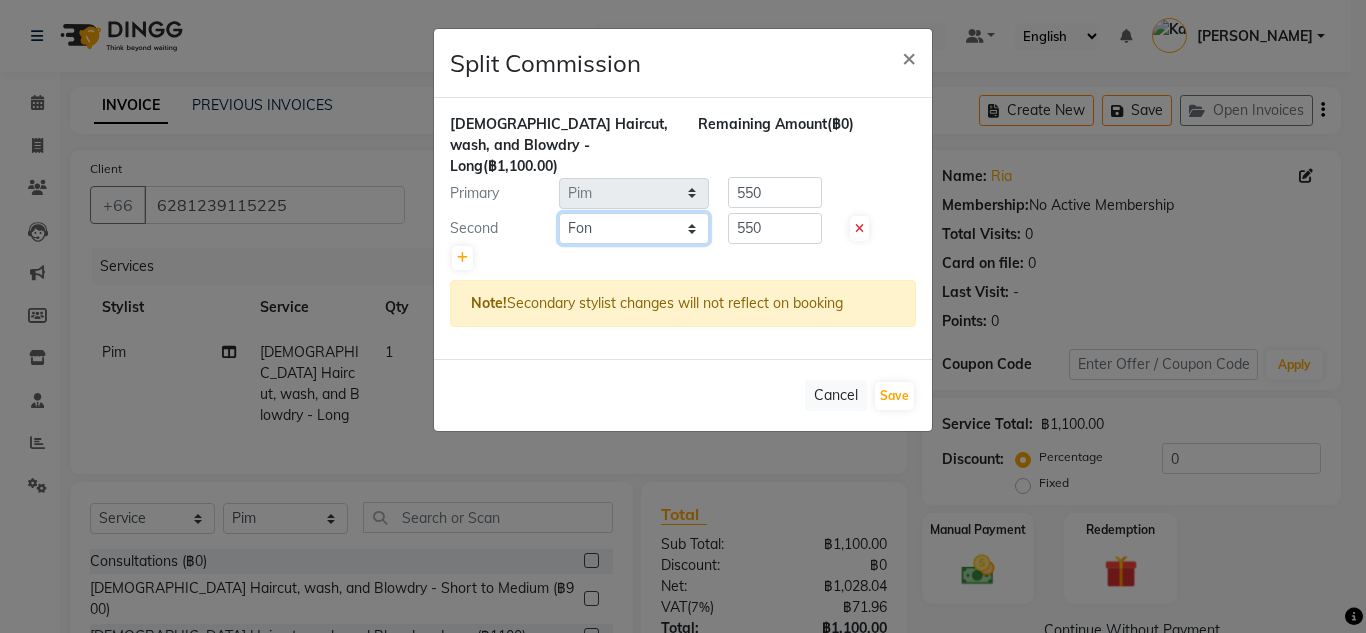 click on "Select  Aon   Apple     Boss Luke   Fai    Fon   Kate    Pim" 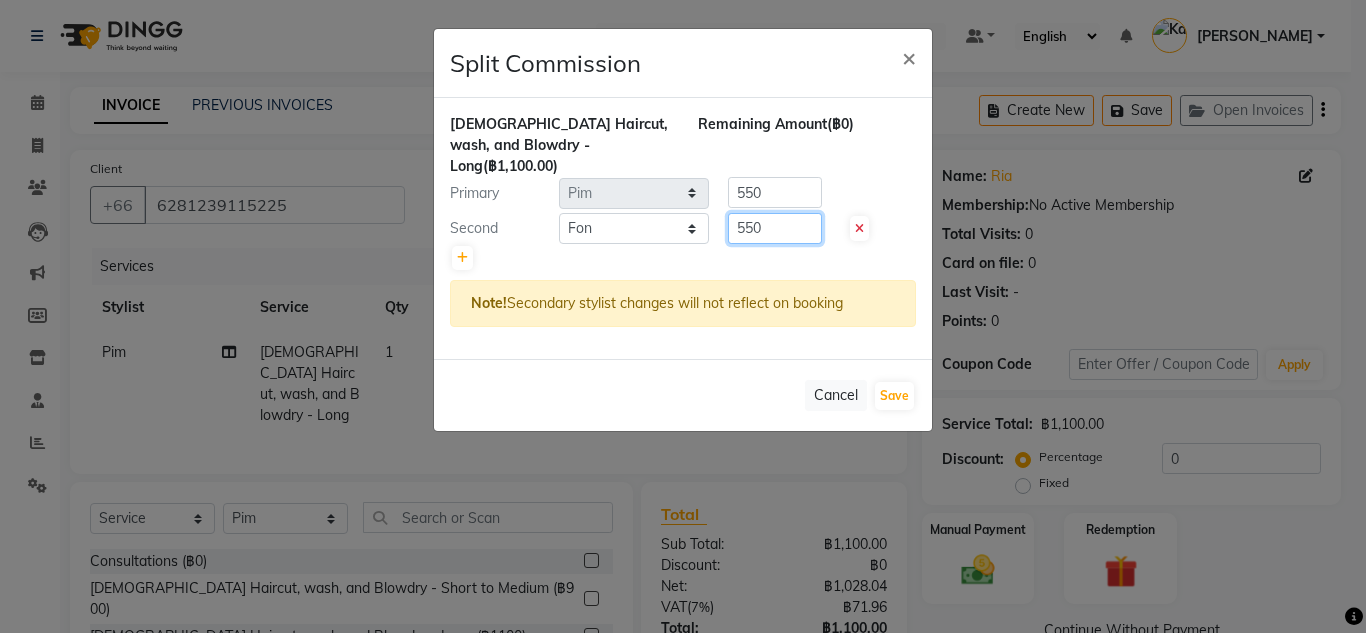 click on "550" 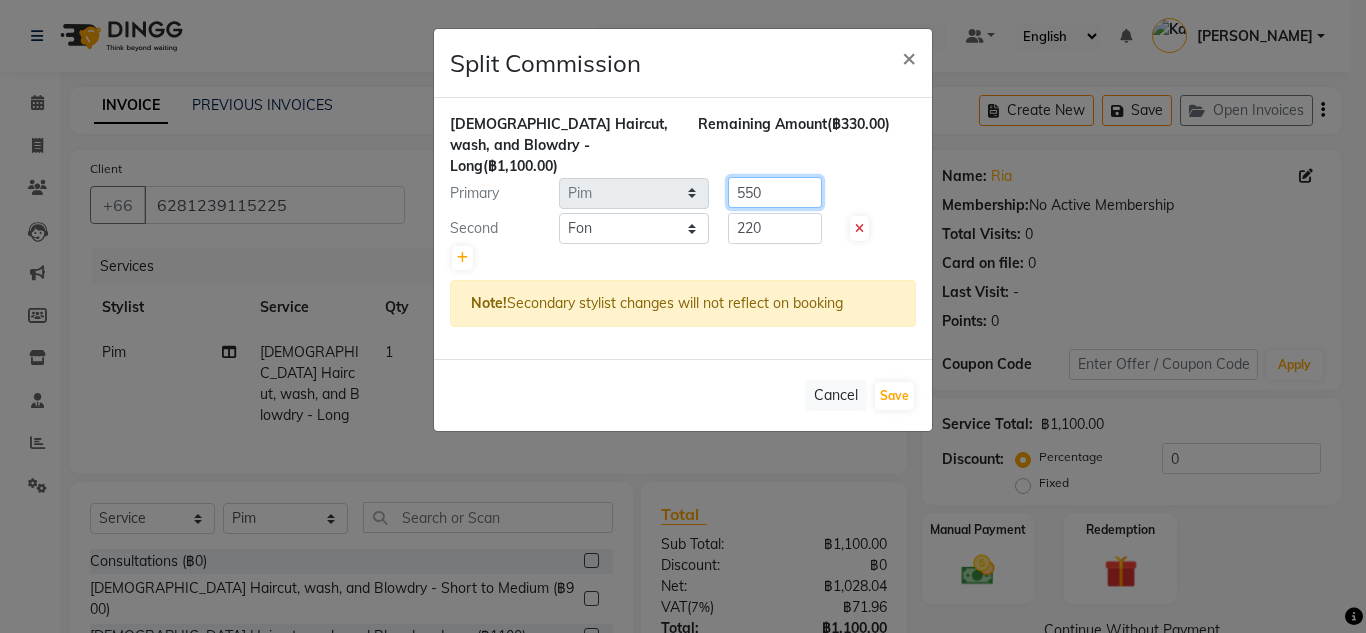 click on "550" 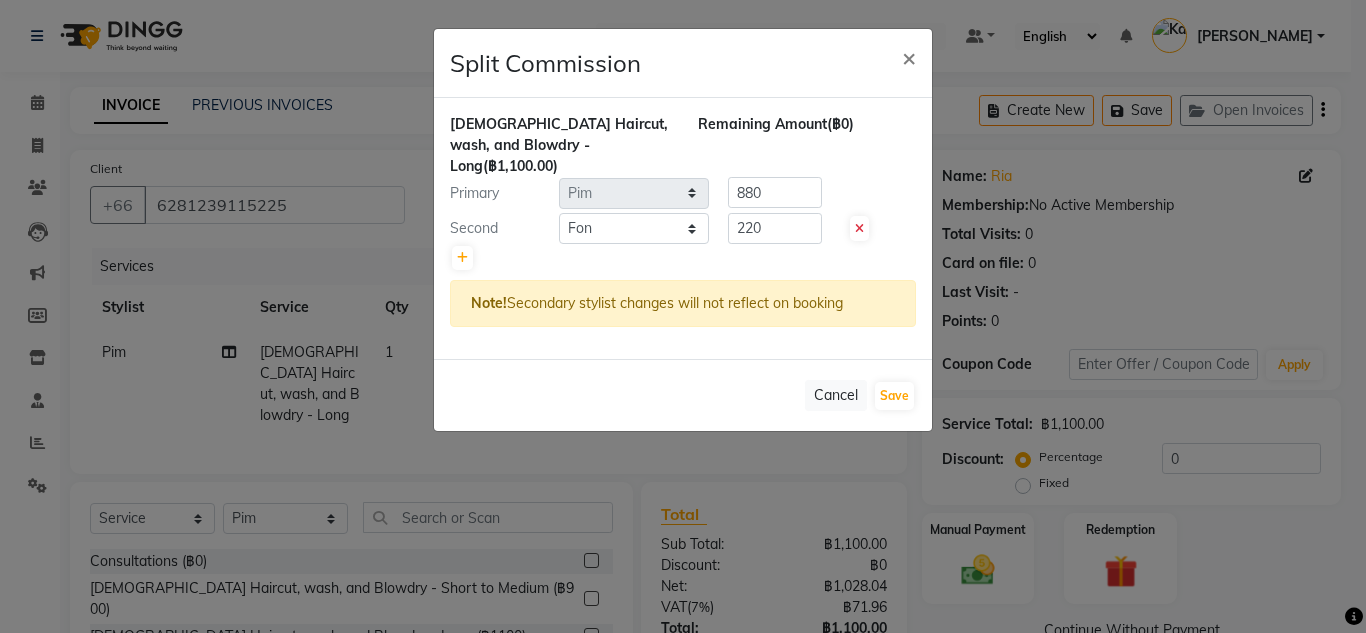 drag, startPoint x: 894, startPoint y: 375, endPoint x: 873, endPoint y: 378, distance: 21.213203 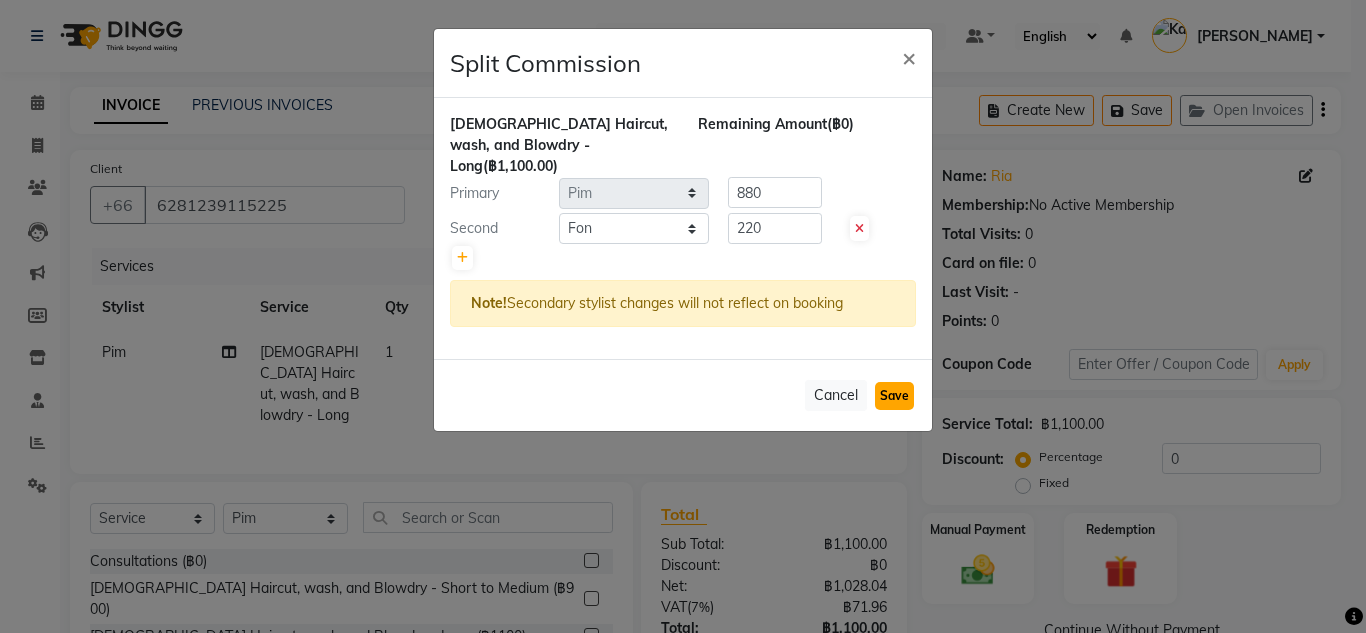 click on "Save" 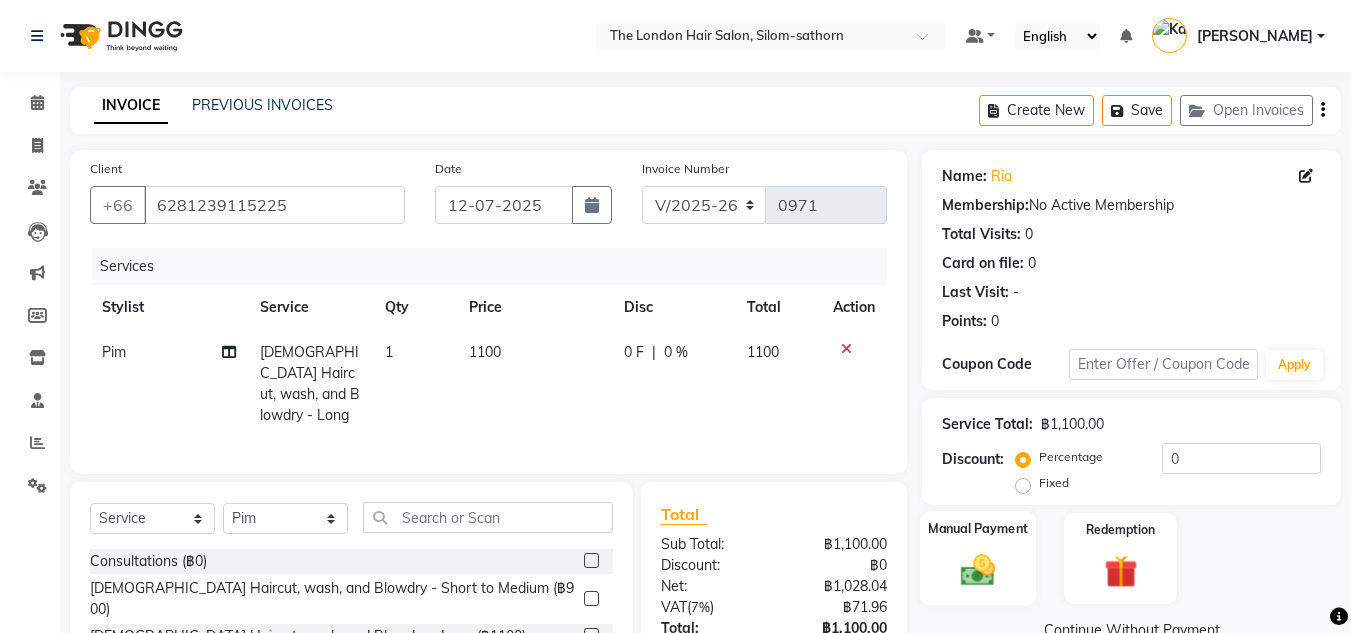 click 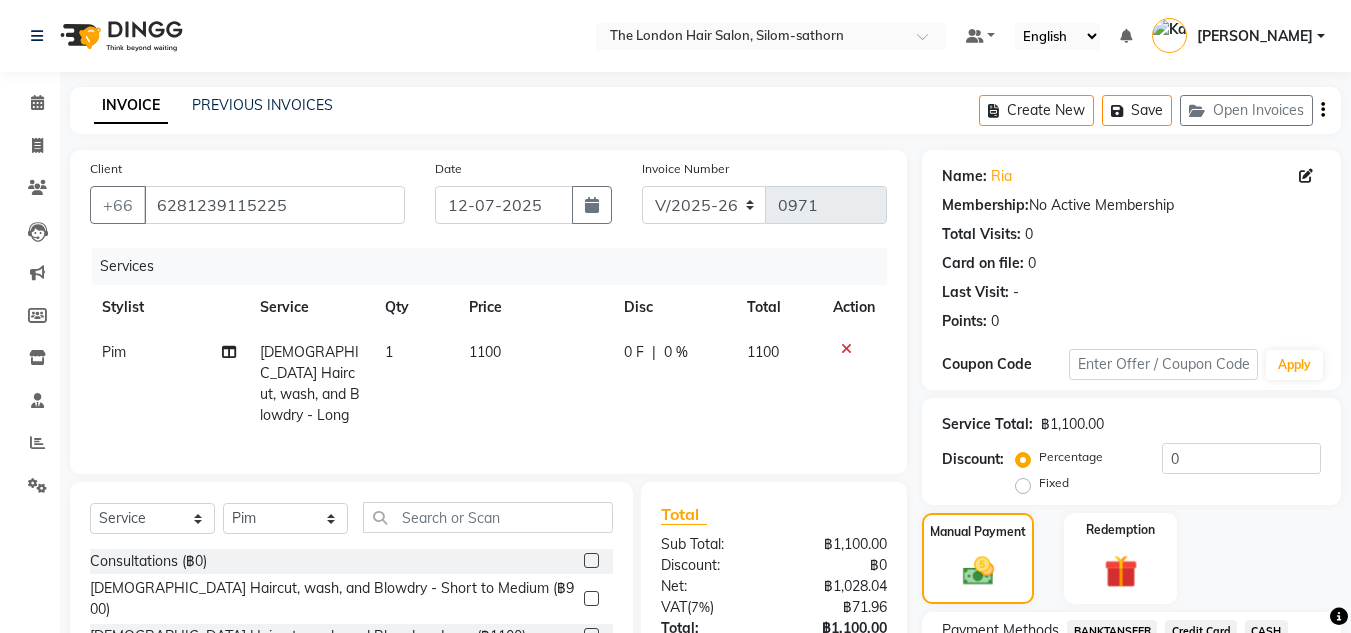 scroll, scrollTop: 170, scrollLeft: 0, axis: vertical 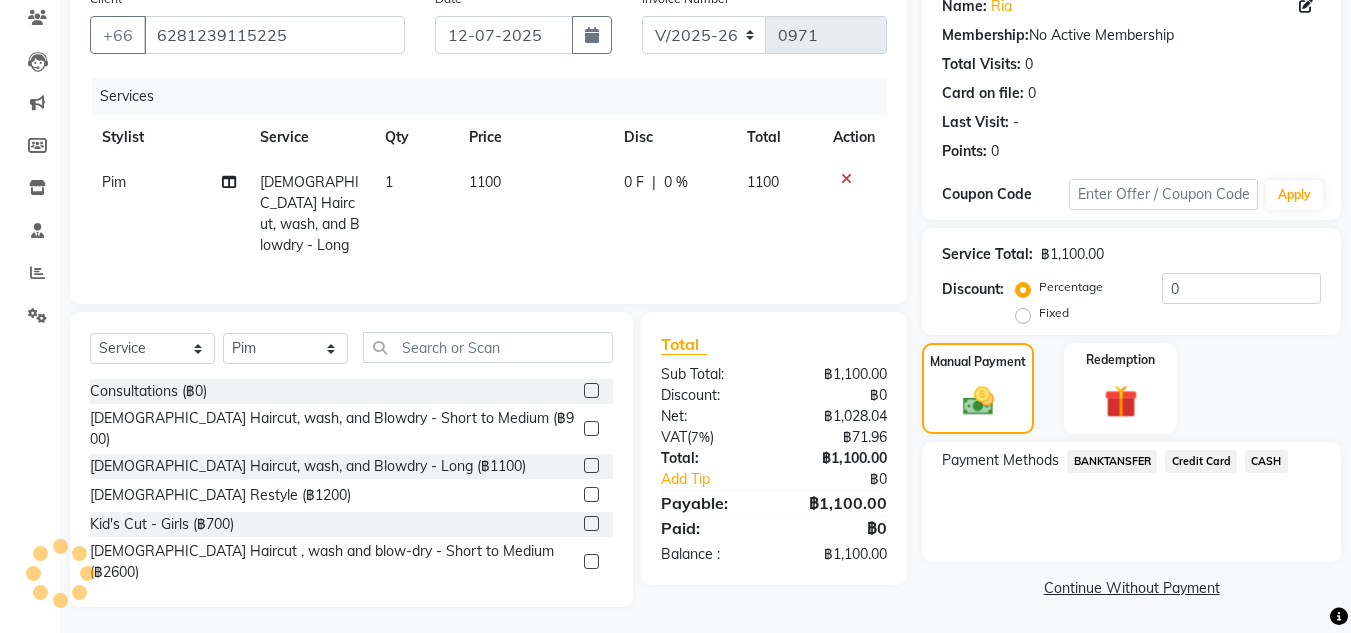 click on "Credit Card" 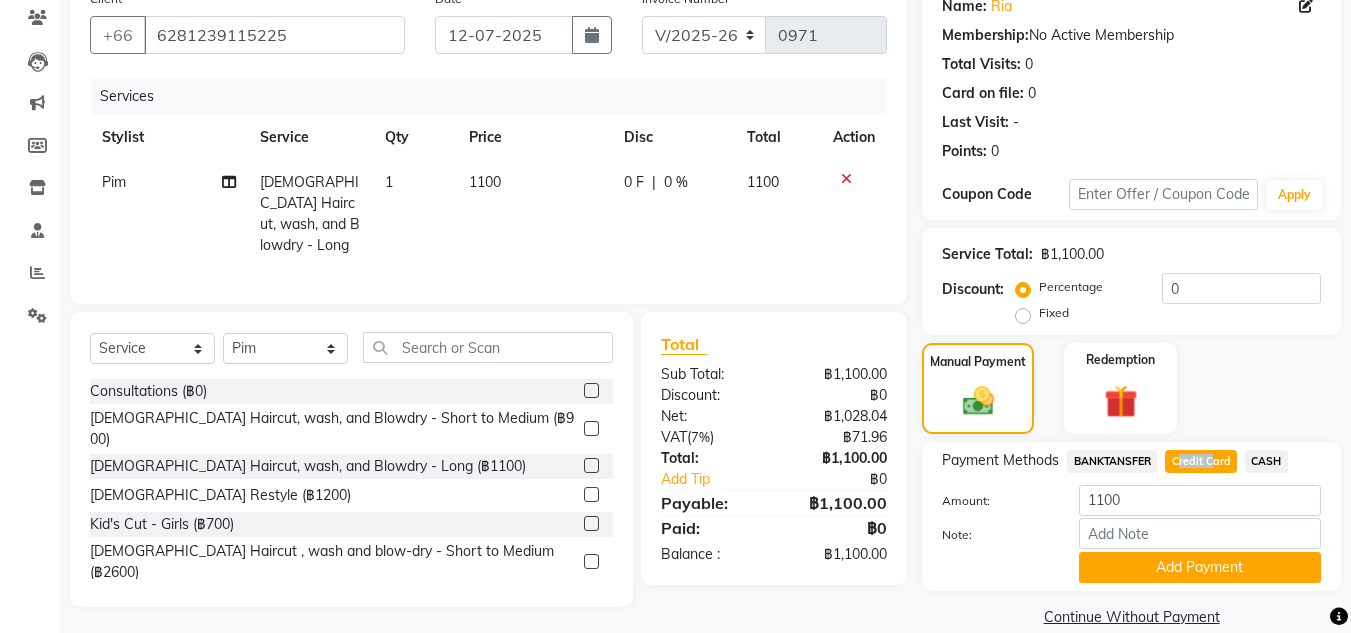 click on "Credit Card" 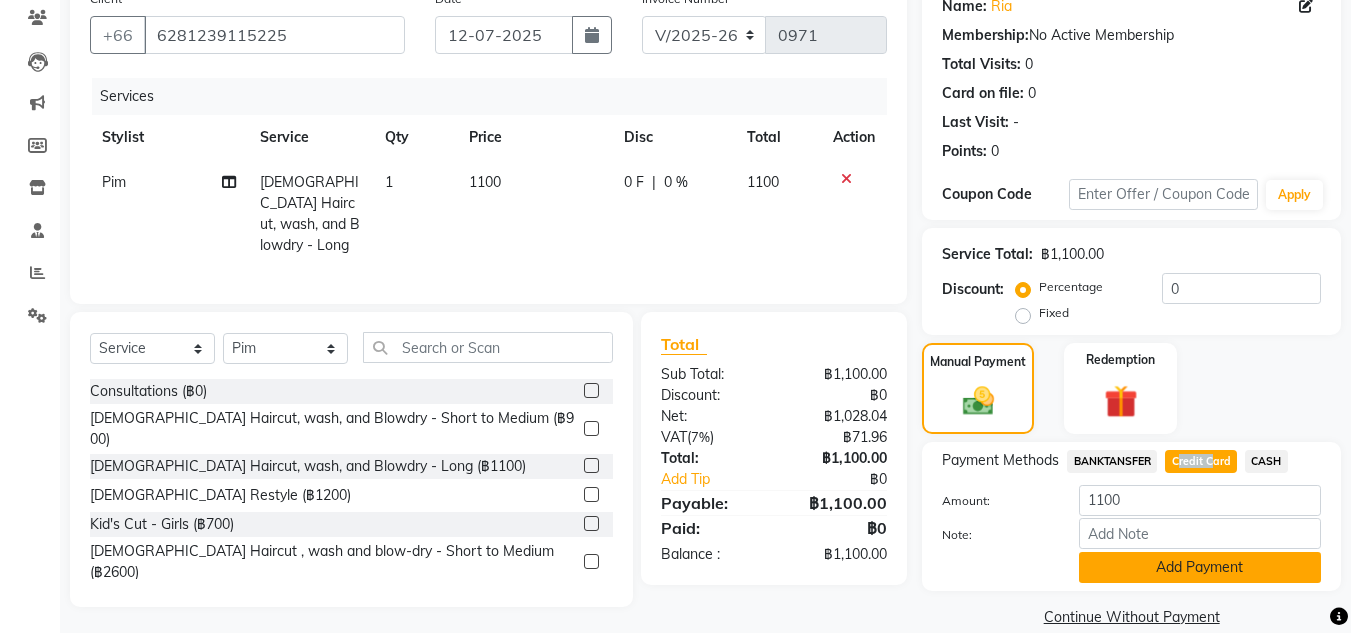 click on "Add Payment" 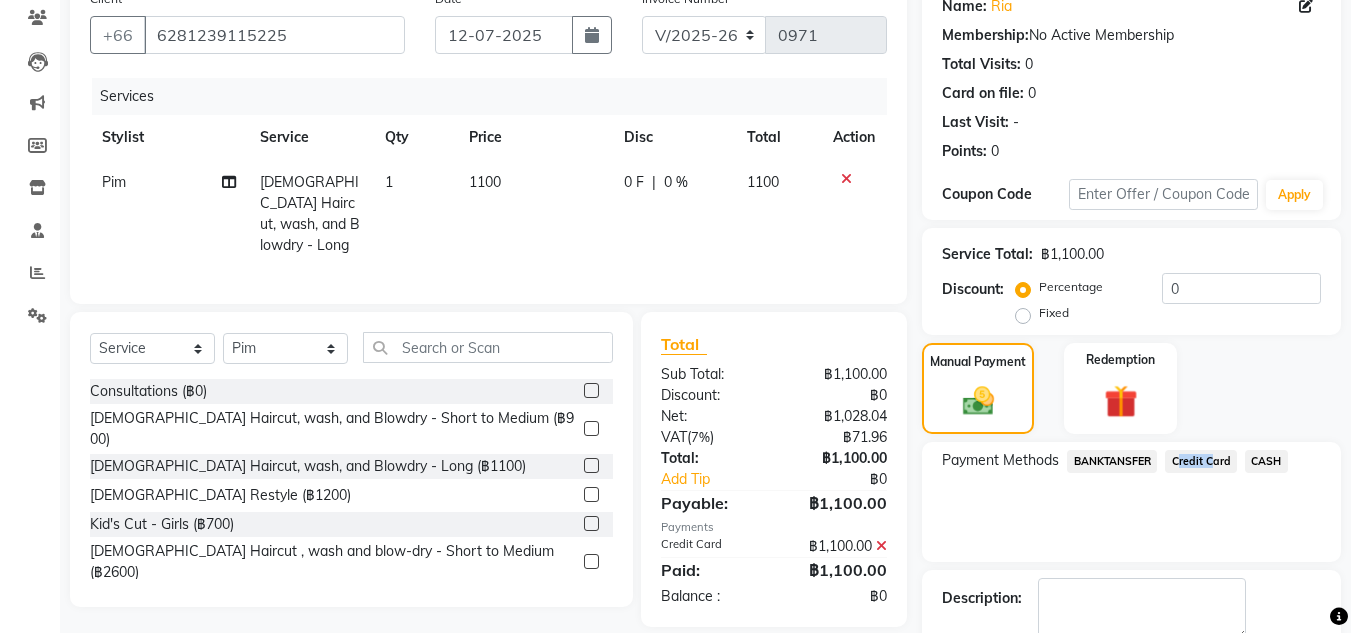 scroll, scrollTop: 283, scrollLeft: 0, axis: vertical 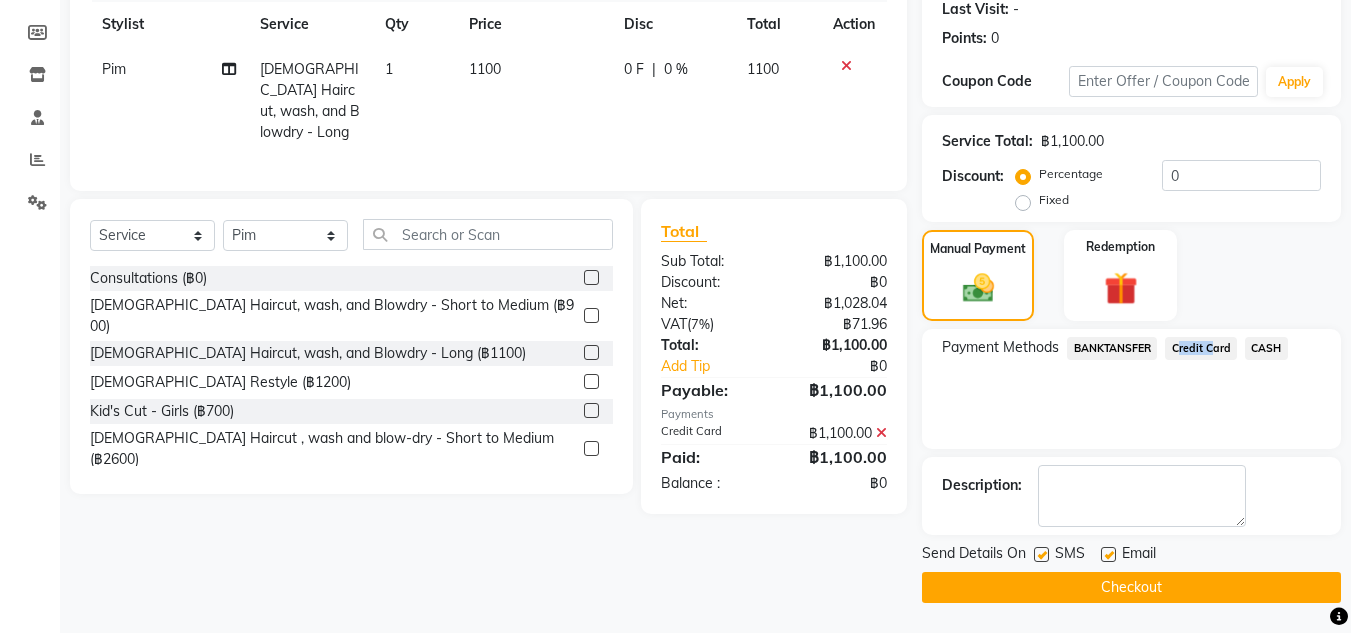 click on "Checkout" 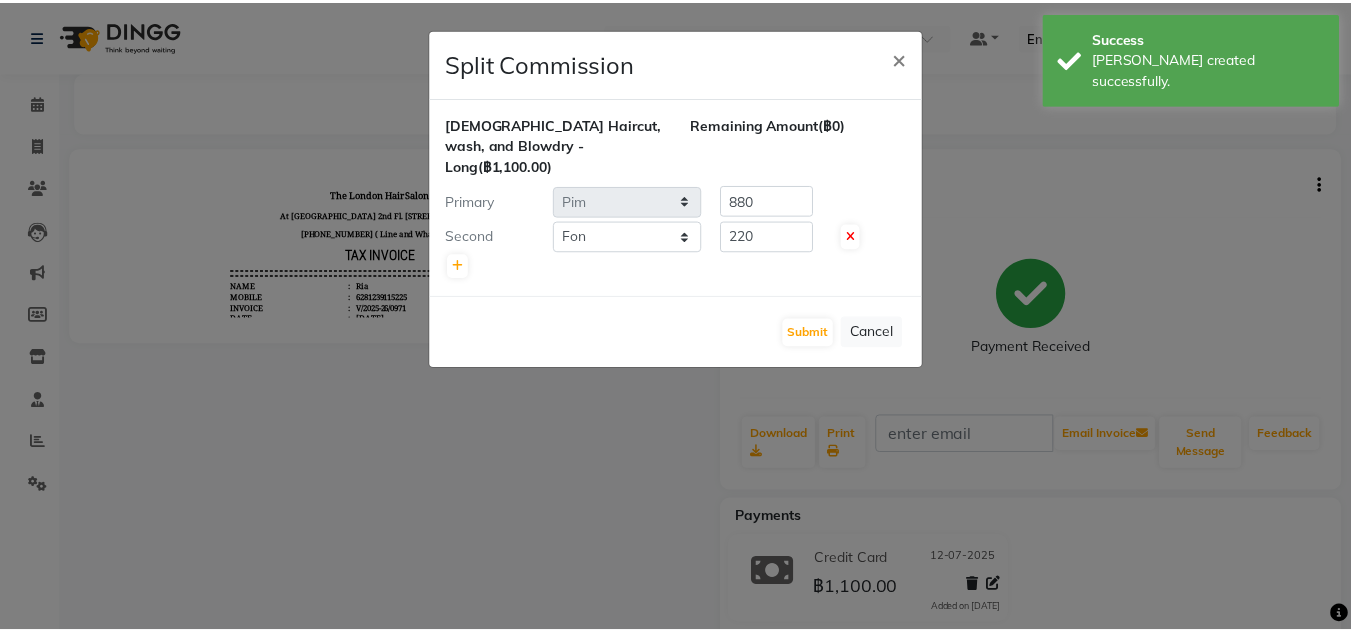 scroll, scrollTop: 0, scrollLeft: 0, axis: both 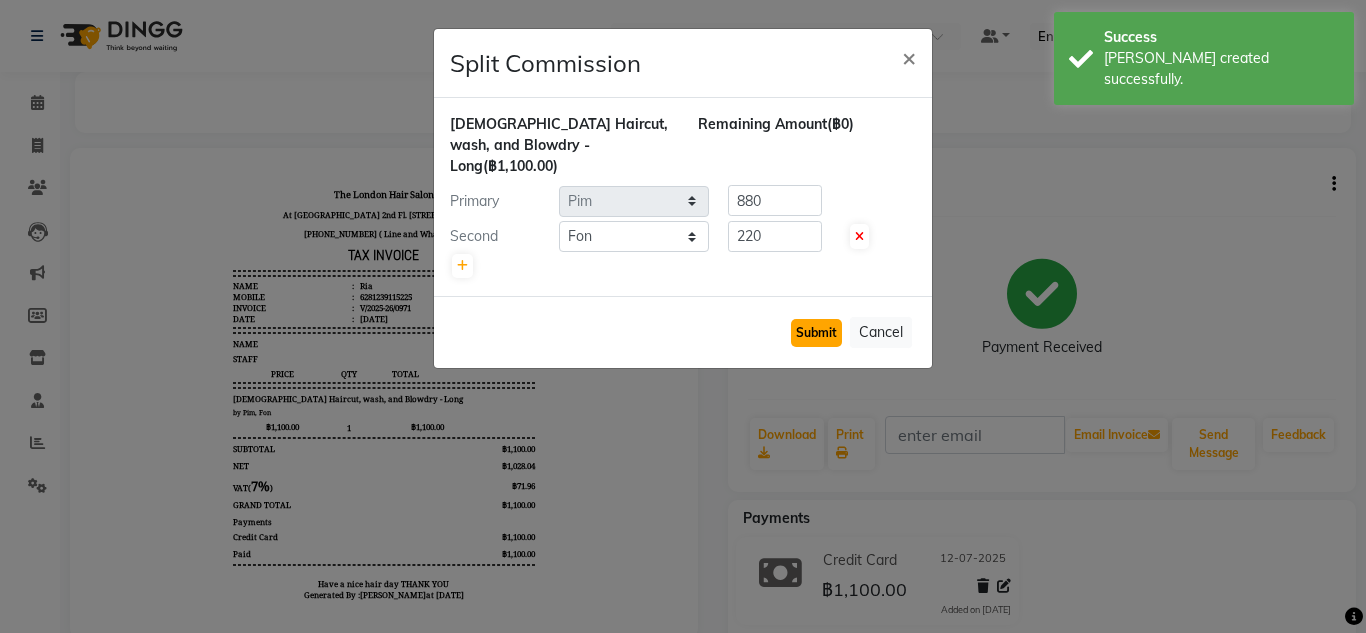 click on "Submit" 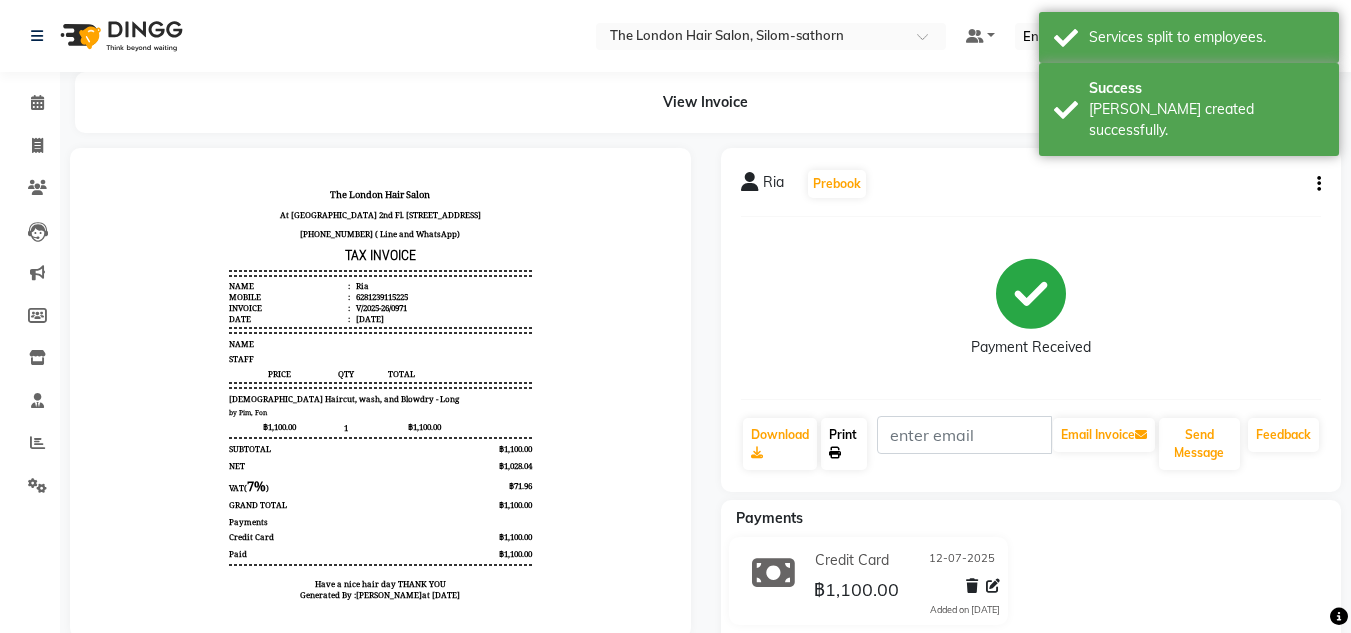 click 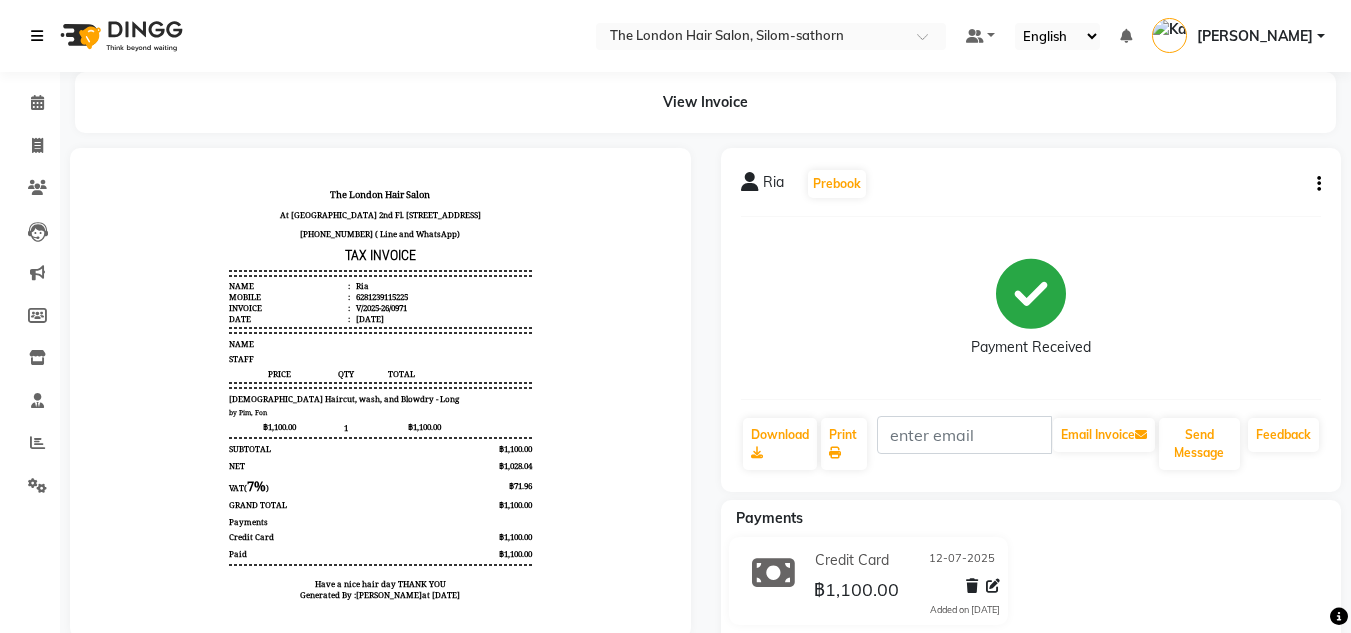 click at bounding box center [37, 36] 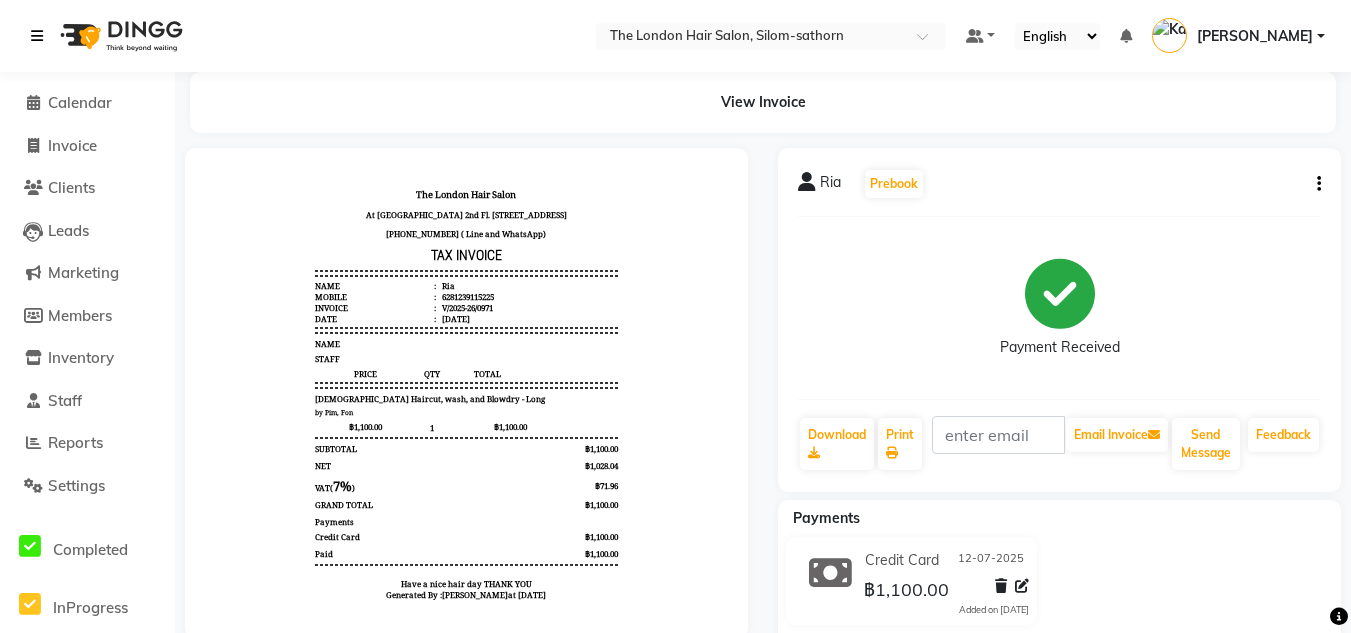 click at bounding box center (37, 36) 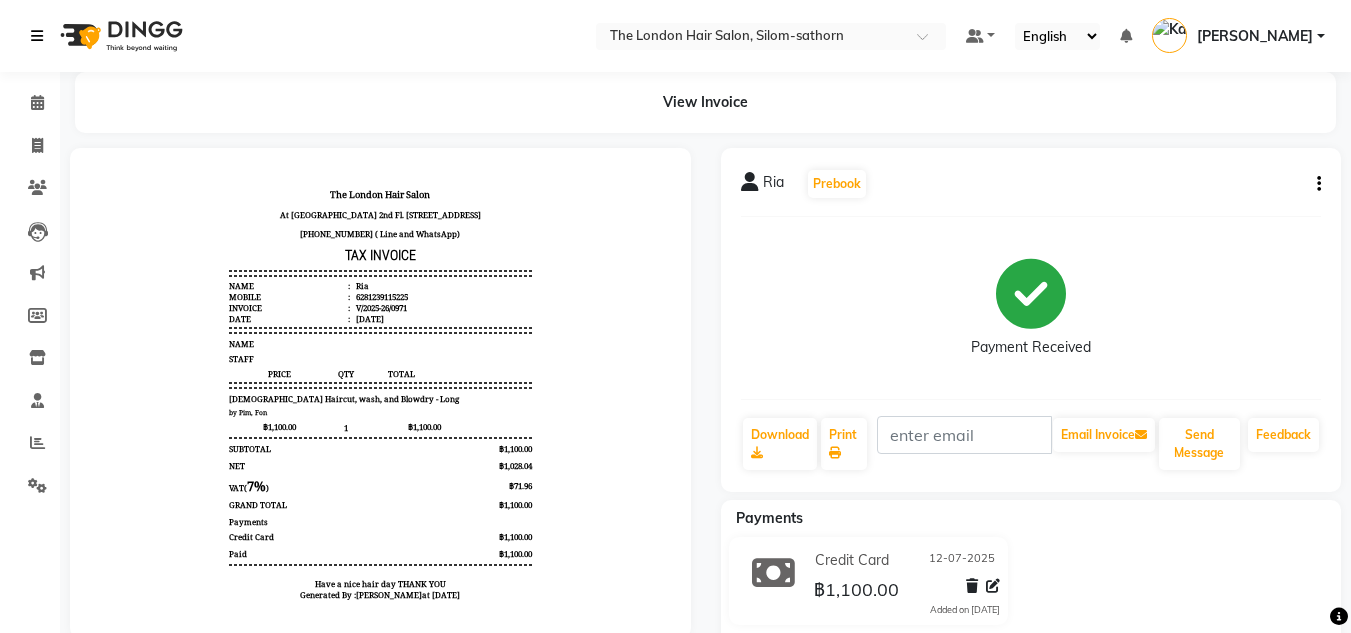 click at bounding box center [37, 36] 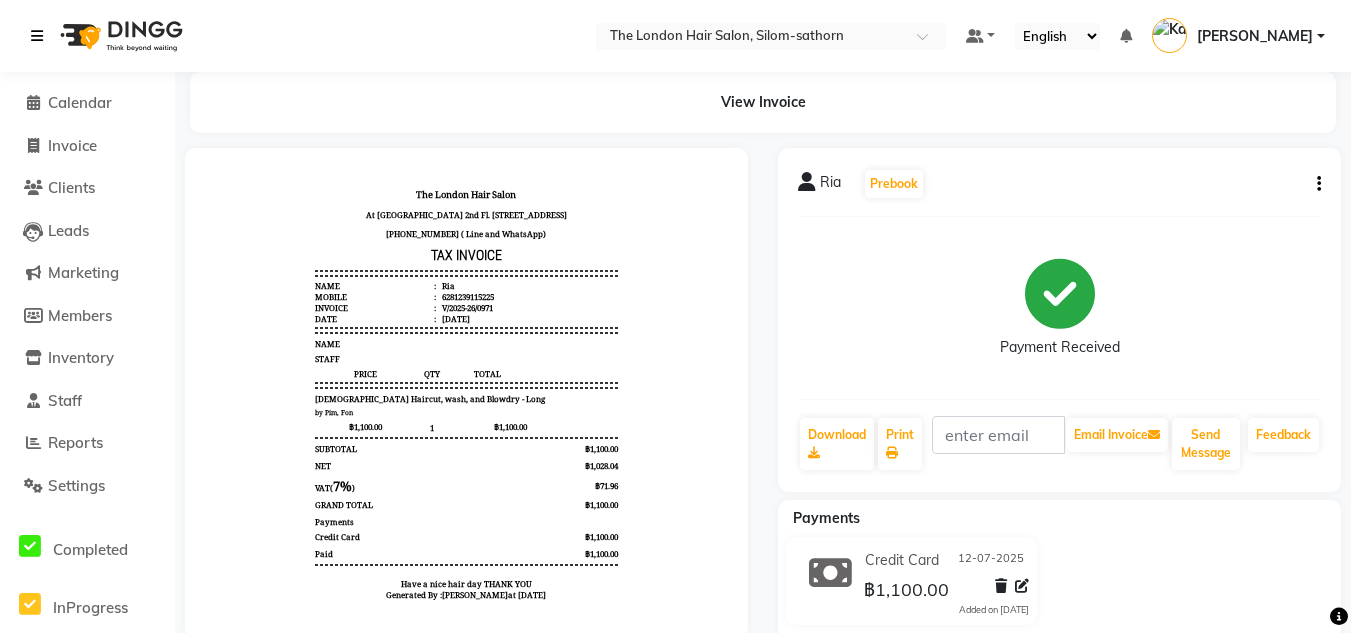 click at bounding box center (37, 36) 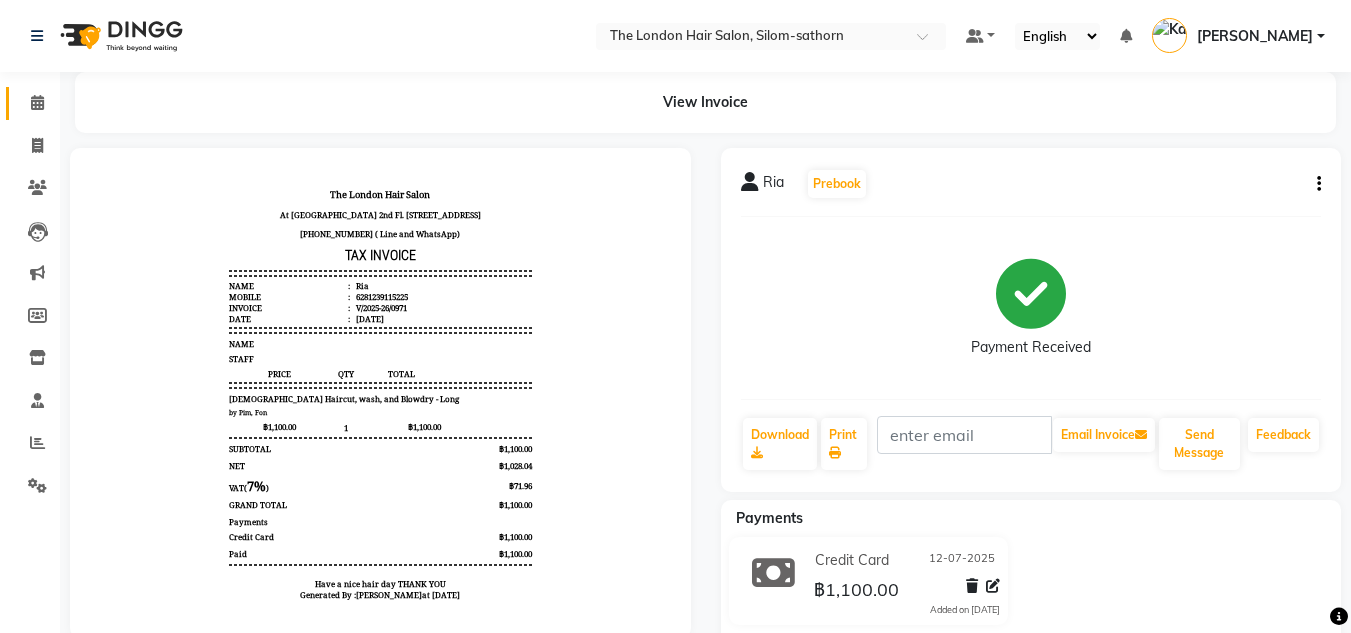 click on "Calendar" 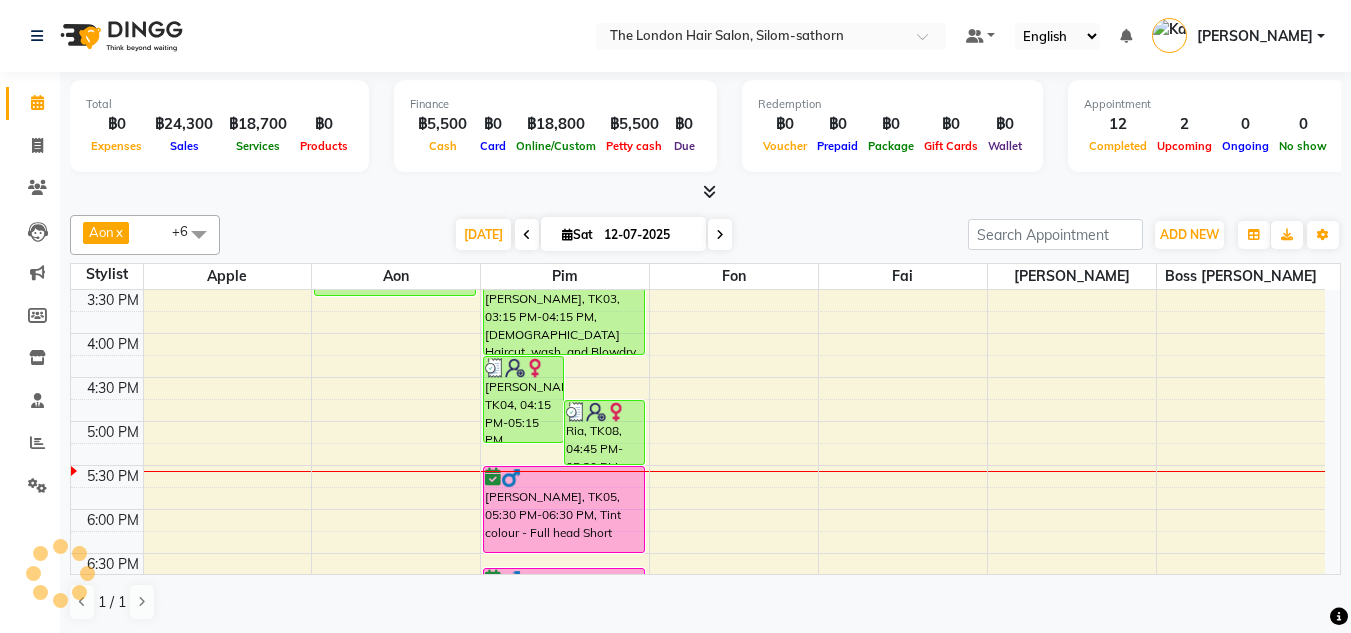 scroll, scrollTop: 573, scrollLeft: 0, axis: vertical 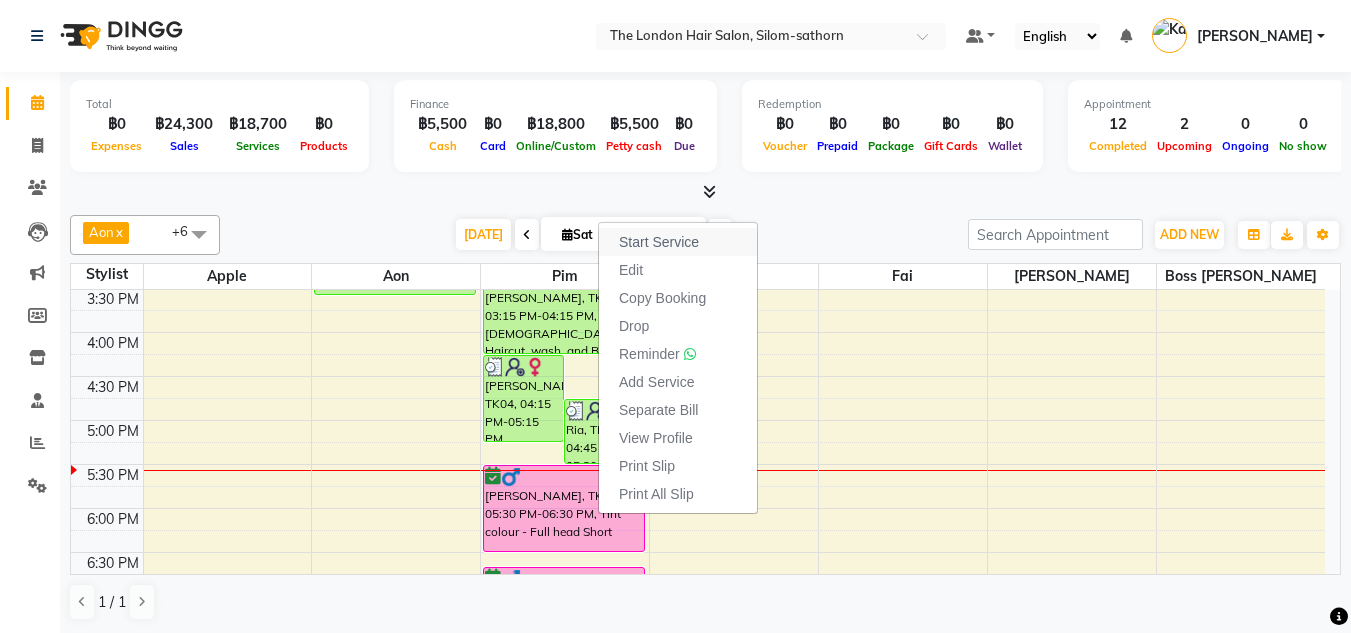 click on "Start Service" at bounding box center (659, 242) 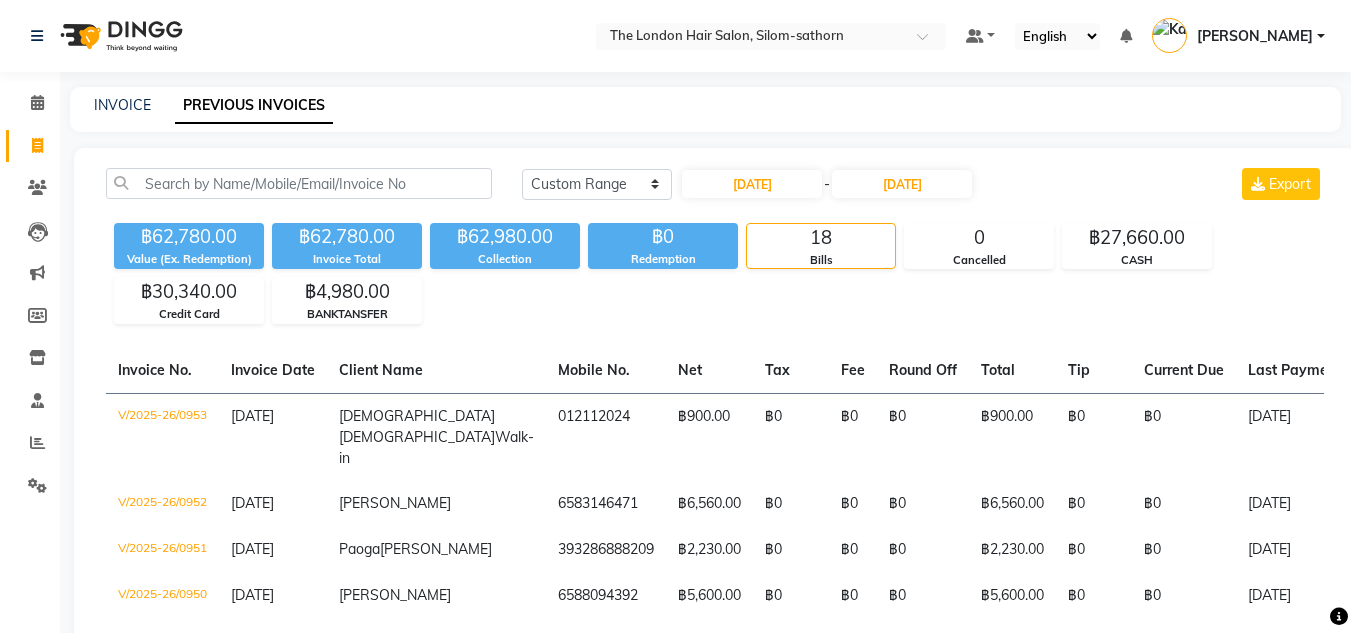 select on "range" 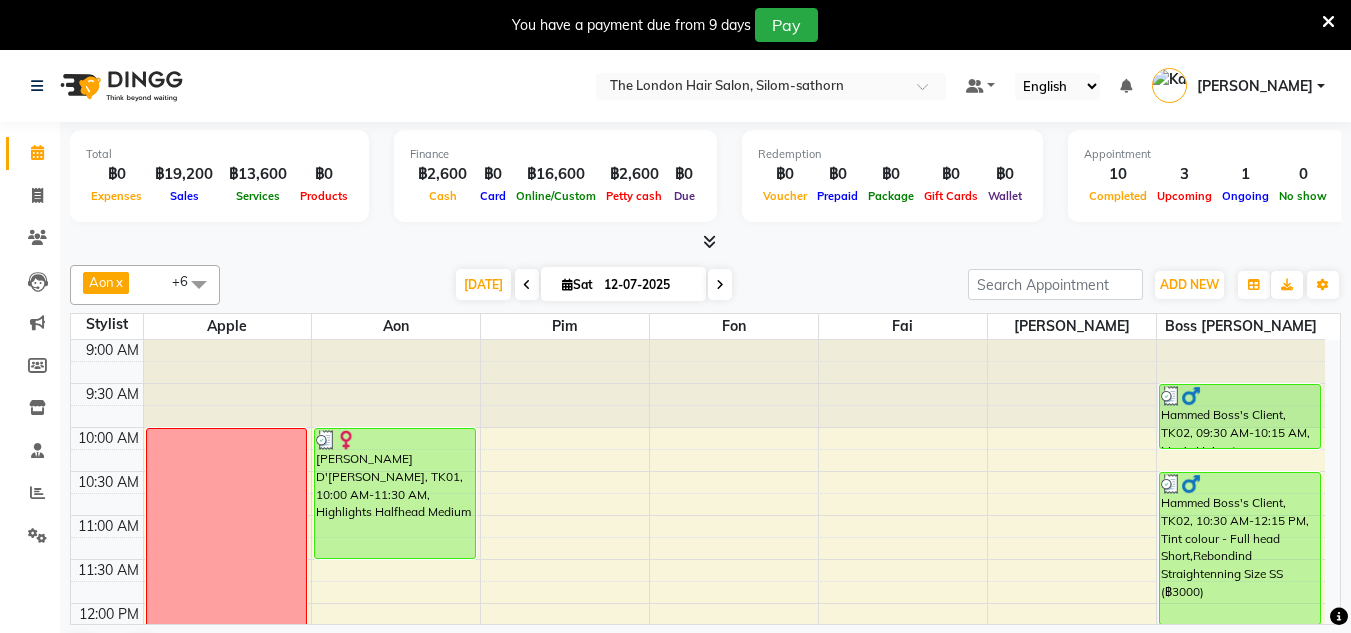 scroll, scrollTop: 0, scrollLeft: 0, axis: both 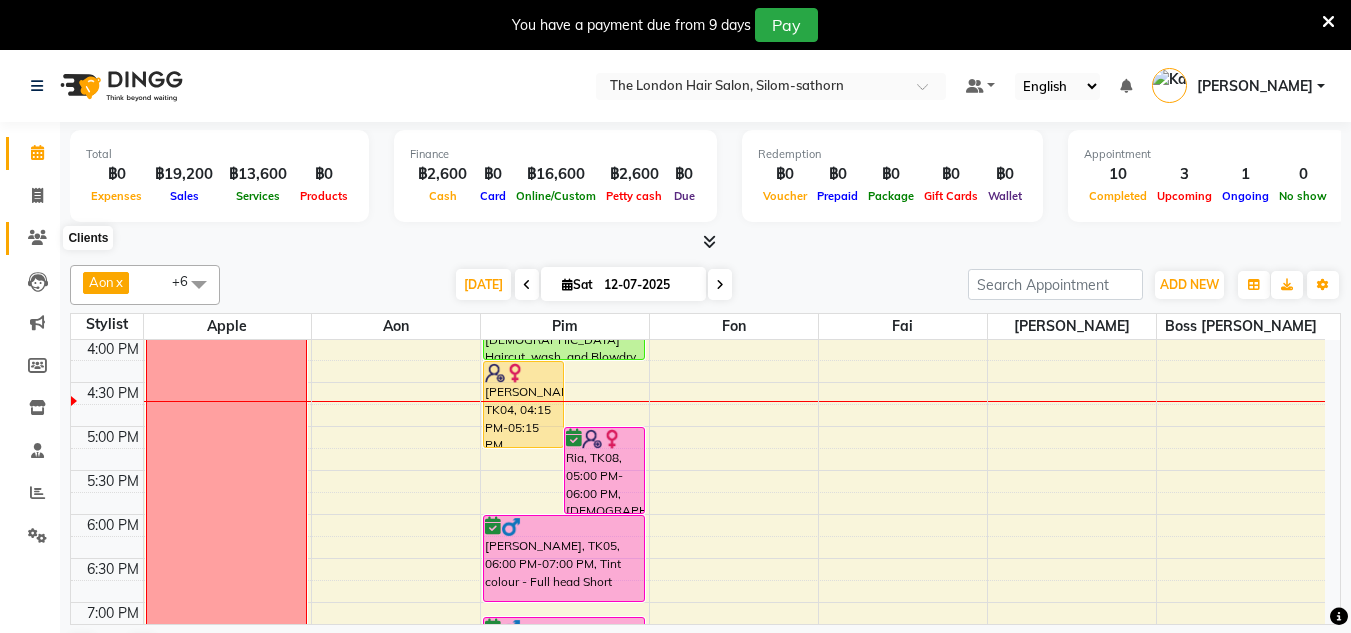 click 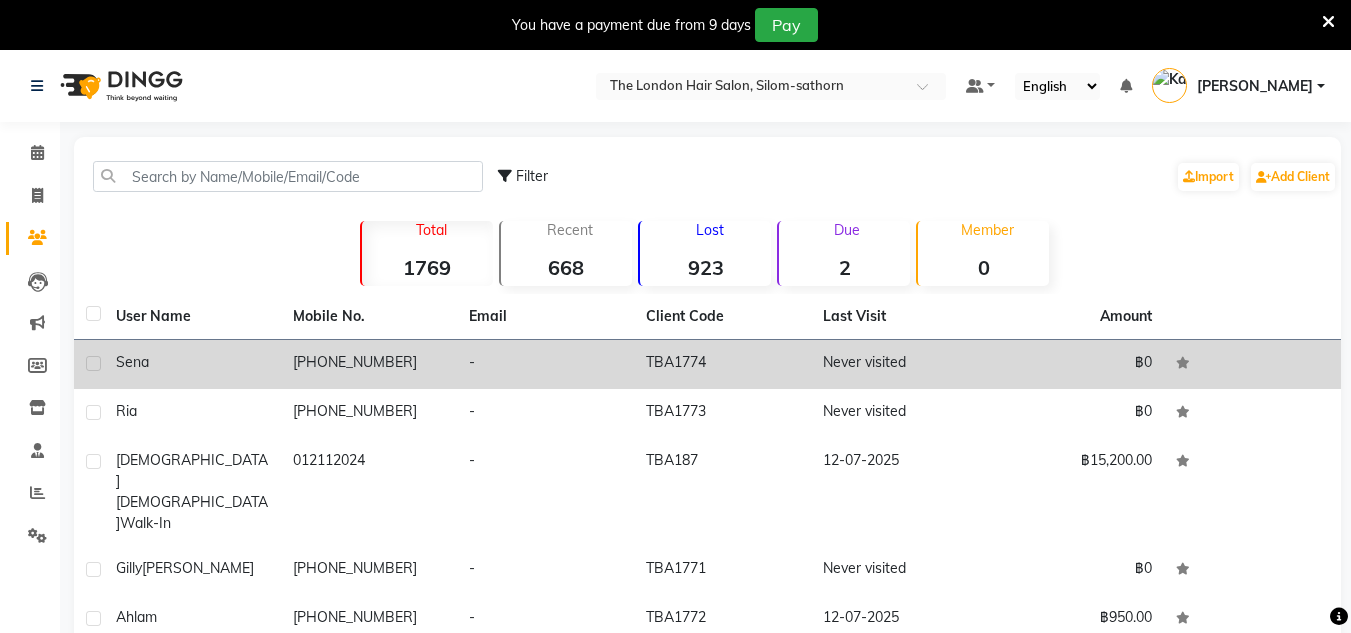 click on "[PHONE_NUMBER]" 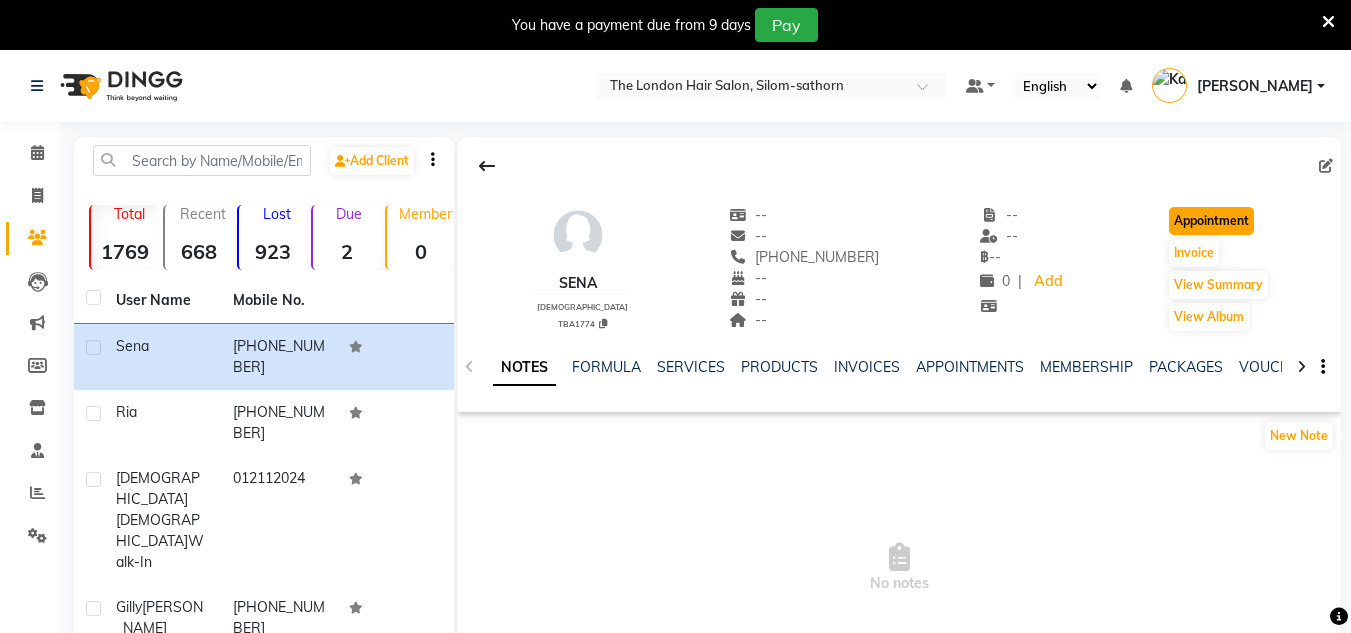 click on "Appointment" 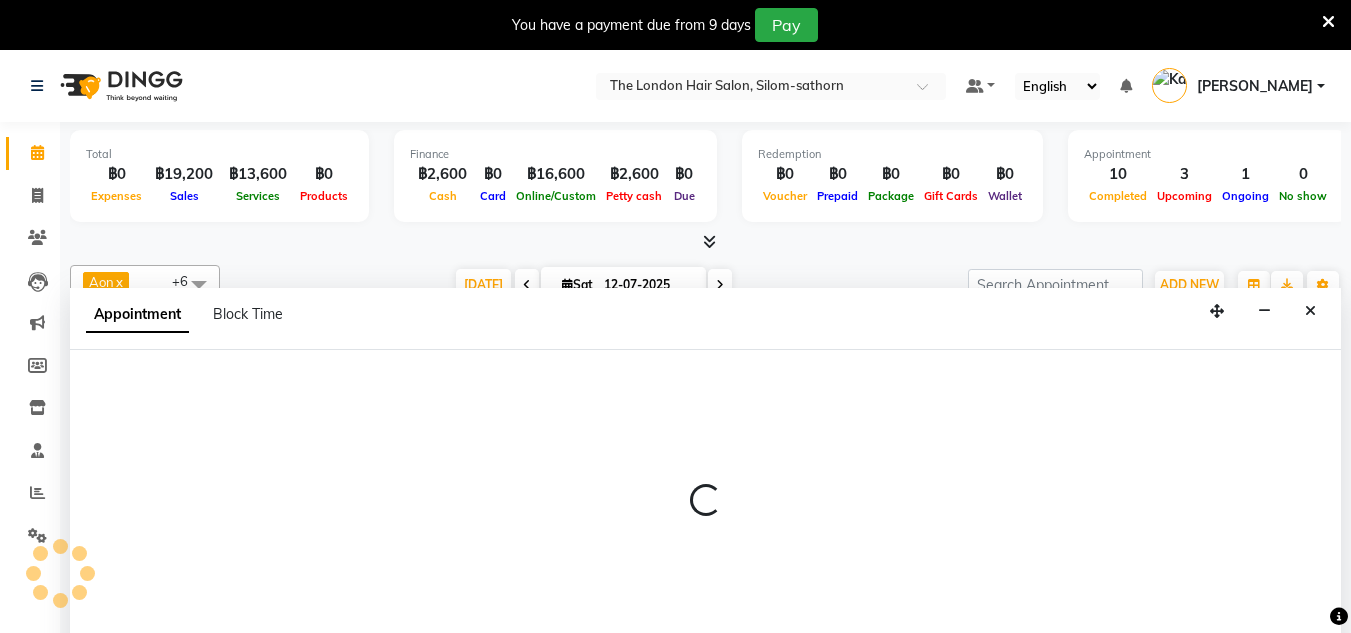 scroll, scrollTop: 50, scrollLeft: 0, axis: vertical 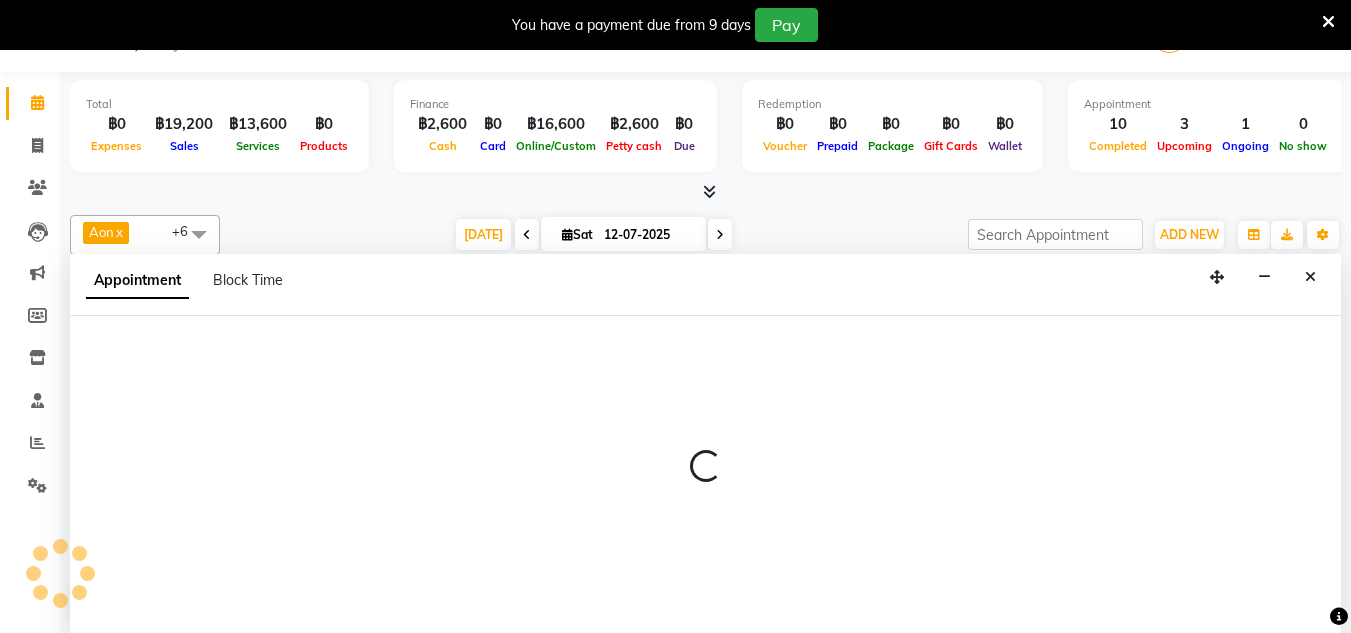 select on "600" 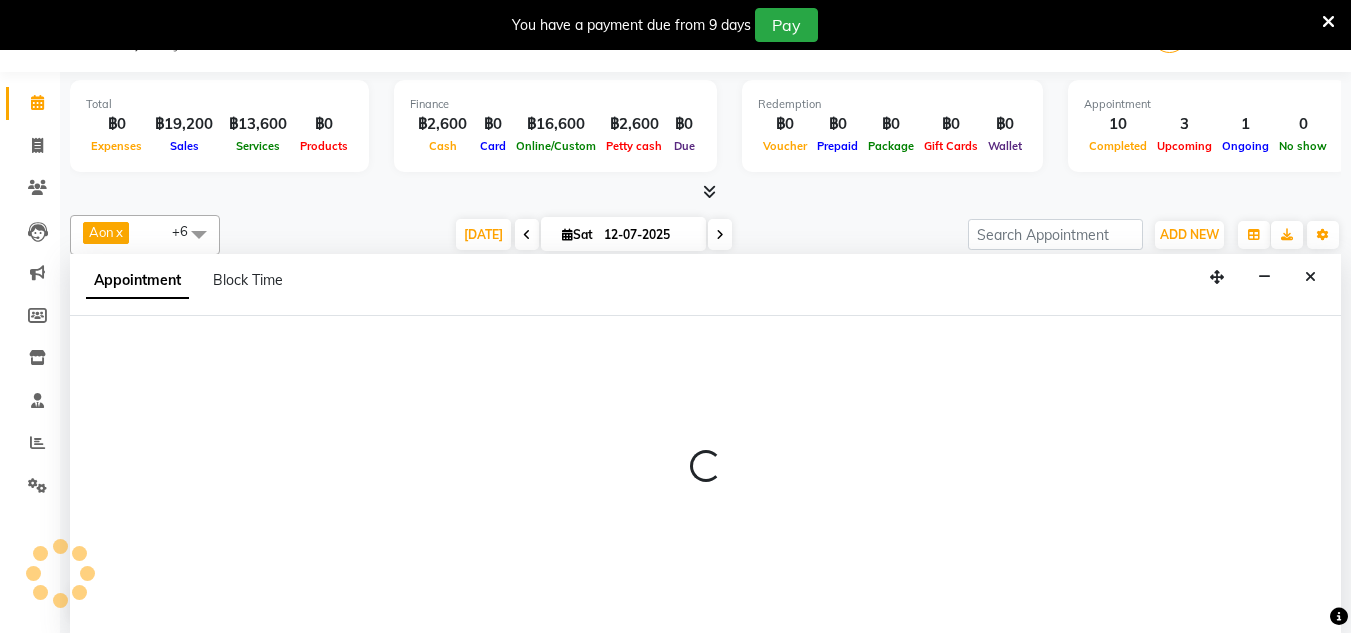 select on "tentative" 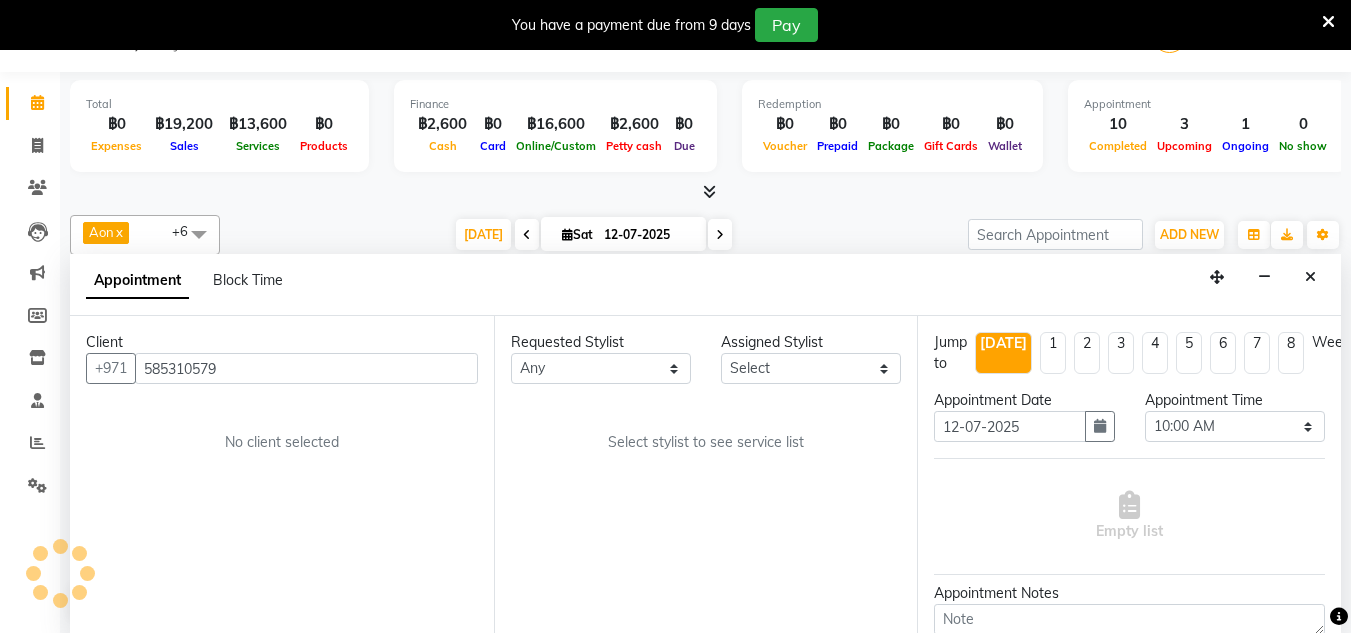 scroll, scrollTop: 617, scrollLeft: 0, axis: vertical 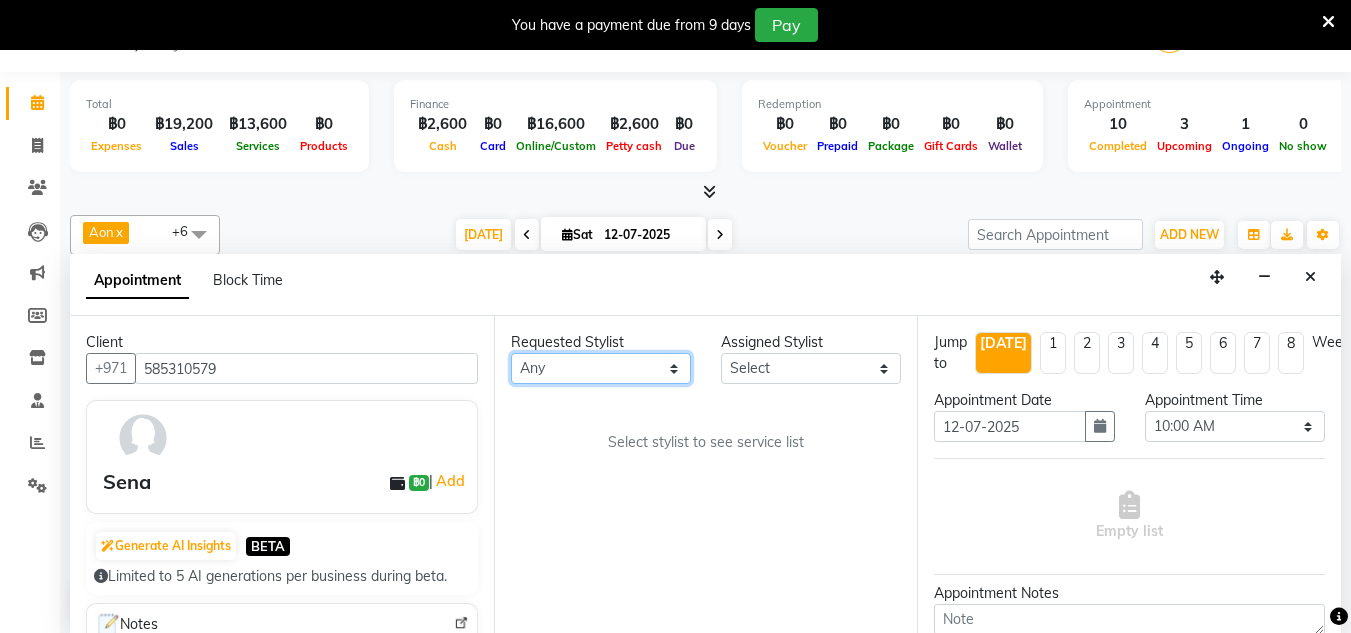 click on "Any Aon Apple   Boss Luke Fai  Fon Kate  Pim" at bounding box center (601, 368) 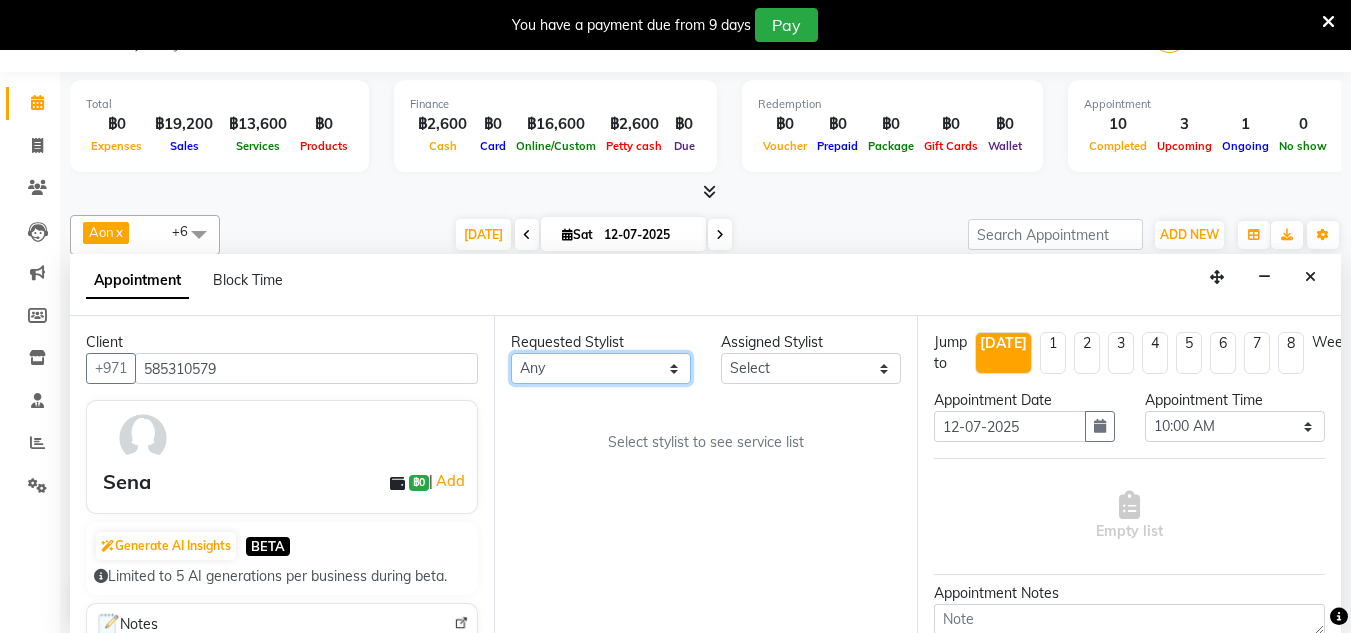 select on "56710" 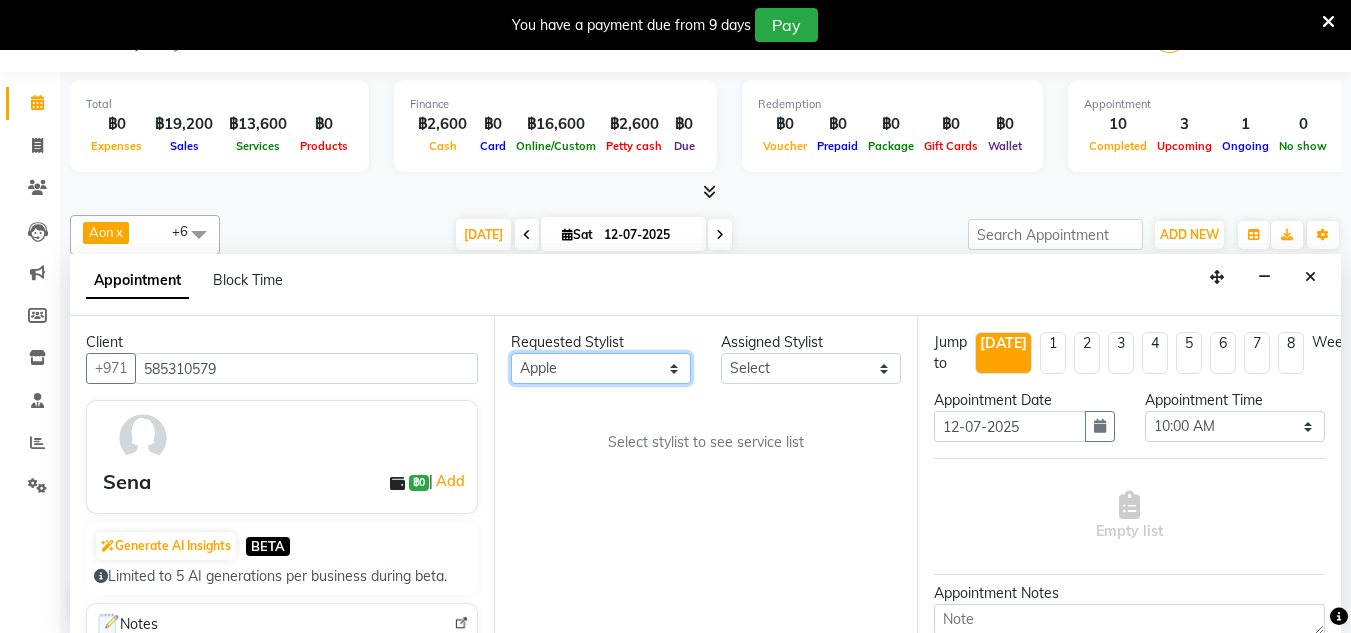 click on "Any Aon Apple   Boss Luke Fai  Fon Kate  Pim" at bounding box center (601, 368) 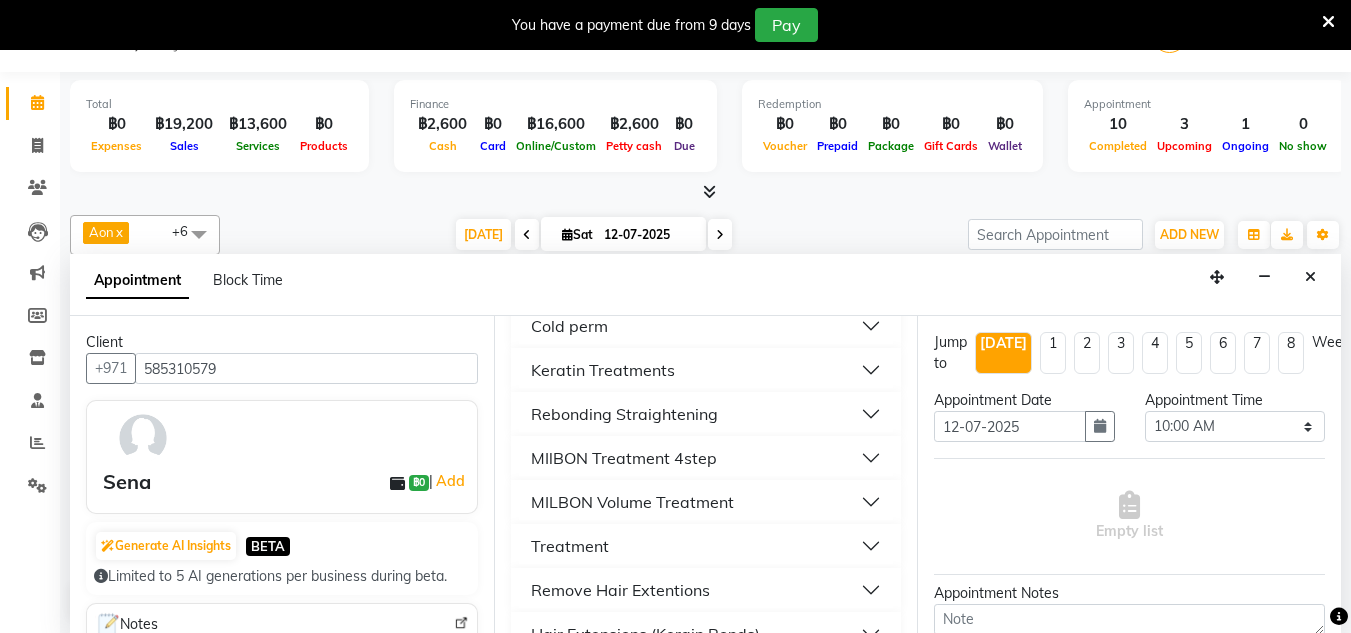 scroll, scrollTop: 890, scrollLeft: 0, axis: vertical 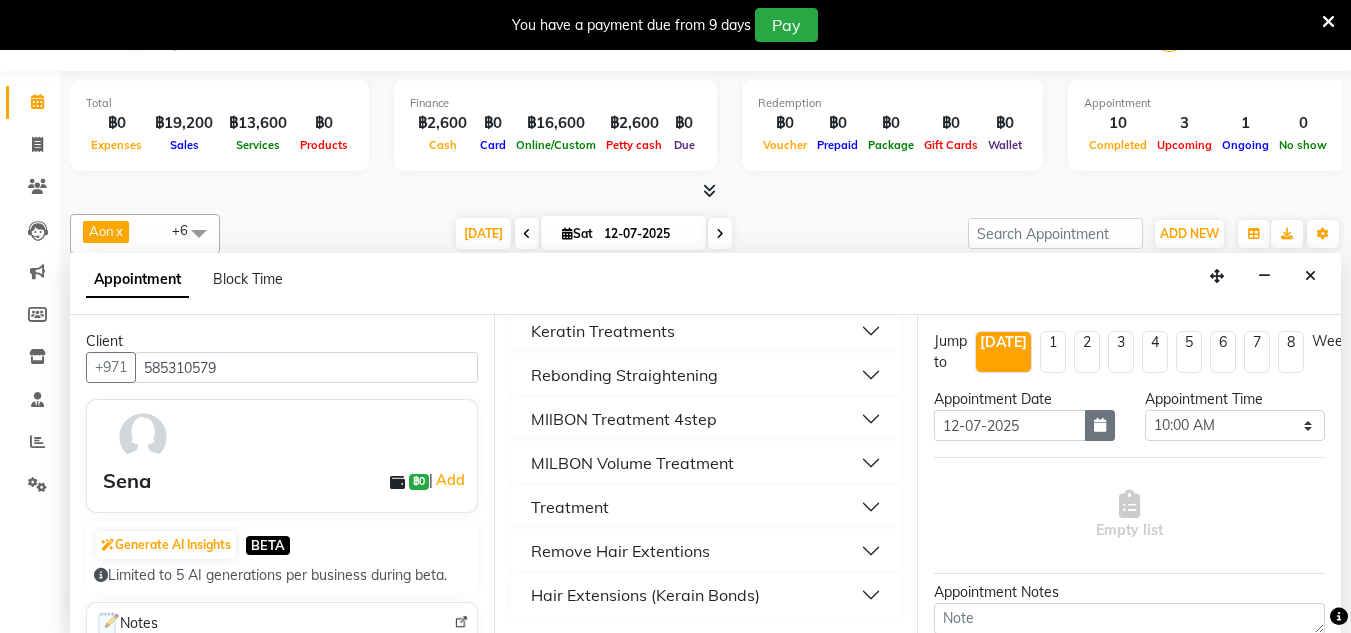 click at bounding box center [1100, 425] 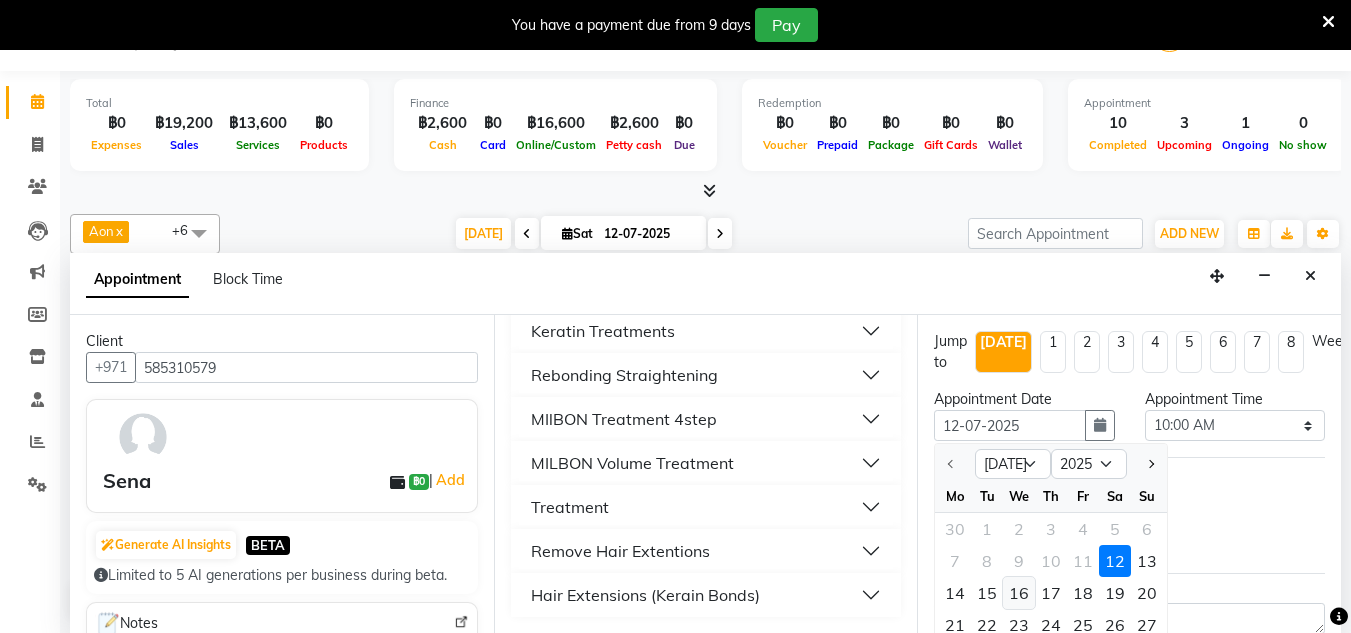 click on "16" at bounding box center (1019, 593) 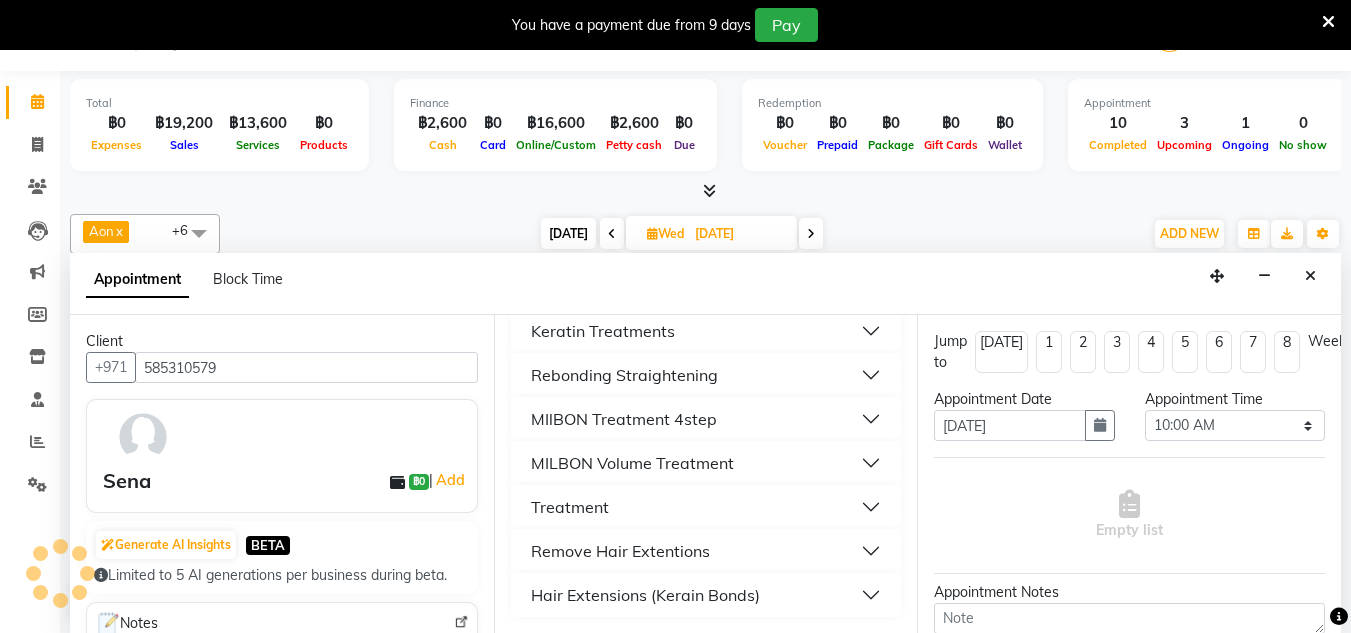 scroll, scrollTop: 617, scrollLeft: 0, axis: vertical 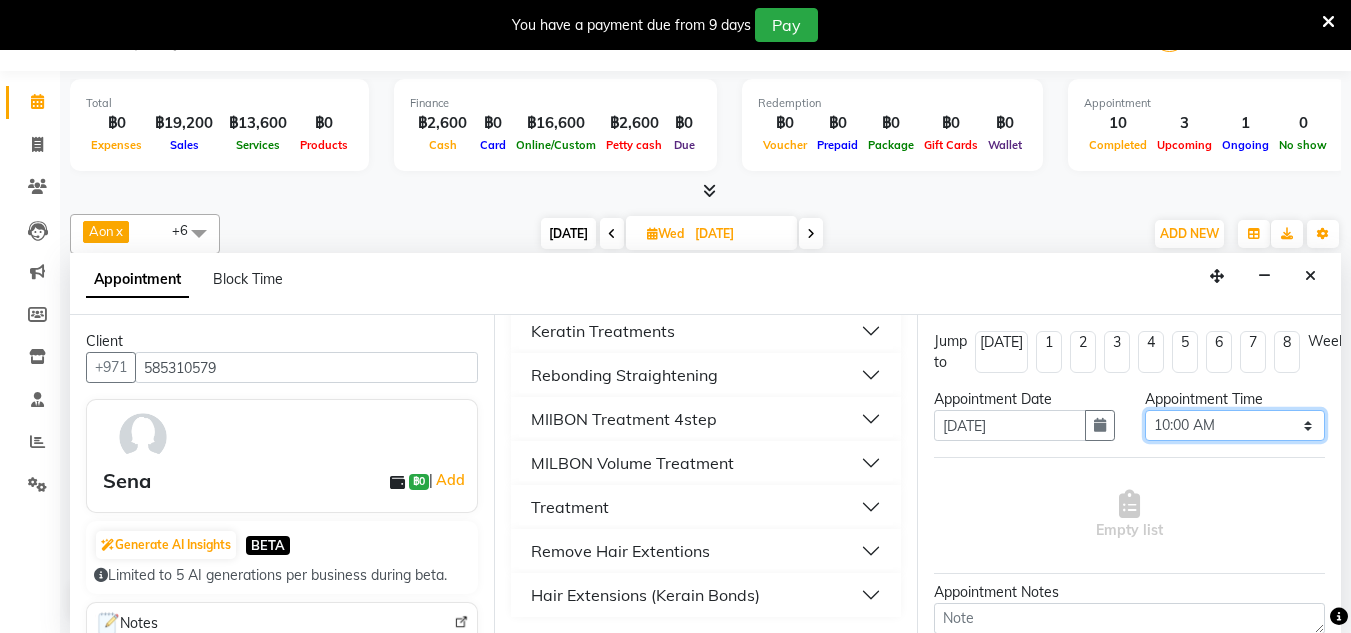 click on "Select 10:00 AM 10:05 AM 10:10 AM 10:15 AM 10:20 AM 10:25 AM 10:30 AM 10:35 AM 10:40 AM 10:45 AM 10:50 AM 10:55 AM 11:00 AM 11:05 AM 11:10 AM 11:15 AM 11:20 AM 11:25 AM 11:30 AM 11:35 AM 11:40 AM 11:45 AM 11:50 AM 11:55 AM 12:00 PM 12:05 PM 12:10 PM 12:15 PM 12:20 PM 12:25 PM 12:30 PM 12:35 PM 12:40 PM 12:45 PM 12:50 PM 12:55 PM 01:00 PM 01:05 PM 01:10 PM 01:15 PM 01:20 PM 01:25 PM 01:30 PM 01:35 PM 01:40 PM 01:45 PM 01:50 PM 01:55 PM 02:00 PM 02:05 PM 02:10 PM 02:15 PM 02:20 PM 02:25 PM 02:30 PM 02:35 PM 02:40 PM 02:45 PM 02:50 PM 02:55 PM 03:00 PM 03:05 PM 03:10 PM 03:15 PM 03:20 PM 03:25 PM 03:30 PM 03:35 PM 03:40 PM 03:45 PM 03:50 PM 03:55 PM 04:00 PM 04:05 PM 04:10 PM 04:15 PM 04:20 PM 04:25 PM 04:30 PM 04:35 PM 04:40 PM 04:45 PM 04:50 PM 04:55 PM 05:00 PM 05:05 PM 05:10 PM 05:15 PM 05:20 PM 05:25 PM 05:30 PM 05:35 PM 05:40 PM 05:45 PM 05:50 PM 05:55 PM 06:00 PM 06:05 PM 06:10 PM 06:15 PM 06:20 PM 06:25 PM 06:30 PM 06:35 PM 06:40 PM 06:45 PM 06:50 PM 06:55 PM 07:00 PM 07:05 PM 07:10 PM 07:15 PM 07:20 PM" at bounding box center [1235, 425] 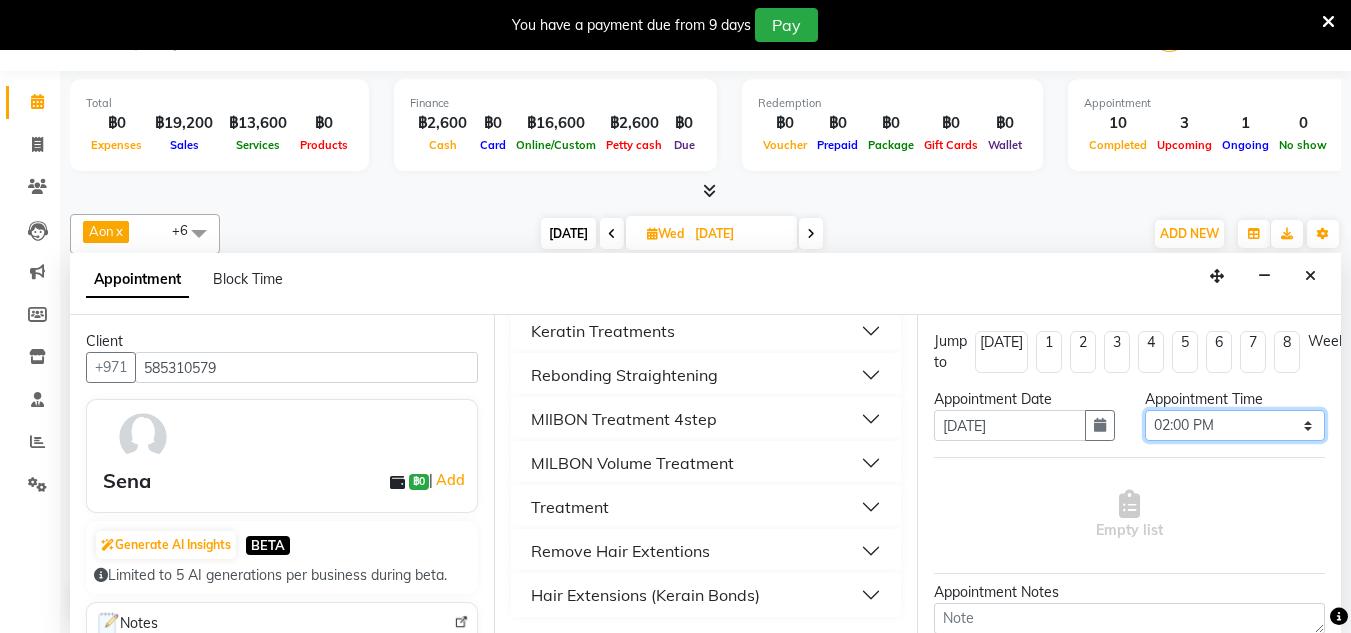 click on "Select 10:00 AM 10:05 AM 10:10 AM 10:15 AM 10:20 AM 10:25 AM 10:30 AM 10:35 AM 10:40 AM 10:45 AM 10:50 AM 10:55 AM 11:00 AM 11:05 AM 11:10 AM 11:15 AM 11:20 AM 11:25 AM 11:30 AM 11:35 AM 11:40 AM 11:45 AM 11:50 AM 11:55 AM 12:00 PM 12:05 PM 12:10 PM 12:15 PM 12:20 PM 12:25 PM 12:30 PM 12:35 PM 12:40 PM 12:45 PM 12:50 PM 12:55 PM 01:00 PM 01:05 PM 01:10 PM 01:15 PM 01:20 PM 01:25 PM 01:30 PM 01:35 PM 01:40 PM 01:45 PM 01:50 PM 01:55 PM 02:00 PM 02:05 PM 02:10 PM 02:15 PM 02:20 PM 02:25 PM 02:30 PM 02:35 PM 02:40 PM 02:45 PM 02:50 PM 02:55 PM 03:00 PM 03:05 PM 03:10 PM 03:15 PM 03:20 PM 03:25 PM 03:30 PM 03:35 PM 03:40 PM 03:45 PM 03:50 PM 03:55 PM 04:00 PM 04:05 PM 04:10 PM 04:15 PM 04:20 PM 04:25 PM 04:30 PM 04:35 PM 04:40 PM 04:45 PM 04:50 PM 04:55 PM 05:00 PM 05:05 PM 05:10 PM 05:15 PM 05:20 PM 05:25 PM 05:30 PM 05:35 PM 05:40 PM 05:45 PM 05:50 PM 05:55 PM 06:00 PM 06:05 PM 06:10 PM 06:15 PM 06:20 PM 06:25 PM 06:30 PM 06:35 PM 06:40 PM 06:45 PM 06:50 PM 06:55 PM 07:00 PM 07:05 PM 07:10 PM 07:15 PM 07:20 PM" at bounding box center [1235, 425] 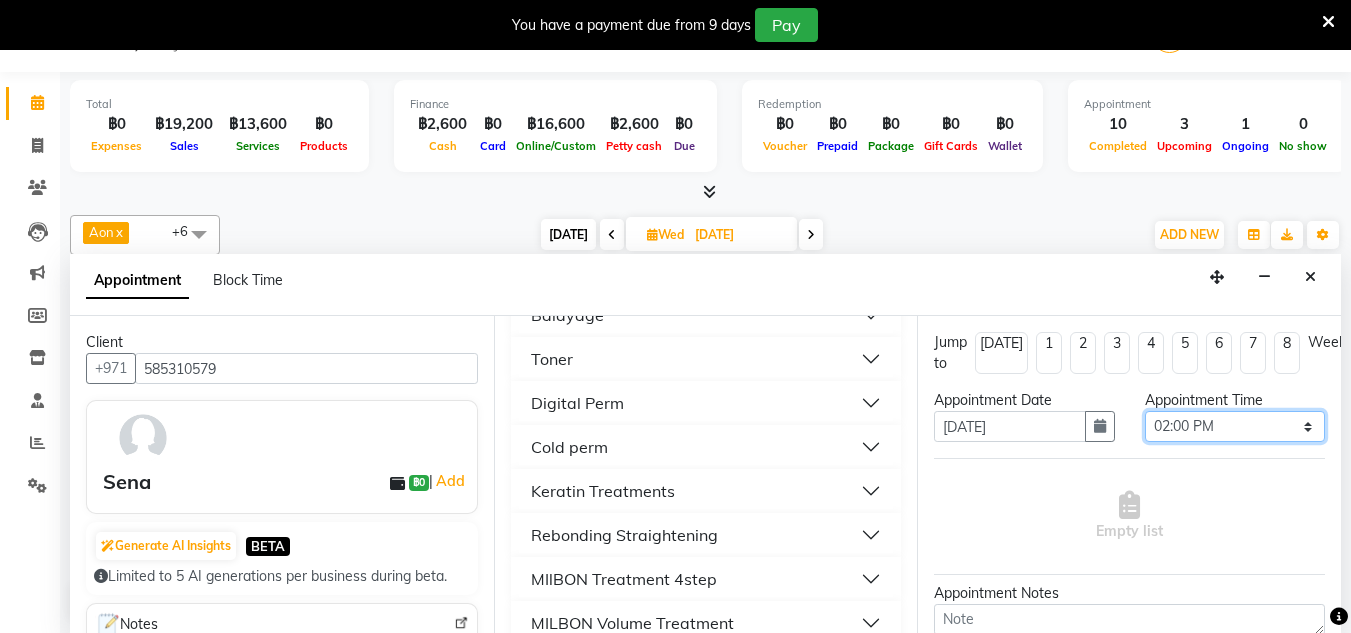 scroll, scrollTop: 890, scrollLeft: 0, axis: vertical 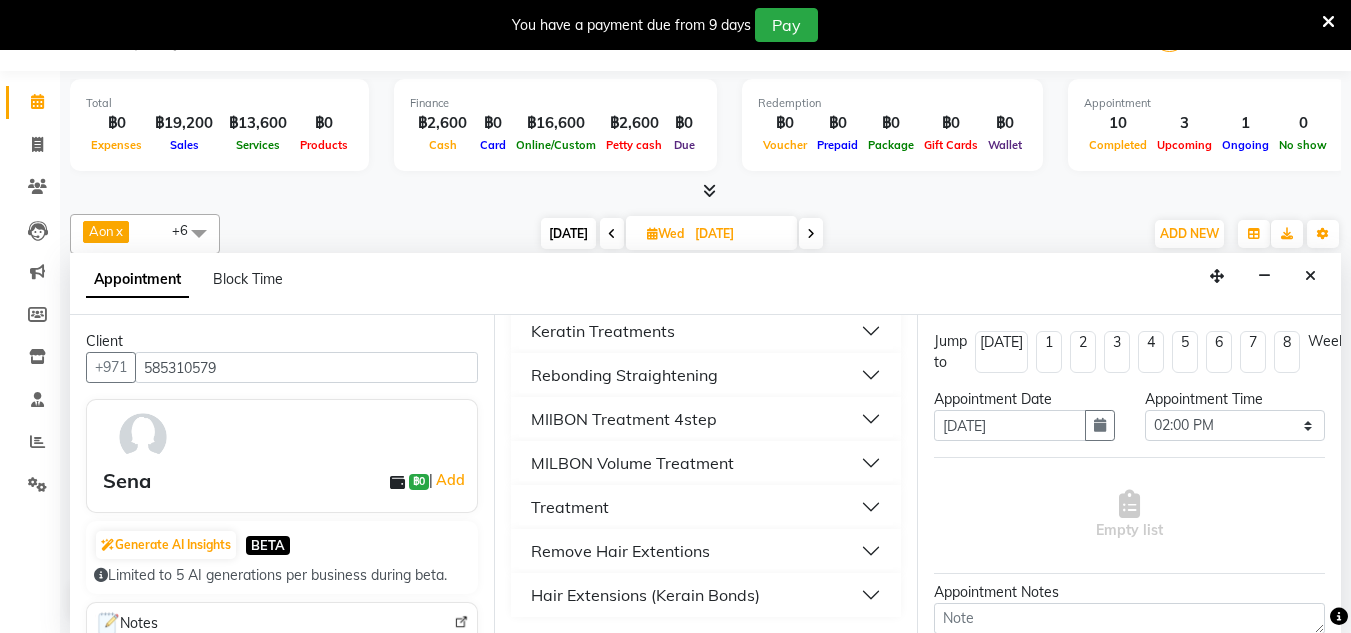 click on "Treatment" at bounding box center (570, 507) 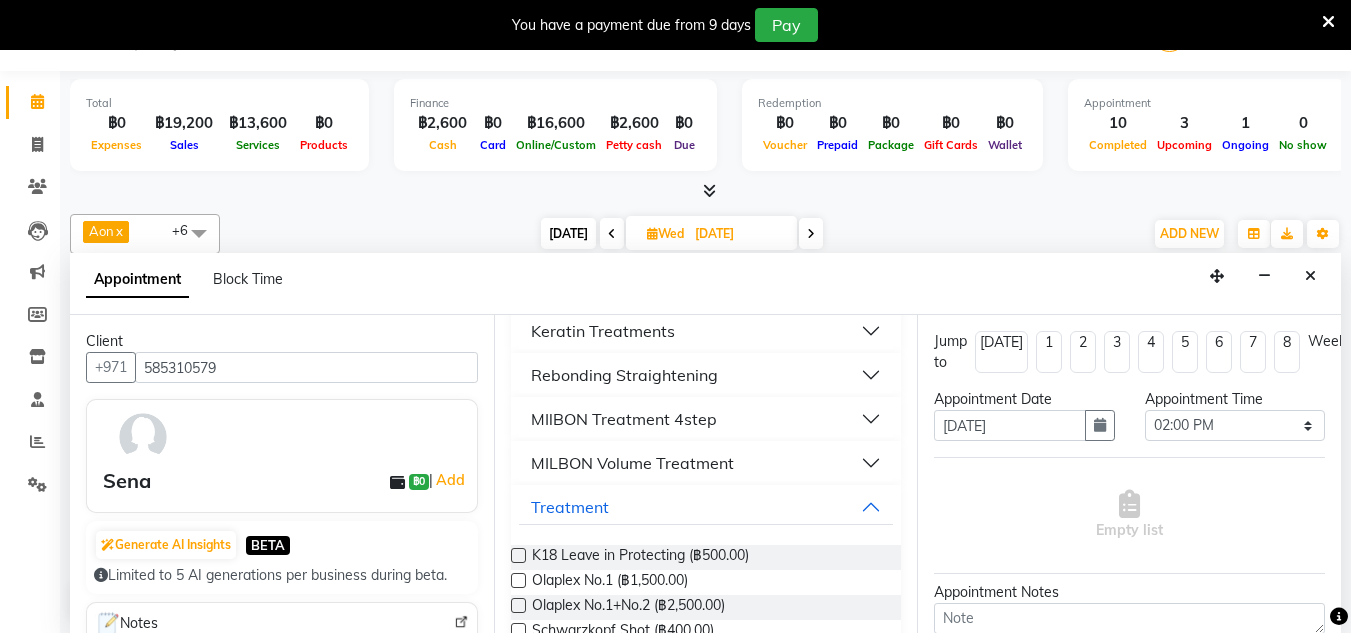 click on "MILBON Volume Treatment" at bounding box center (632, 463) 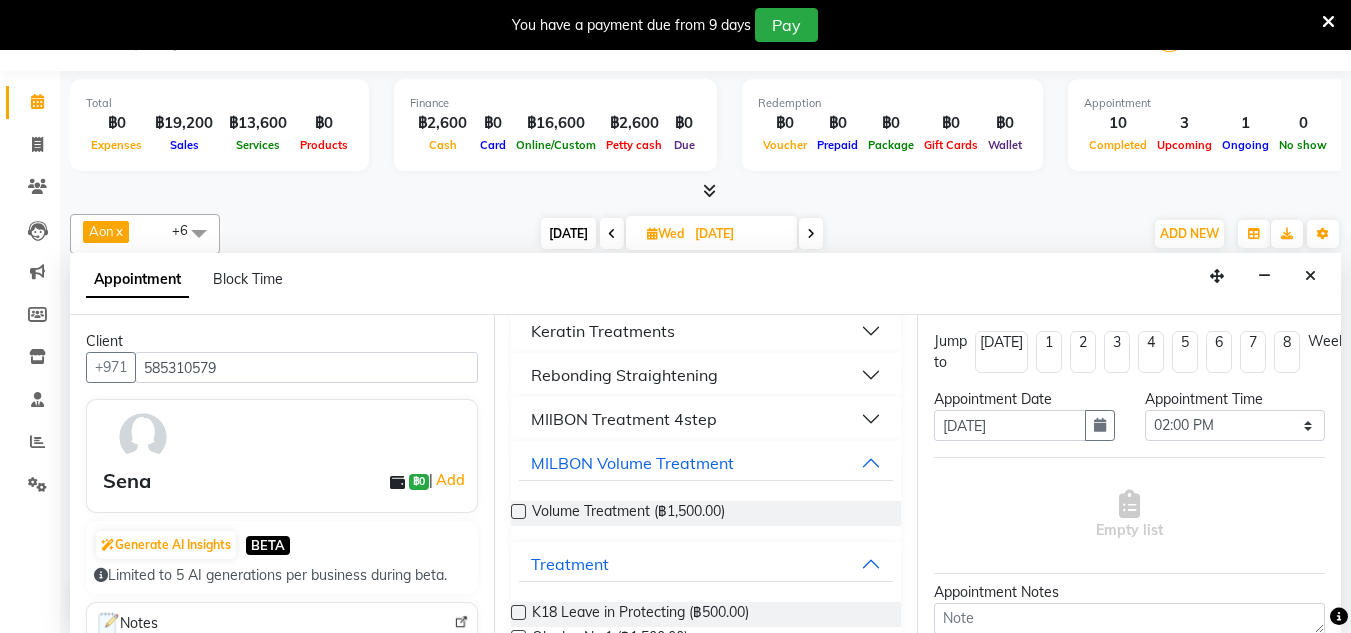 drag, startPoint x: 675, startPoint y: 505, endPoint x: 528, endPoint y: 511, distance: 147.12239 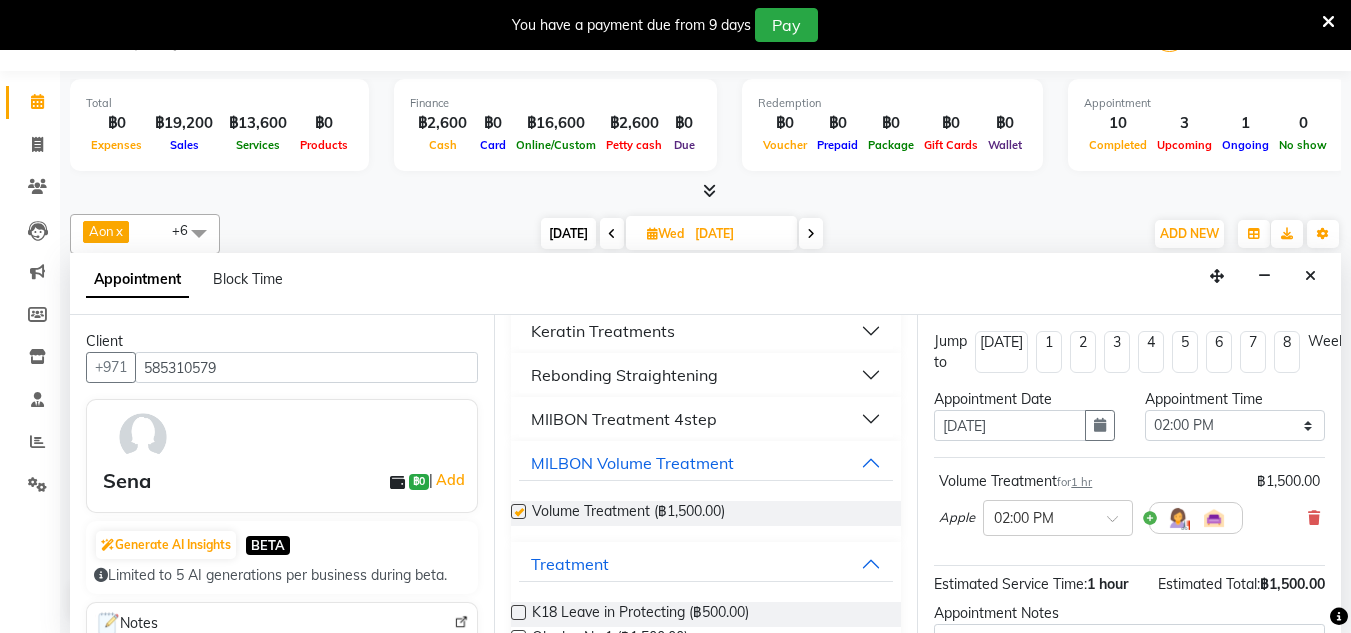 checkbox on "false" 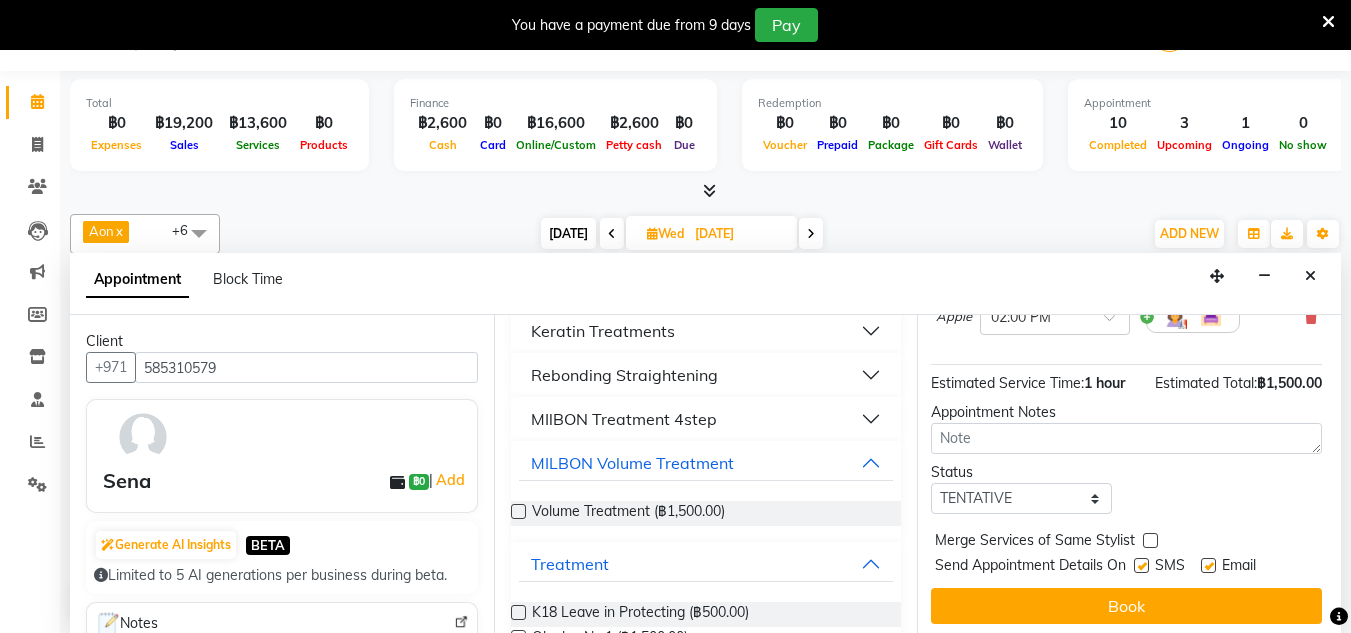scroll, scrollTop: 202, scrollLeft: 3, axis: both 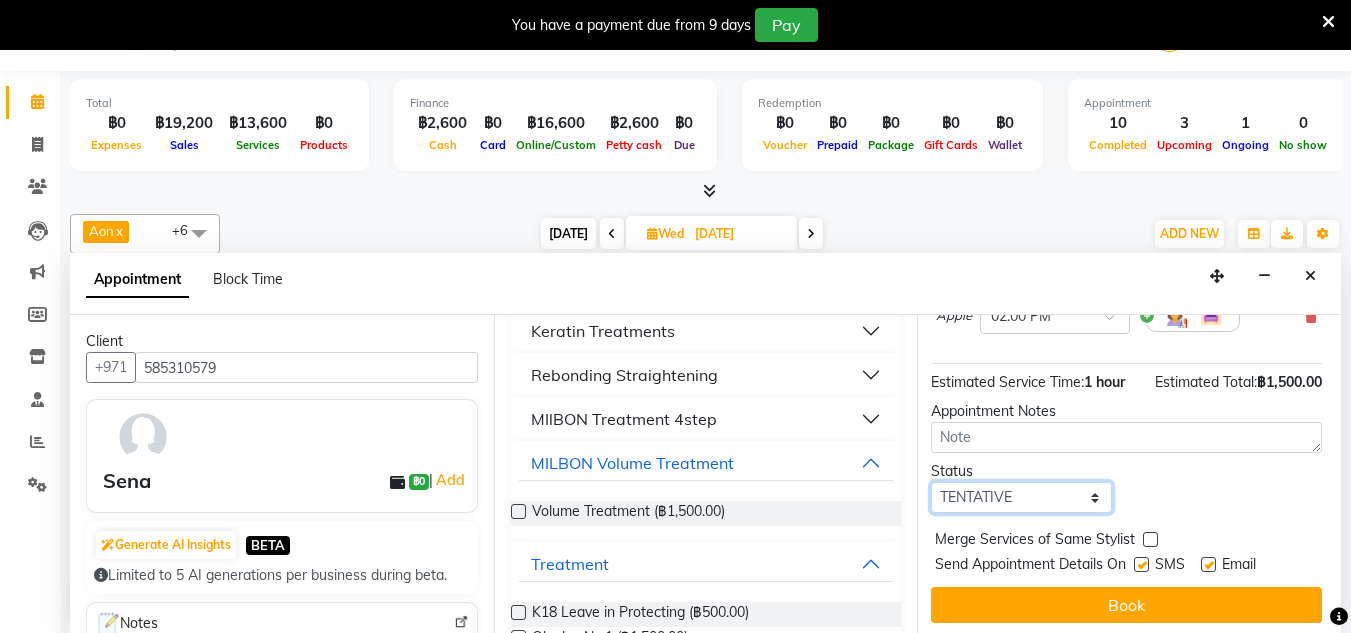 click on "Select TENTATIVE CONFIRM UPCOMING" at bounding box center [1021, 497] 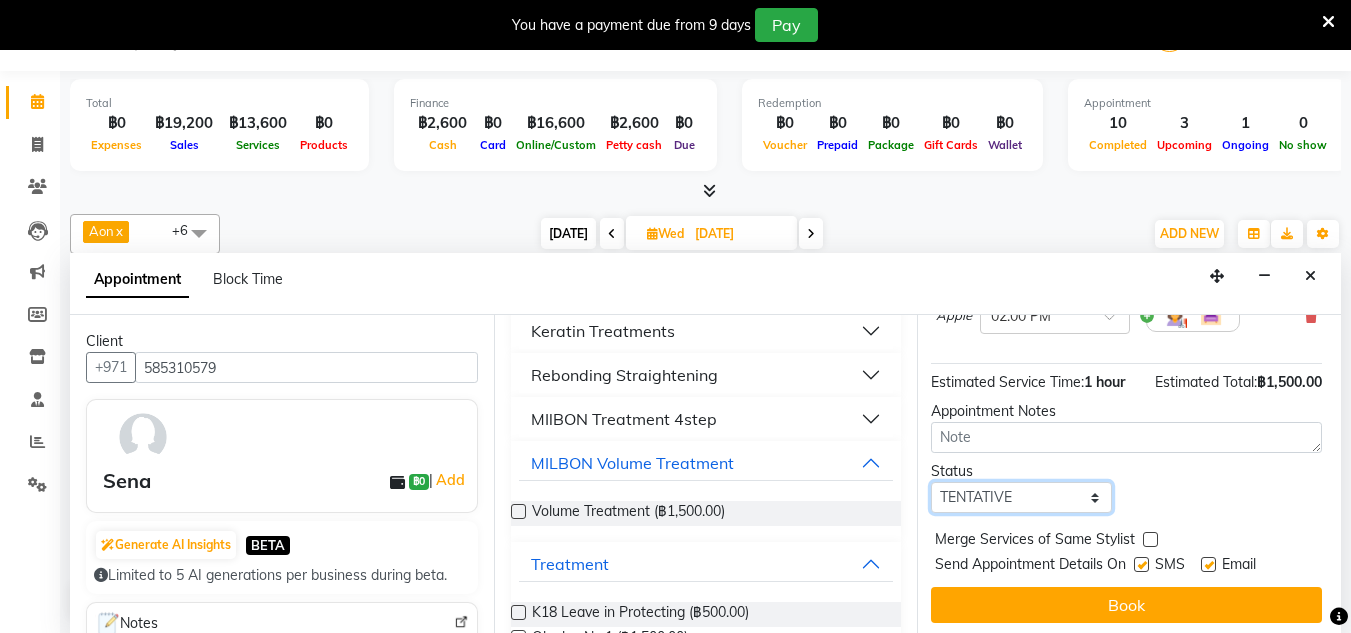 select on "confirm booking" 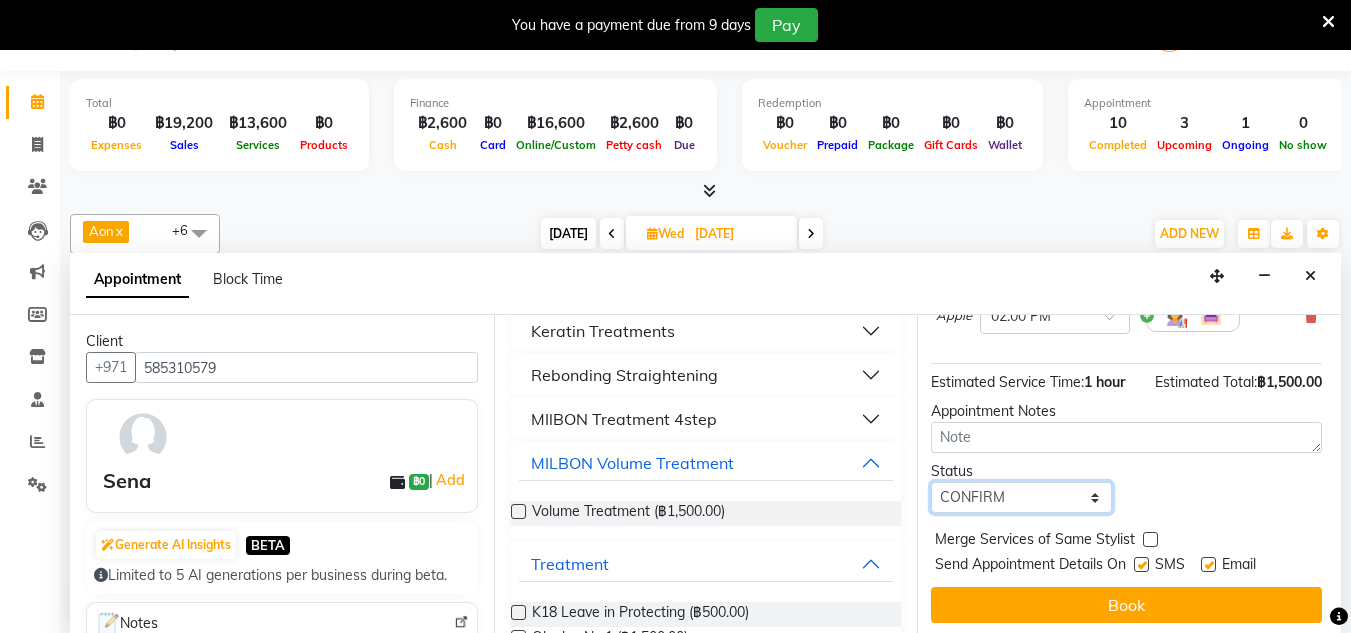 click on "Select TENTATIVE CONFIRM UPCOMING" at bounding box center [1021, 497] 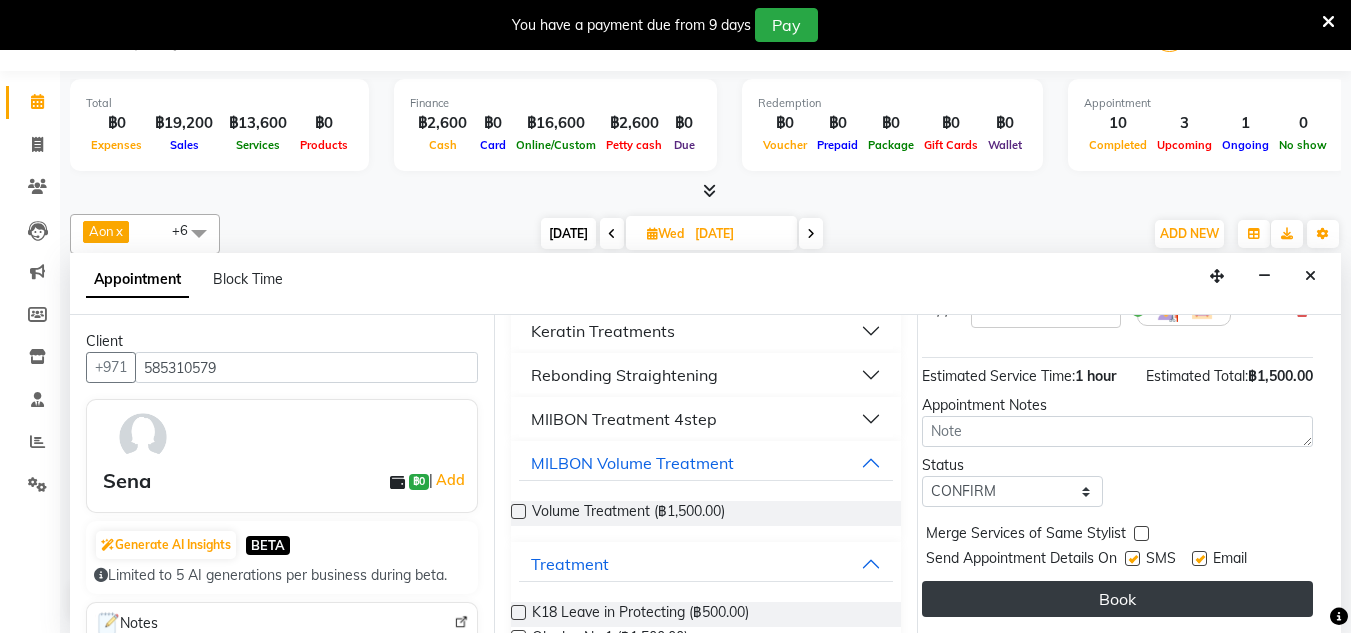 click on "Book" at bounding box center [1117, 599] 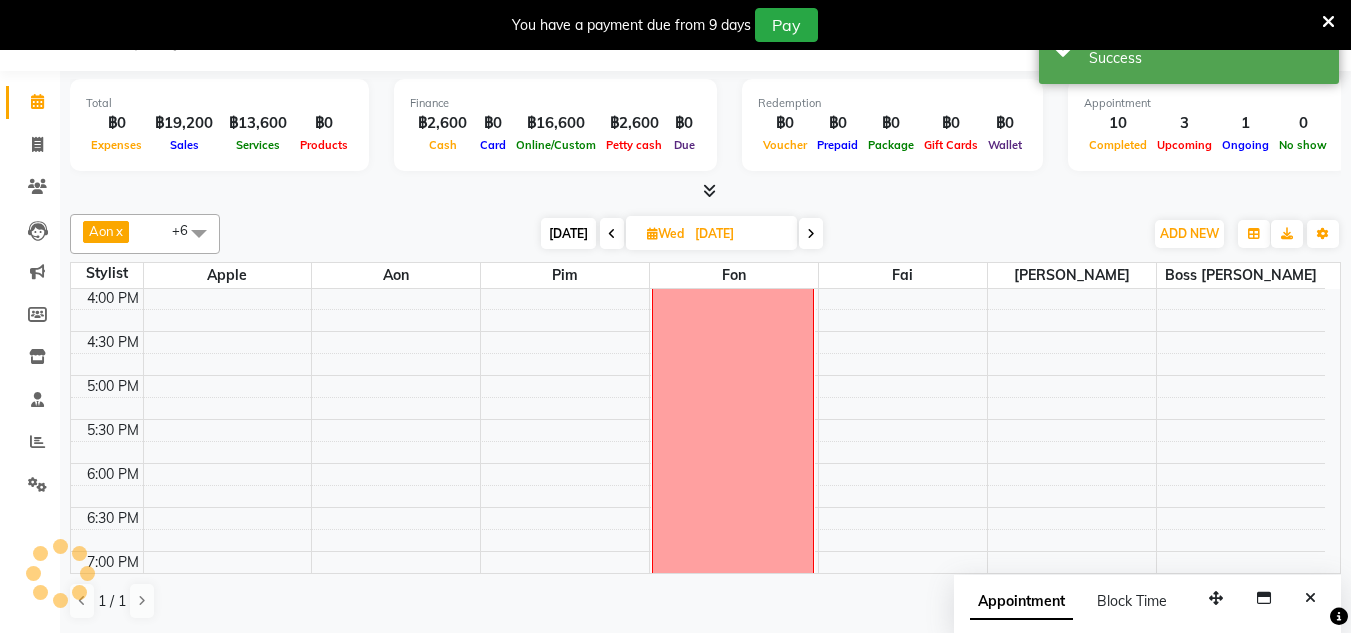 scroll, scrollTop: 0, scrollLeft: 0, axis: both 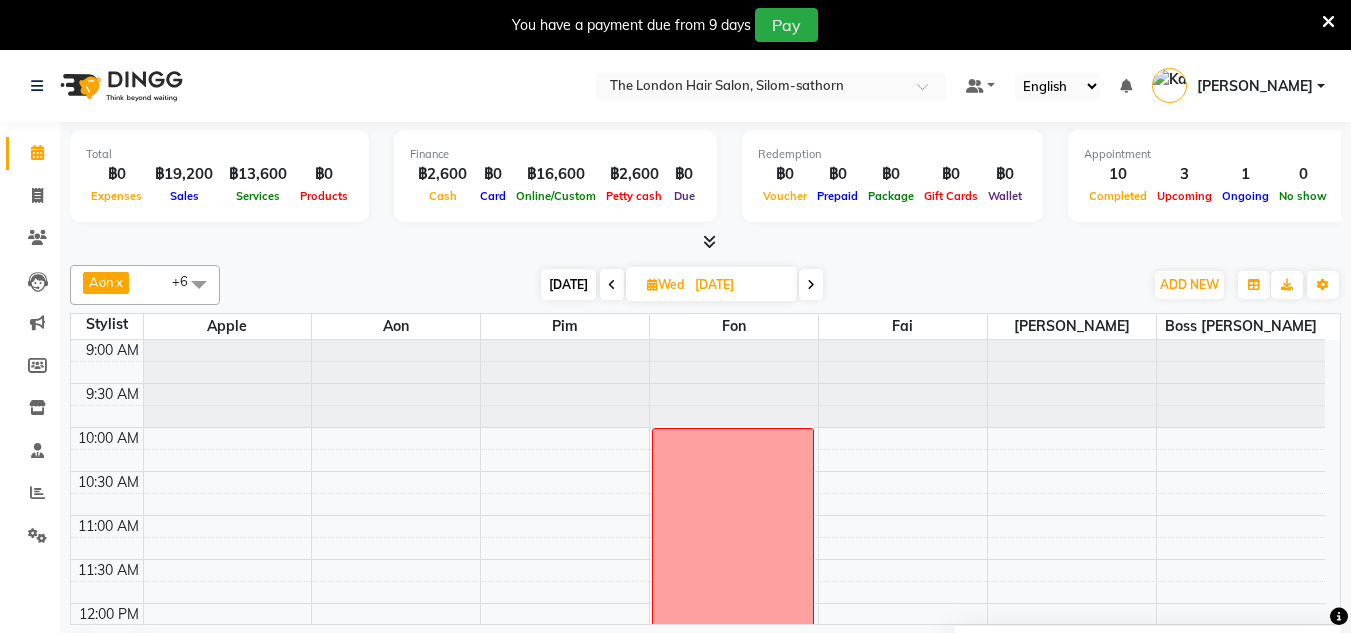 click on "Today" at bounding box center (568, 284) 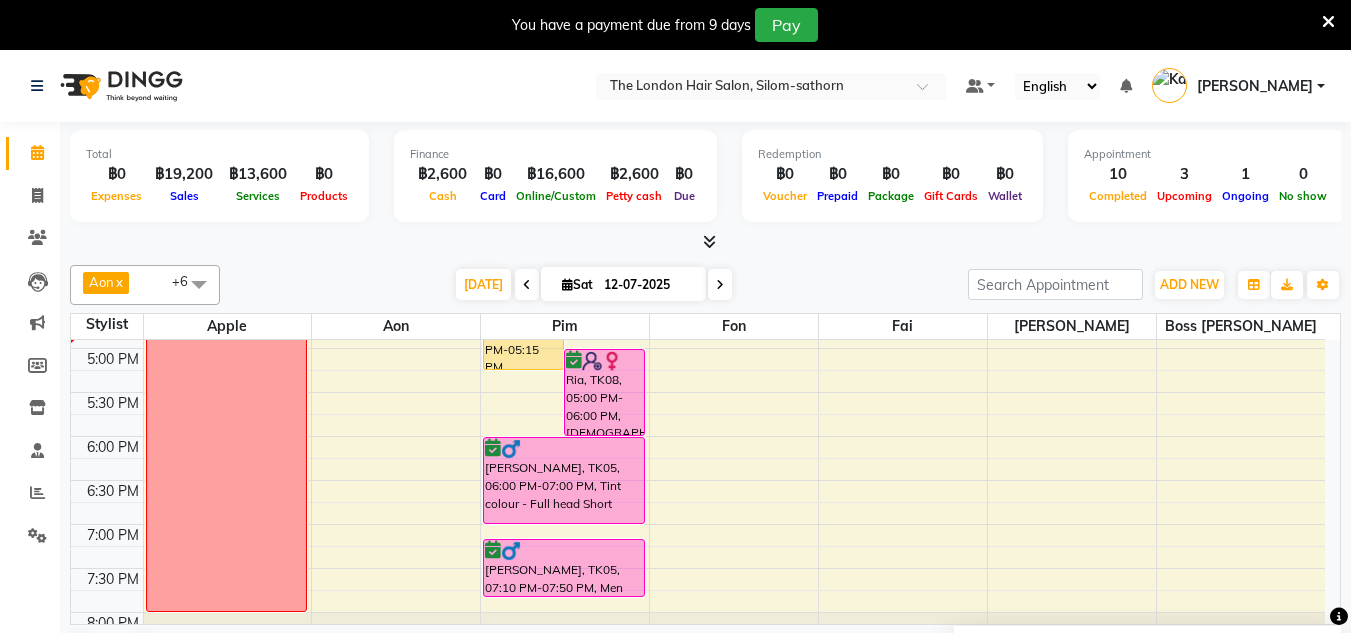 scroll, scrollTop: 695, scrollLeft: 0, axis: vertical 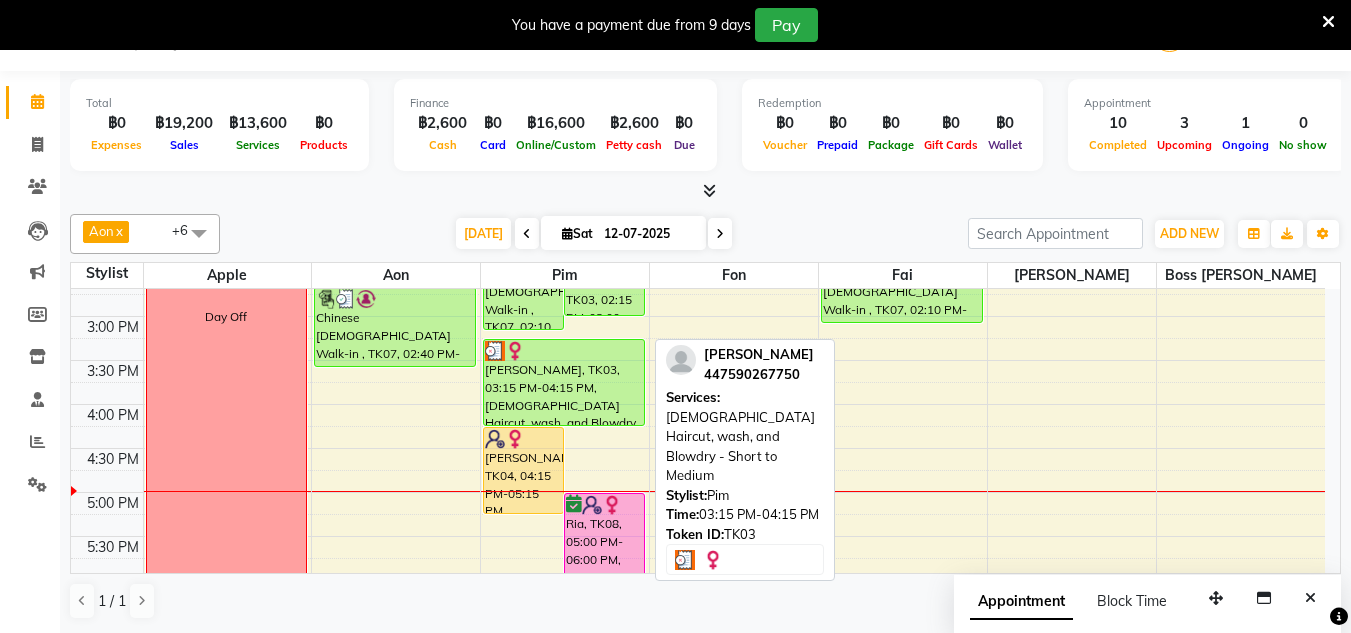 click on "Sandra, TK03, 03:15 PM-04:15 PM, Ladies Haircut, wash, and Blowdry - Short to Medium" at bounding box center (564, 382) 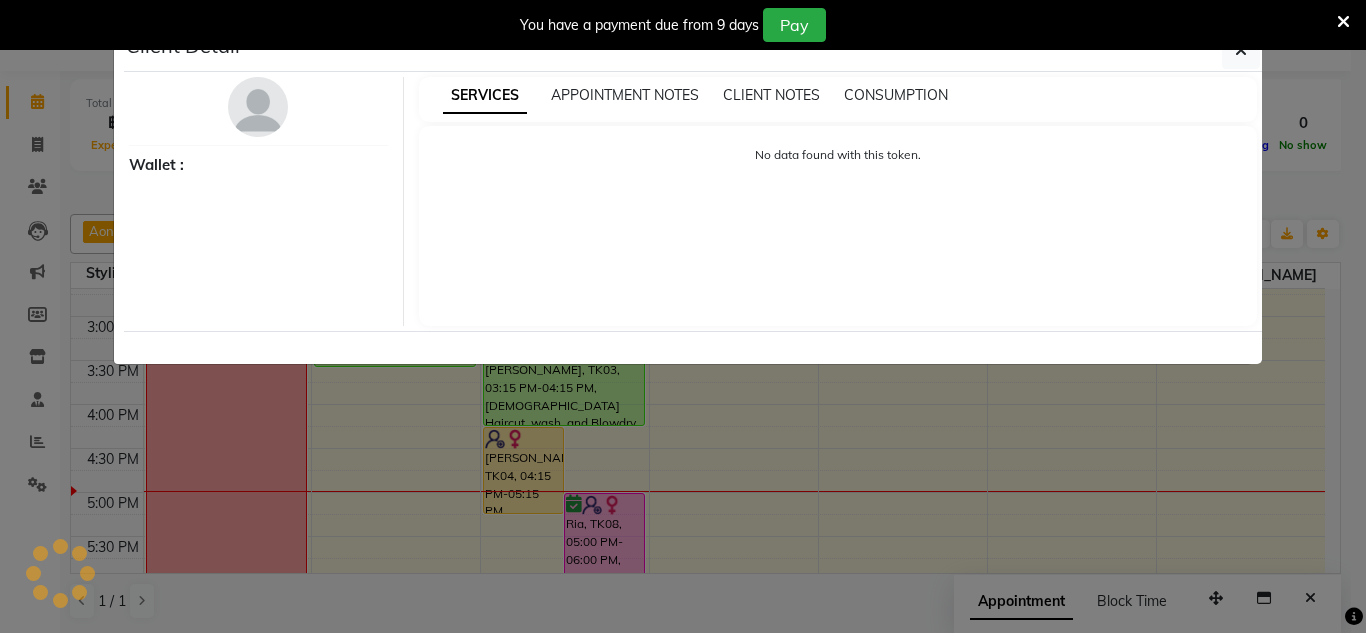select on "3" 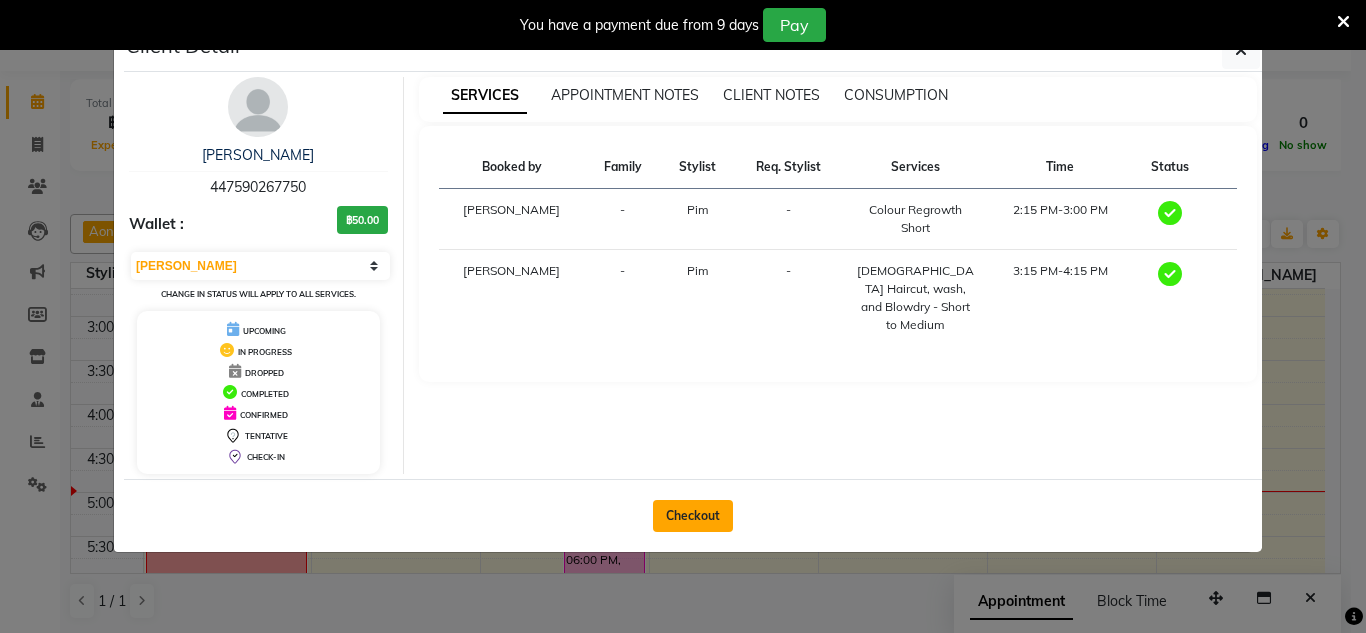 click on "Checkout" 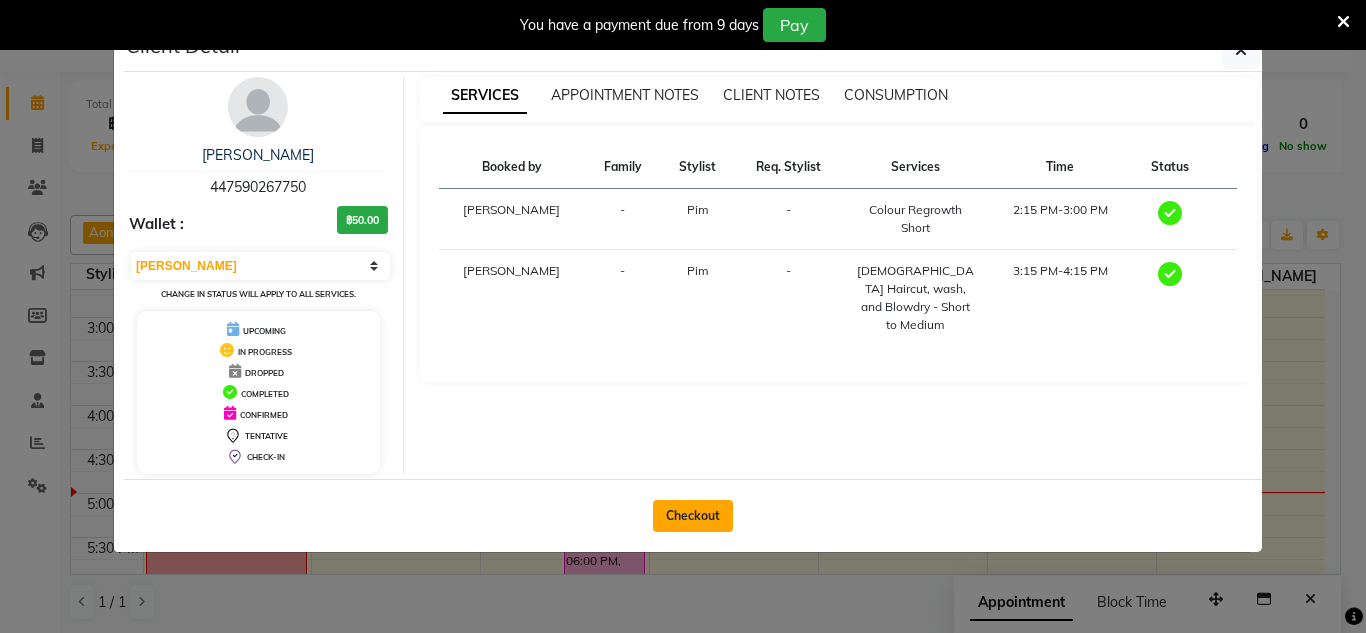 select on "service" 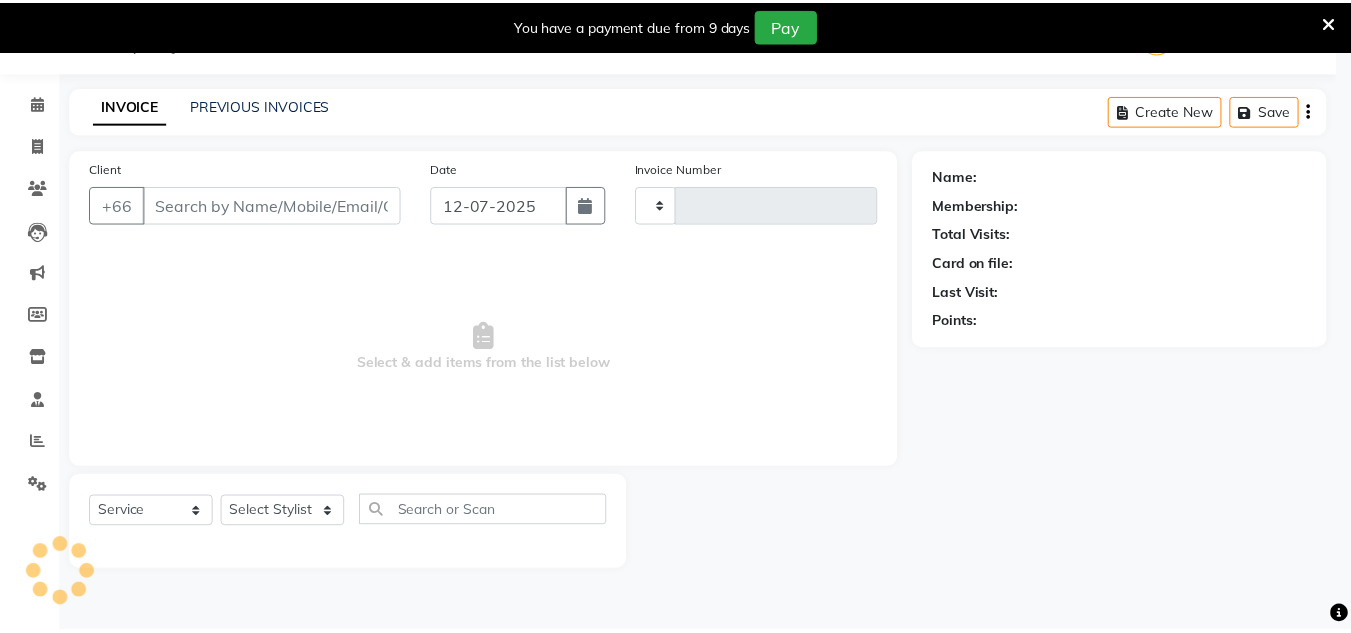scroll, scrollTop: 0, scrollLeft: 0, axis: both 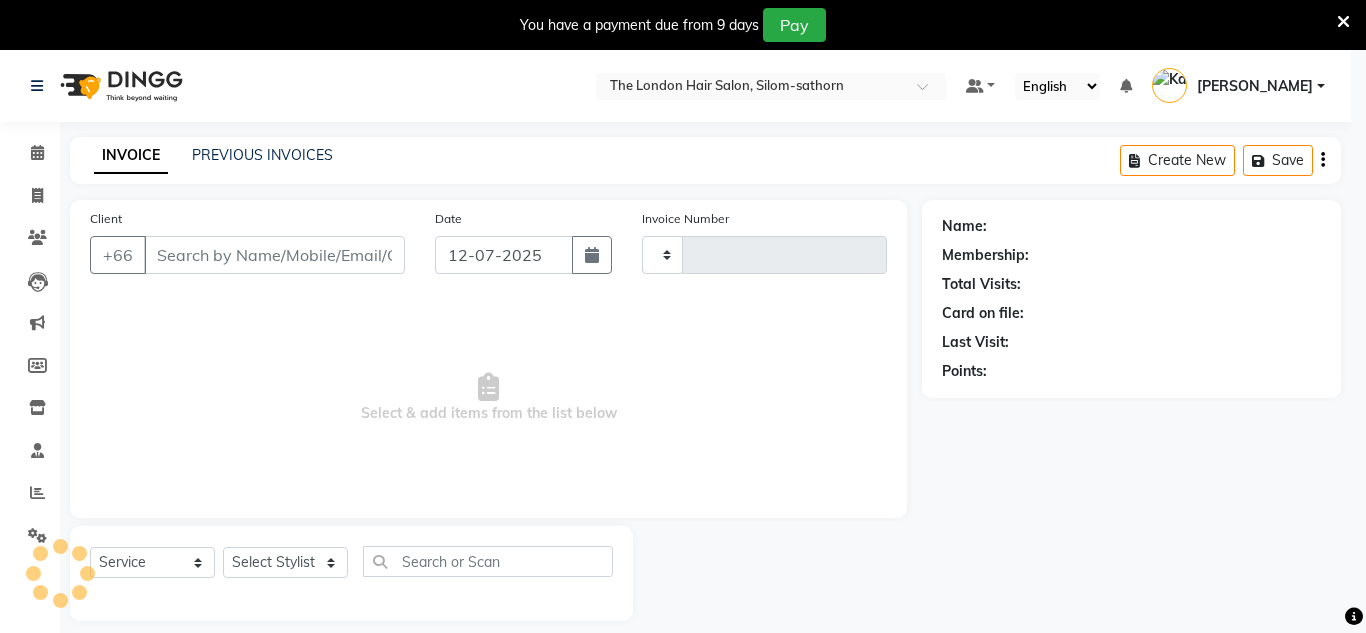type on "0969" 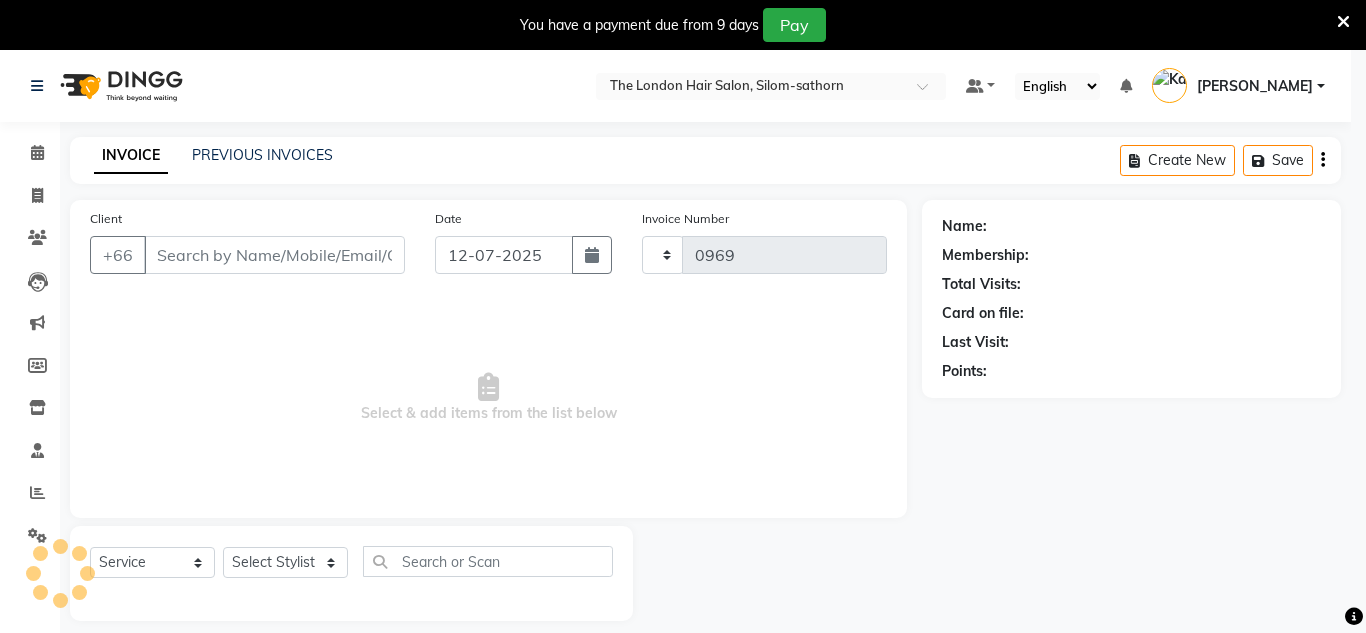 select on "6977" 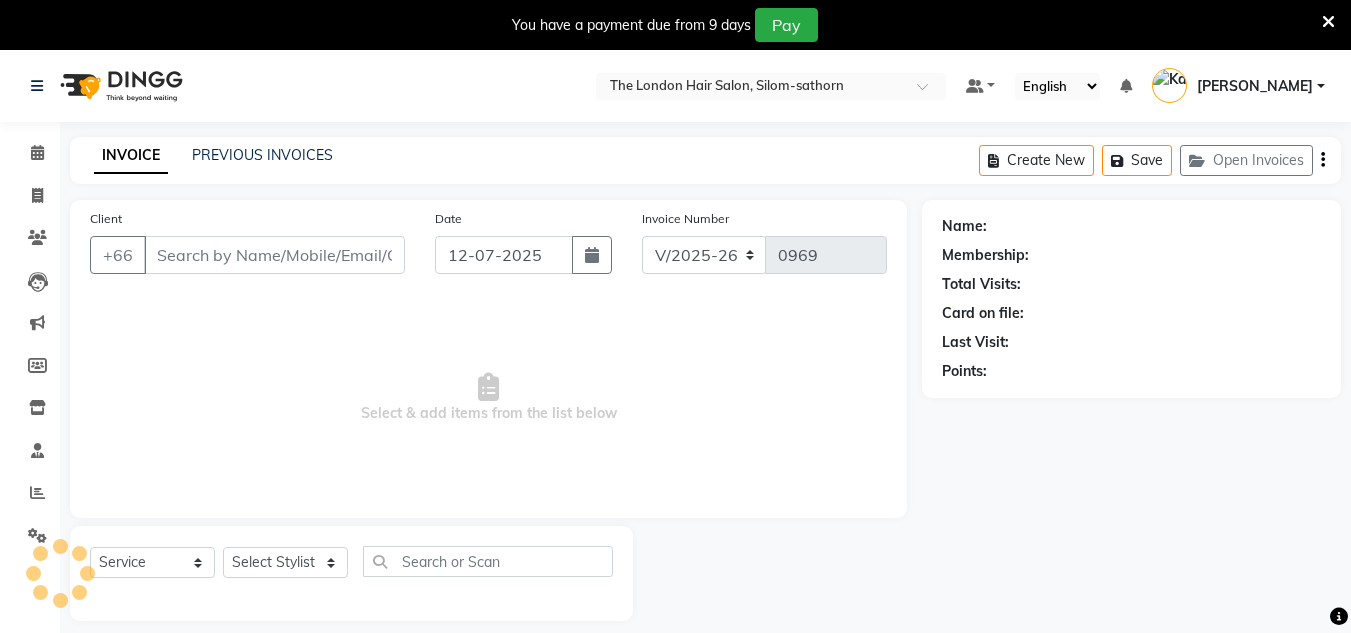 type on "447590267750" 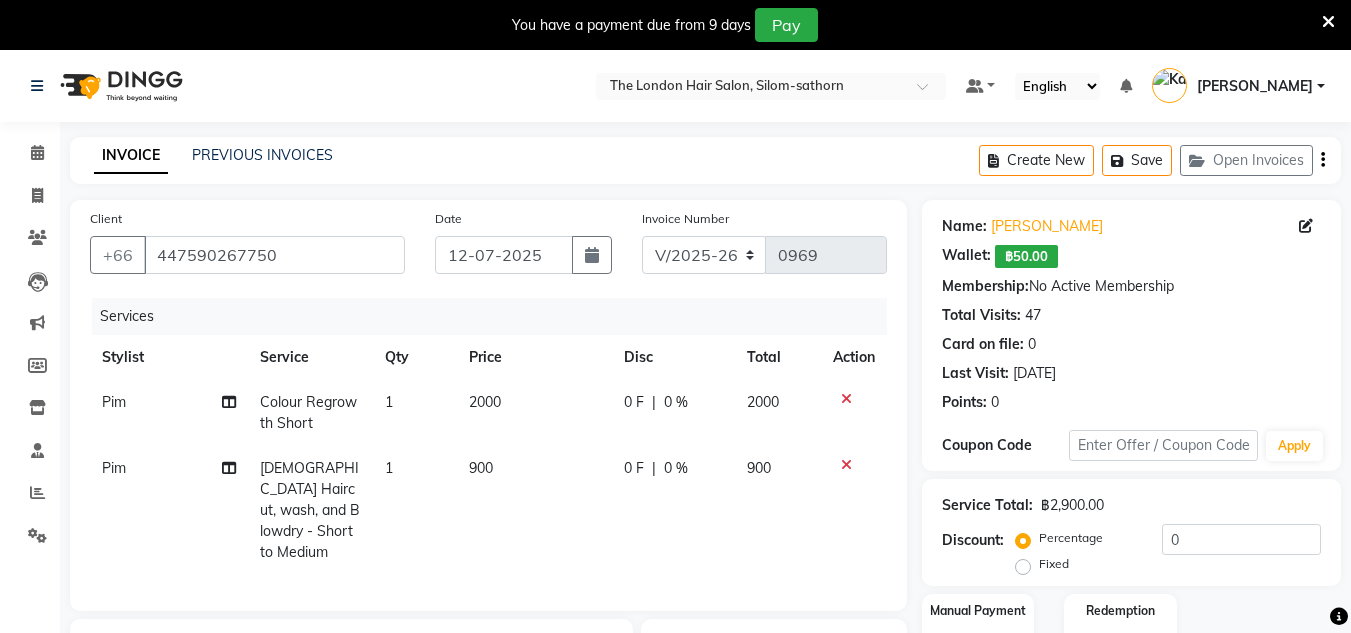 scroll, scrollTop: 233, scrollLeft: 0, axis: vertical 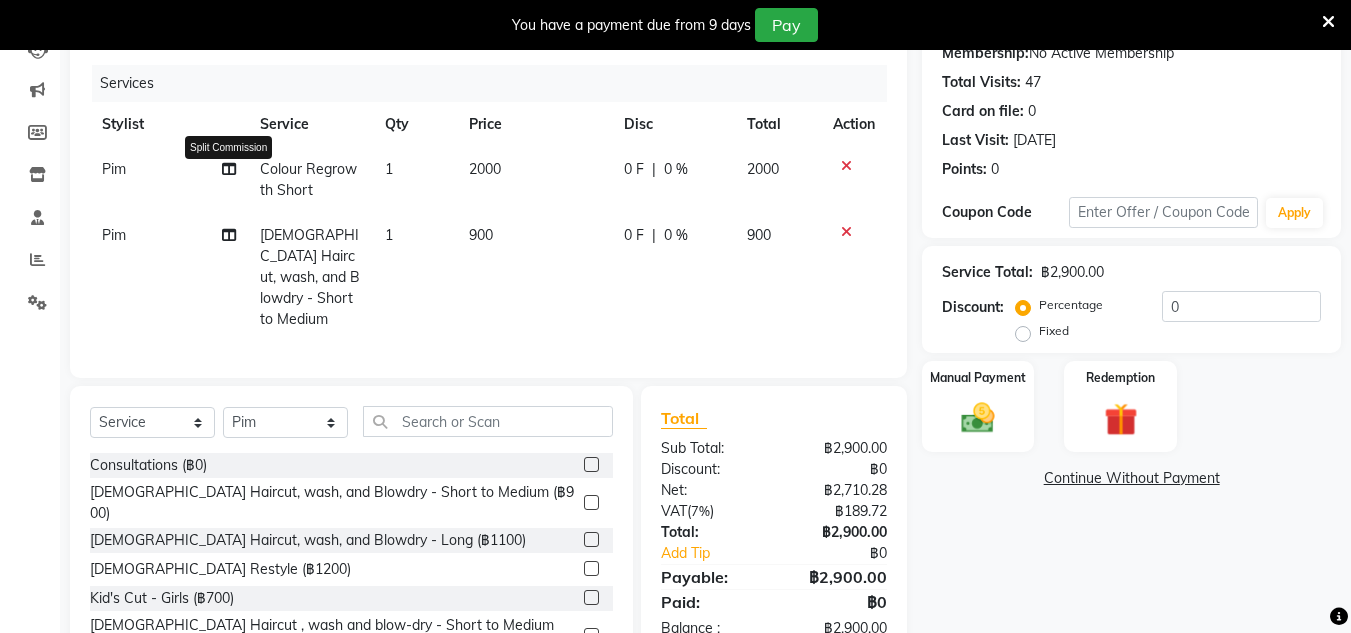 click 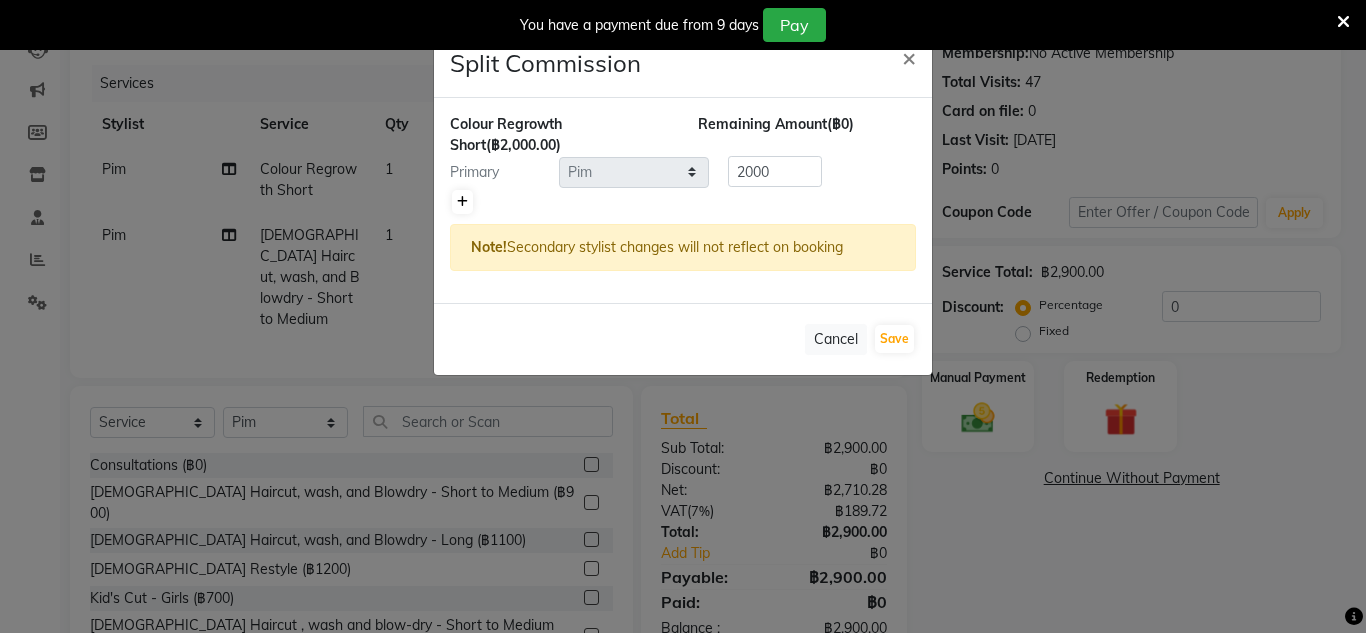 click 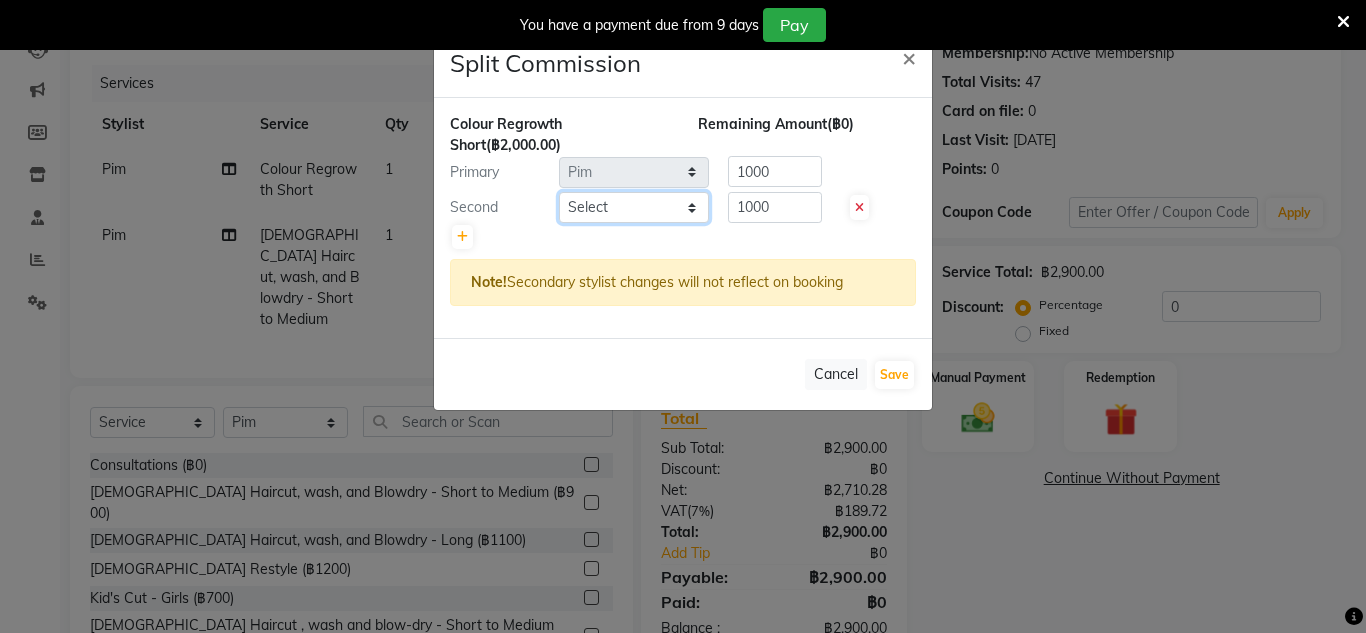 click on "Select  Aon   Apple     Boss Luke   Fai    Fon   Kate    Pim" 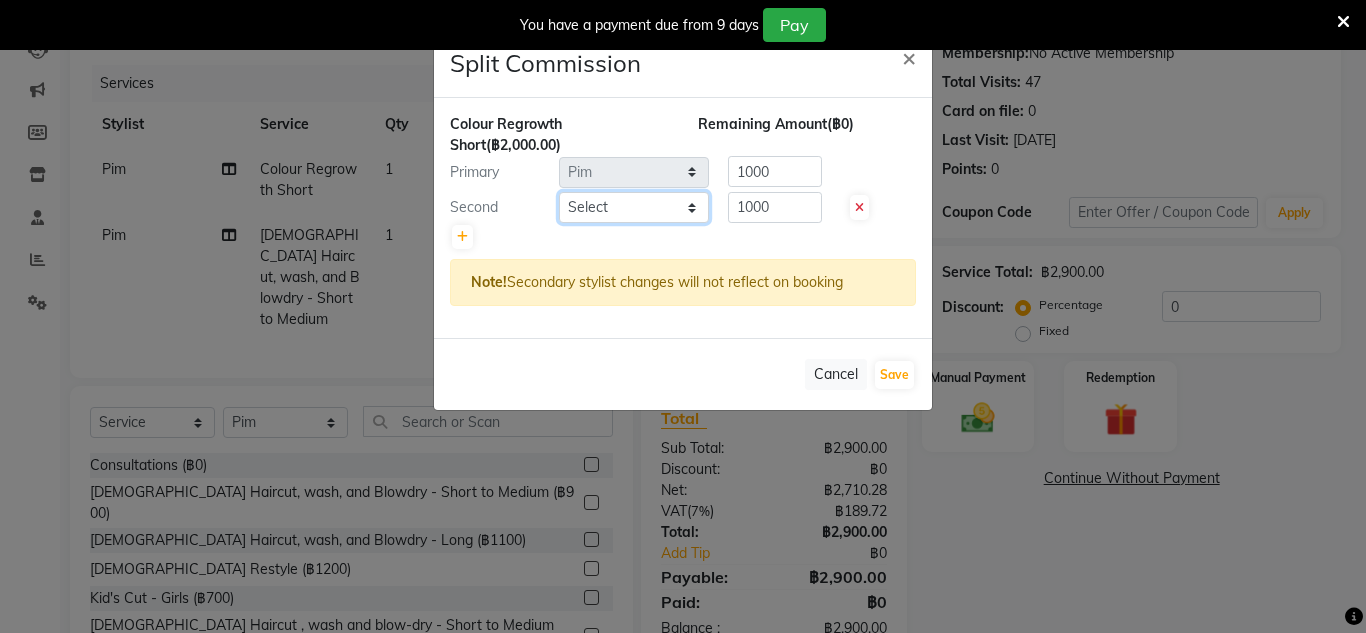select on "56711" 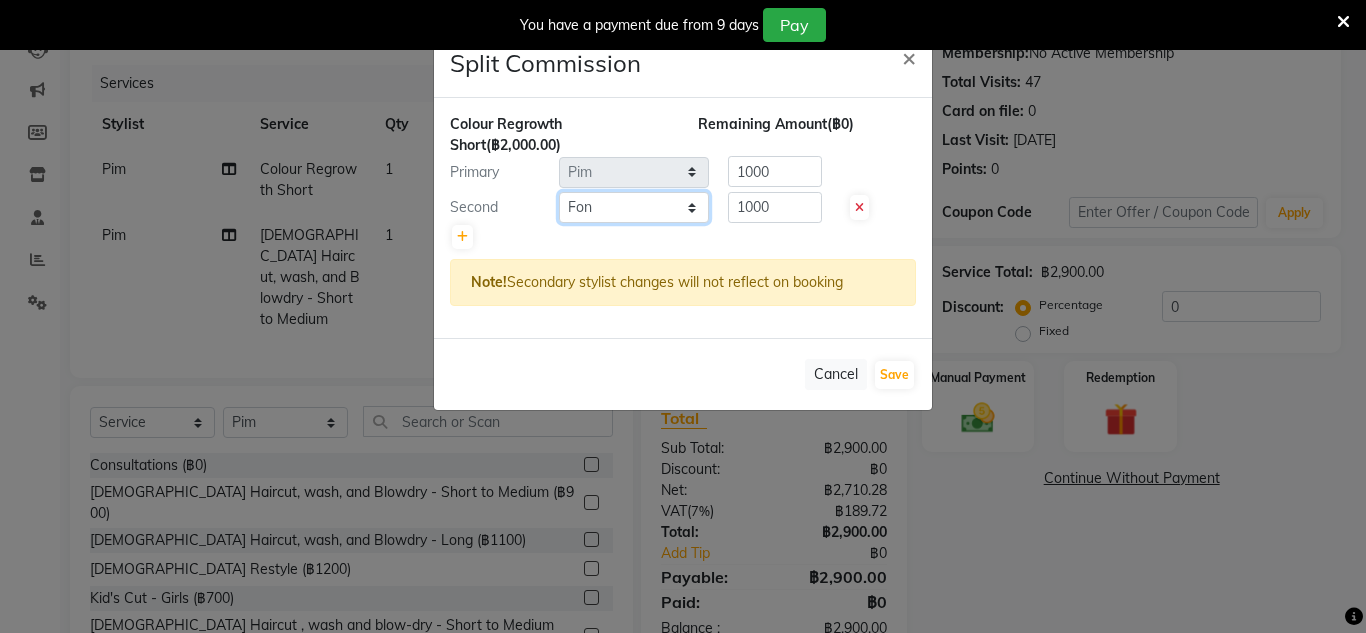 click on "Select  Aon   Apple     Boss Luke   Fai    Fon   Kate    Pim" 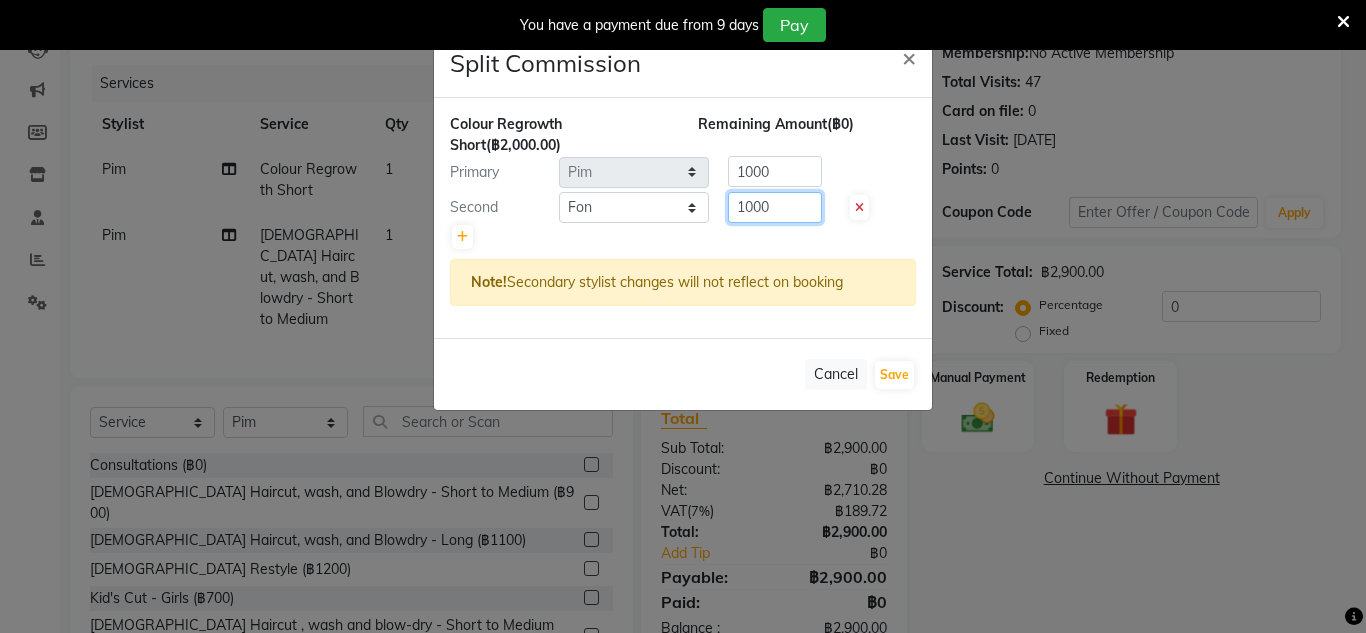 click on "1000" 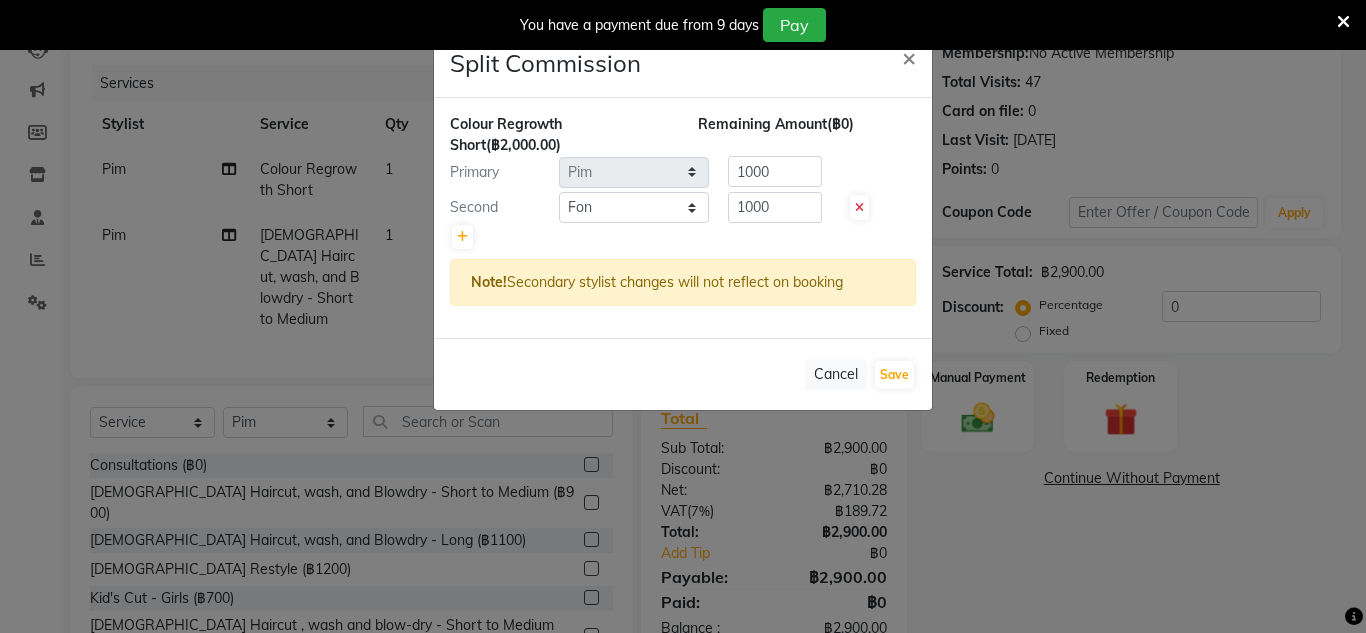 click on "Split Commission × Colour Regrowth Short  (฿2,000.00) Remaining Amount  (฿0) Primary Select  Aon   Apple     Boss Luke   Fai    Fon   Kate    Pim  1000 Second Select  Aon   Apple     Boss Luke   Fai    Fon   Kate    Pim  1000 Note!  Secondary stylist changes will not reflect on booking   Cancel   Save" 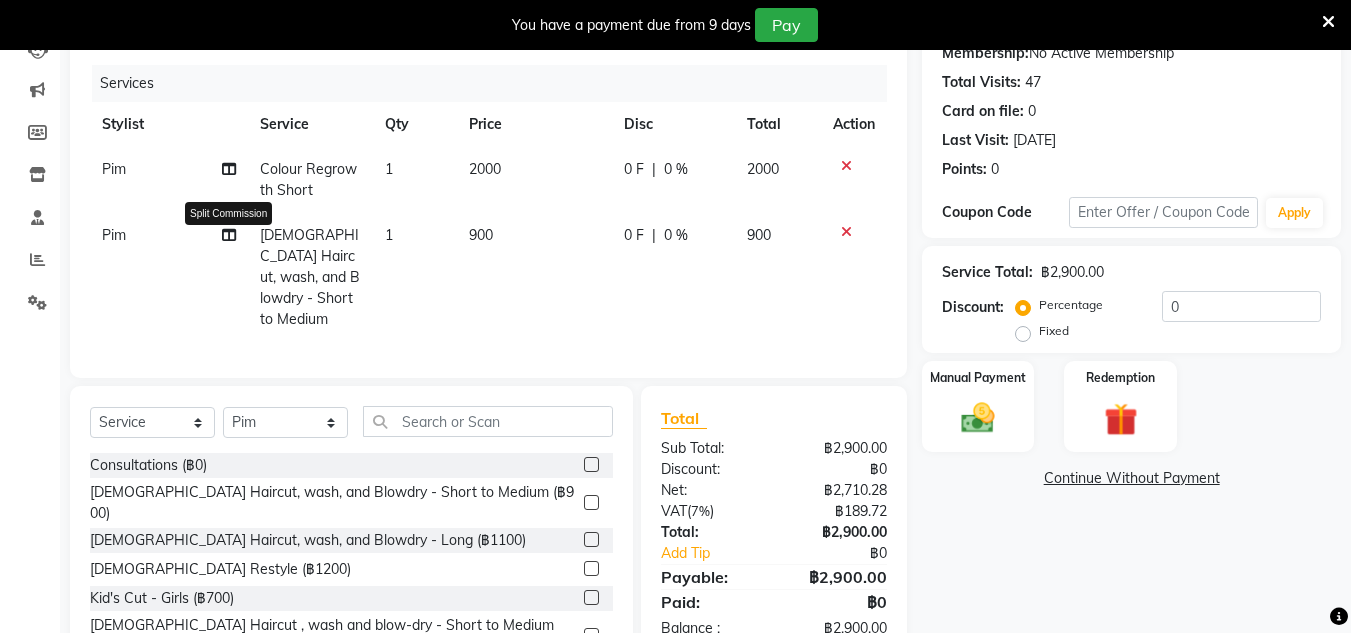 click 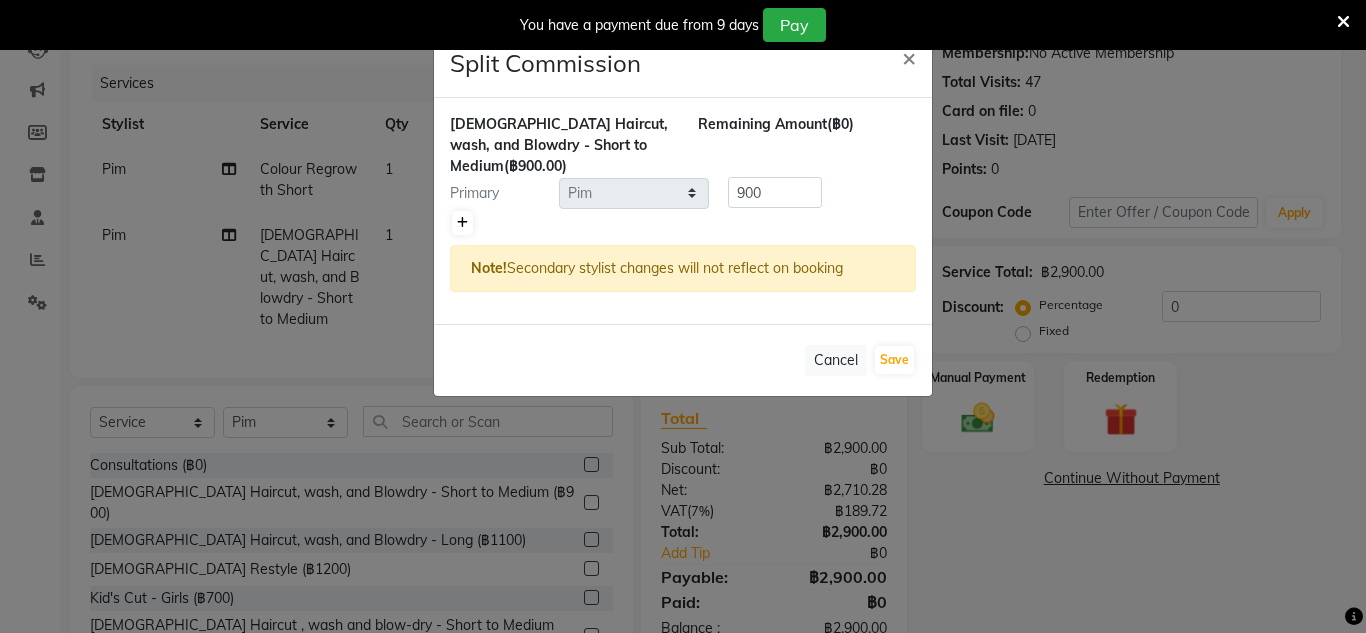 click 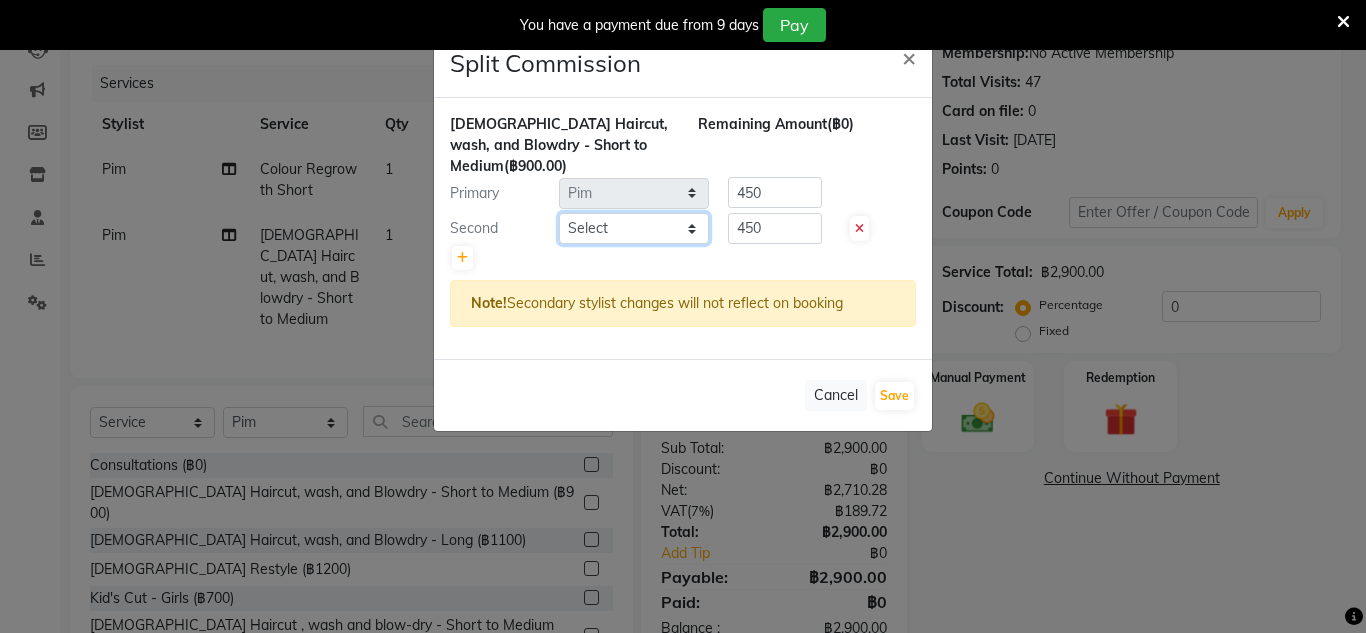 click on "Select  Aon   Apple     Boss Luke   Fai    Fon   Kate    Pim" 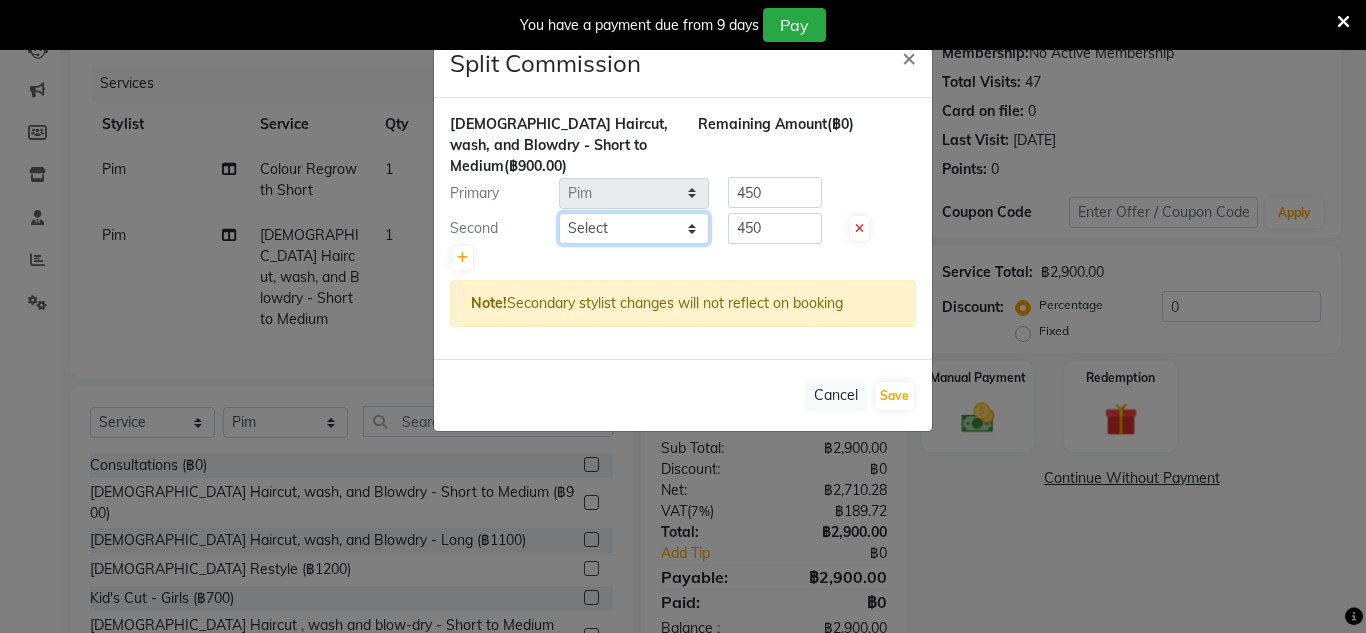 select on "56711" 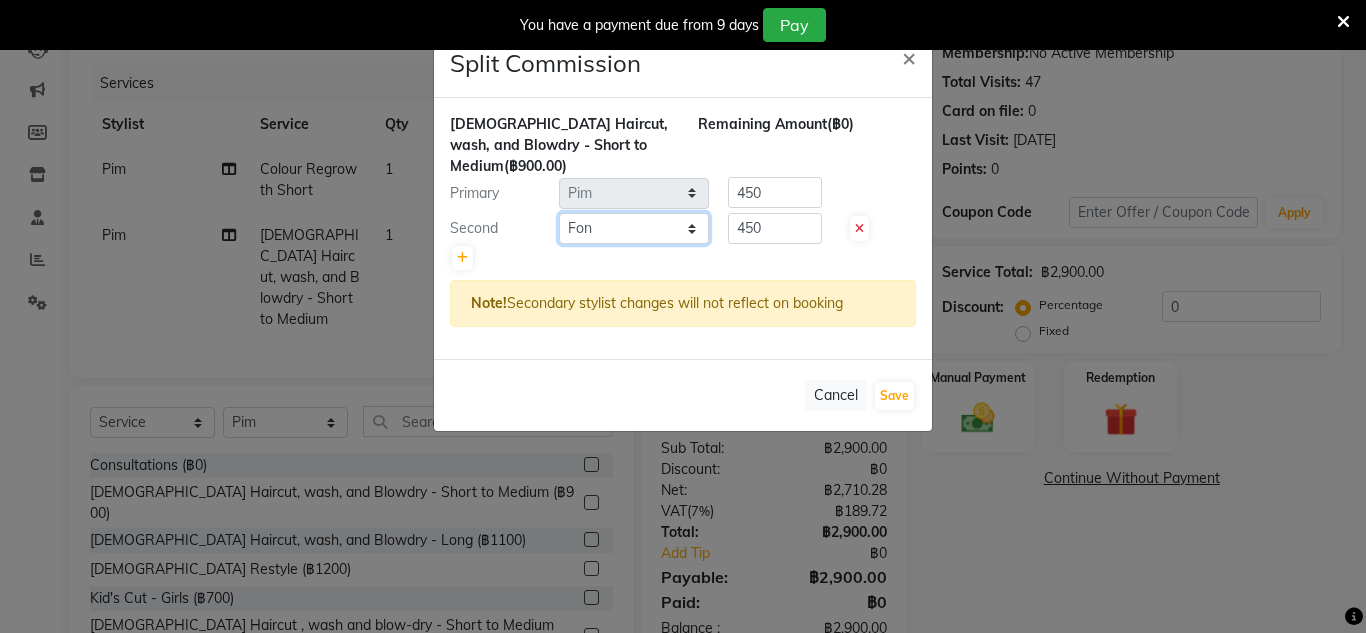 click on "Select  Aon   Apple     Boss Luke   Fai    Fon   Kate    Pim" 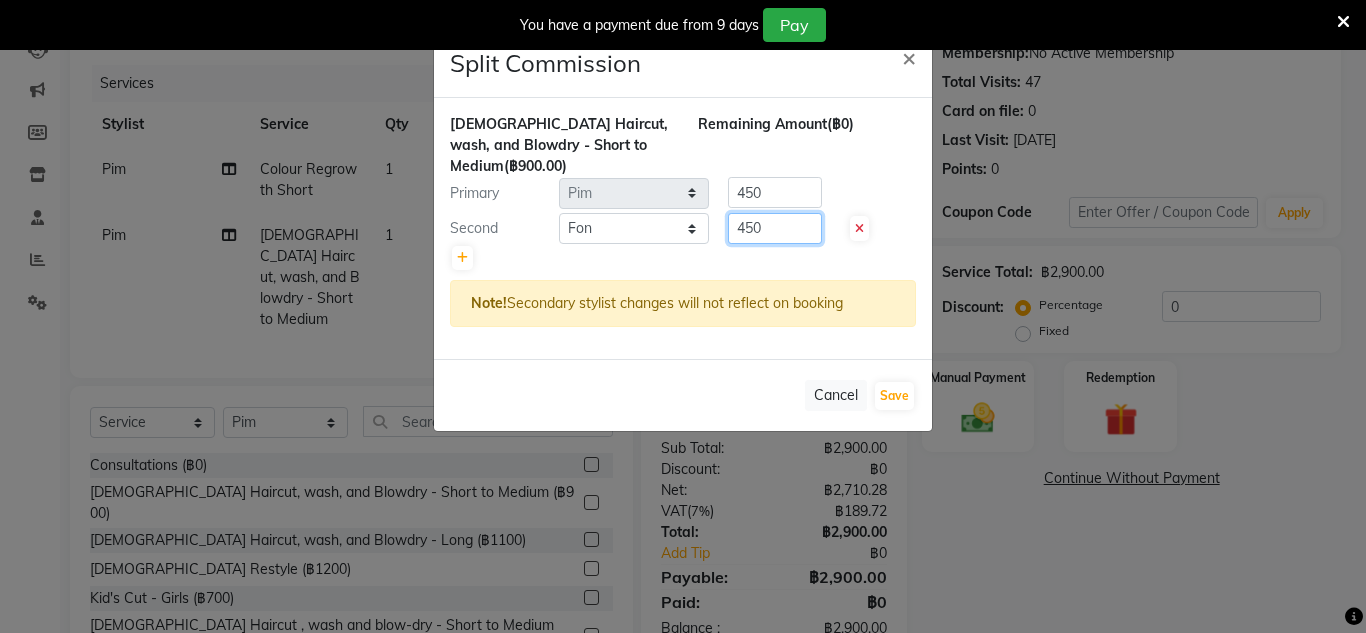 click on "450" 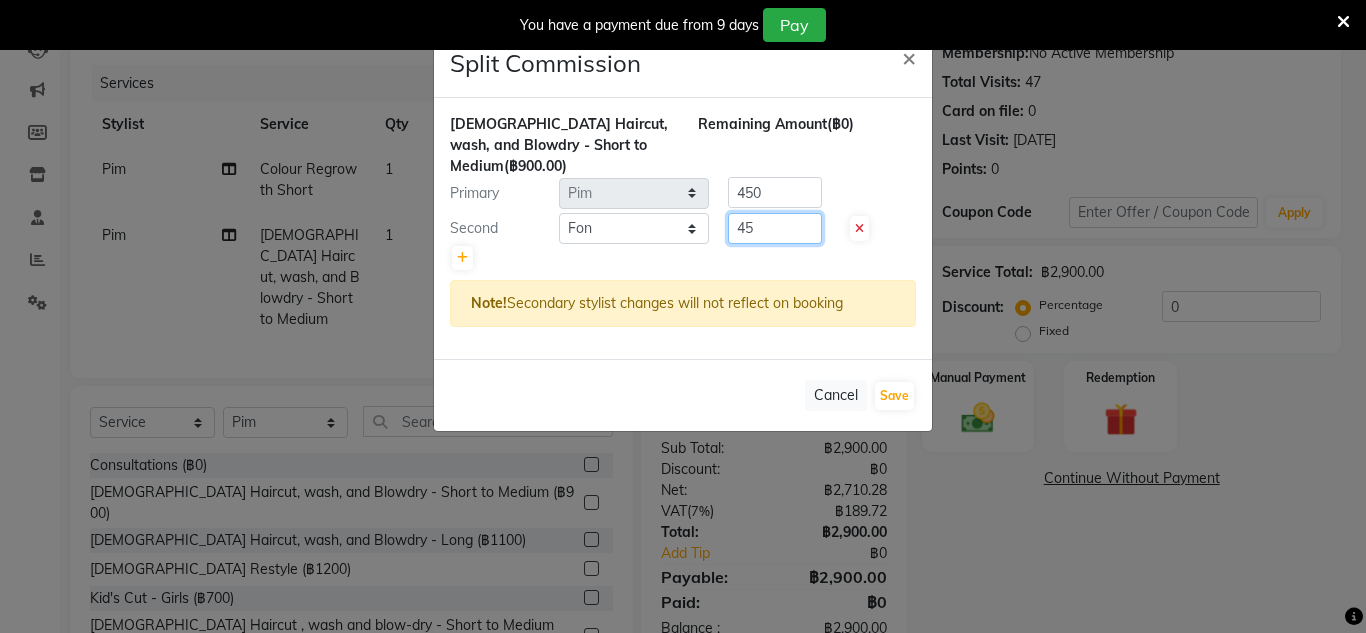 type on "4" 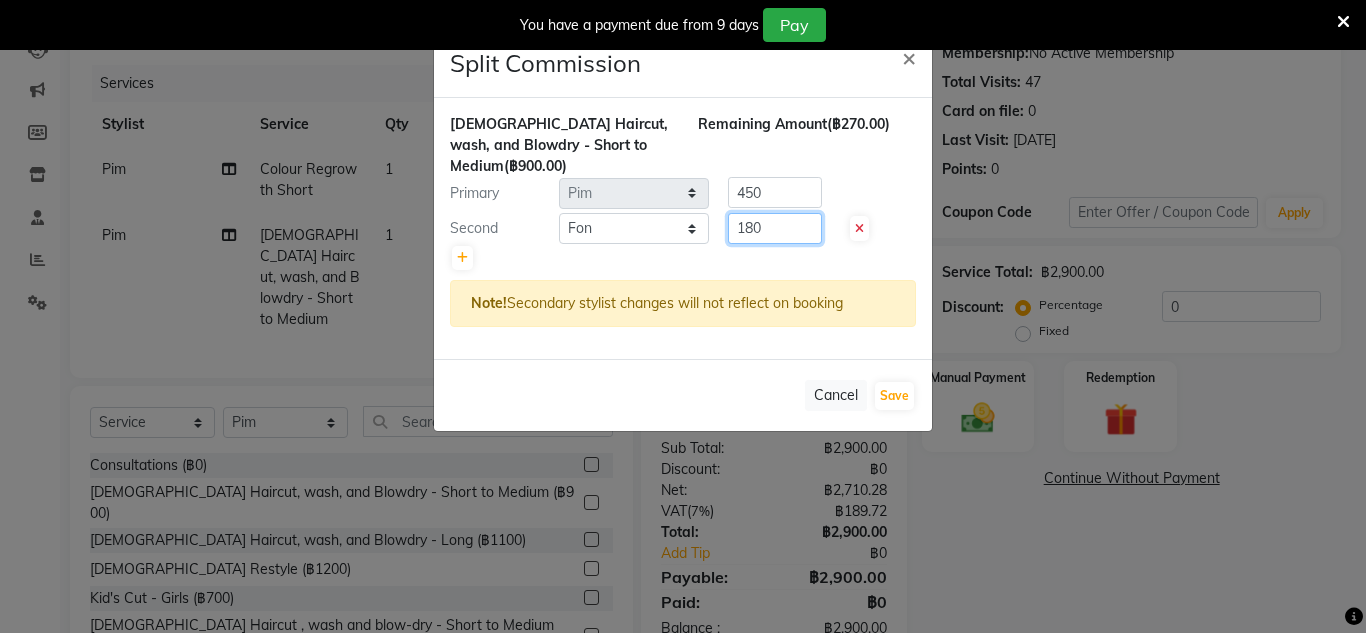 type on "180" 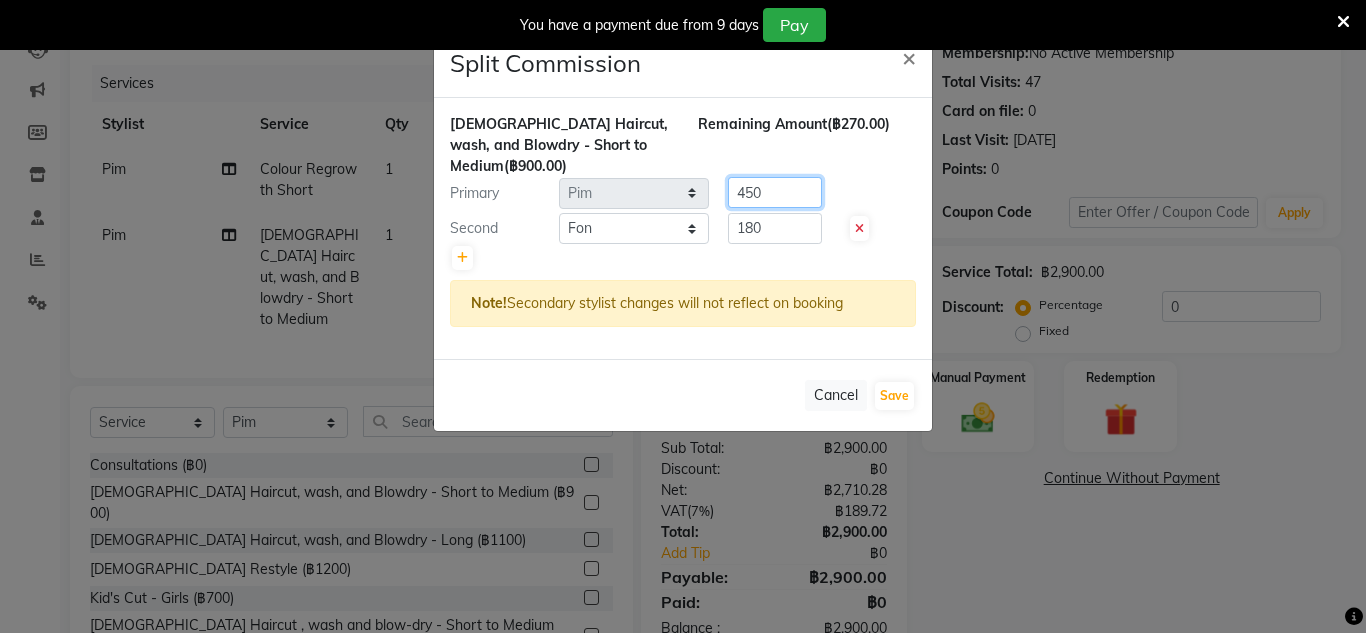click on "450" 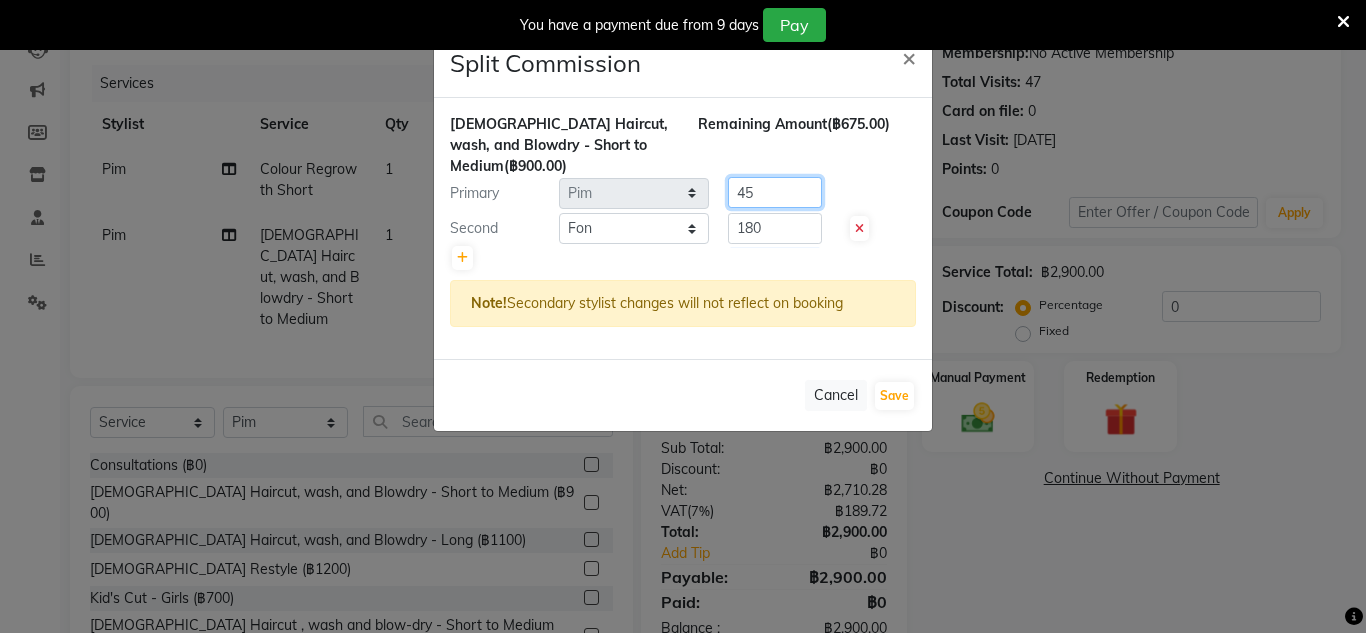 type on "4" 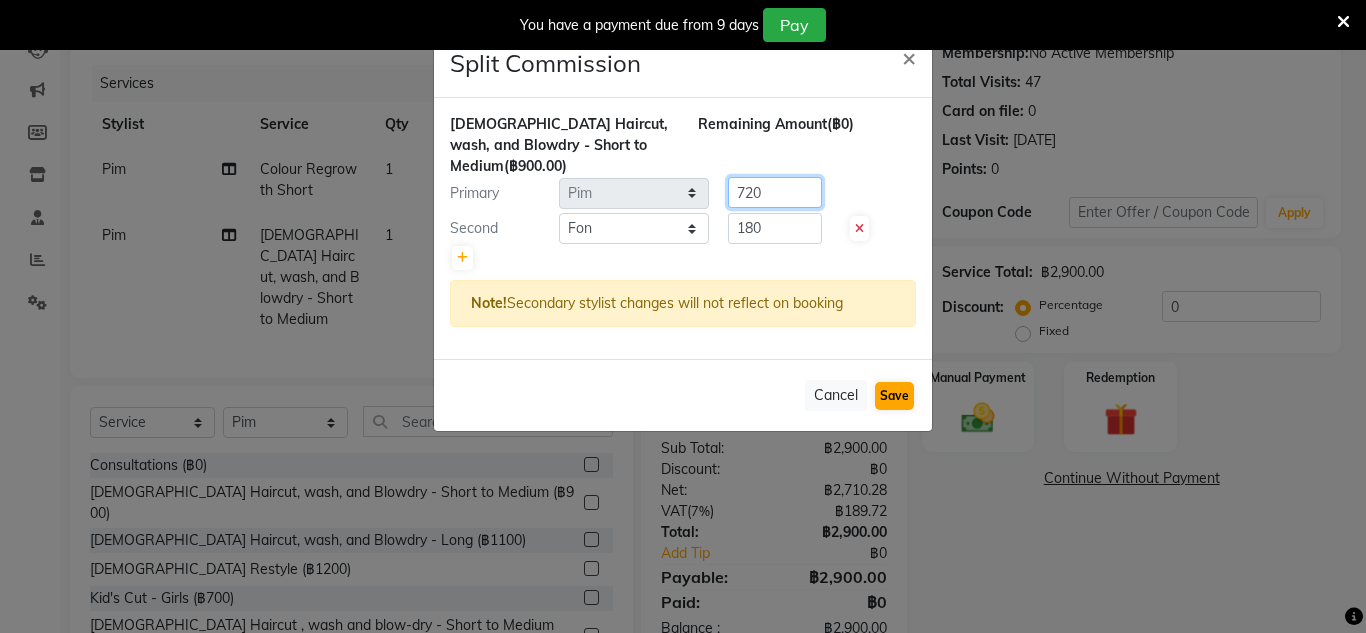 type on "720" 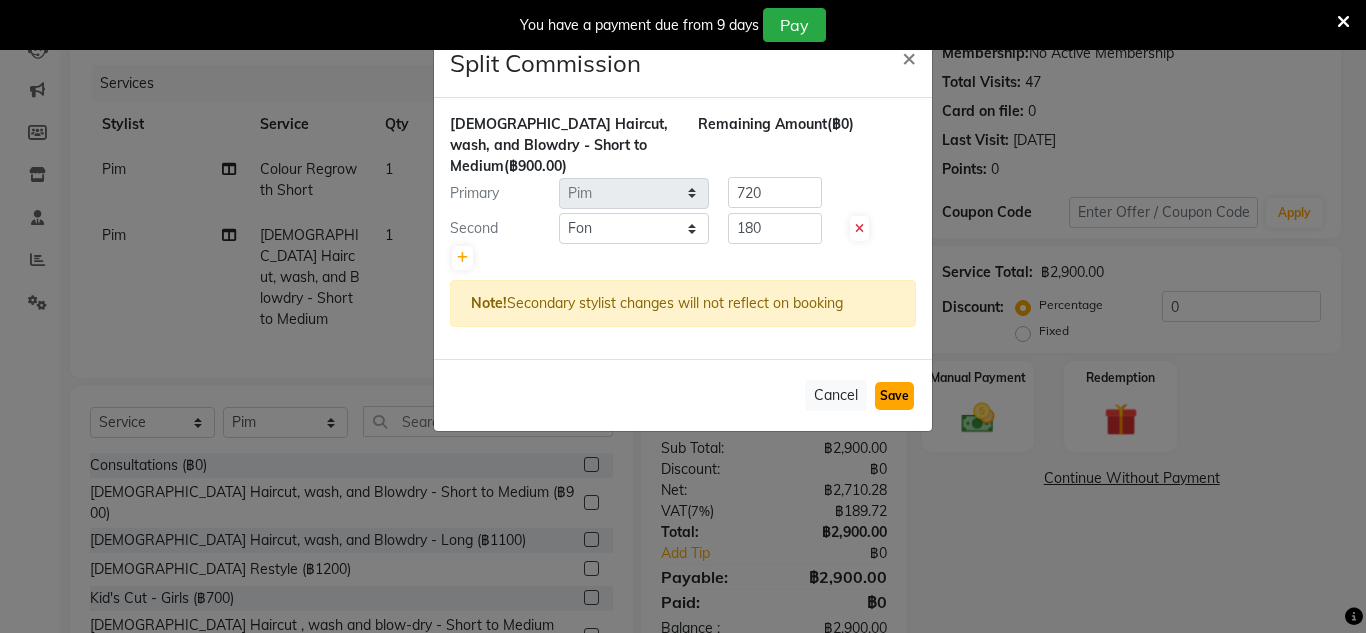 click on "Save" 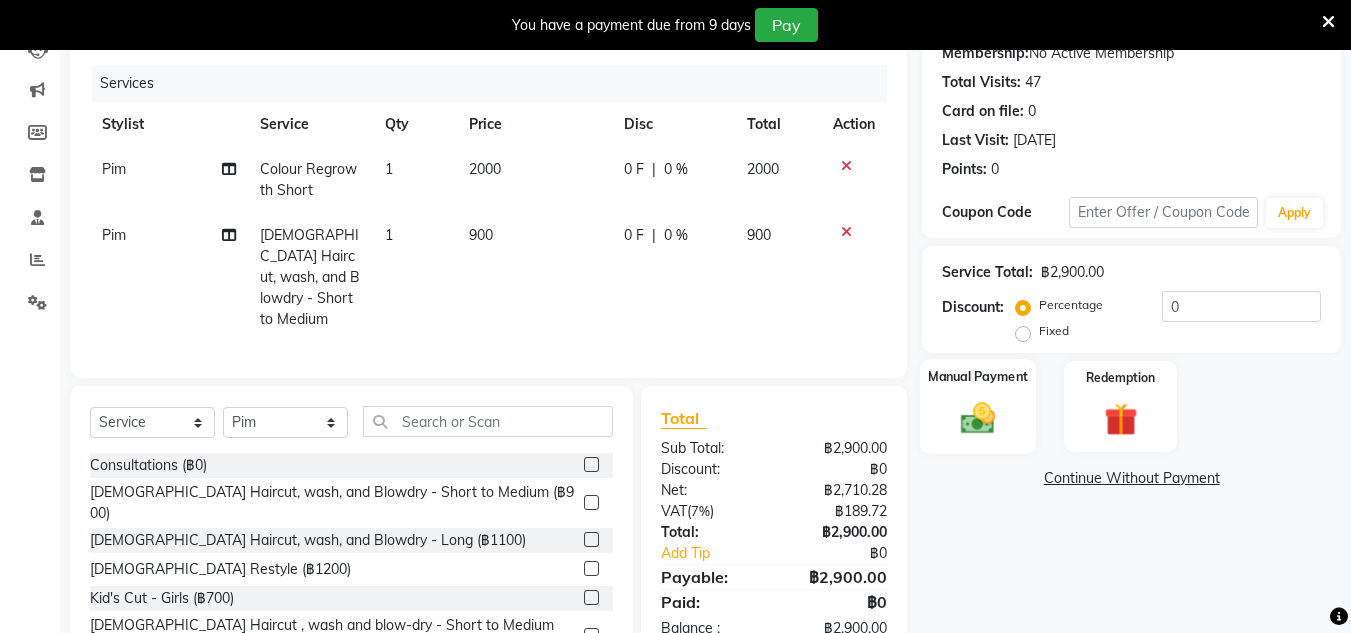 click 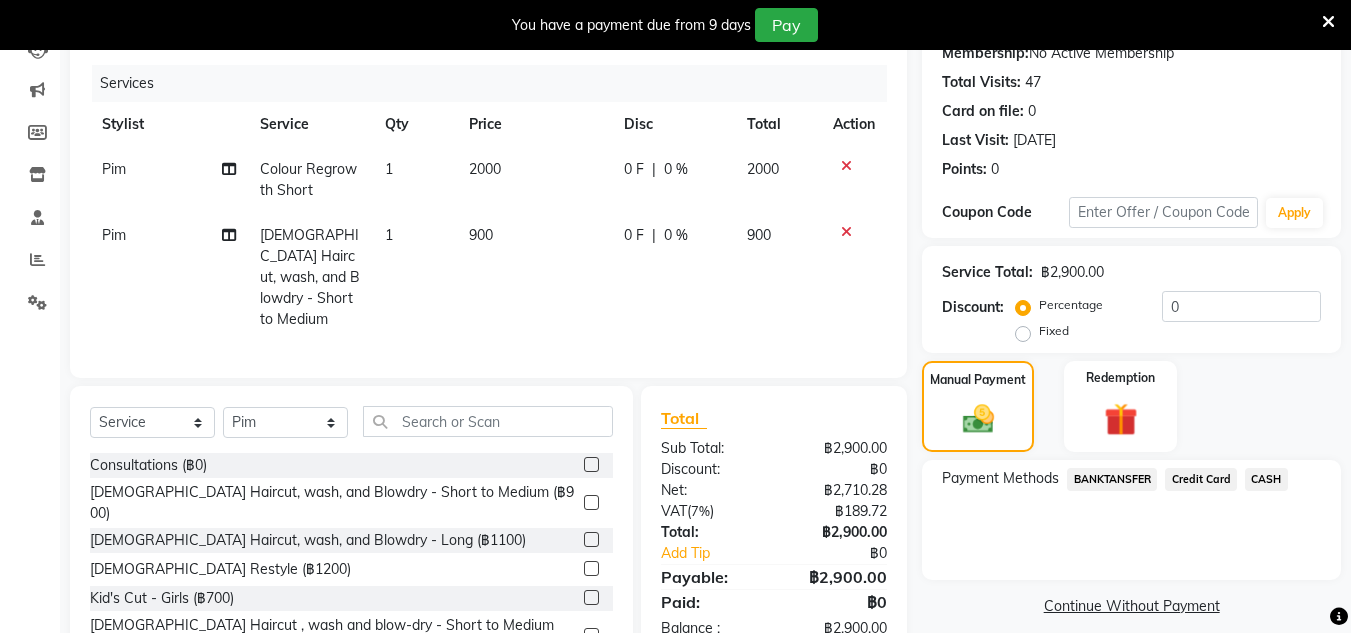 click on "CASH" 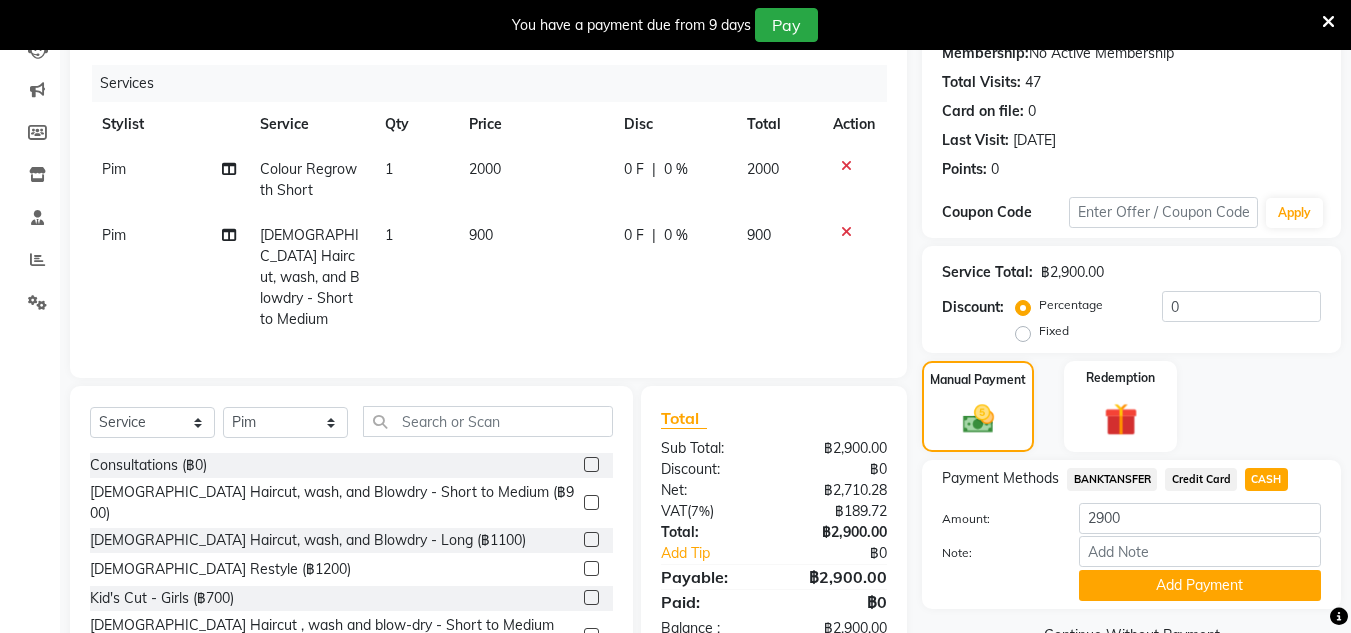 scroll, scrollTop: 305, scrollLeft: 0, axis: vertical 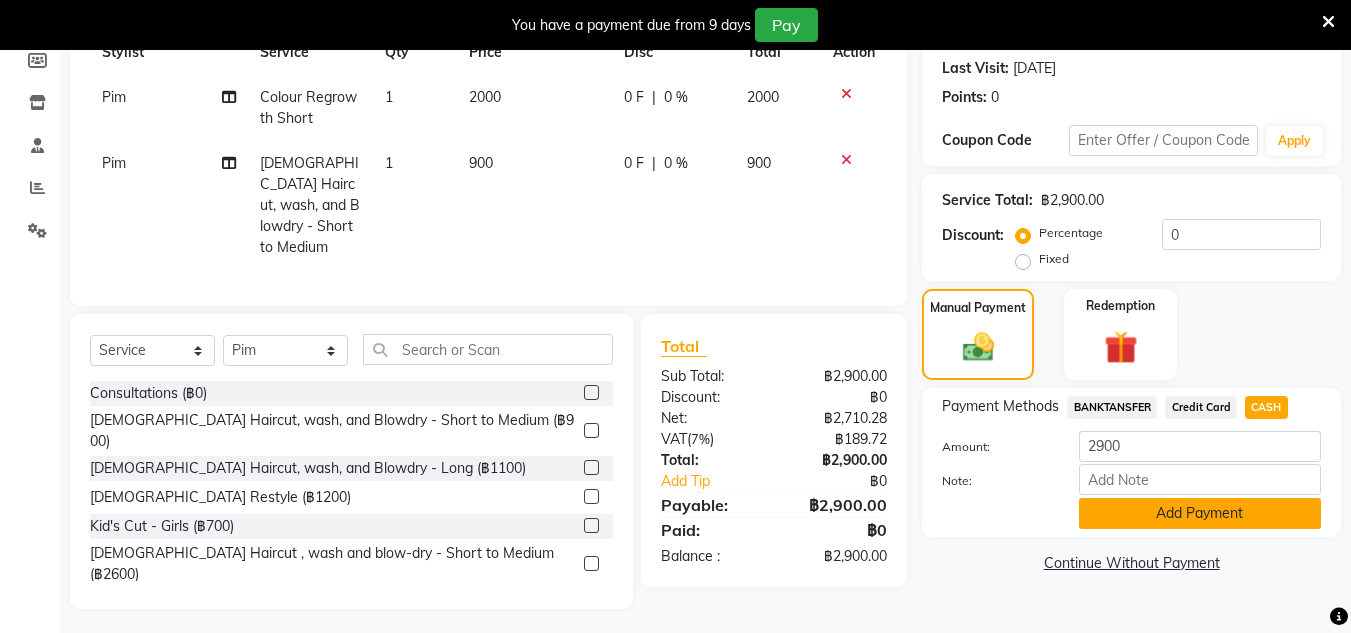 click on "Add Payment" 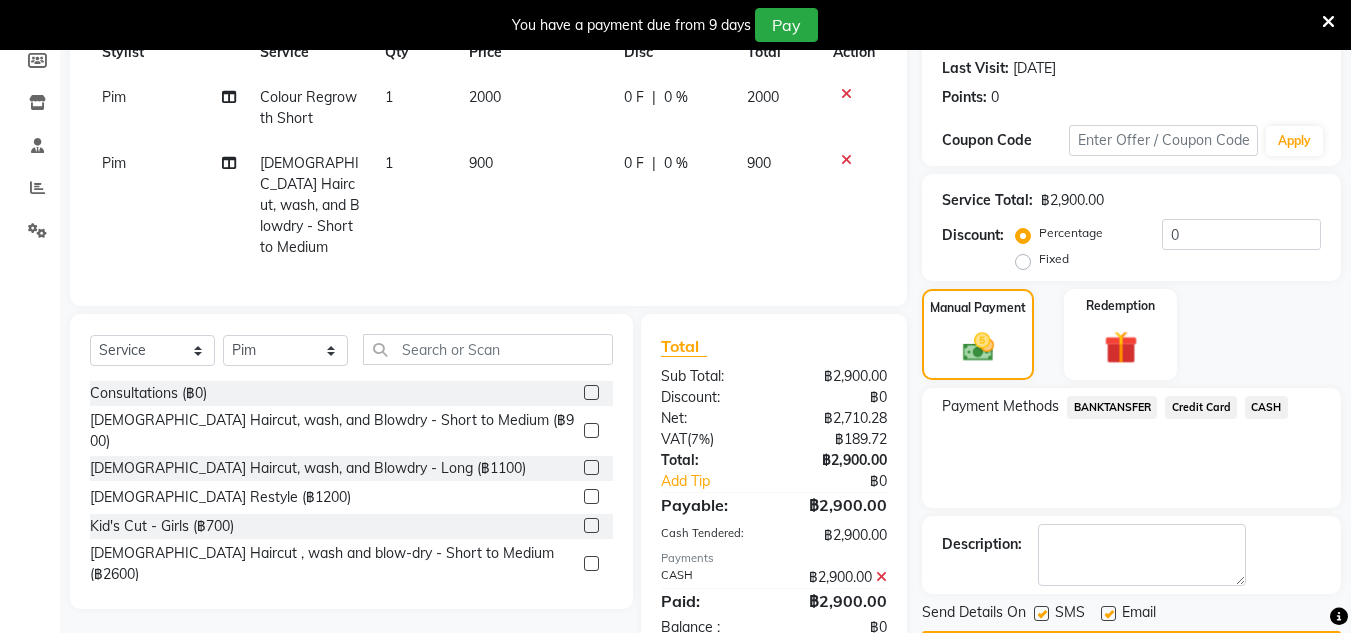 scroll, scrollTop: 364, scrollLeft: 0, axis: vertical 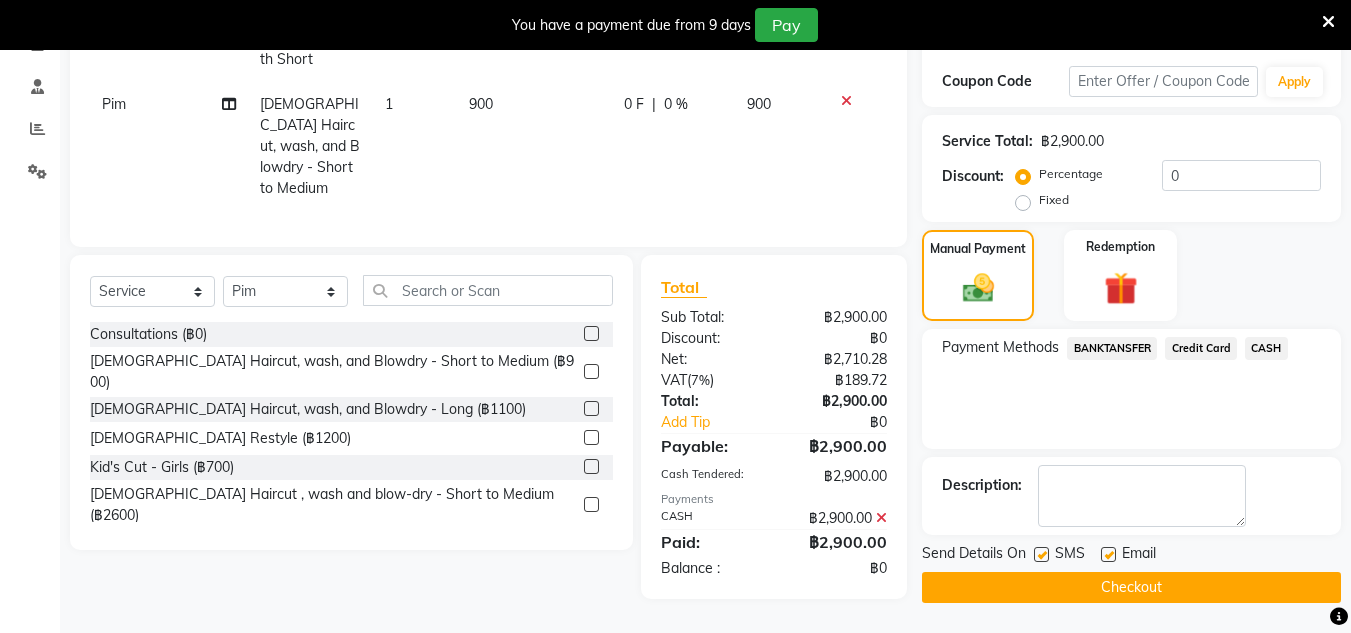click on "Checkout" 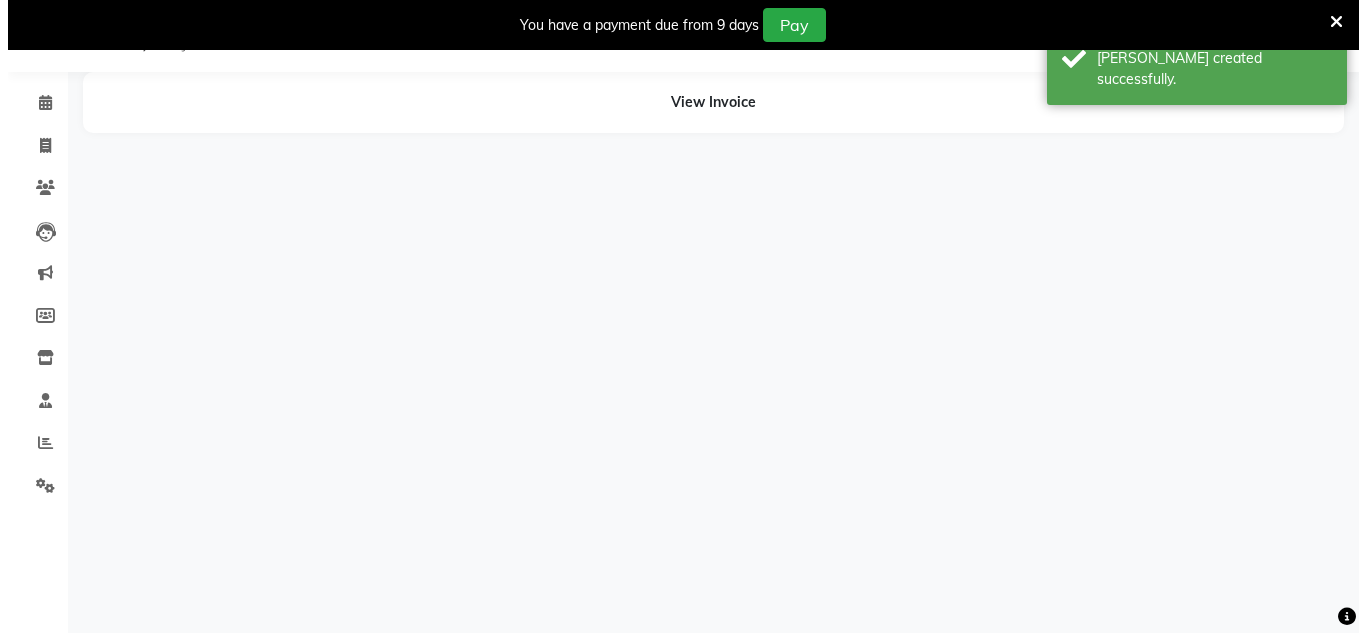 scroll, scrollTop: 50, scrollLeft: 0, axis: vertical 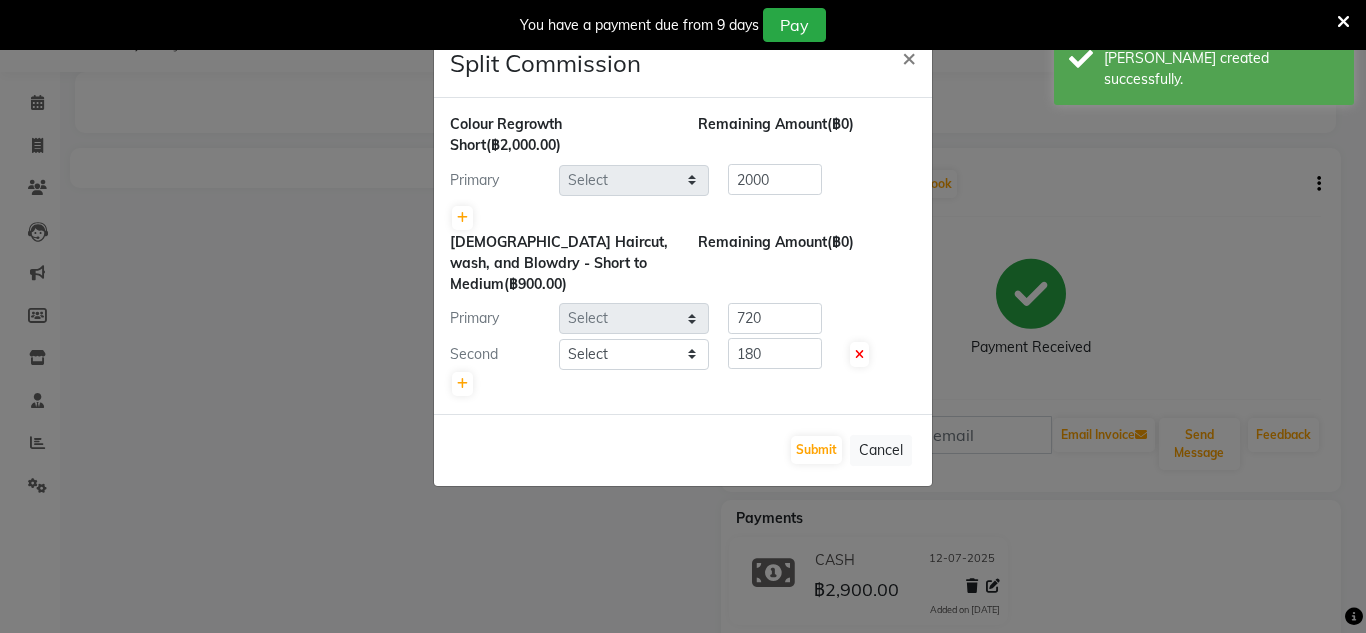 select on "65351" 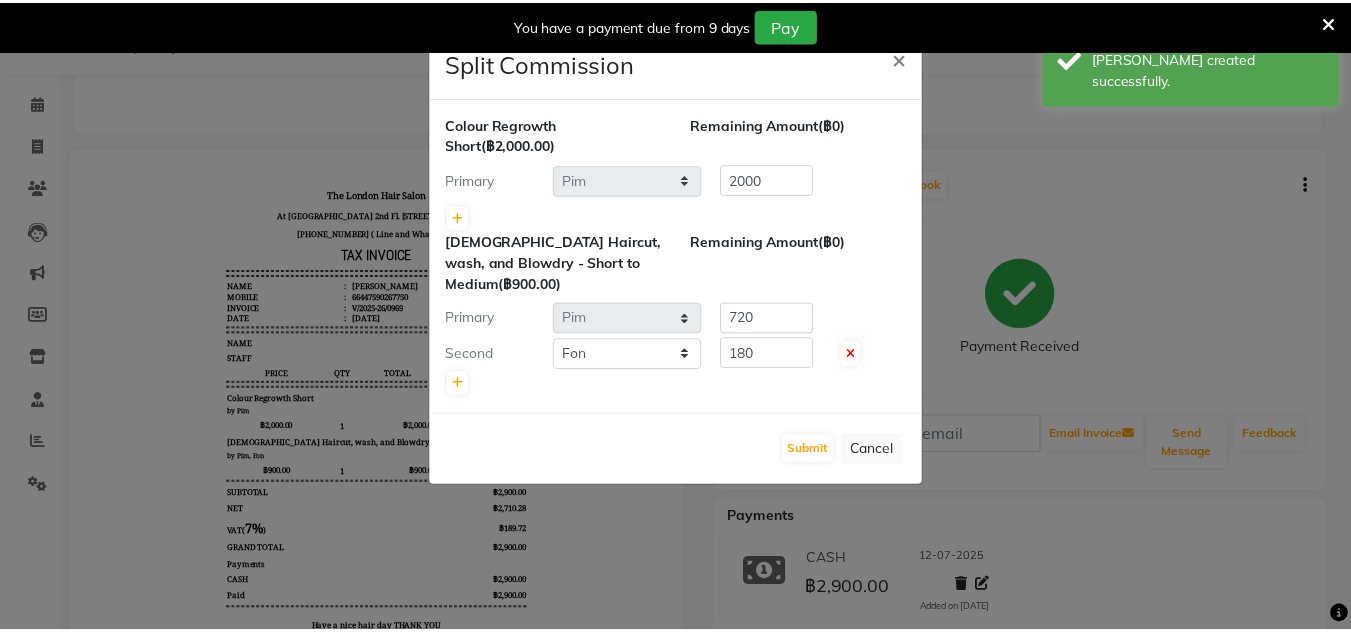 scroll, scrollTop: 0, scrollLeft: 0, axis: both 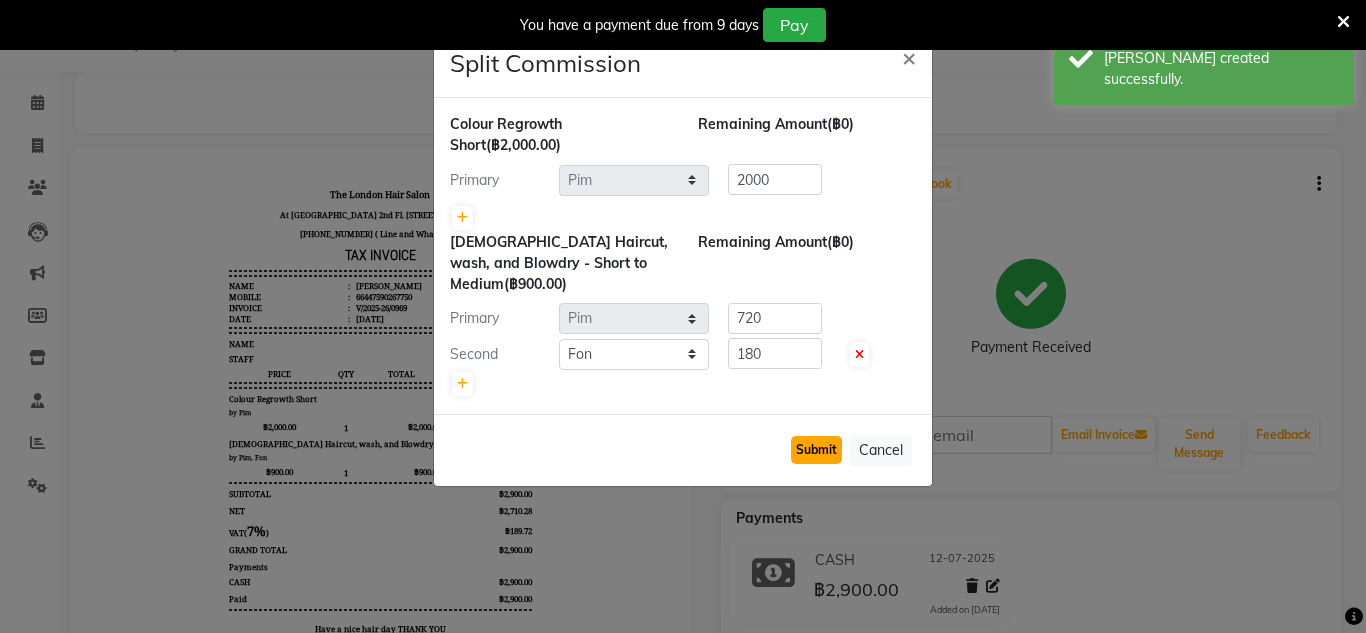 click on "Submit" 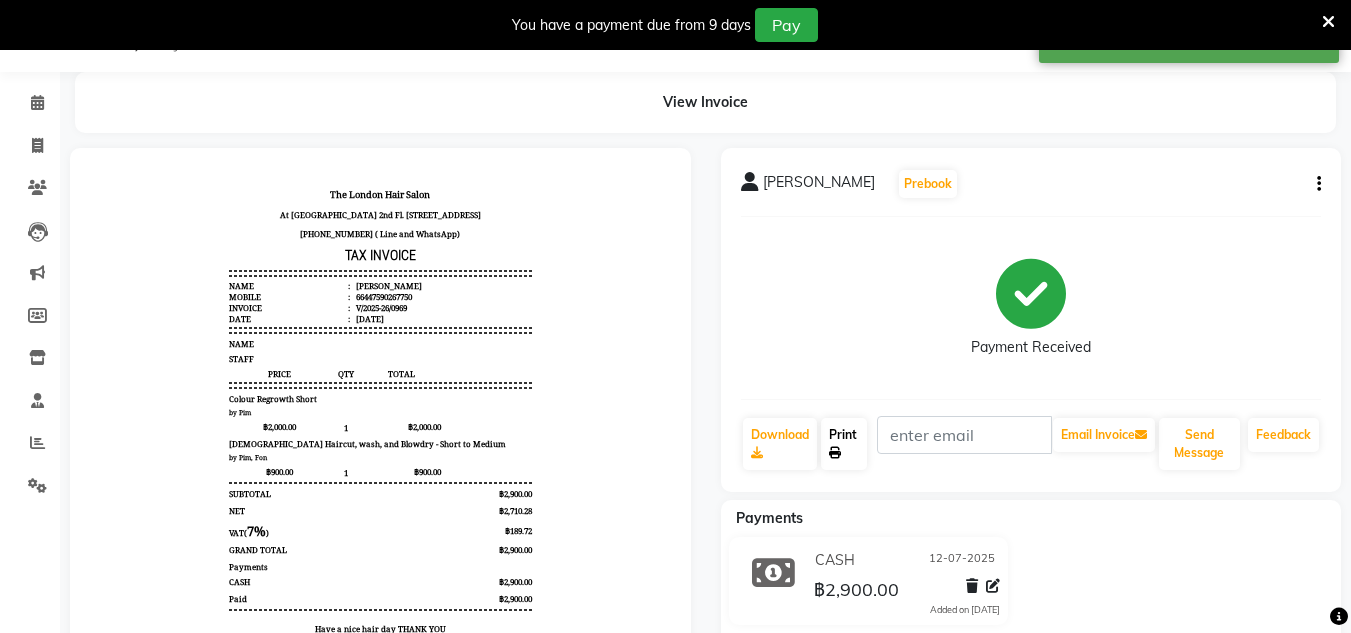 click on "Print" 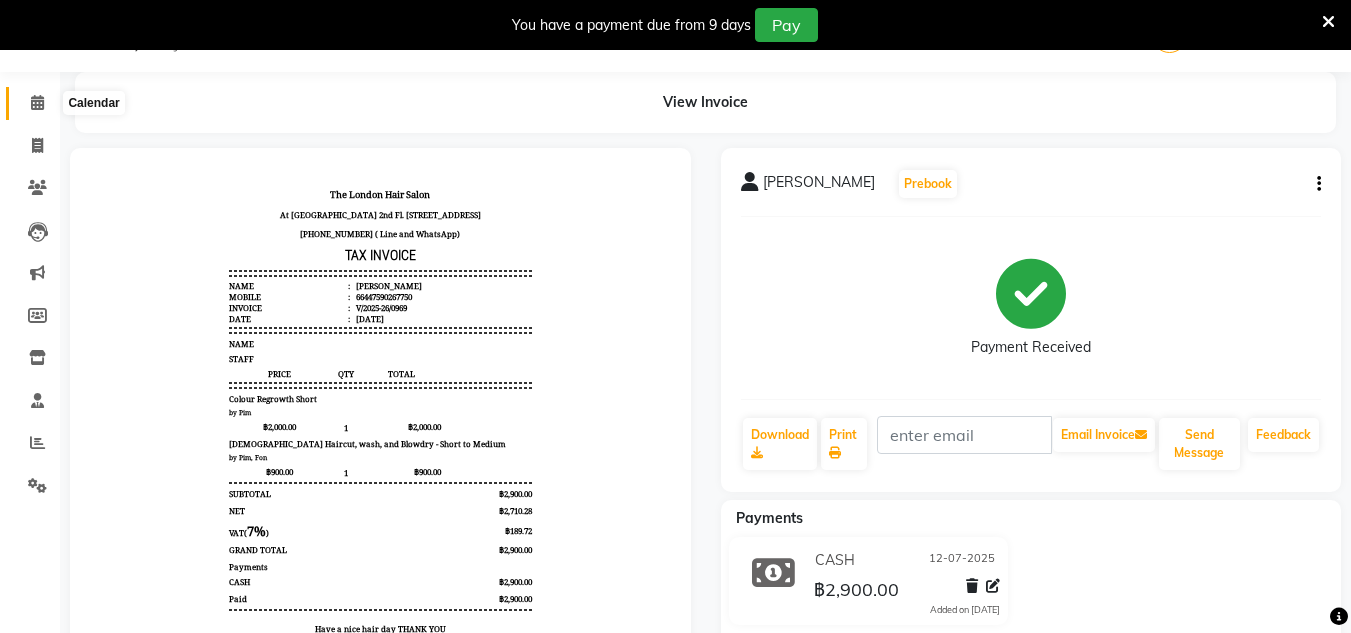 click 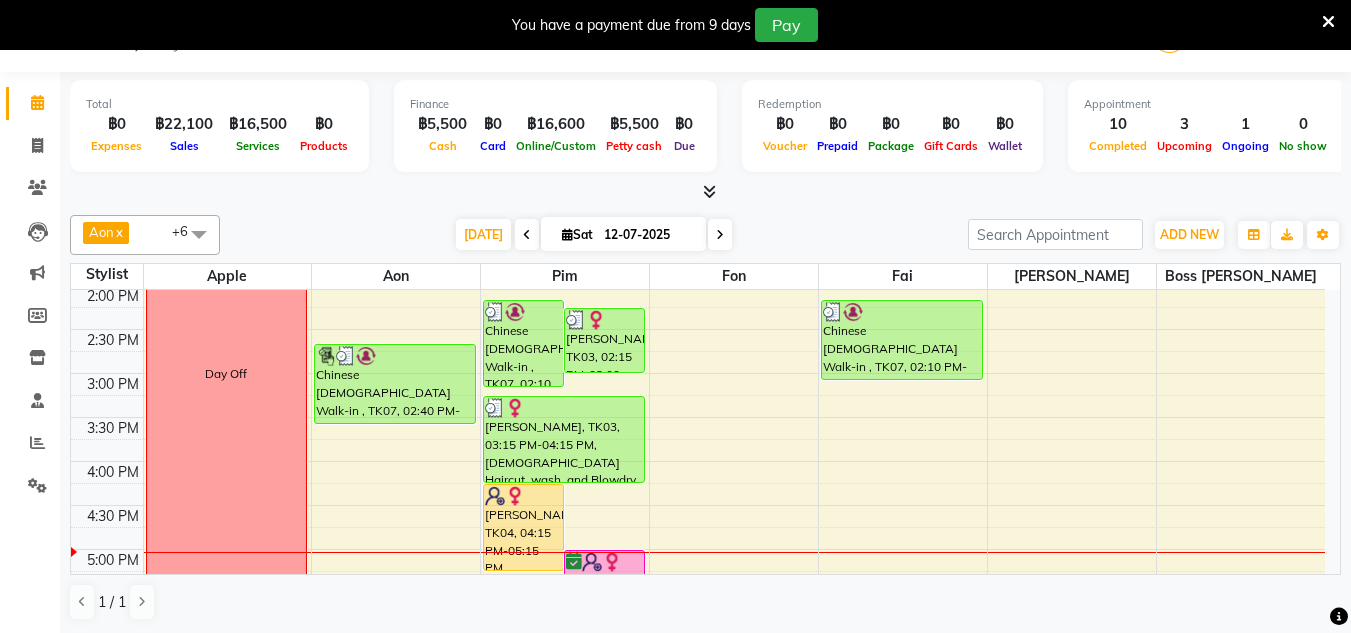 scroll, scrollTop: 498, scrollLeft: 0, axis: vertical 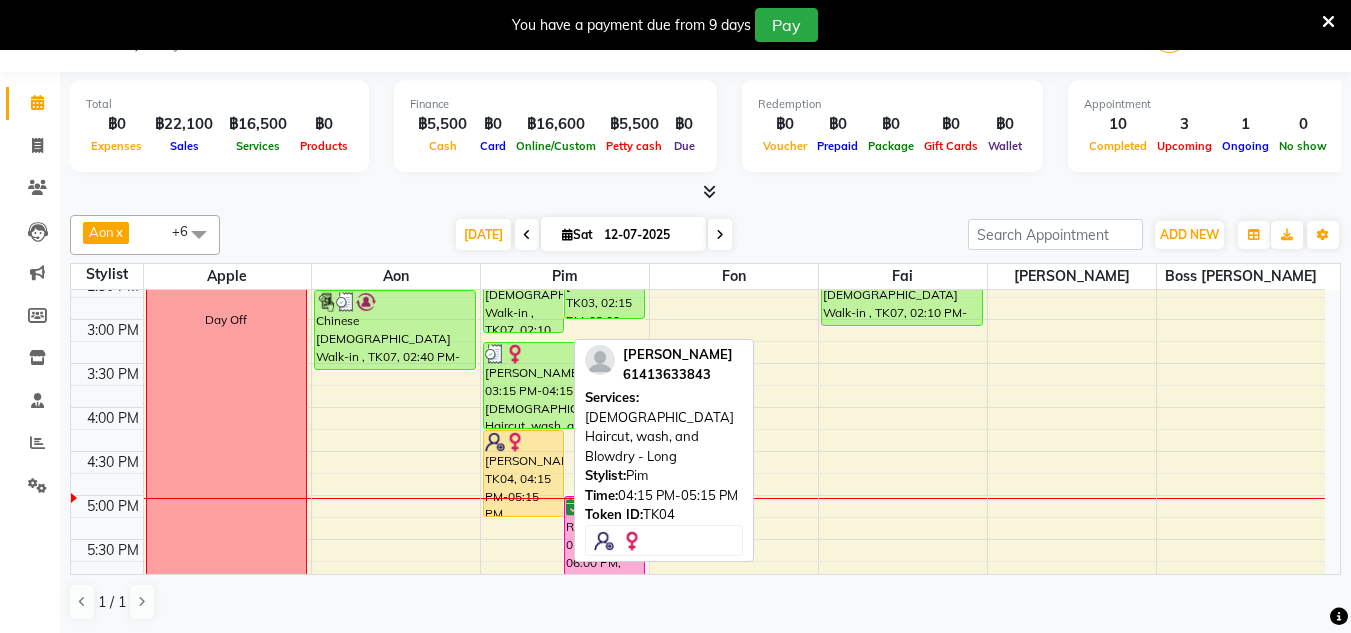 click on "Lucy Lammarrone, TK04, 04:15 PM-05:15 PM, Ladies Haircut, wash, and Blowdry - Long" at bounding box center (523, 473) 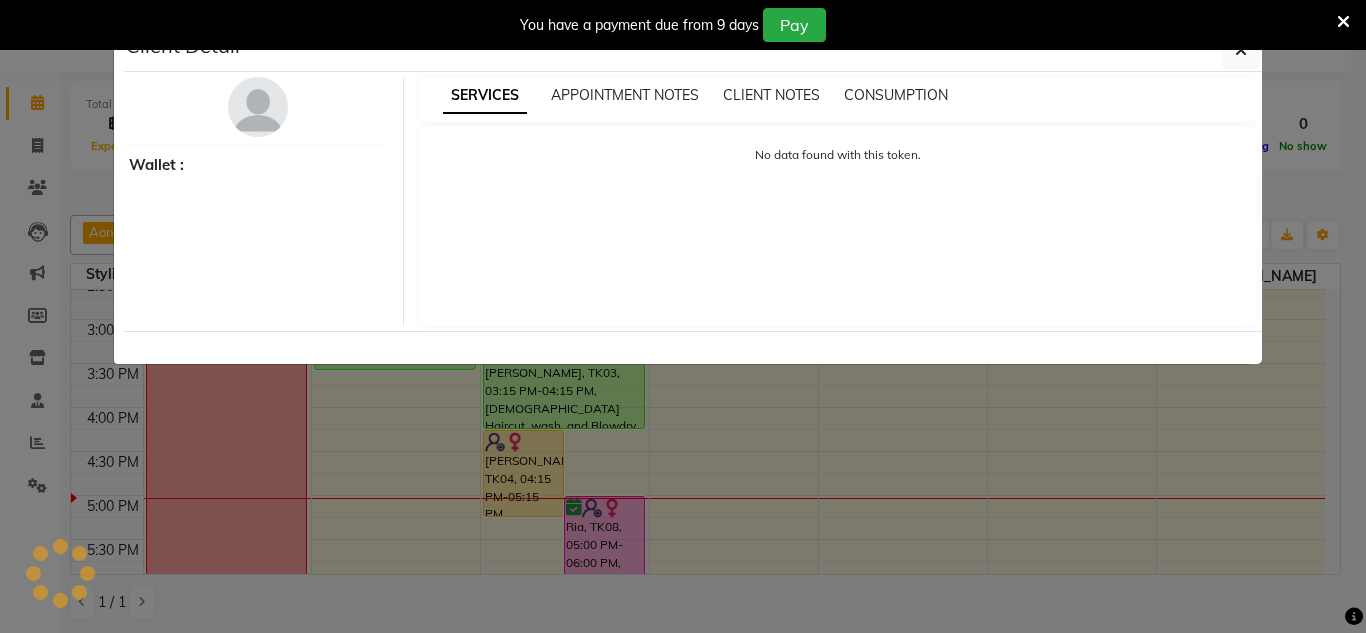 select on "1" 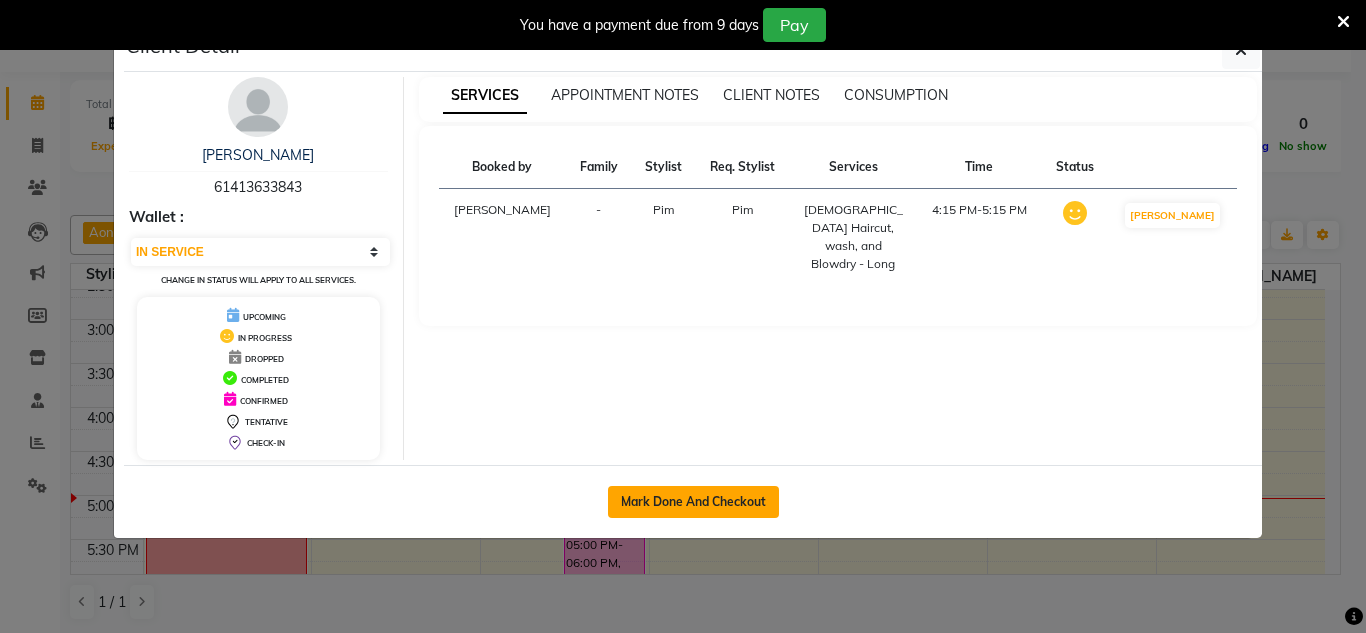 click on "Mark Done And Checkout" 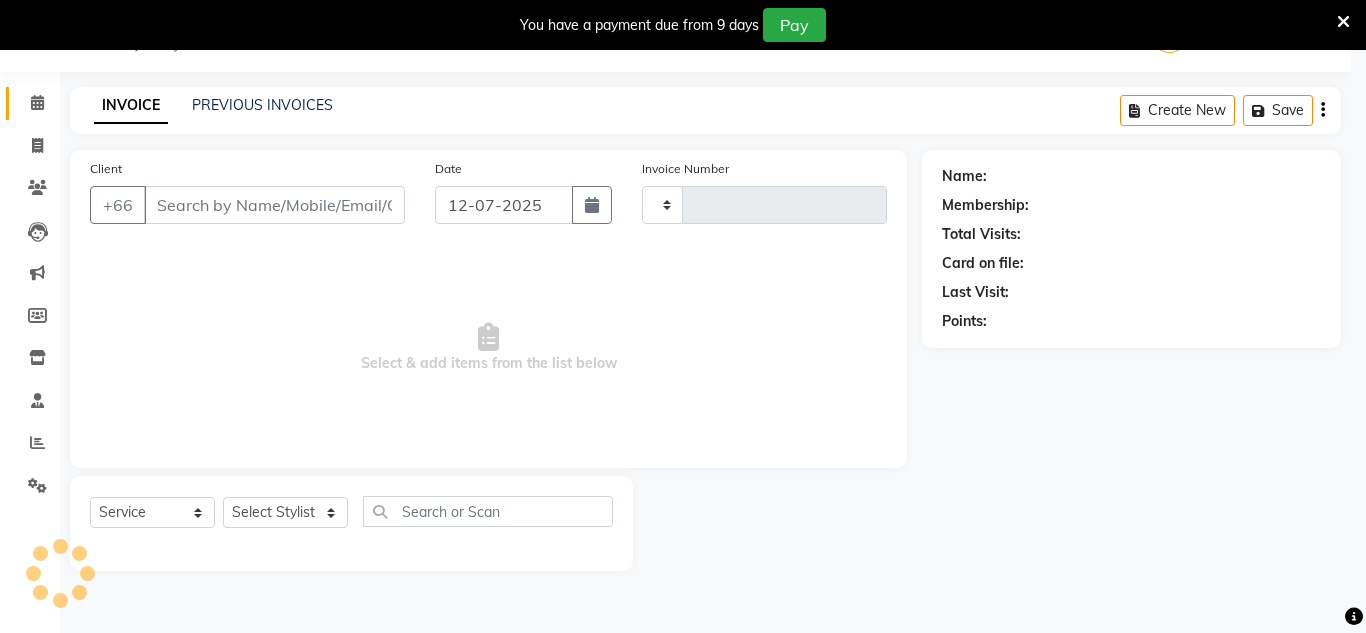 type on "0970" 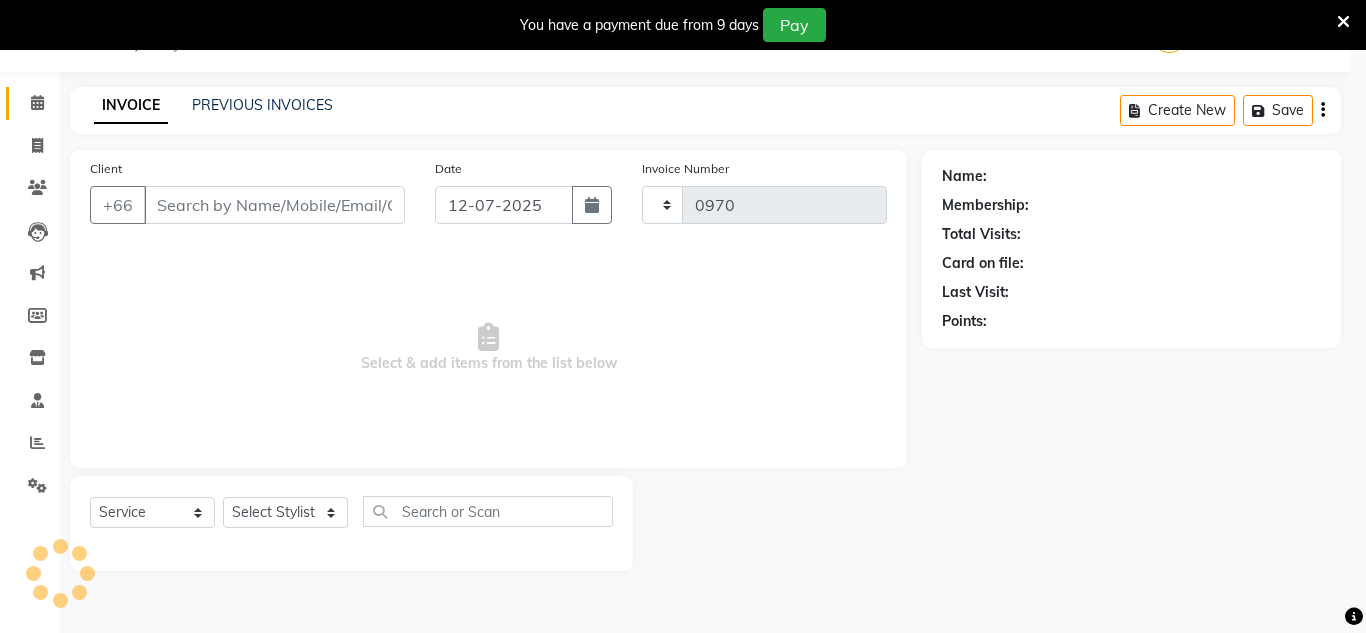 select on "6977" 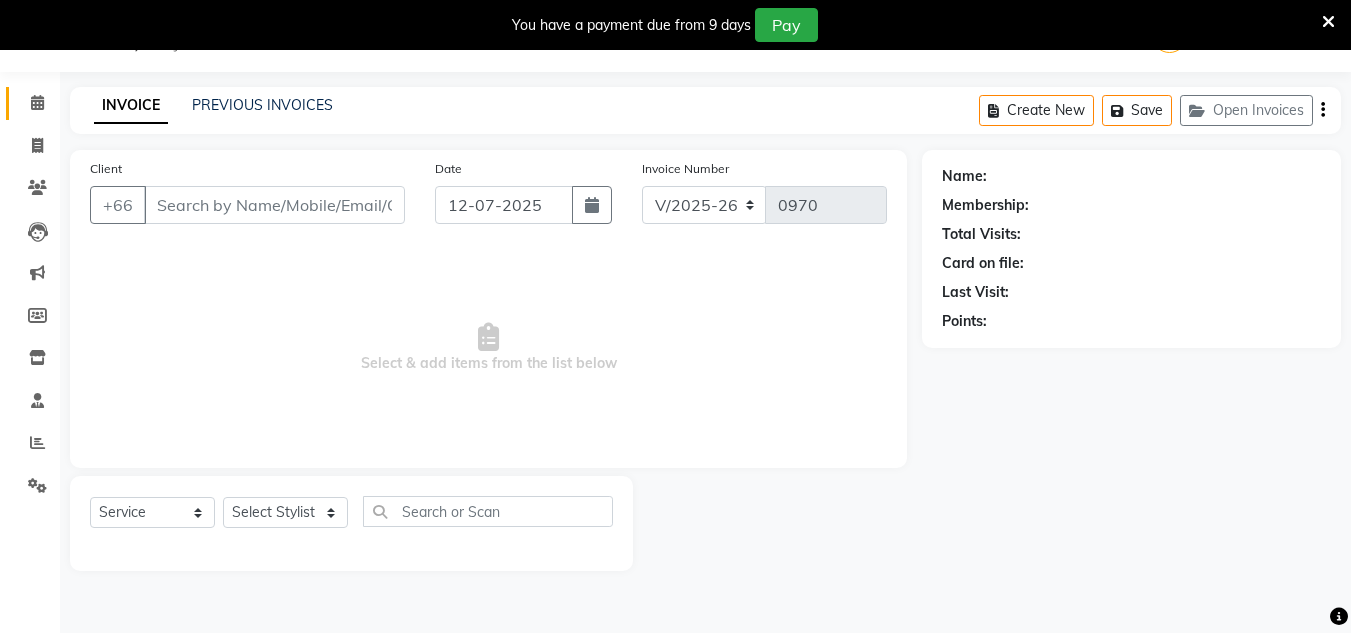 type on "61413633843" 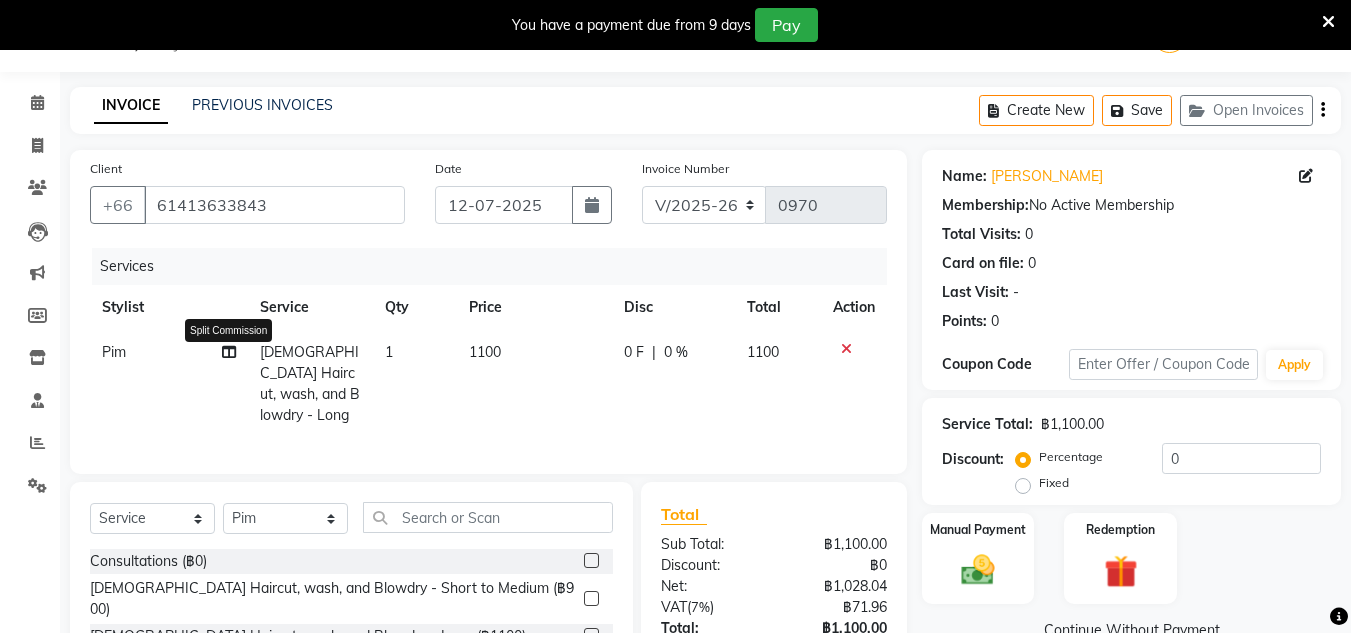 click 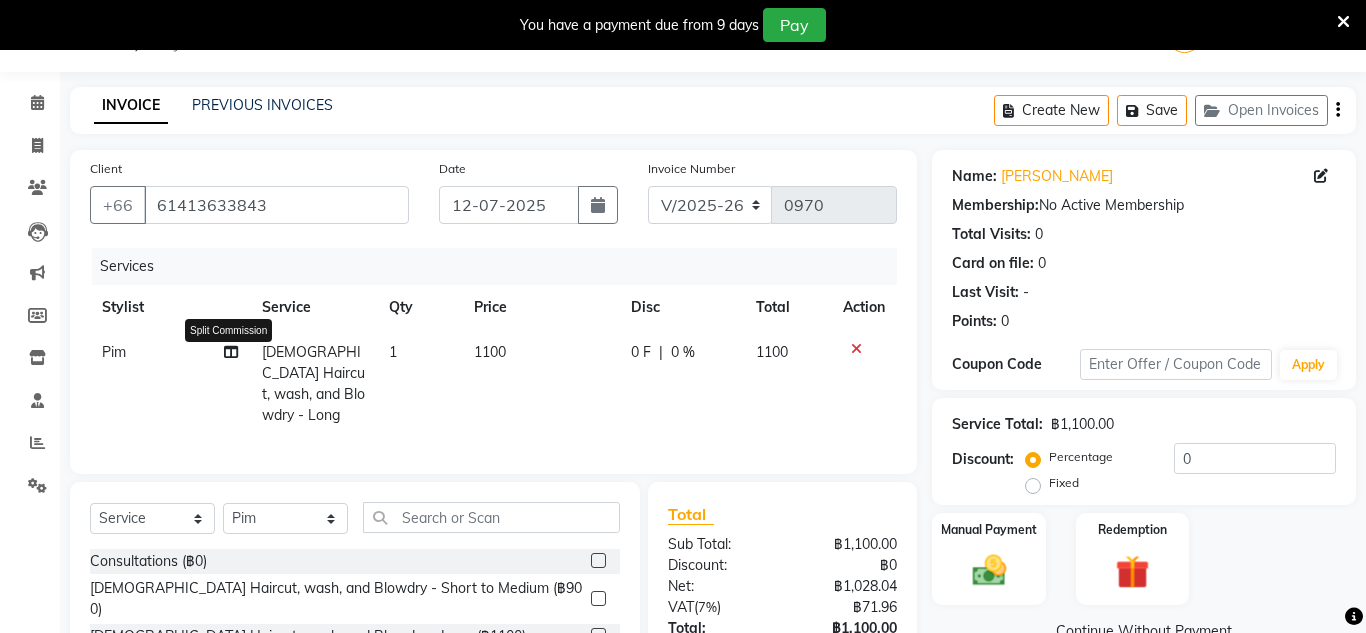 select on "65351" 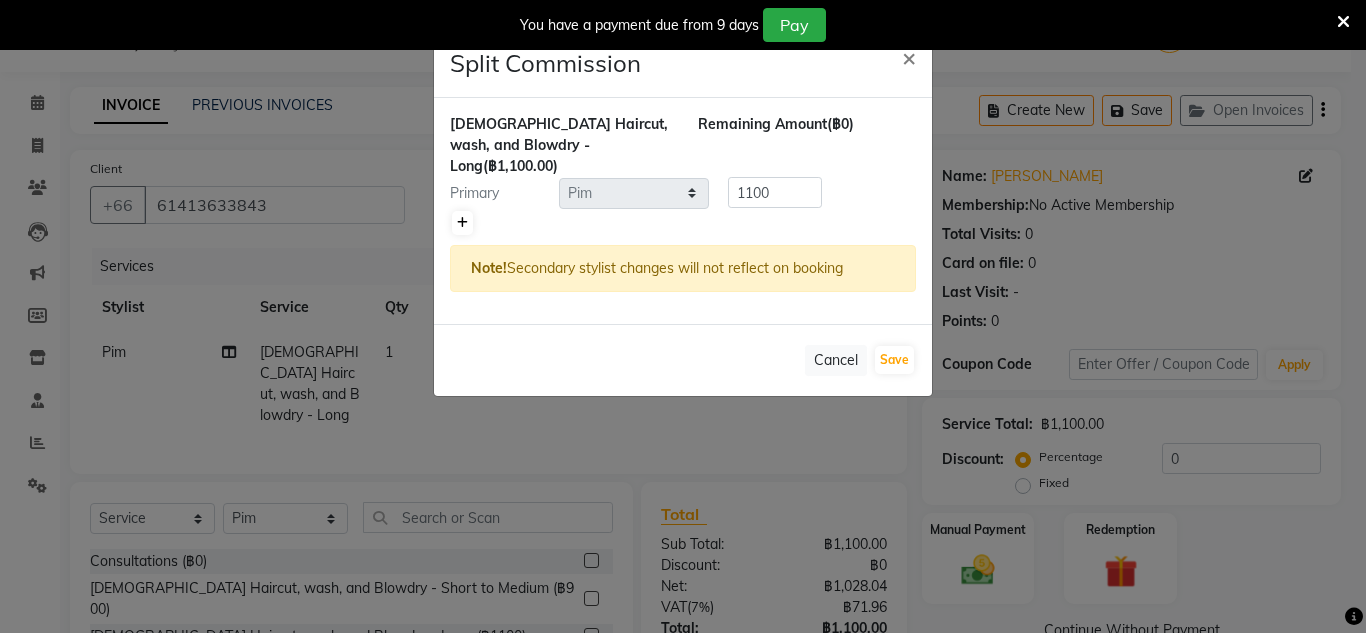 click 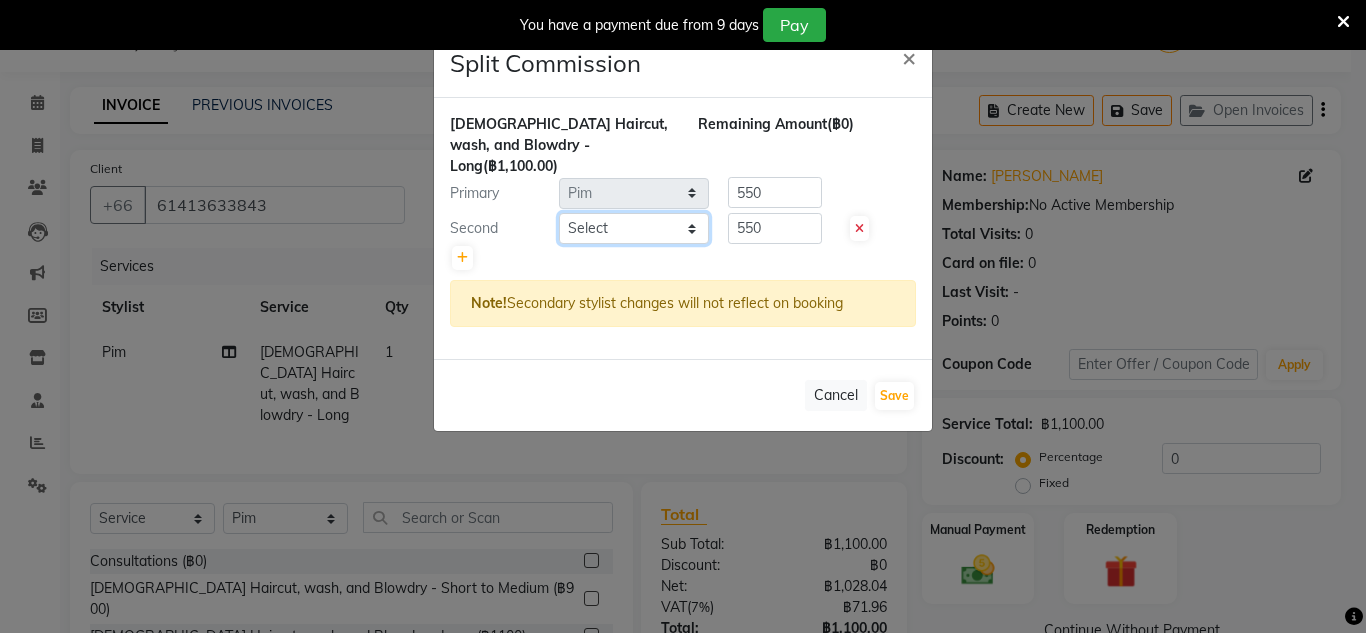 click on "Select  Aon   Apple     Boss Luke   Fai    Fon   Kate    Pim" 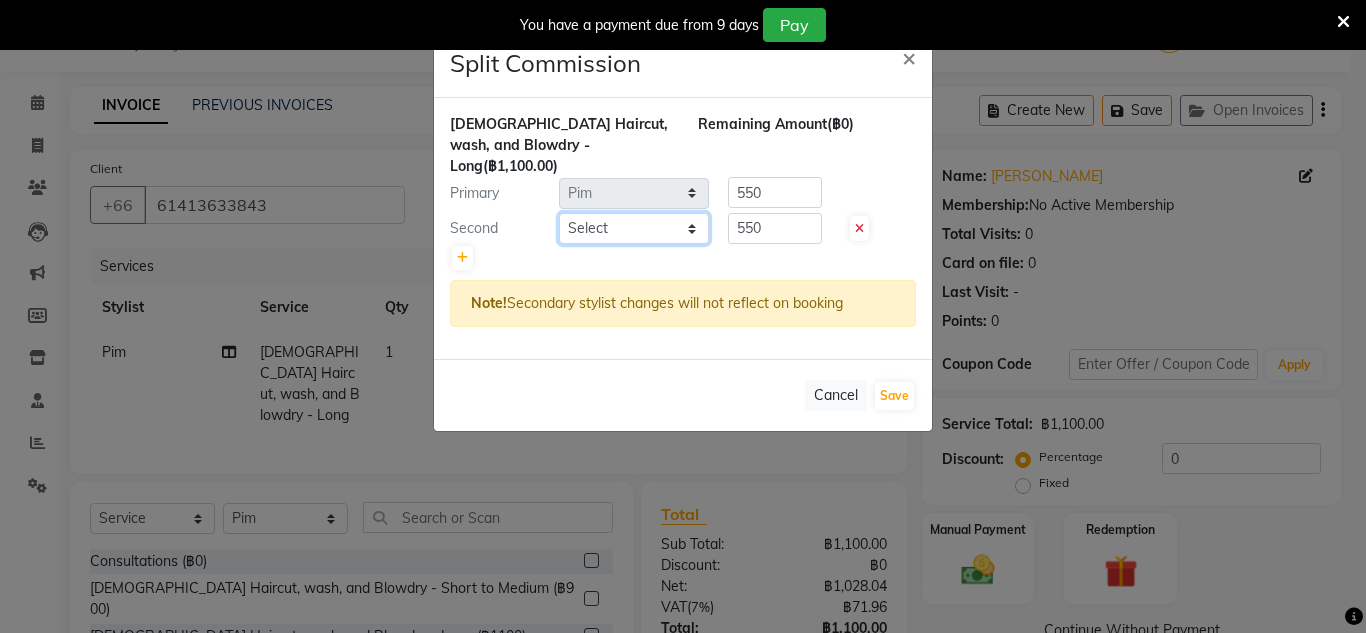 select on "83403" 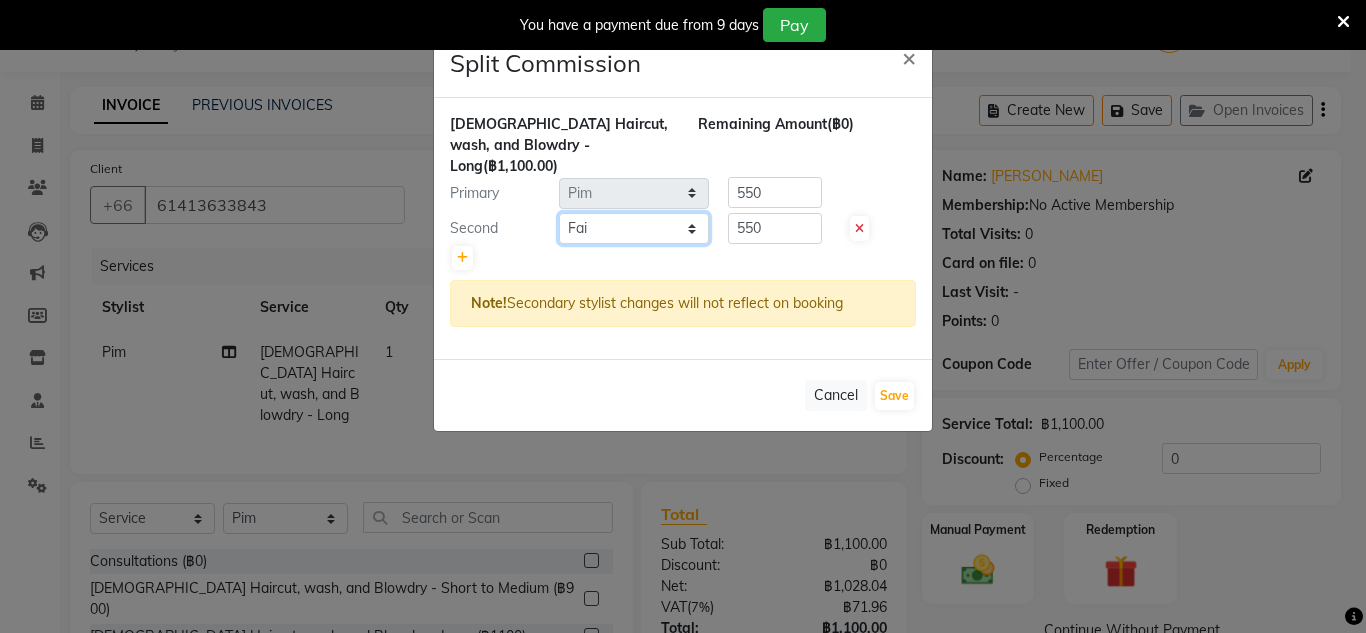 click on "Select  Aon   Apple     Boss Luke   Fai    Fon   Kate    Pim" 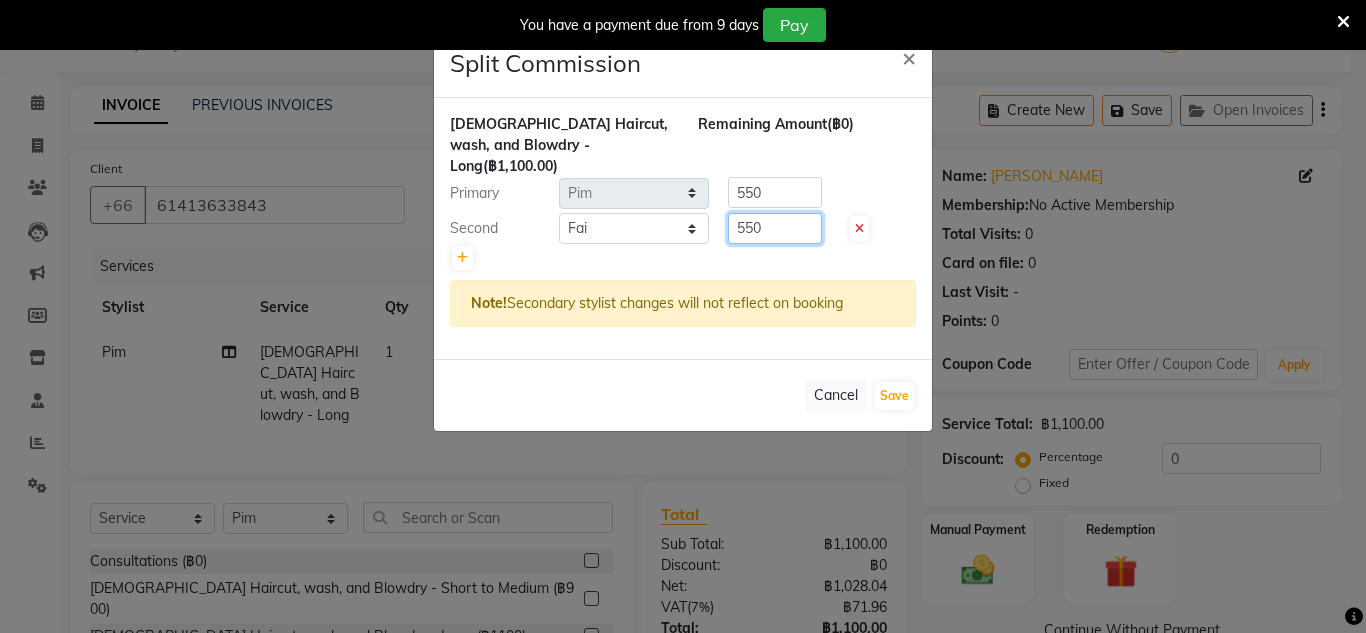 click on "550" 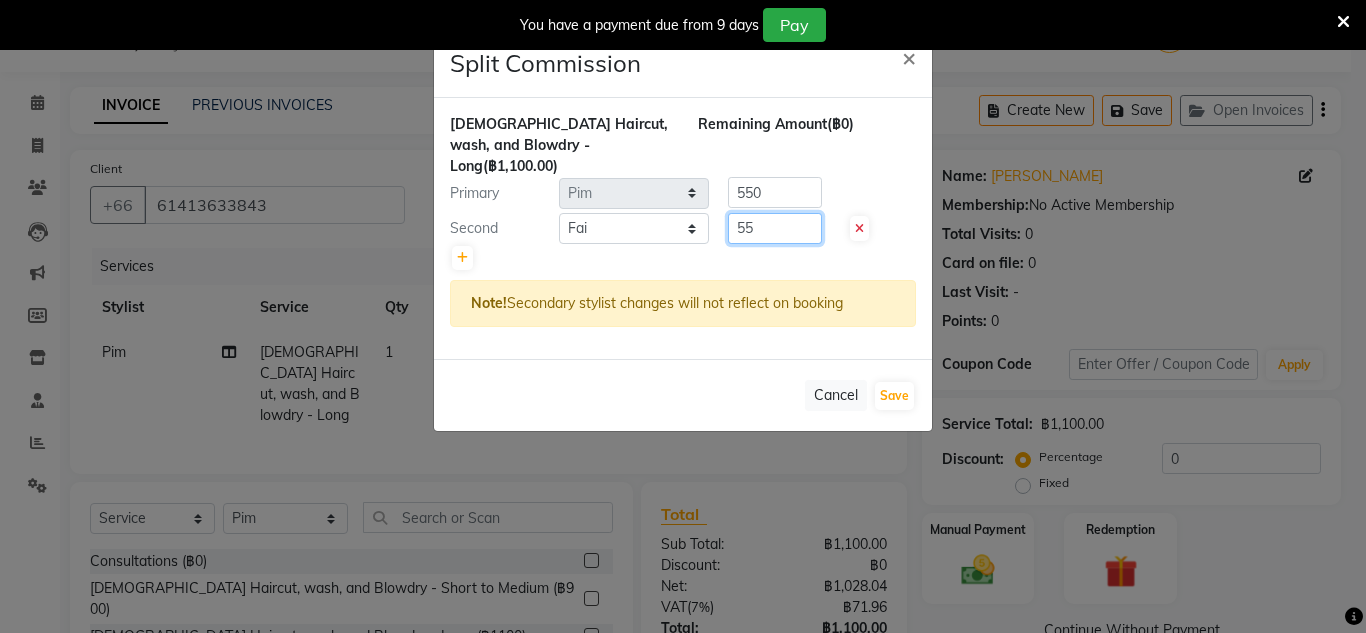 type on "5" 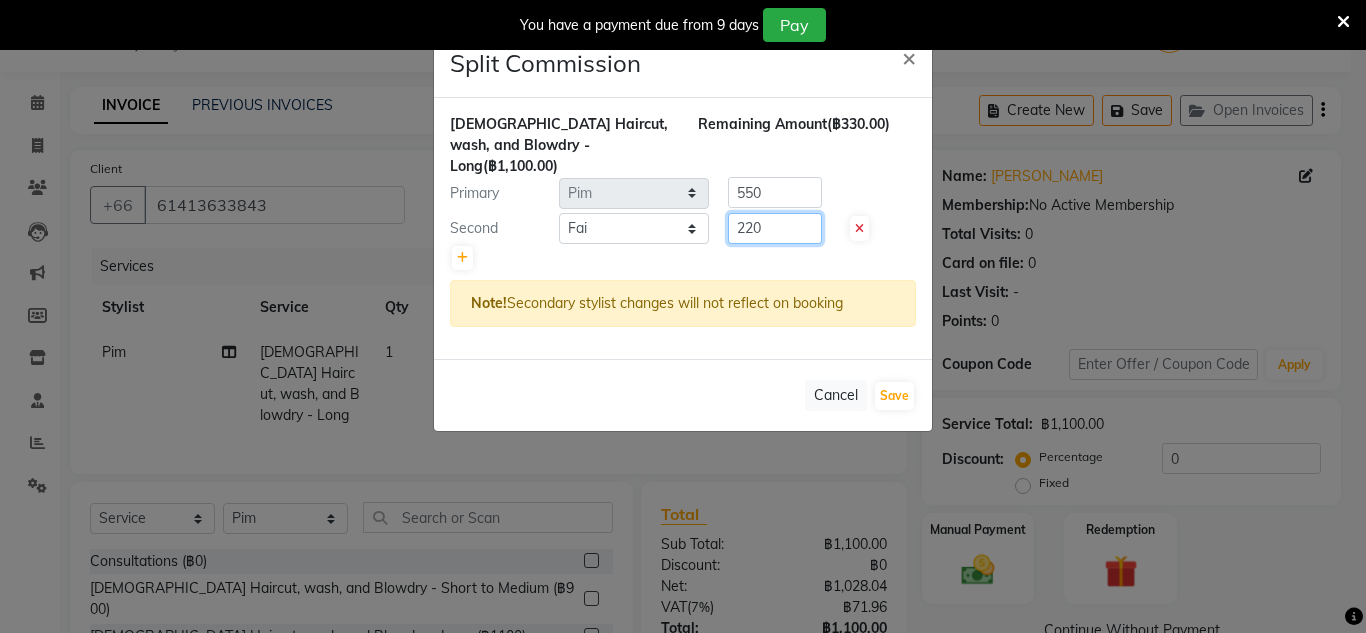 type on "220" 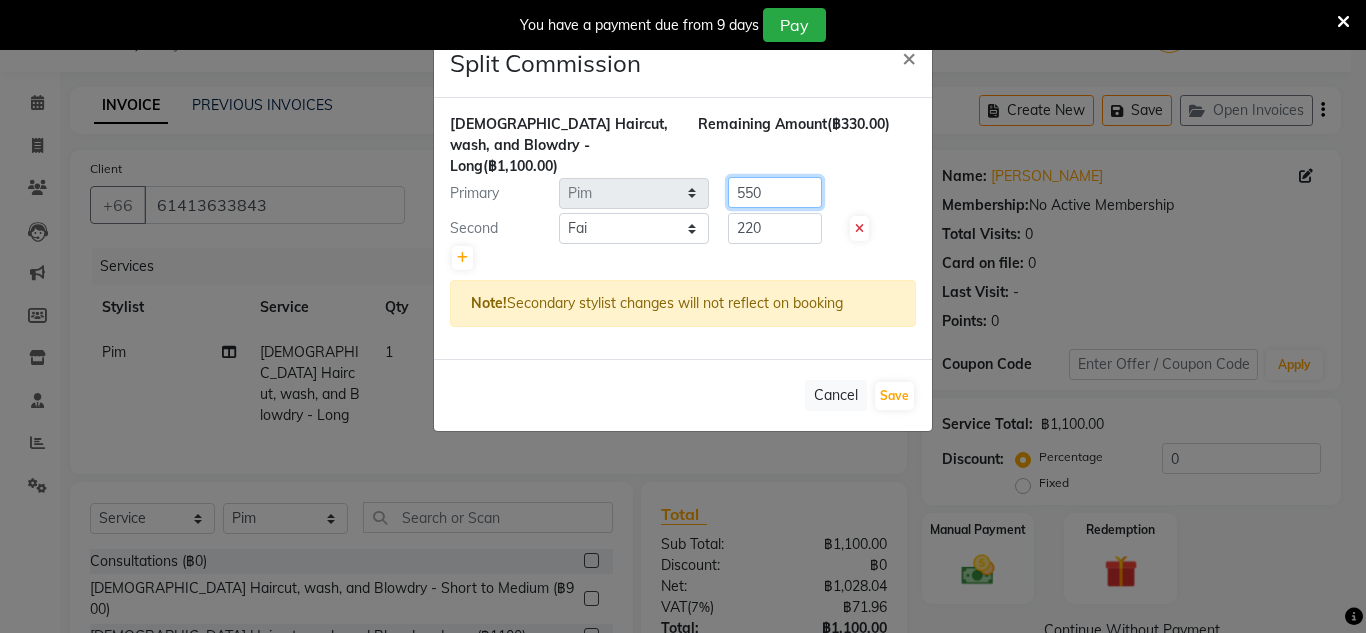 click on "550" 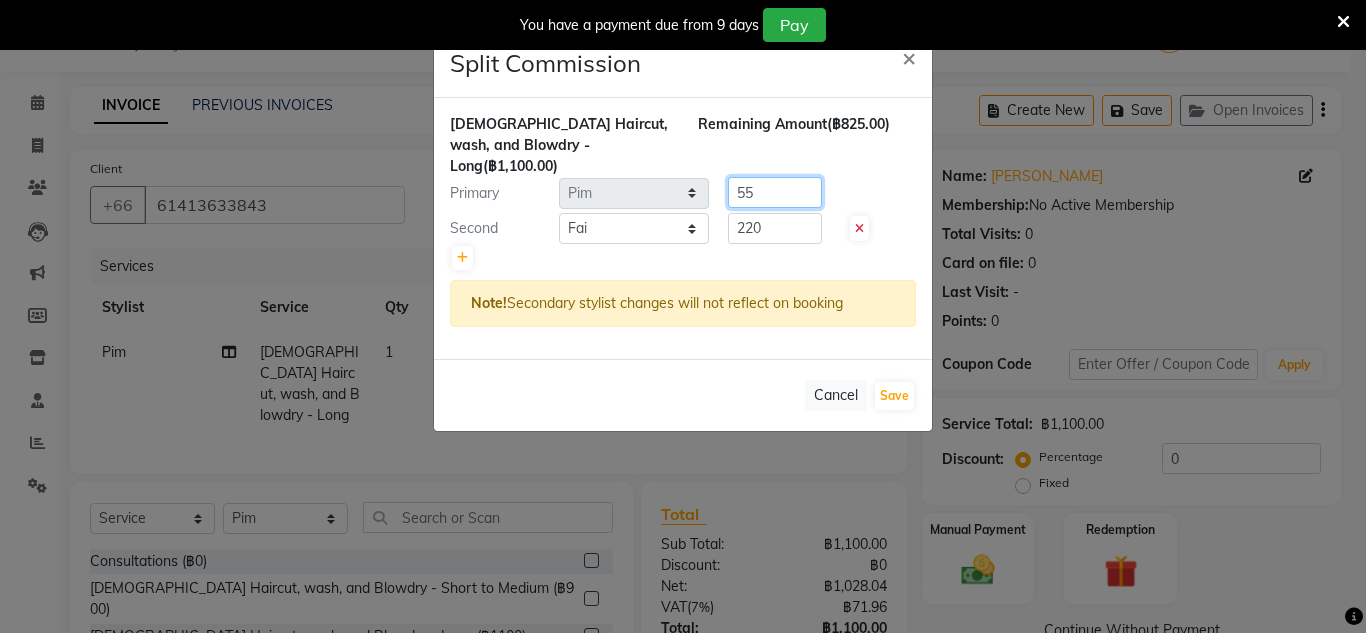 type on "5" 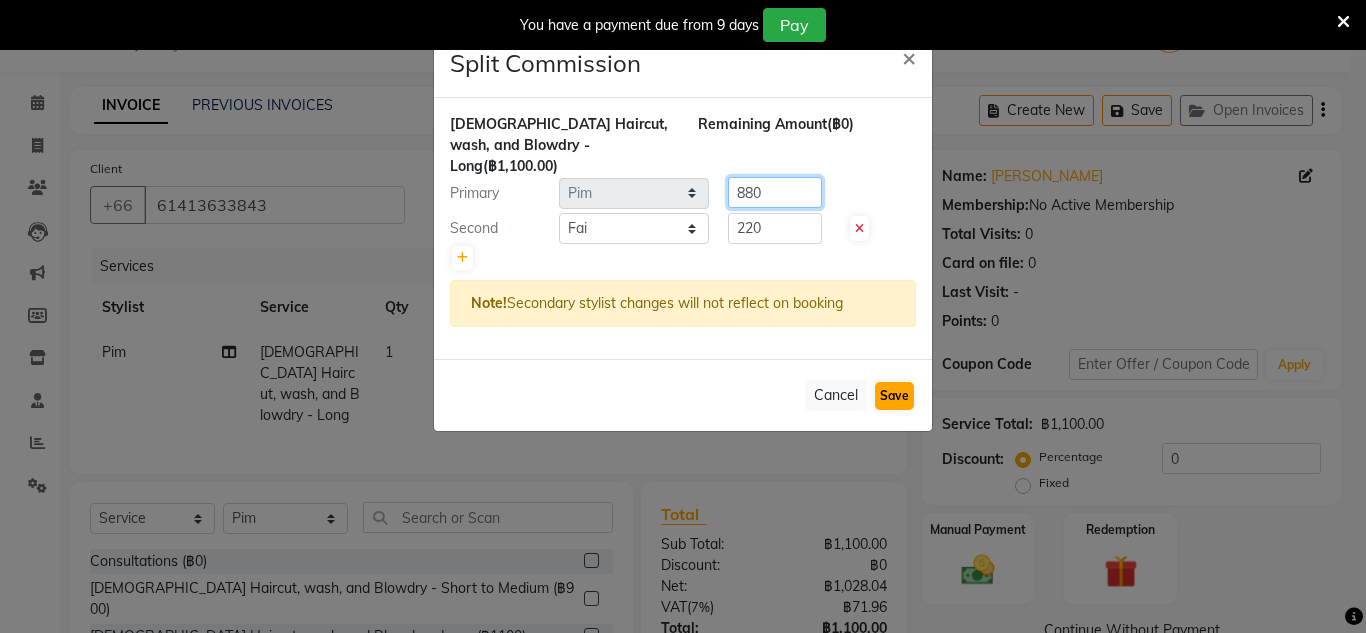 type on "880" 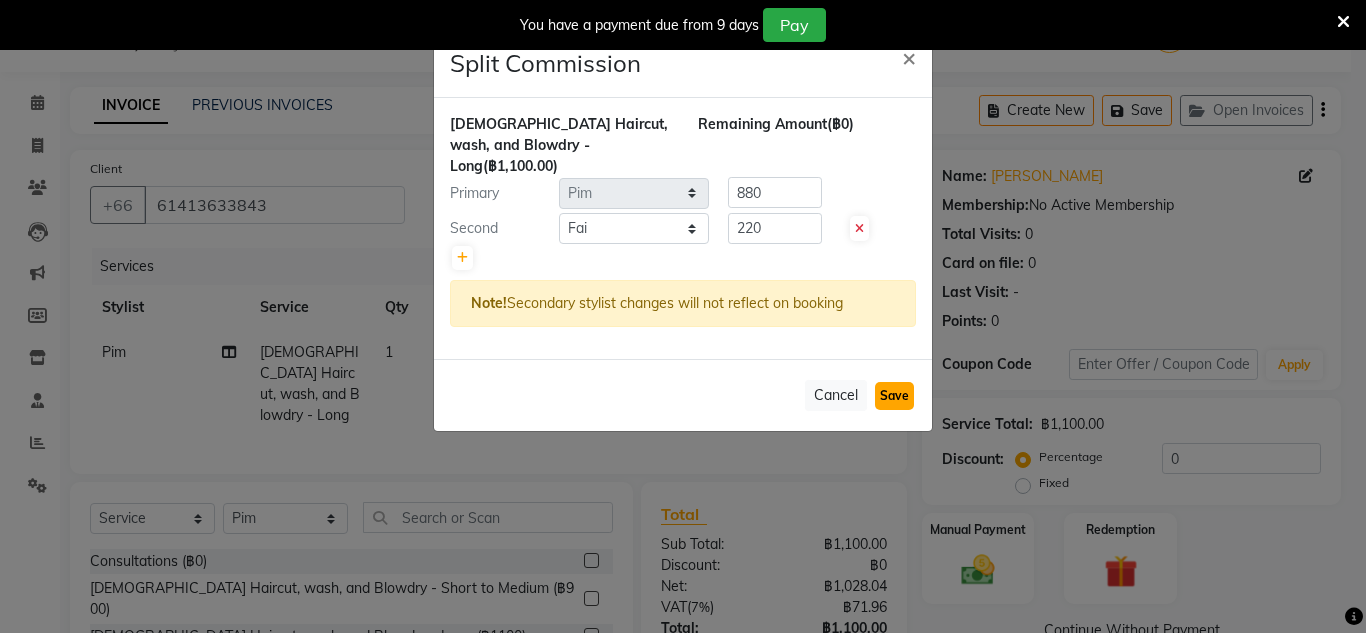 click on "Save" 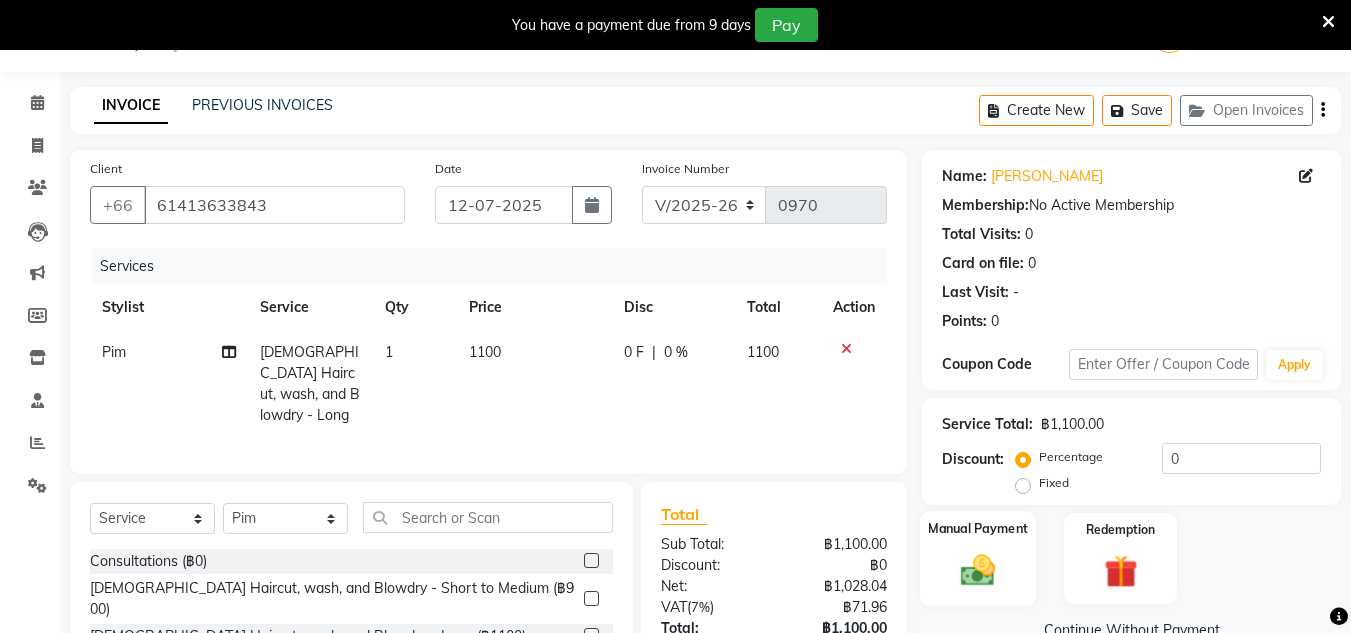 scroll, scrollTop: 154, scrollLeft: 0, axis: vertical 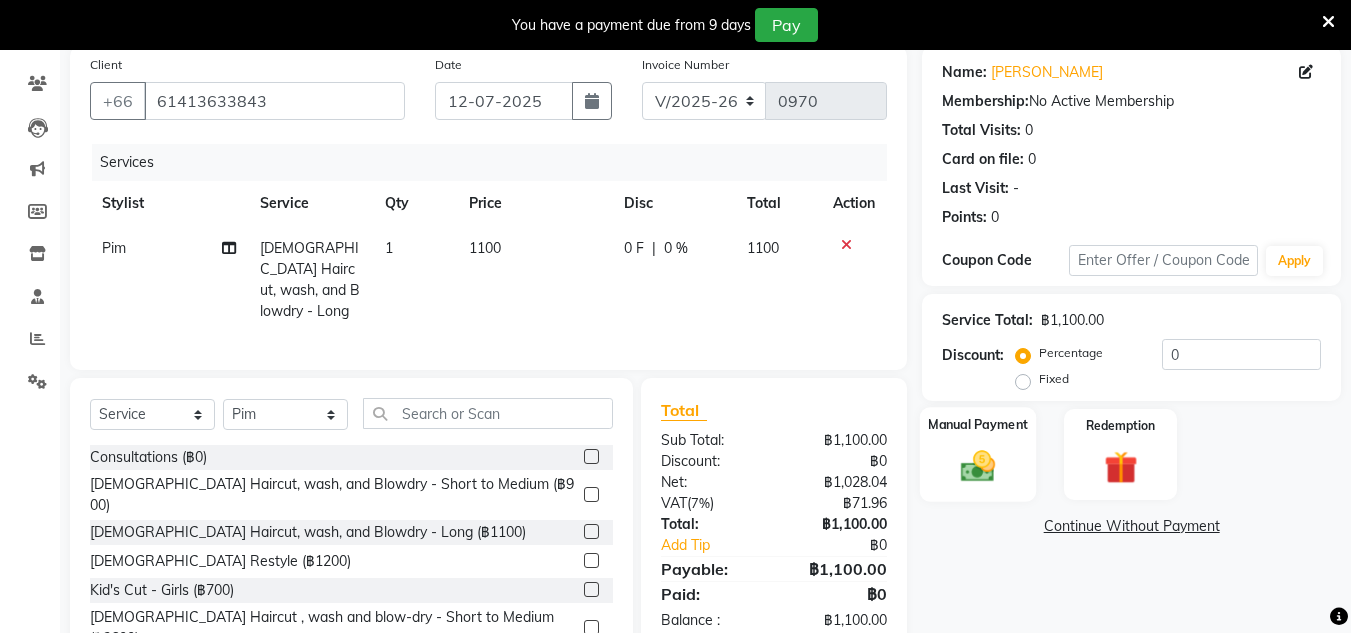 click 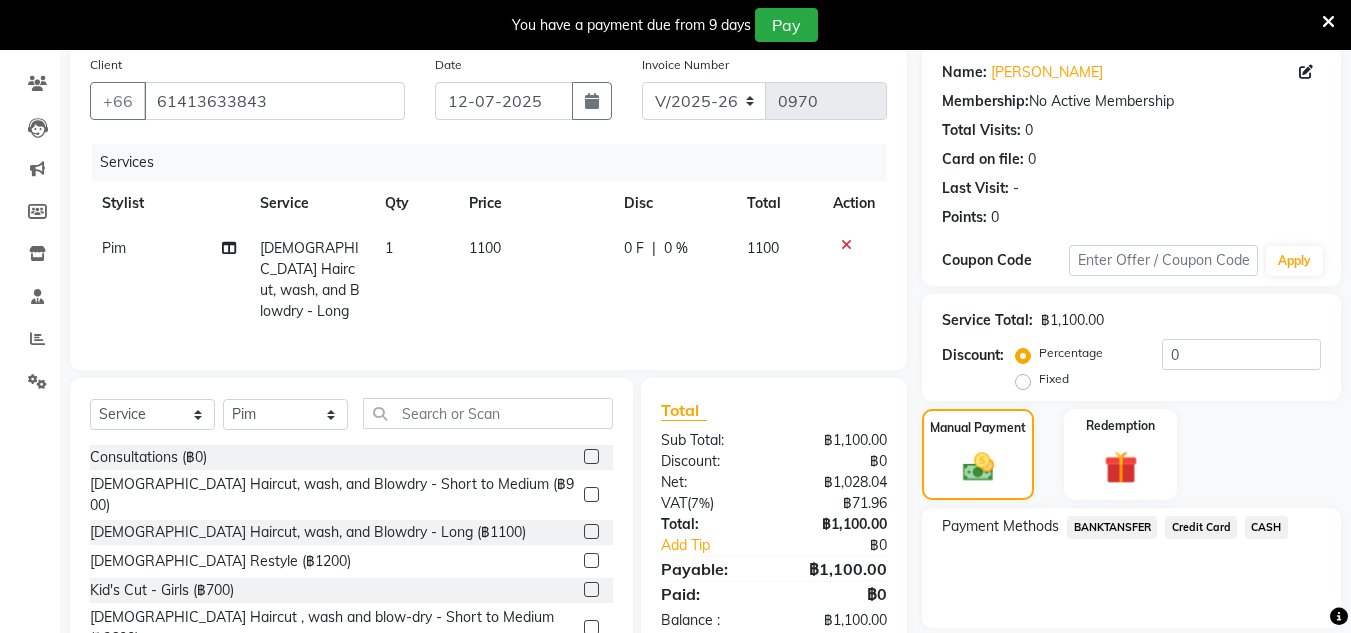 click on "BANKTANSFER" 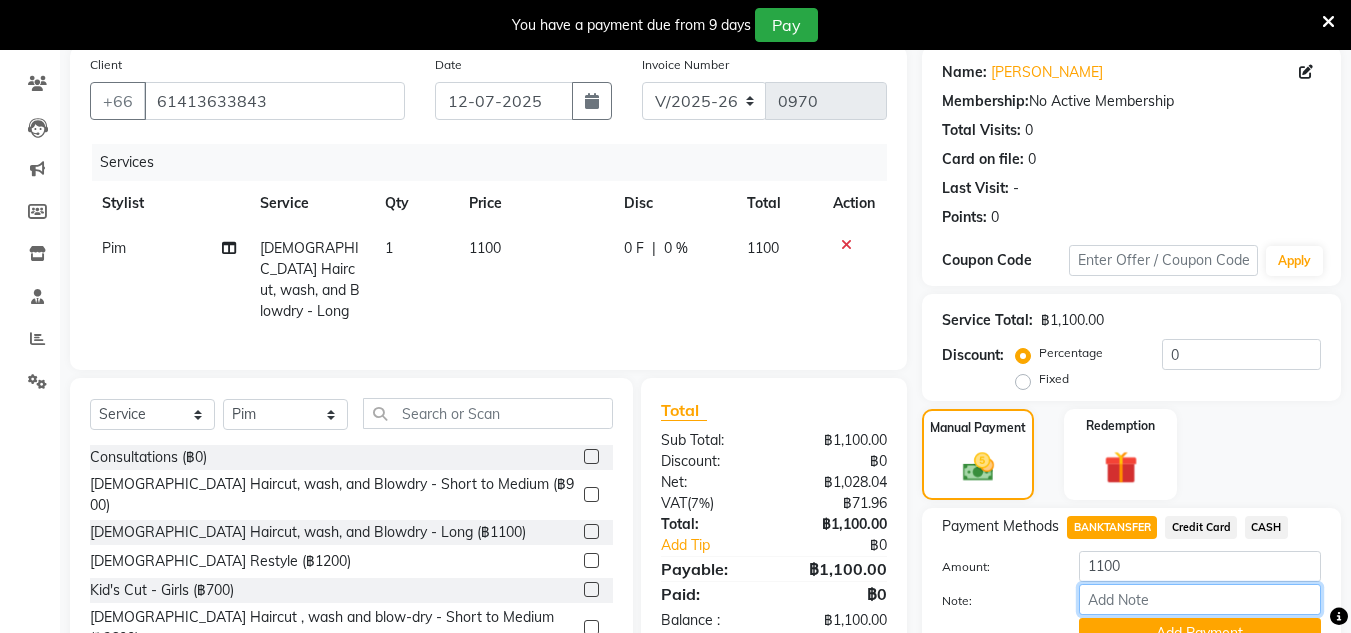 click on "Note:" at bounding box center (1200, 599) 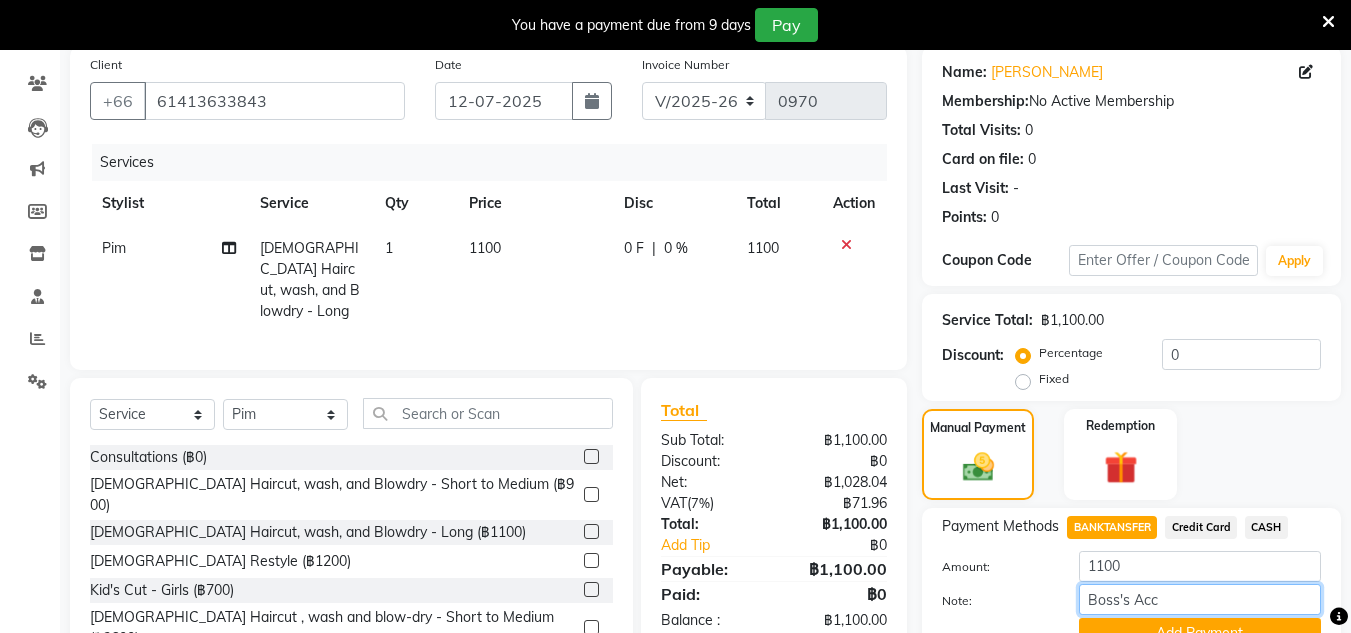 scroll, scrollTop: 249, scrollLeft: 0, axis: vertical 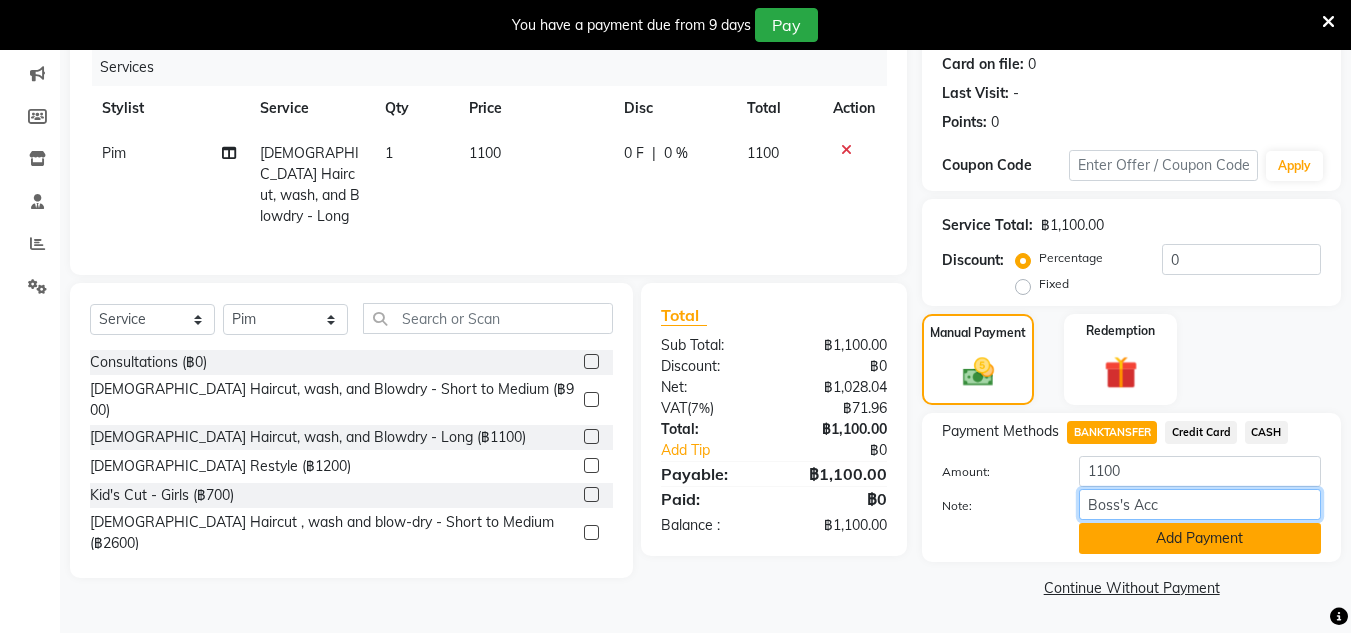 type on "Boss's Acc" 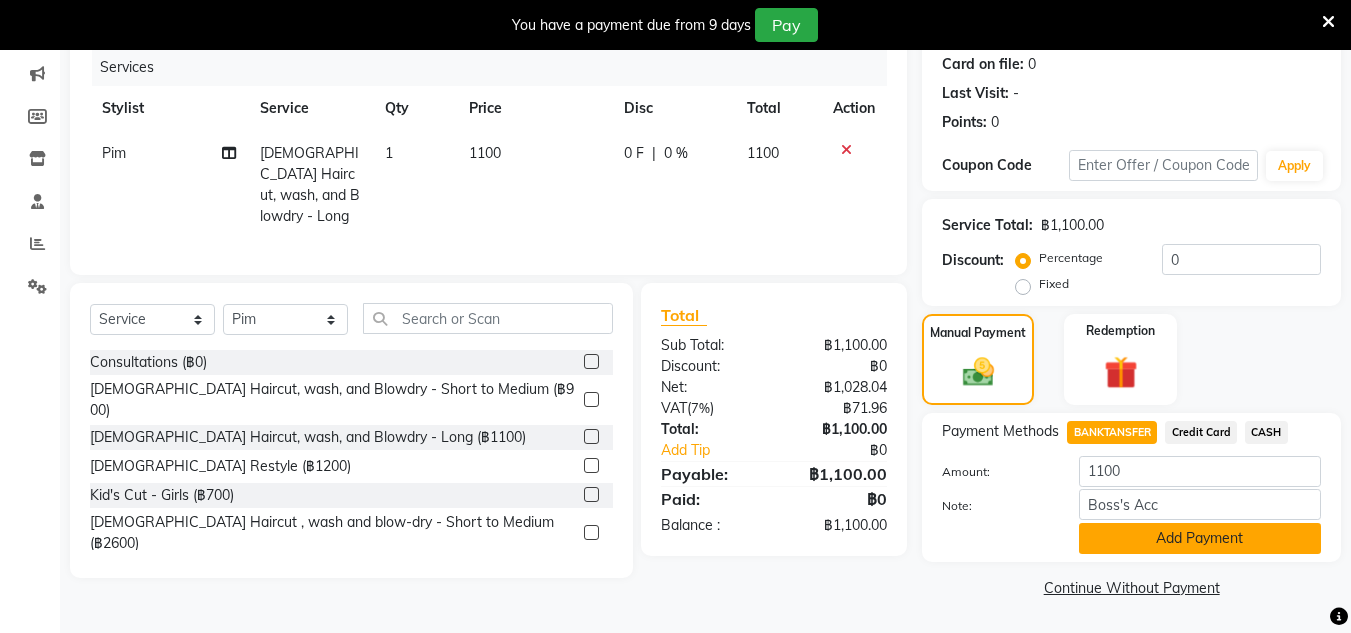 click on "Add Payment" 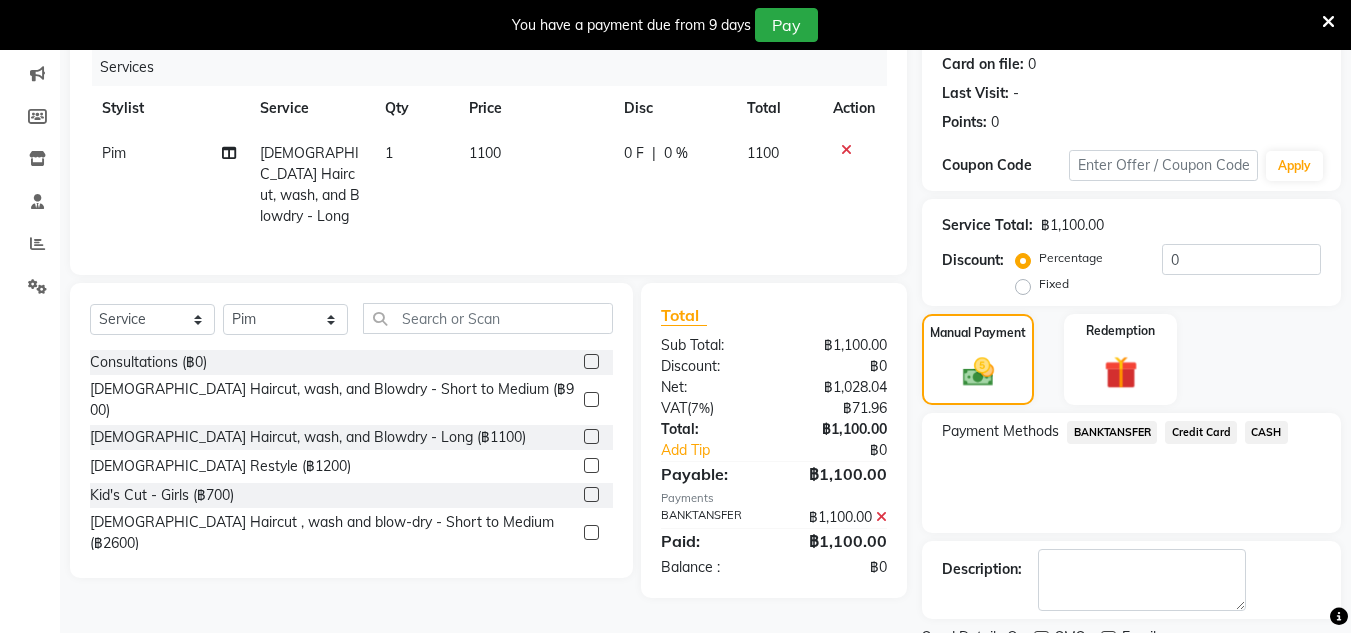 scroll, scrollTop: 333, scrollLeft: 0, axis: vertical 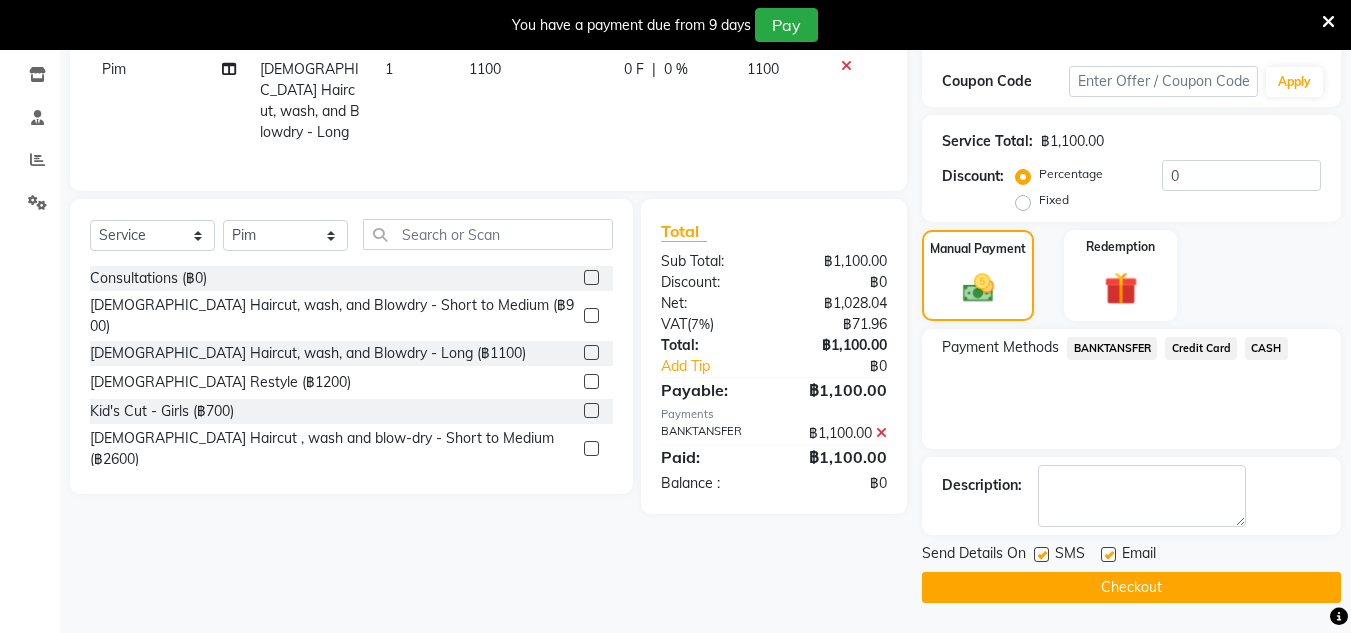 click on "Checkout" 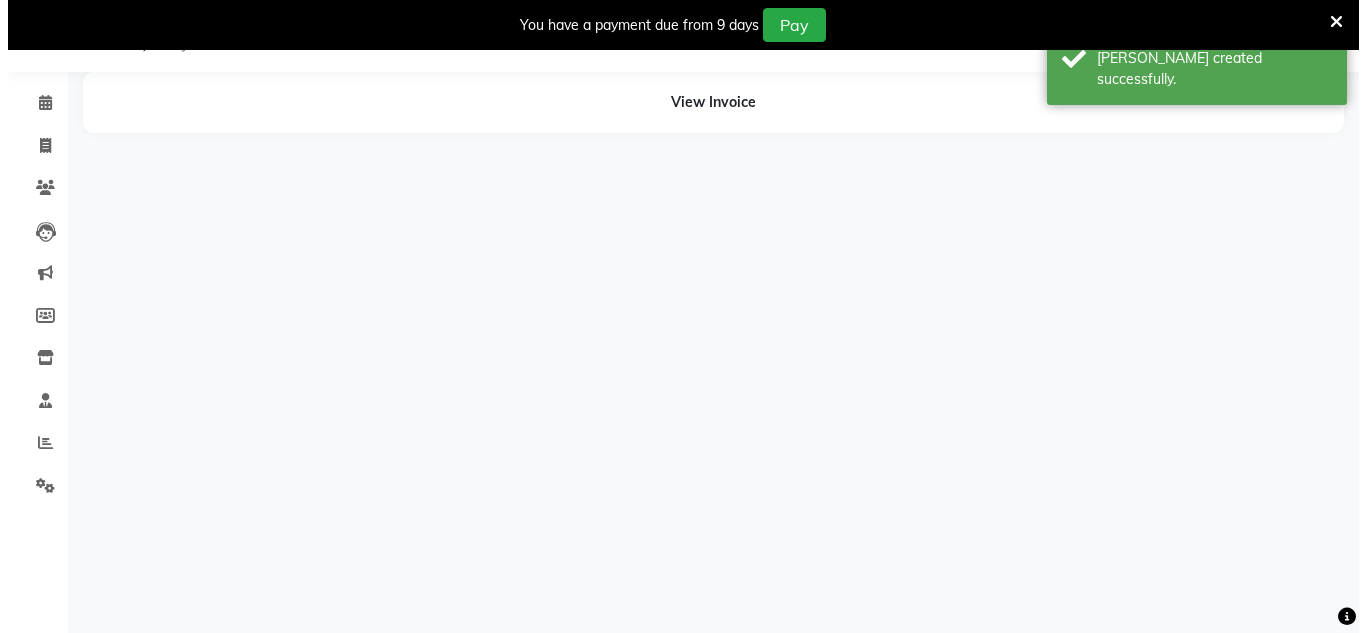 scroll, scrollTop: 50, scrollLeft: 0, axis: vertical 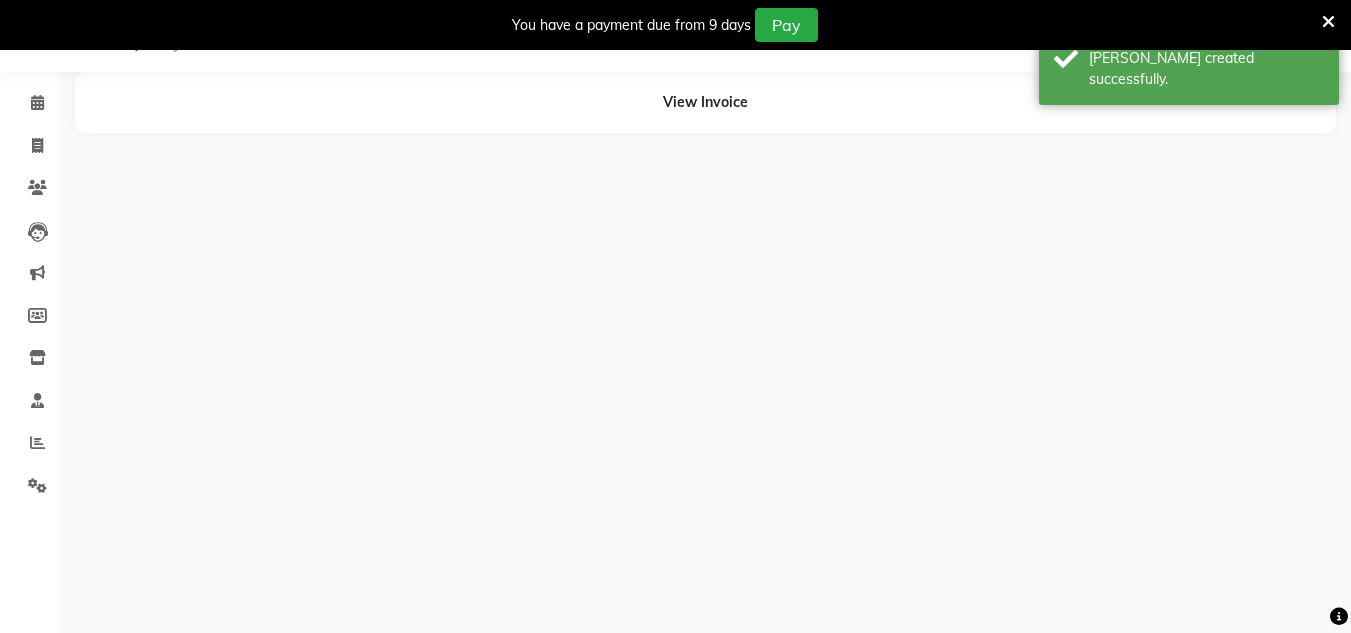 select on "65351" 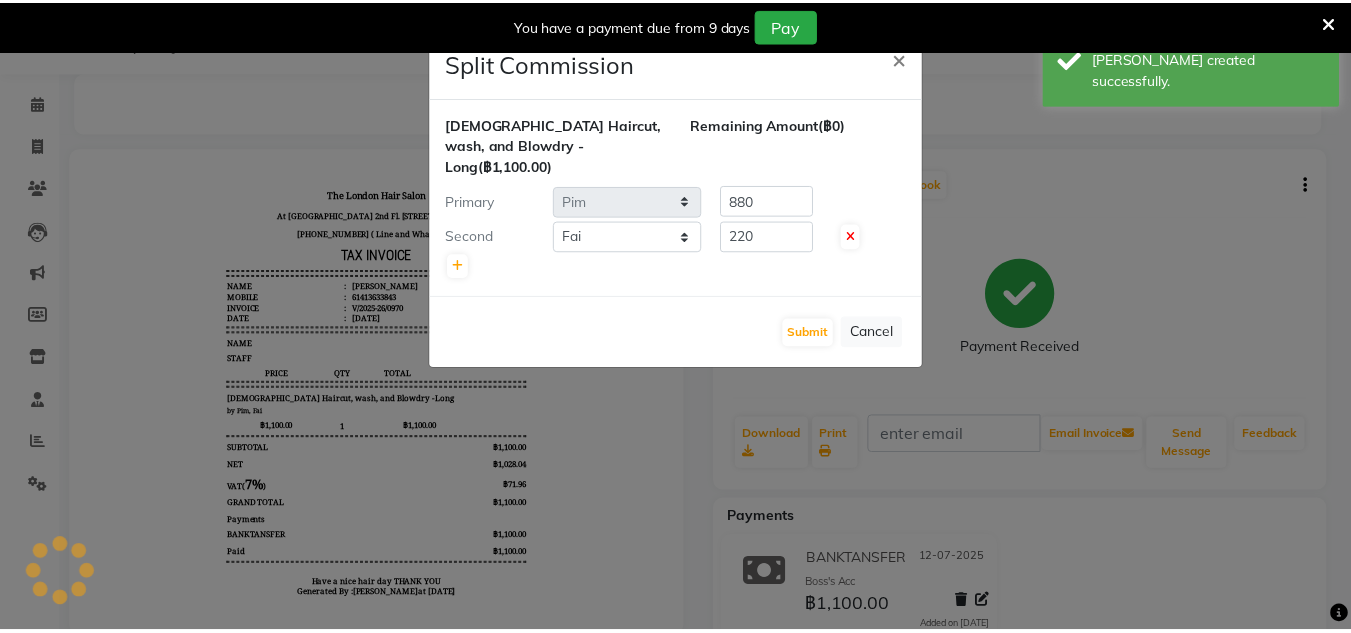 scroll, scrollTop: 0, scrollLeft: 0, axis: both 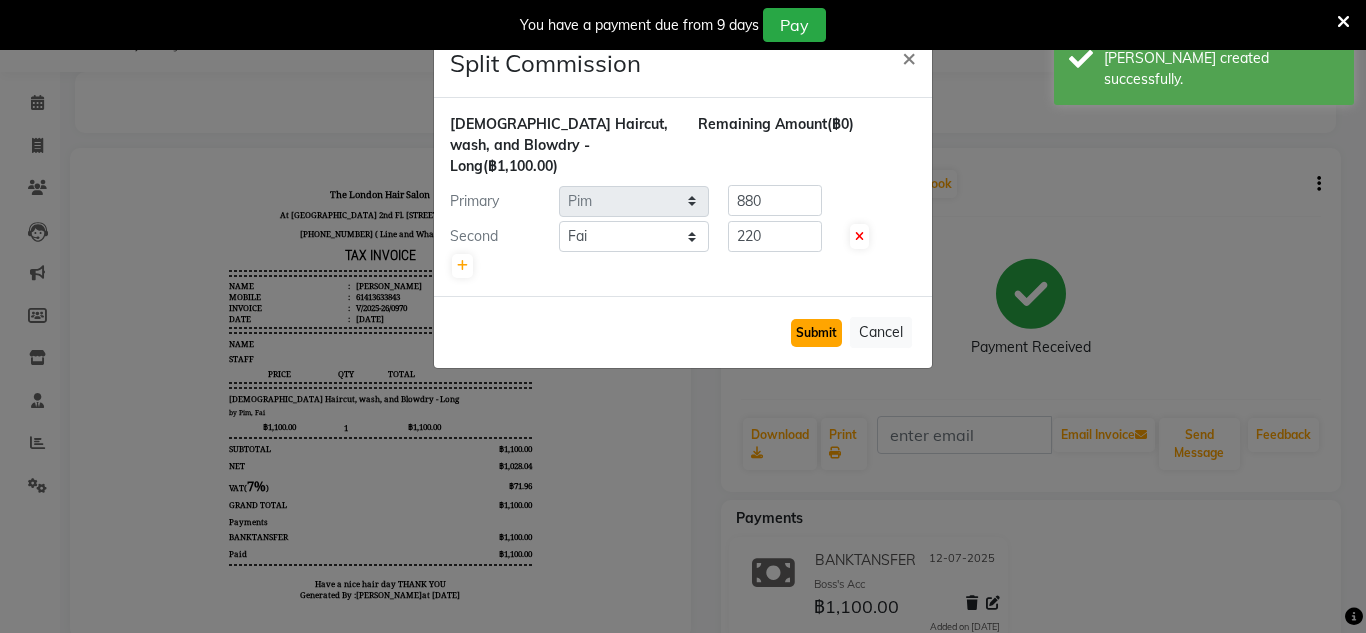 click on "Submit" 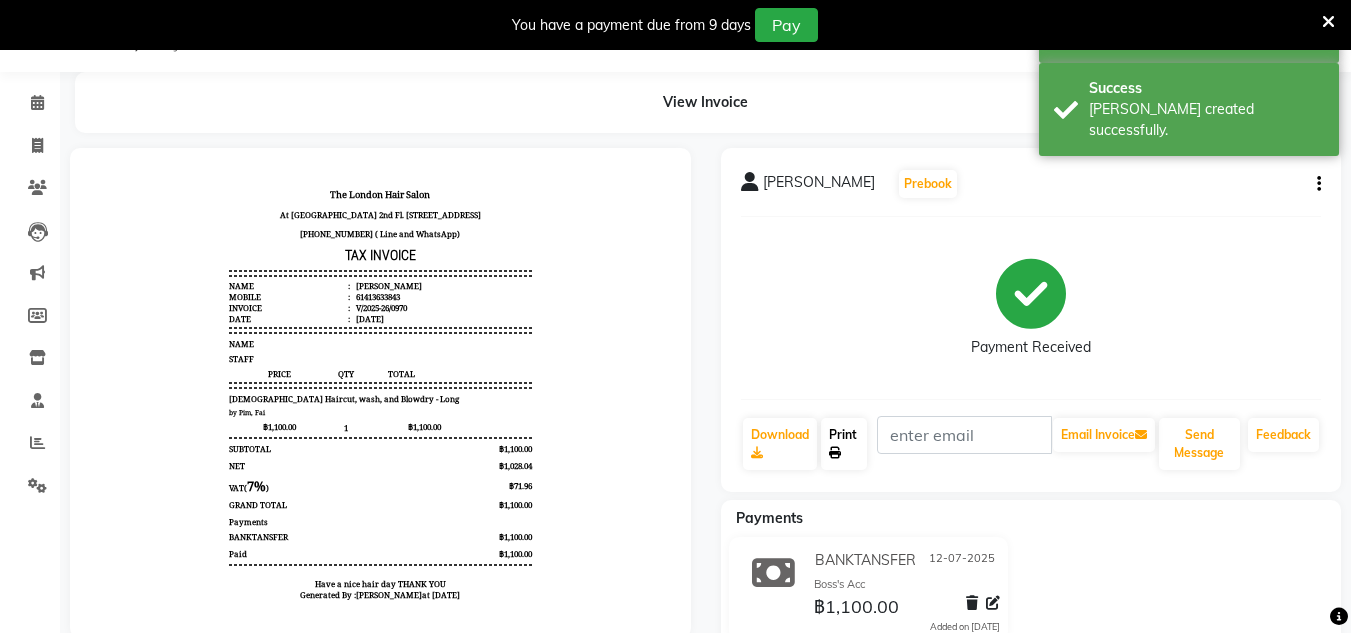 click 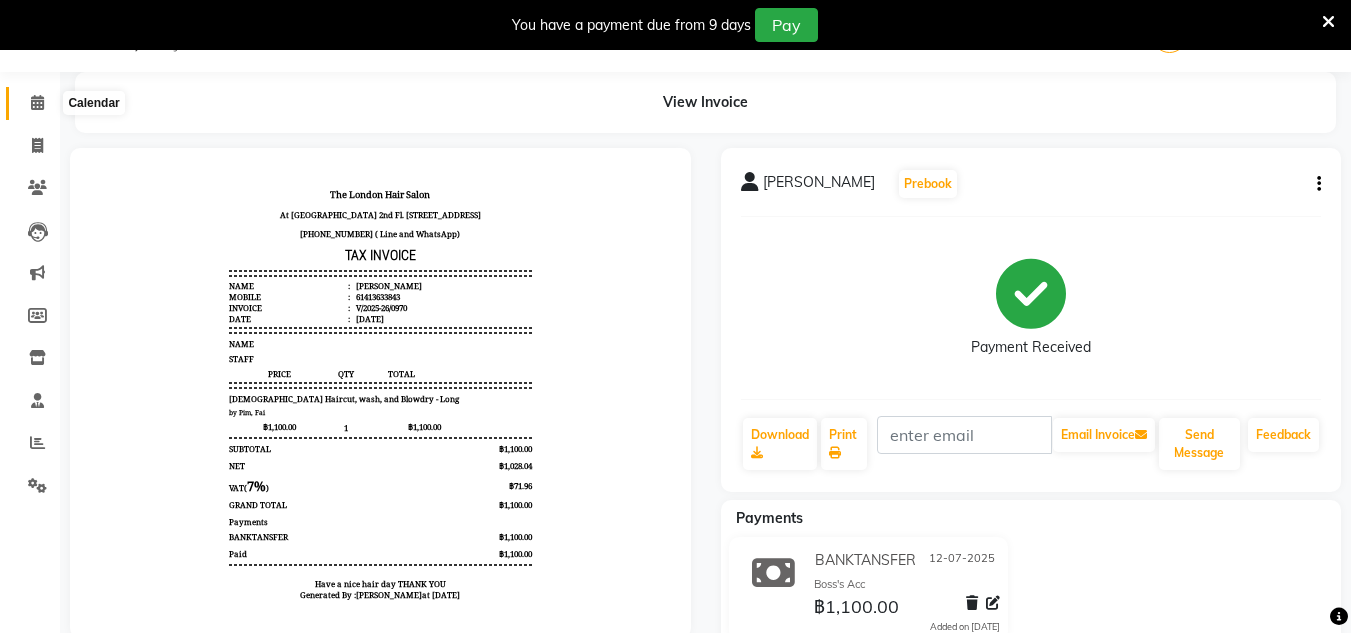 click 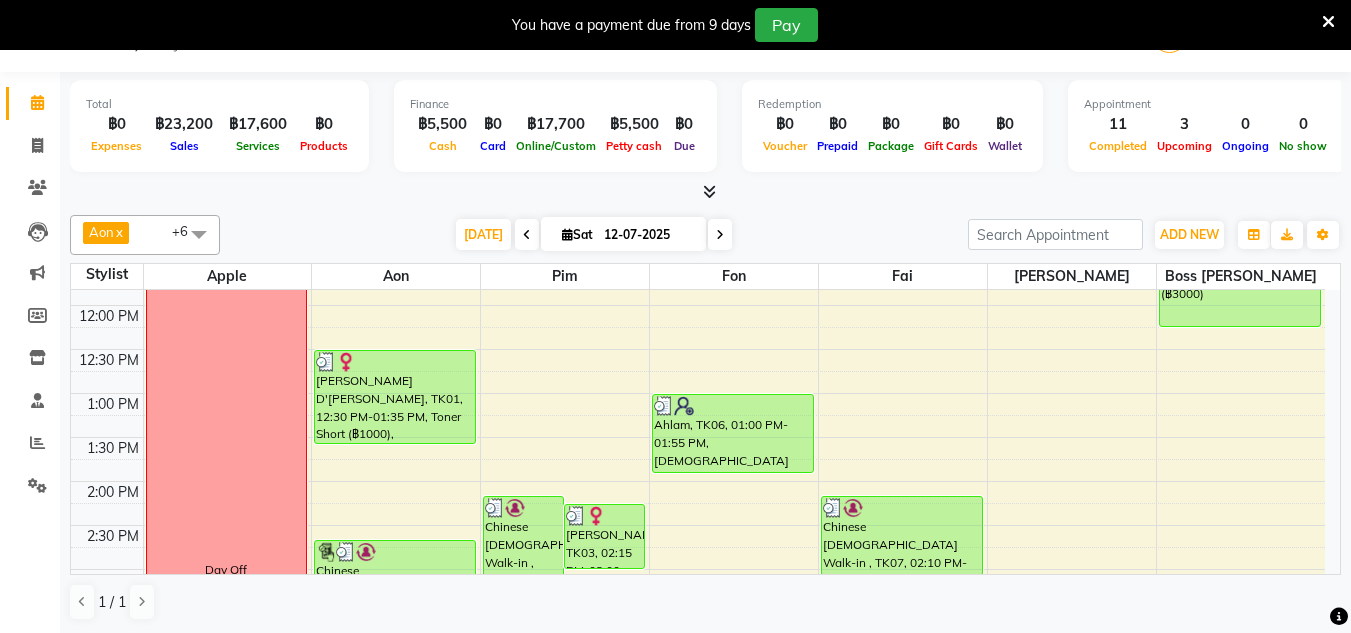 scroll, scrollTop: 256, scrollLeft: 0, axis: vertical 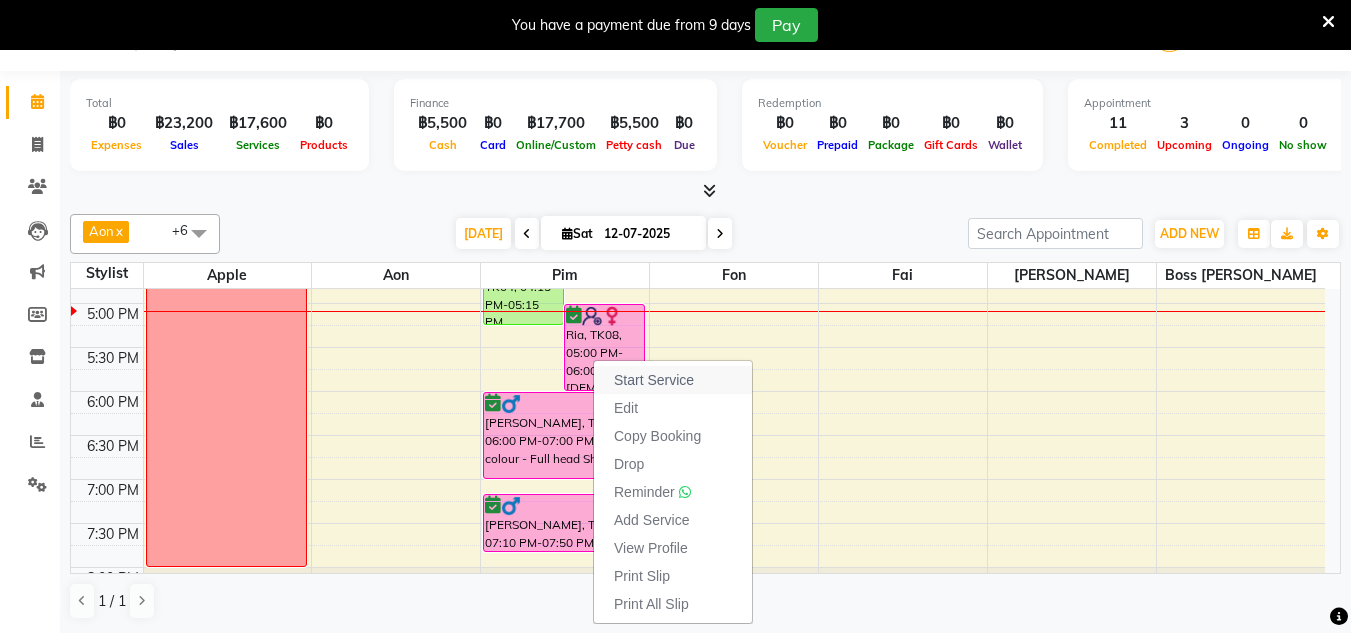 click on "Start Service" at bounding box center (673, 380) 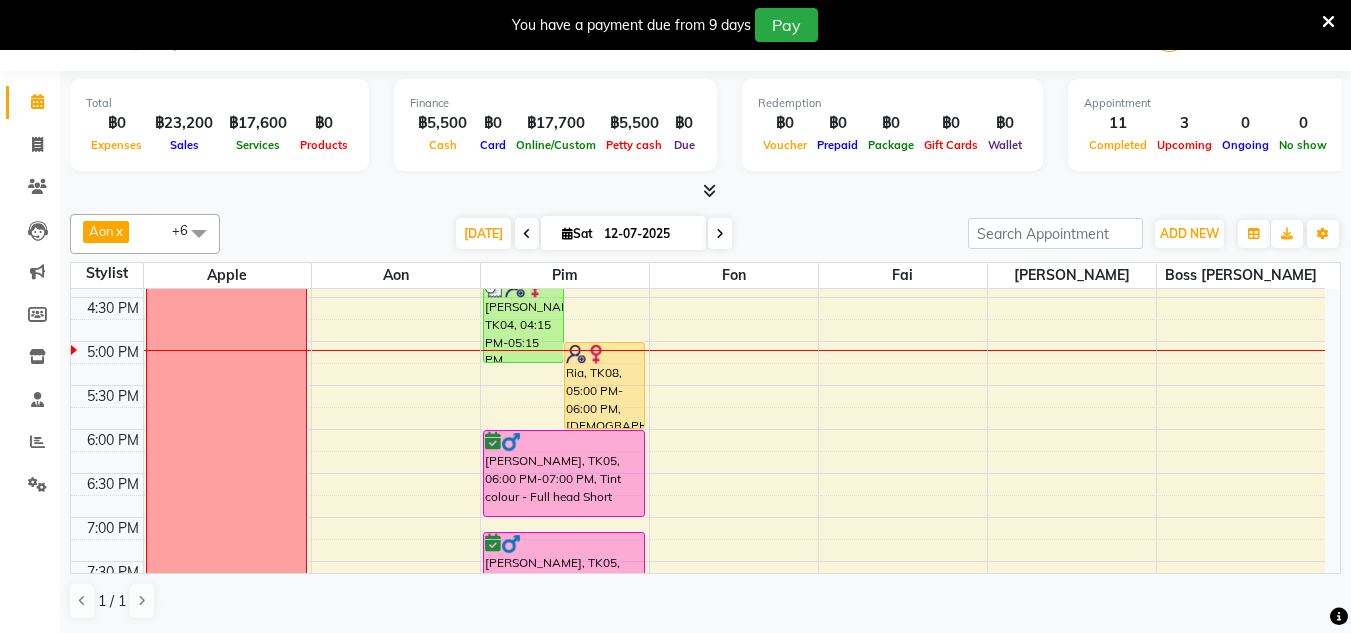 scroll, scrollTop: 771, scrollLeft: 0, axis: vertical 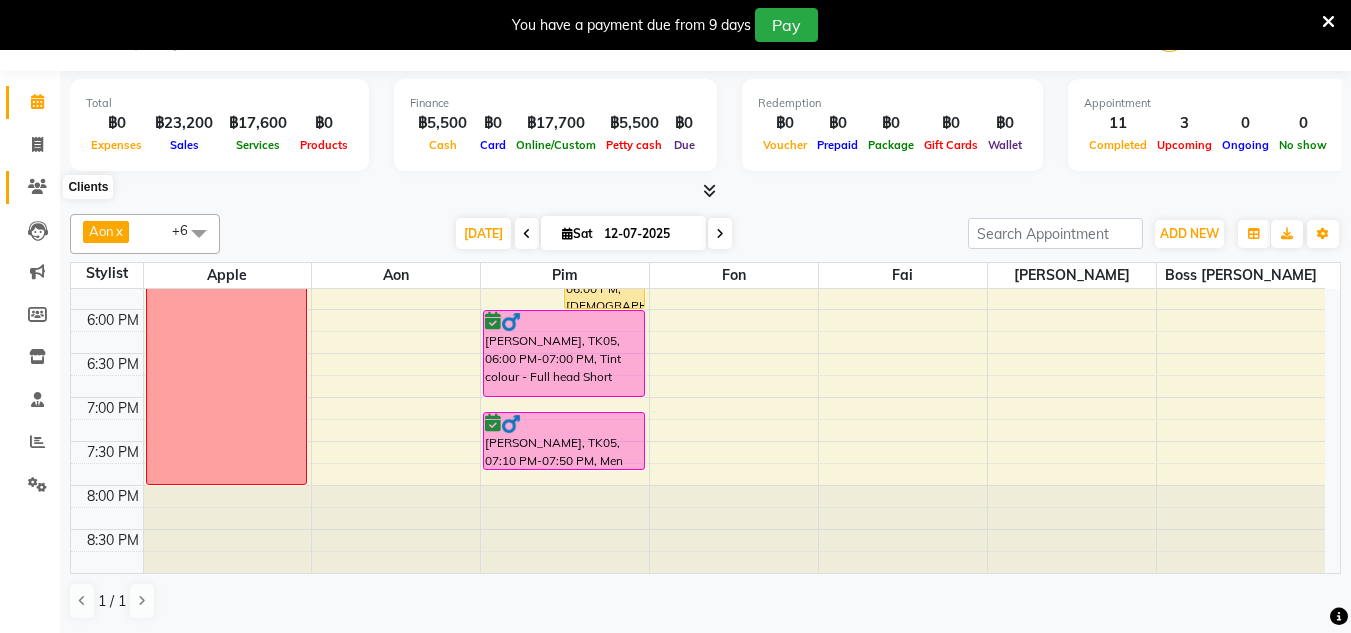 click 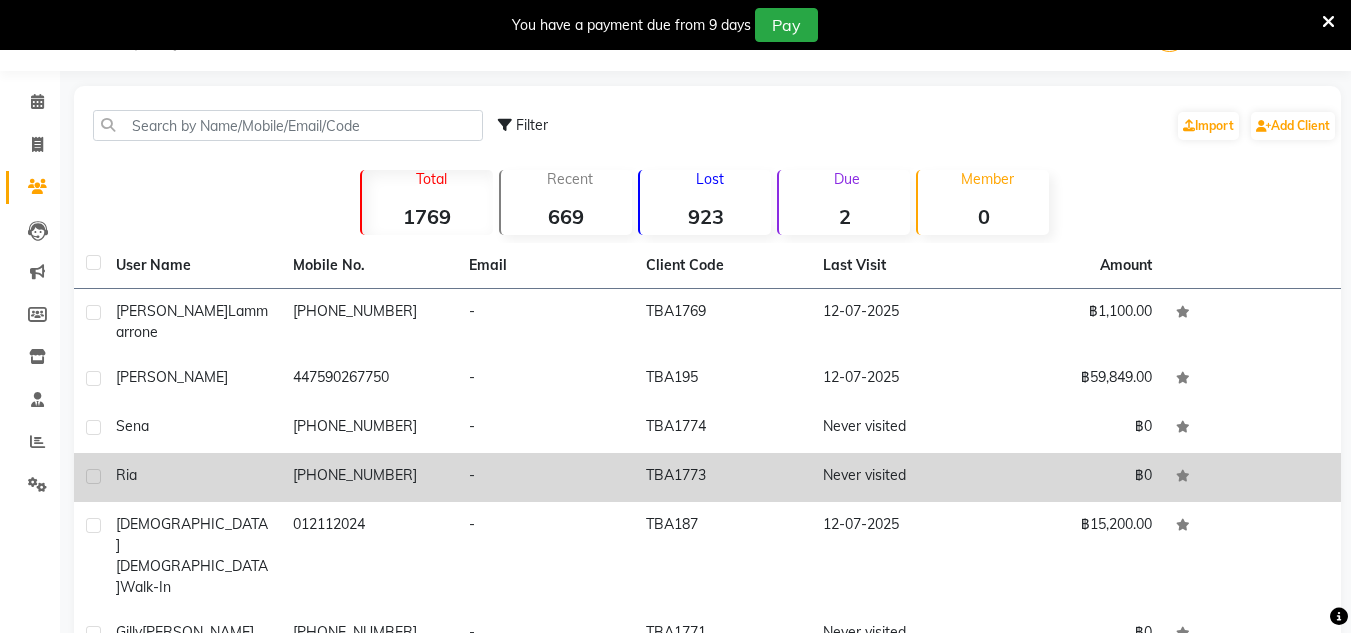 click on "[PHONE_NUMBER]" 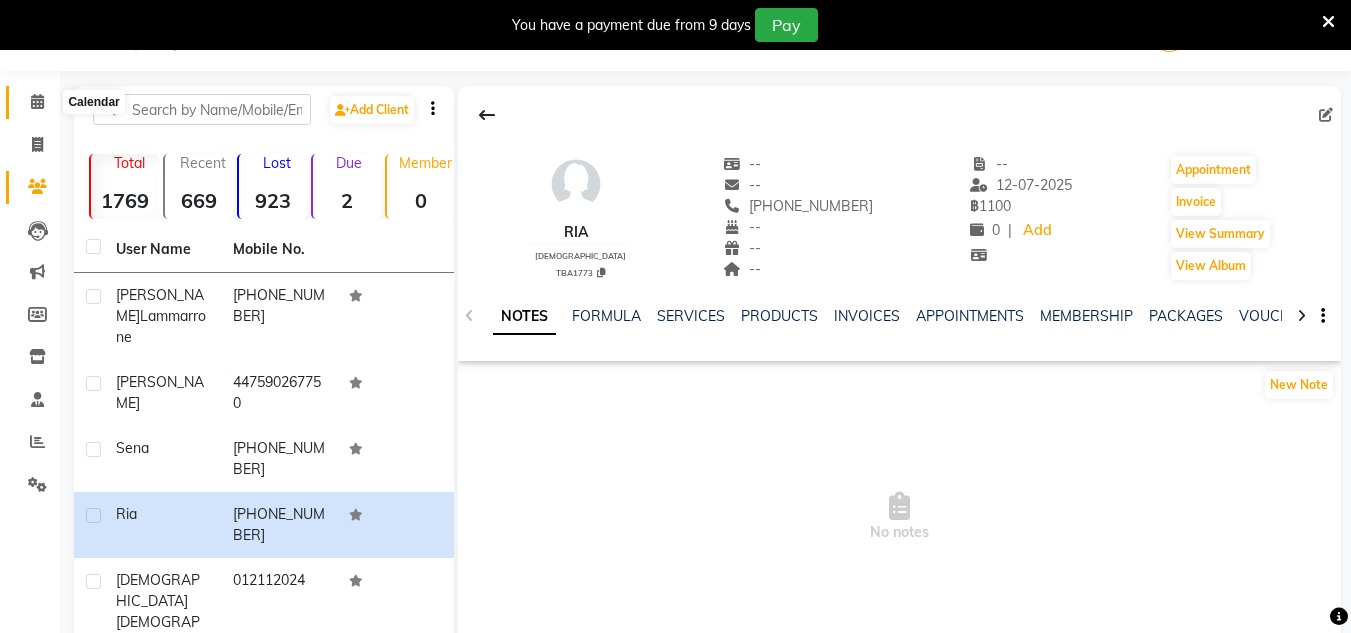 click 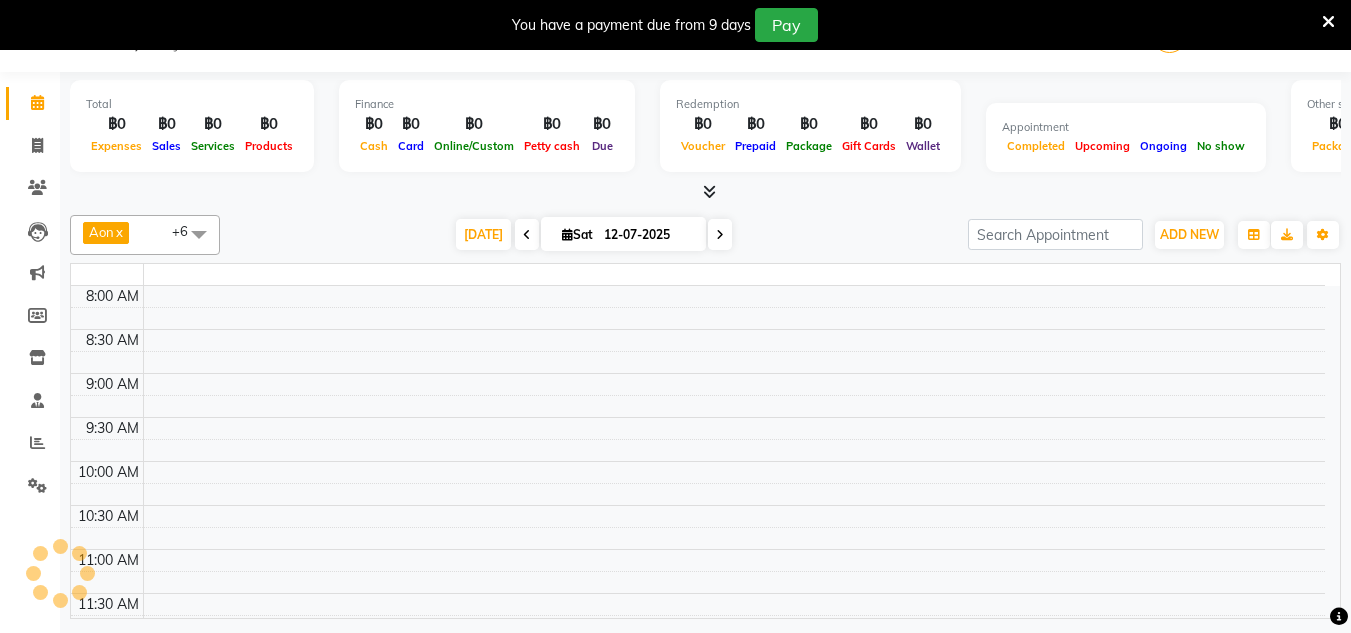 scroll, scrollTop: 50, scrollLeft: 0, axis: vertical 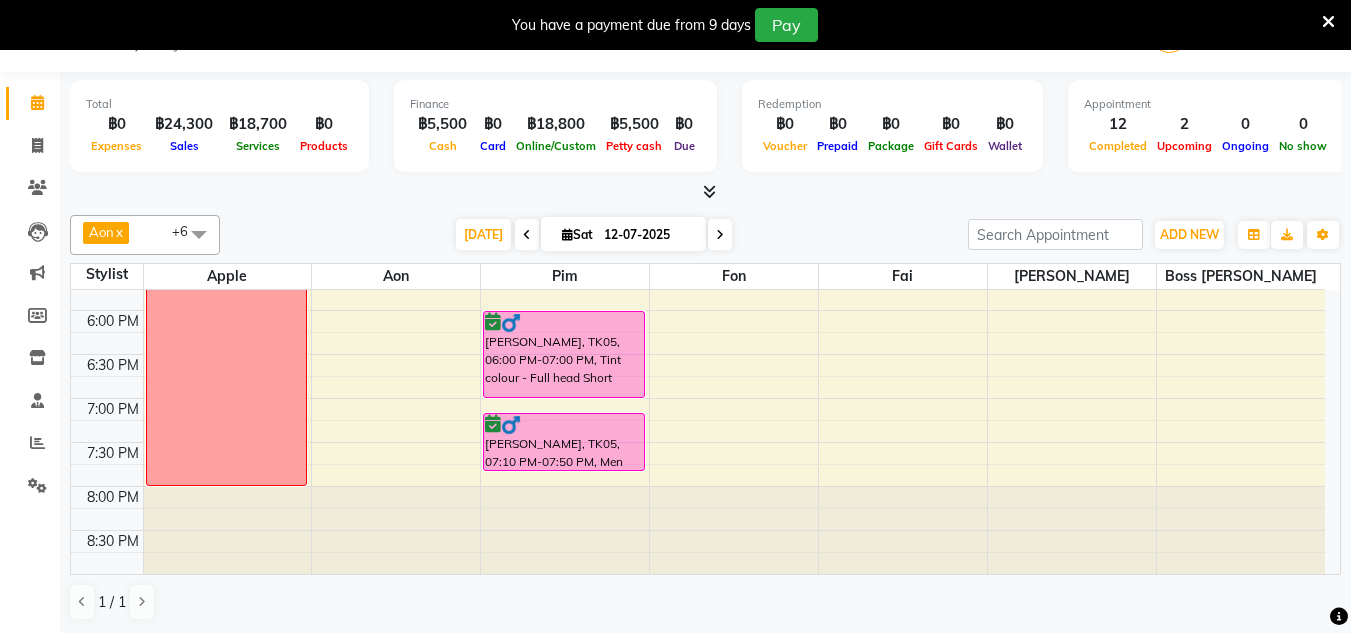 click at bounding box center (720, 235) 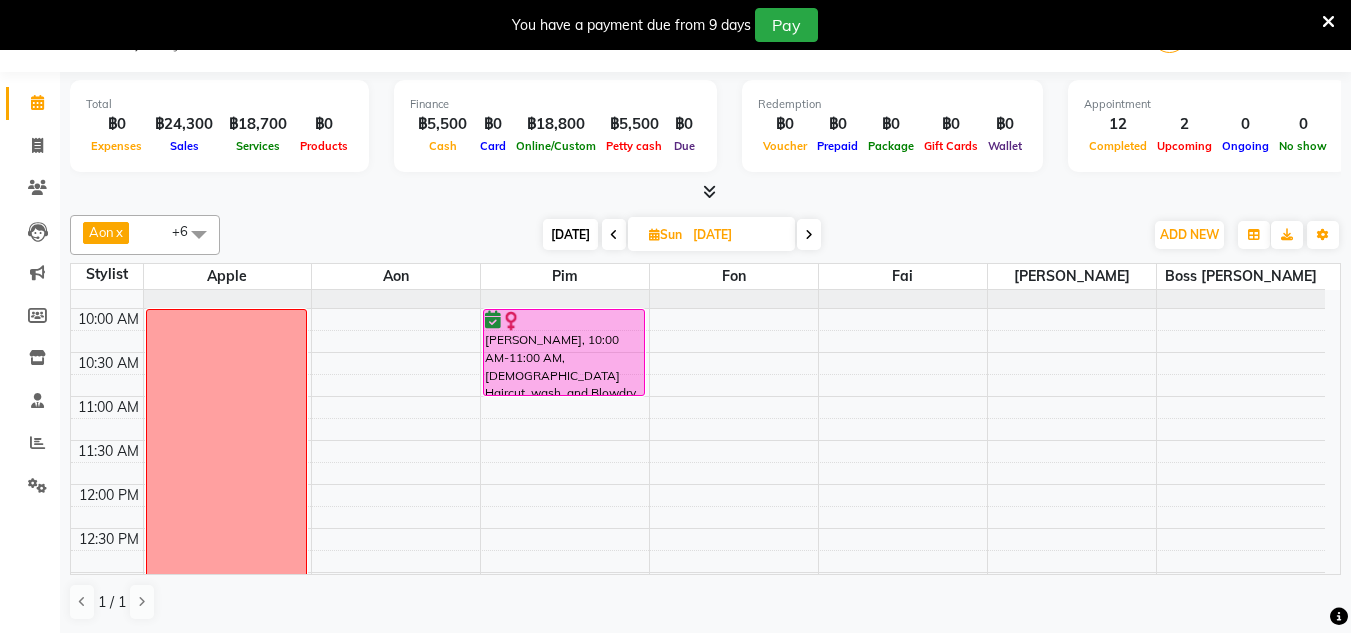 scroll, scrollTop: 0, scrollLeft: 0, axis: both 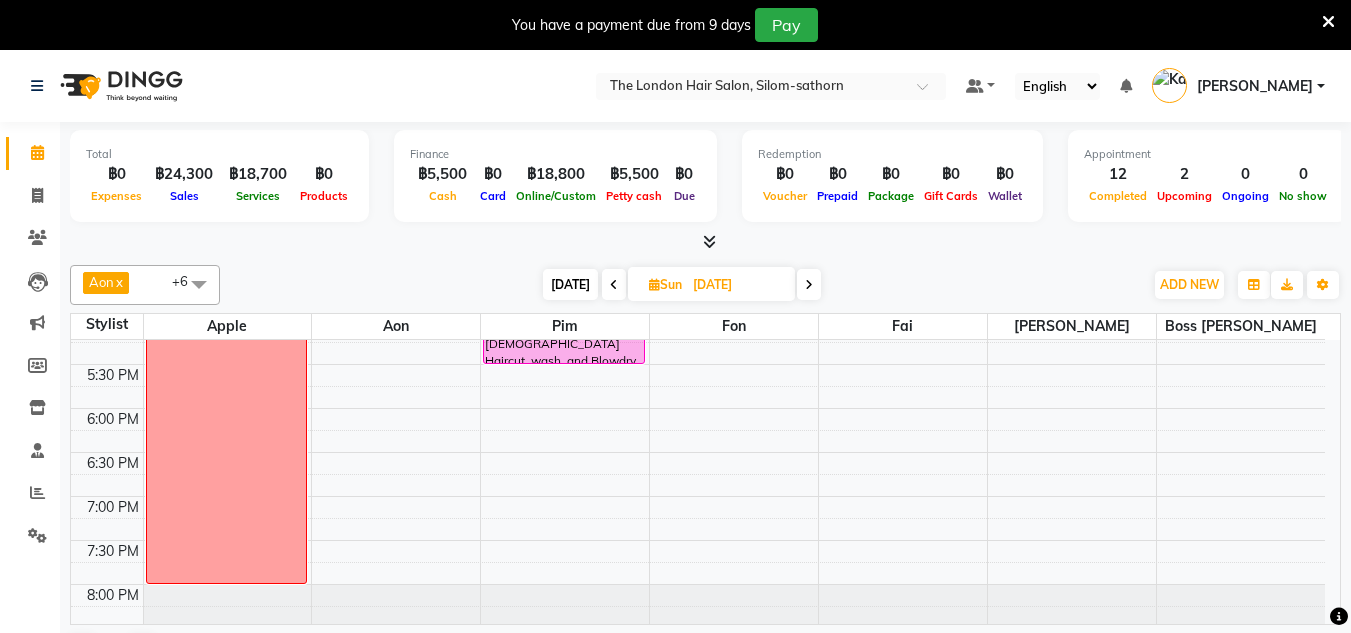 click on "9:00 AM 9:30 AM 10:00 AM 10:30 AM 11:00 AM 11:30 AM 12:00 PM 12:30 PM 1:00 PM 1:30 PM 2:00 PM 2:30 PM 3:00 PM 3:30 PM 4:00 PM 4:30 PM 5:00 PM 5:30 PM 6:00 PM 6:30 PM 7:00 PM 7:30 PM 8:00 PM 8:30 PM  Day Off       Kristin, 10:00 AM-11:00 AM, Ladies Haircut, wash, and Blowdry - Long     Melanie Jacobs, 04:30 PM-05:30 PM, Ladies Haircut, wash, and Blowdry - Short to Medium" at bounding box center [698, 144] 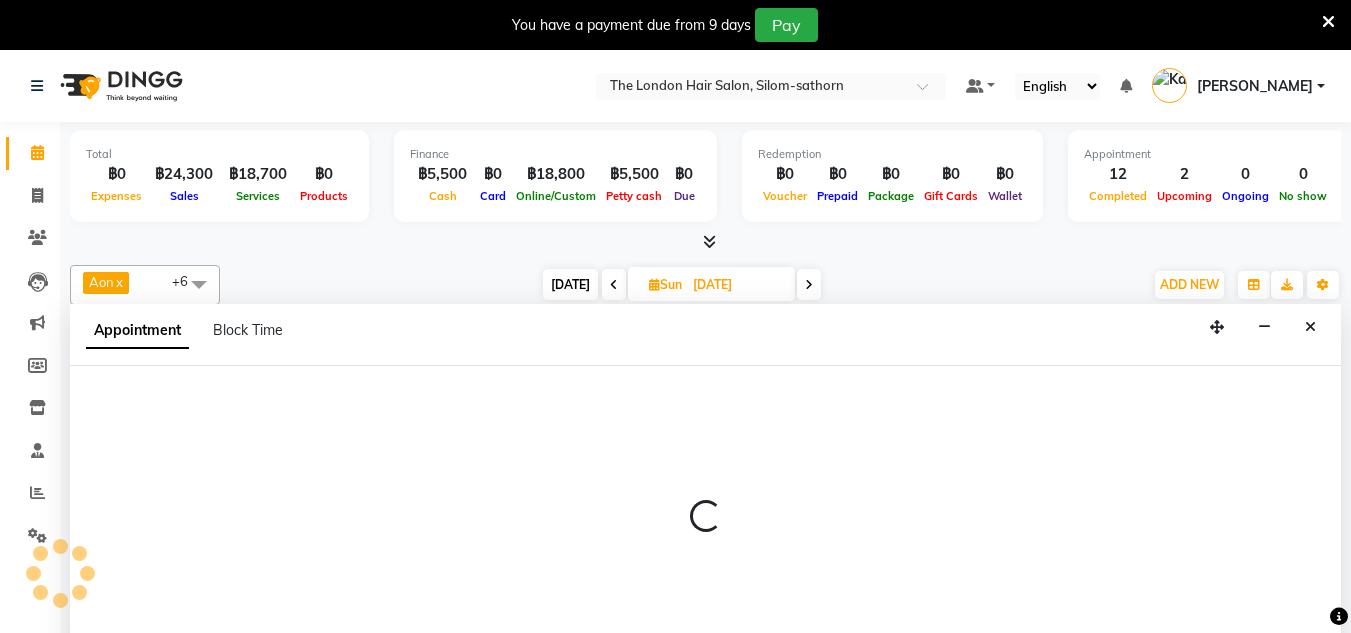 scroll, scrollTop: 51, scrollLeft: 0, axis: vertical 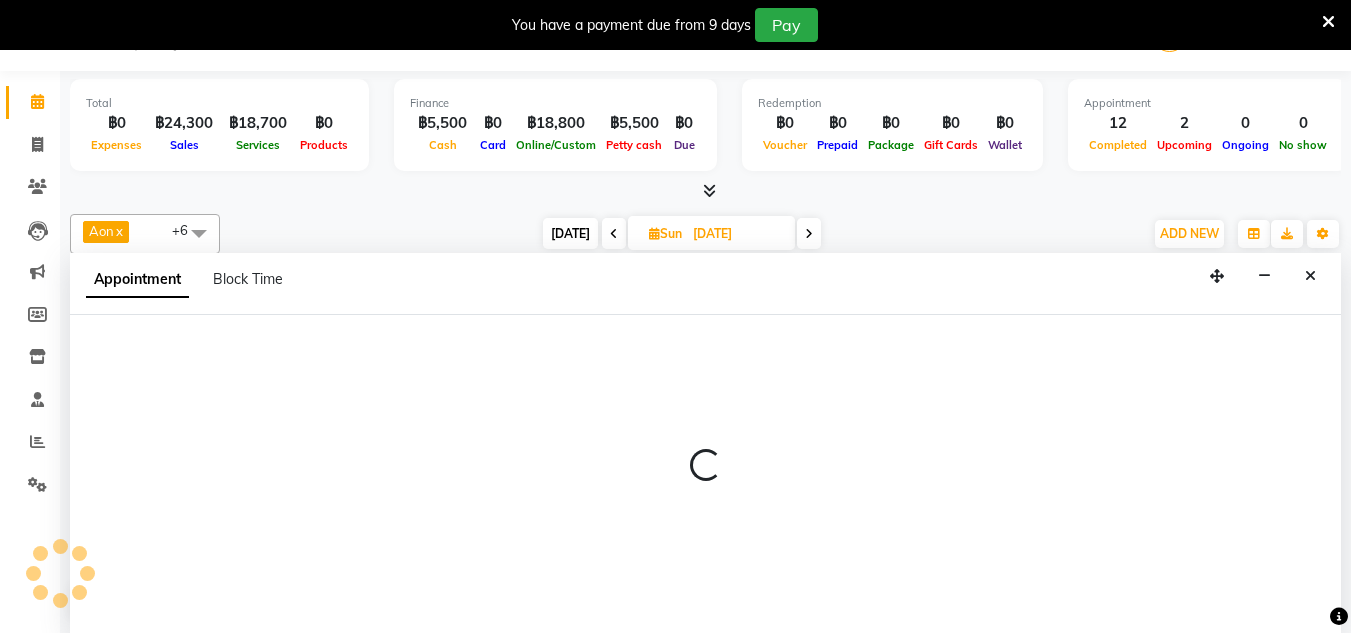 select on "56711" 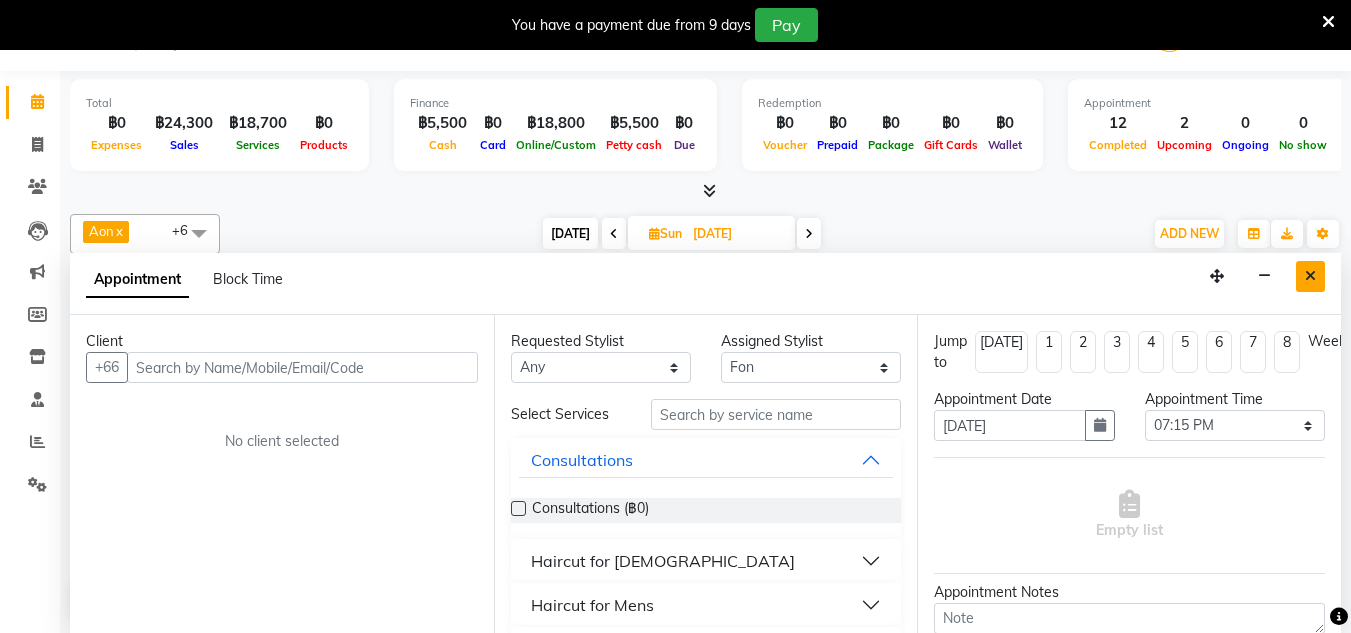 click at bounding box center (1310, 276) 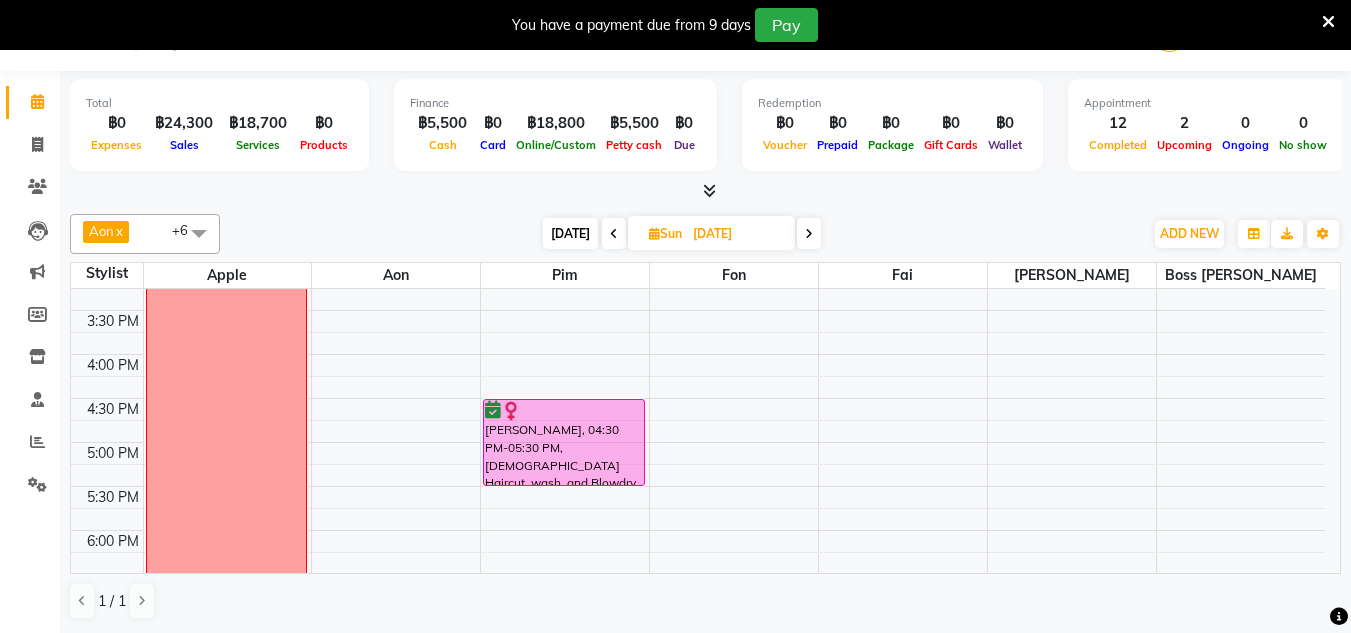scroll, scrollTop: 539, scrollLeft: 0, axis: vertical 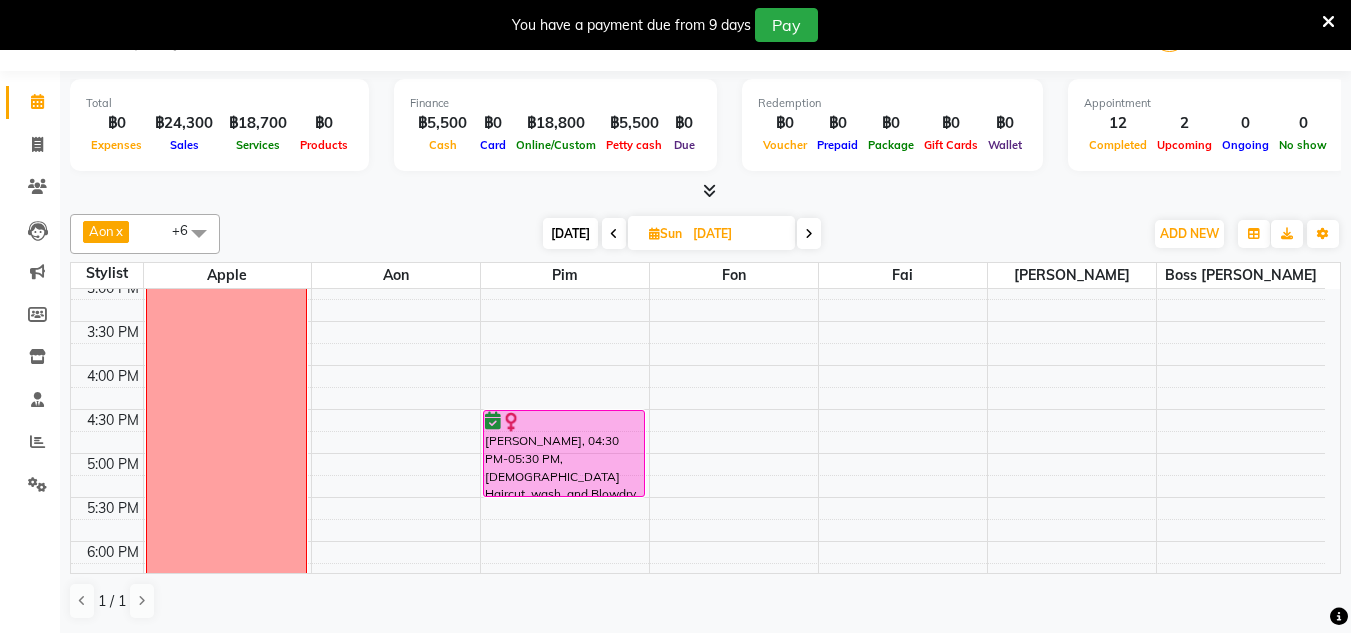 click on "Today" at bounding box center [570, 233] 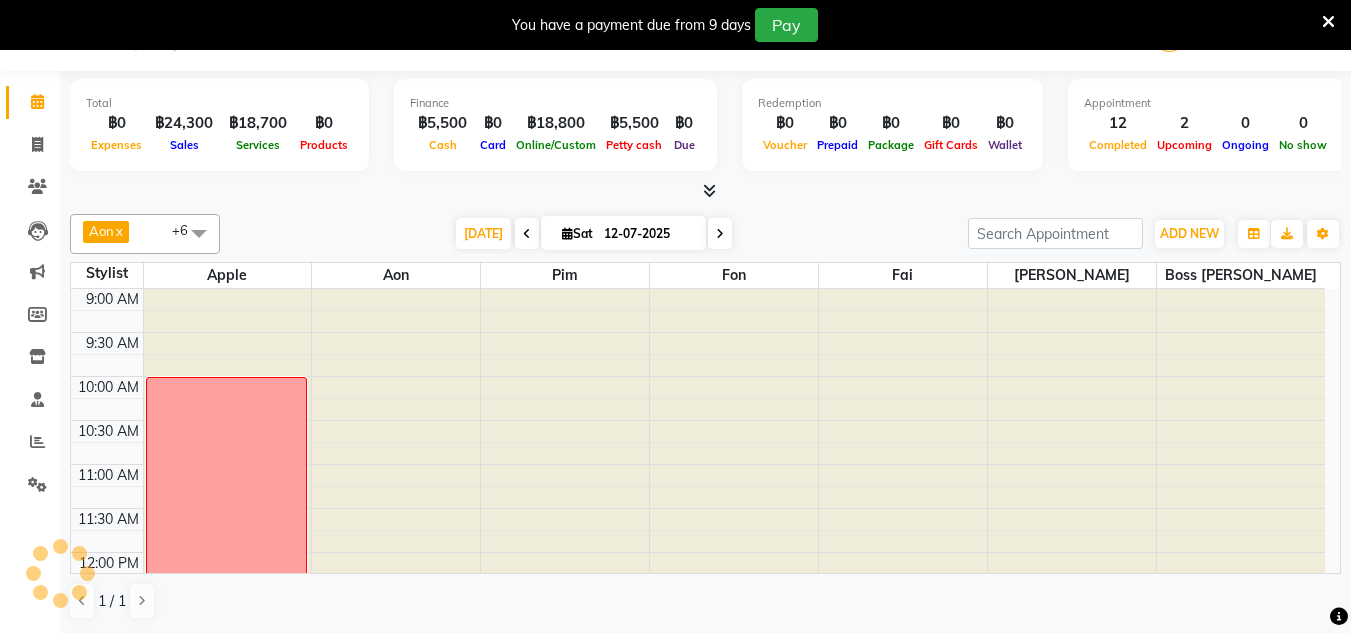scroll, scrollTop: 705, scrollLeft: 0, axis: vertical 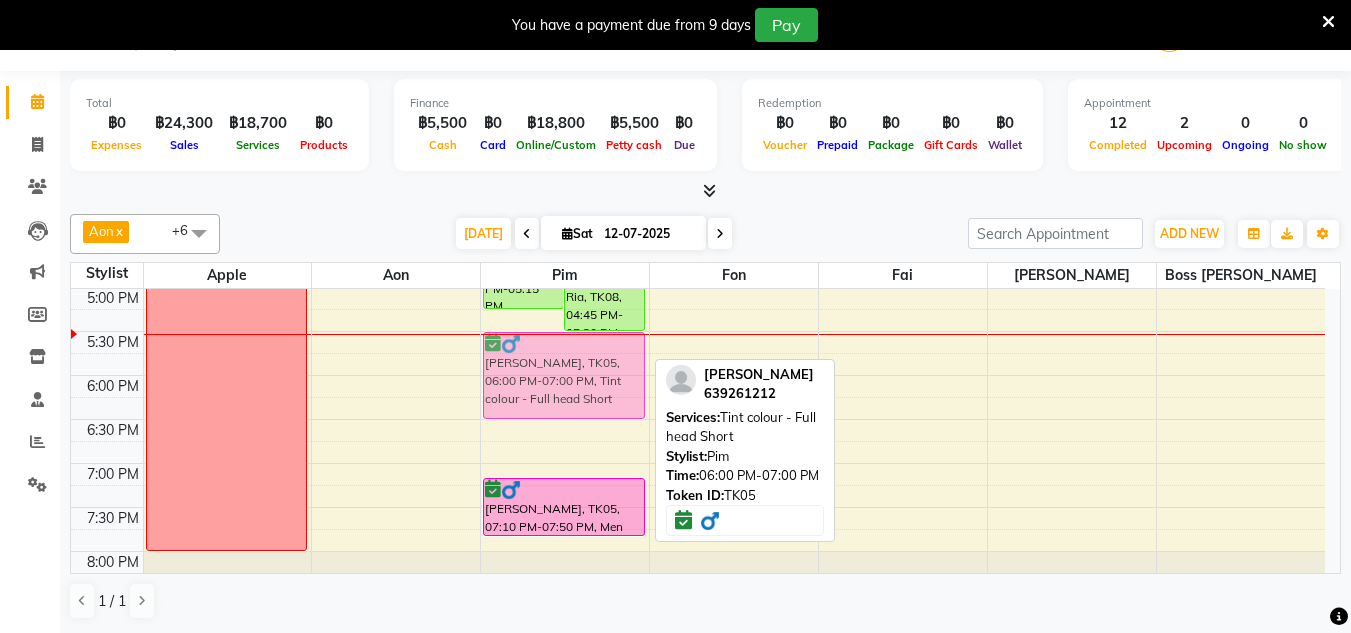 drag, startPoint x: 560, startPoint y: 421, endPoint x: 557, endPoint y: 381, distance: 40.112343 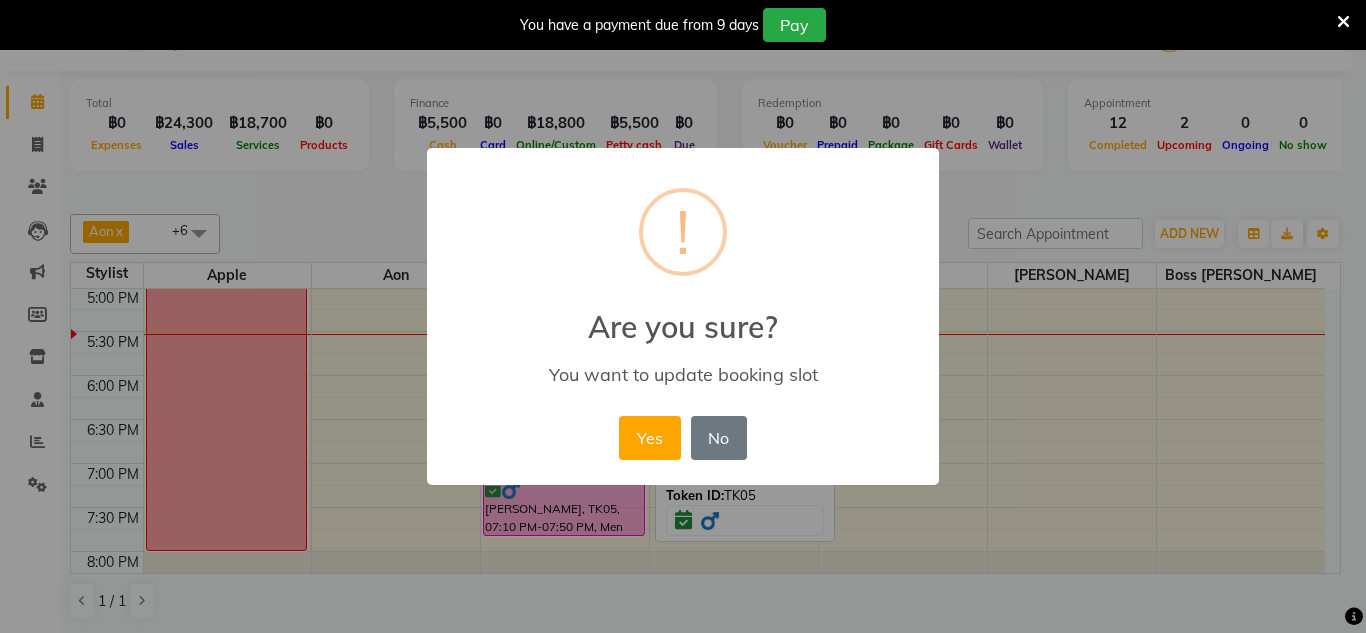 click on "Yes No No" at bounding box center [682, 438] 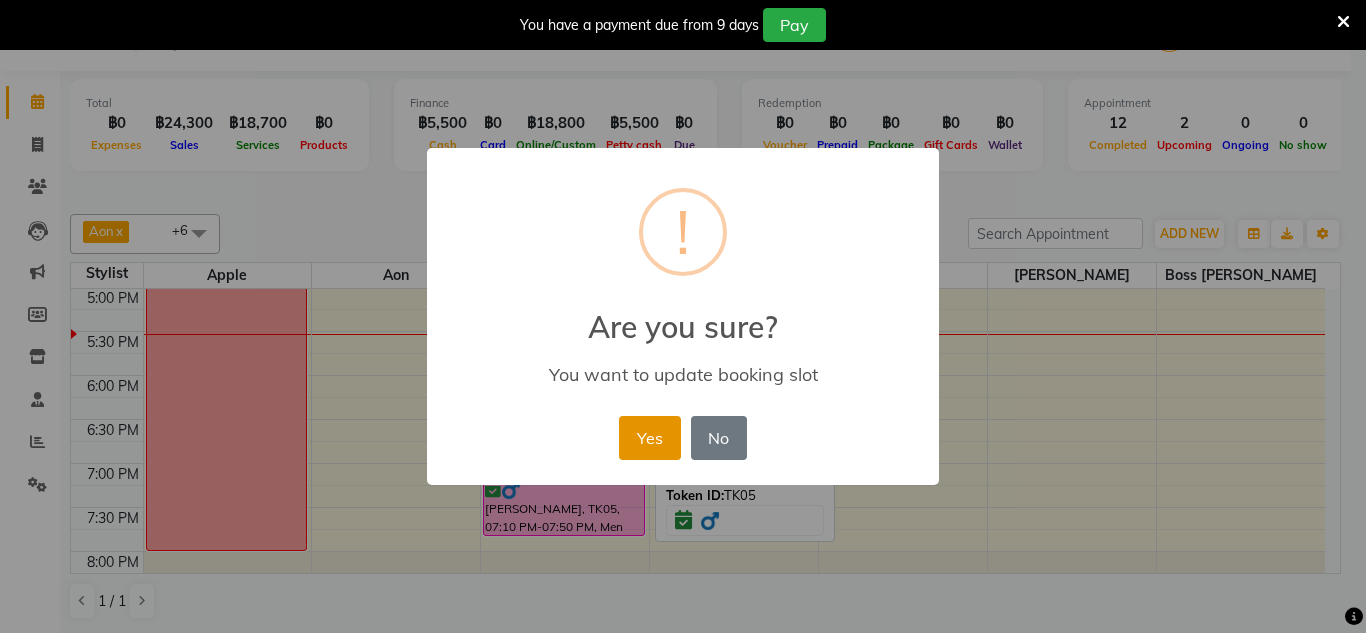 click on "Yes" at bounding box center [649, 438] 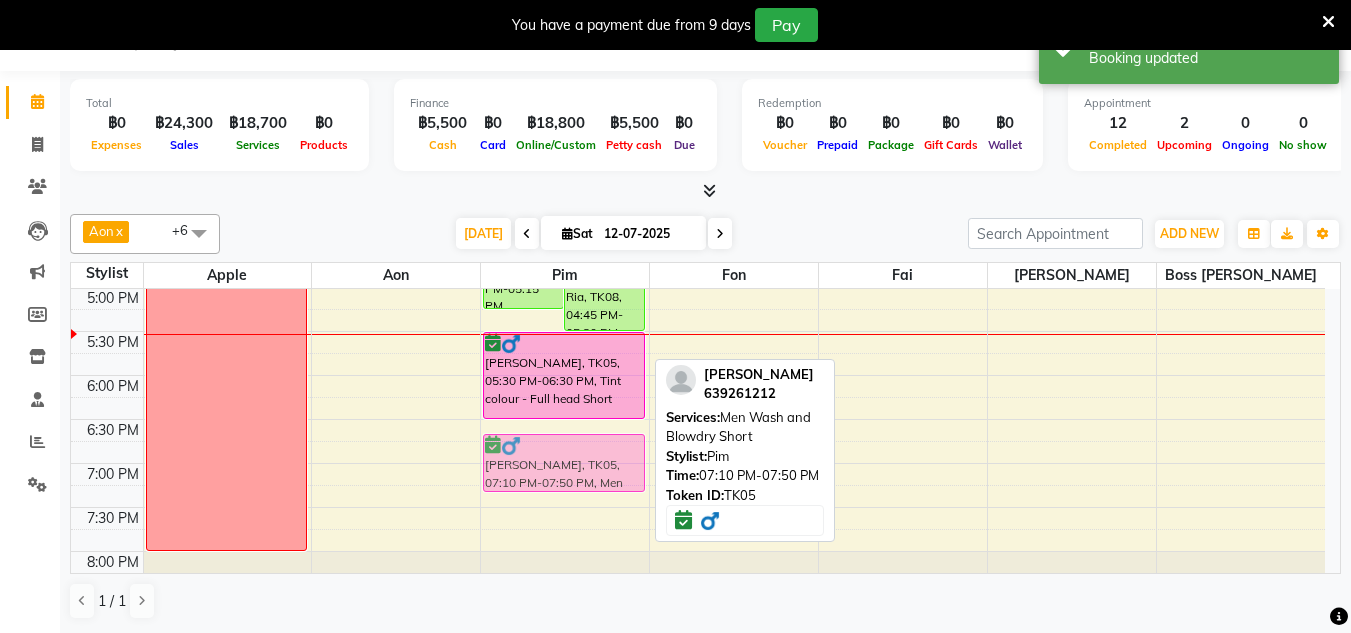 drag, startPoint x: 569, startPoint y: 506, endPoint x: 560, endPoint y: 464, distance: 42.953465 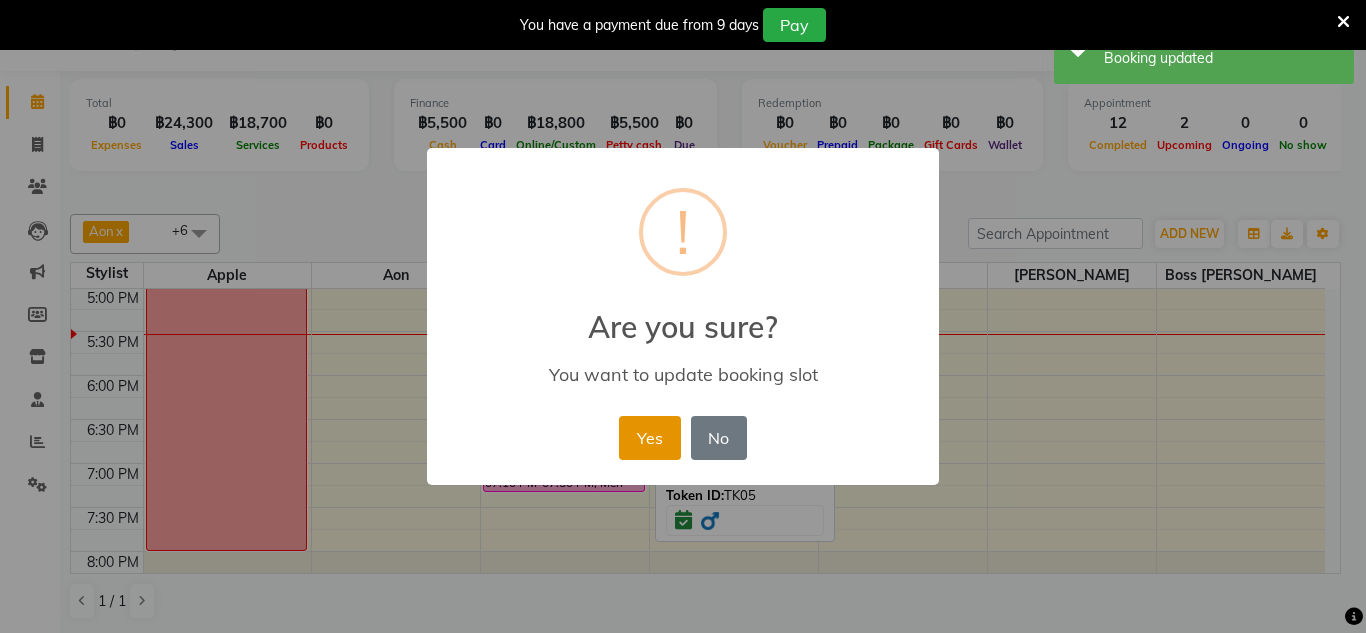 click on "Yes" at bounding box center [649, 438] 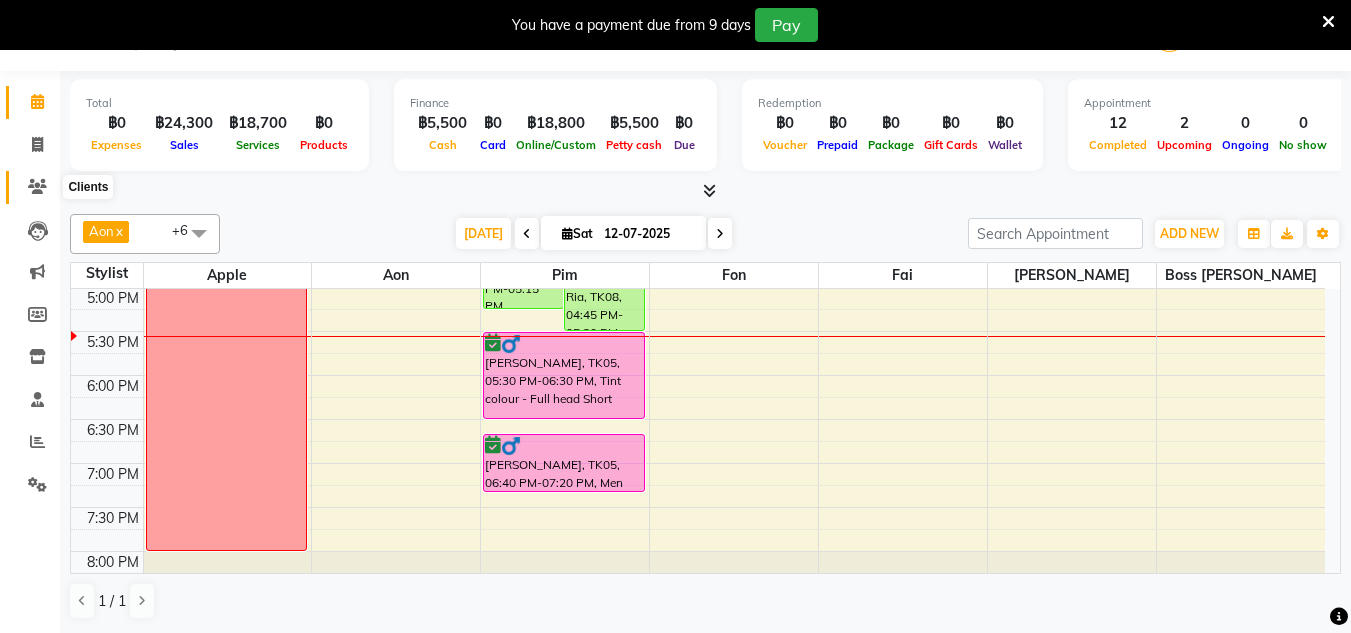 click 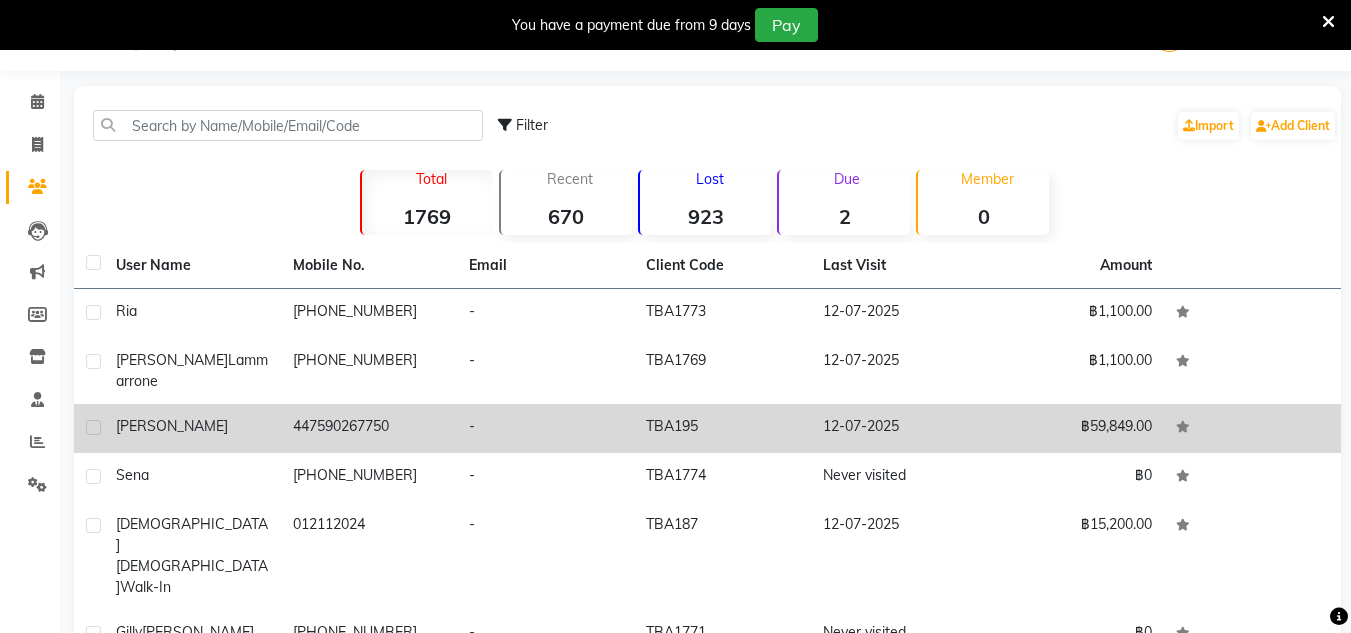 scroll, scrollTop: 204, scrollLeft: 0, axis: vertical 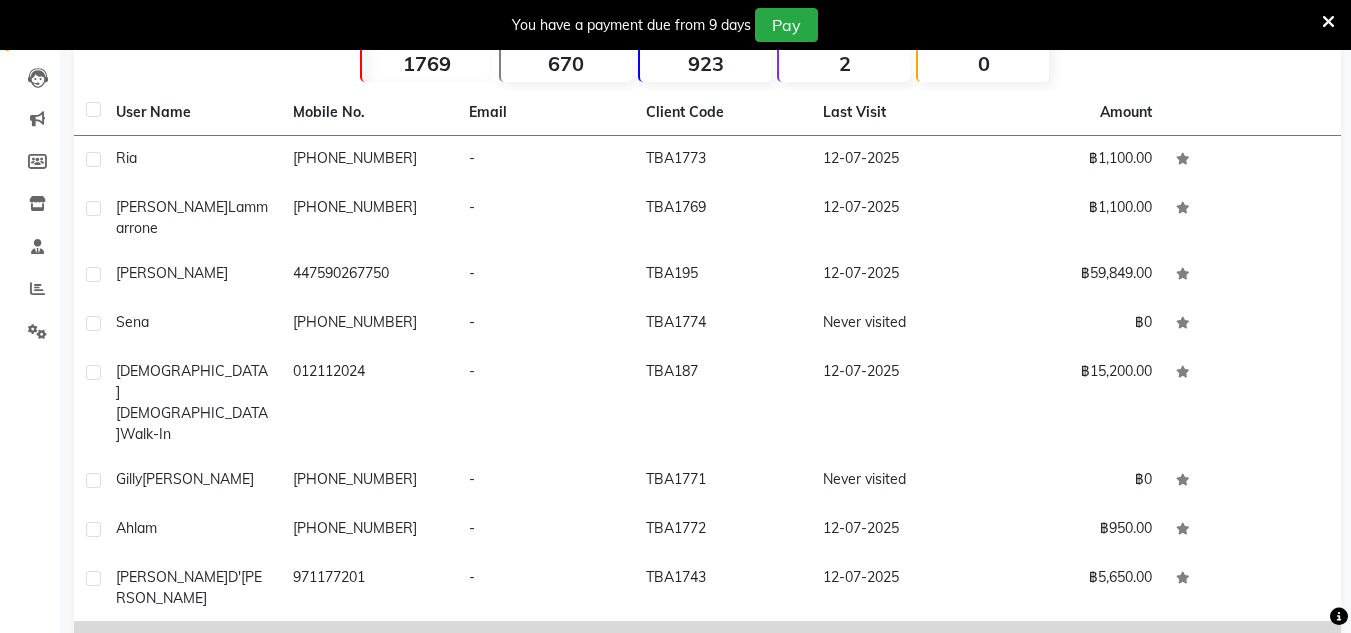 click on "639261212" 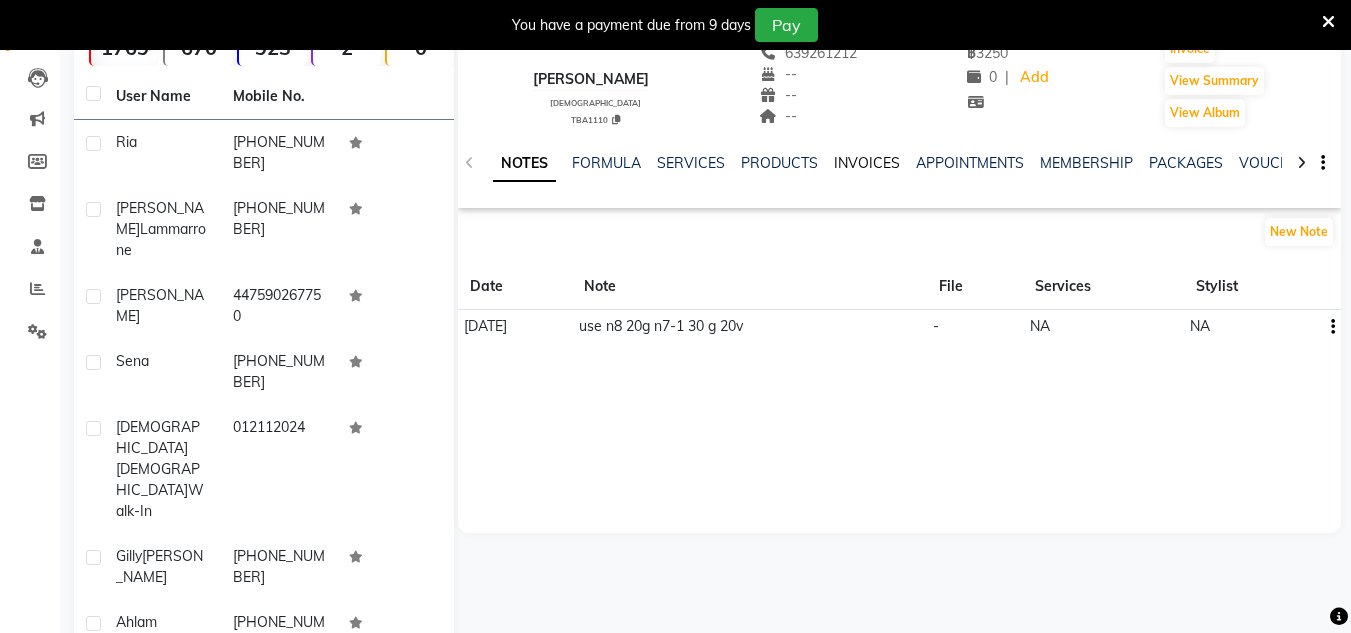 click on "INVOICES" 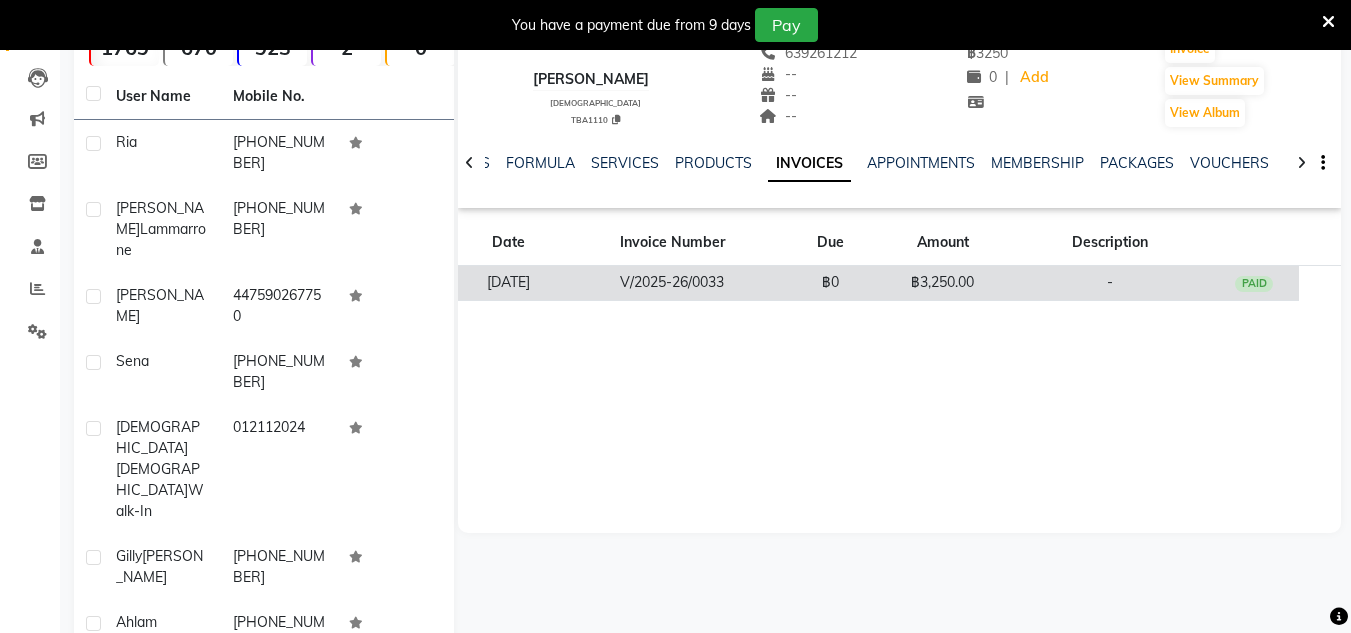click on "V/2025-26/0033" 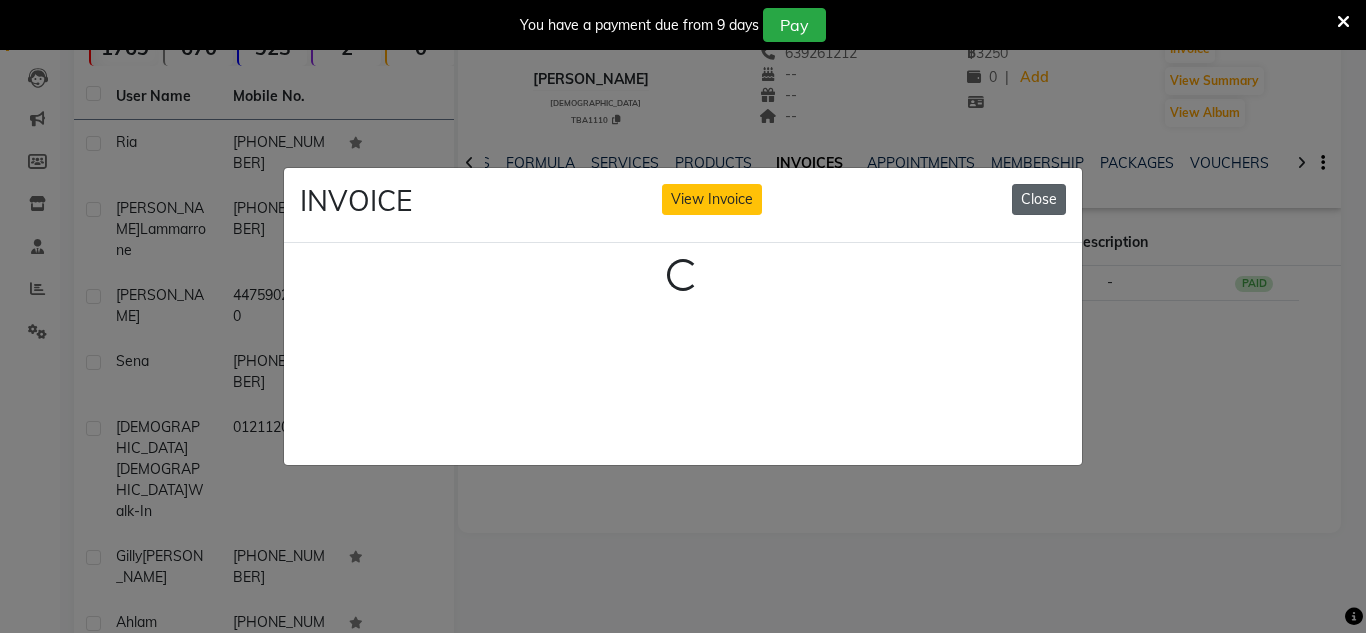 click on "Close" 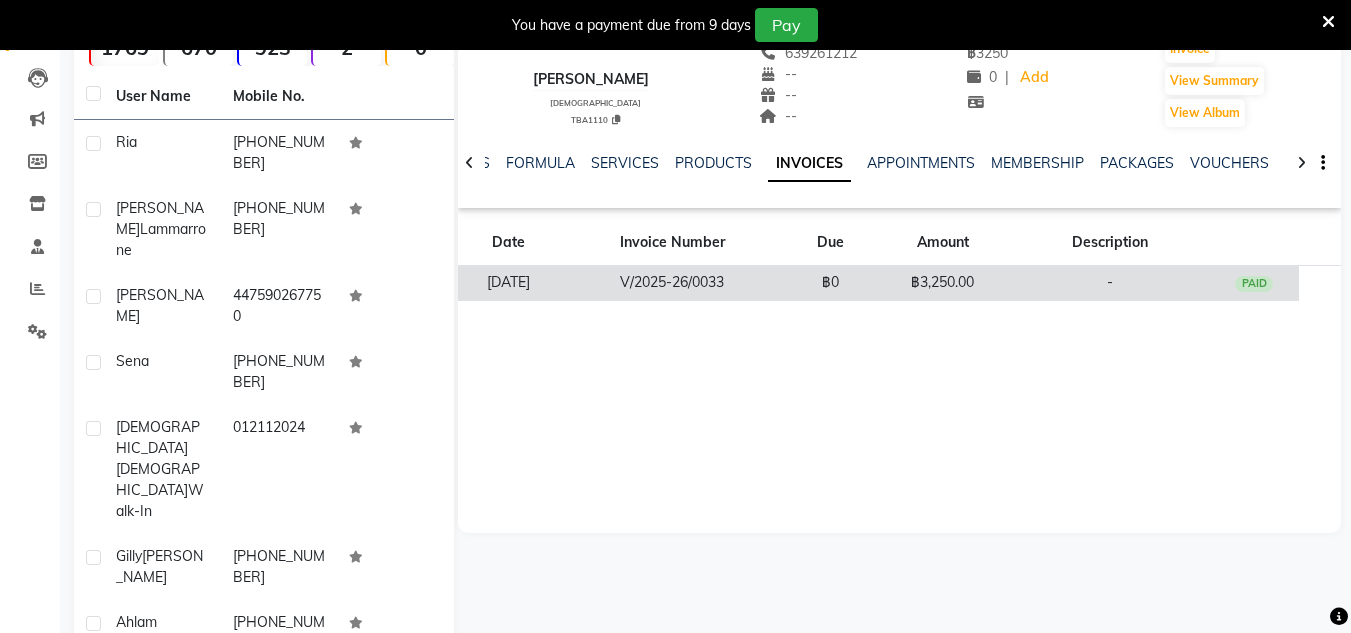 click on "V/2025-26/0033" 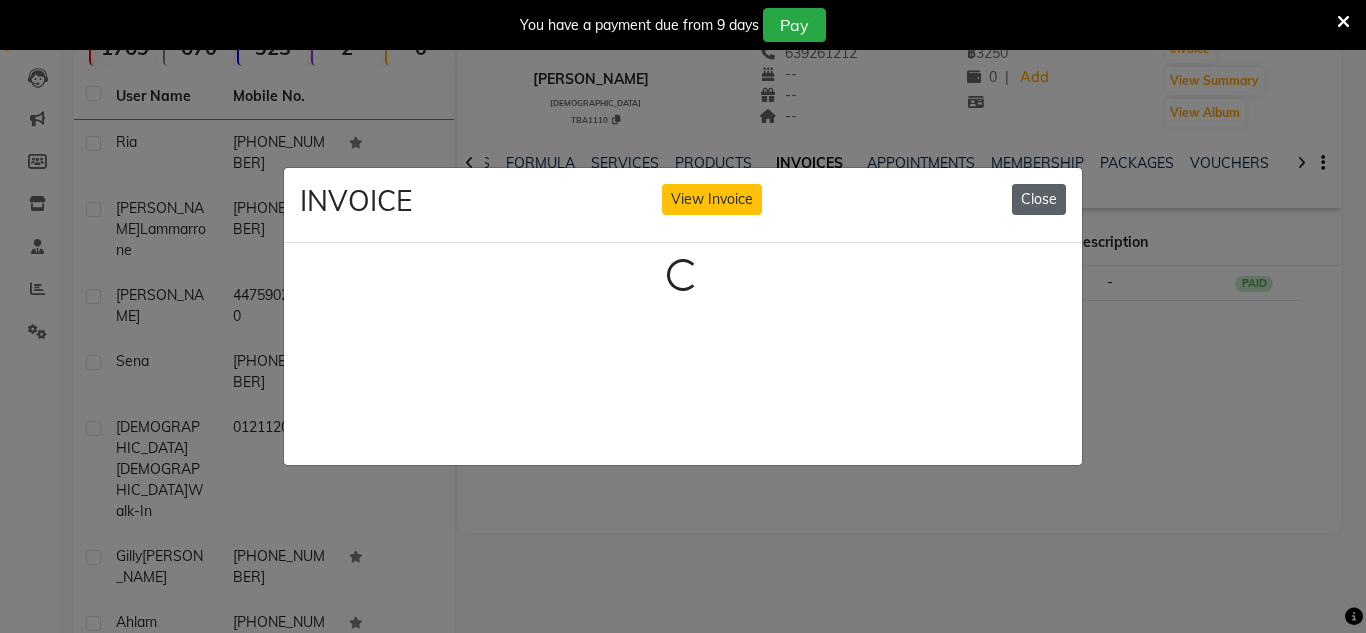 click on "Close" 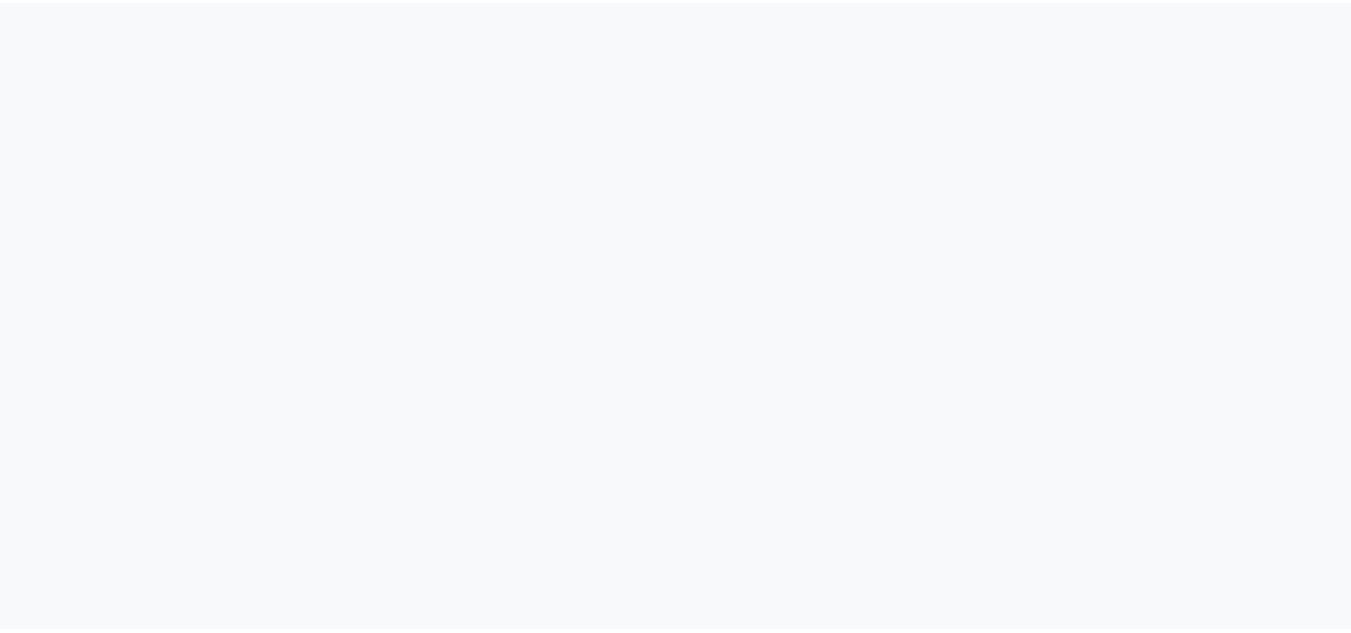 scroll, scrollTop: 0, scrollLeft: 0, axis: both 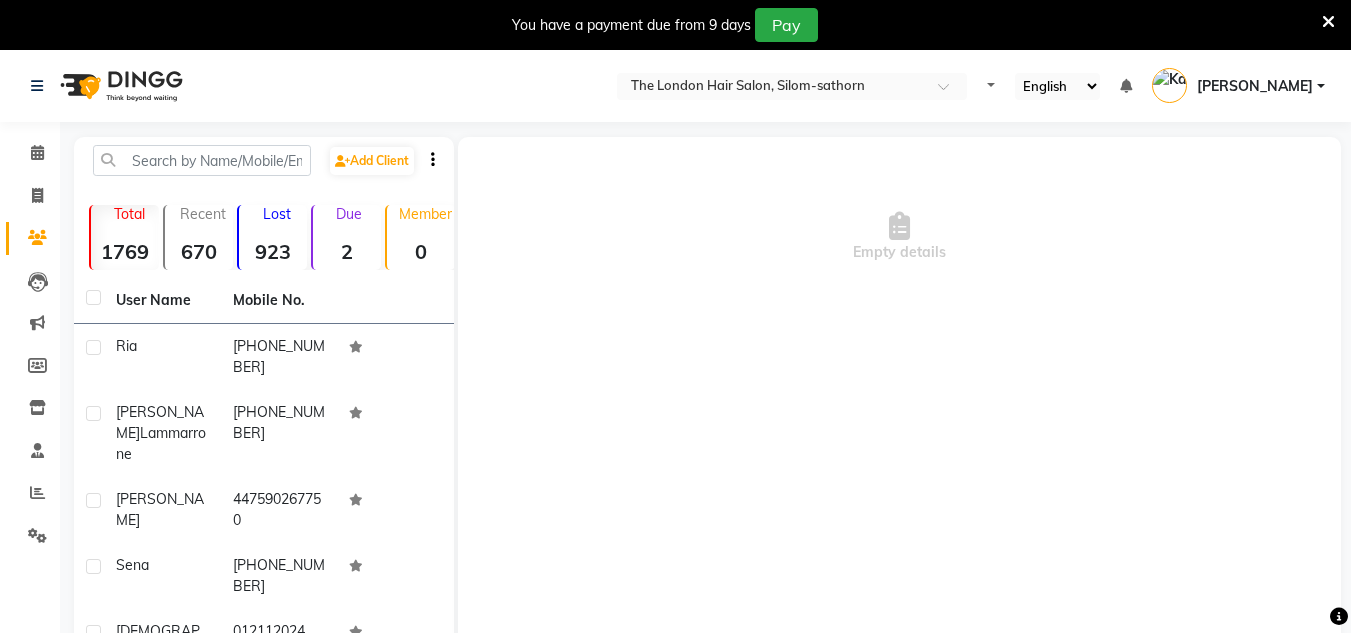 select on "en" 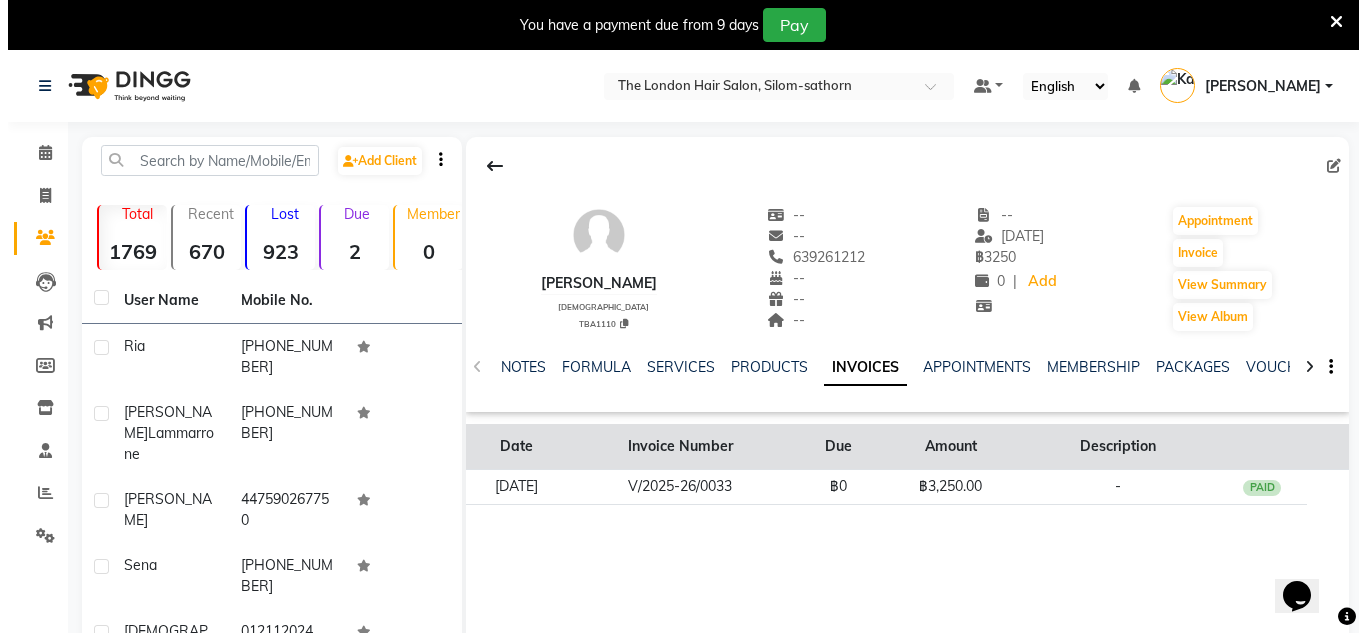 scroll, scrollTop: 0, scrollLeft: 0, axis: both 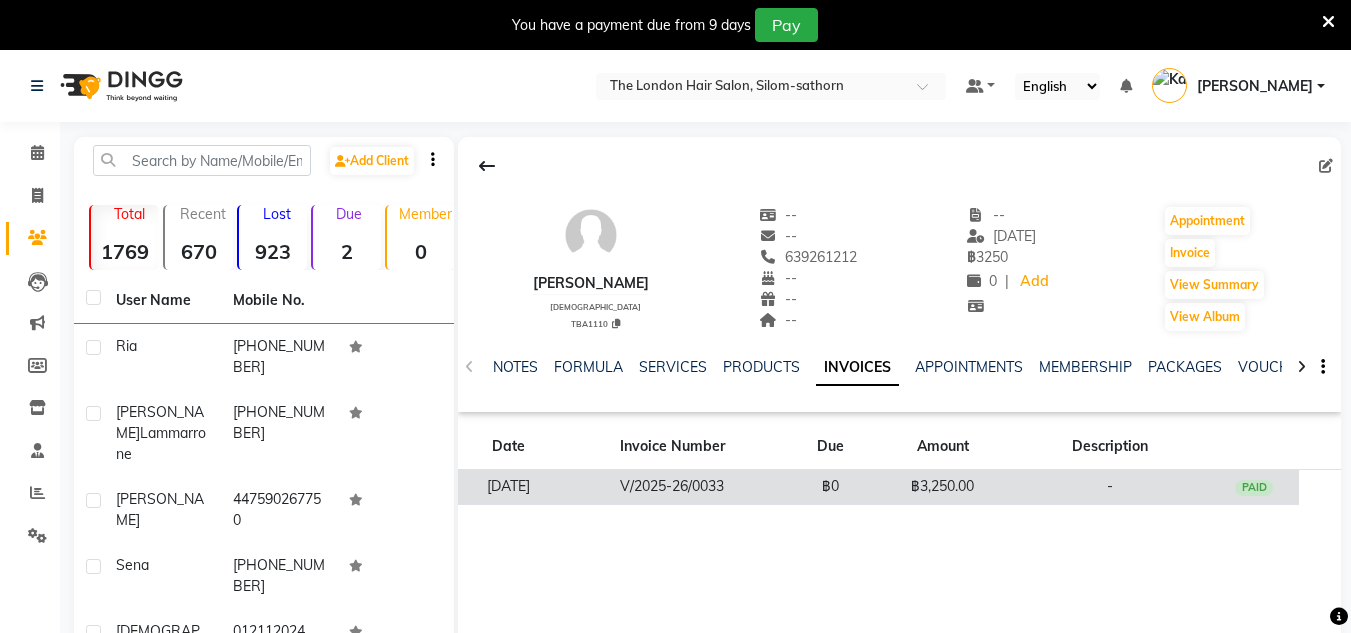 click on "V/2025-26/0033" 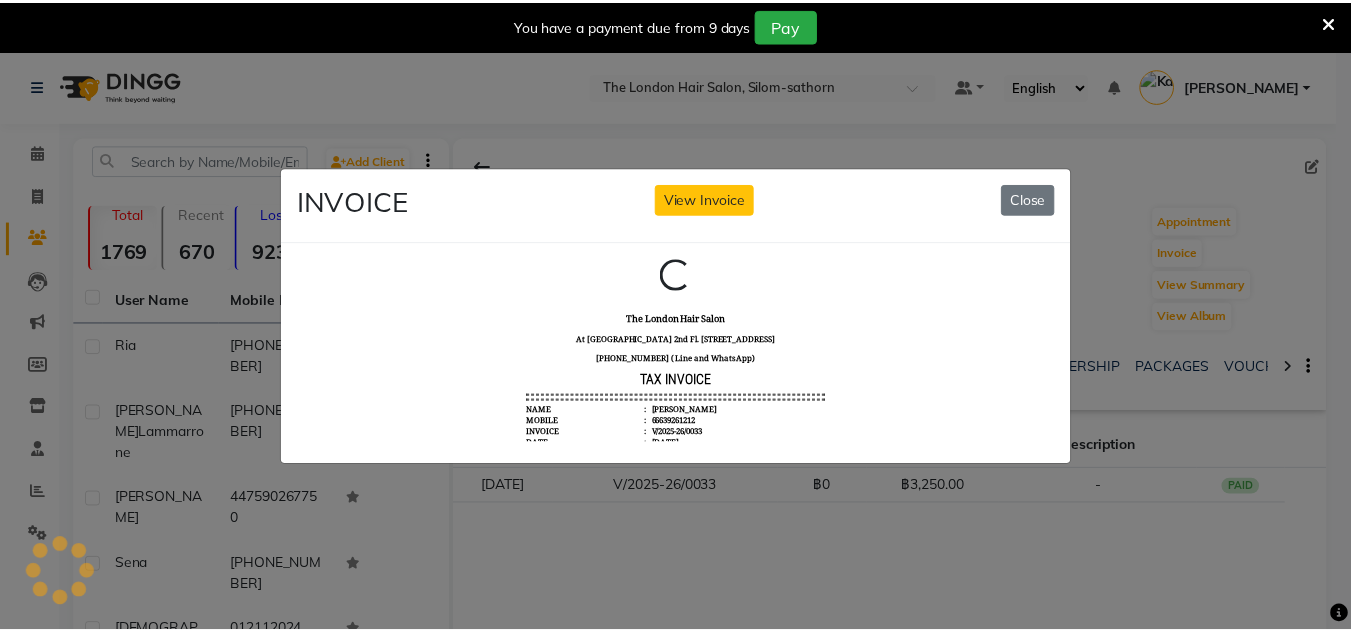 scroll, scrollTop: 0, scrollLeft: 0, axis: both 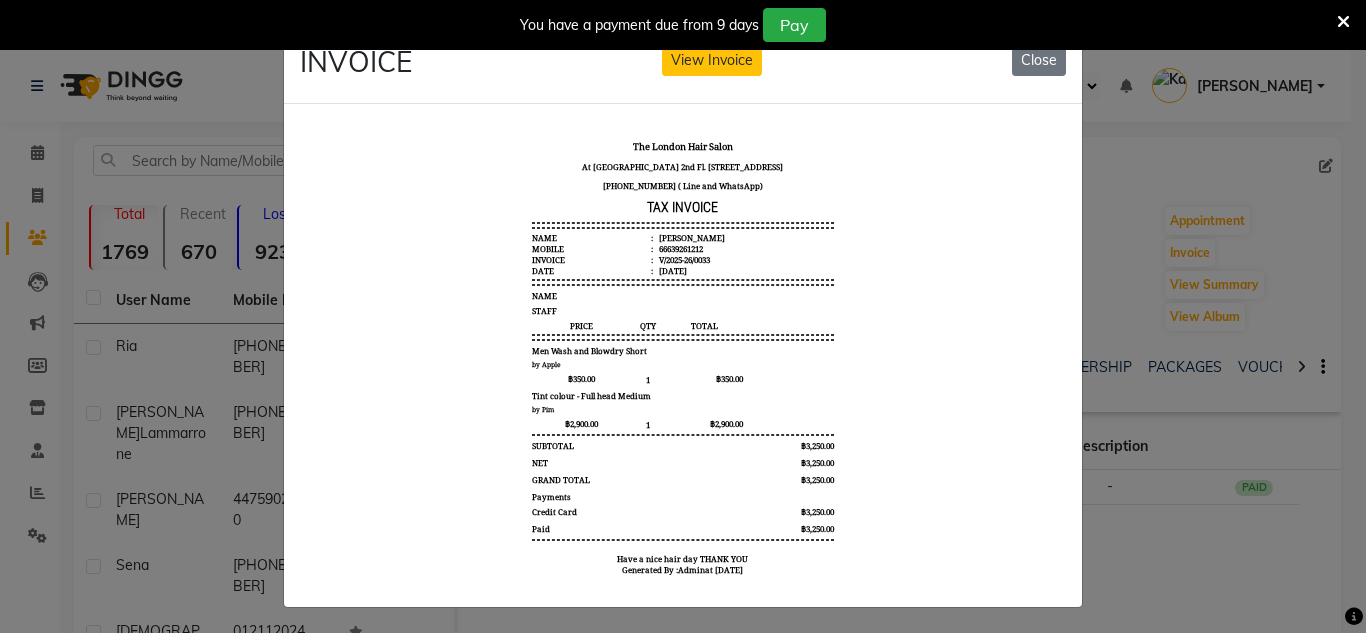 type 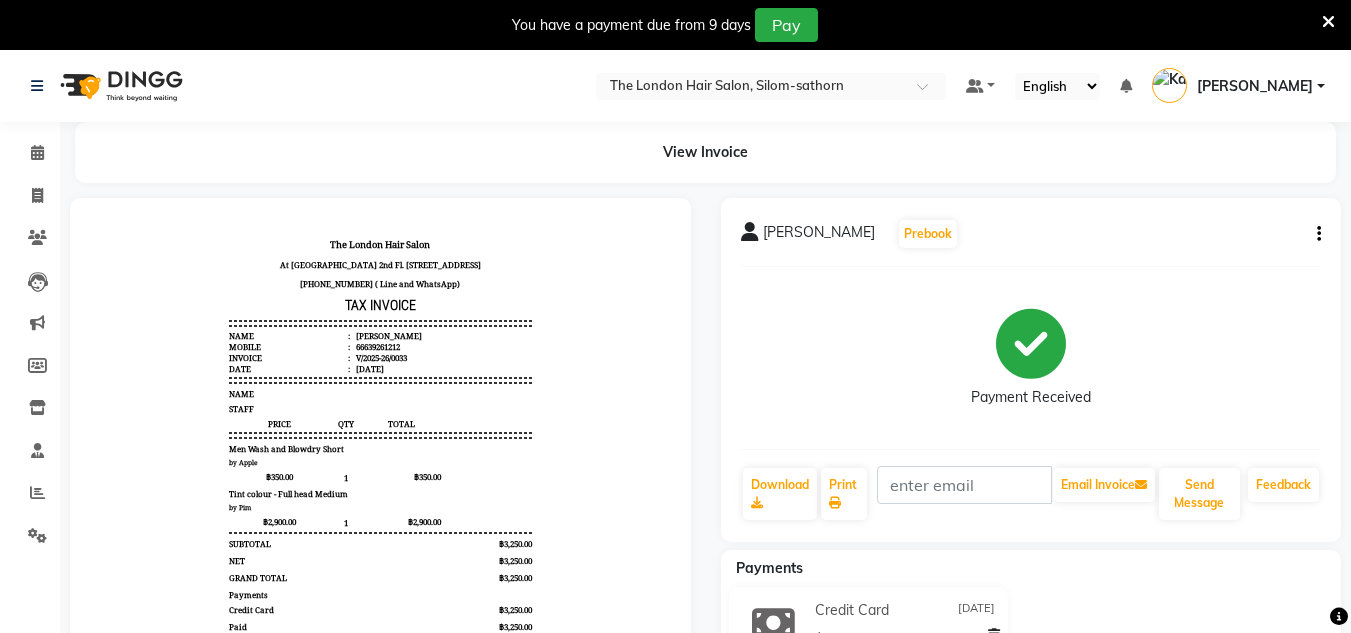 scroll, scrollTop: 0, scrollLeft: 0, axis: both 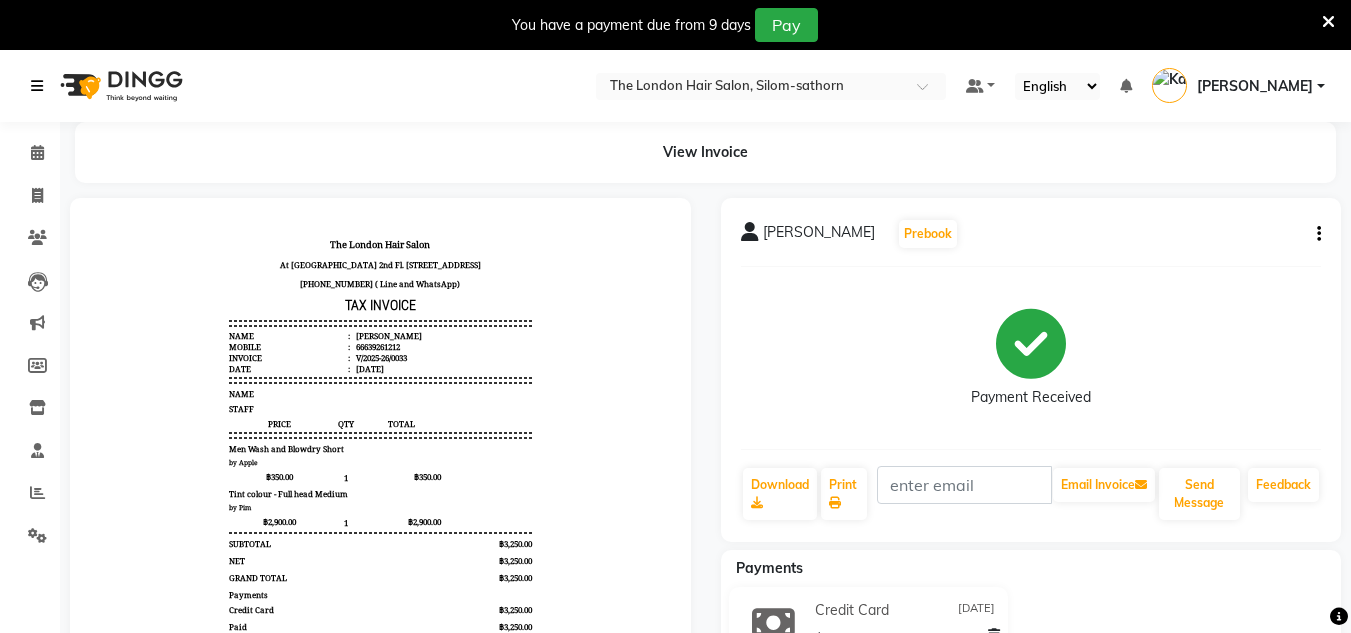 click at bounding box center [37, 86] 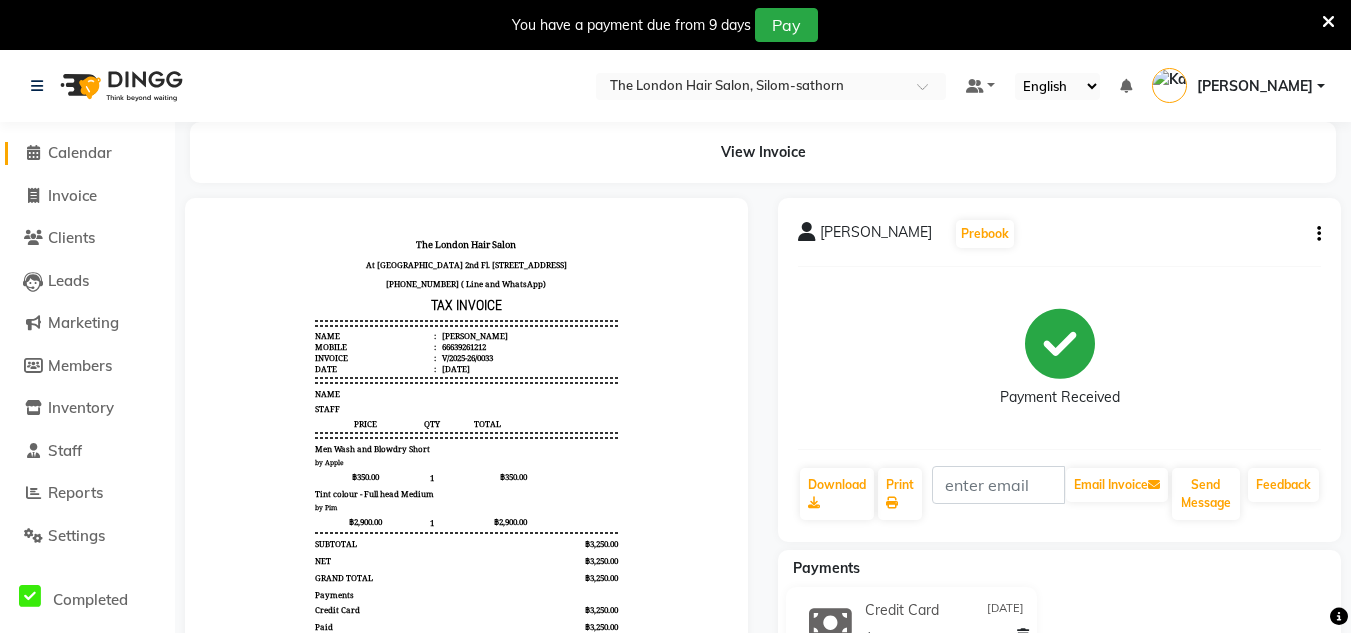 click on "Calendar" 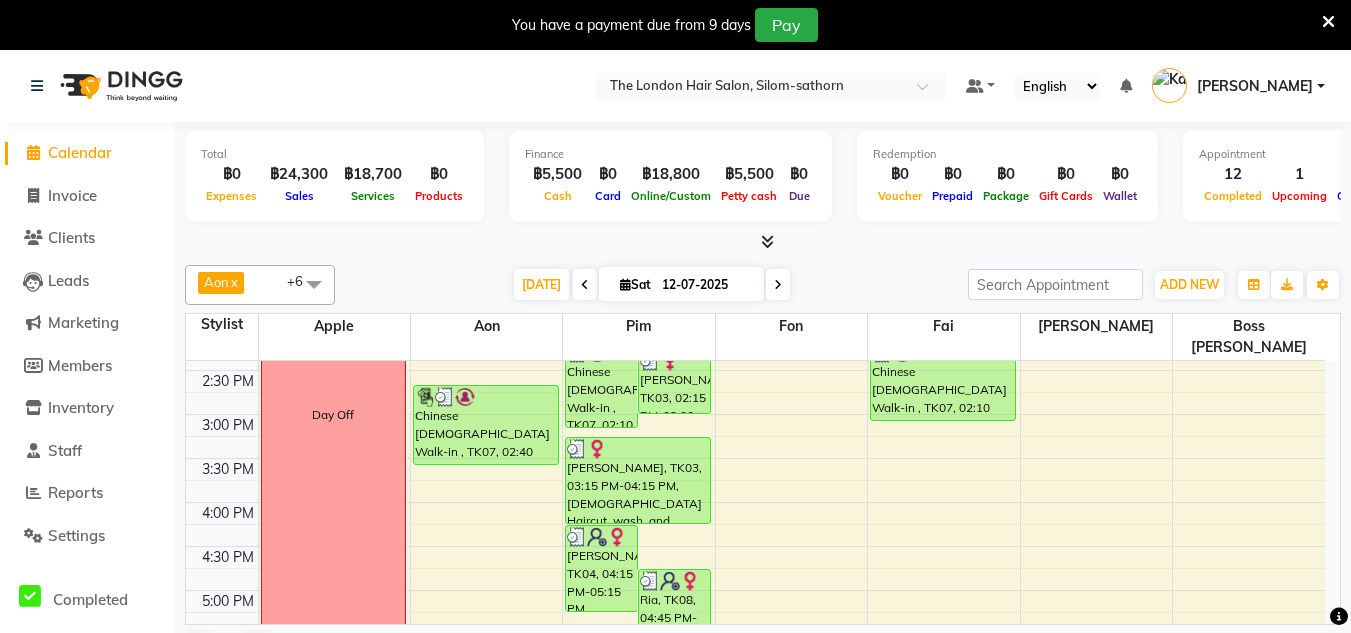 scroll, scrollTop: 685, scrollLeft: 0, axis: vertical 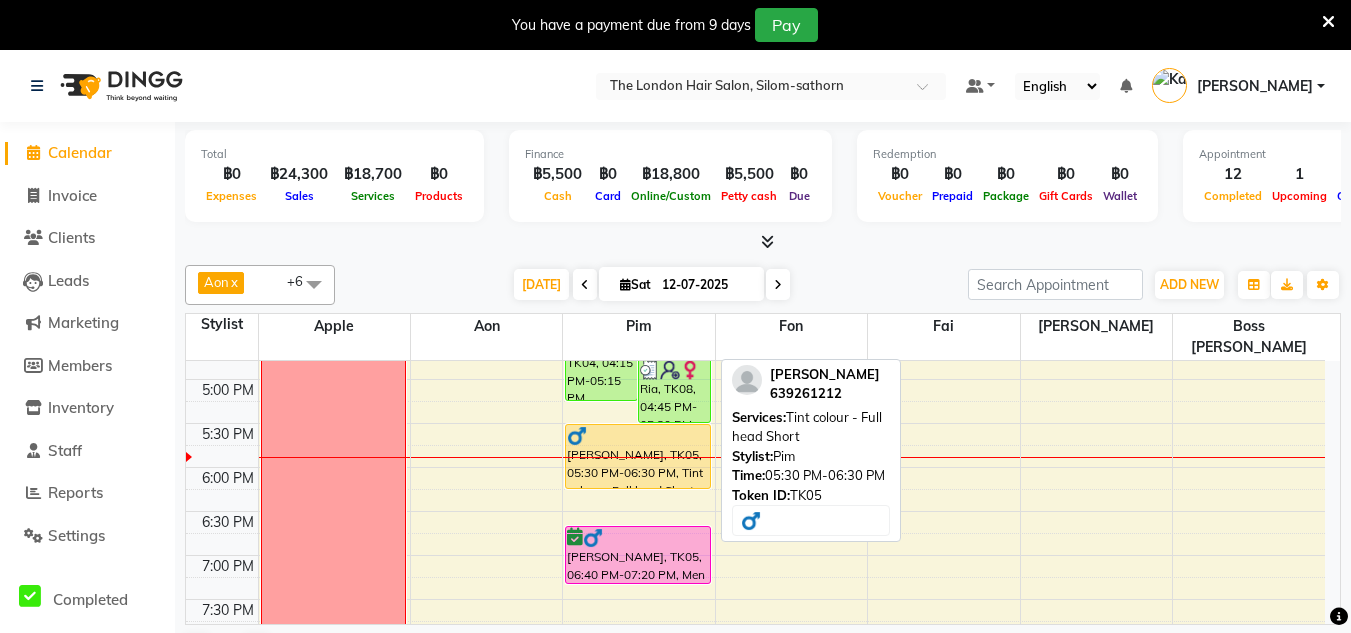 drag, startPoint x: 625, startPoint y: 490, endPoint x: 634, endPoint y: 452, distance: 39.051247 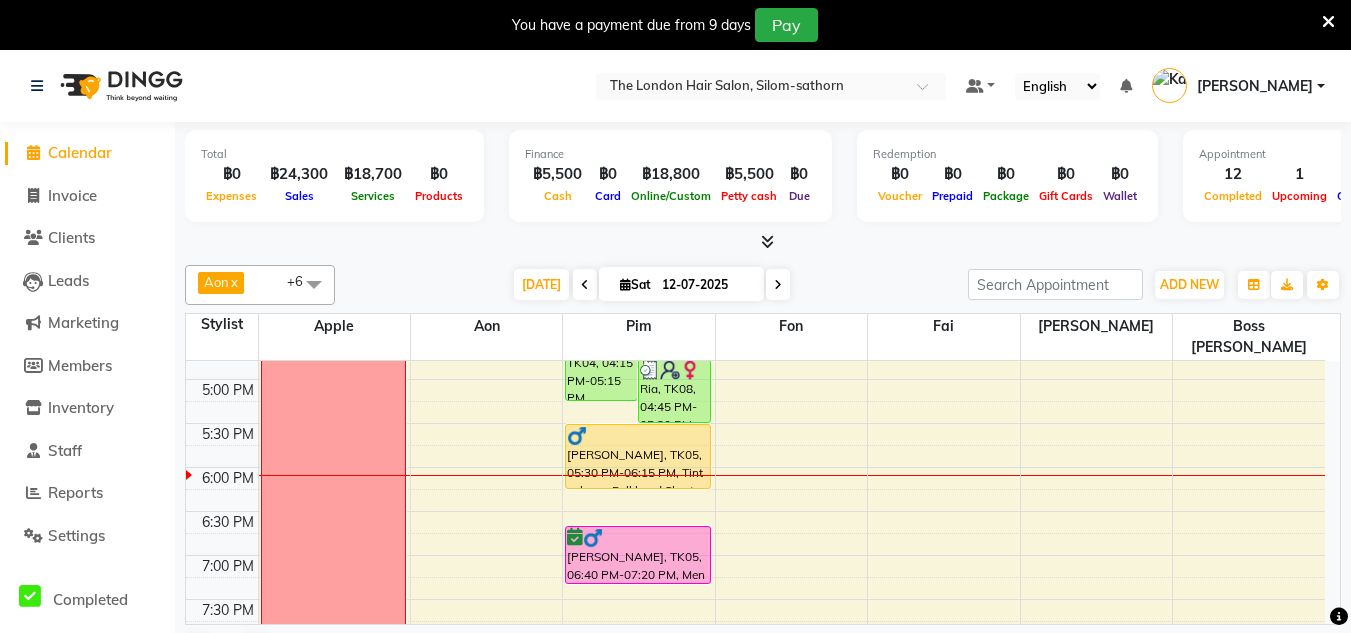 scroll, scrollTop: 545, scrollLeft: 0, axis: vertical 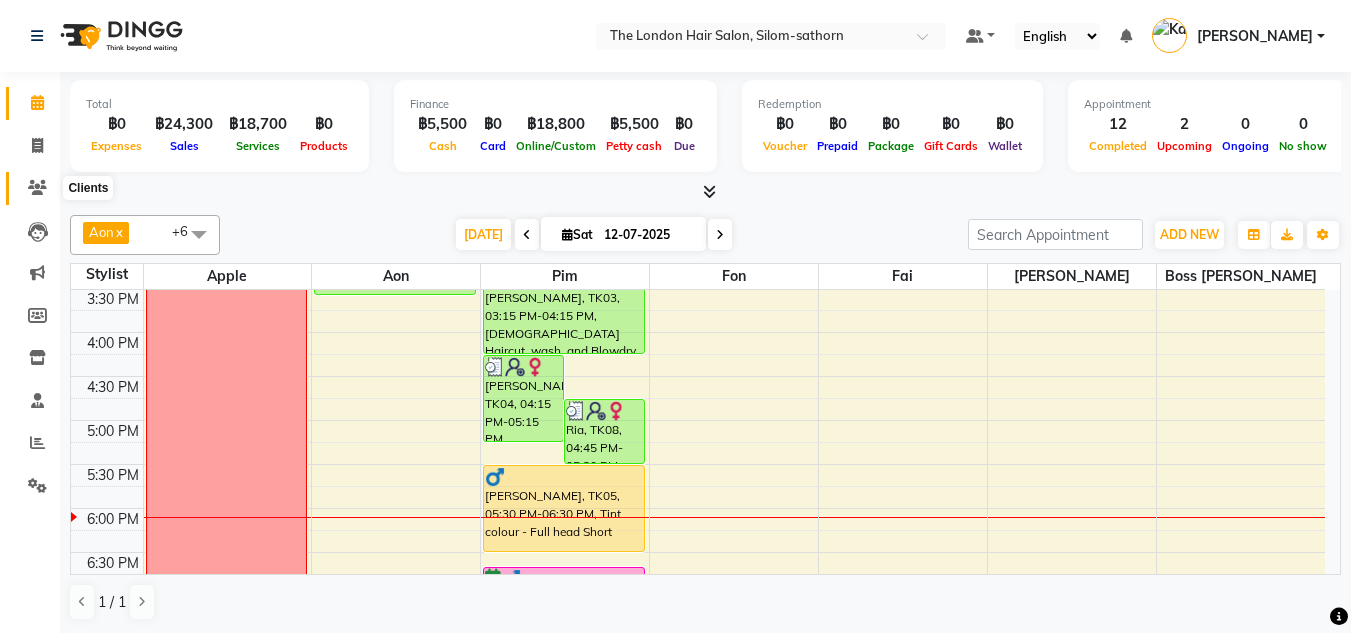 click 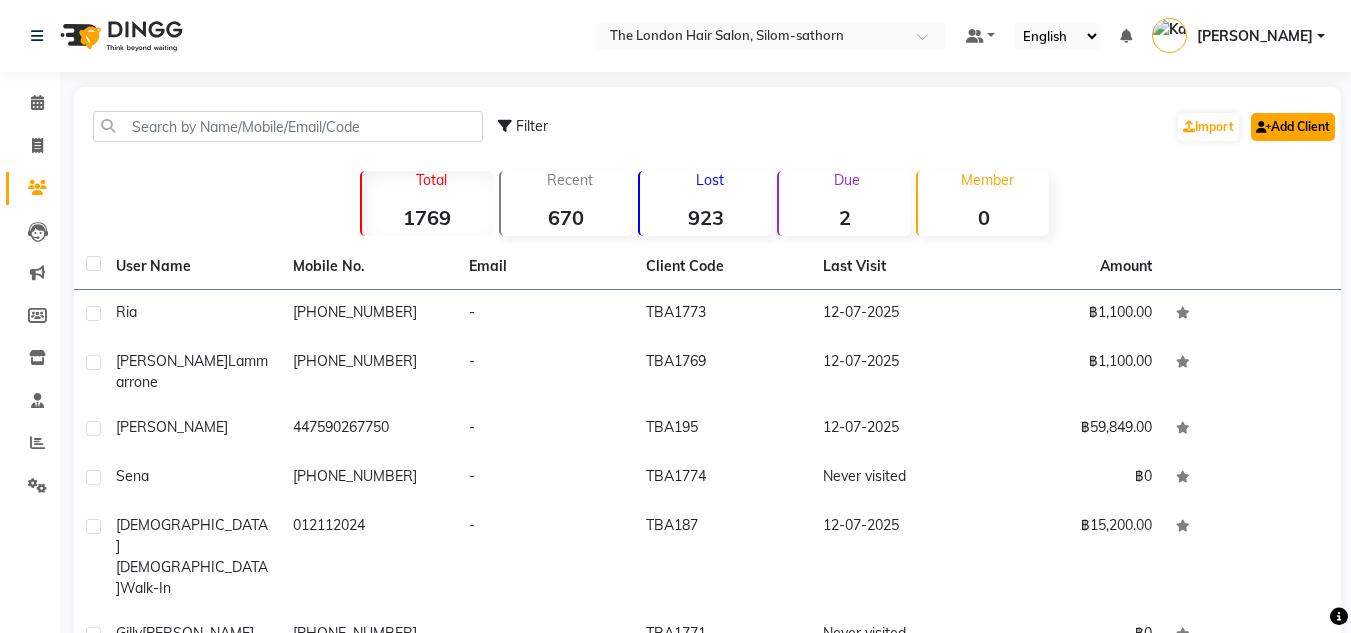 click on "Add Client" 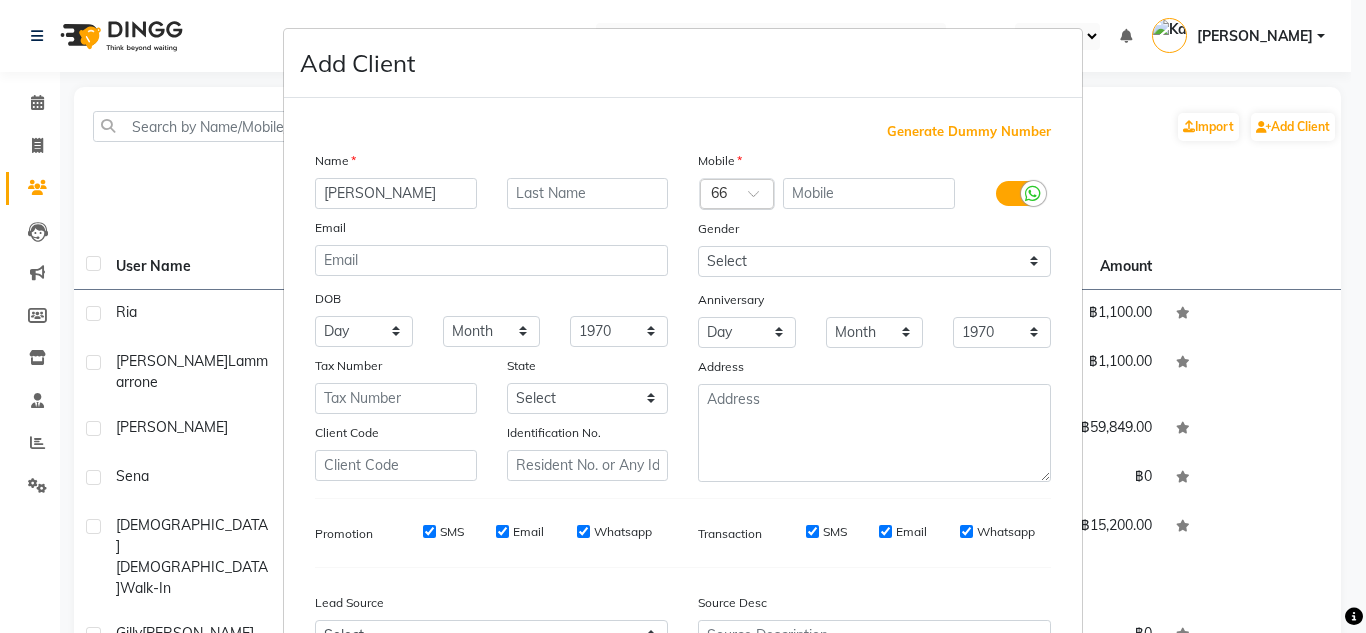 type on "Anna" 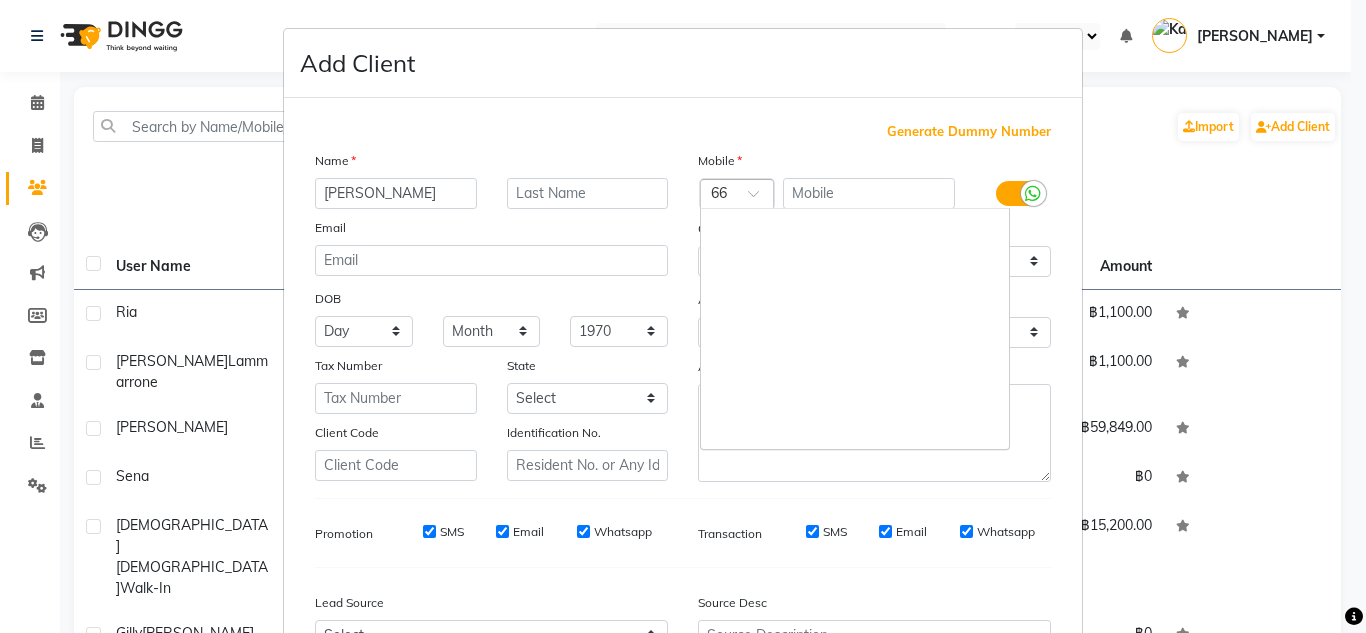 click at bounding box center [737, 195] 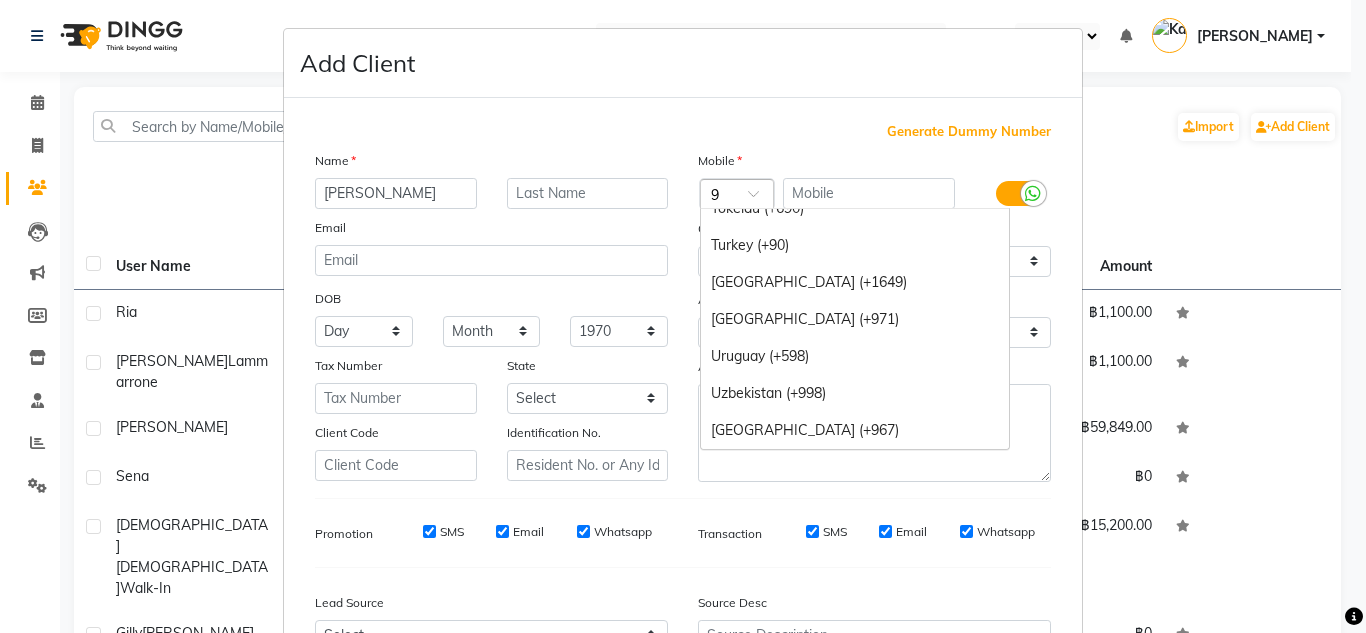 scroll, scrollTop: 2091, scrollLeft: 0, axis: vertical 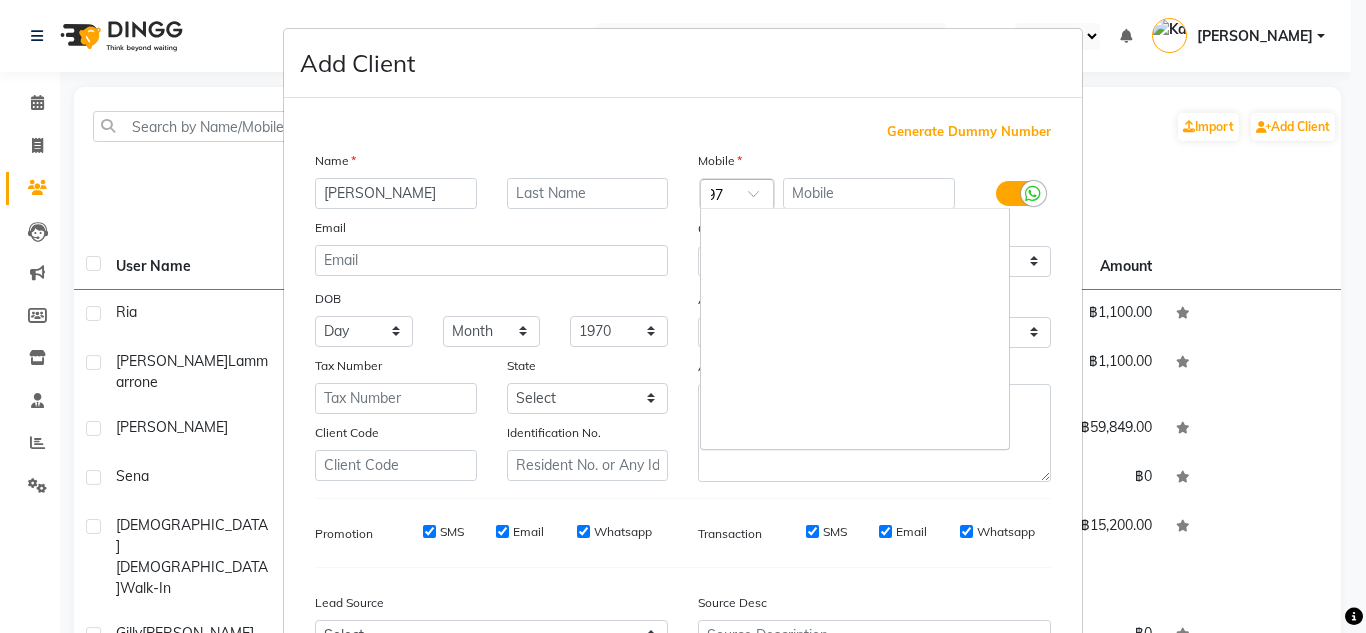 type on "971" 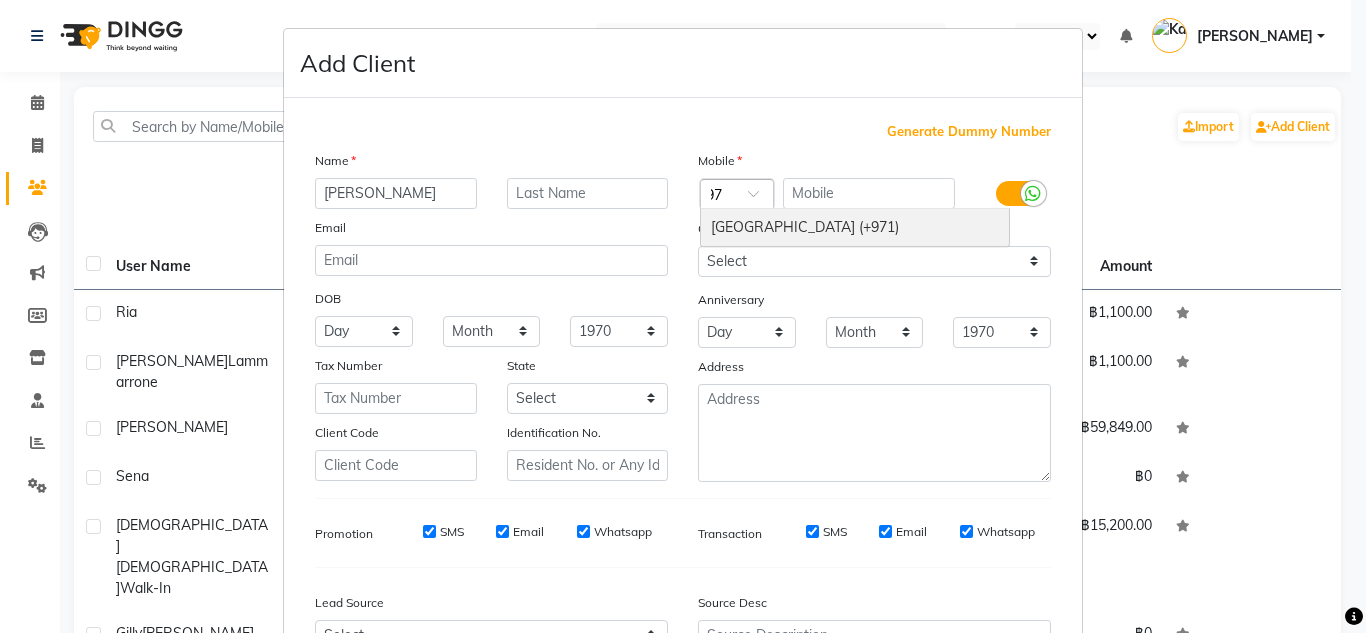scroll, scrollTop: 0, scrollLeft: 13, axis: horizontal 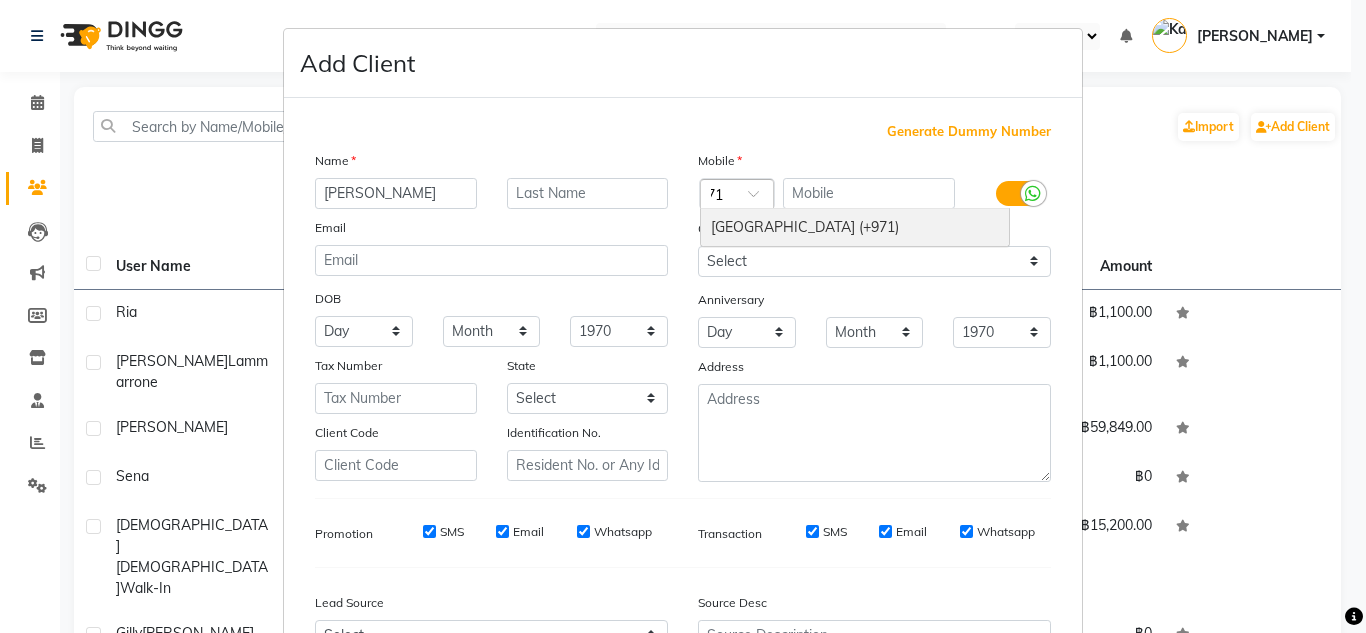 drag, startPoint x: 750, startPoint y: 228, endPoint x: 712, endPoint y: 234, distance: 38.470768 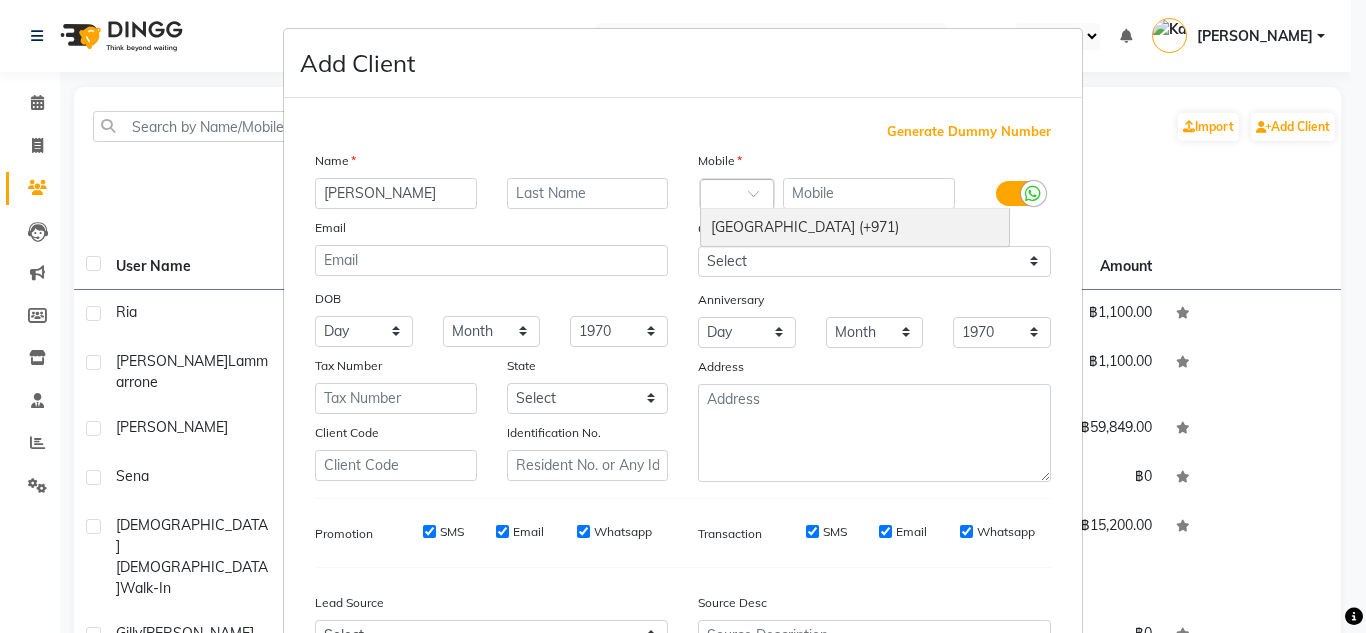 scroll, scrollTop: 0, scrollLeft: 0, axis: both 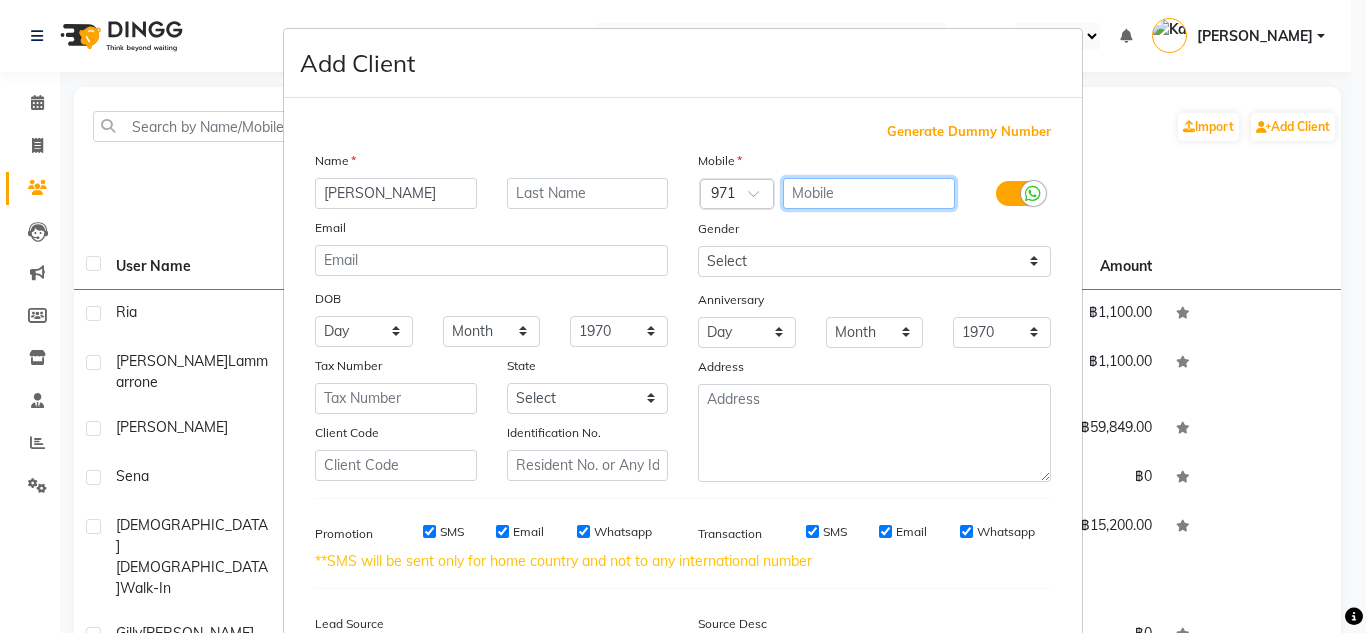 click at bounding box center (869, 193) 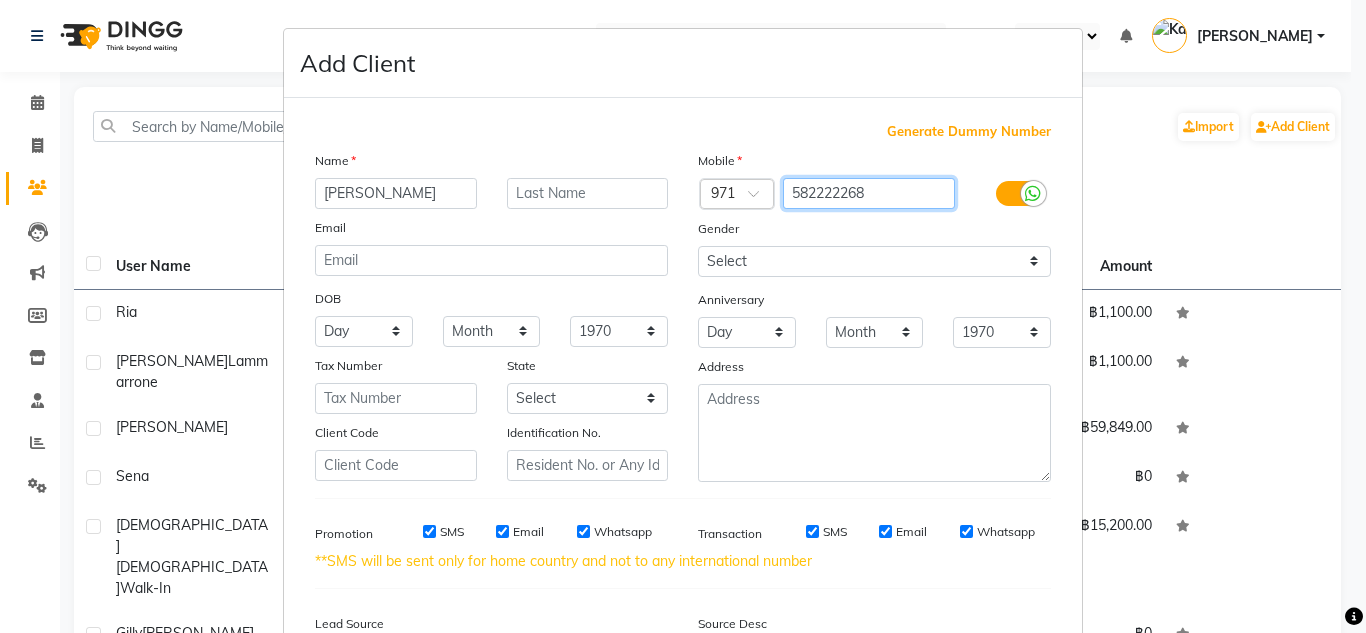 type on "582222268" 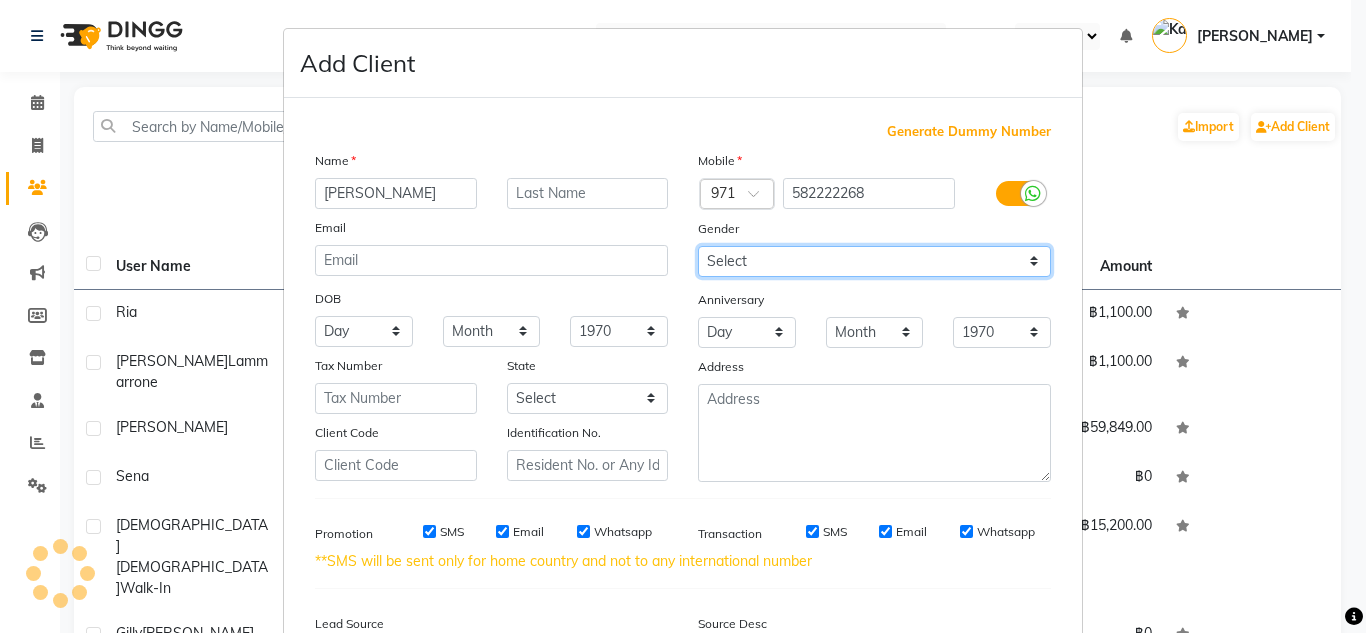click on "Select Male Female Other Prefer Not To Say" at bounding box center [874, 261] 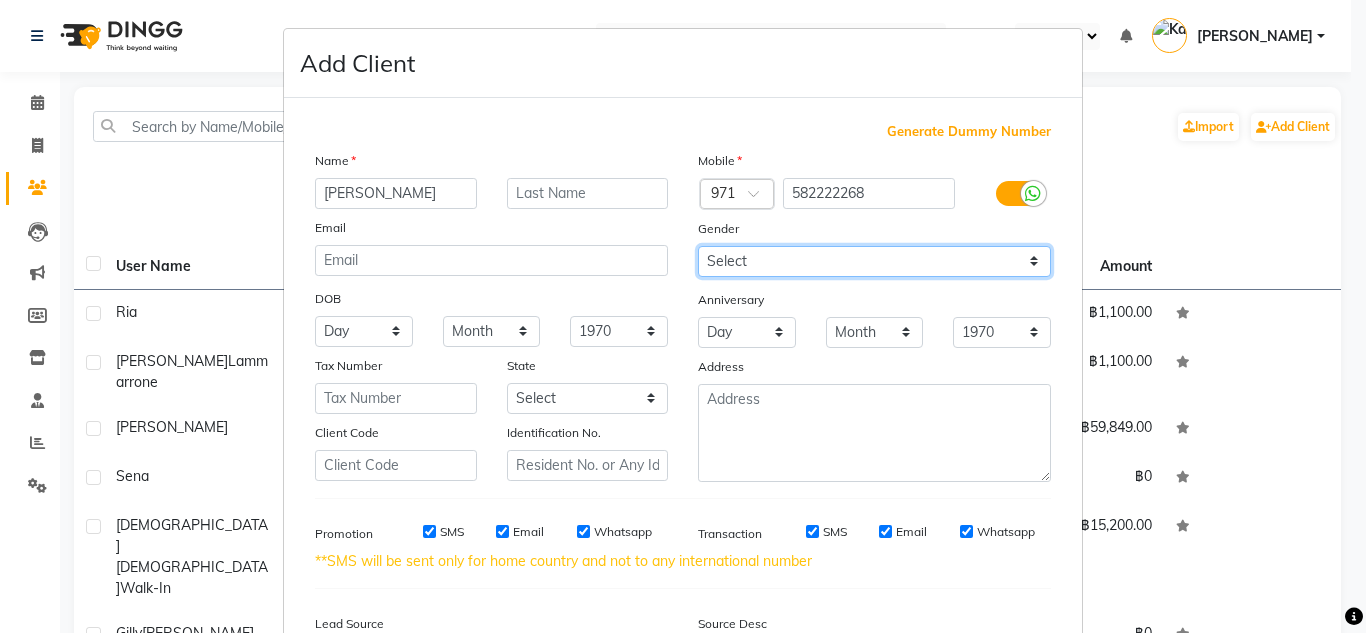 select on "female" 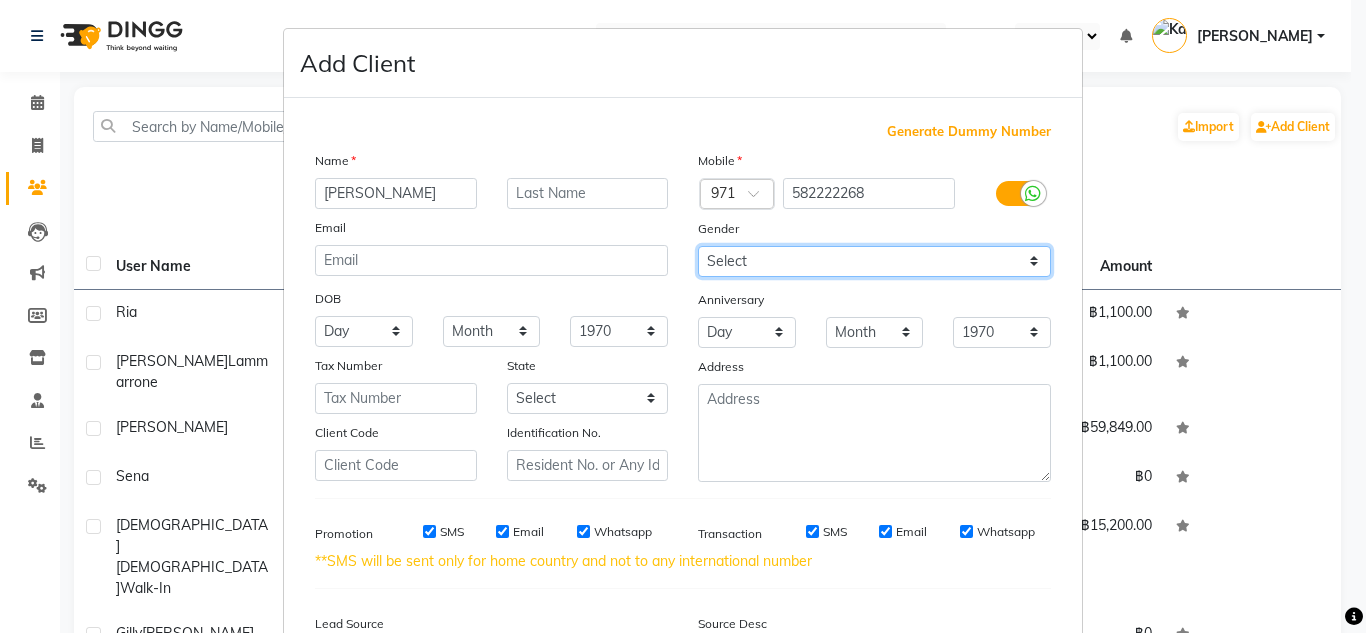 click on "Select Male Female Other Prefer Not To Say" at bounding box center (874, 261) 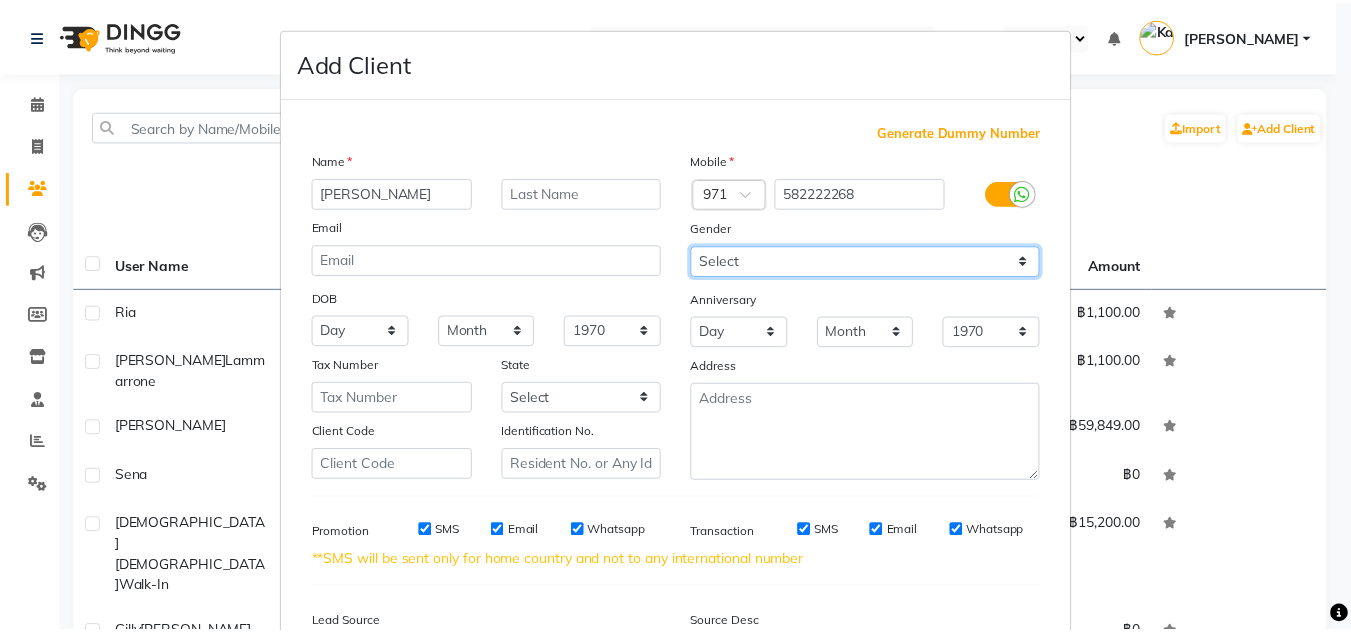 scroll, scrollTop: 237, scrollLeft: 0, axis: vertical 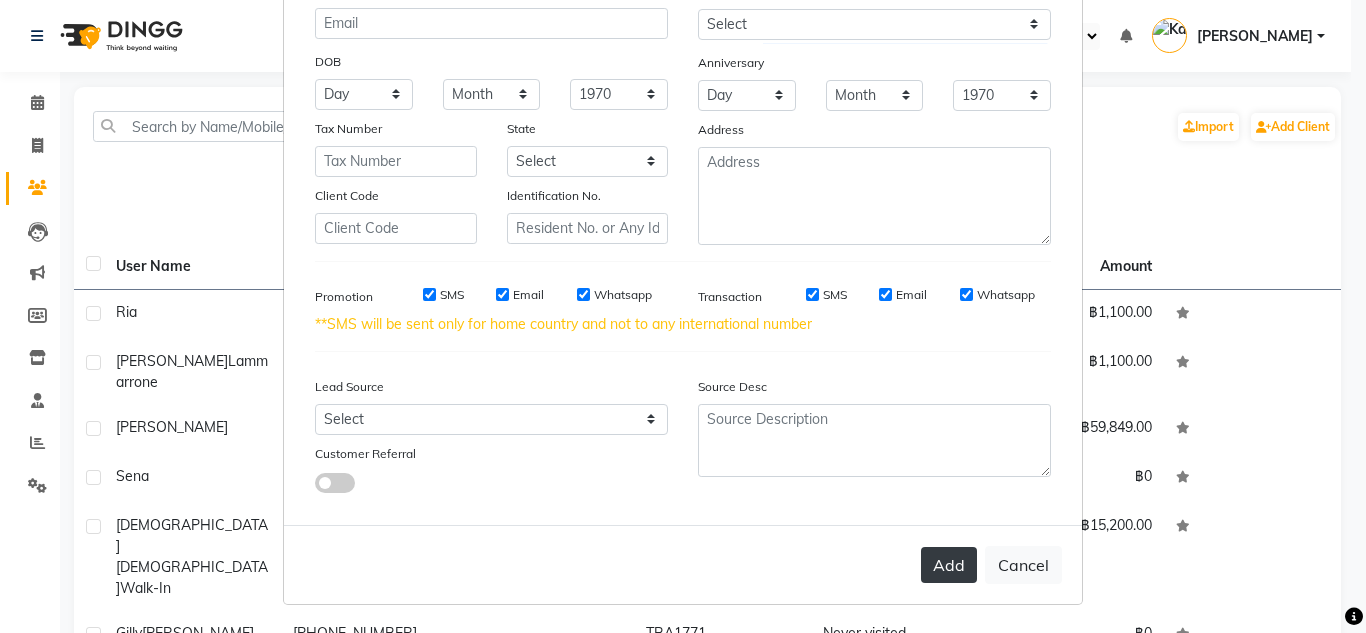 click on "Add" at bounding box center [949, 565] 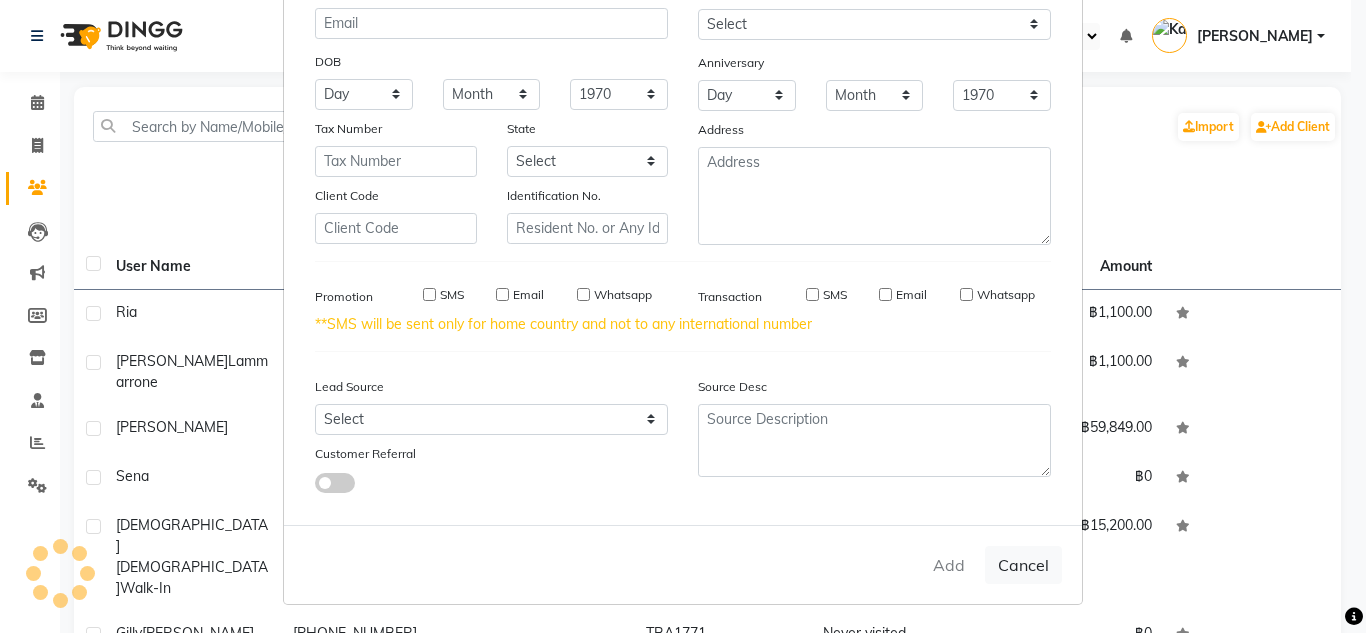 type 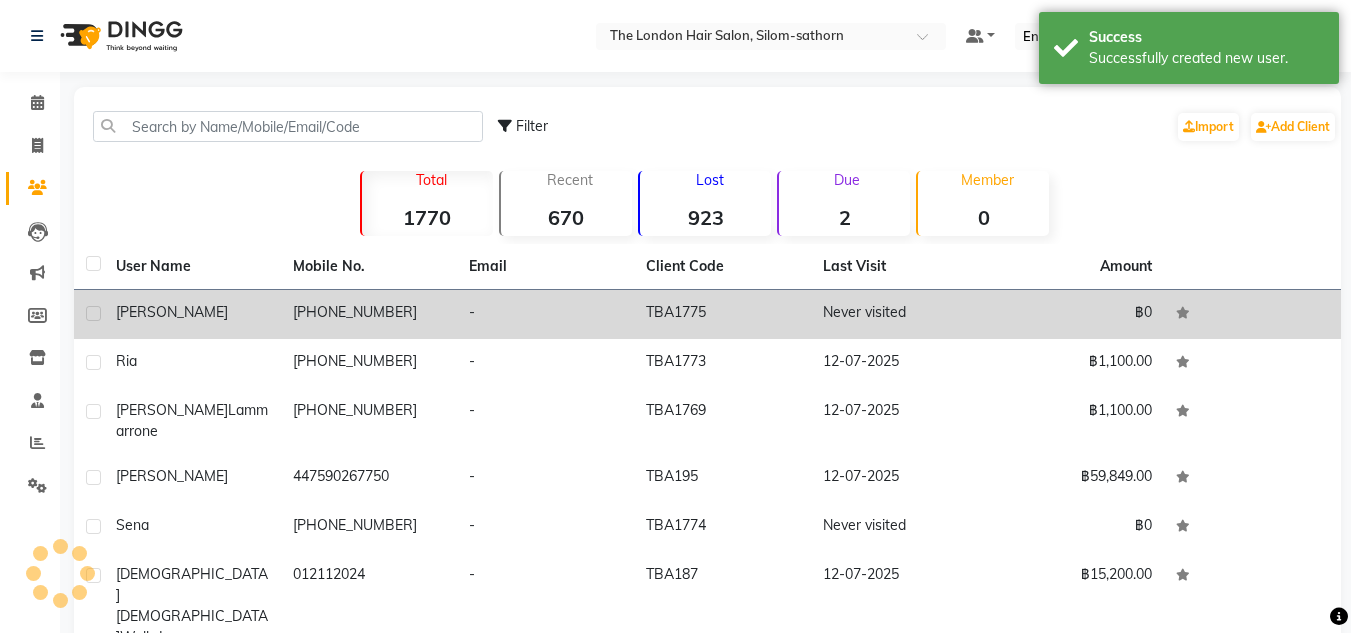 click on "+971  582222268" 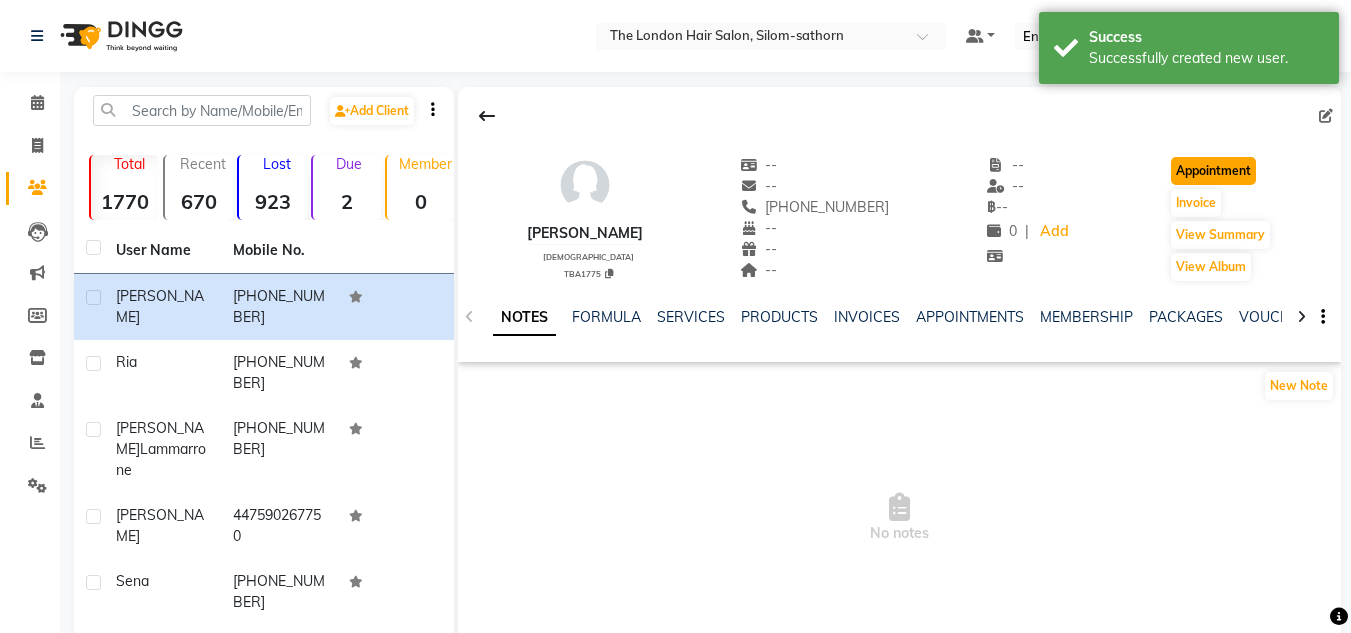 click on "Appointment" 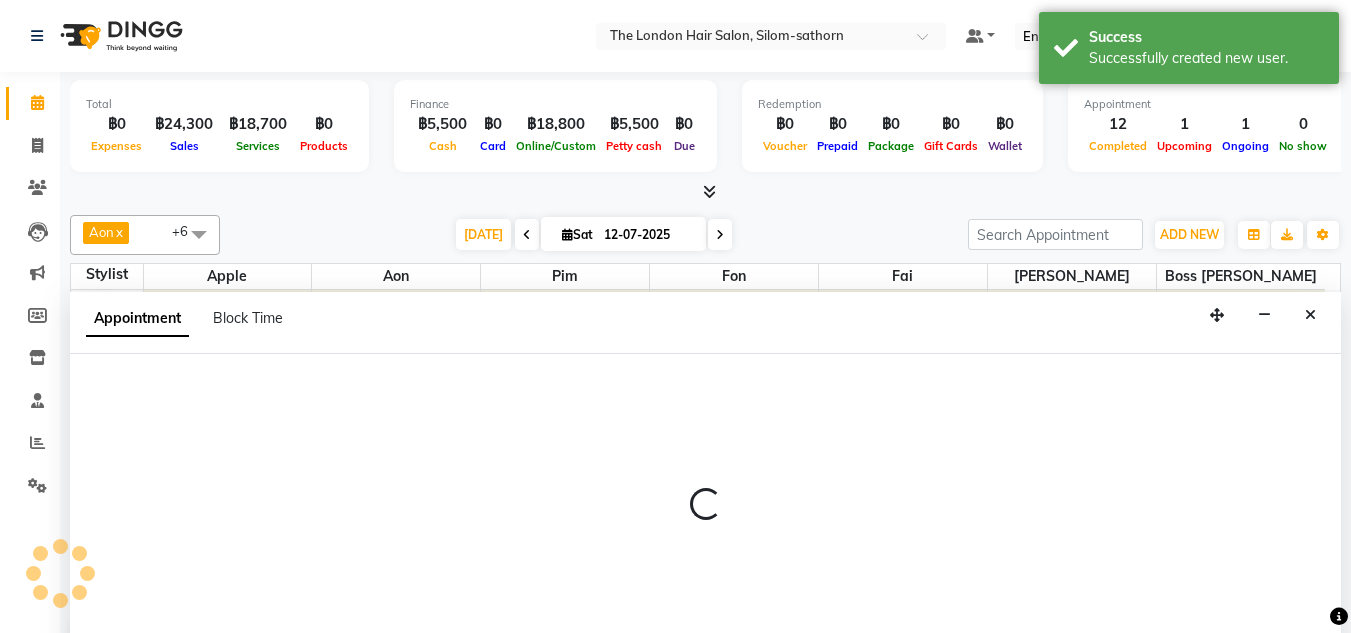 scroll, scrollTop: 0, scrollLeft: 0, axis: both 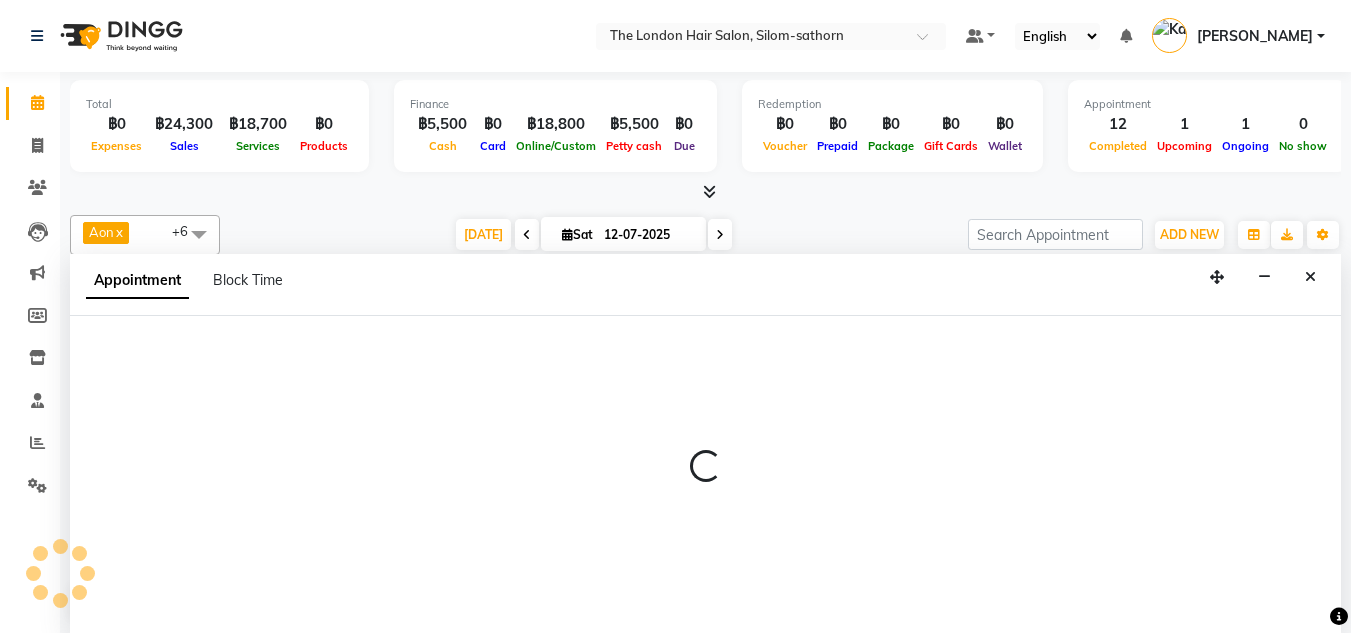 select on "tentative" 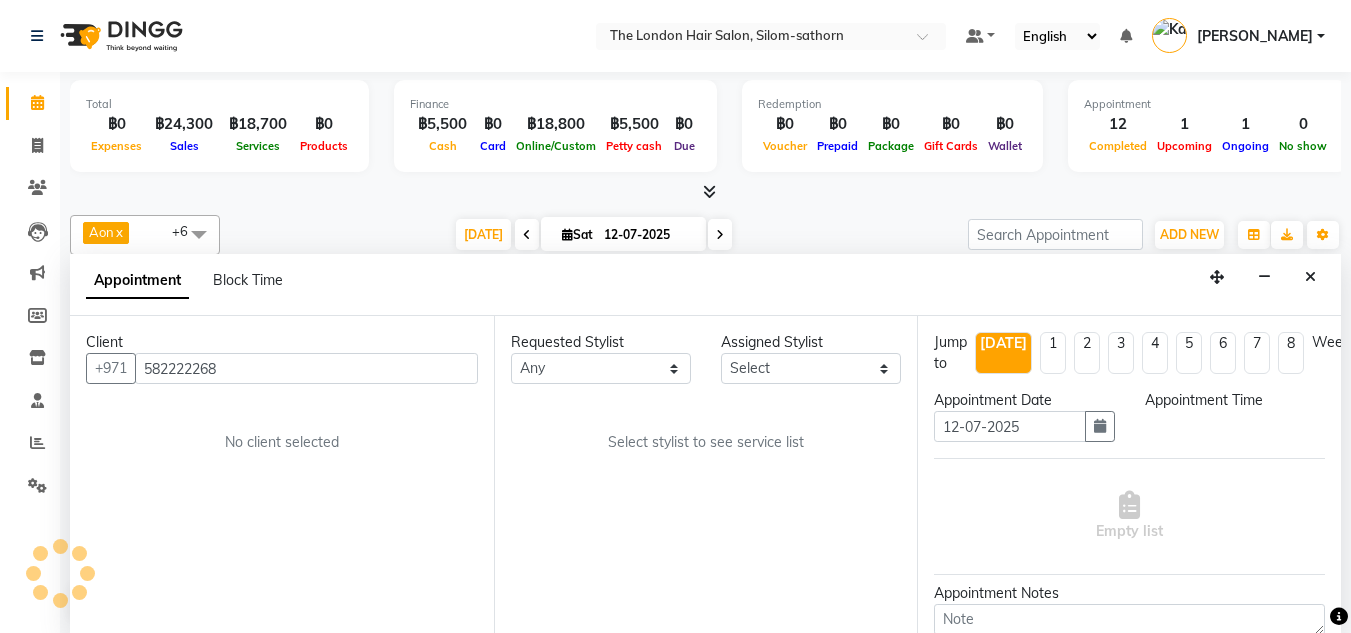 scroll, scrollTop: 1, scrollLeft: 0, axis: vertical 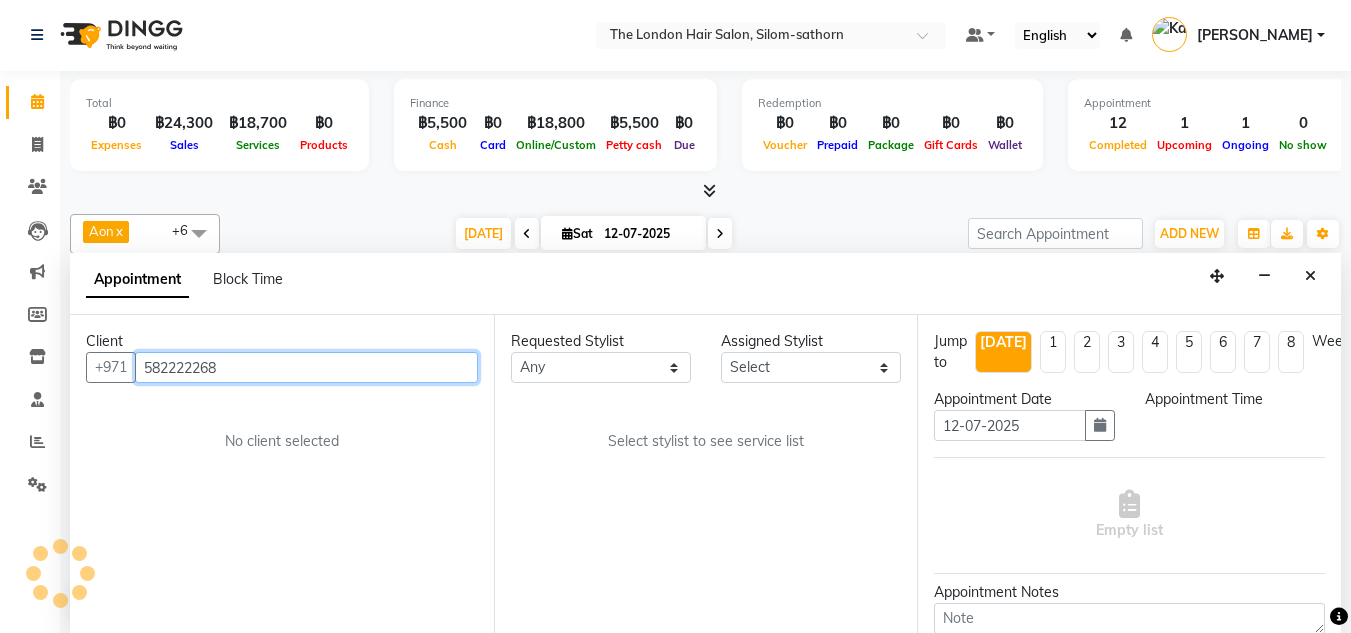 select on "600" 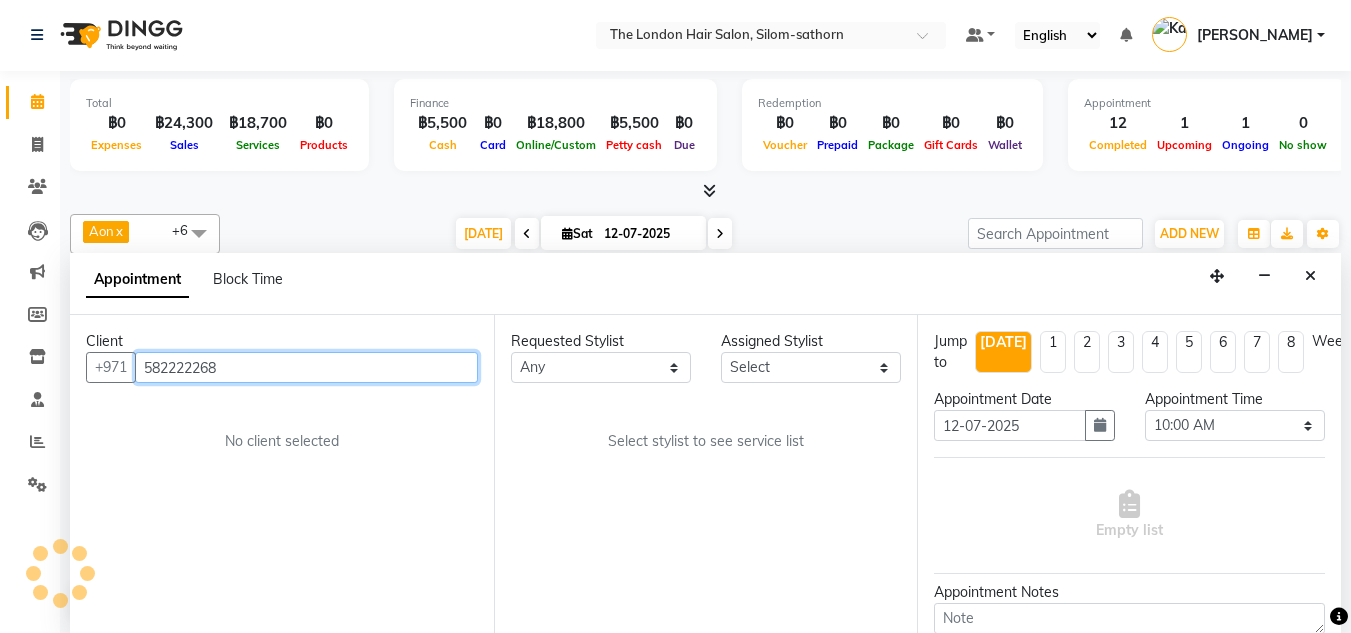 scroll, scrollTop: 771, scrollLeft: 0, axis: vertical 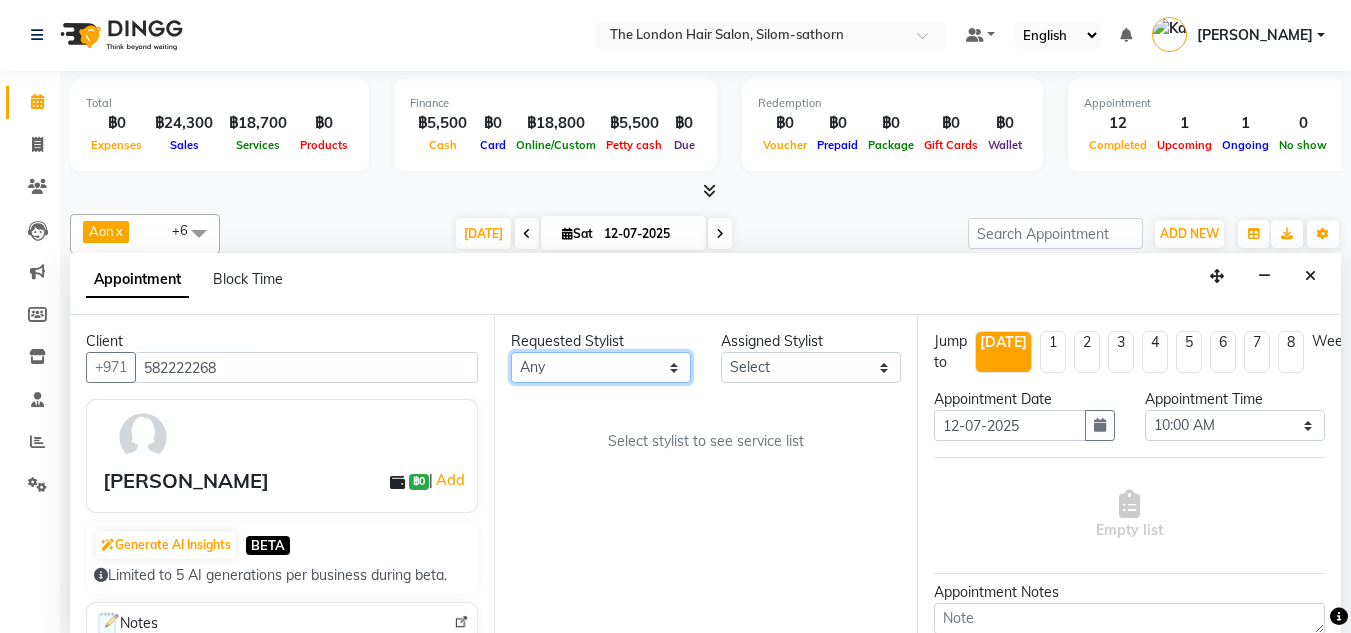 click on "Any Aon Apple   Boss Luke Fai  Fon Kate  Pim" at bounding box center [601, 367] 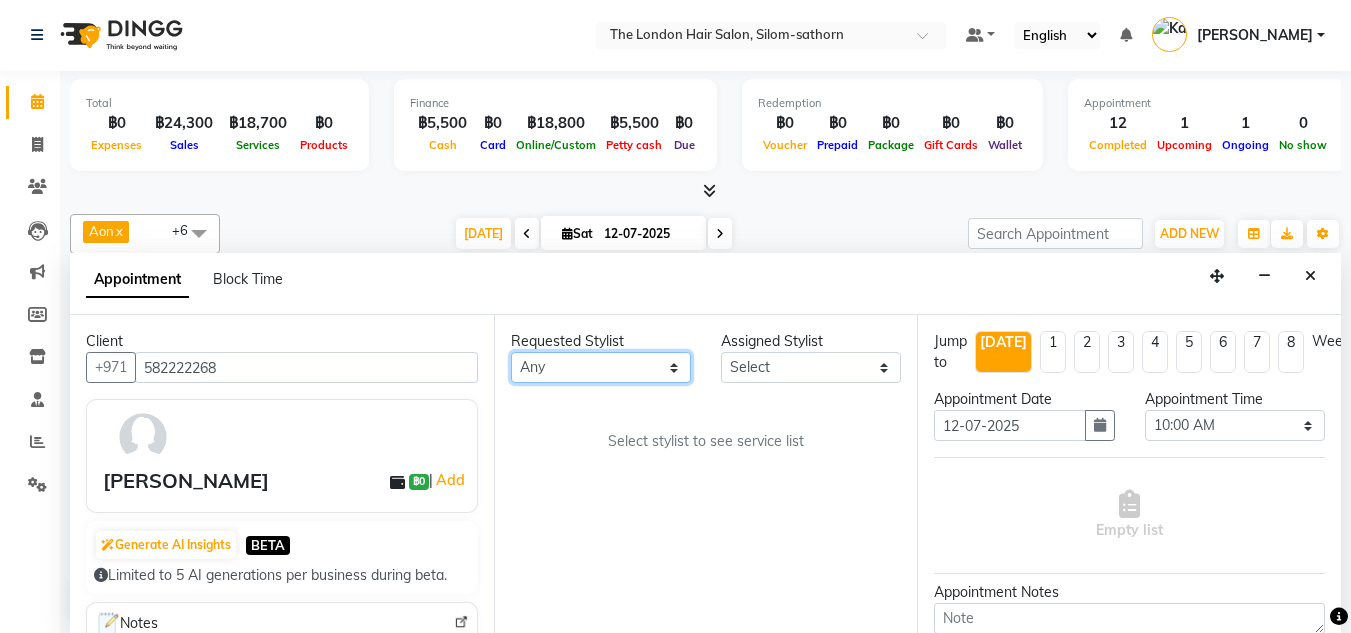 select on "83403" 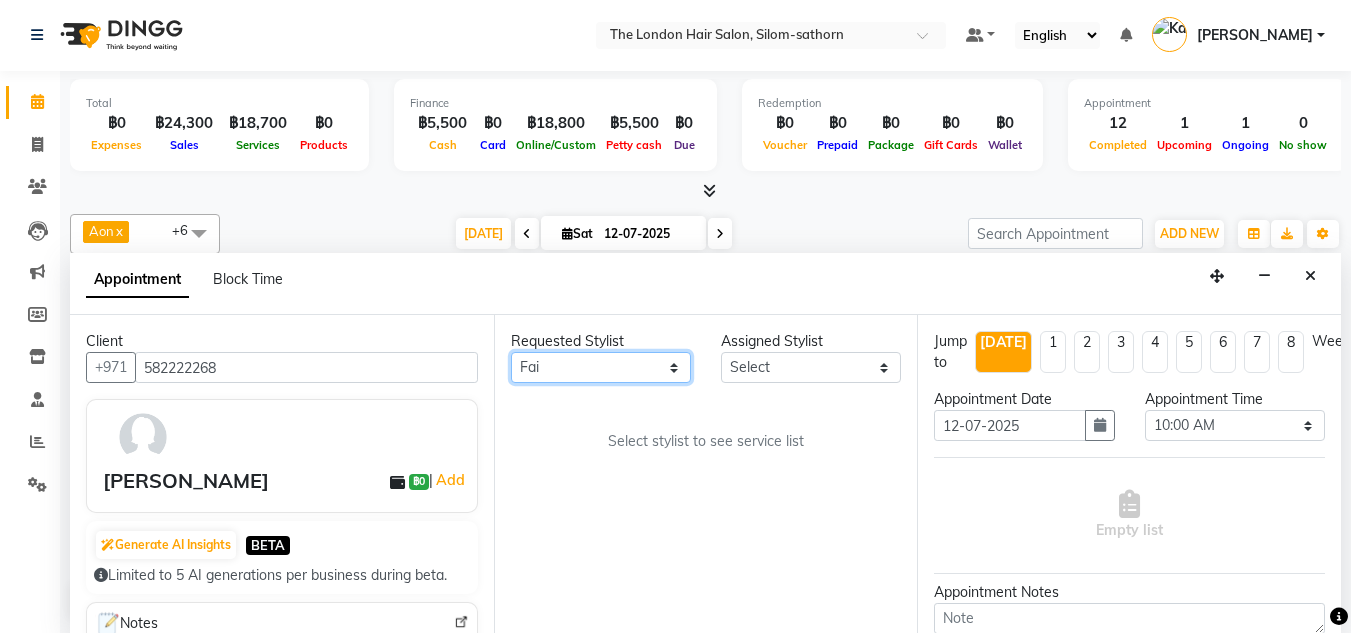 click on "Any Aon Apple   Boss Luke Fai  Fon Kate  Pim" at bounding box center (601, 367) 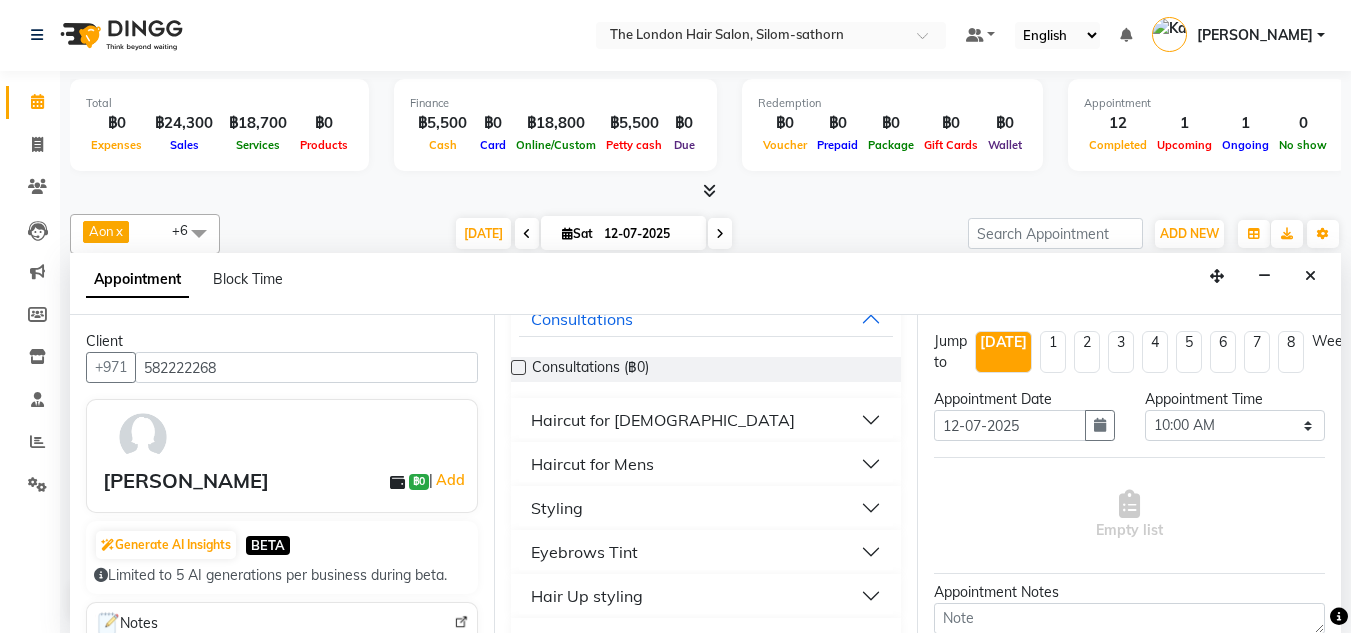 scroll, scrollTop: 142, scrollLeft: 0, axis: vertical 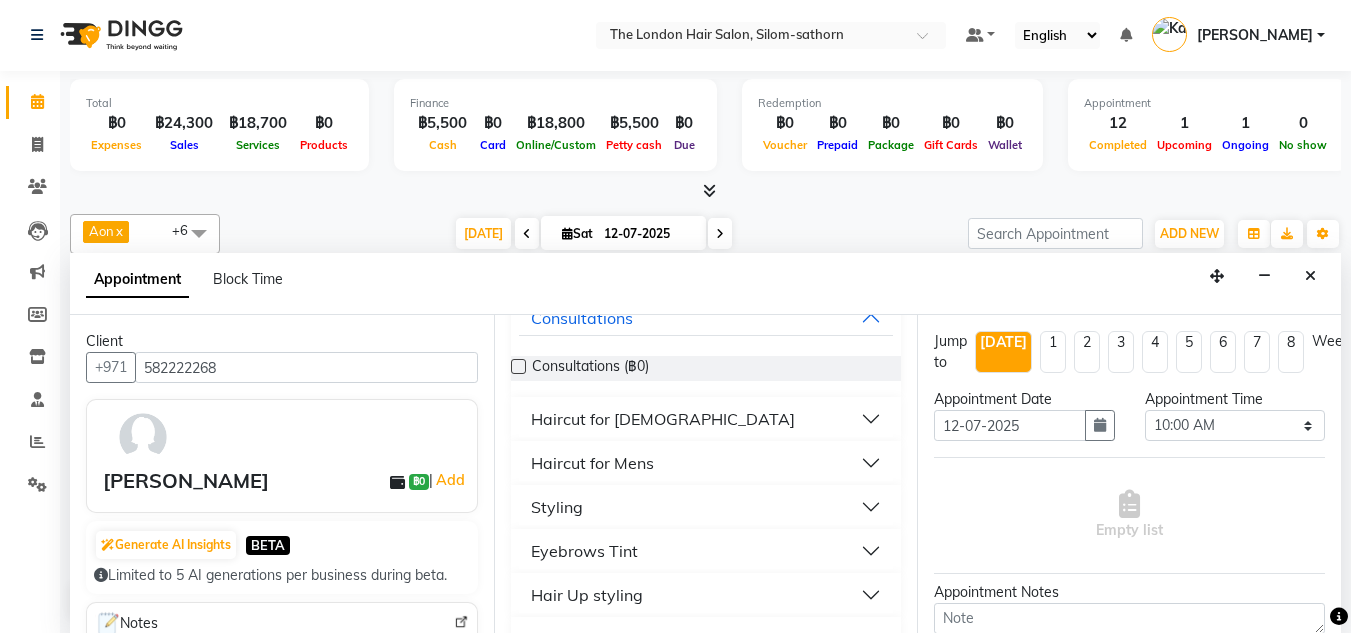 click on "Styling" at bounding box center (557, 507) 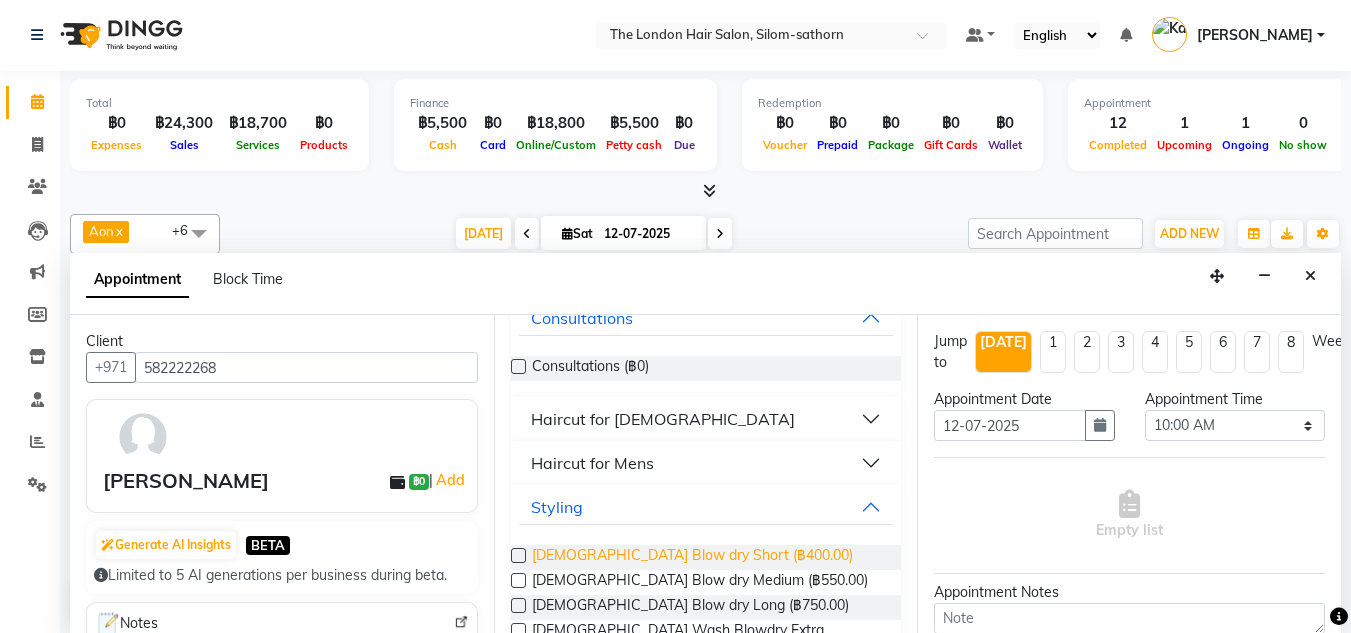 drag, startPoint x: 696, startPoint y: 576, endPoint x: 579, endPoint y: 569, distance: 117.20921 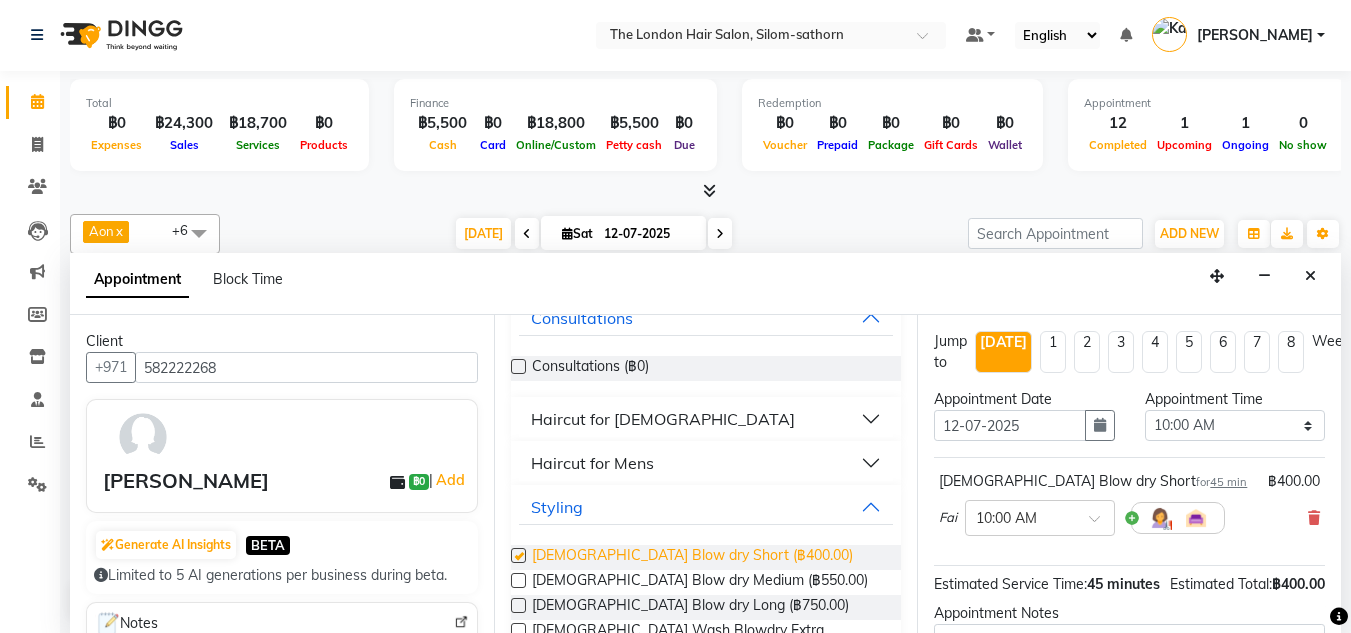 checkbox on "false" 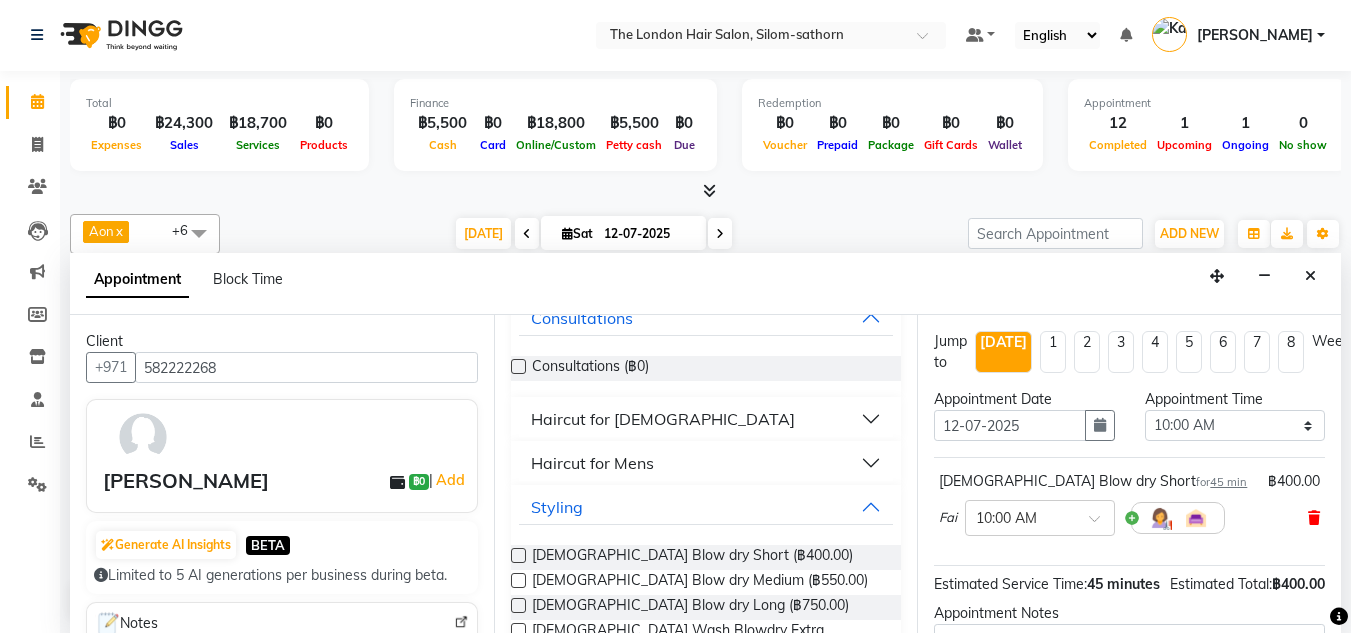 click at bounding box center [1314, 518] 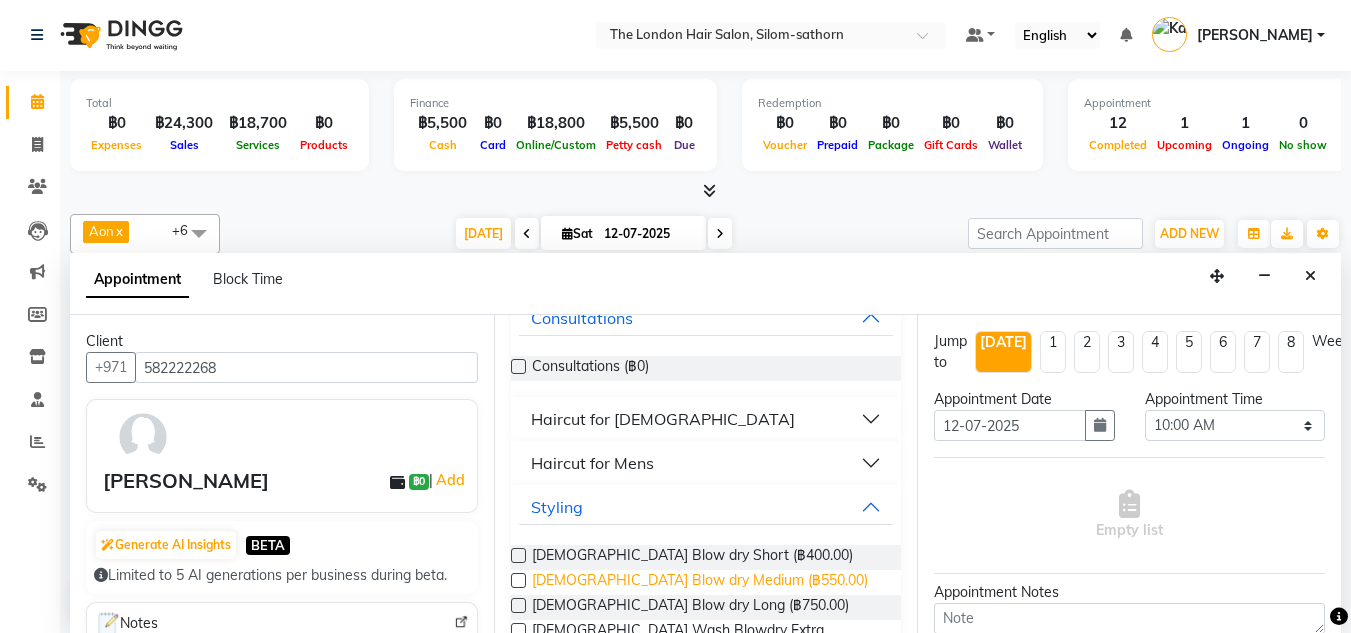 click on "Ladies Blow dry Medium (฿550.00)" at bounding box center (700, 582) 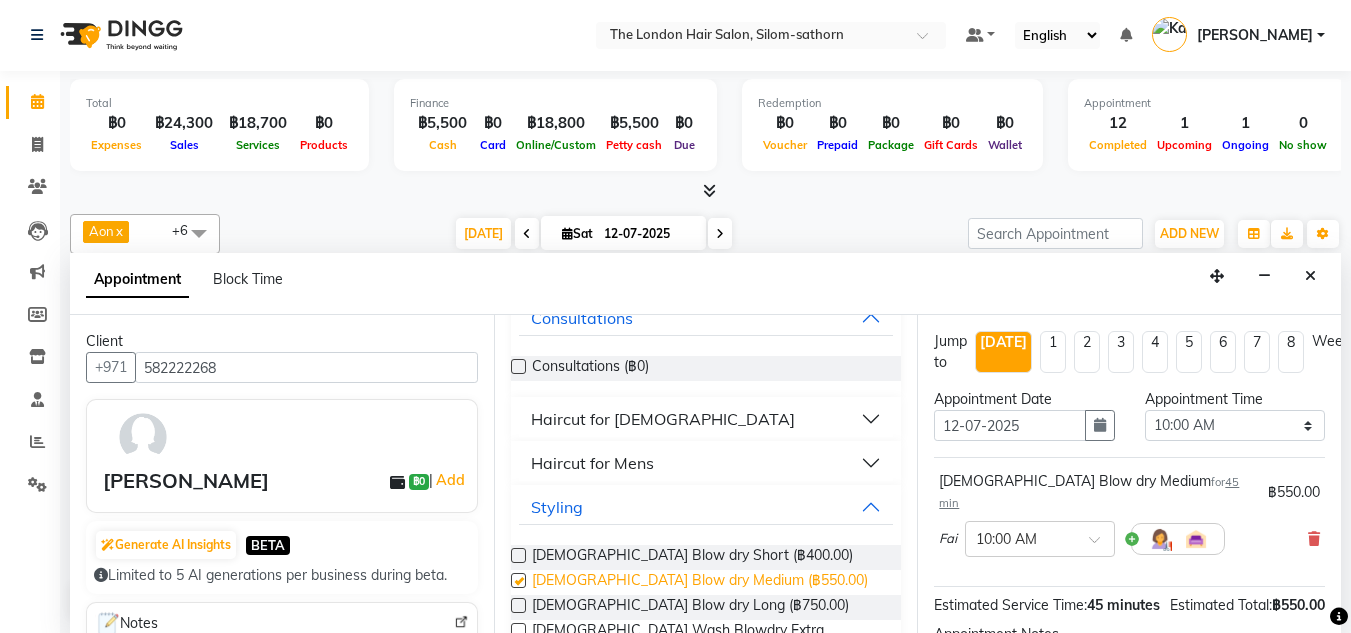 checkbox on "false" 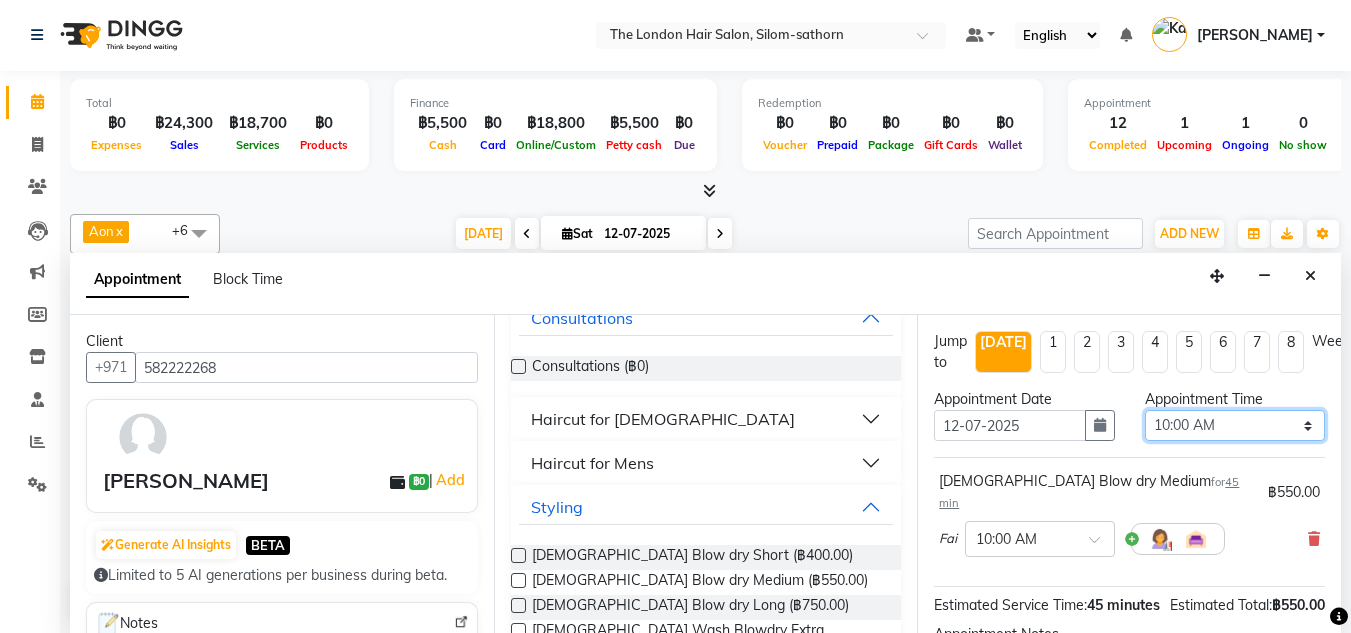 click on "Select 10:00 AM 10:05 AM 10:10 AM 10:15 AM 10:20 AM 10:25 AM 10:30 AM 10:35 AM 10:40 AM 10:45 AM 10:50 AM 10:55 AM 11:00 AM 11:05 AM 11:10 AM 11:15 AM 11:20 AM 11:25 AM 11:30 AM 11:35 AM 11:40 AM 11:45 AM 11:50 AM 11:55 AM 12:00 PM 12:05 PM 12:10 PM 12:15 PM 12:20 PM 12:25 PM 12:30 PM 12:35 PM 12:40 PM 12:45 PM 12:50 PM 12:55 PM 01:00 PM 01:05 PM 01:10 PM 01:15 PM 01:20 PM 01:25 PM 01:30 PM 01:35 PM 01:40 PM 01:45 PM 01:50 PM 01:55 PM 02:00 PM 02:05 PM 02:10 PM 02:15 PM 02:20 PM 02:25 PM 02:30 PM 02:35 PM 02:40 PM 02:45 PM 02:50 PM 02:55 PM 03:00 PM 03:05 PM 03:10 PM 03:15 PM 03:20 PM 03:25 PM 03:30 PM 03:35 PM 03:40 PM 03:45 PM 03:50 PM 03:55 PM 04:00 PM 04:05 PM 04:10 PM 04:15 PM 04:20 PM 04:25 PM 04:30 PM 04:35 PM 04:40 PM 04:45 PM 04:50 PM 04:55 PM 05:00 PM 05:05 PM 05:10 PM 05:15 PM 05:20 PM 05:25 PM 05:30 PM 05:35 PM 05:40 PM 05:45 PM 05:50 PM 05:55 PM 06:00 PM 06:05 PM 06:10 PM 06:15 PM 06:20 PM 06:25 PM 06:30 PM 06:35 PM 06:40 PM 06:45 PM 06:50 PM 06:55 PM 07:00 PM 07:05 PM 07:10 PM 07:15 PM 07:20 PM" at bounding box center (1235, 425) 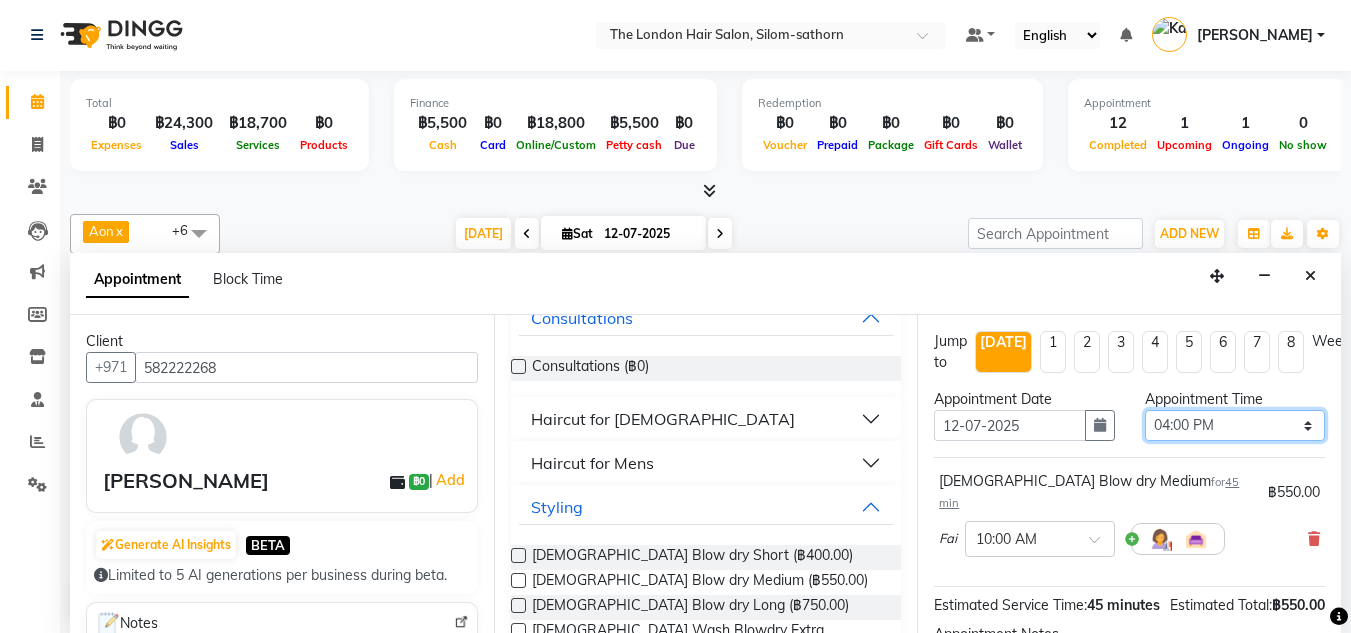 click on "Select 10:00 AM 10:05 AM 10:10 AM 10:15 AM 10:20 AM 10:25 AM 10:30 AM 10:35 AM 10:40 AM 10:45 AM 10:50 AM 10:55 AM 11:00 AM 11:05 AM 11:10 AM 11:15 AM 11:20 AM 11:25 AM 11:30 AM 11:35 AM 11:40 AM 11:45 AM 11:50 AM 11:55 AM 12:00 PM 12:05 PM 12:10 PM 12:15 PM 12:20 PM 12:25 PM 12:30 PM 12:35 PM 12:40 PM 12:45 PM 12:50 PM 12:55 PM 01:00 PM 01:05 PM 01:10 PM 01:15 PM 01:20 PM 01:25 PM 01:30 PM 01:35 PM 01:40 PM 01:45 PM 01:50 PM 01:55 PM 02:00 PM 02:05 PM 02:10 PM 02:15 PM 02:20 PM 02:25 PM 02:30 PM 02:35 PM 02:40 PM 02:45 PM 02:50 PM 02:55 PM 03:00 PM 03:05 PM 03:10 PM 03:15 PM 03:20 PM 03:25 PM 03:30 PM 03:35 PM 03:40 PM 03:45 PM 03:50 PM 03:55 PM 04:00 PM 04:05 PM 04:10 PM 04:15 PM 04:20 PM 04:25 PM 04:30 PM 04:35 PM 04:40 PM 04:45 PM 04:50 PM 04:55 PM 05:00 PM 05:05 PM 05:10 PM 05:15 PM 05:20 PM 05:25 PM 05:30 PM 05:35 PM 05:40 PM 05:45 PM 05:50 PM 05:55 PM 06:00 PM 06:05 PM 06:10 PM 06:15 PM 06:20 PM 06:25 PM 06:30 PM 06:35 PM 06:40 PM 06:45 PM 06:50 PM 06:55 PM 07:00 PM 07:05 PM 07:10 PM 07:15 PM 07:20 PM" at bounding box center [1235, 425] 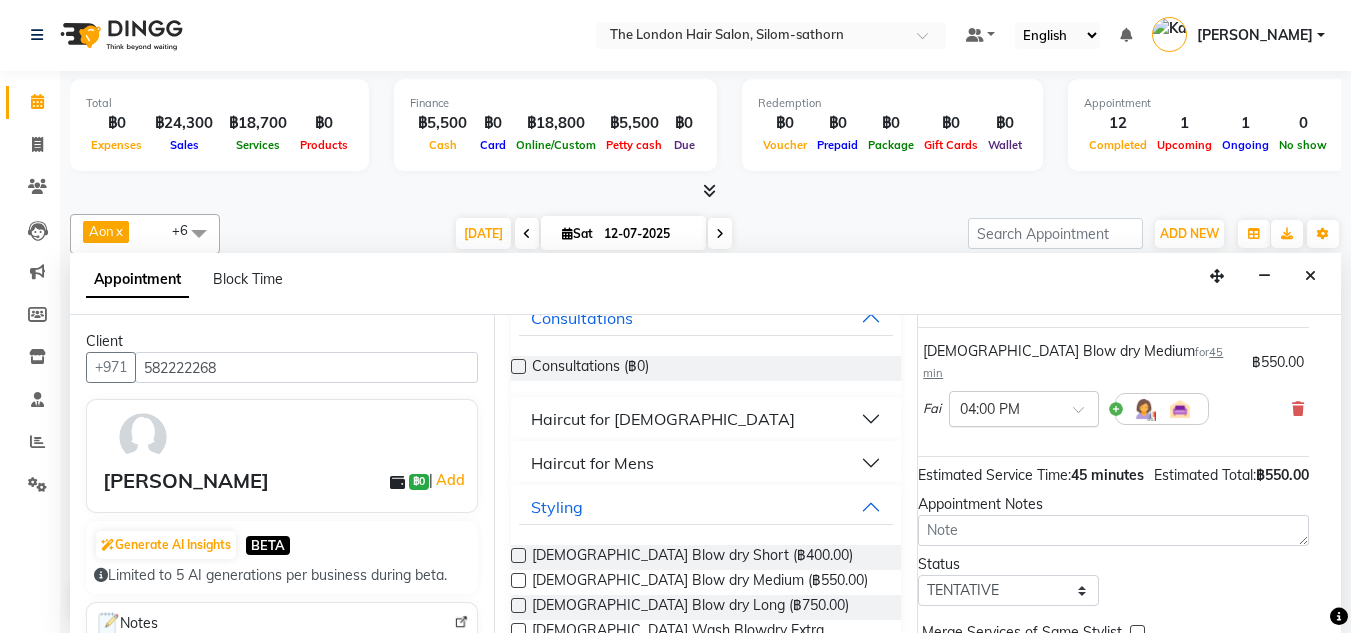 scroll, scrollTop: 131, scrollLeft: 21, axis: both 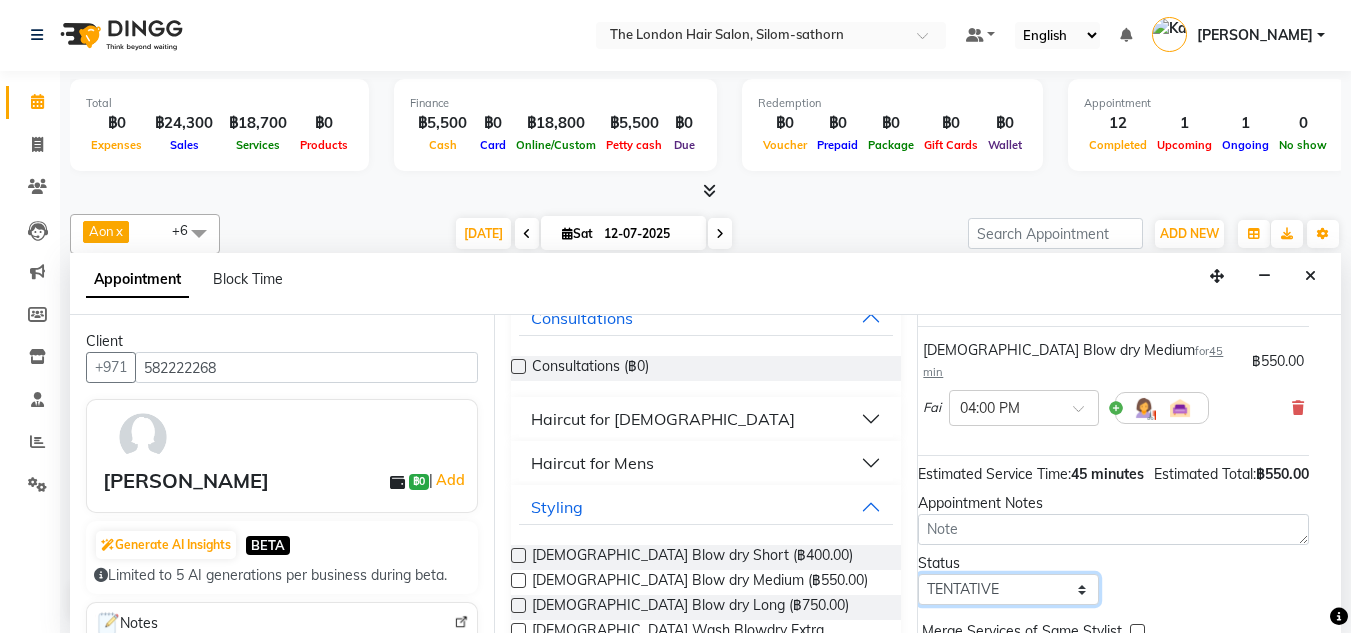 click on "Select TENTATIVE CONFIRM CHECK-IN UPCOMING" at bounding box center (1008, 589) 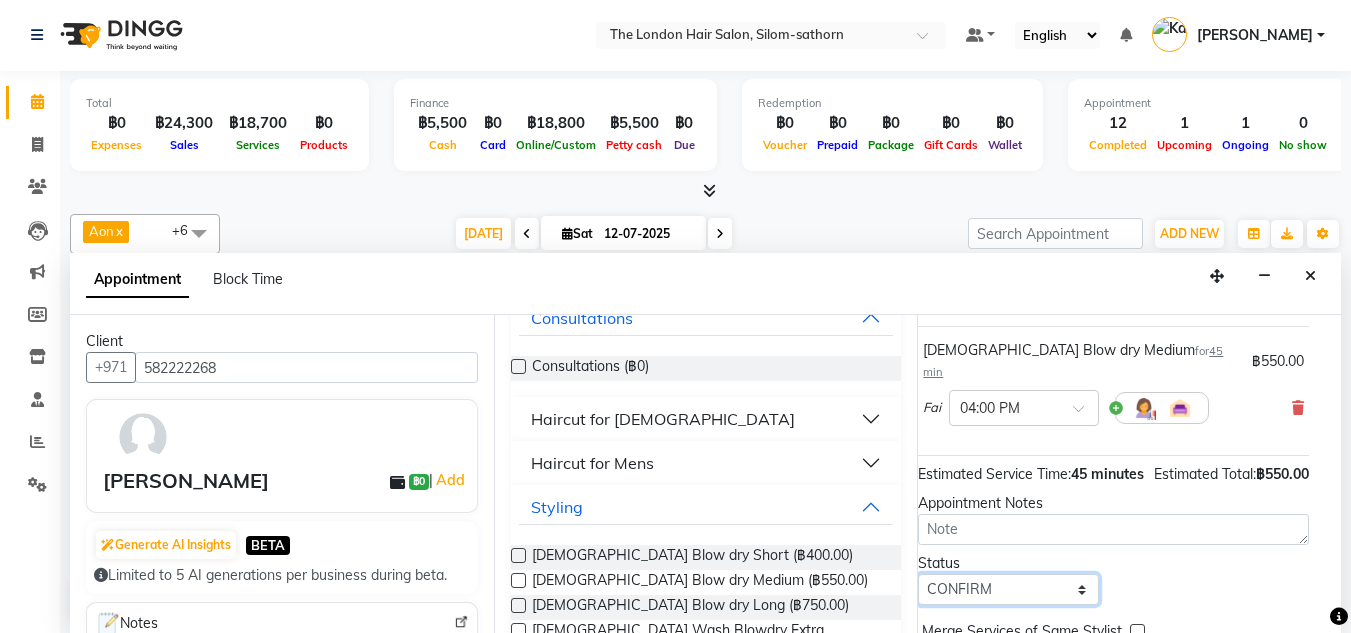 click on "Select TENTATIVE CONFIRM CHECK-IN UPCOMING" at bounding box center (1008, 589) 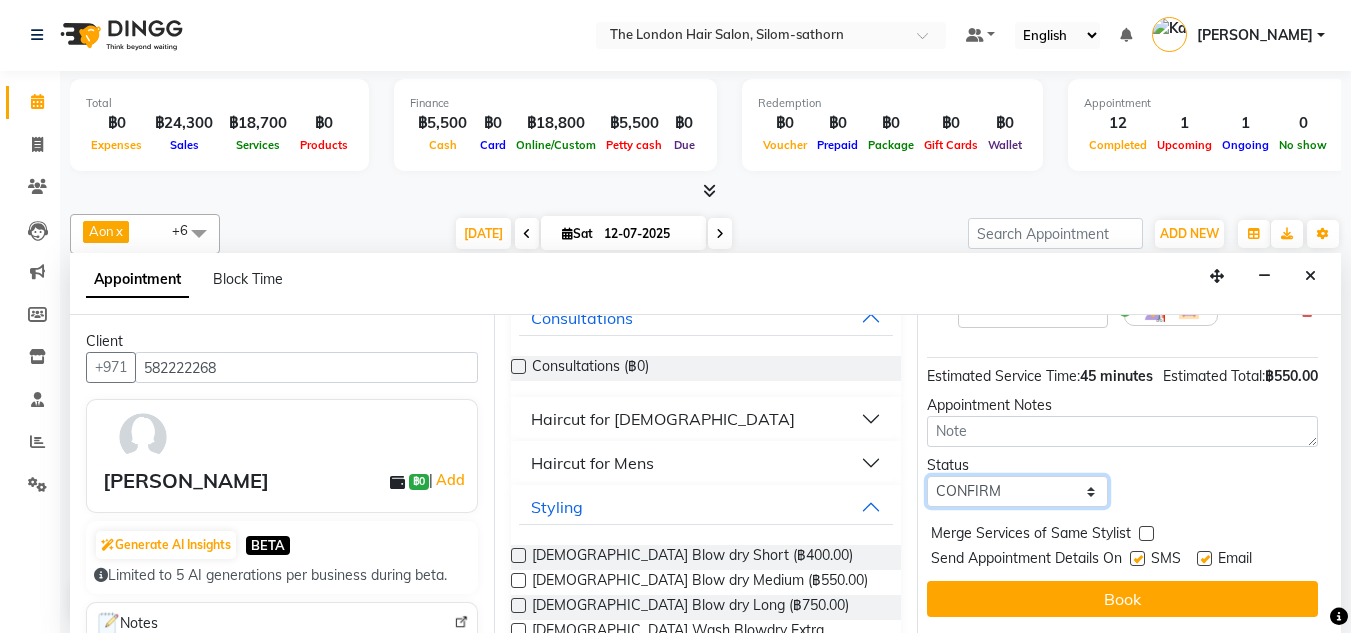 scroll, scrollTop: 244, scrollLeft: 0, axis: vertical 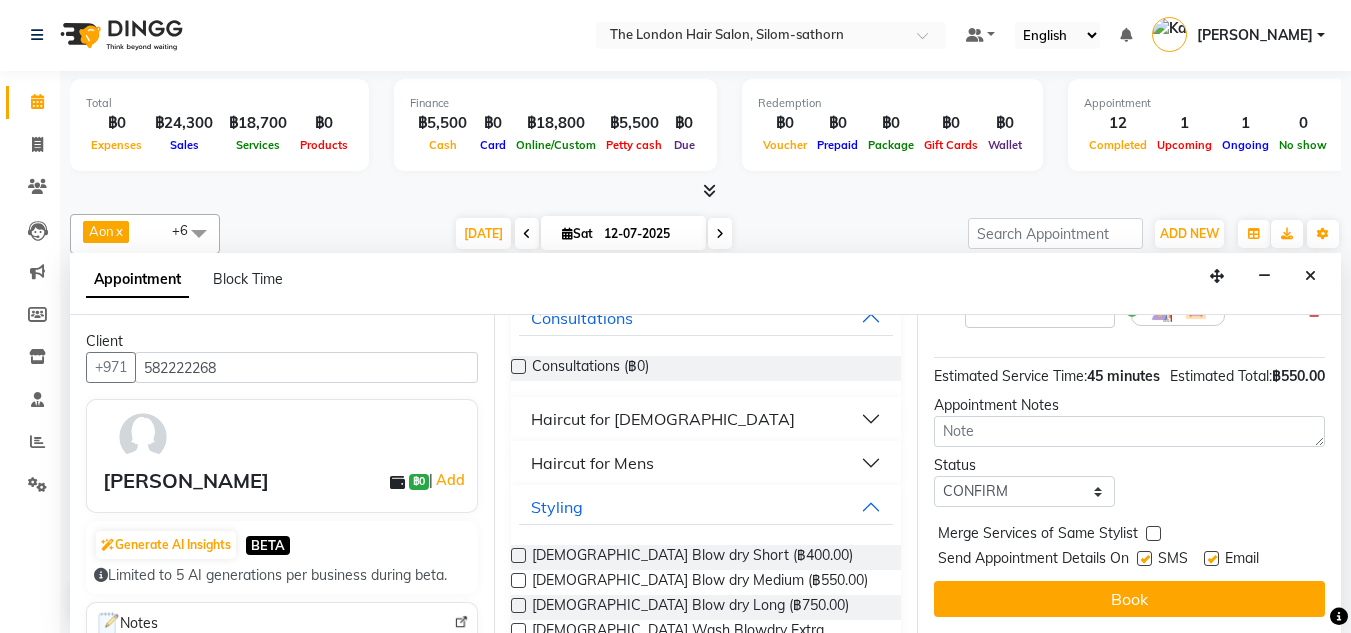 drag, startPoint x: 1090, startPoint y: 575, endPoint x: 1032, endPoint y: 587, distance: 59.22837 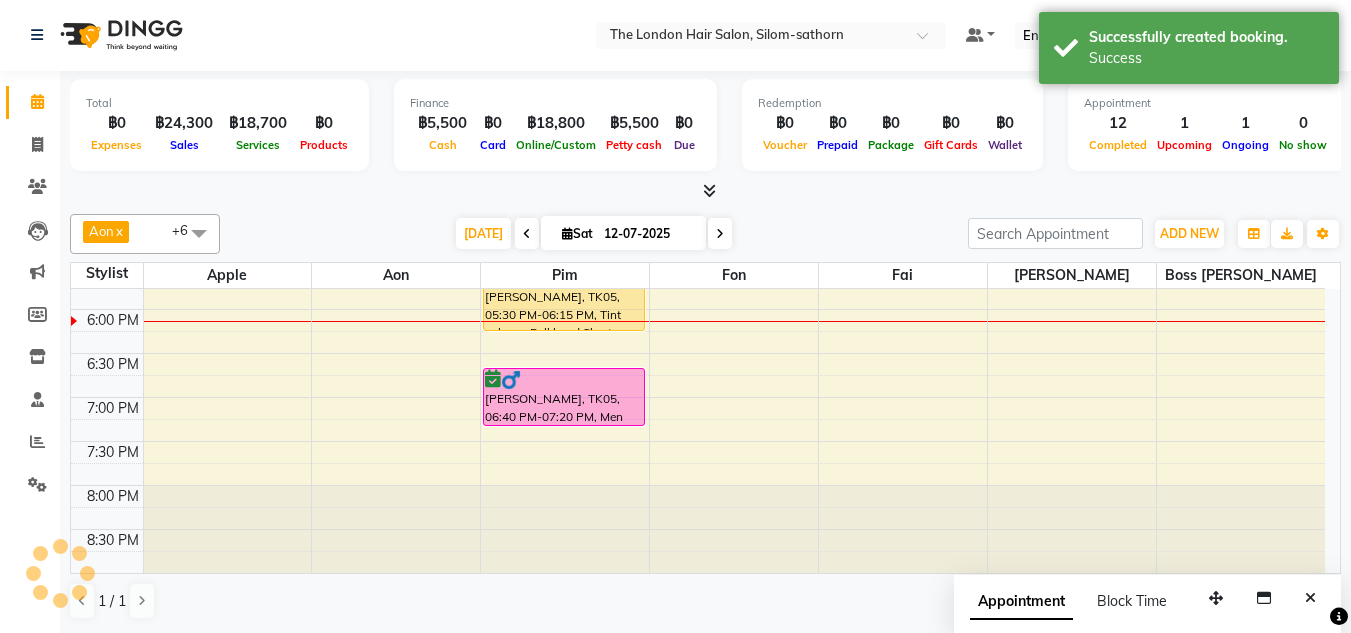 scroll, scrollTop: 0, scrollLeft: 0, axis: both 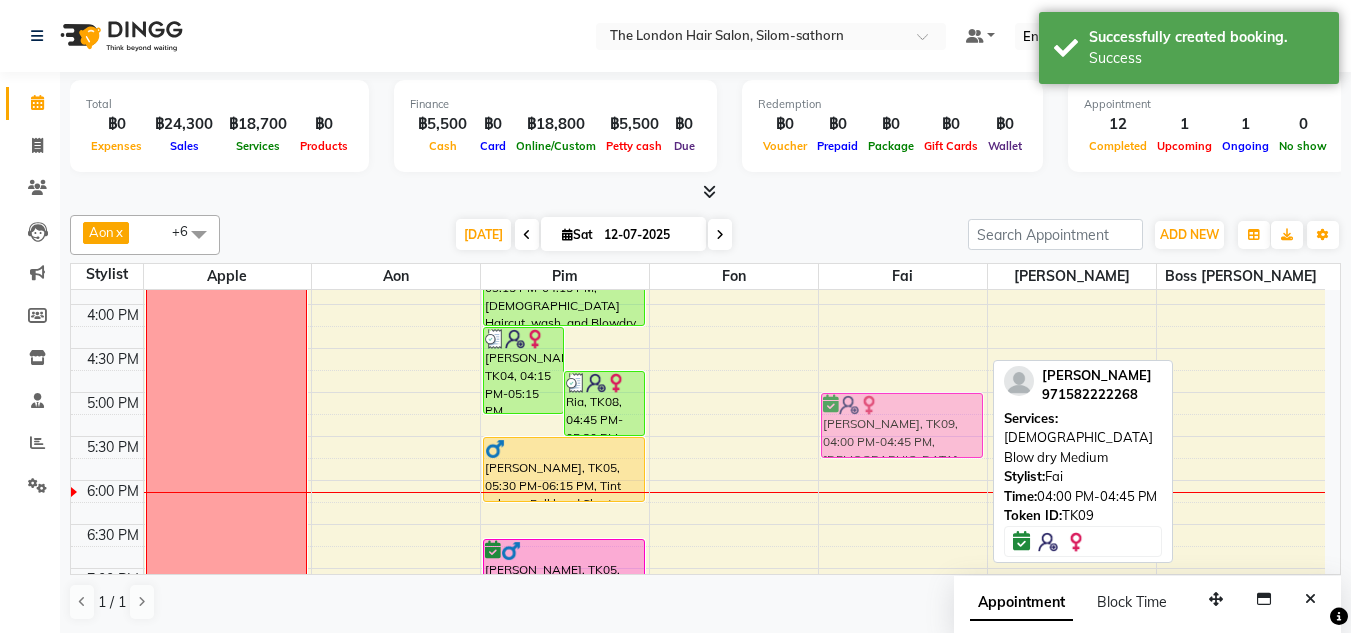 drag, startPoint x: 900, startPoint y: 331, endPoint x: 908, endPoint y: 416, distance: 85.37564 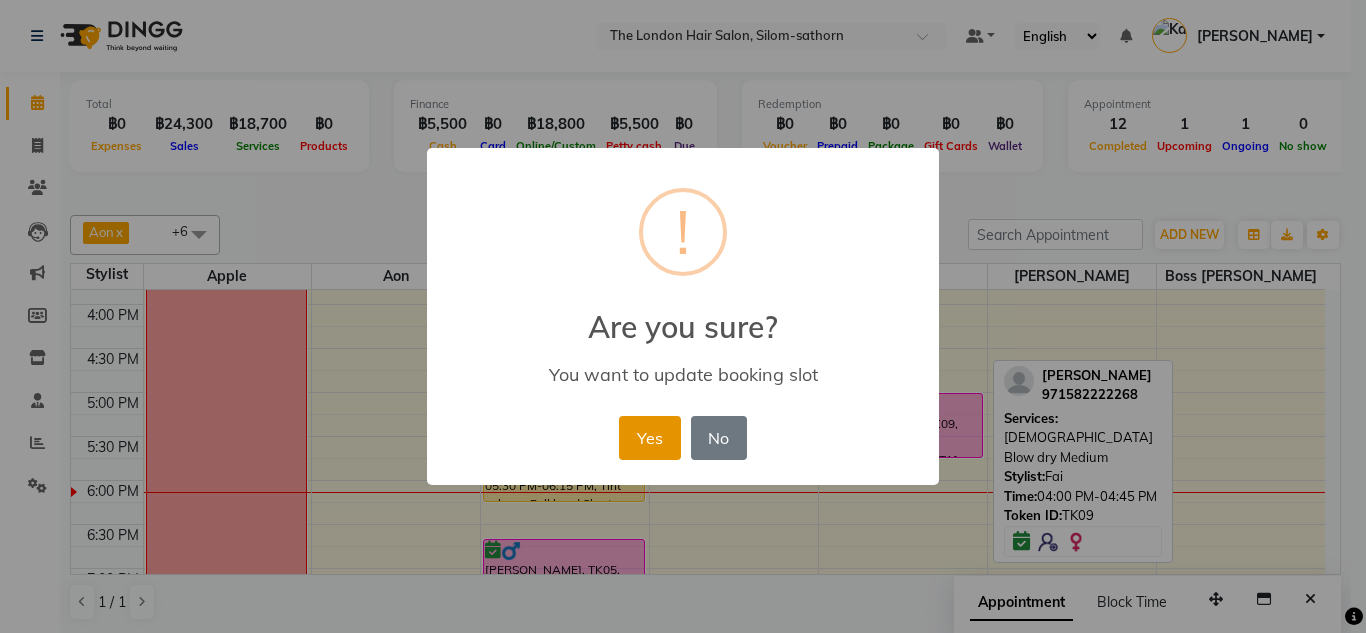 click on "Yes" at bounding box center [649, 438] 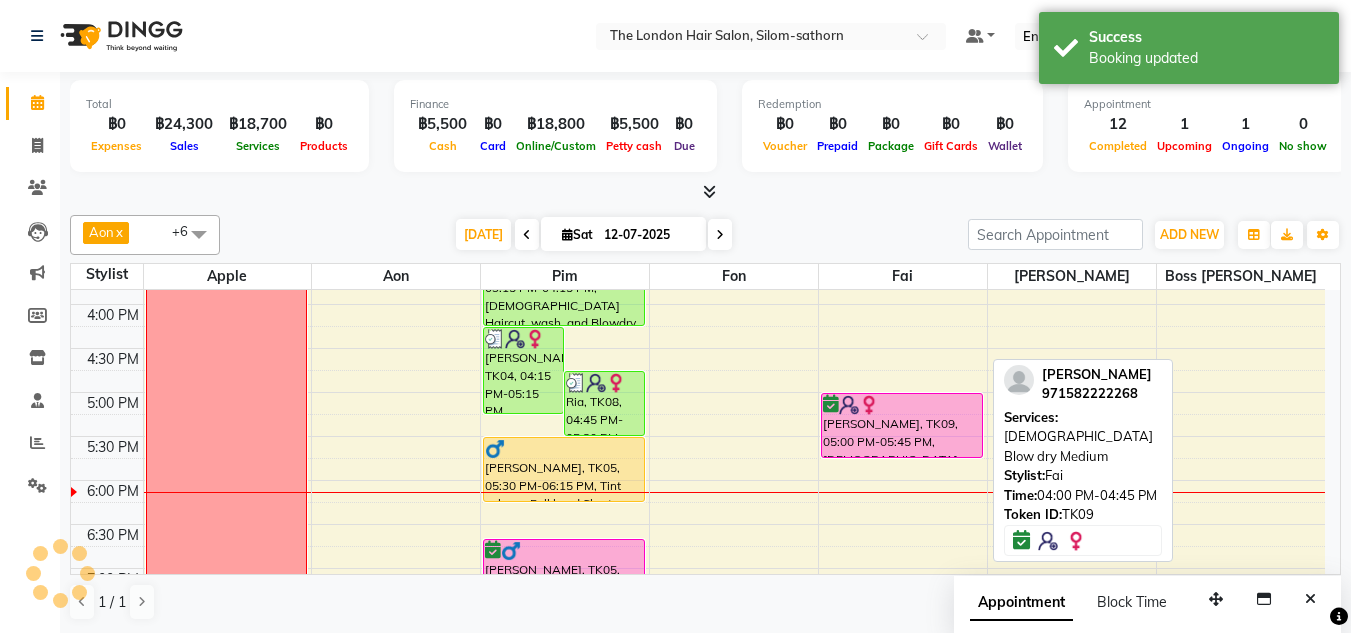 click on "Anna, TK09, 05:00 PM-05:45 PM, Ladies Blow dry Medium" at bounding box center [902, 425] 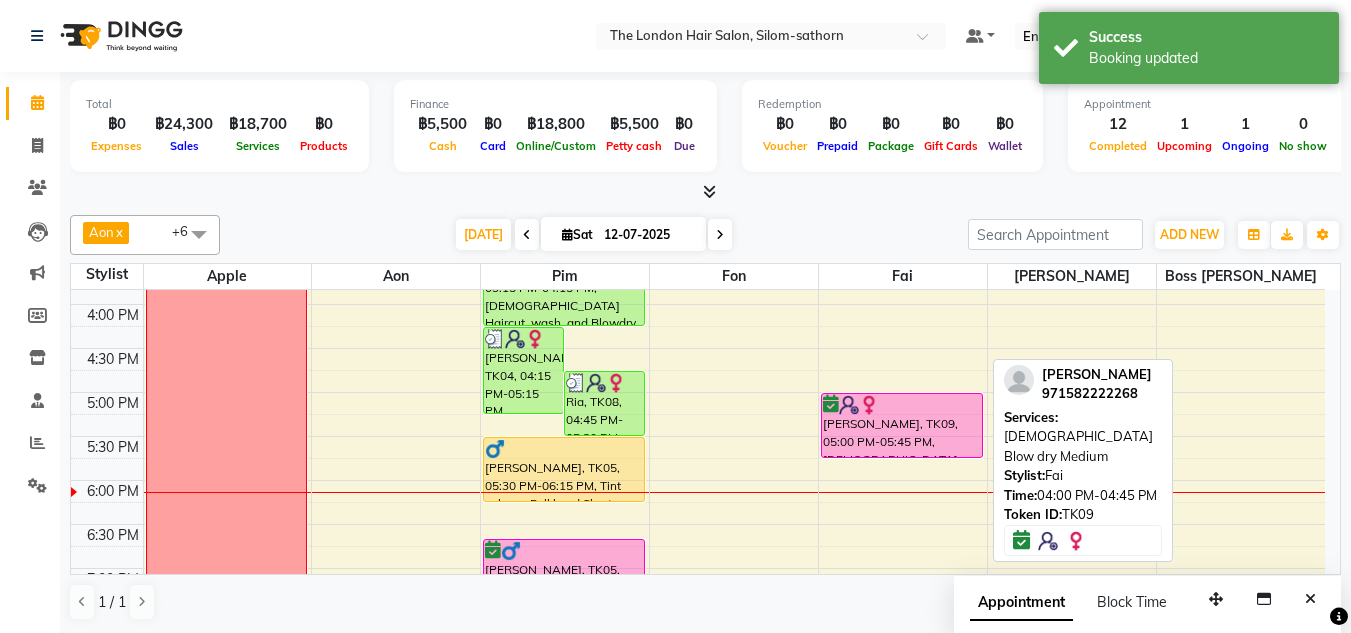 click on "Anna, TK09, 05:00 PM-05:45 PM, Ladies Blow dry Medium" at bounding box center (902, 425) 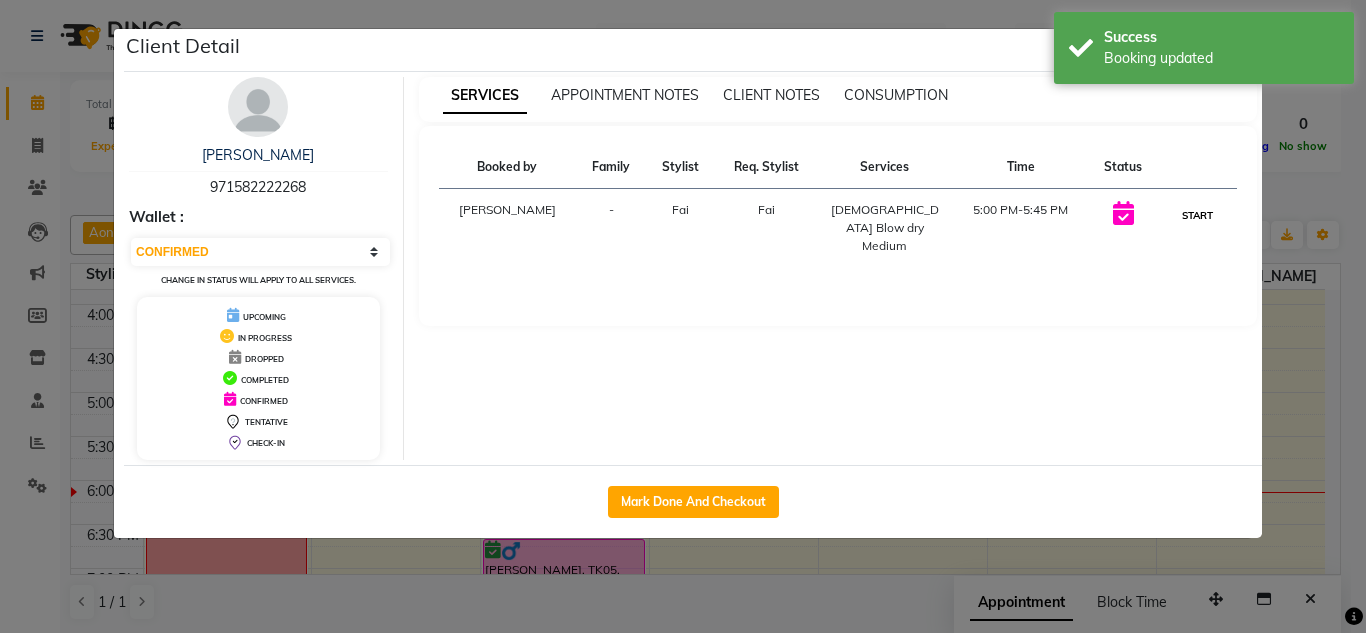 click on "START" at bounding box center (1197, 215) 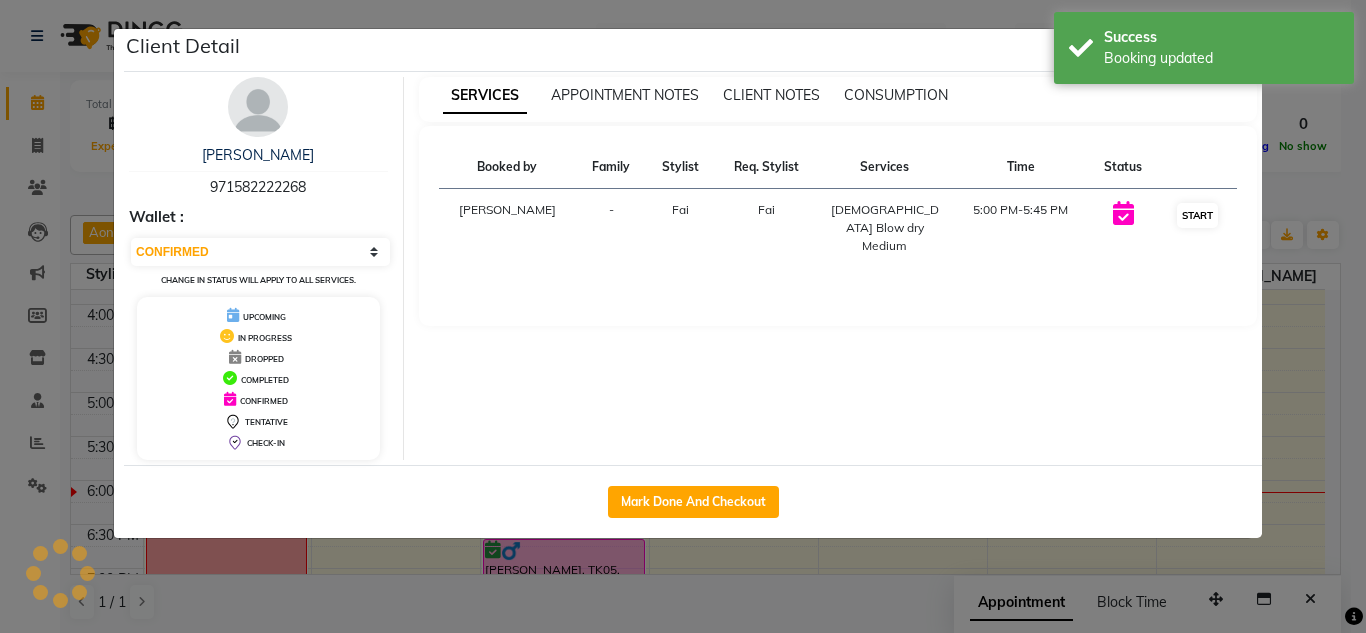 select on "1" 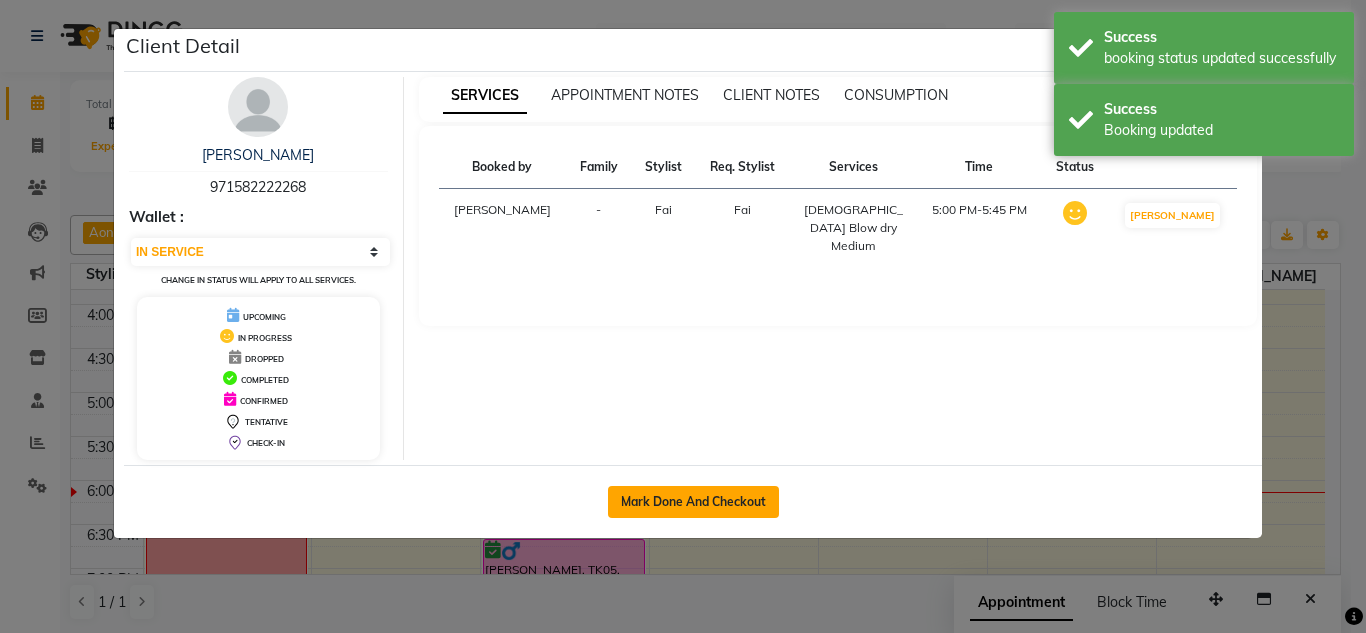 click on "Mark Done And Checkout" 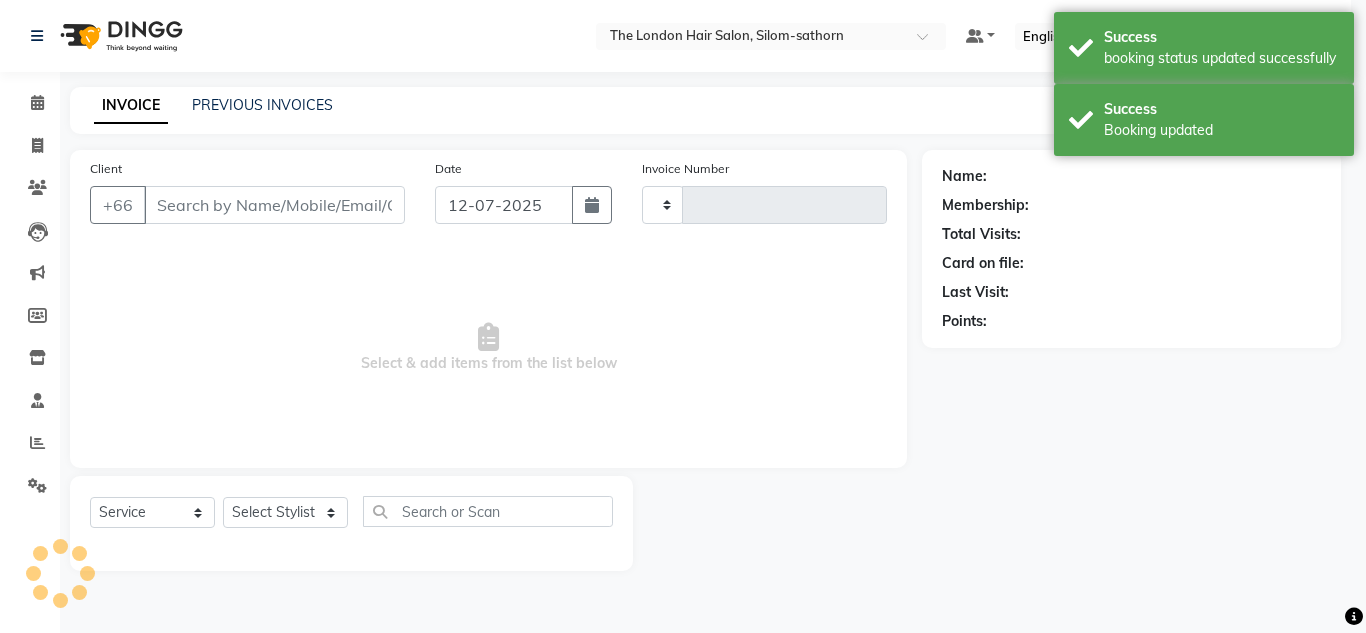 type on "0972" 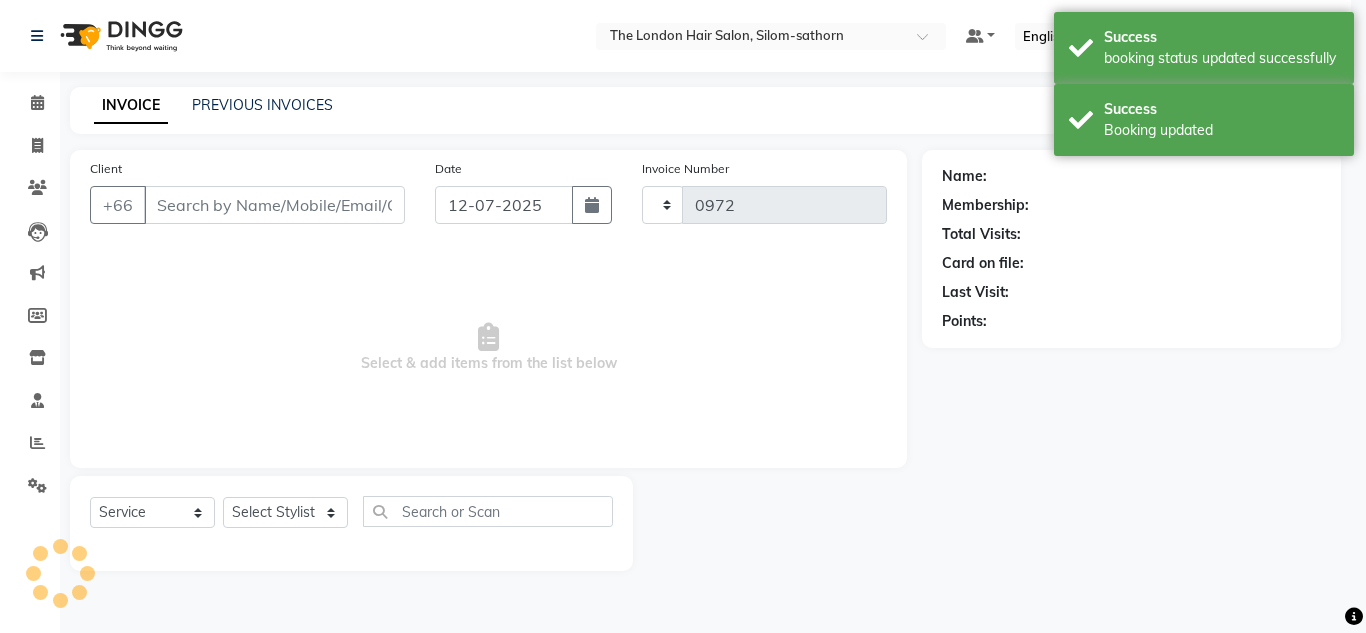 select on "6977" 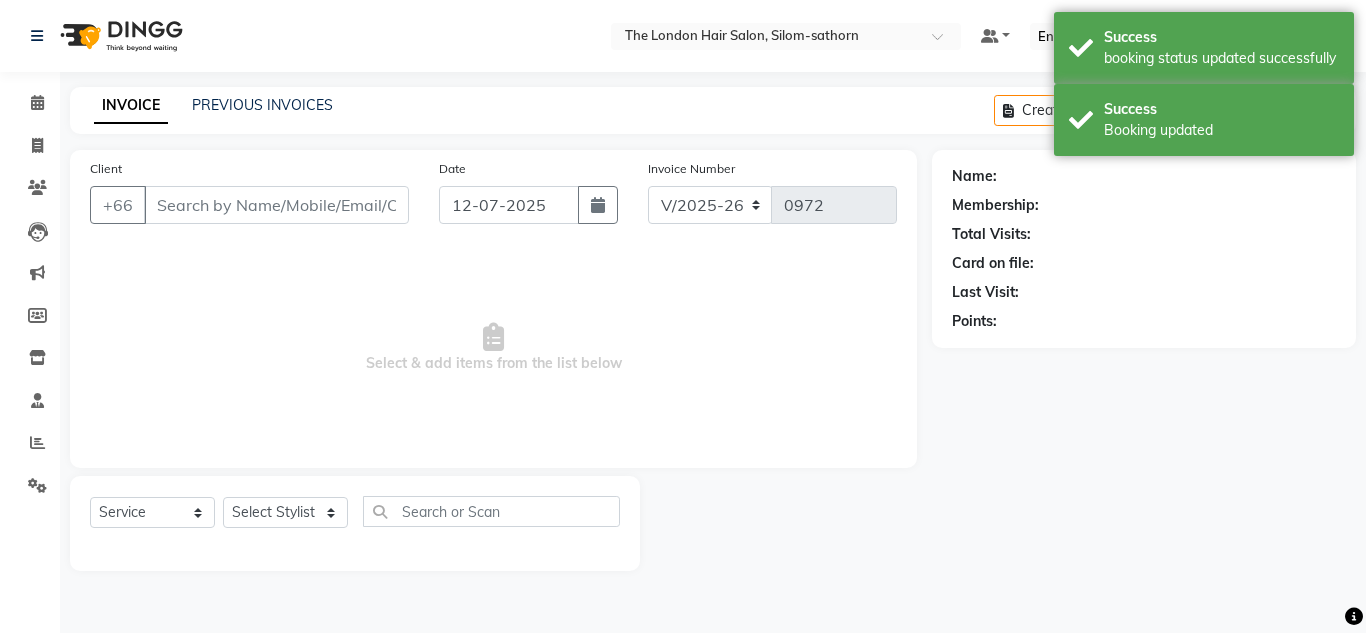 type on "971582222268" 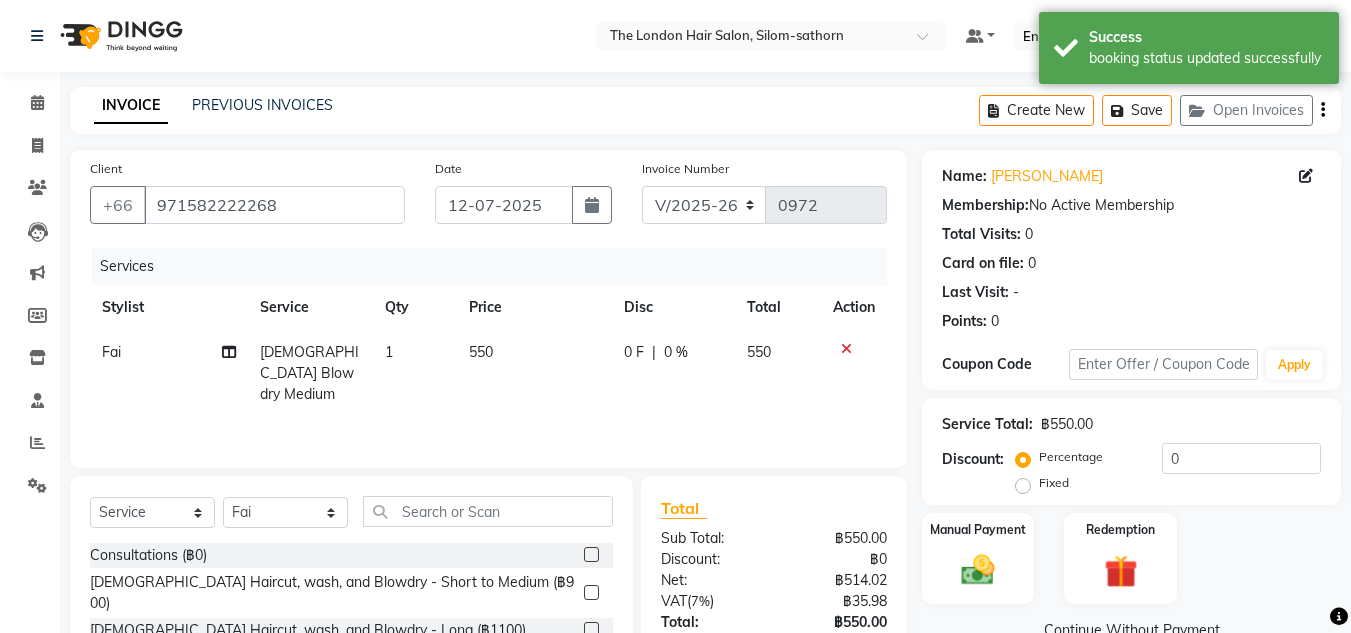 scroll, scrollTop: 168, scrollLeft: 0, axis: vertical 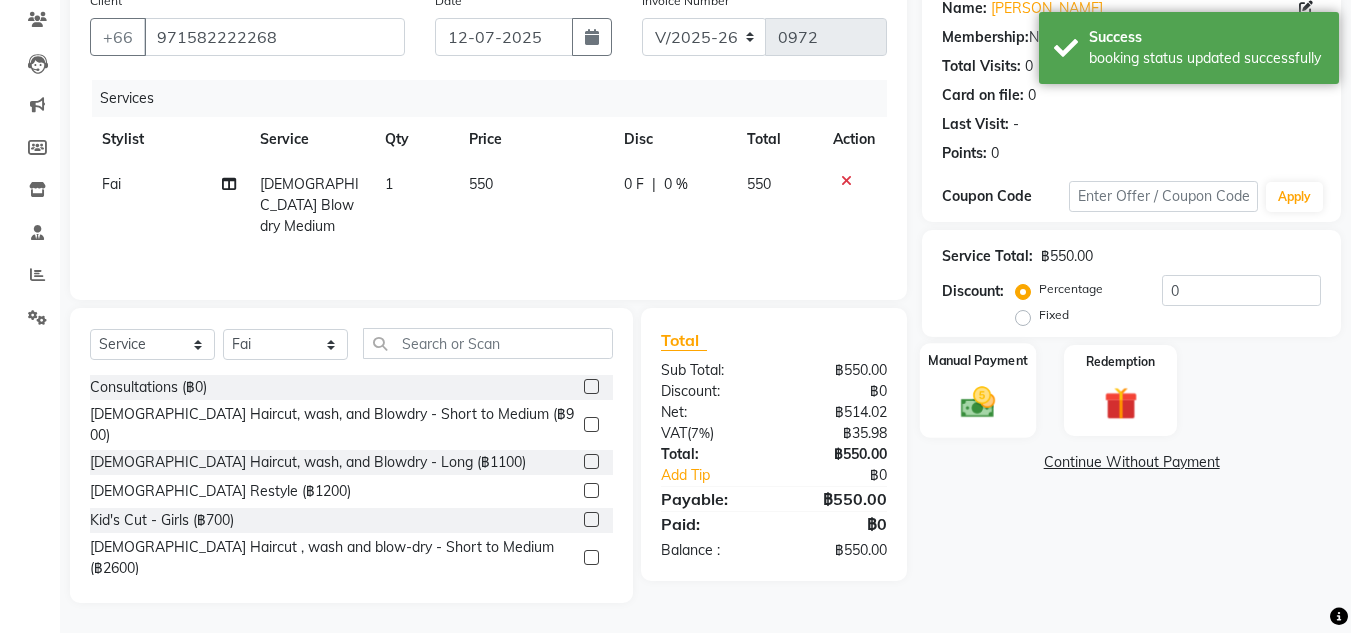 click 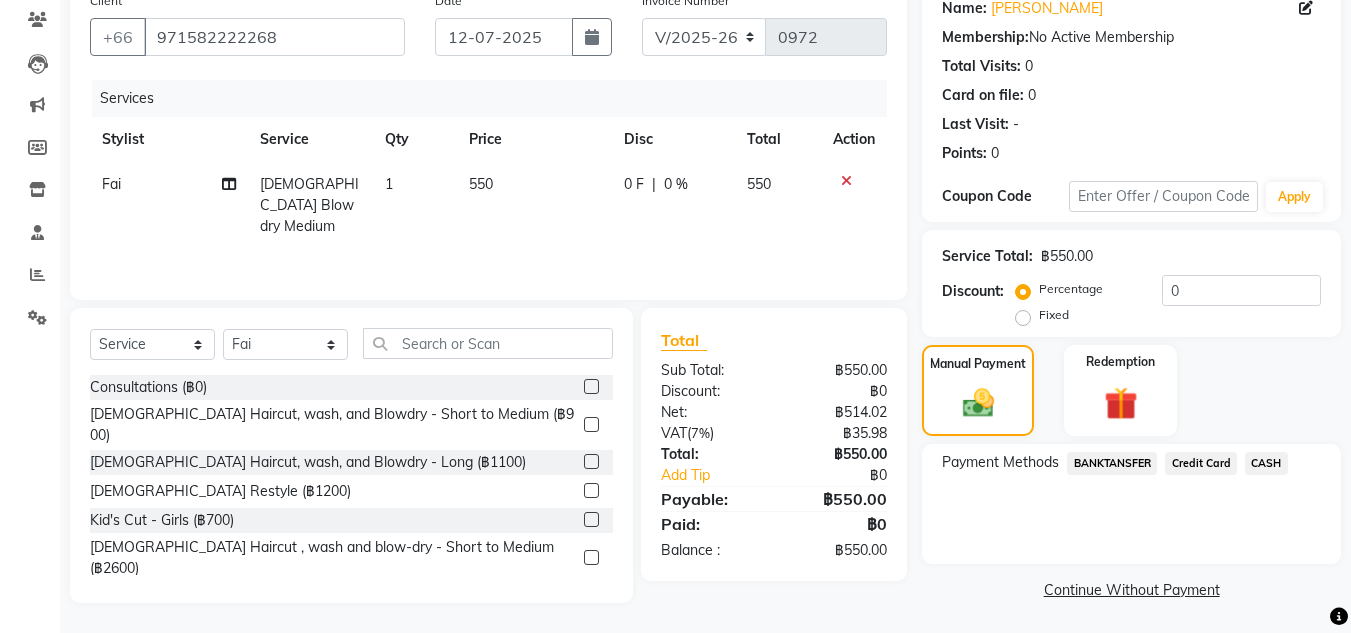 click on "CASH" 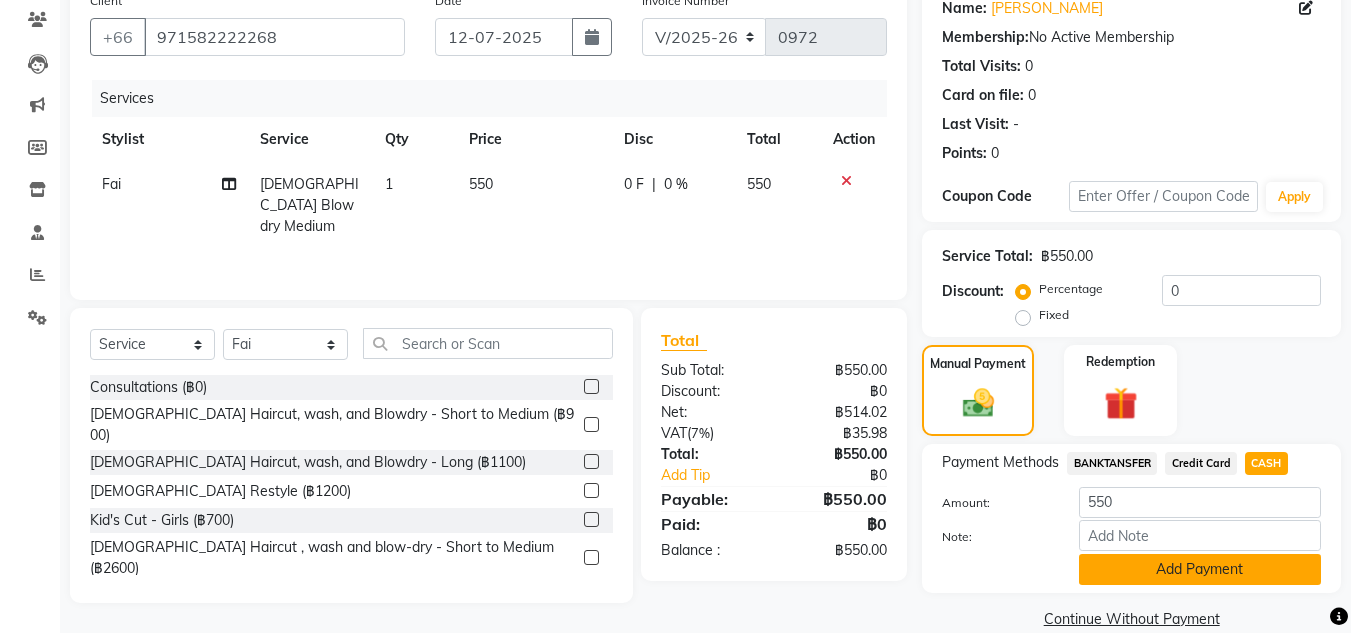 click on "Add Payment" 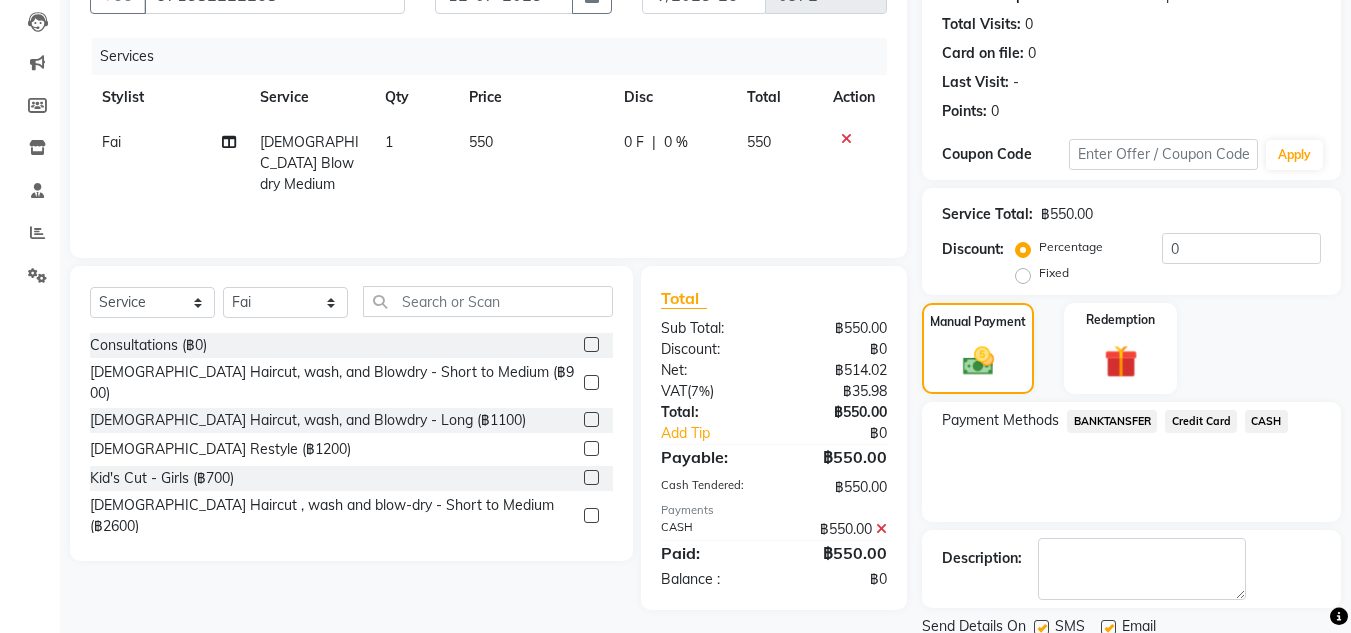 scroll, scrollTop: 283, scrollLeft: 0, axis: vertical 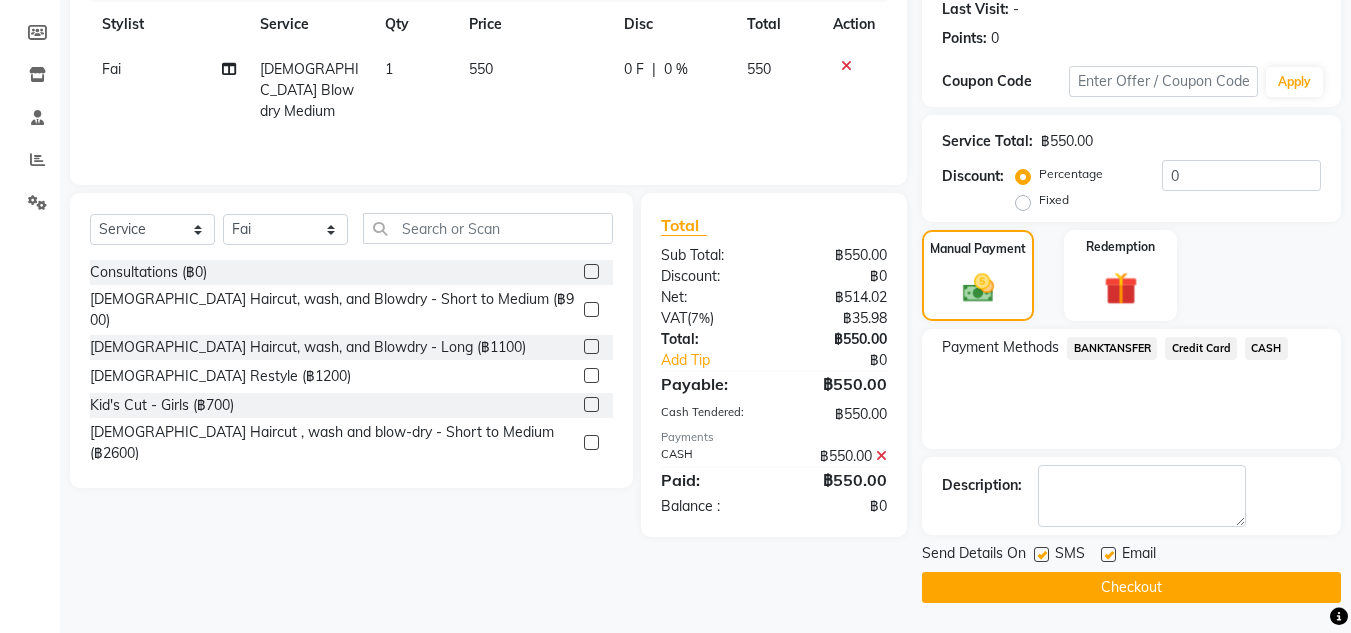 click on "Checkout" 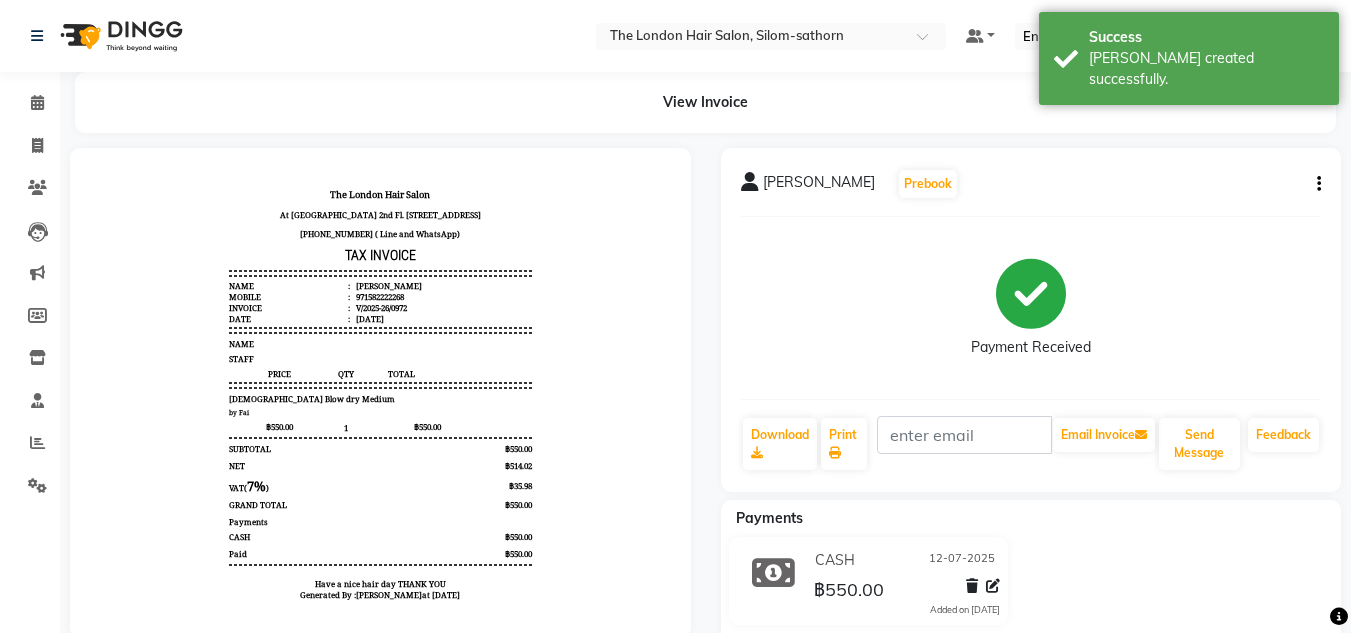 scroll, scrollTop: 0, scrollLeft: 0, axis: both 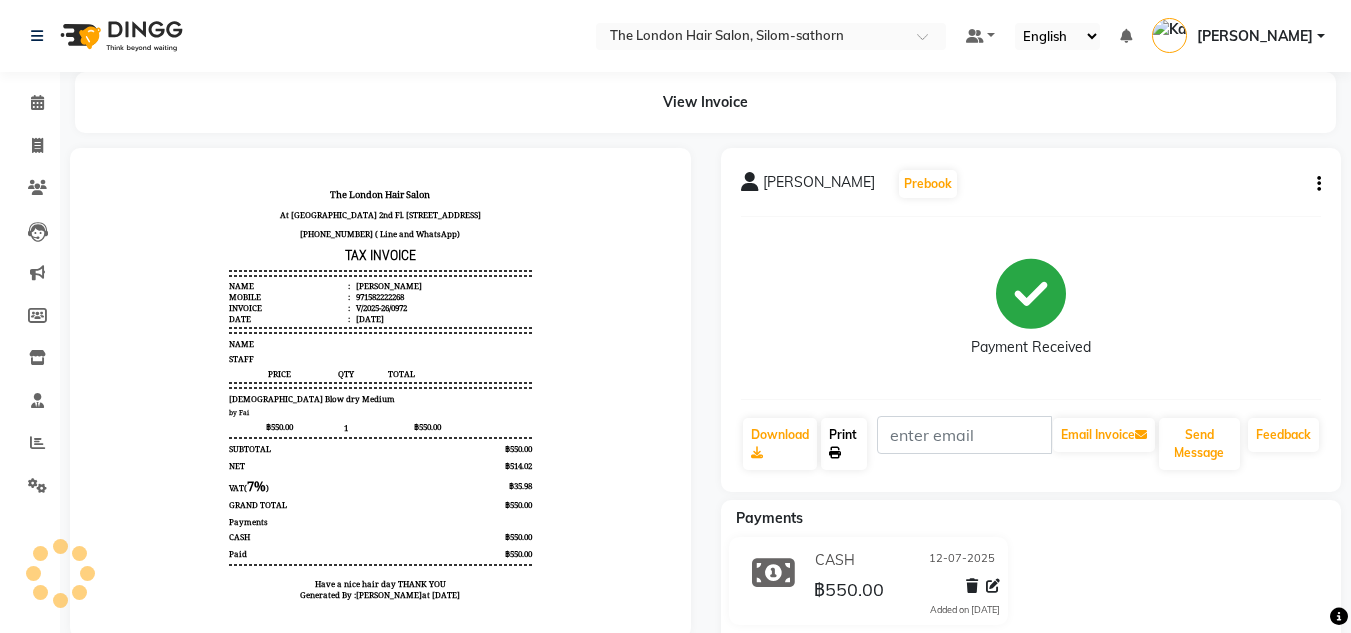 click on "Print" 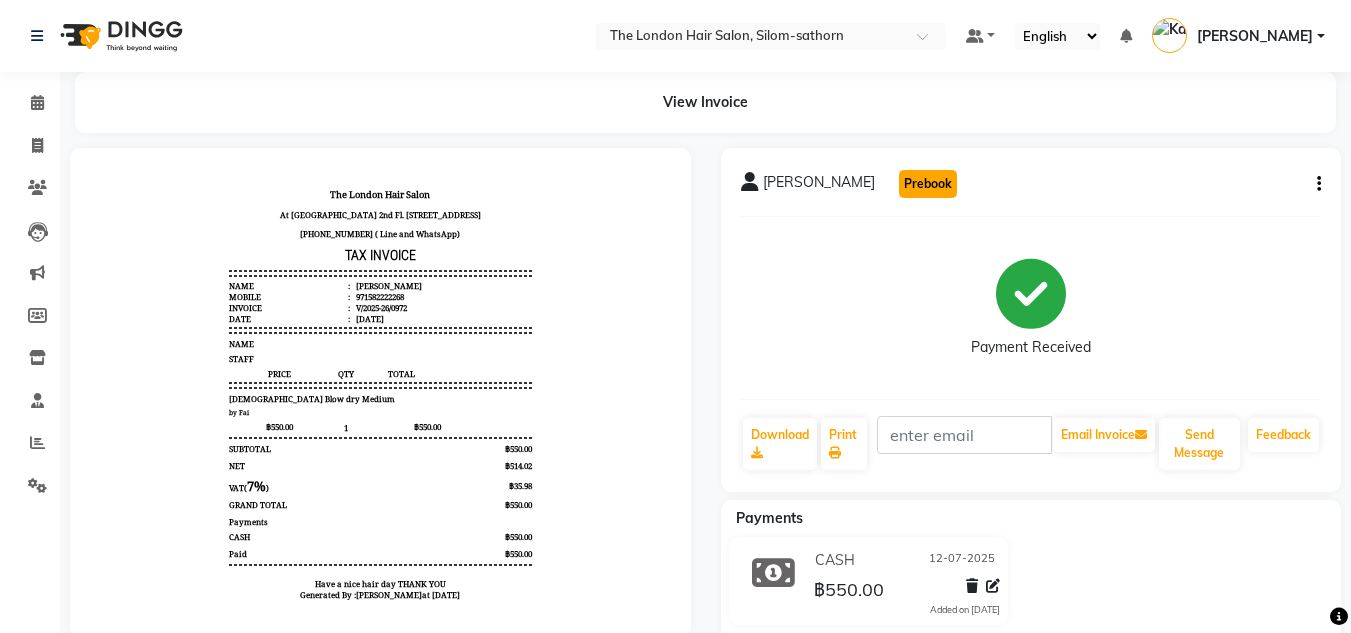 click on "Prebook" 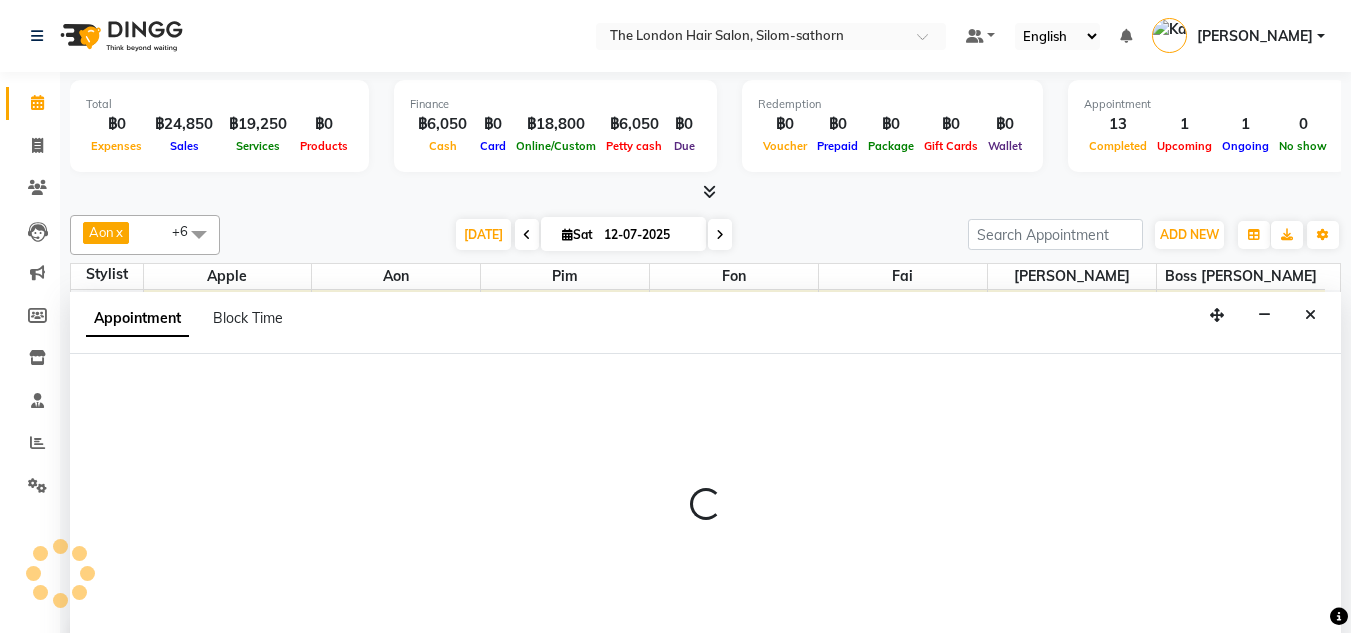 select on "83403" 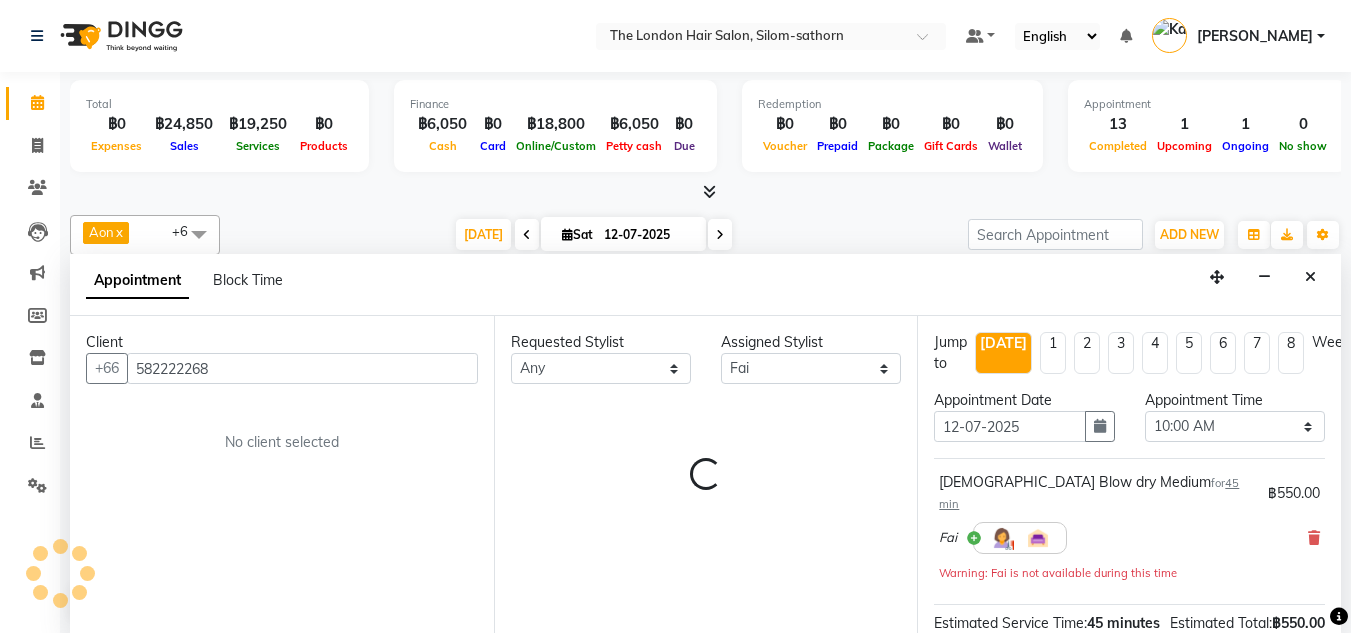scroll, scrollTop: 771, scrollLeft: 0, axis: vertical 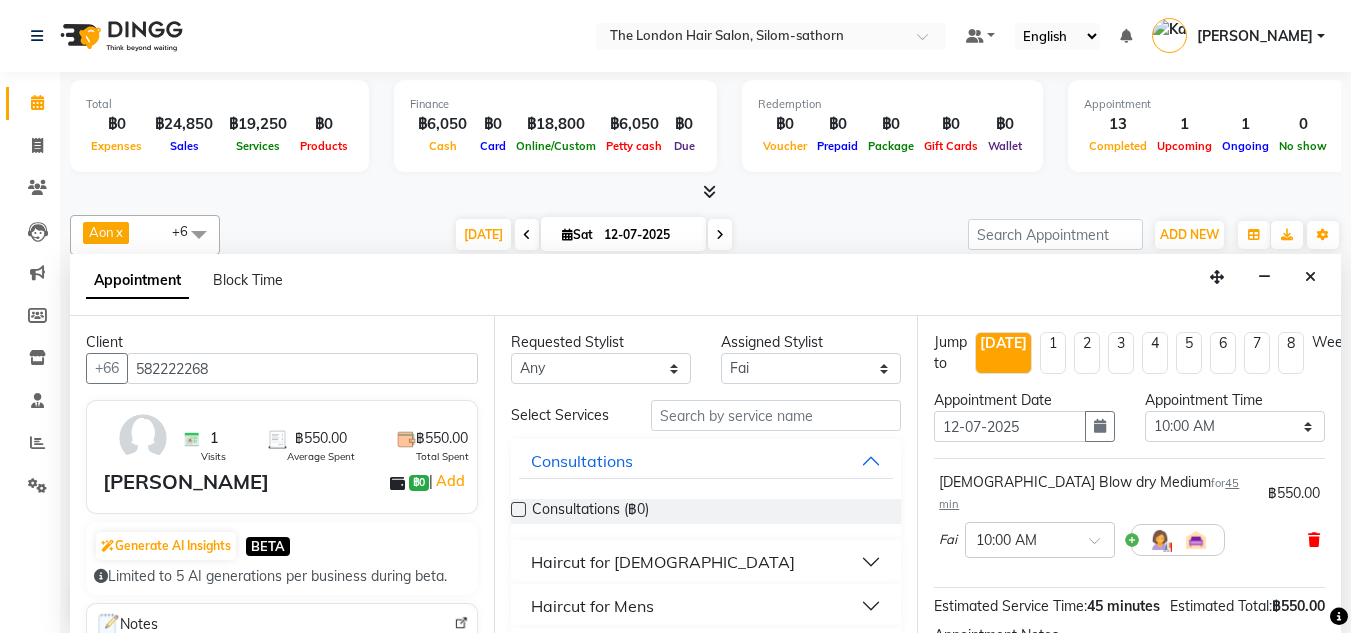 click at bounding box center [1314, 540] 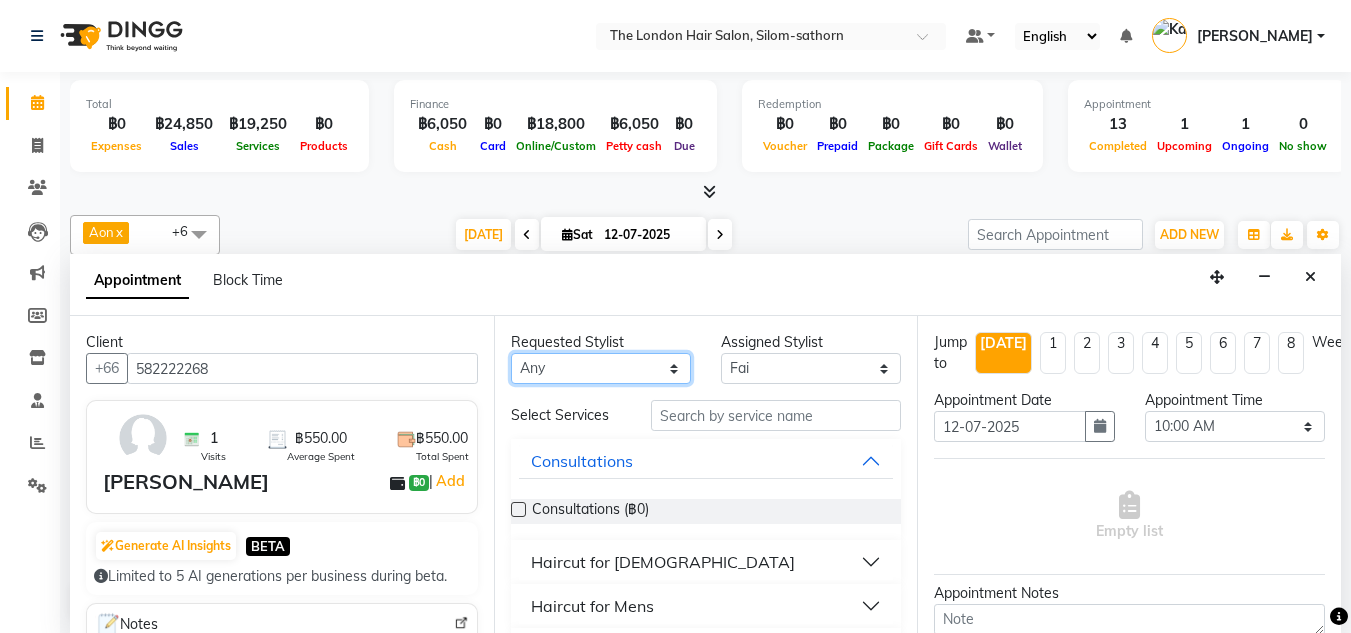 click on "Any Aon Apple   Boss Luke Fai  Fon Kate  Pim" at bounding box center [601, 368] 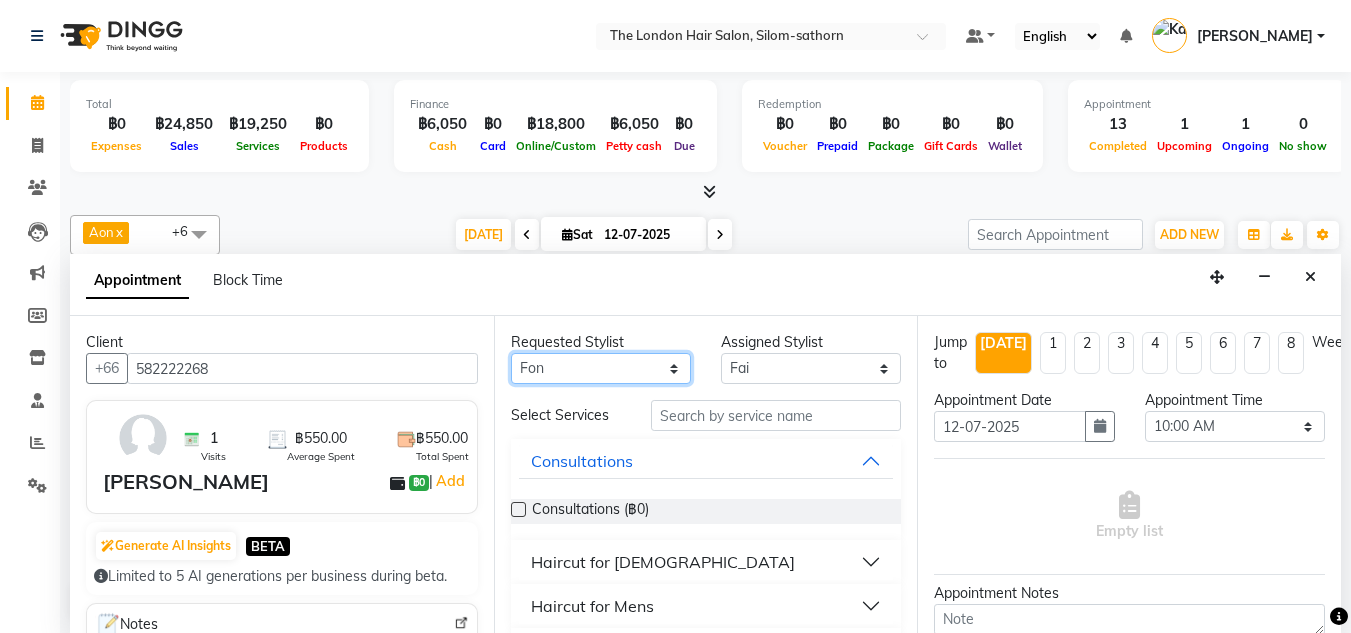 click on "Any Aon Apple   Boss Luke Fai  Fon Kate  Pim" at bounding box center (601, 368) 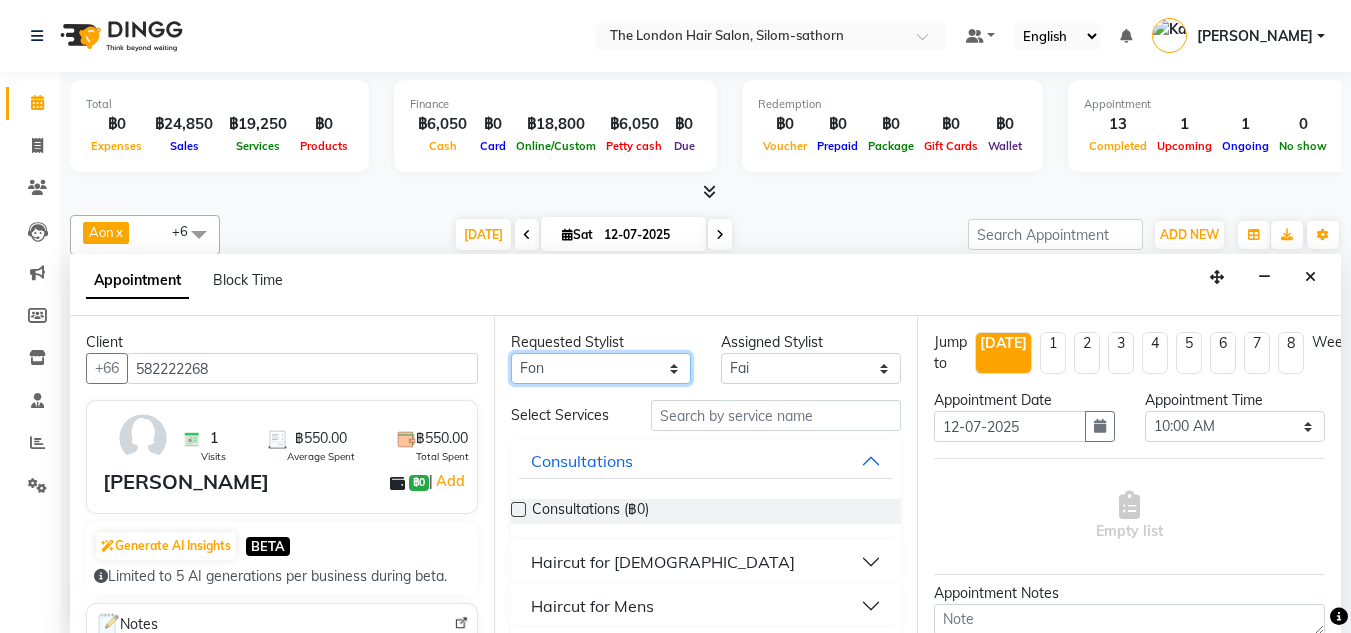 select on "56711" 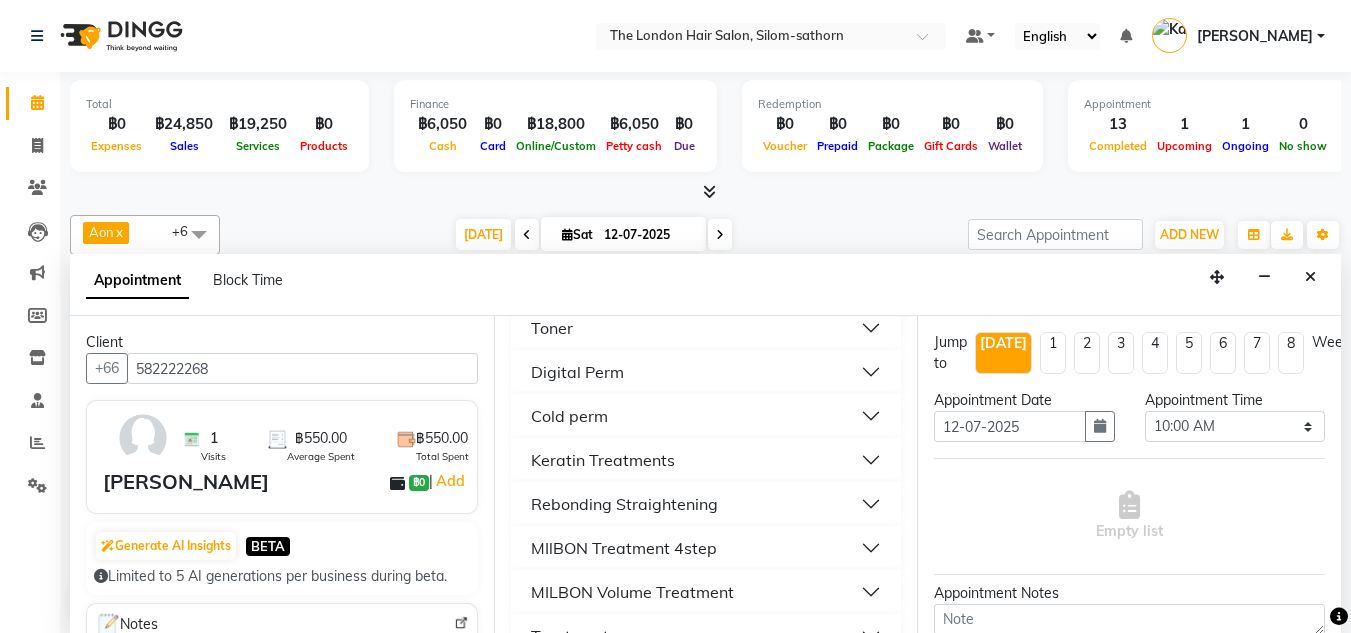 scroll, scrollTop: 890, scrollLeft: 0, axis: vertical 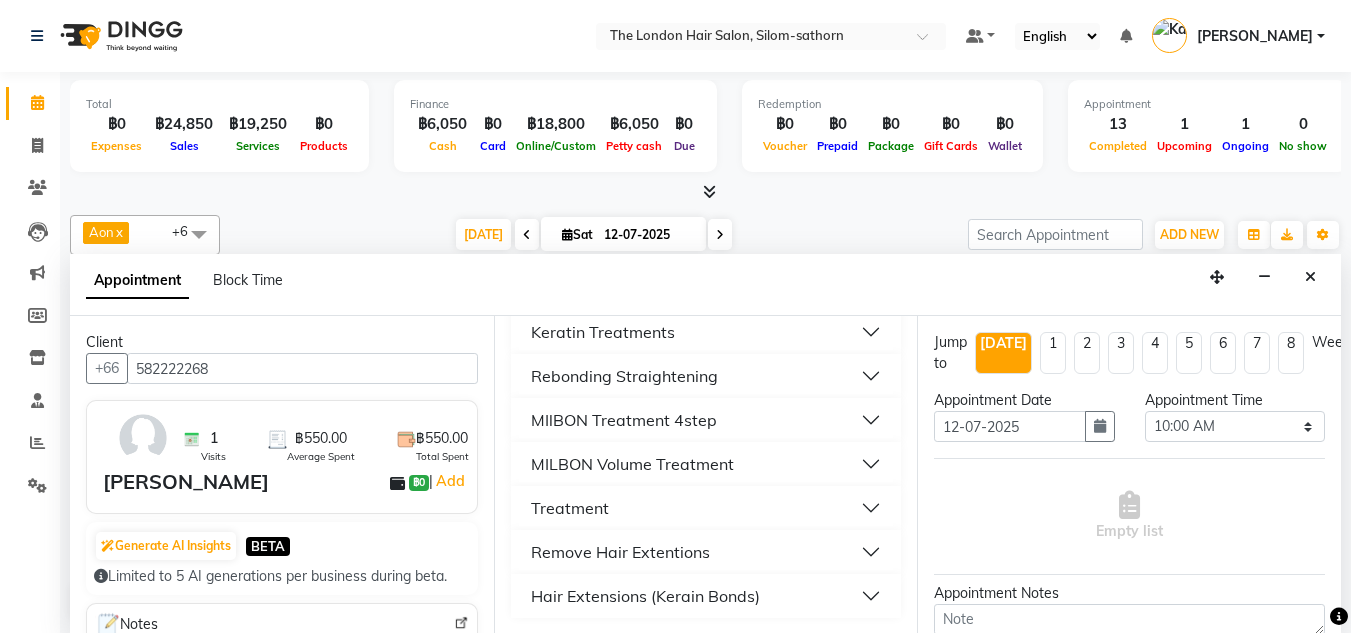 click on "MIlBON Treatment 4step" at bounding box center [624, 420] 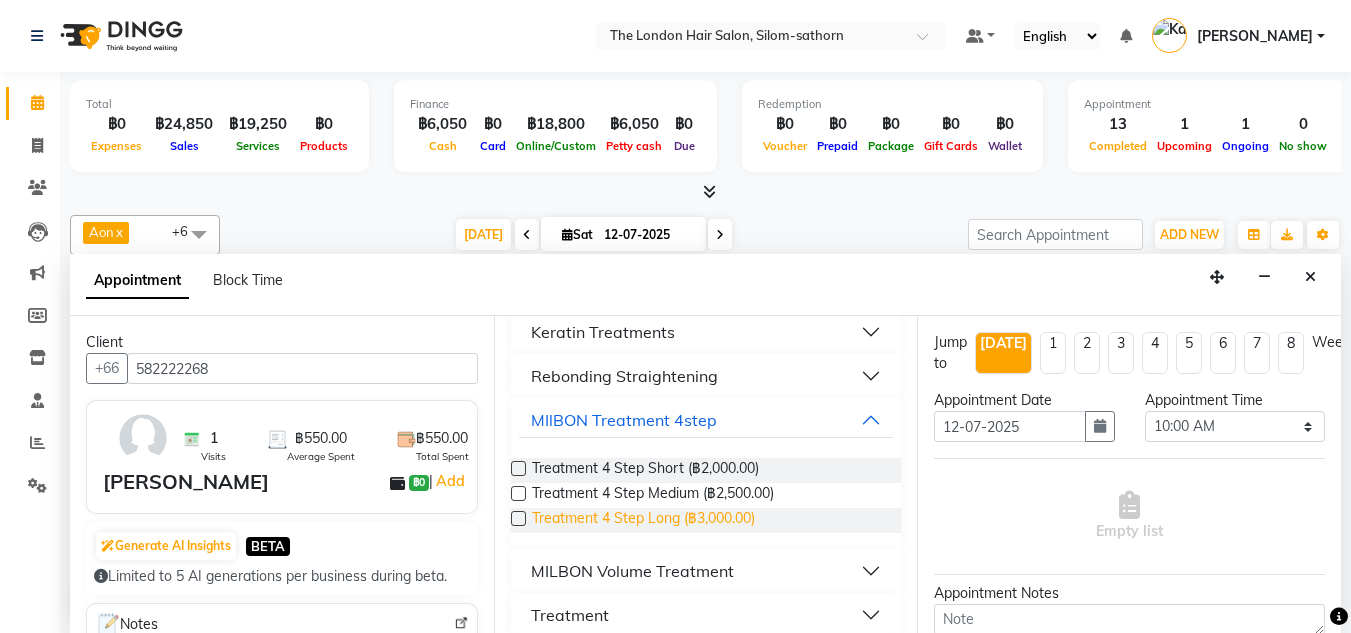 click on "Treatment 4 Step Long  (฿3,000.00)" at bounding box center (643, 520) 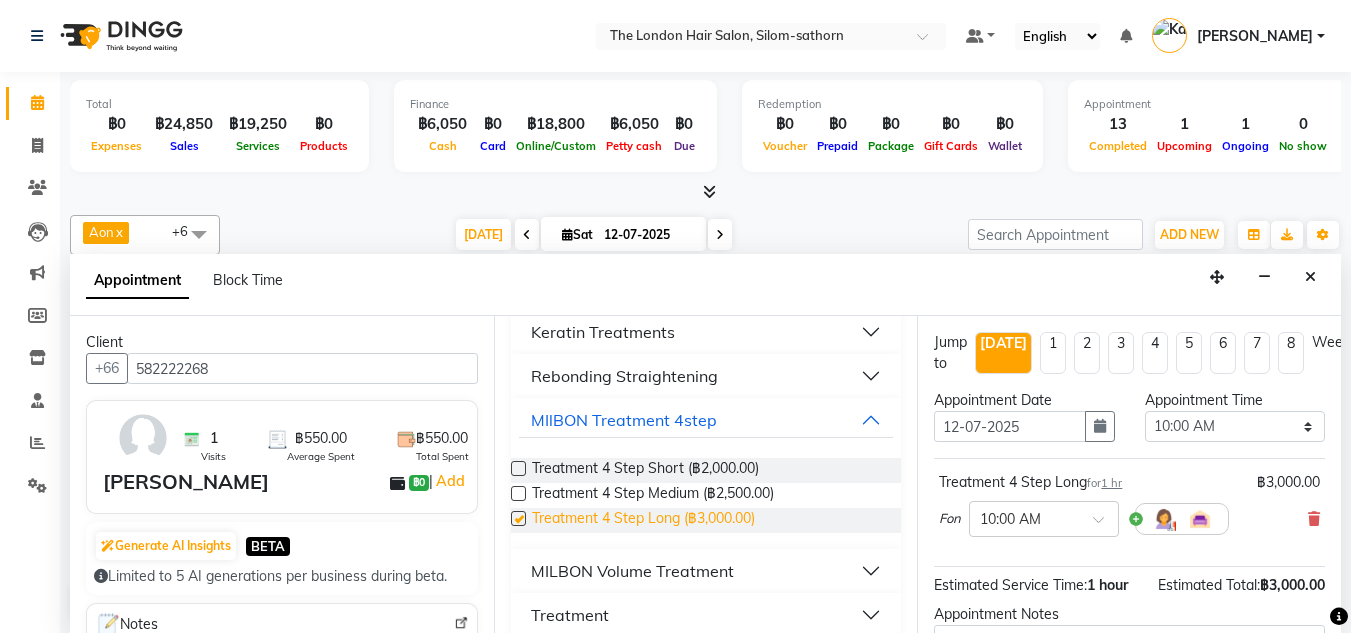 checkbox on "false" 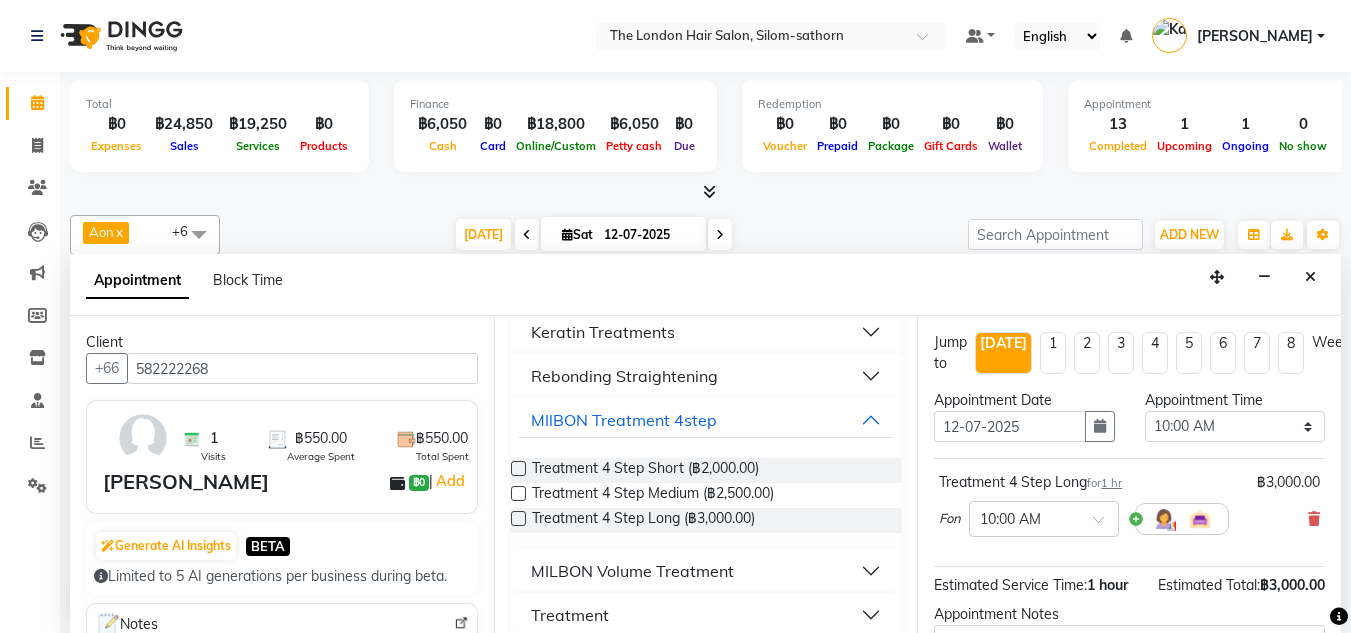 scroll, scrollTop: 223, scrollLeft: 0, axis: vertical 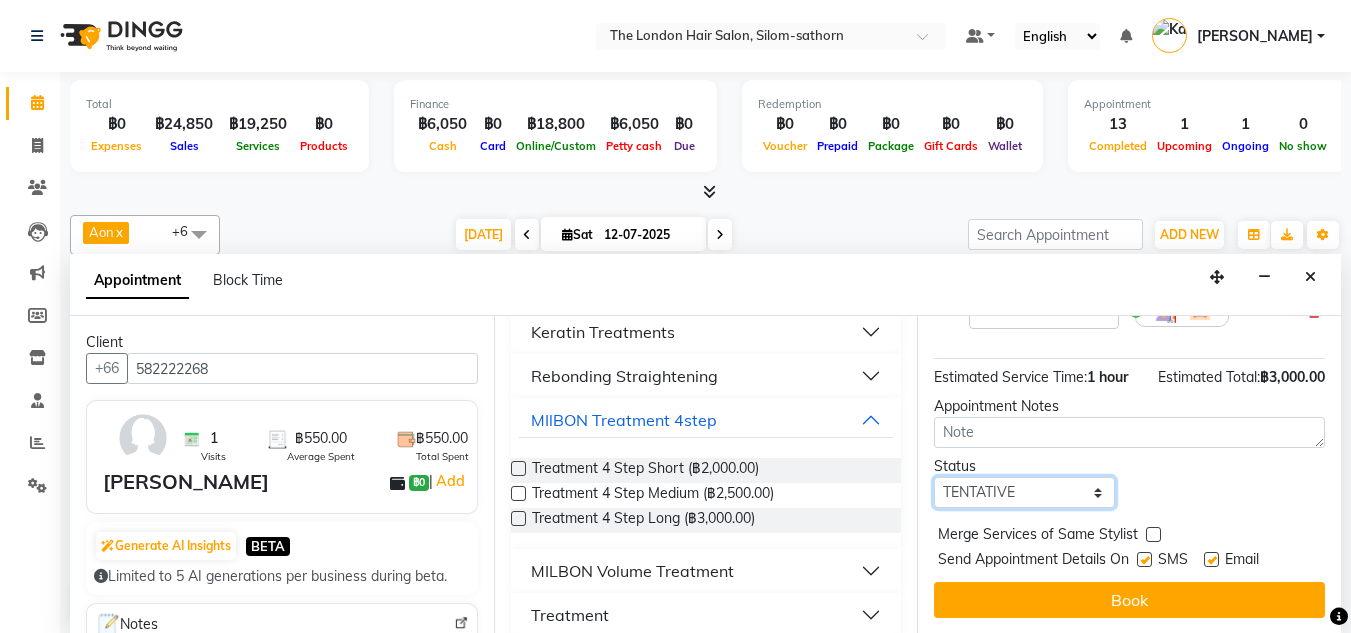 click on "Select TENTATIVE CONFIRM CHECK-IN UPCOMING" at bounding box center (1024, 492) 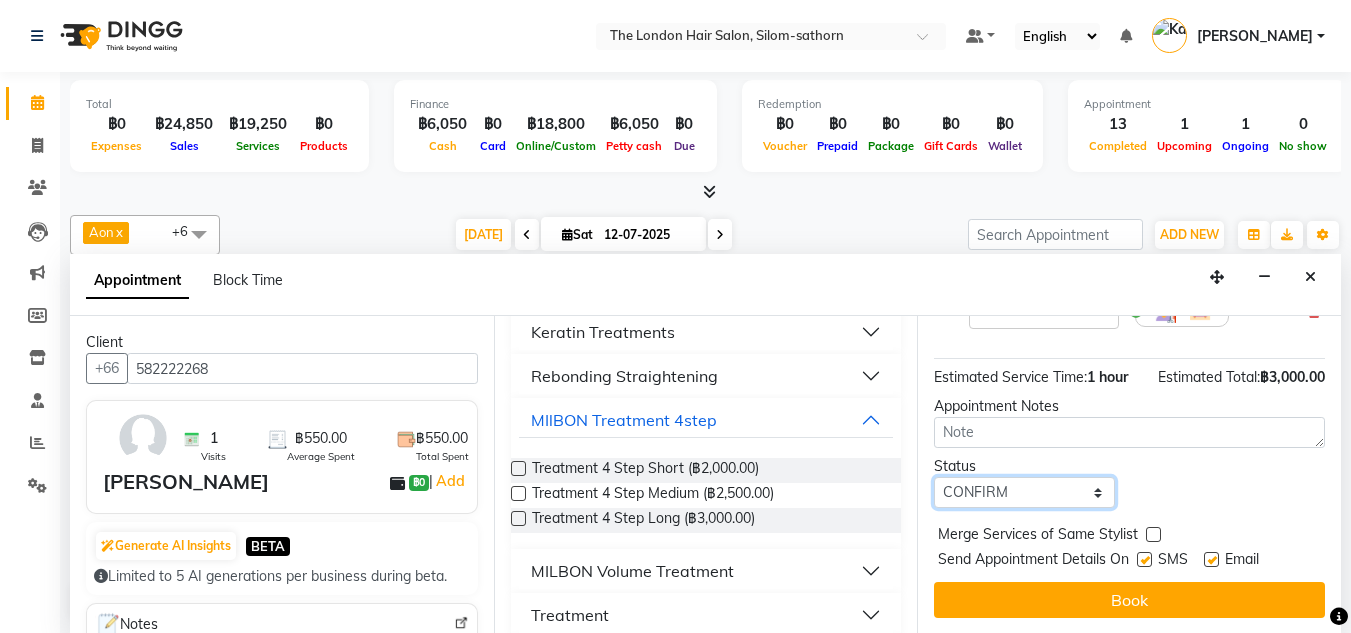 click on "Select TENTATIVE CONFIRM CHECK-IN UPCOMING" at bounding box center [1024, 492] 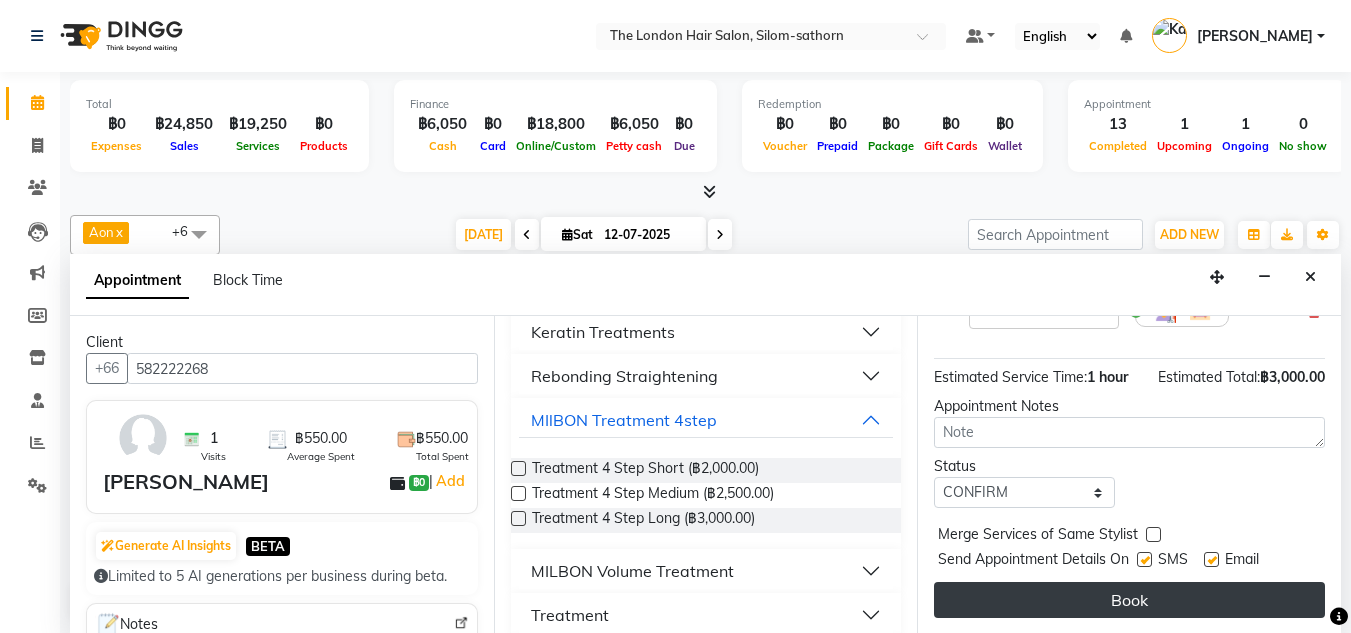 click on "Book" at bounding box center [1129, 600] 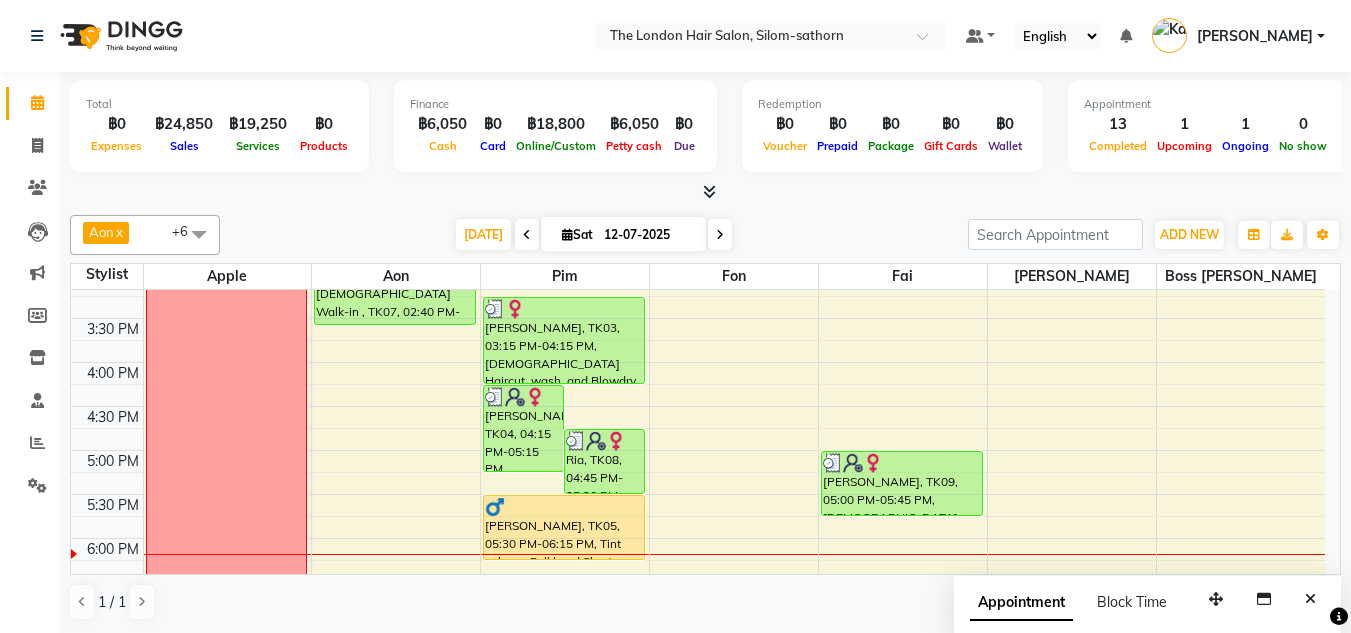 scroll, scrollTop: 542, scrollLeft: 0, axis: vertical 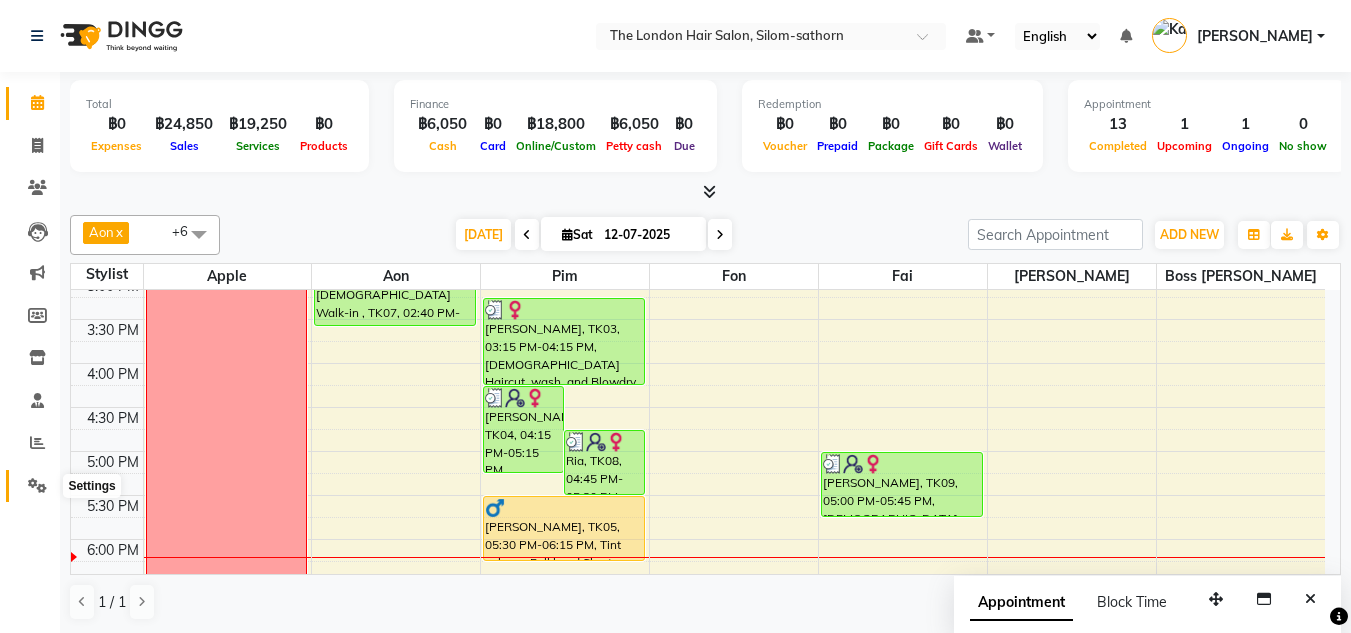 drag, startPoint x: 45, startPoint y: 483, endPoint x: 31, endPoint y: 493, distance: 17.20465 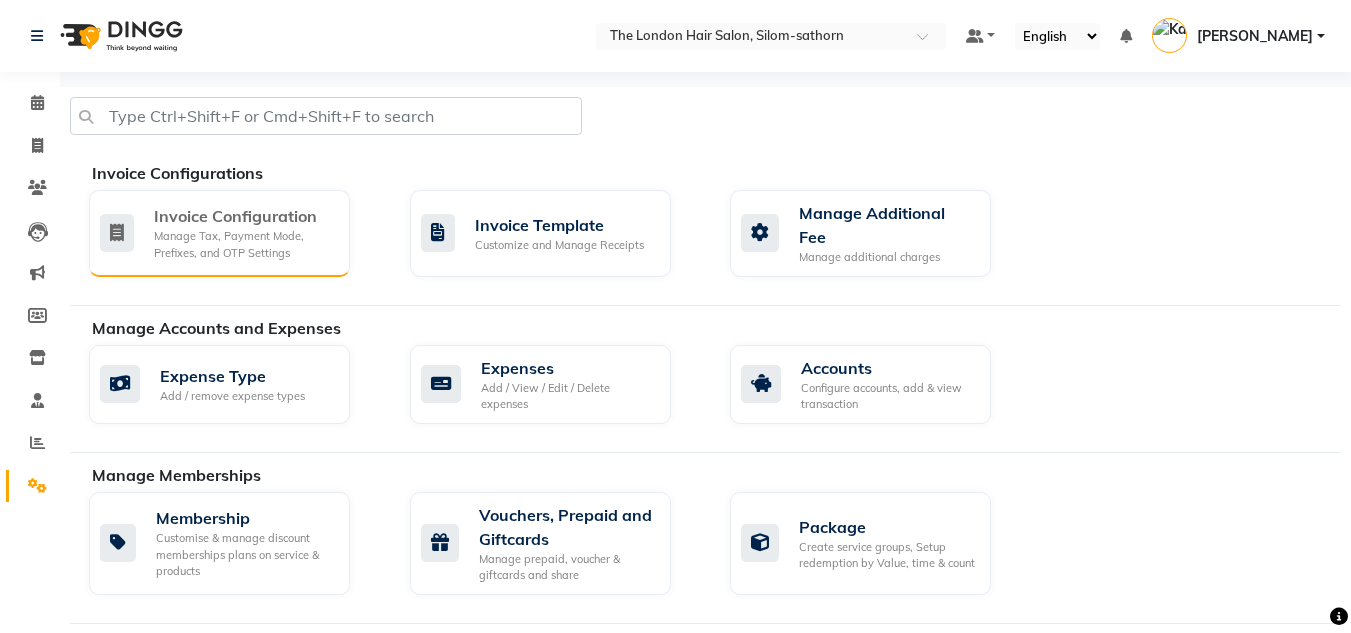 click on "Invoice Configuration" 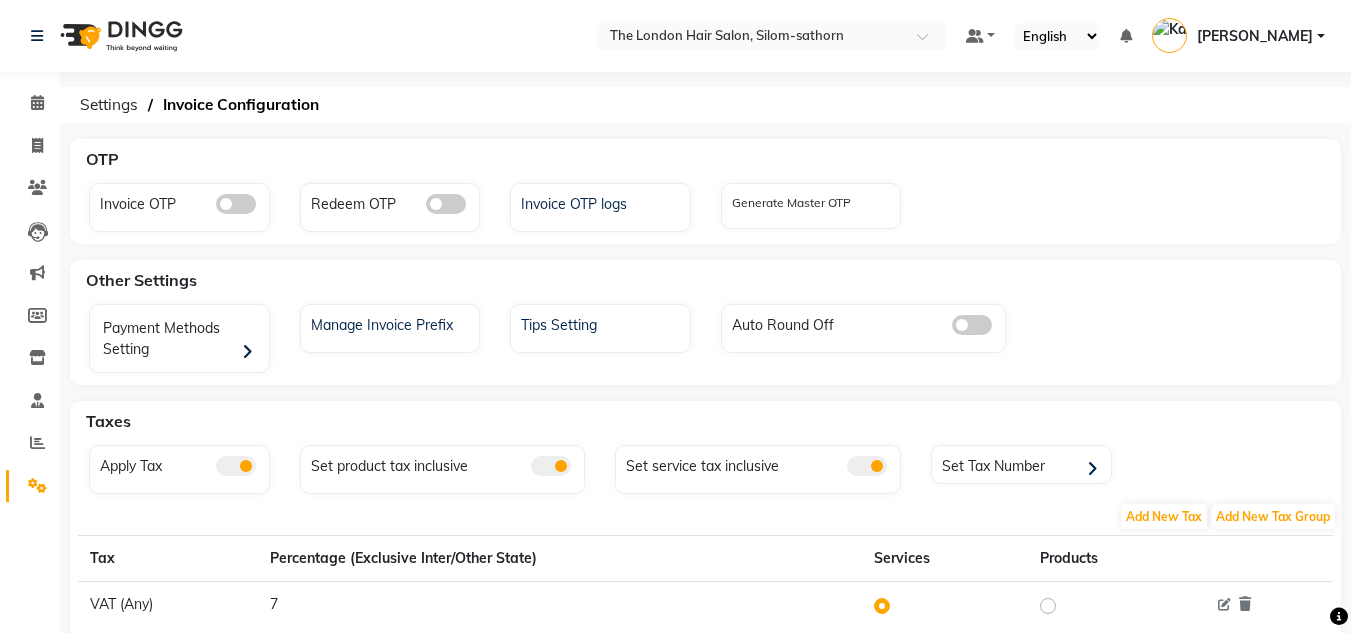 click 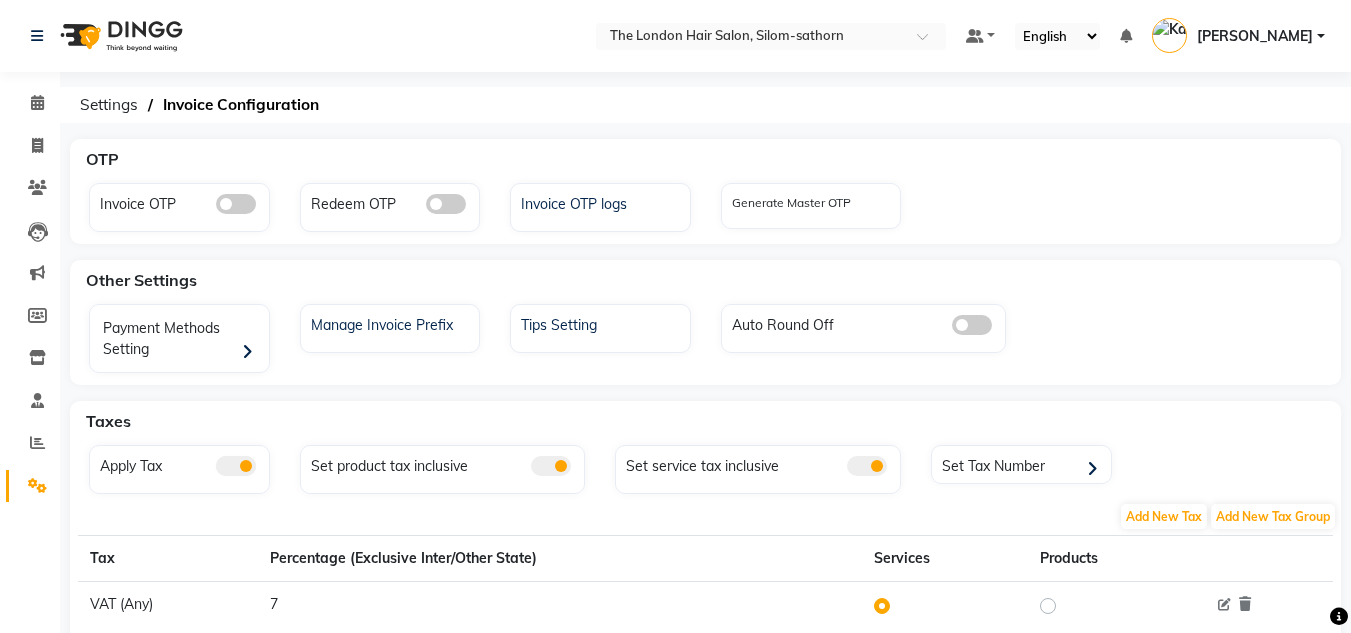 click 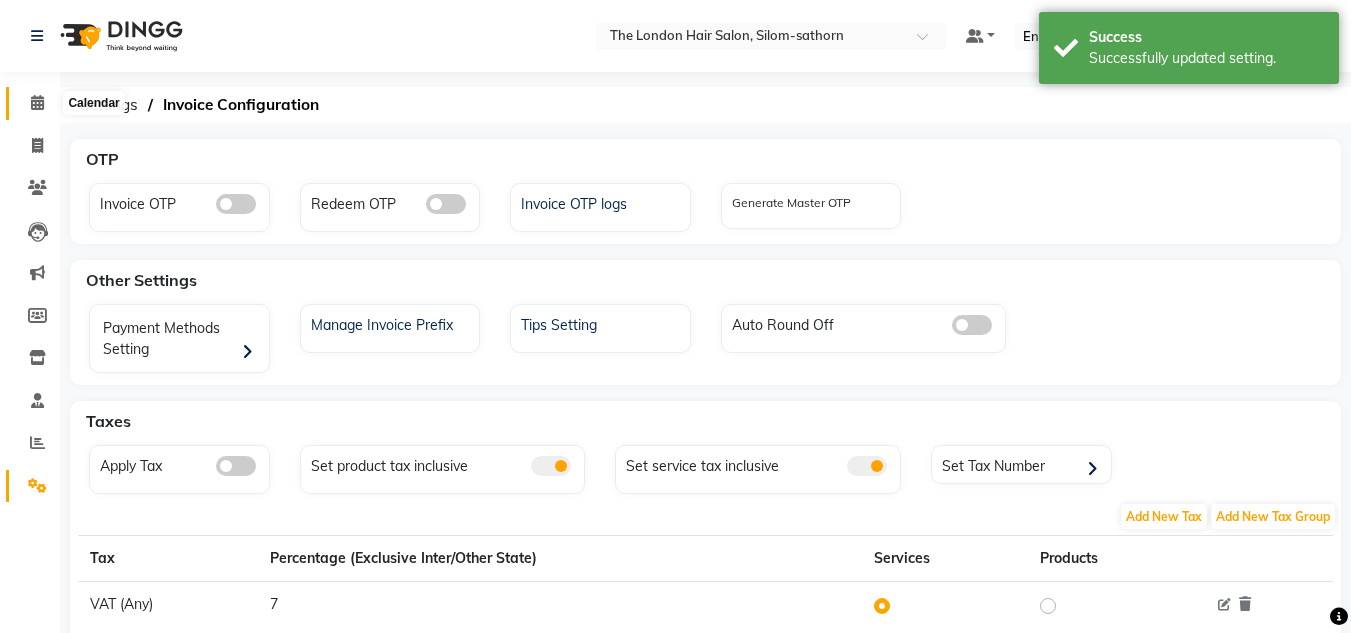 click 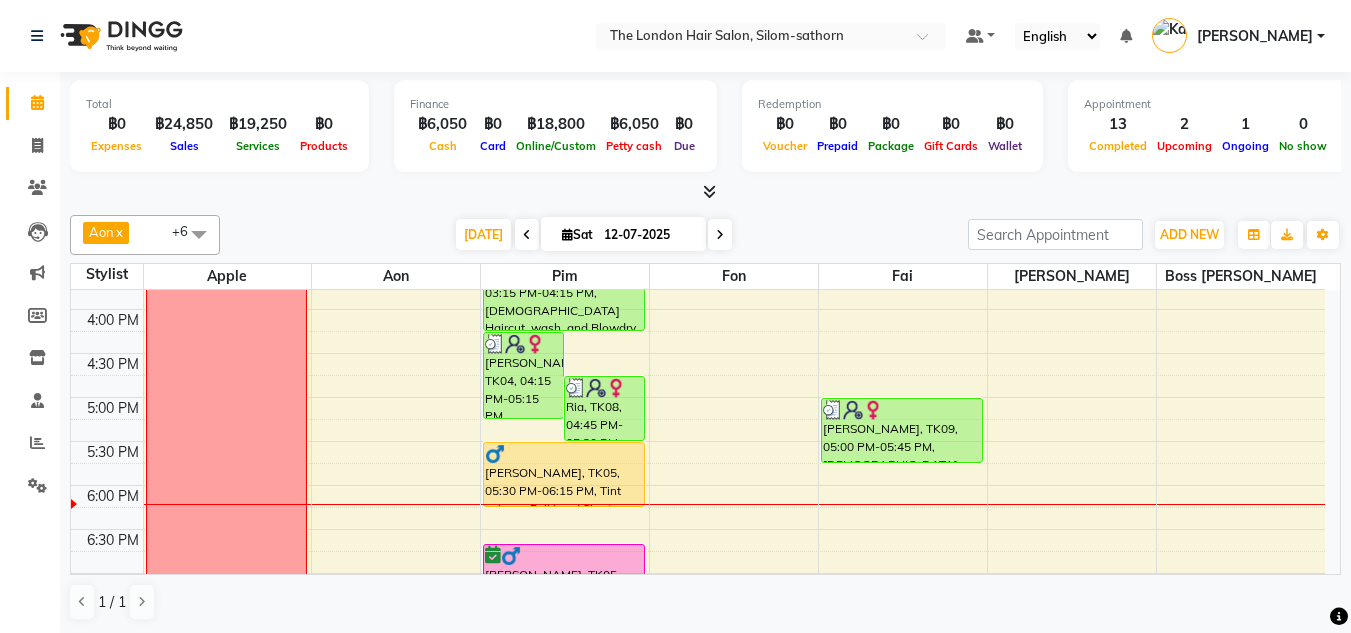 scroll, scrollTop: 577, scrollLeft: 0, axis: vertical 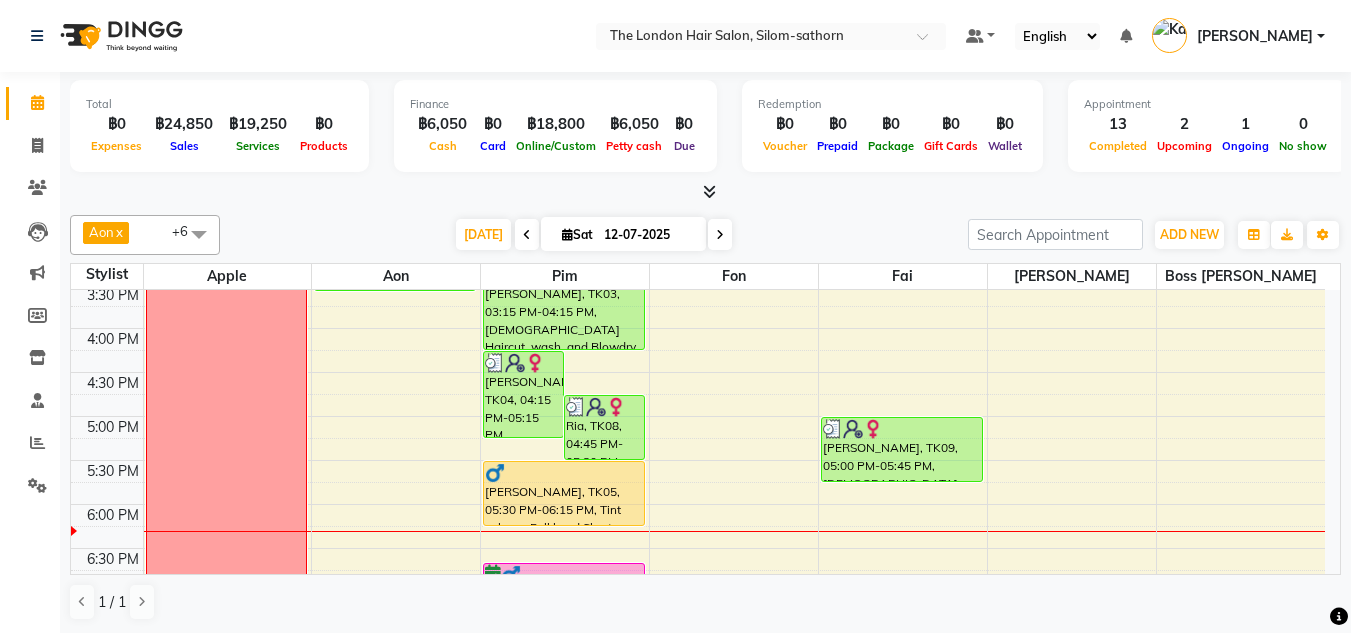 click at bounding box center [720, 235] 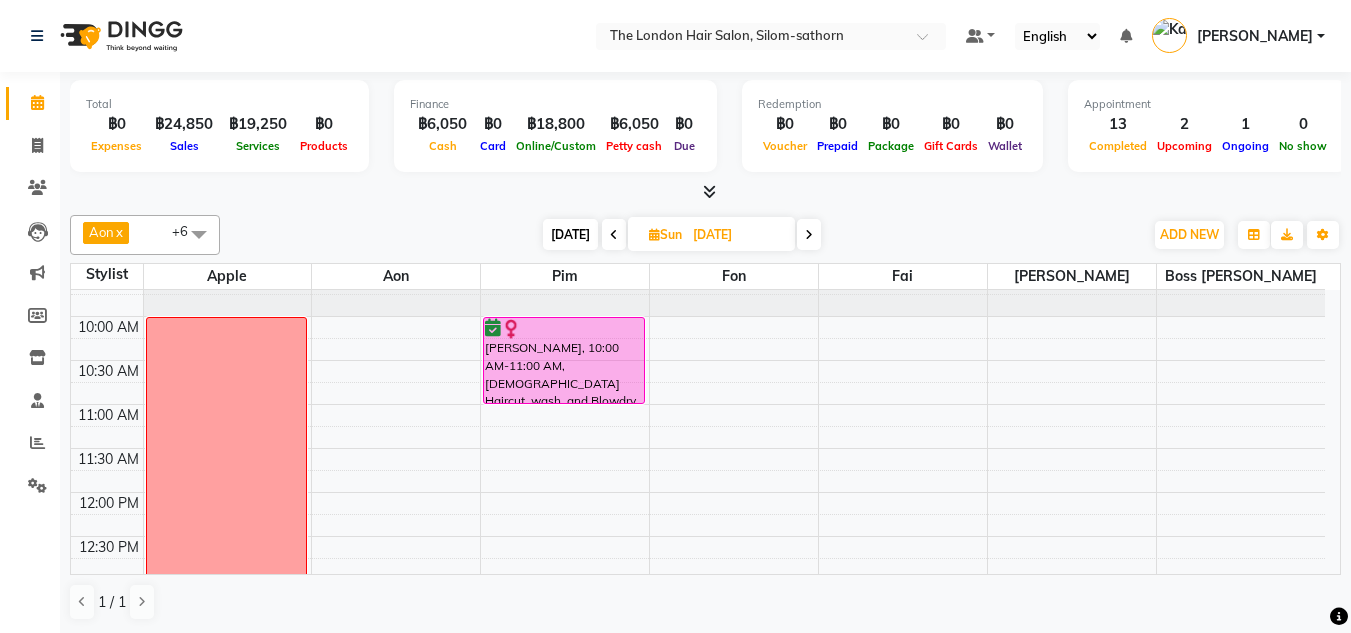 scroll, scrollTop: 0, scrollLeft: 0, axis: both 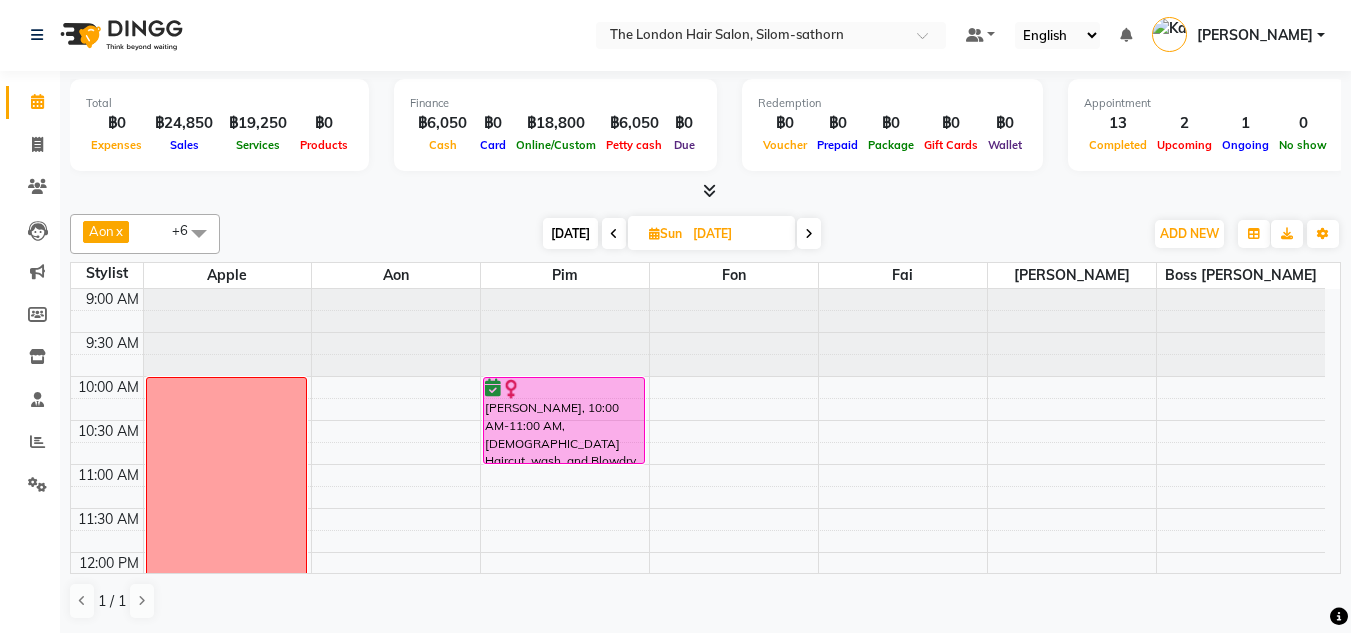 click on "Today" at bounding box center [570, 233] 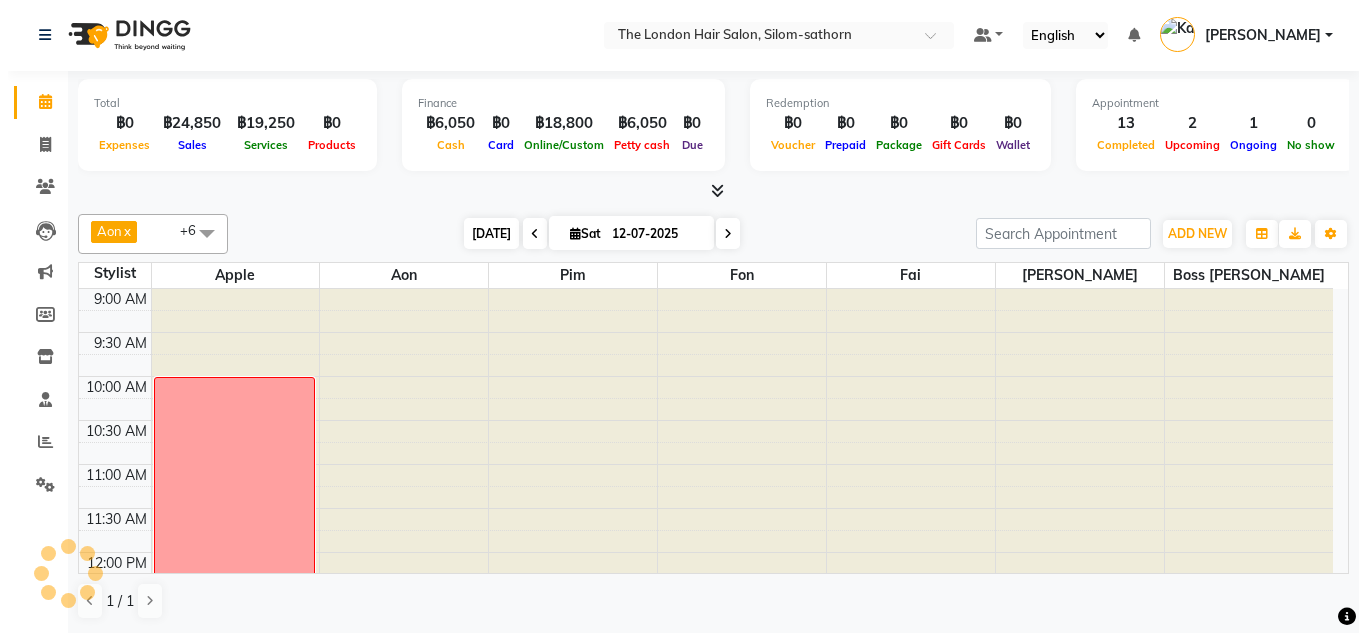 scroll, scrollTop: 771, scrollLeft: 0, axis: vertical 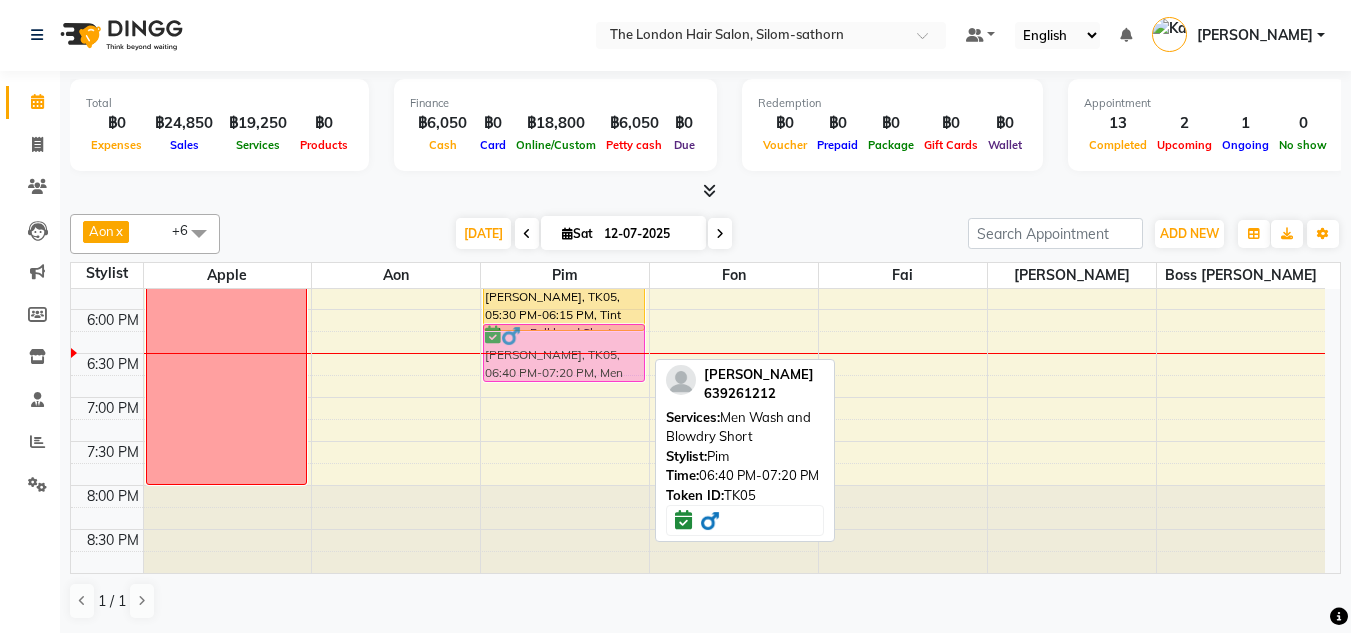 drag, startPoint x: 554, startPoint y: 404, endPoint x: 562, endPoint y: 367, distance: 37.85499 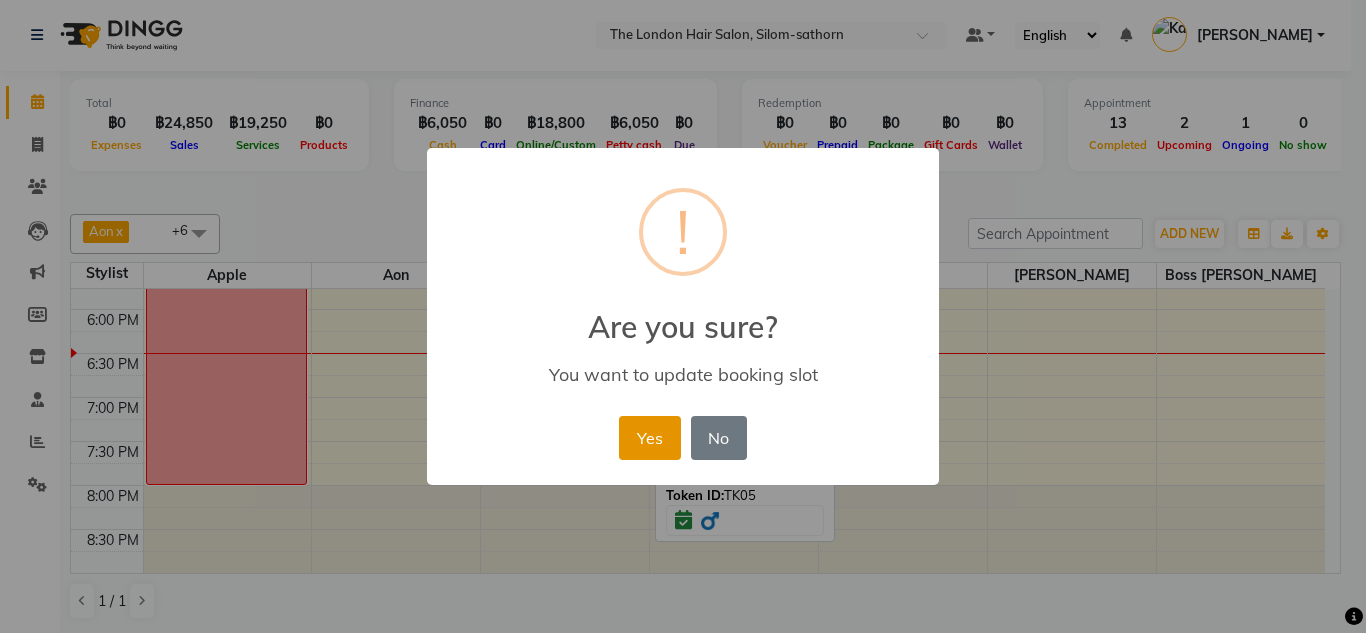 drag, startPoint x: 645, startPoint y: 443, endPoint x: 630, endPoint y: 436, distance: 16.552946 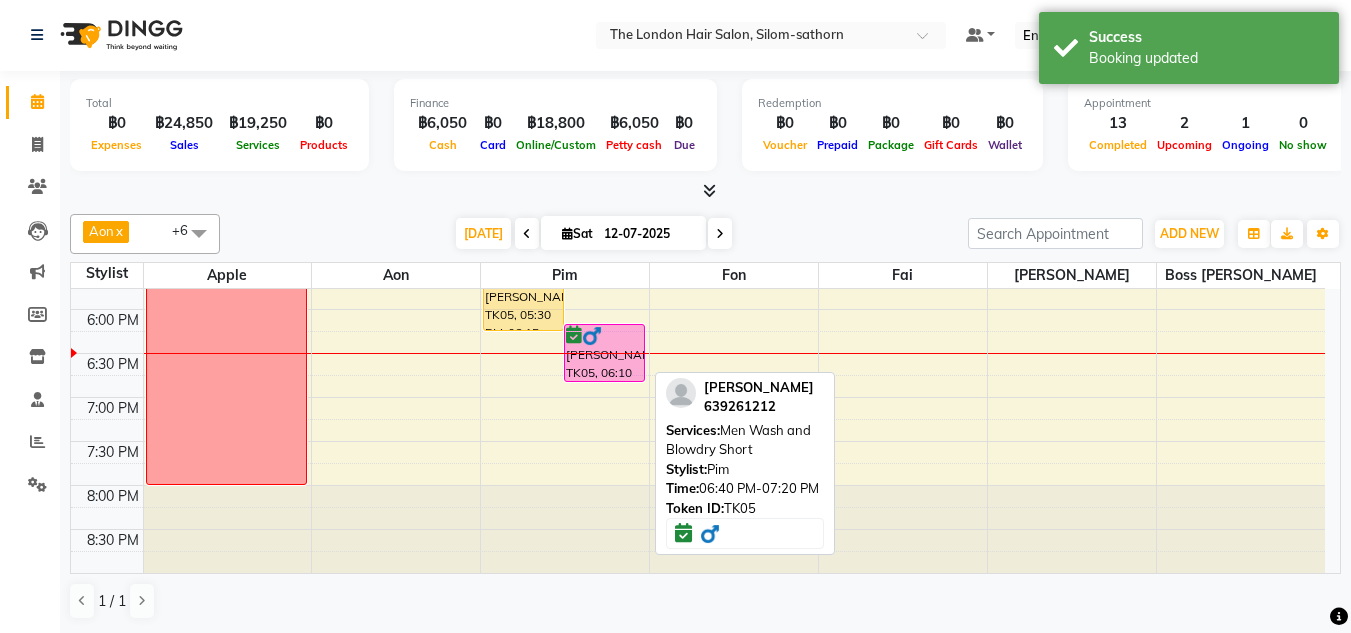 click on "Joe, TK05, 06:10 PM-06:50 PM, Men Wash and Blowdry Short" at bounding box center [604, 353] 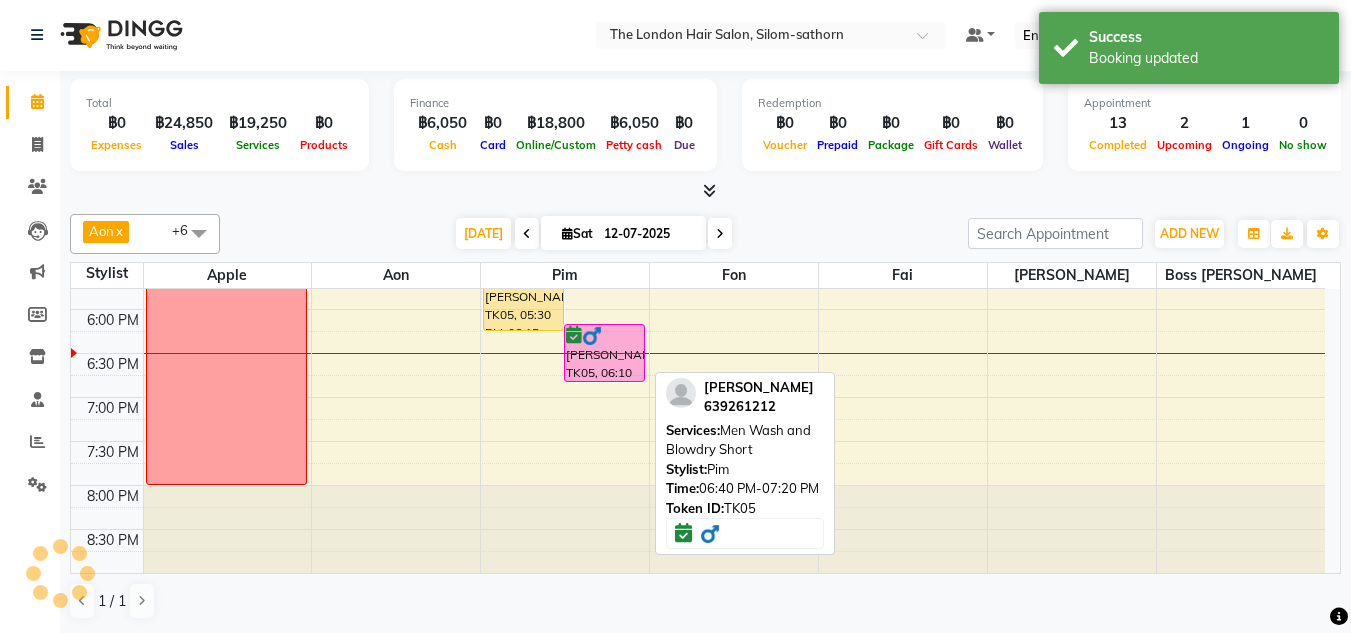 click on "Joe, TK05, 06:10 PM-06:50 PM, Men Wash and Blowdry Short" at bounding box center (604, 353) 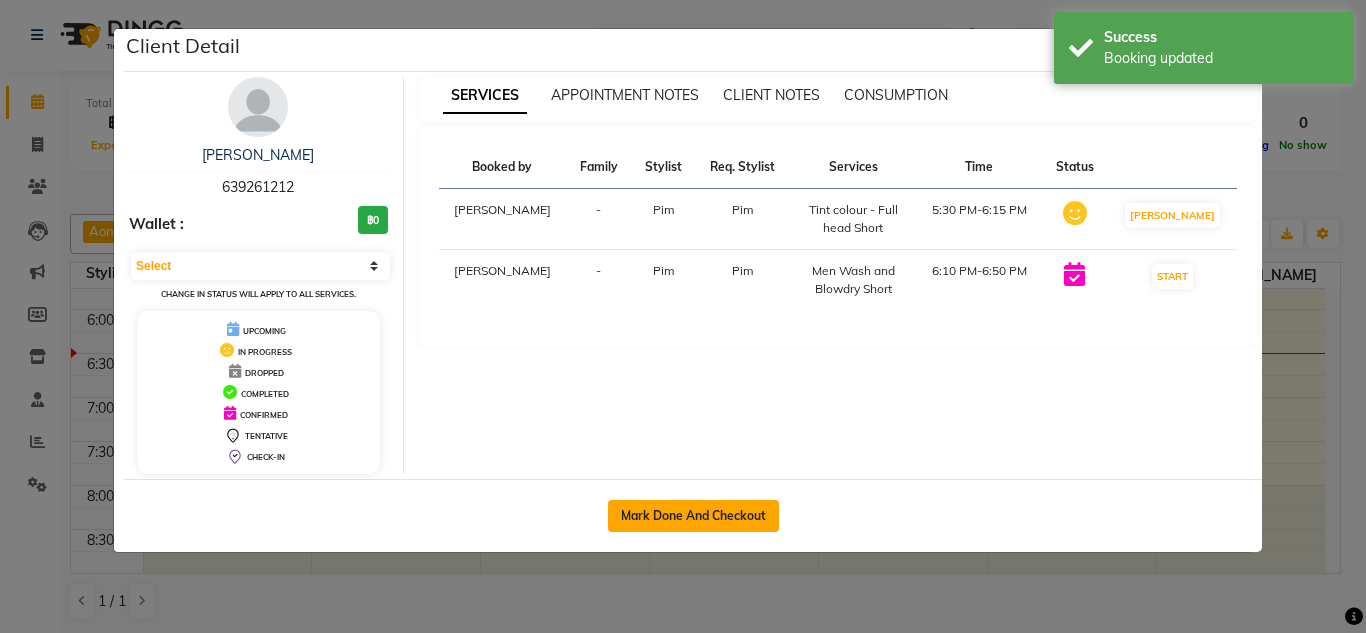 click on "Mark Done And Checkout" 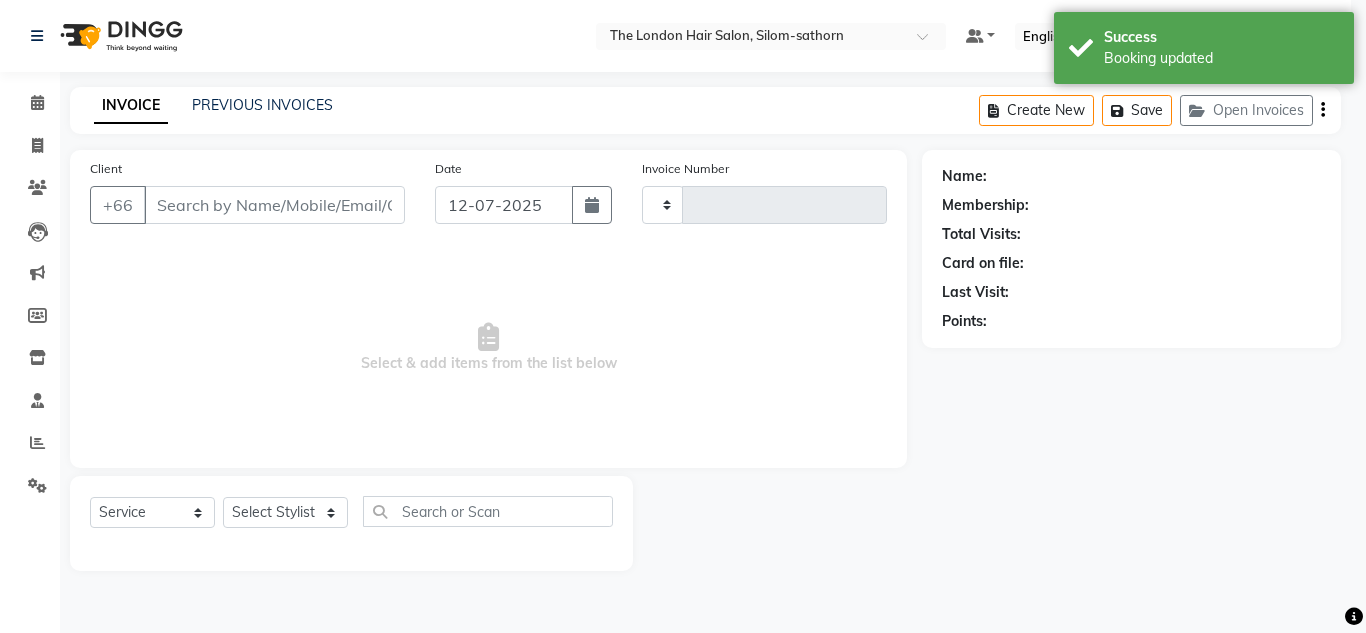 type on "0973" 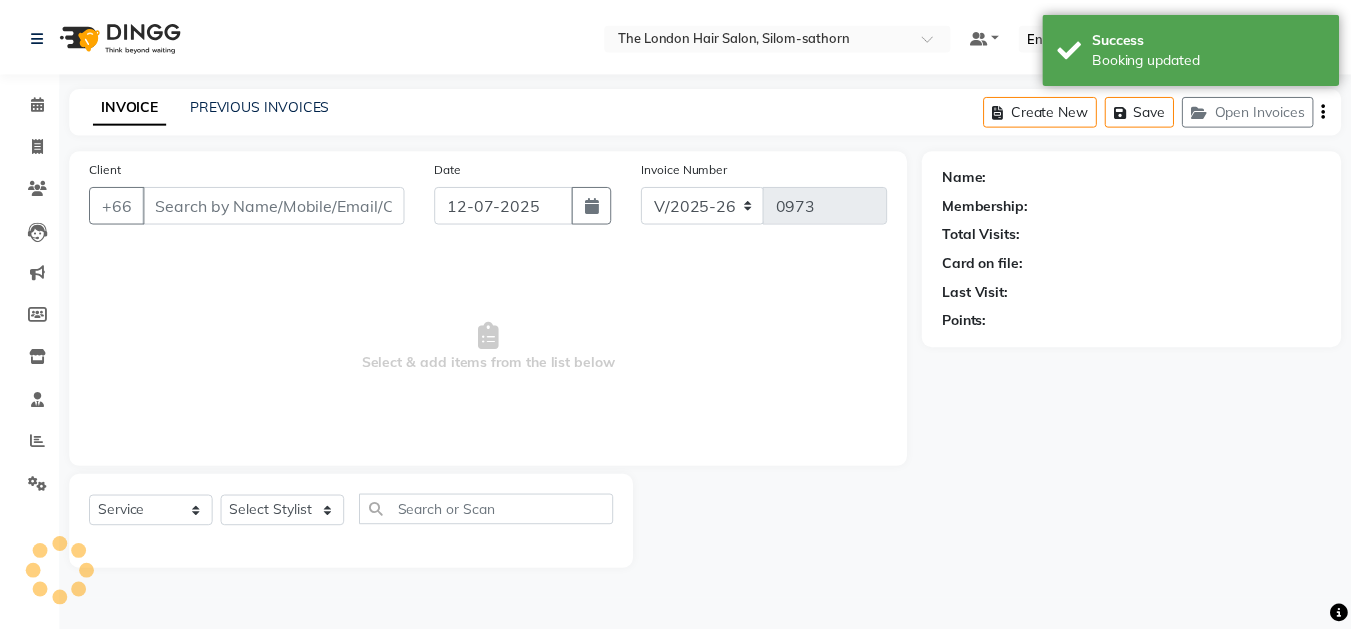 scroll, scrollTop: 0, scrollLeft: 0, axis: both 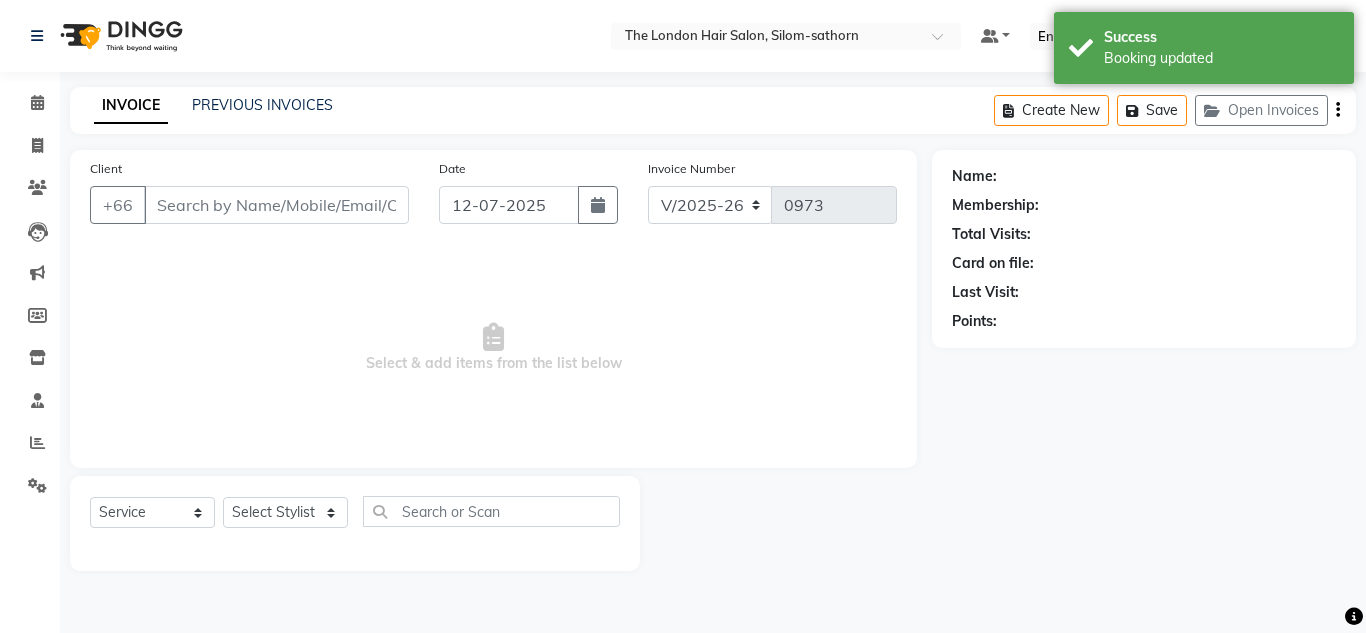type on "639261212" 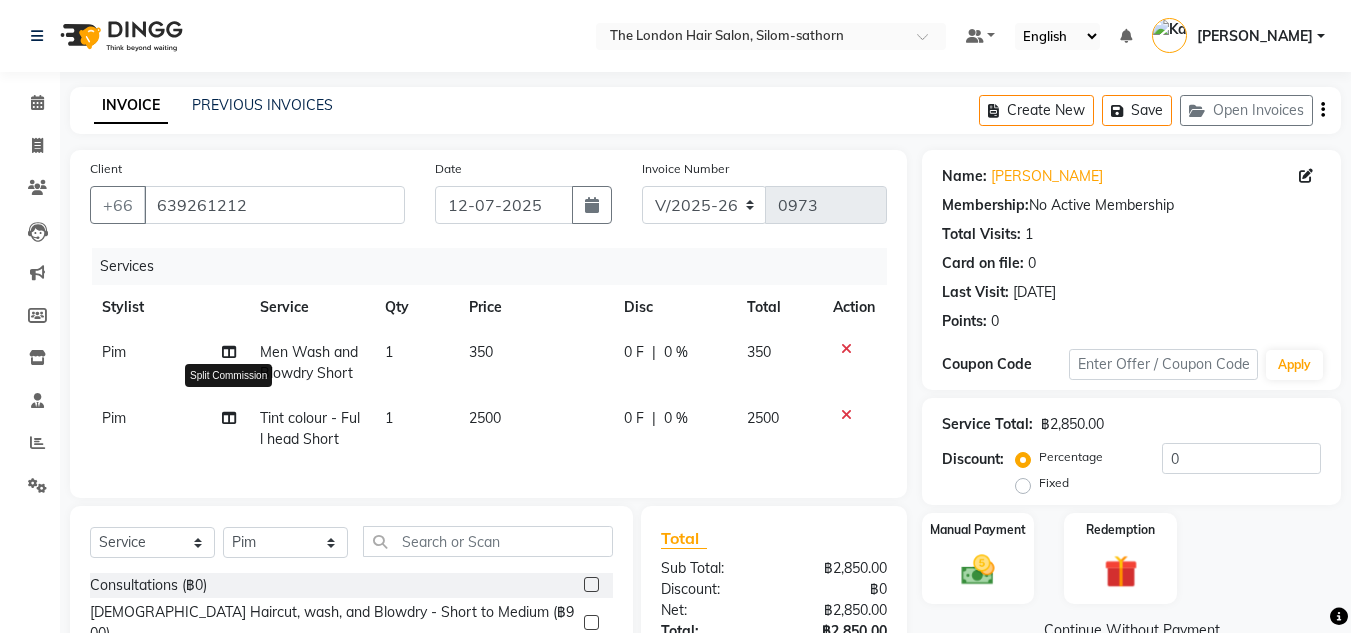 click 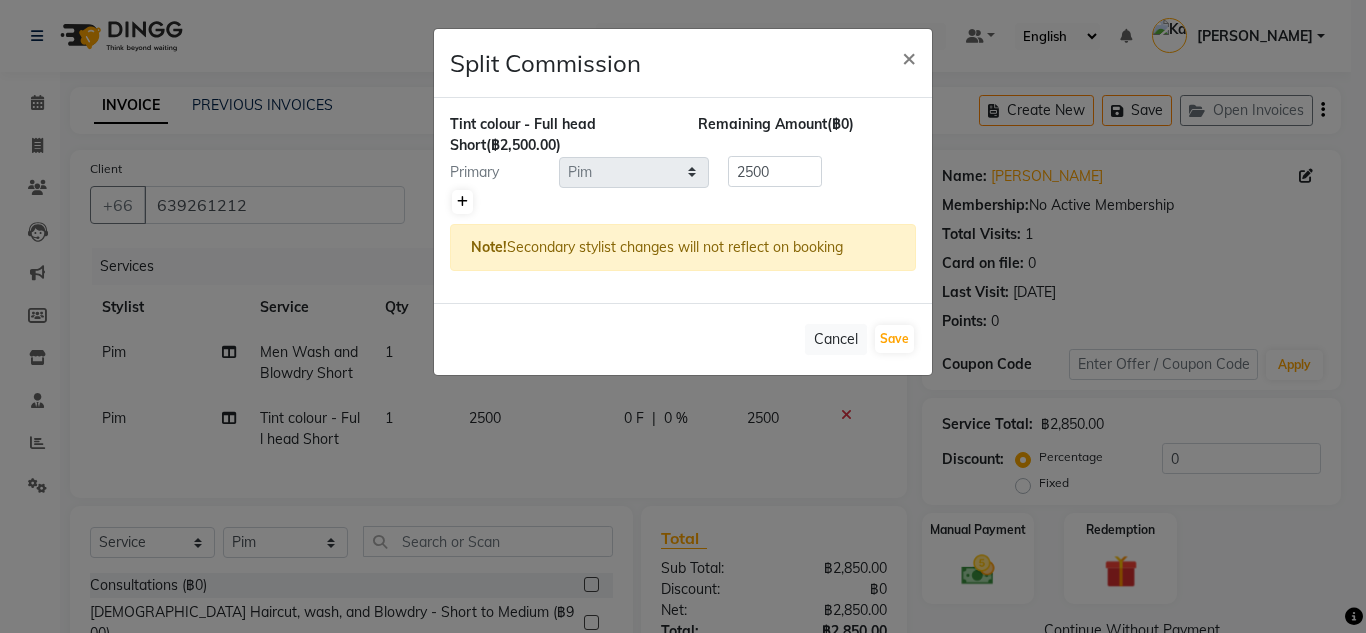 click 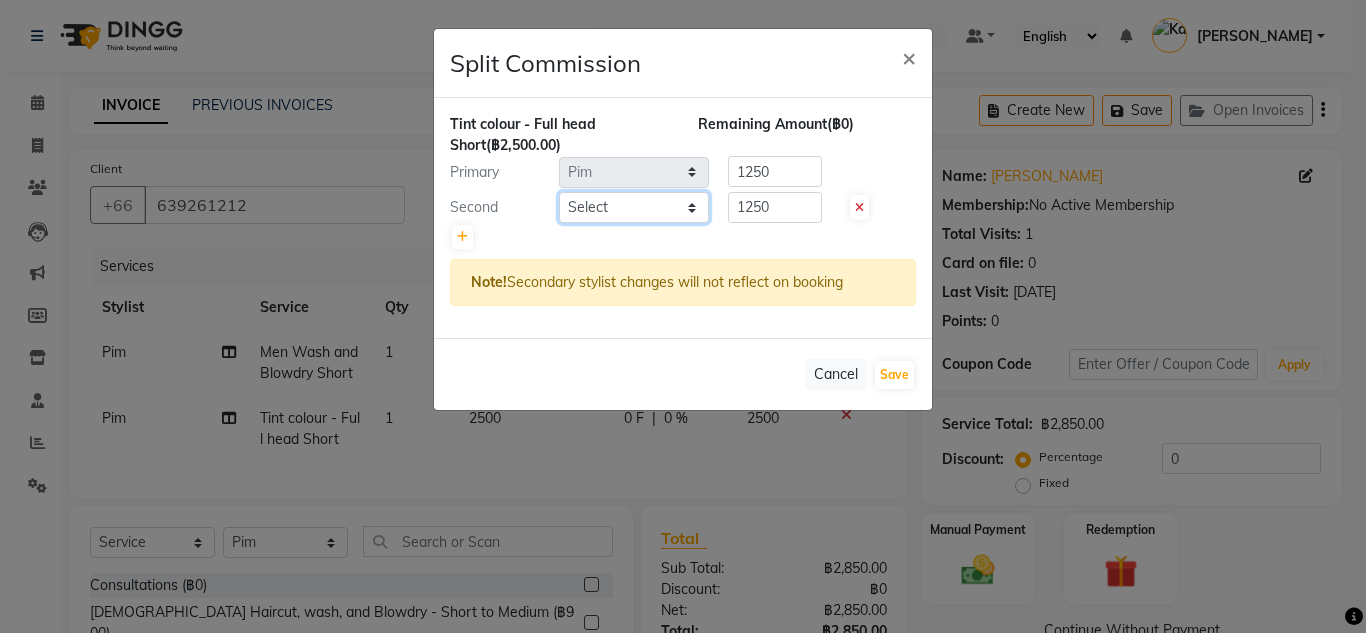 click on "Select  Aon   Apple     Boss Luke   Fai    Fon   Kate    Pim" 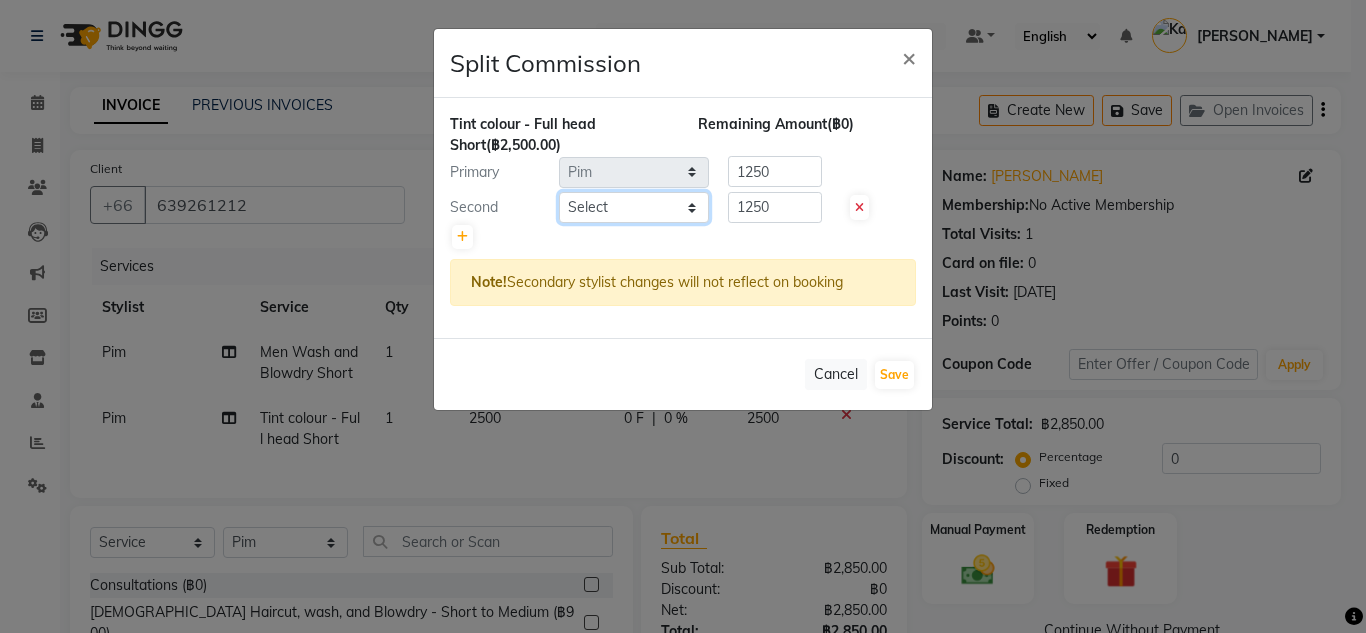 select on "56711" 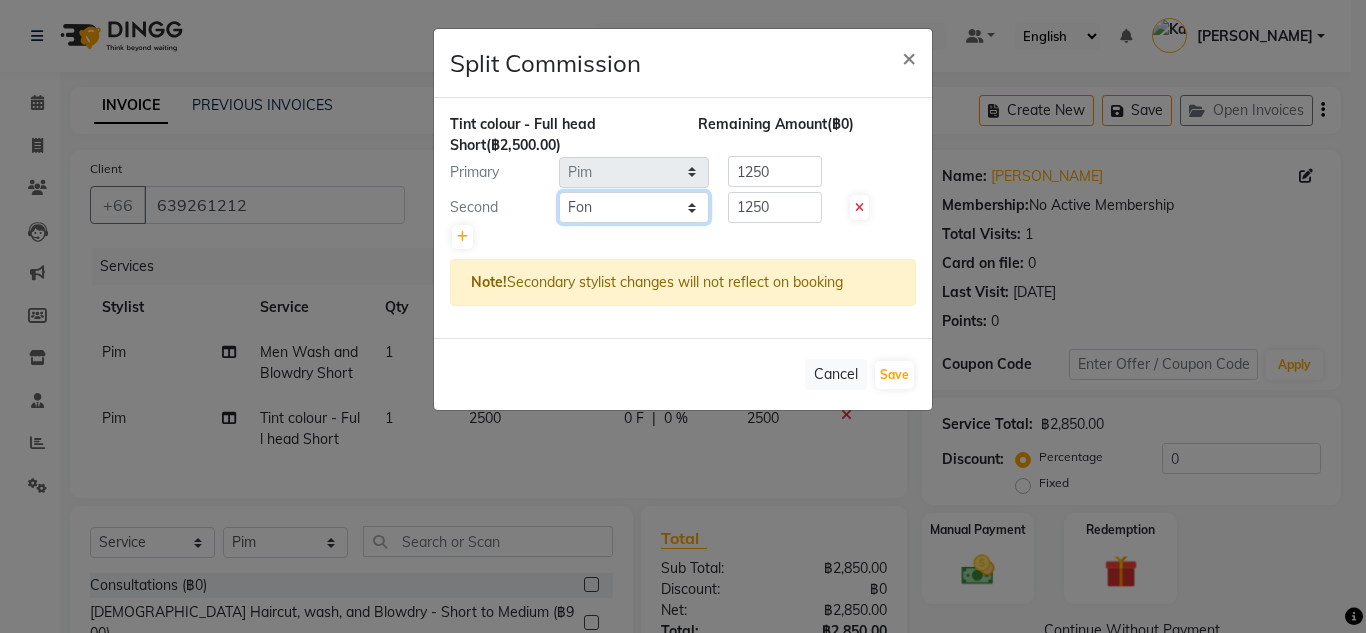click on "Select  Aon   Apple     Boss Luke   Fai    Fon   Kate    Pim" 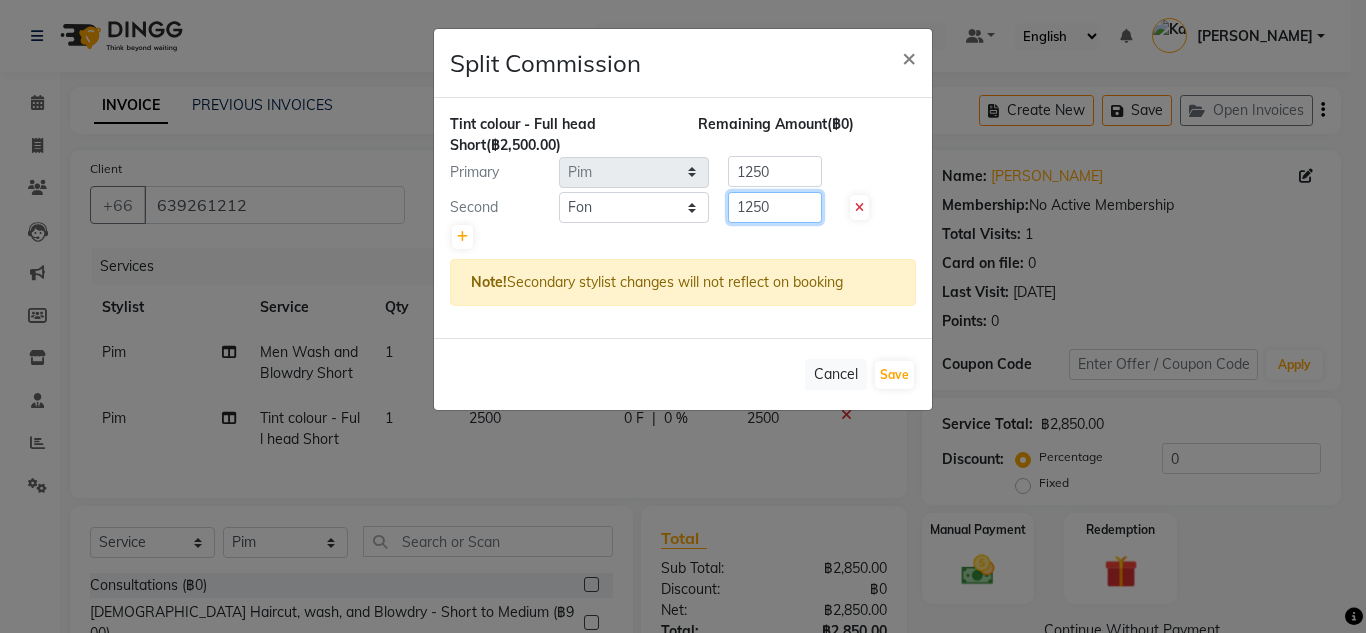click on "1250" 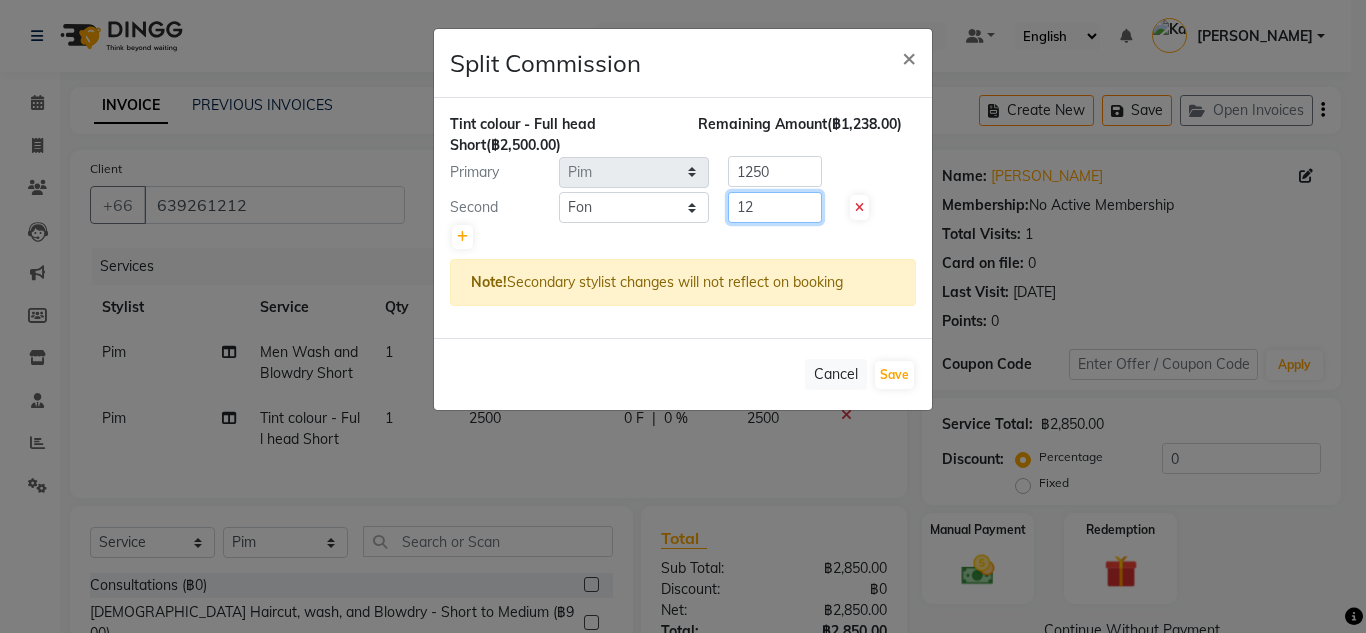 type on "1" 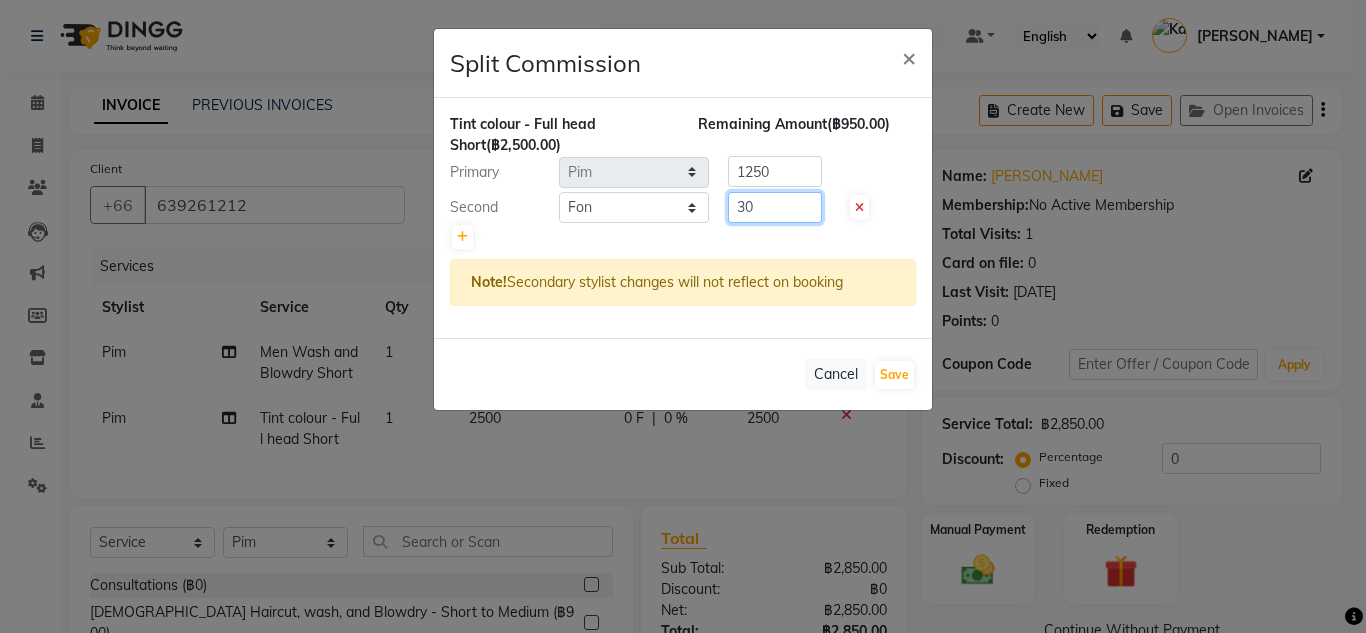 type on "3" 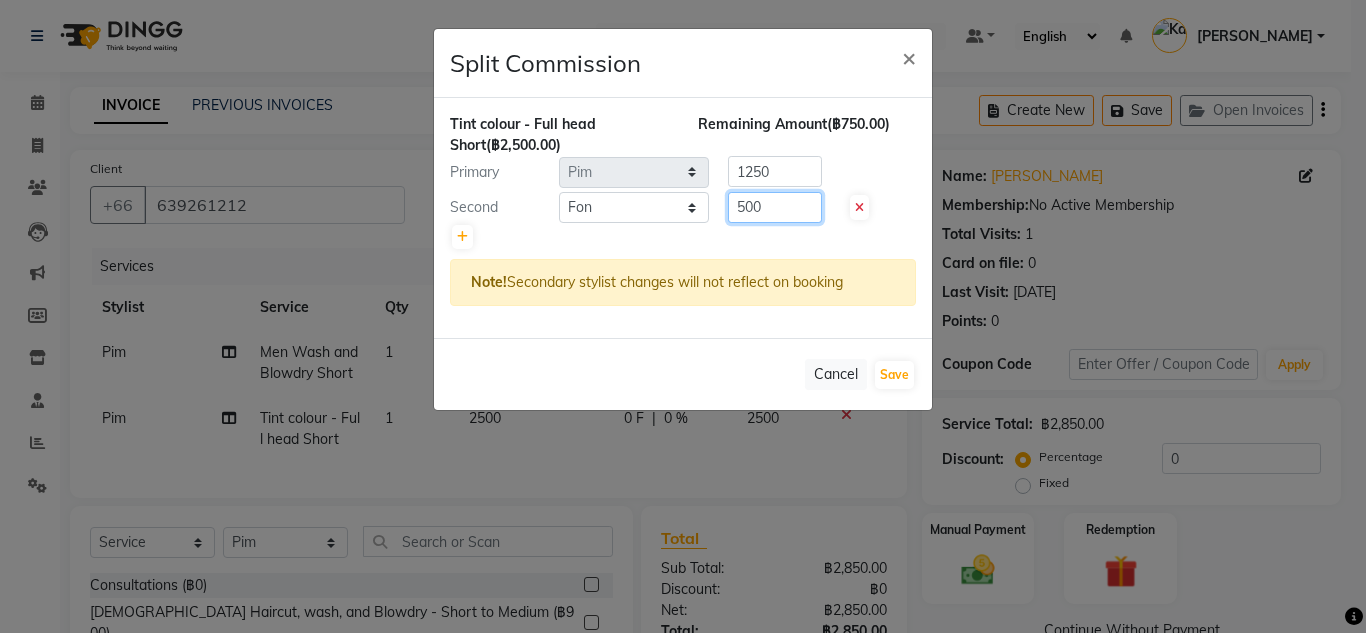 type on "500" 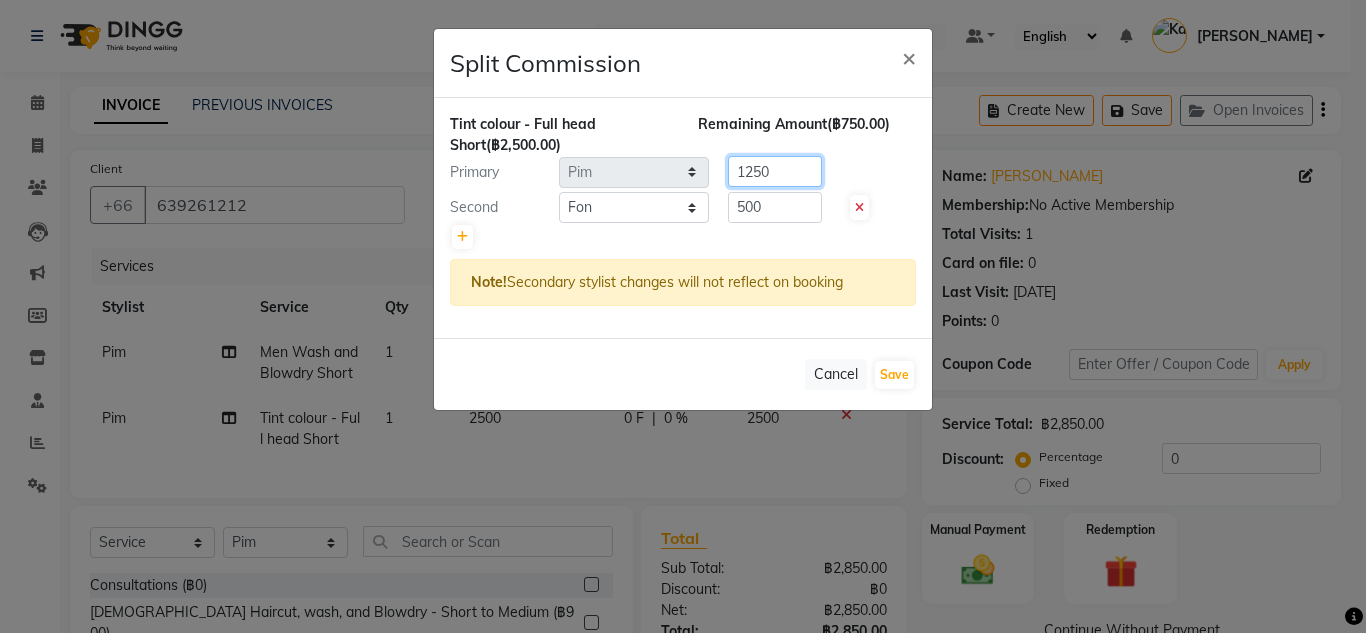 click on "1250" 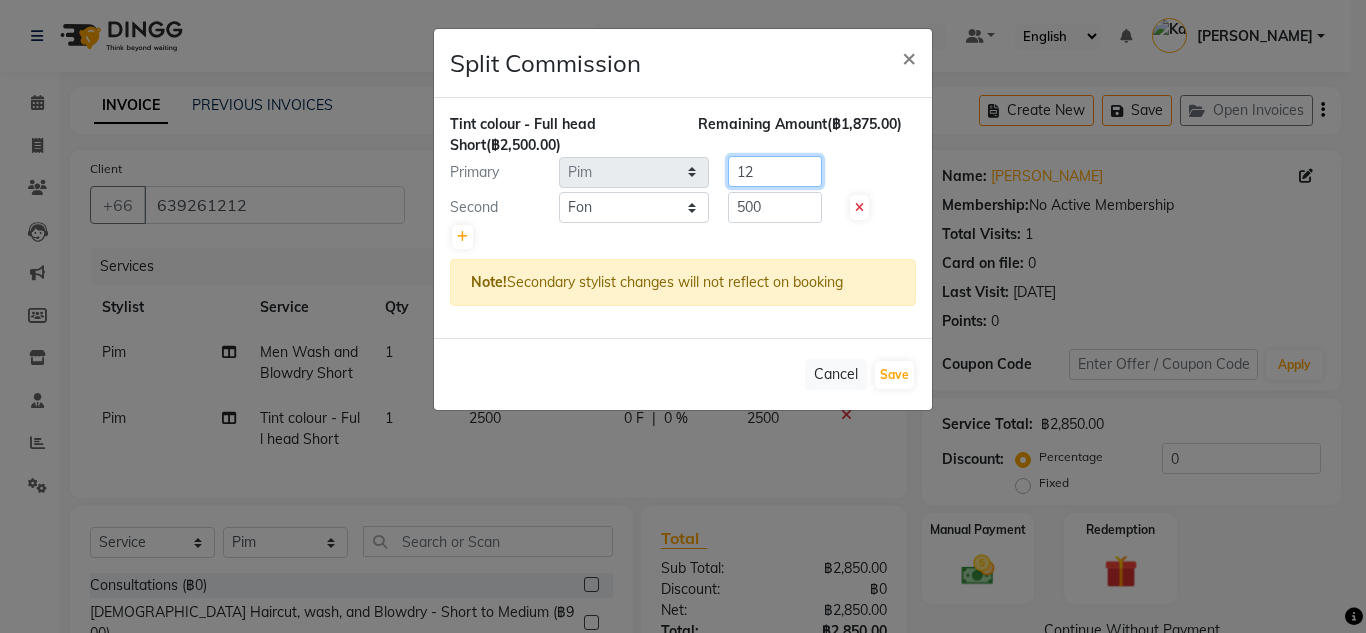 type on "1" 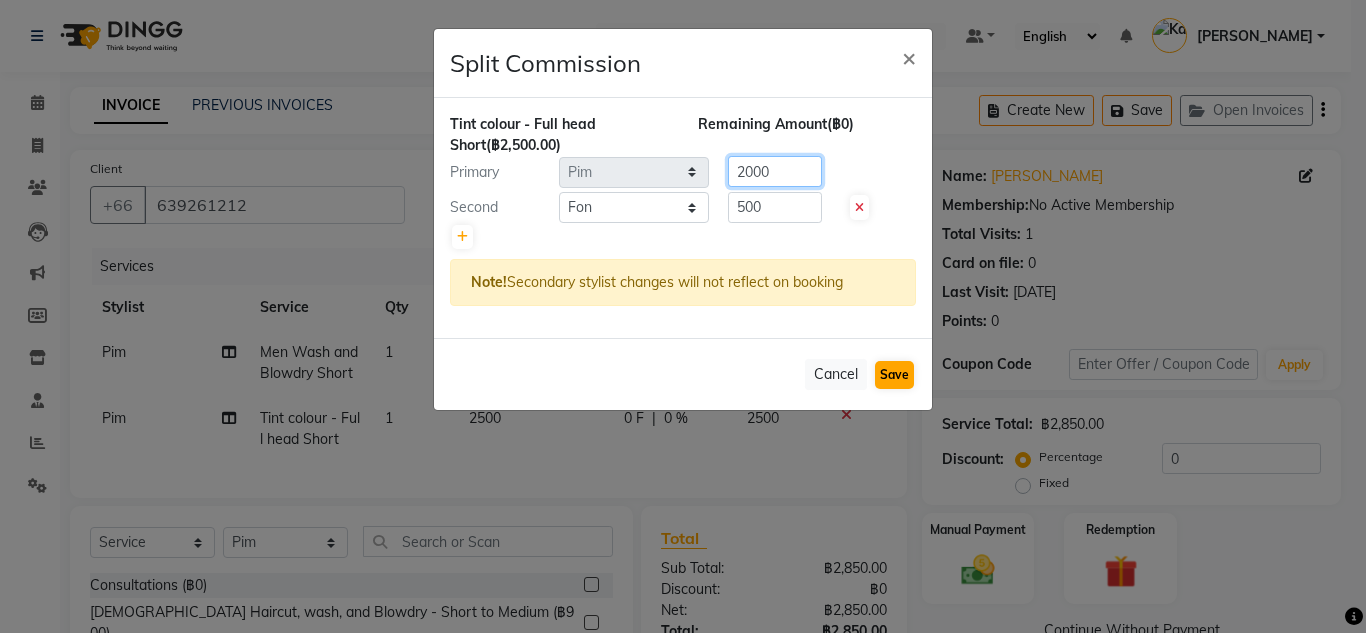 type on "2000" 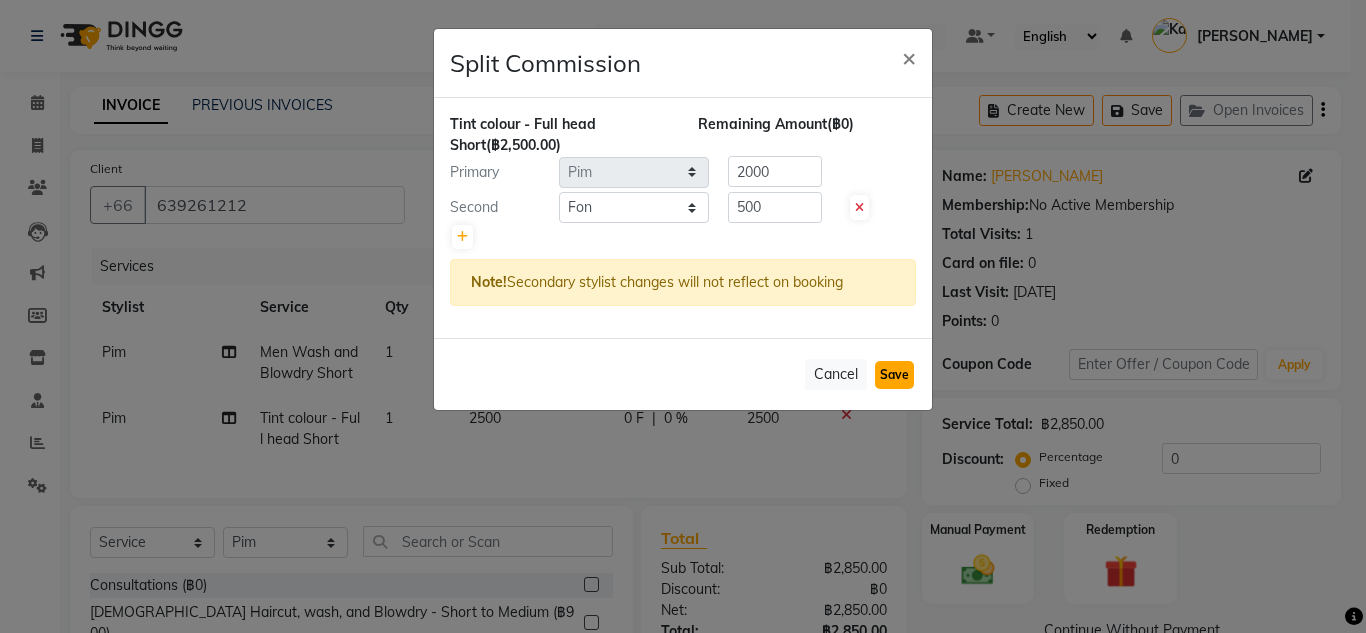 click on "Save" 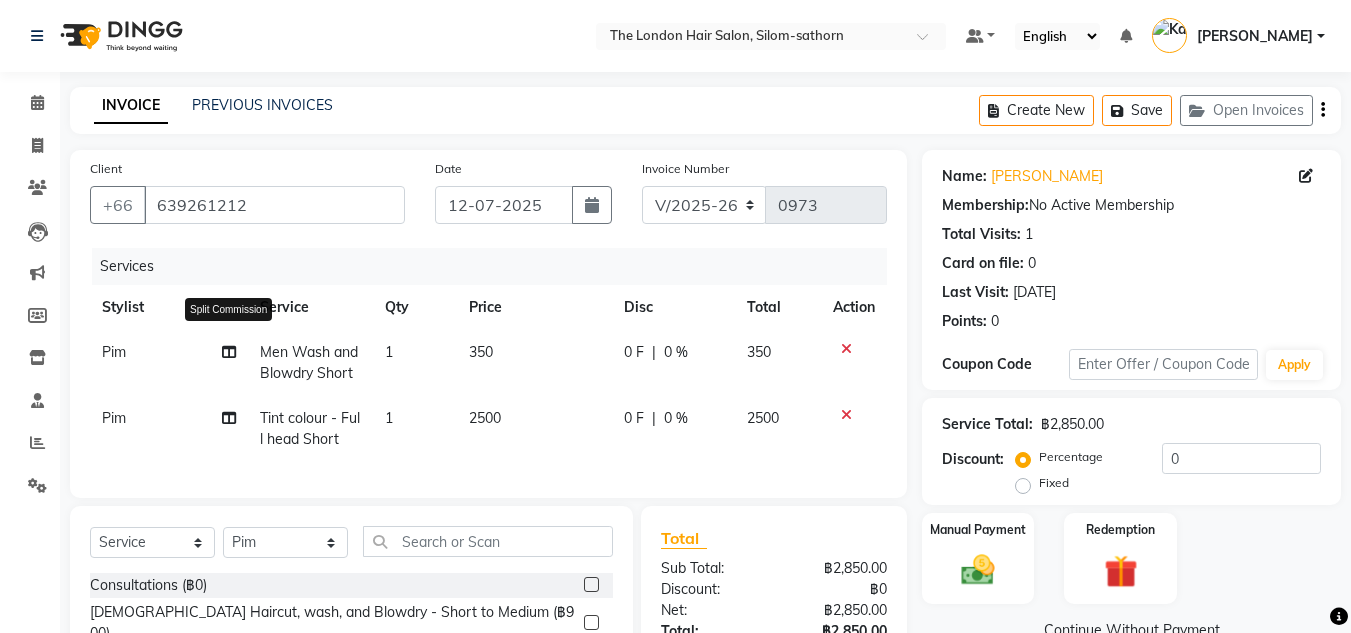 click 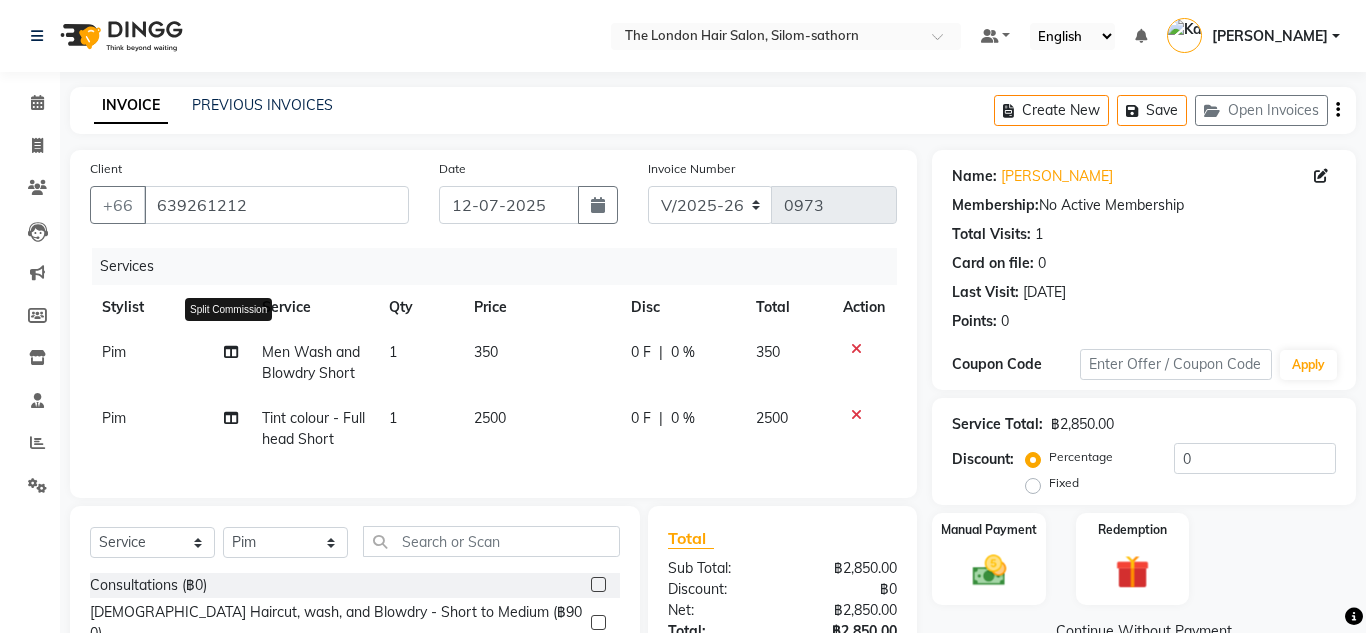 select on "65351" 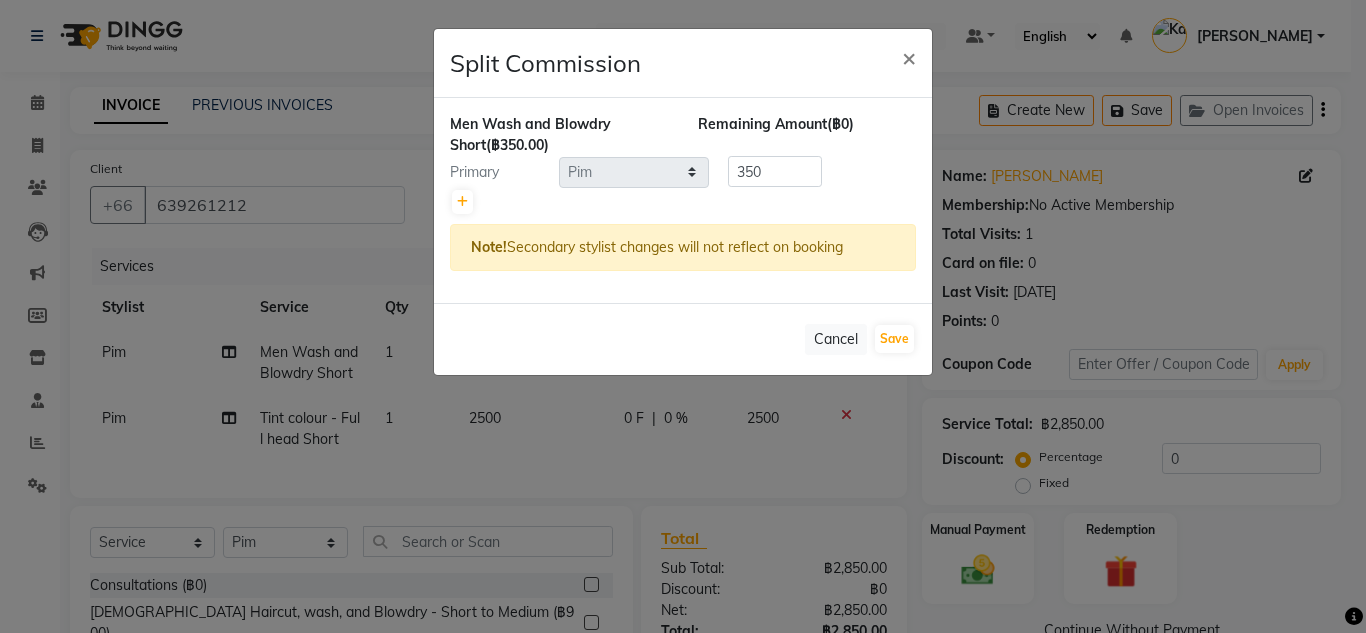 click on "Split Commission × Men Wash and Blowdry Short  (฿350.00) Remaining Amount  (฿0) Primary Select  Aon   Apple     Boss Luke   Fai    Fon   Kate    Pim  350 Note!  Secondary stylist changes will not reflect on booking   Cancel   Save" 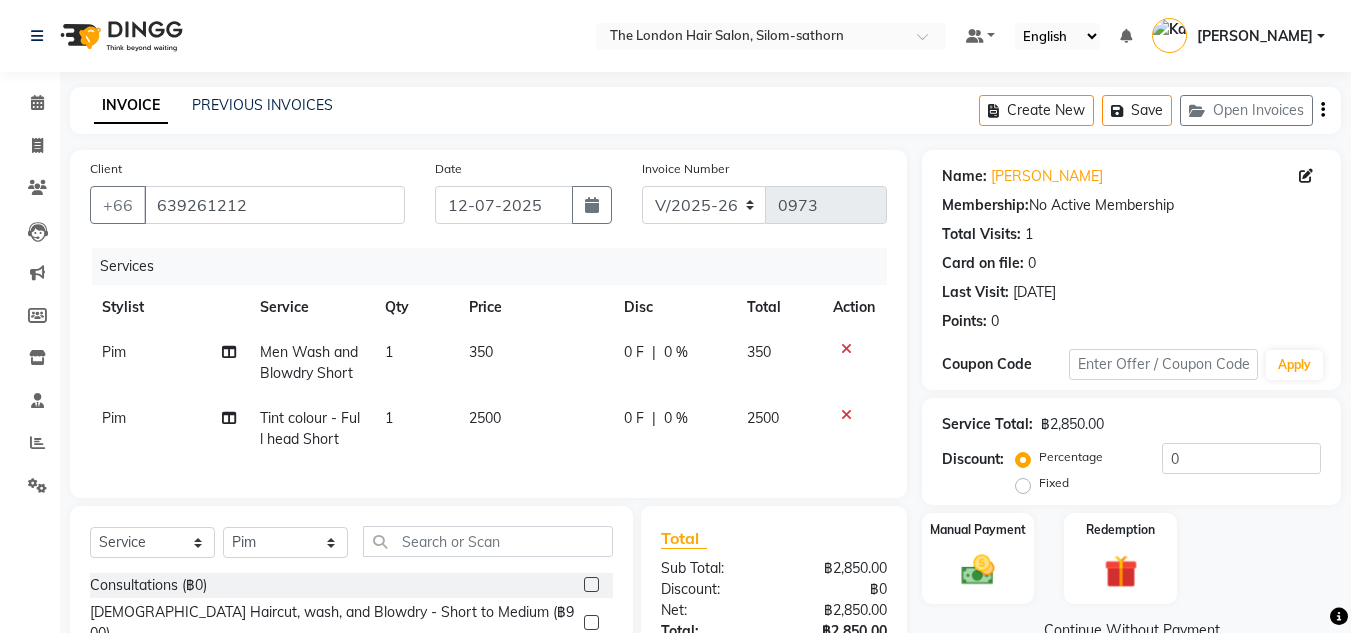 click on "Pim" 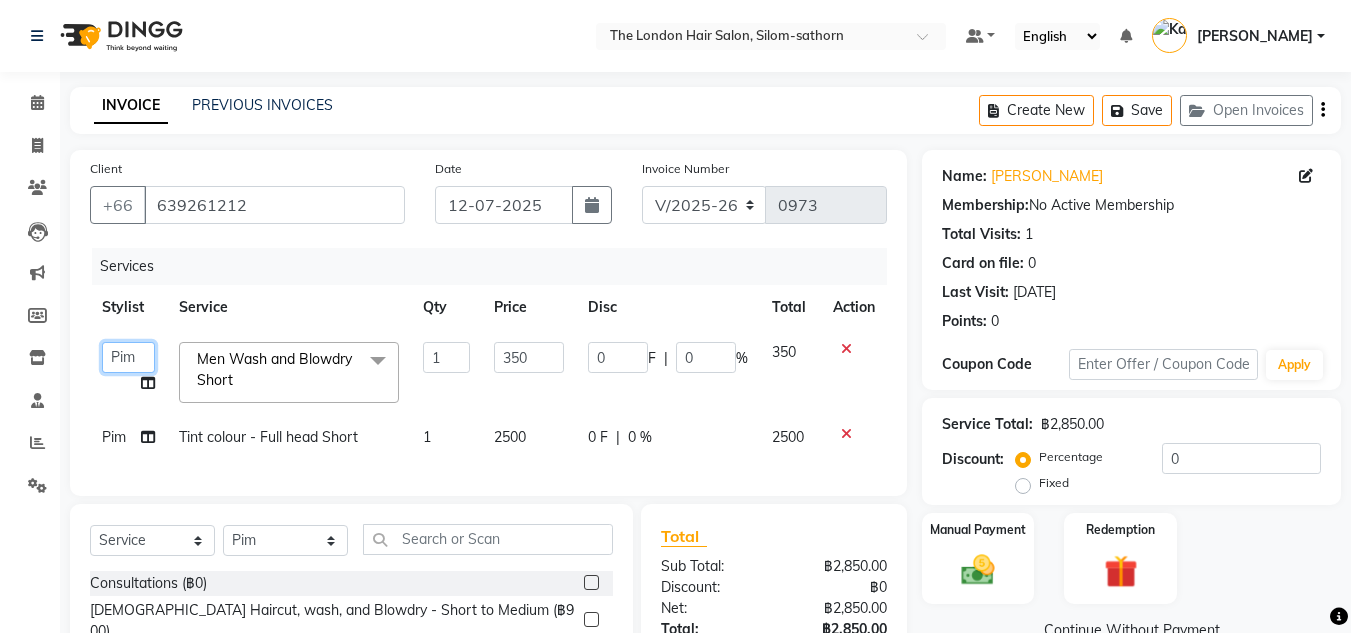 click on "Aon   Apple     Boss Luke   Fai    Fon   Kate    Pim" 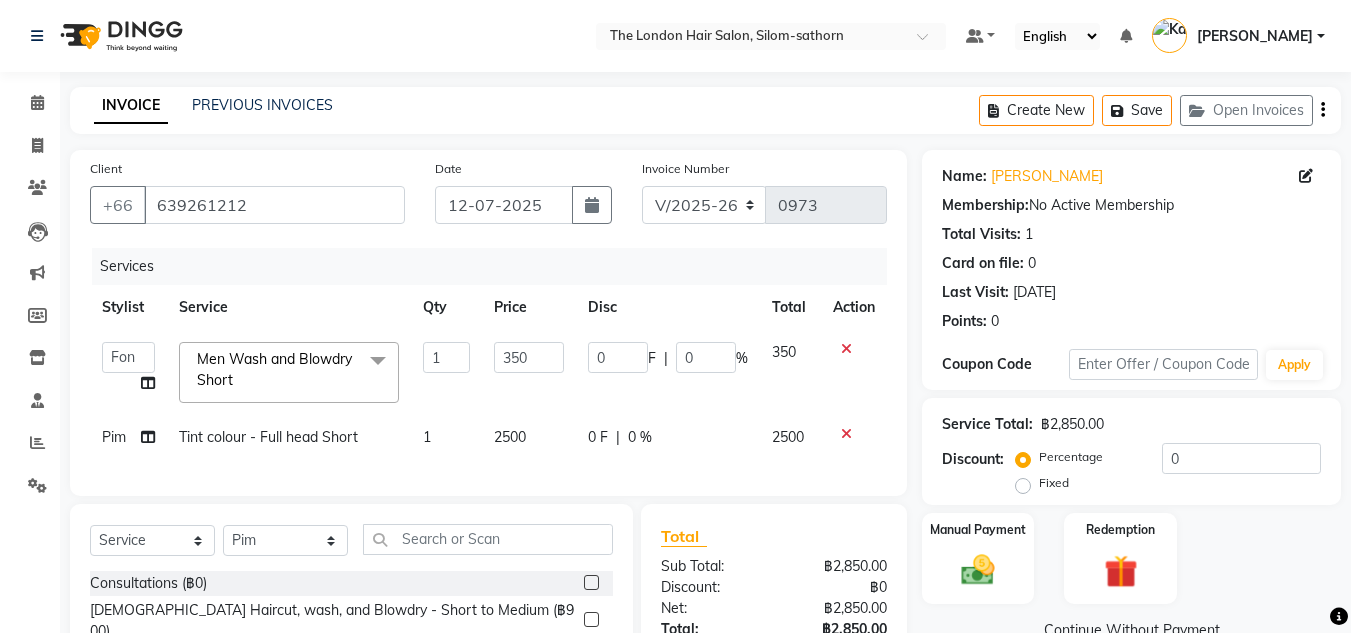 select on "56711" 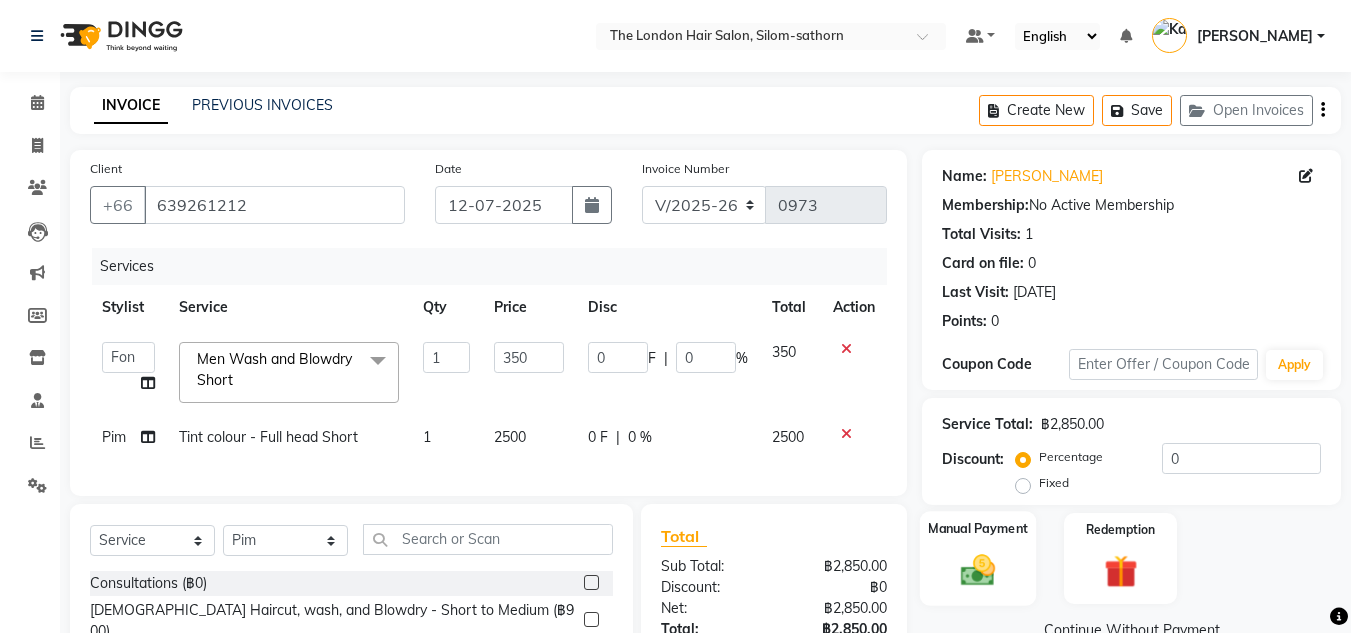 click 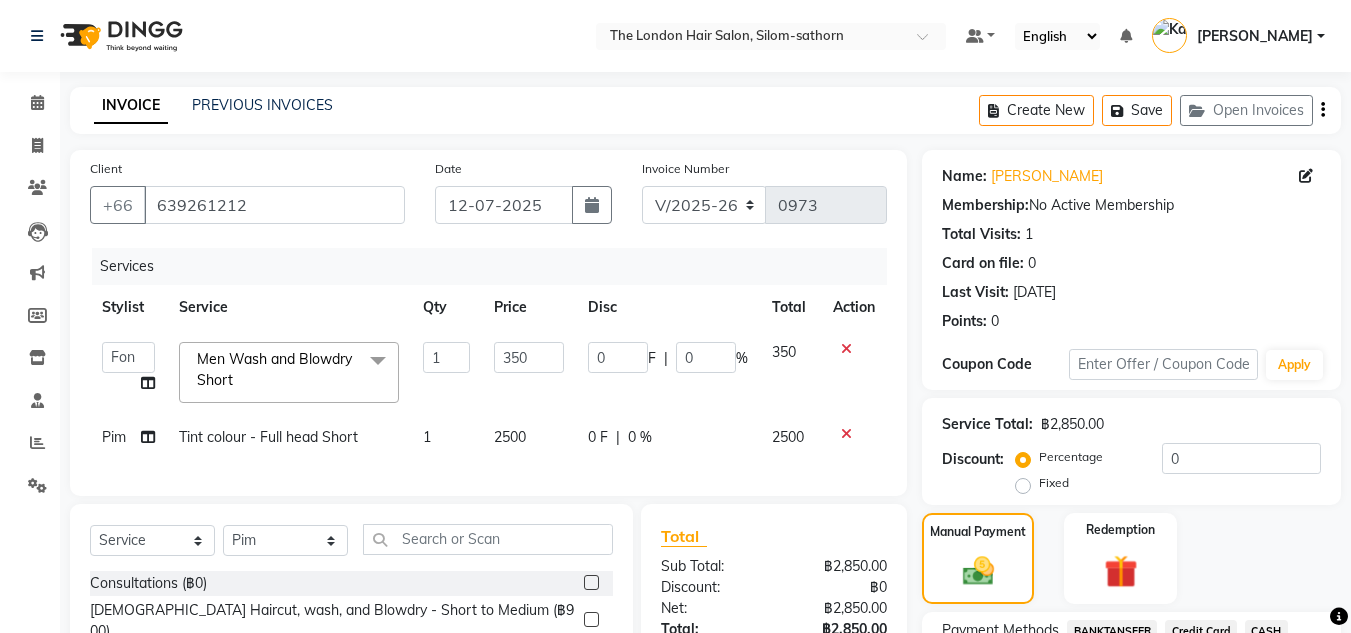 scroll, scrollTop: 189, scrollLeft: 0, axis: vertical 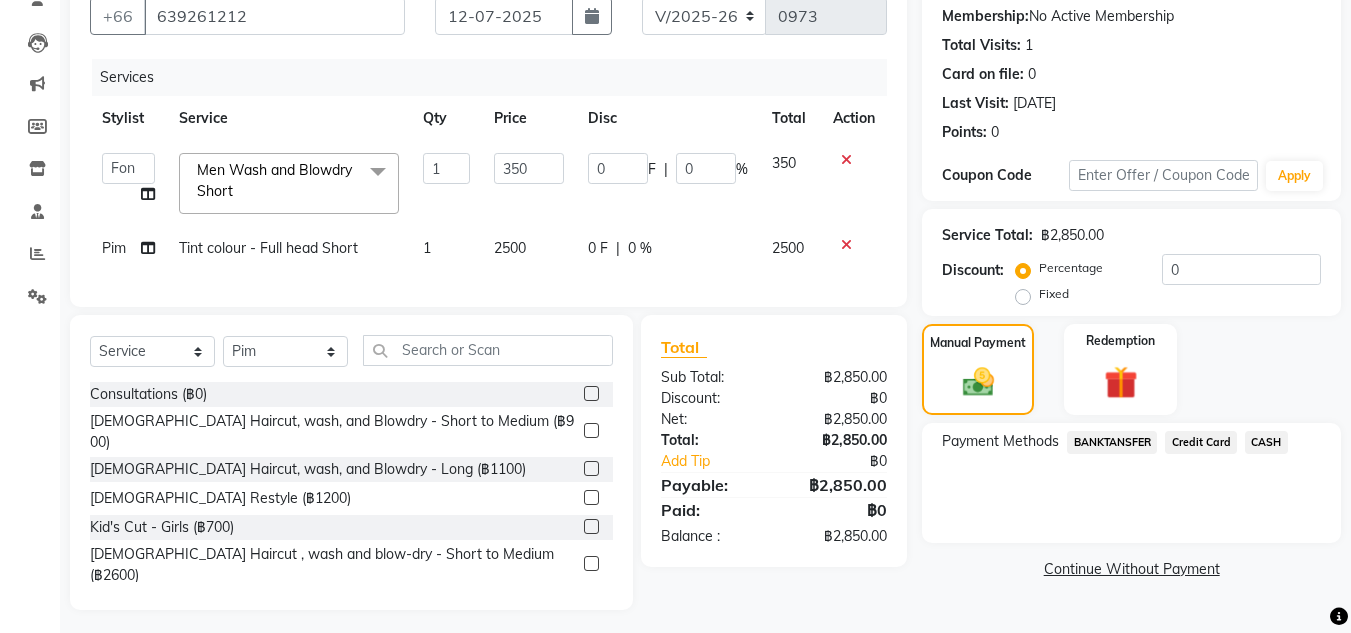 click on "Credit Card" 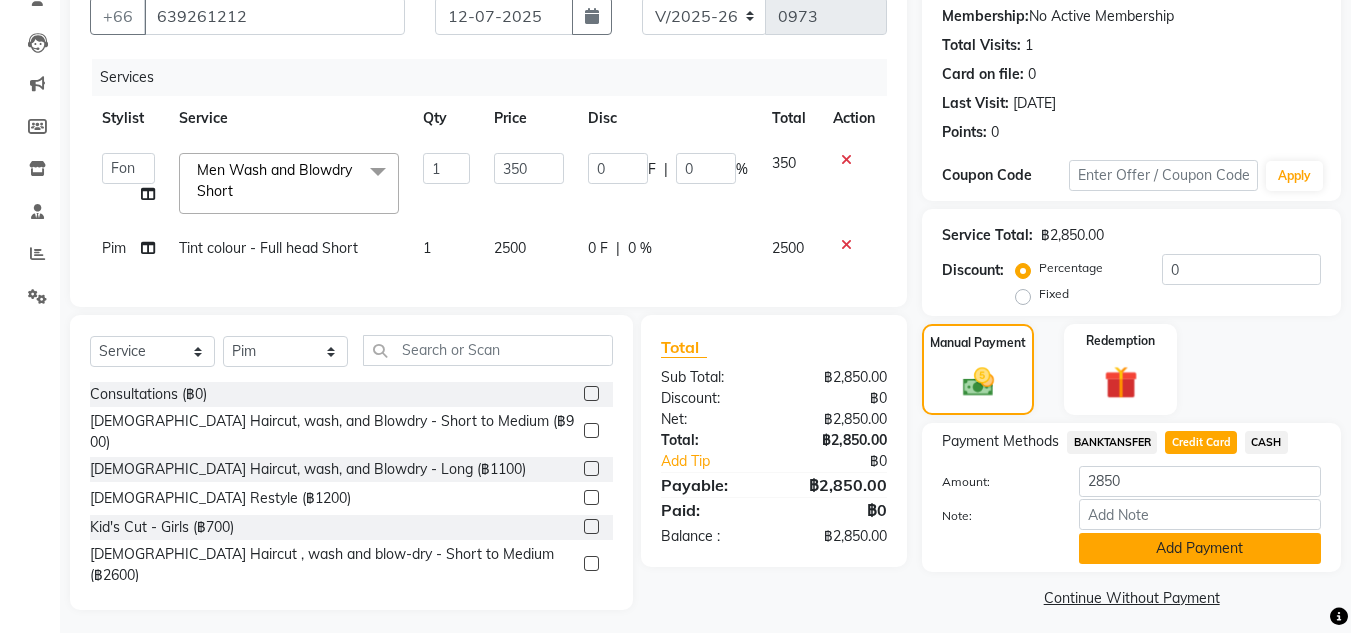 click on "Add Payment" 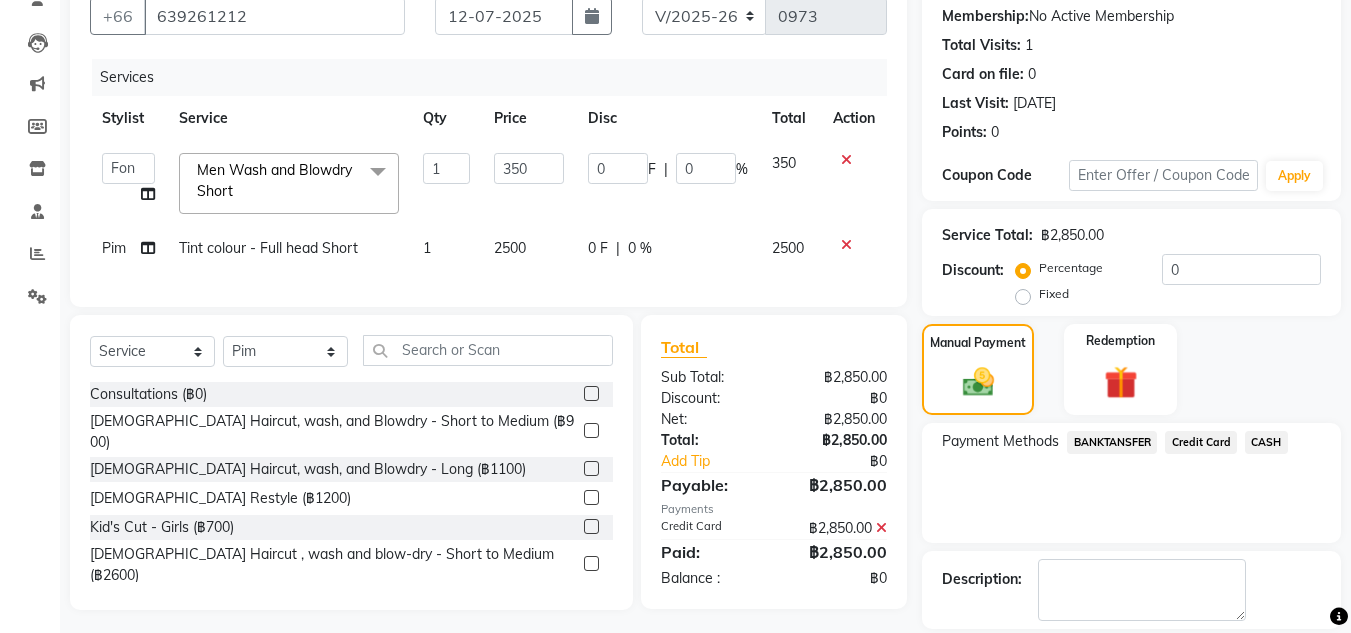 scroll, scrollTop: 283, scrollLeft: 0, axis: vertical 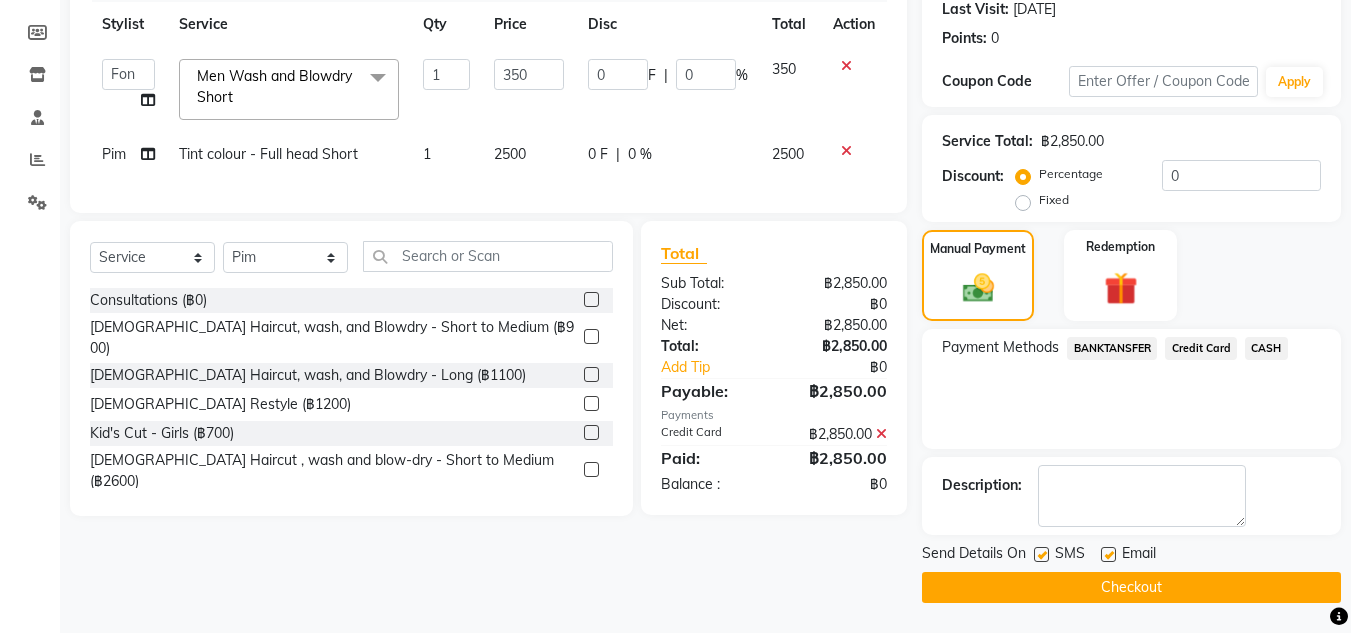 click on "Checkout" 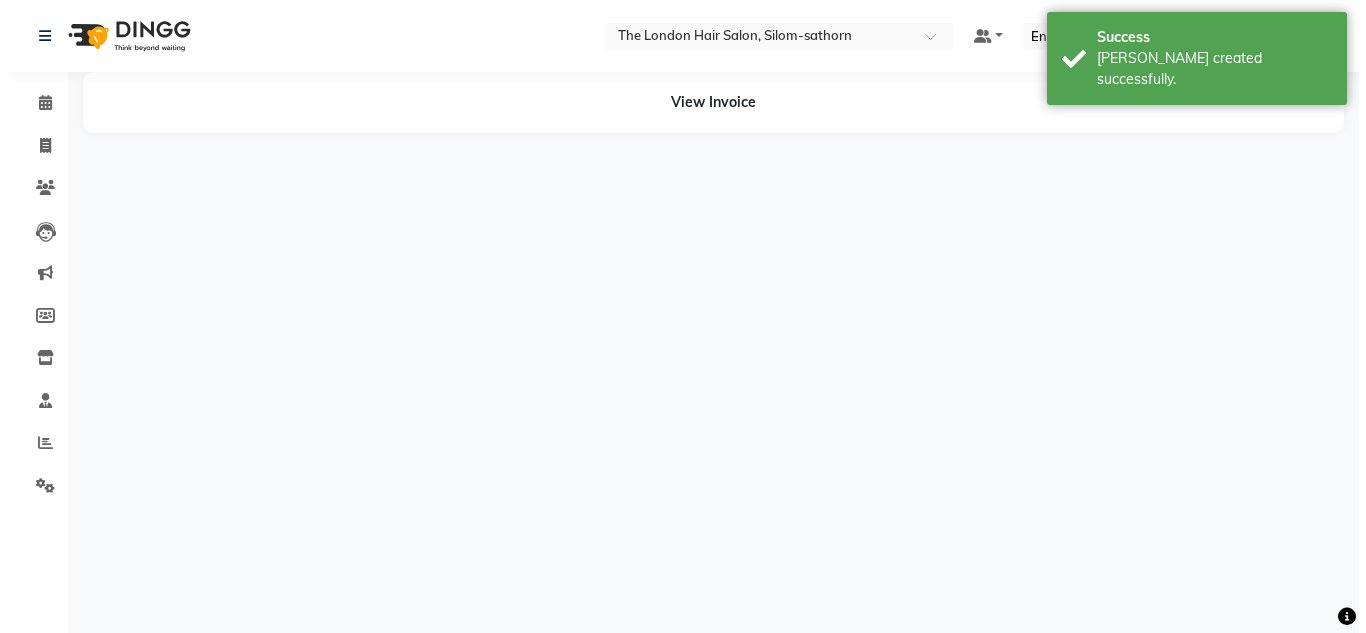 scroll, scrollTop: 0, scrollLeft: 0, axis: both 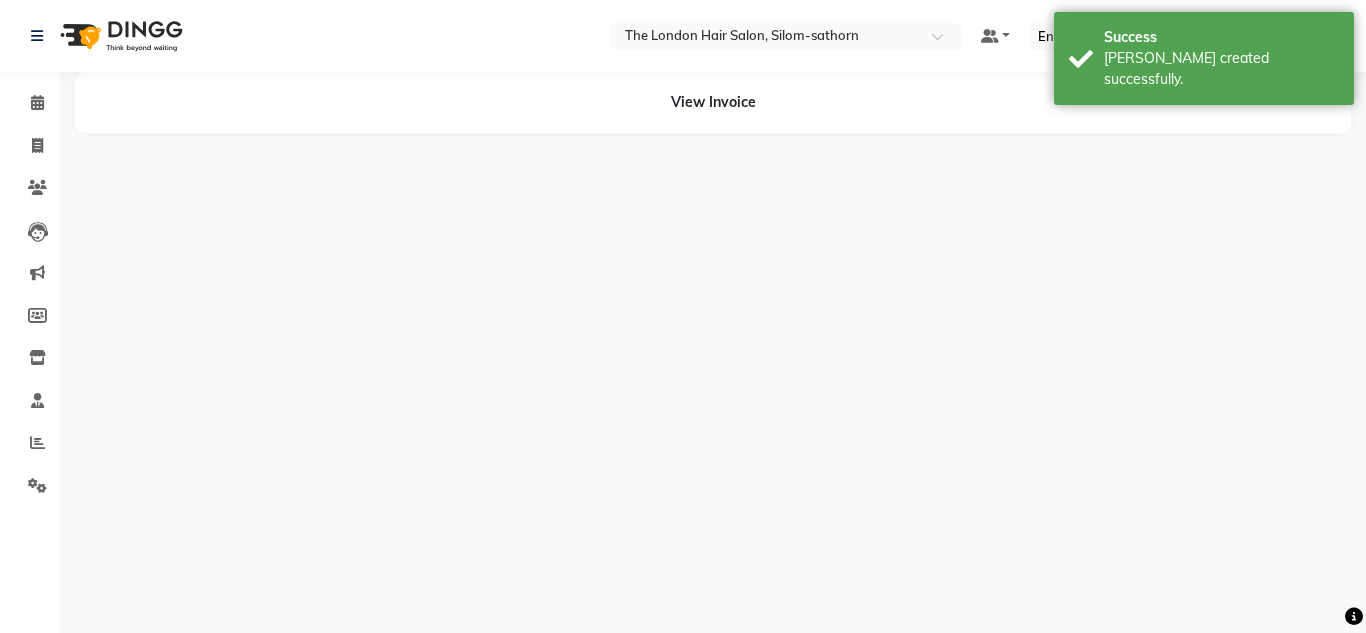select on "56711" 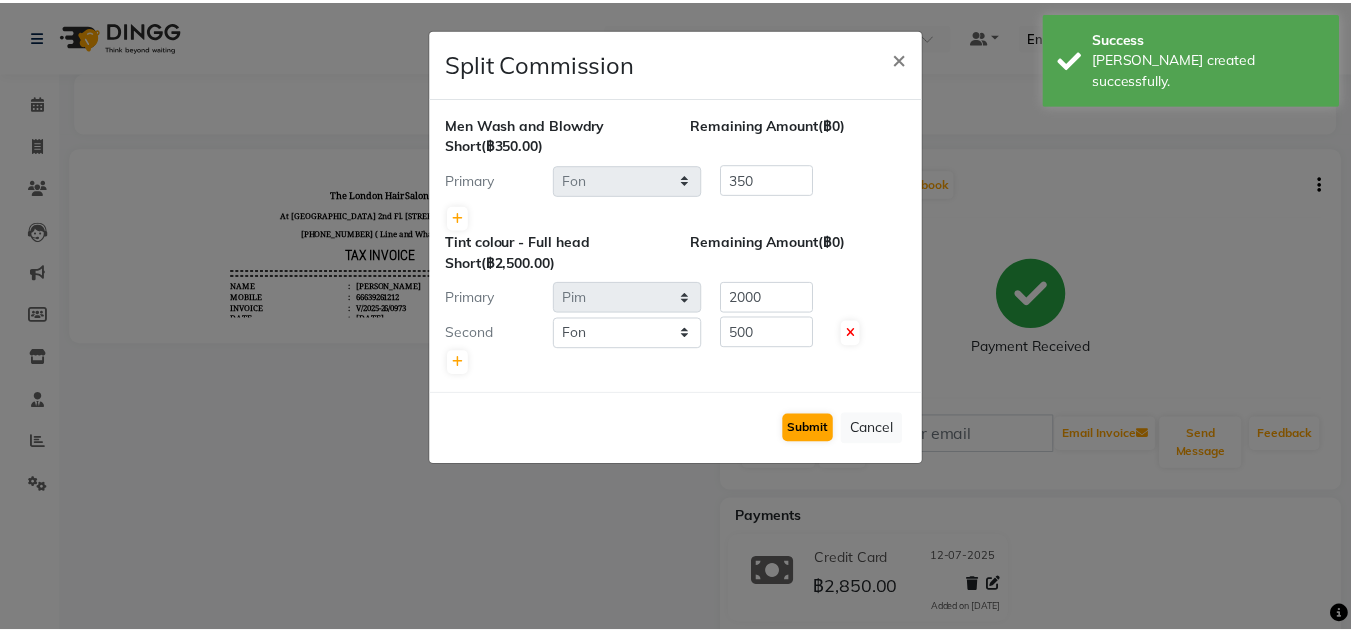 scroll, scrollTop: 0, scrollLeft: 0, axis: both 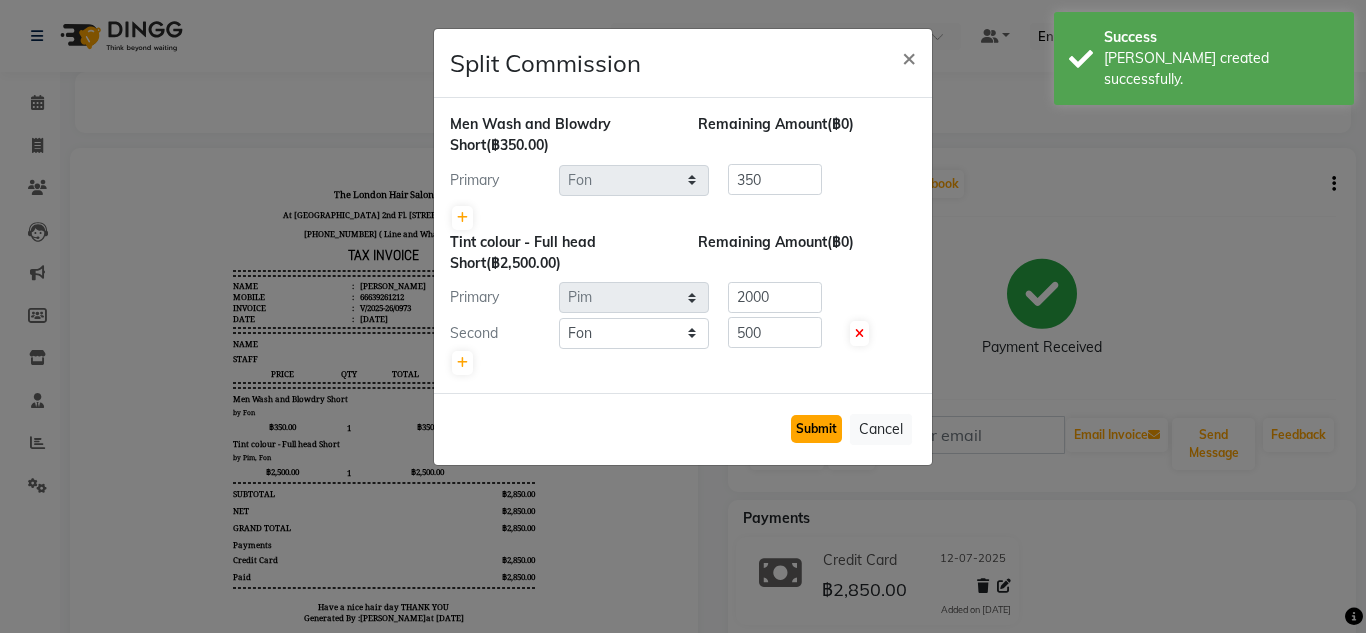 click on "Submit" 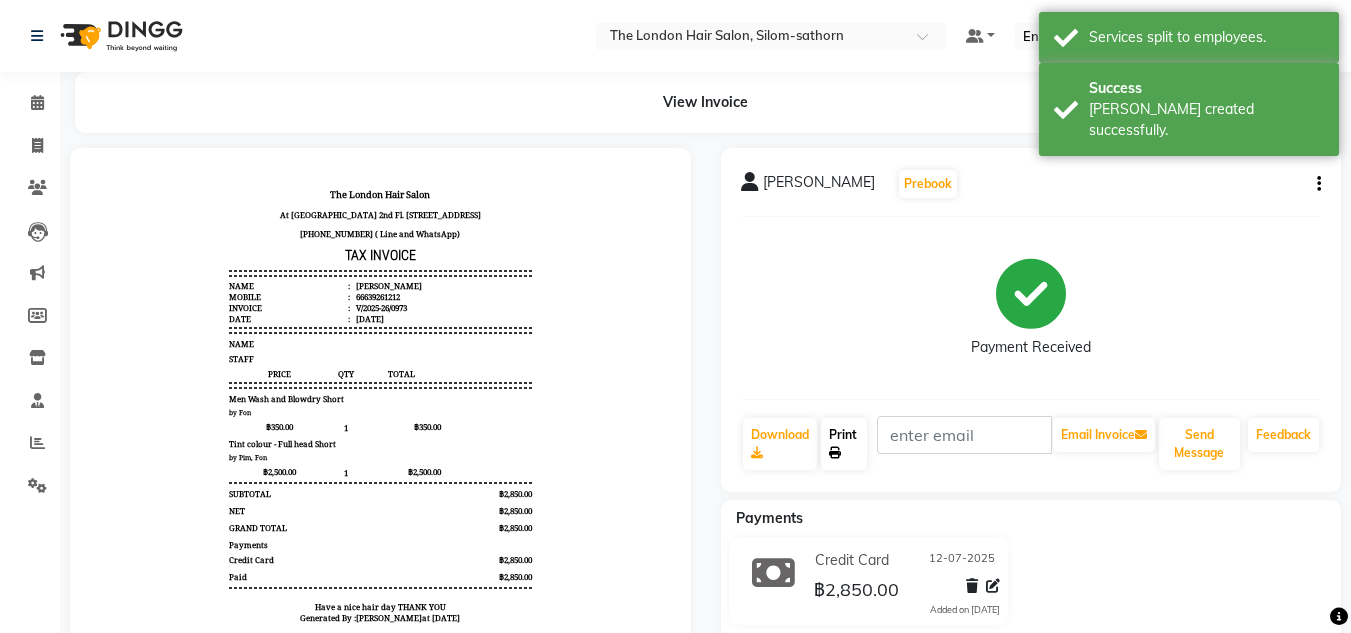 click 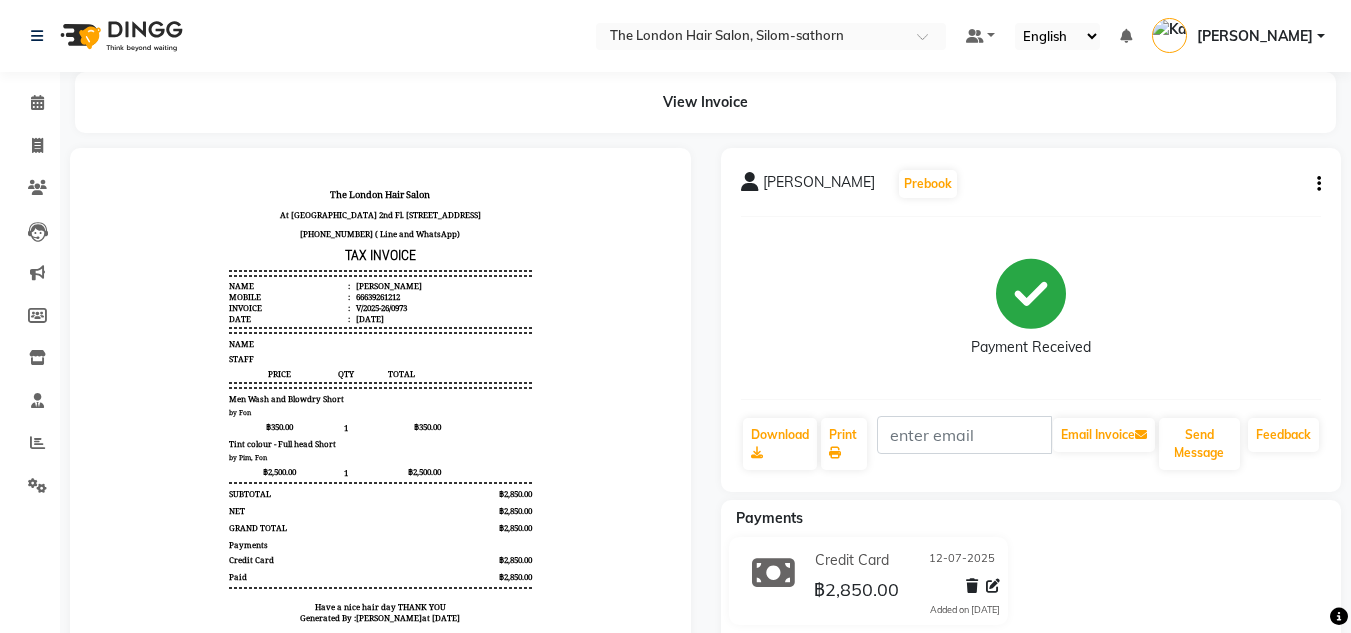 click 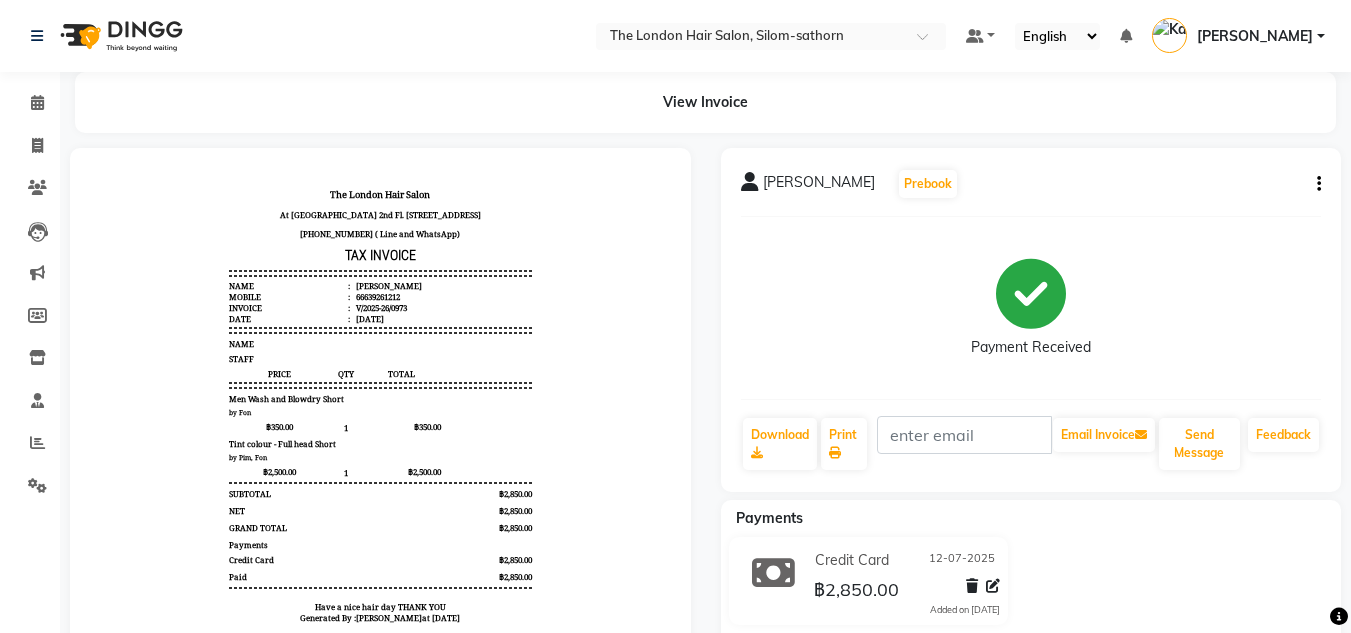 click on "Select Location × The London Hair Salon, Silom-sathorn  Default Panel My Panel English ENGLISH Español العربية मराठी हिंदी ગુજરાતી தமிழ் 中文 Notifications nothing to show Kate  Manage Profile Change Password Sign out  Version:3.15.4" 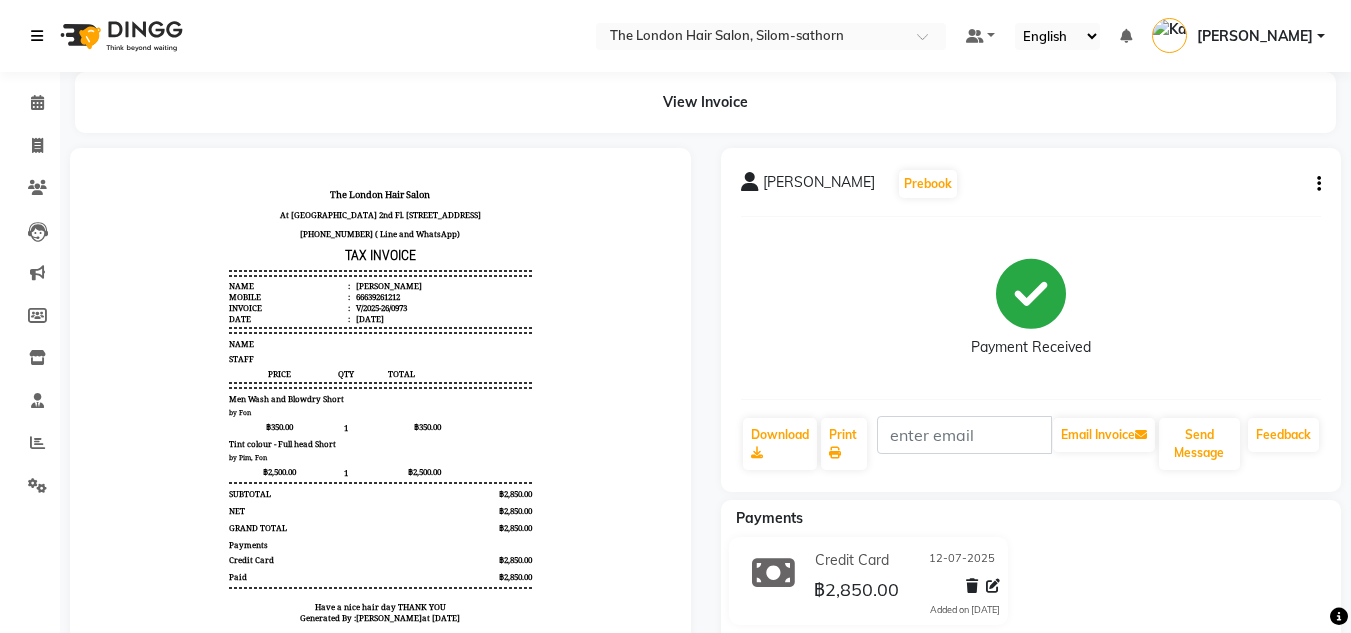 click at bounding box center (37, 36) 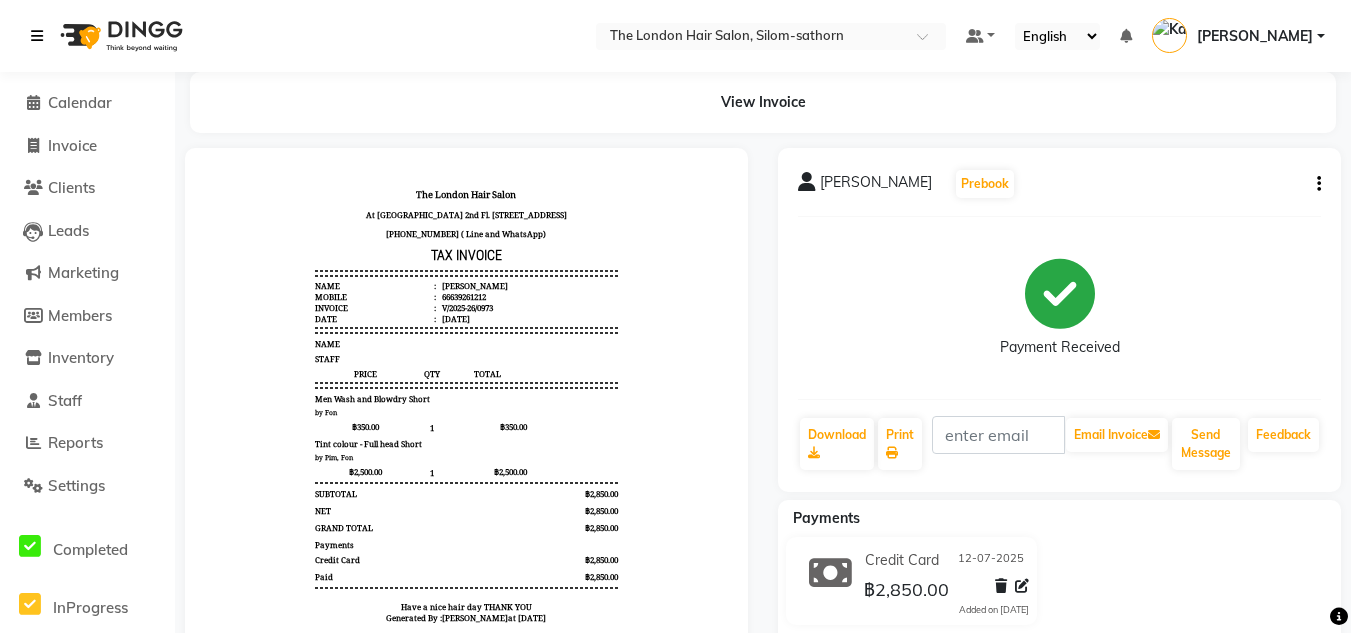 click at bounding box center [41, 36] 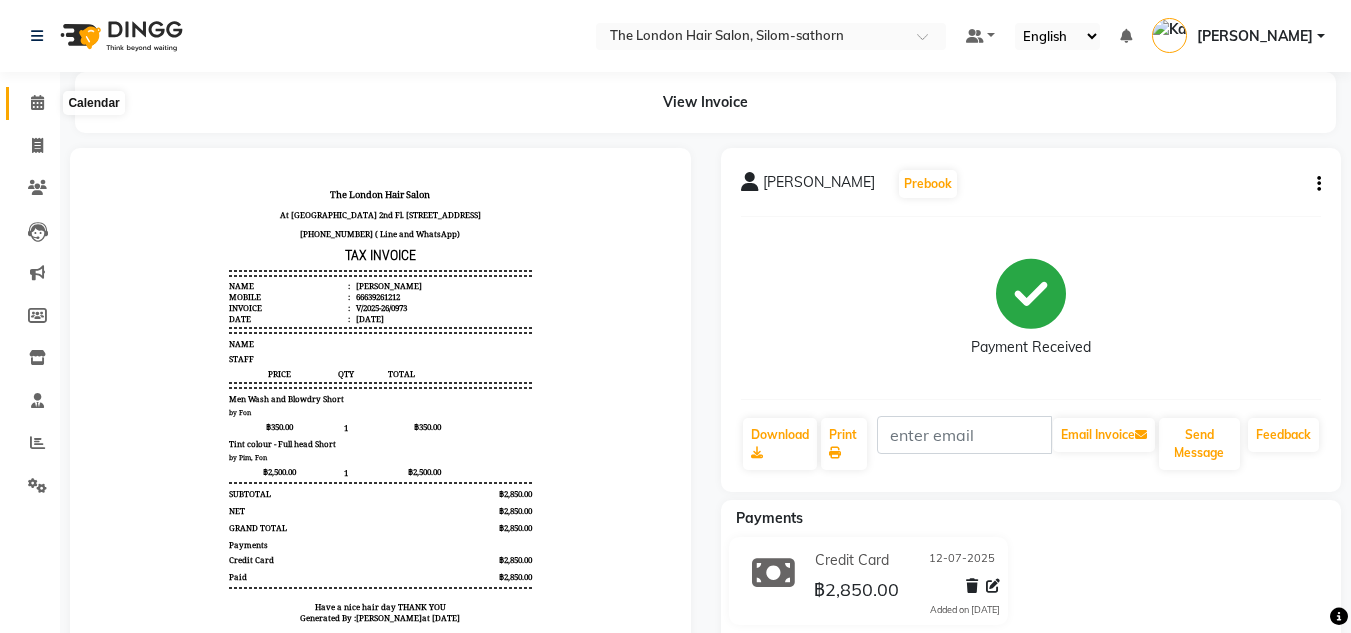 click 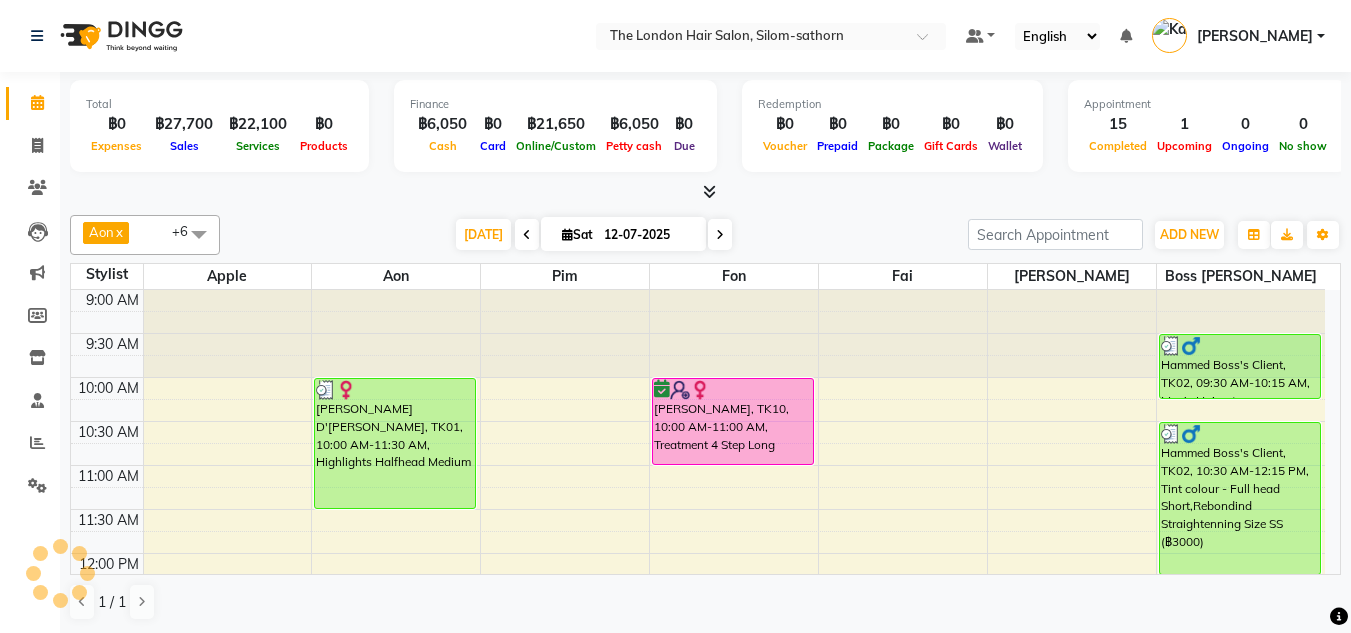 scroll, scrollTop: 0, scrollLeft: 0, axis: both 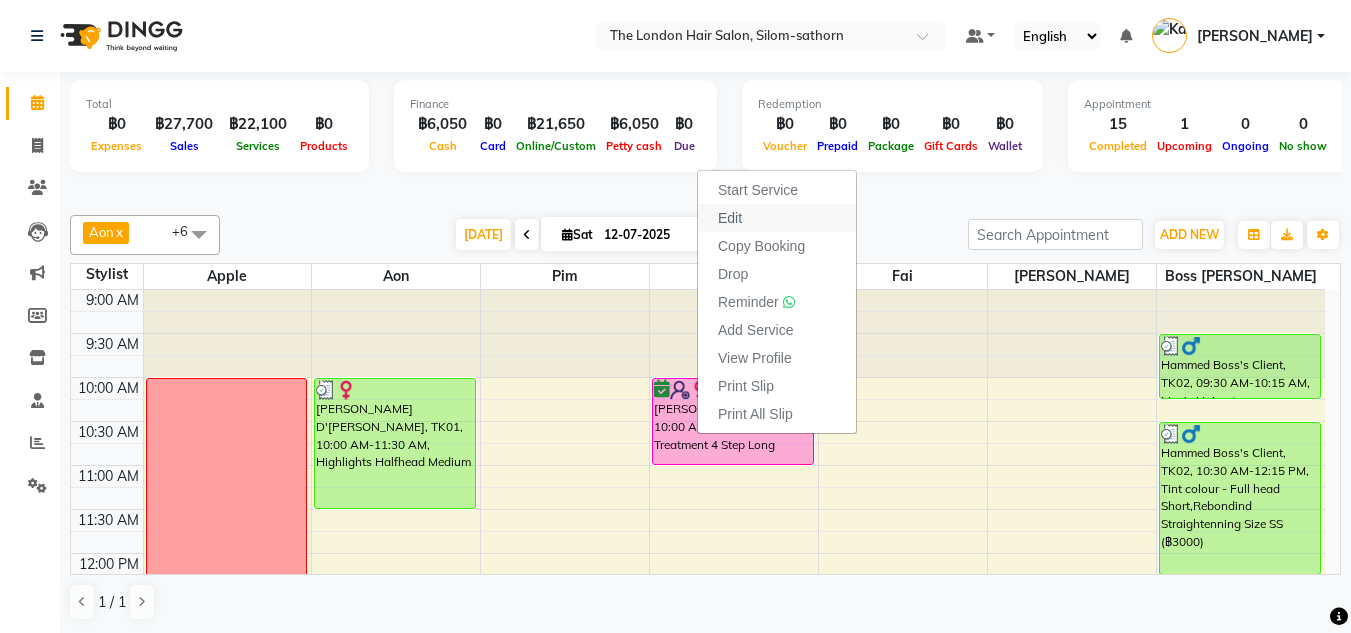 click on "Edit" at bounding box center [730, 218] 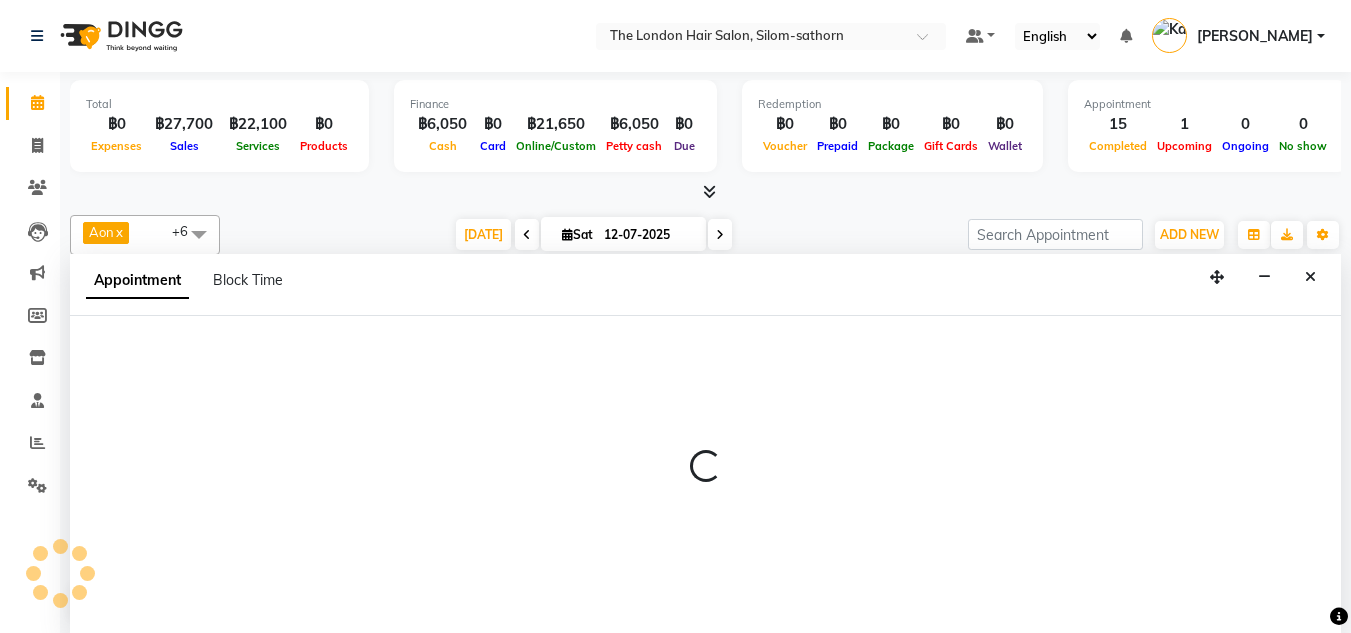 scroll, scrollTop: 1, scrollLeft: 0, axis: vertical 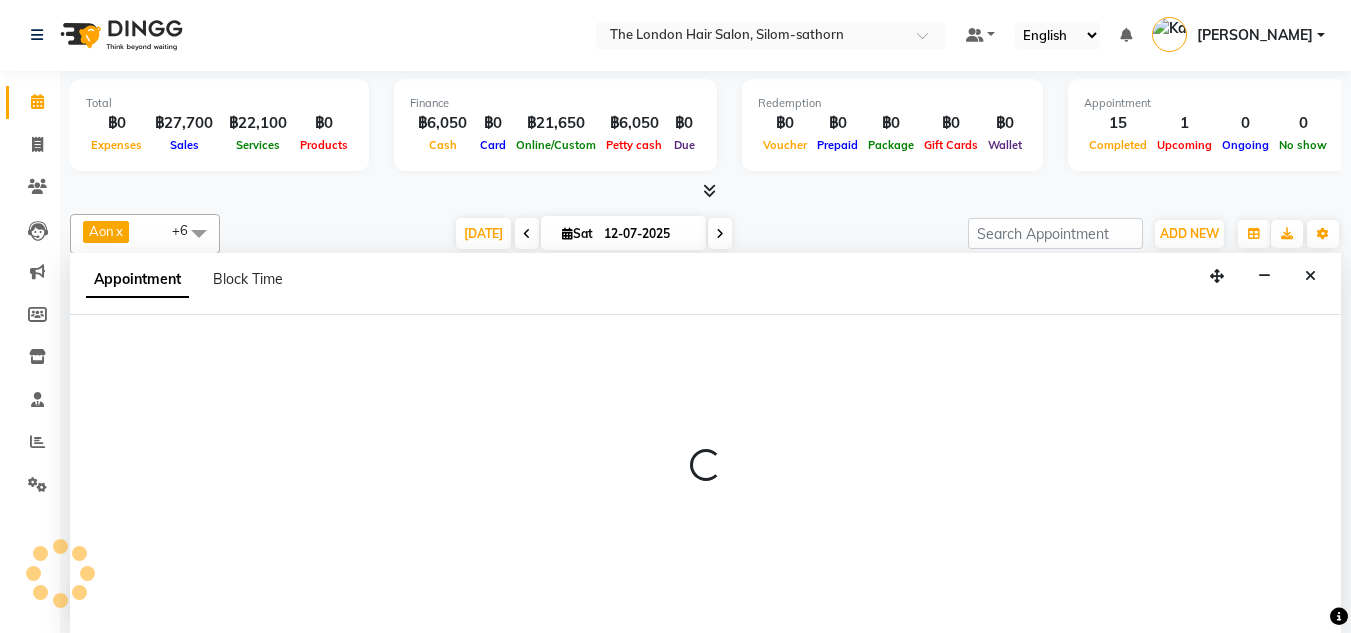 select on "tentative" 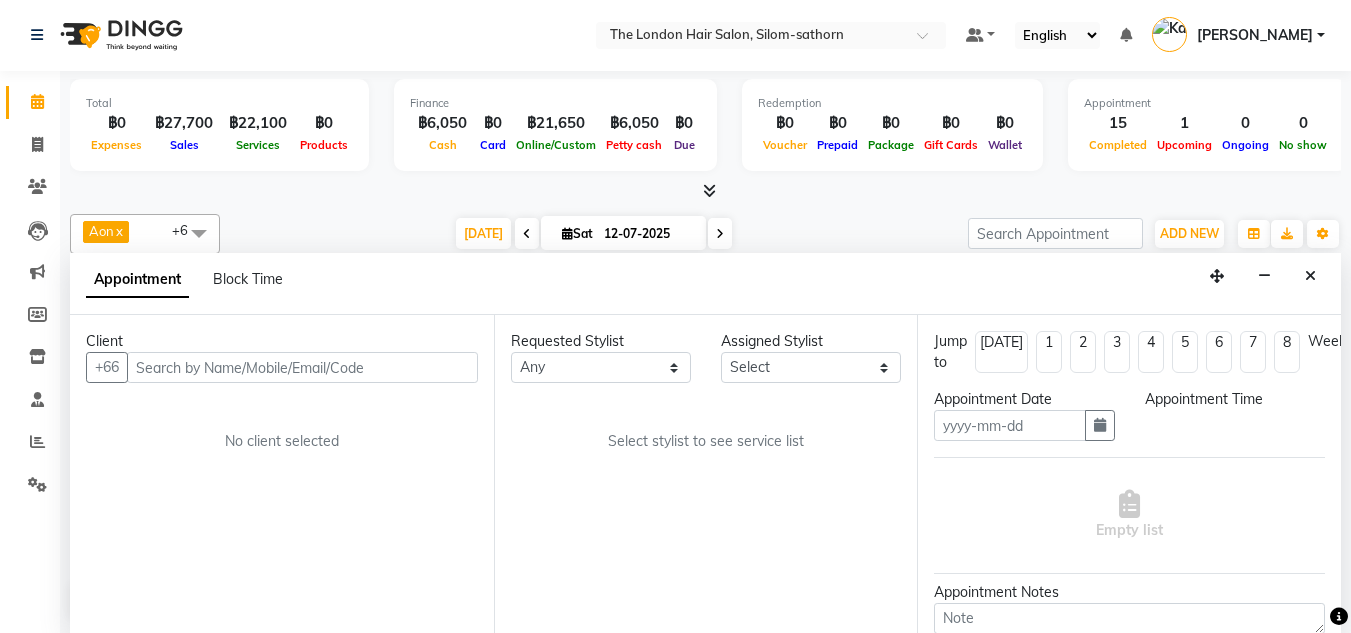 type on "12-07-2025" 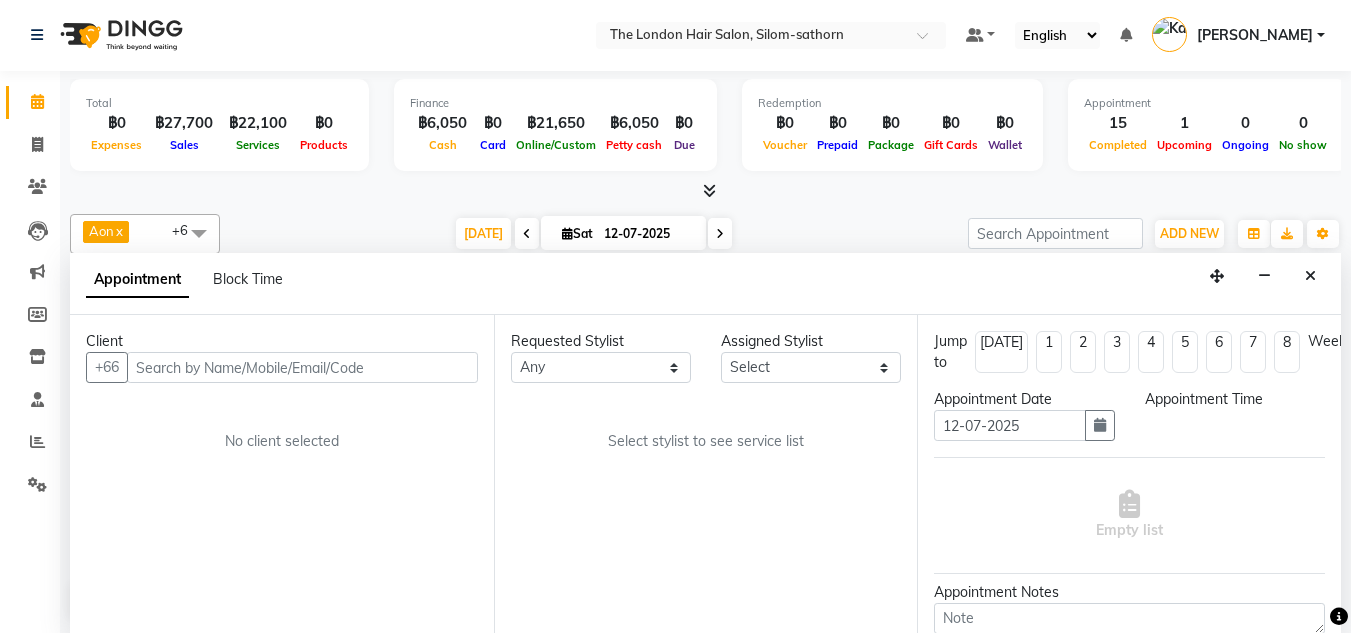 select on "confirm booking" 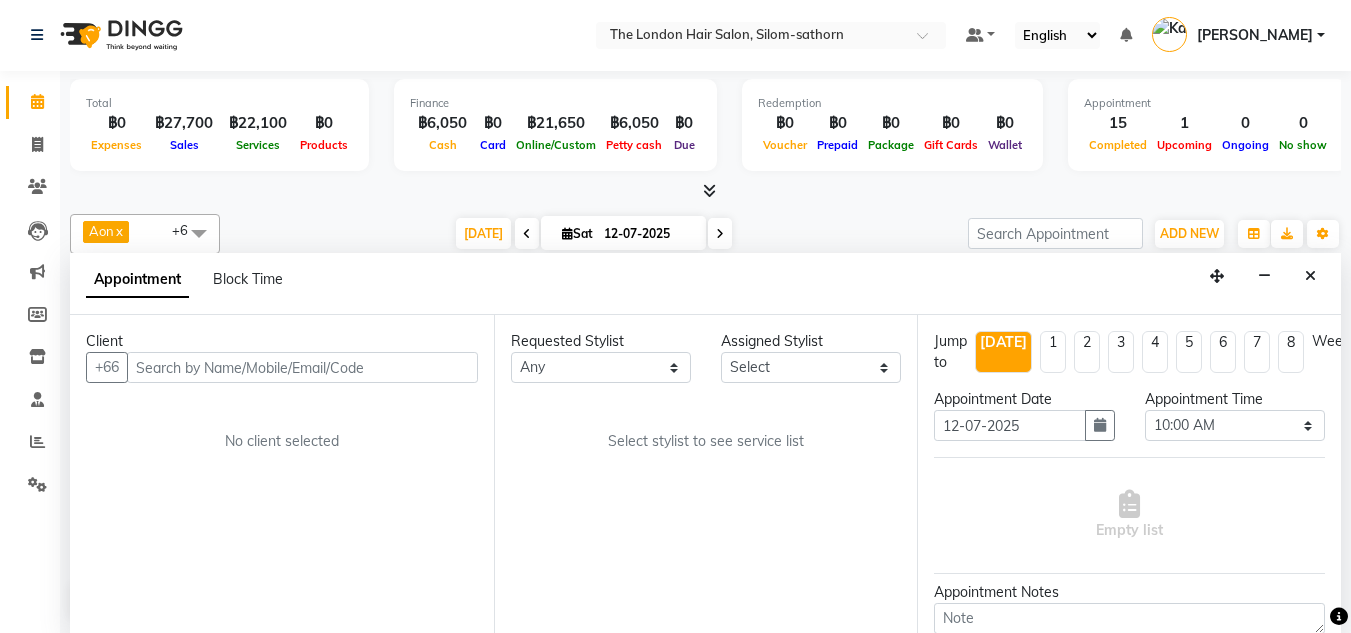 select on "56711" 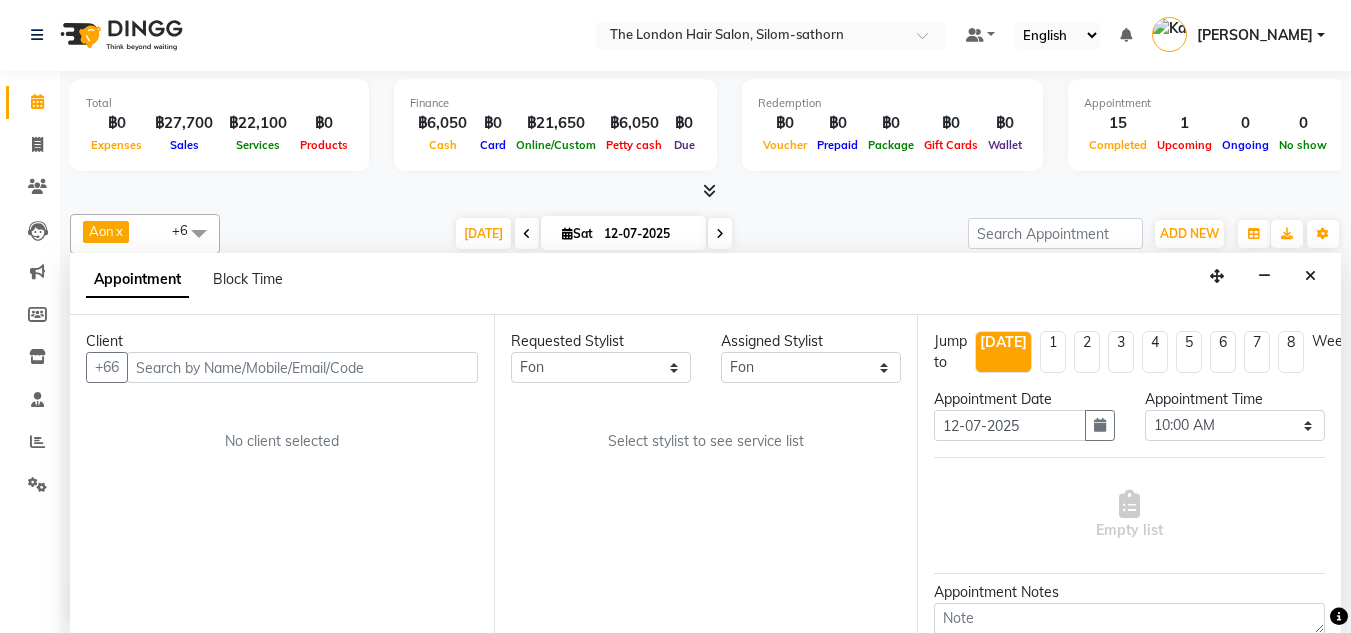 scroll, scrollTop: 771, scrollLeft: 0, axis: vertical 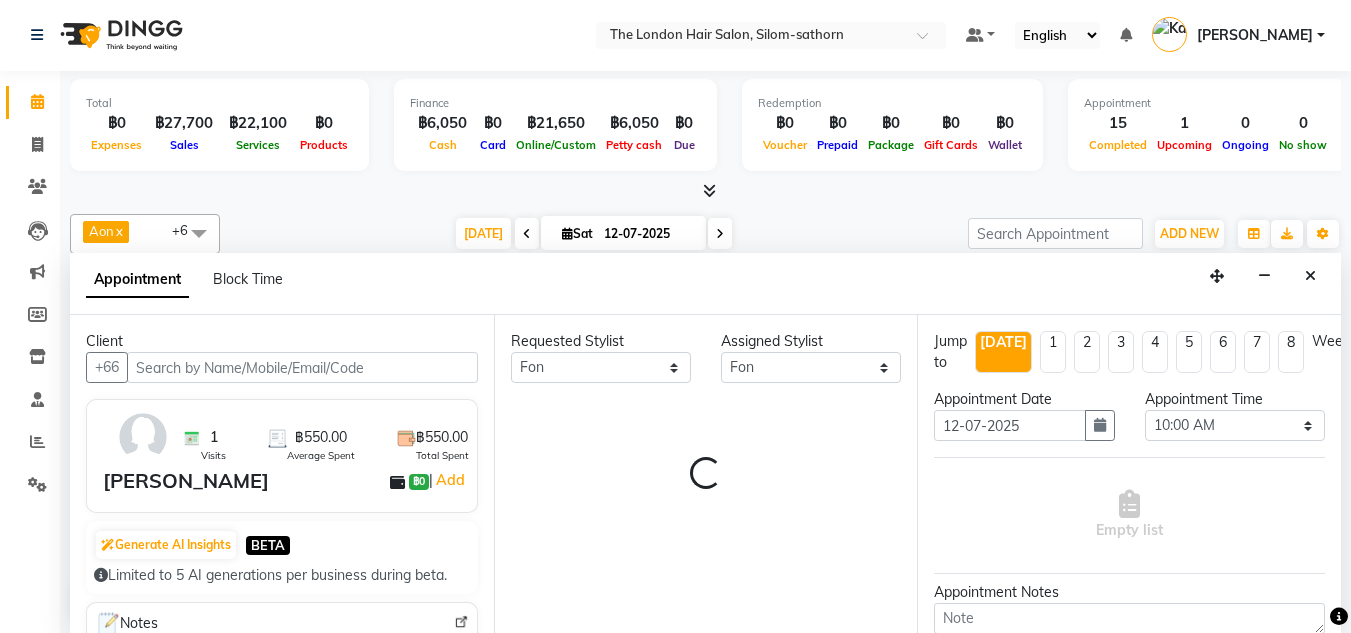 select on "3480" 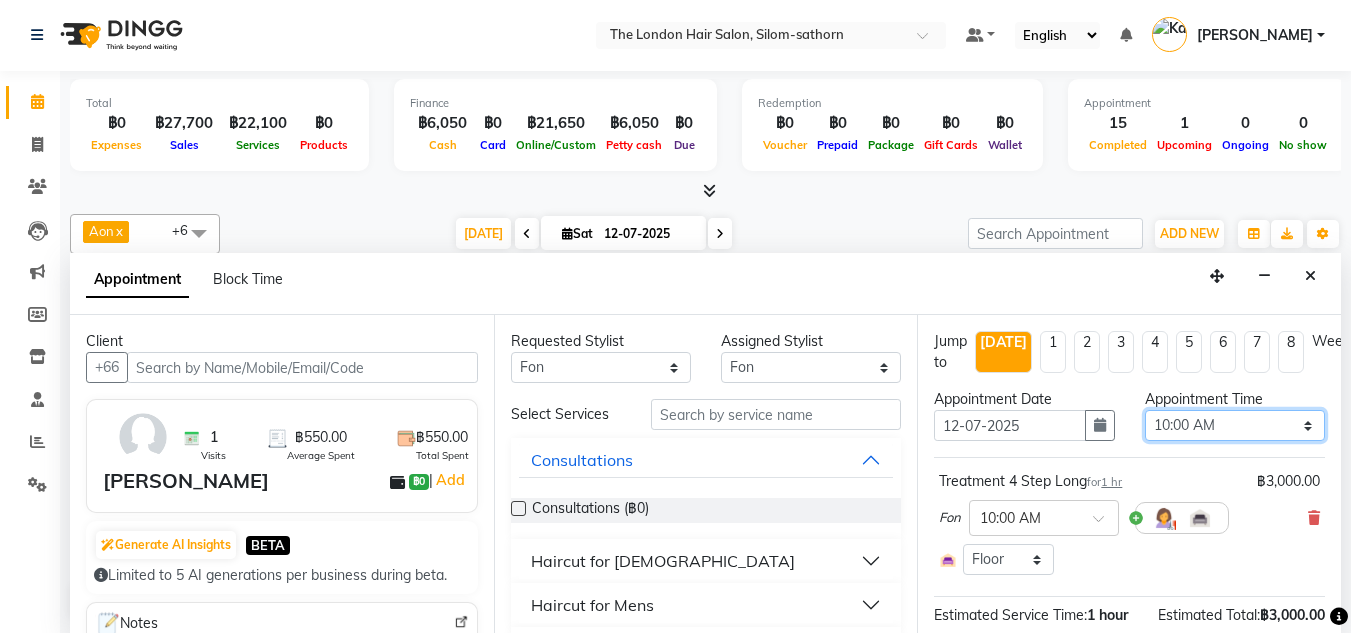 click on "Select 10:00 AM 10:05 AM 10:10 AM 10:15 AM 10:20 AM 10:25 AM 10:30 AM 10:35 AM 10:40 AM 10:45 AM 10:50 AM 10:55 AM 11:00 AM 11:05 AM 11:10 AM 11:15 AM 11:20 AM 11:25 AM 11:30 AM 11:35 AM 11:40 AM 11:45 AM 11:50 AM 11:55 AM 12:00 PM 12:05 PM 12:10 PM 12:15 PM 12:20 PM 12:25 PM 12:30 PM 12:35 PM 12:40 PM 12:45 PM 12:50 PM 12:55 PM 01:00 PM 01:05 PM 01:10 PM 01:15 PM 01:20 PM 01:25 PM 01:30 PM 01:35 PM 01:40 PM 01:45 PM 01:50 PM 01:55 PM 02:00 PM 02:05 PM 02:10 PM 02:15 PM 02:20 PM 02:25 PM 02:30 PM 02:35 PM 02:40 PM 02:45 PM 02:50 PM 02:55 PM 03:00 PM 03:05 PM 03:10 PM 03:15 PM 03:20 PM 03:25 PM 03:30 PM 03:35 PM 03:40 PM 03:45 PM 03:50 PM 03:55 PM 04:00 PM 04:05 PM 04:10 PM 04:15 PM 04:20 PM 04:25 PM 04:30 PM 04:35 PM 04:40 PM 04:45 PM 04:50 PM 04:55 PM 05:00 PM 05:05 PM 05:10 PM 05:15 PM 05:20 PM 05:25 PM 05:30 PM 05:35 PM 05:40 PM 05:45 PM 05:50 PM 05:55 PM 06:00 PM 06:05 PM 06:10 PM 06:15 PM 06:20 PM 06:25 PM 06:30 PM 06:35 PM 06:40 PM 06:45 PM 06:50 PM 06:55 PM 07:00 PM 07:05 PM 07:10 PM 07:15 PM 07:20 PM" at bounding box center (1235, 425) 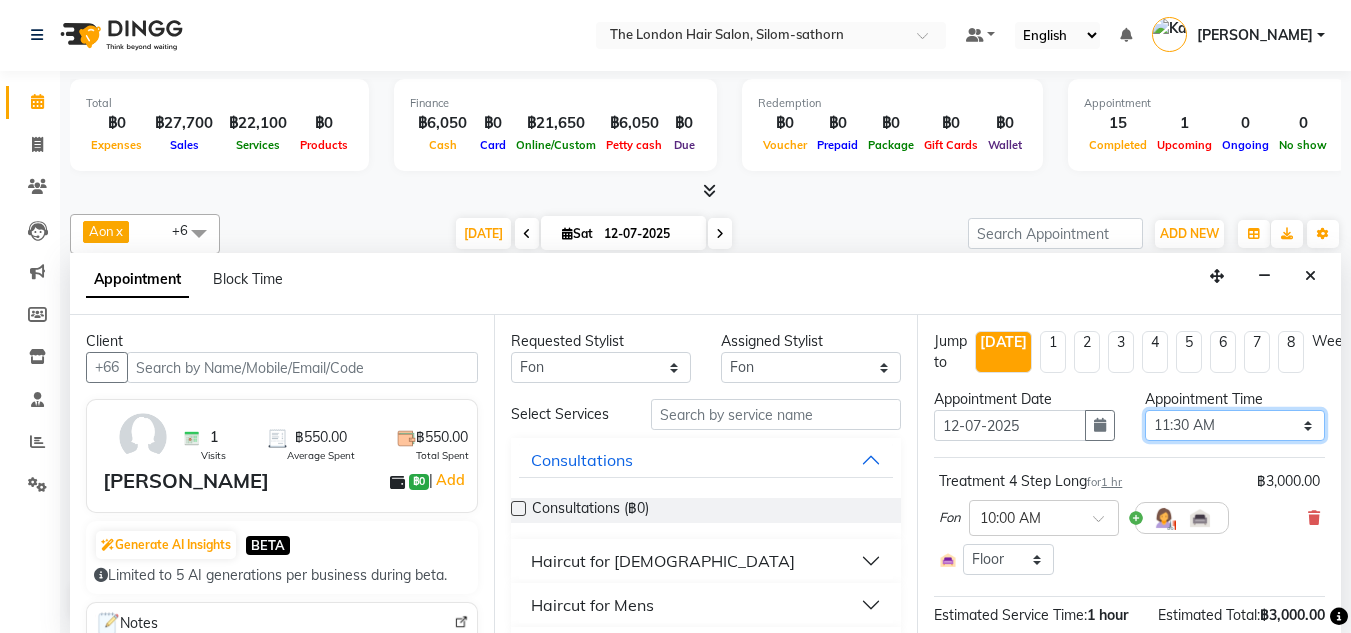 click on "Select 10:00 AM 10:05 AM 10:10 AM 10:15 AM 10:20 AM 10:25 AM 10:30 AM 10:35 AM 10:40 AM 10:45 AM 10:50 AM 10:55 AM 11:00 AM 11:05 AM 11:10 AM 11:15 AM 11:20 AM 11:25 AM 11:30 AM 11:35 AM 11:40 AM 11:45 AM 11:50 AM 11:55 AM 12:00 PM 12:05 PM 12:10 PM 12:15 PM 12:20 PM 12:25 PM 12:30 PM 12:35 PM 12:40 PM 12:45 PM 12:50 PM 12:55 PM 01:00 PM 01:05 PM 01:10 PM 01:15 PM 01:20 PM 01:25 PM 01:30 PM 01:35 PM 01:40 PM 01:45 PM 01:50 PM 01:55 PM 02:00 PM 02:05 PM 02:10 PM 02:15 PM 02:20 PM 02:25 PM 02:30 PM 02:35 PM 02:40 PM 02:45 PM 02:50 PM 02:55 PM 03:00 PM 03:05 PM 03:10 PM 03:15 PM 03:20 PM 03:25 PM 03:30 PM 03:35 PM 03:40 PM 03:45 PM 03:50 PM 03:55 PM 04:00 PM 04:05 PM 04:10 PM 04:15 PM 04:20 PM 04:25 PM 04:30 PM 04:35 PM 04:40 PM 04:45 PM 04:50 PM 04:55 PM 05:00 PM 05:05 PM 05:10 PM 05:15 PM 05:20 PM 05:25 PM 05:30 PM 05:35 PM 05:40 PM 05:45 PM 05:50 PM 05:55 PM 06:00 PM 06:05 PM 06:10 PM 06:15 PM 06:20 PM 06:25 PM 06:30 PM 06:35 PM 06:40 PM 06:45 PM 06:50 PM 06:55 PM 07:00 PM 07:05 PM 07:10 PM 07:15 PM 07:20 PM" at bounding box center (1235, 425) 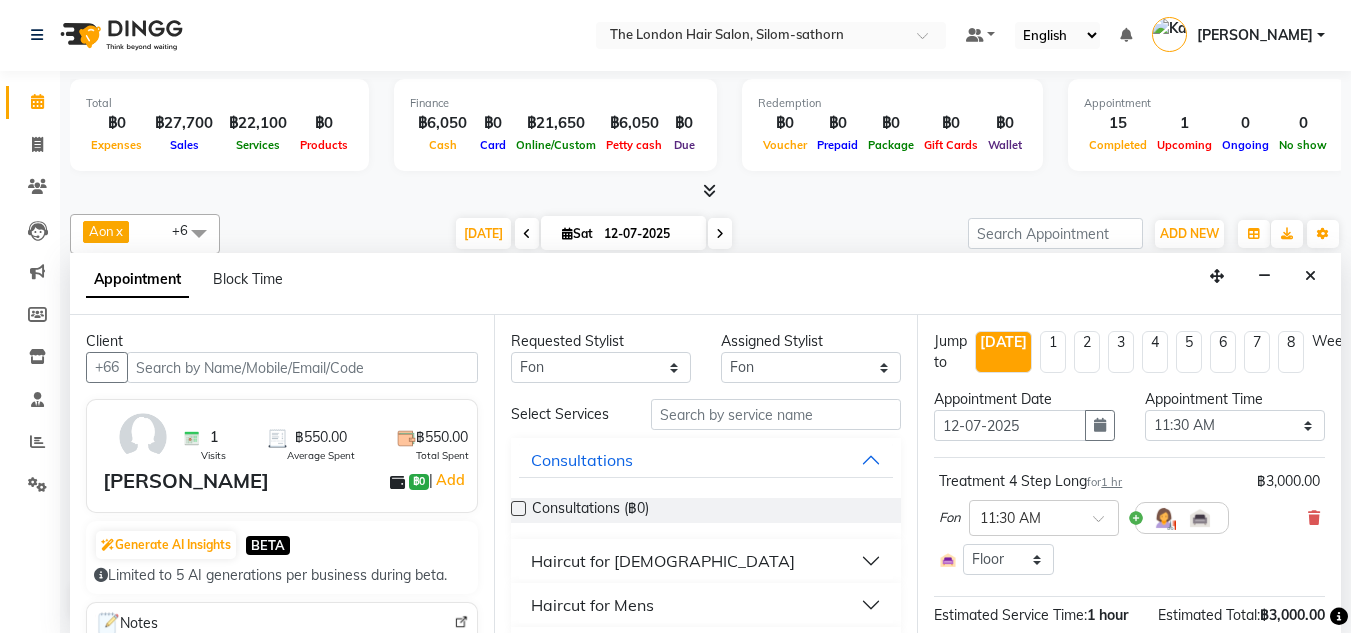 drag, startPoint x: 1099, startPoint y: 432, endPoint x: 937, endPoint y: 445, distance: 162.52077 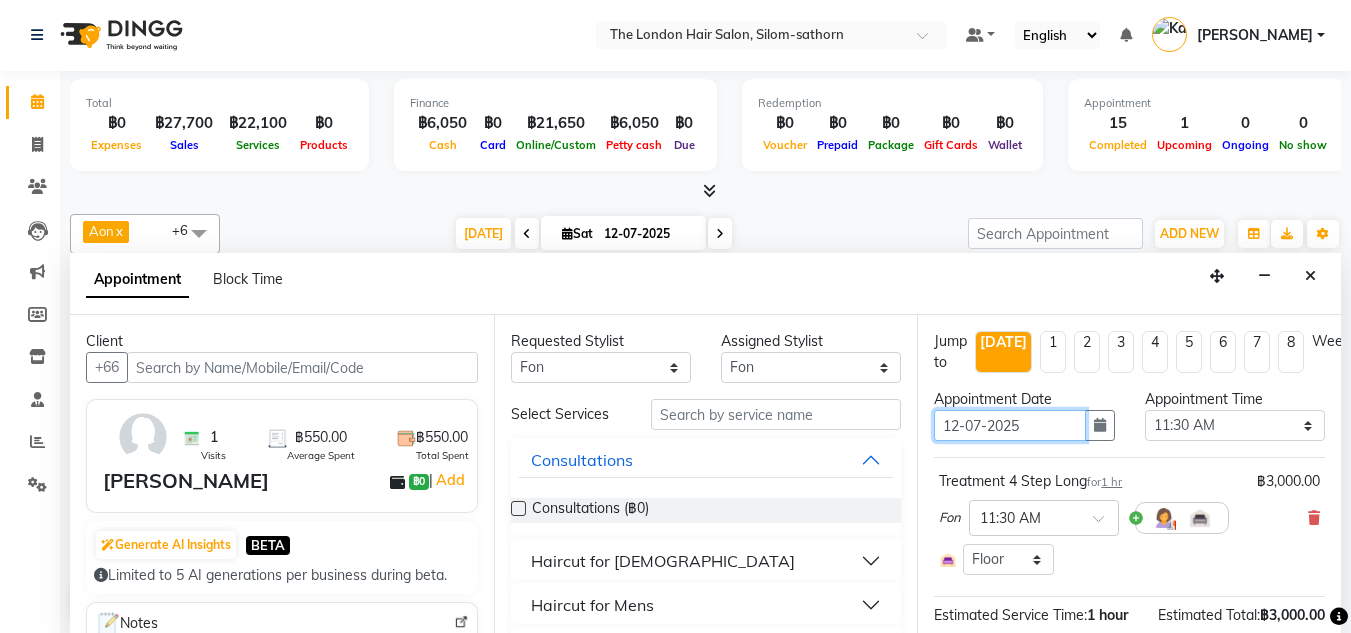 click on "12-07-2025" at bounding box center [1009, 425] 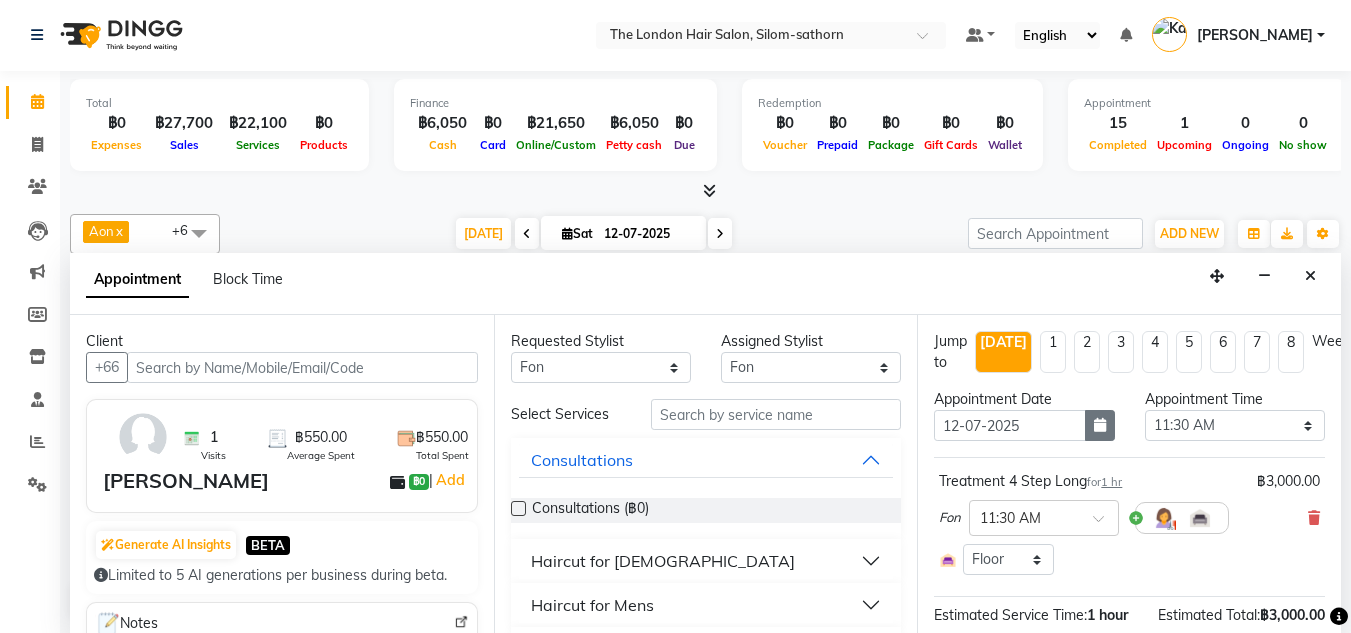 scroll, scrollTop: 278, scrollLeft: 0, axis: vertical 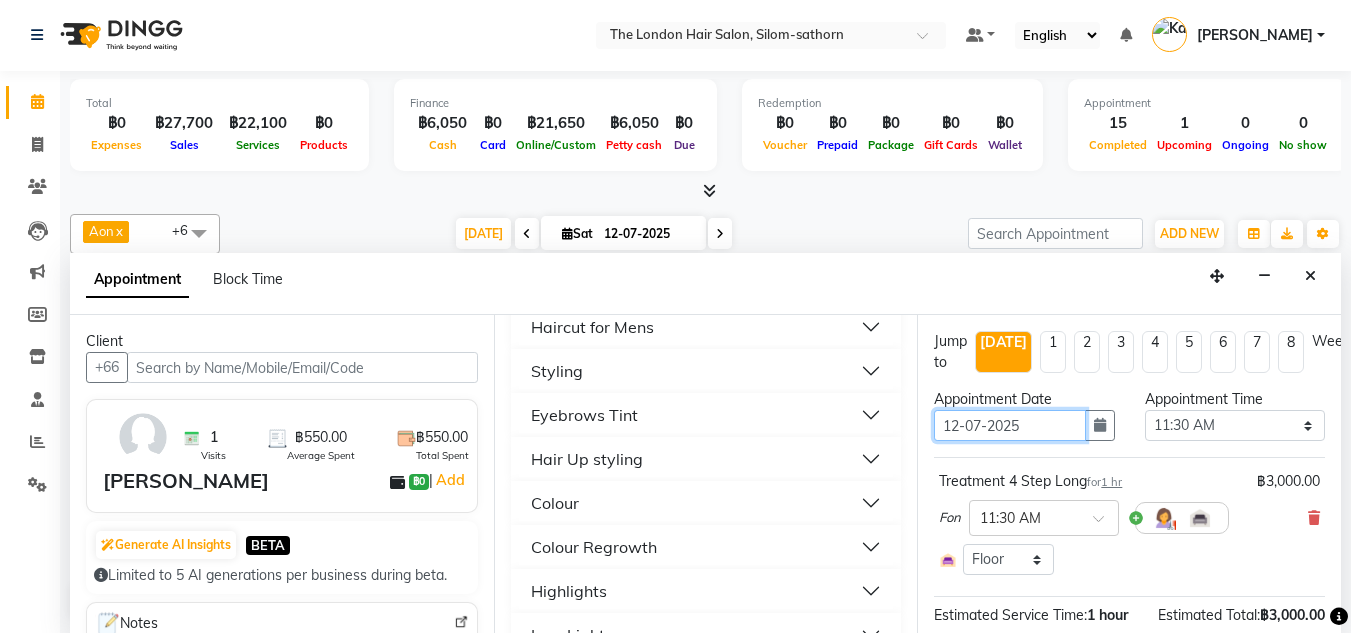 click on "12-07-2025" at bounding box center [1009, 425] 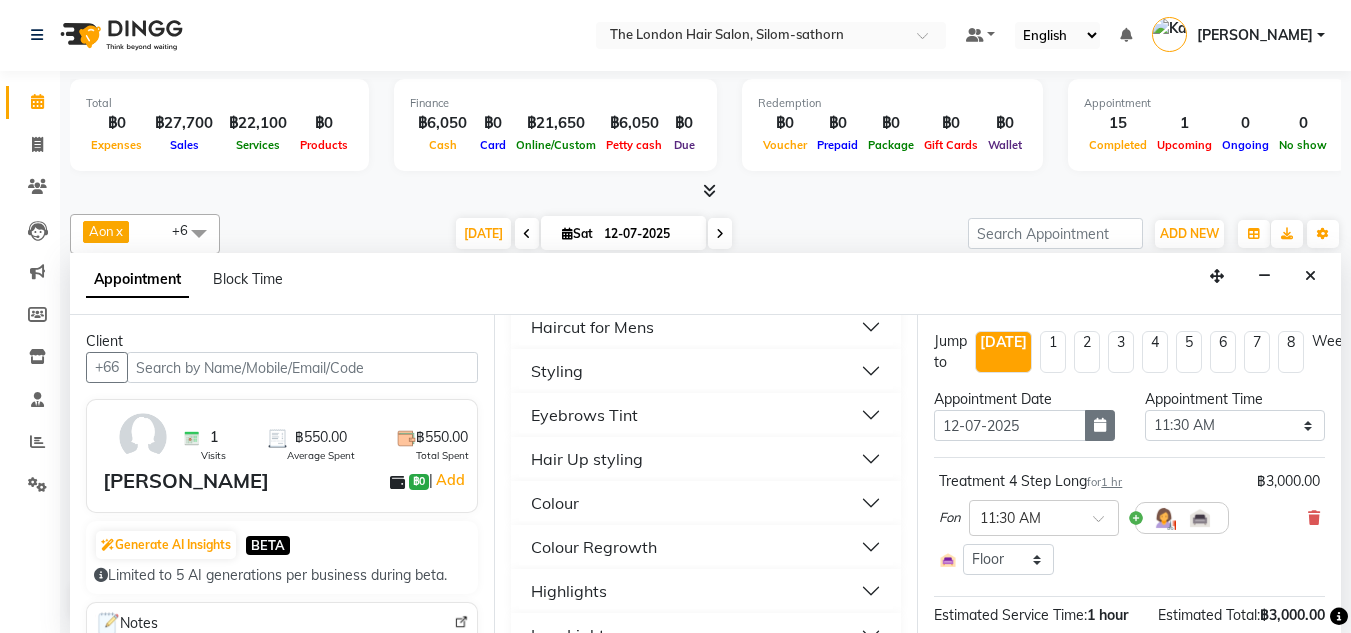 click at bounding box center (1100, 425) 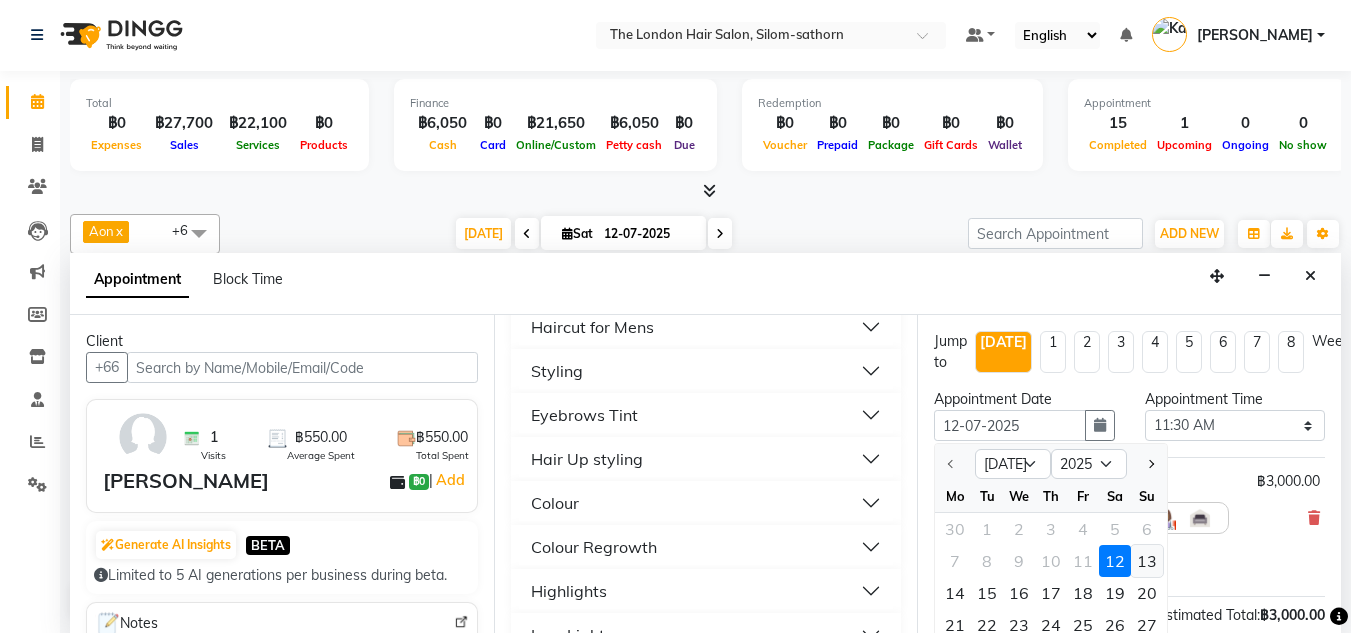click on "13" at bounding box center [1147, 561] 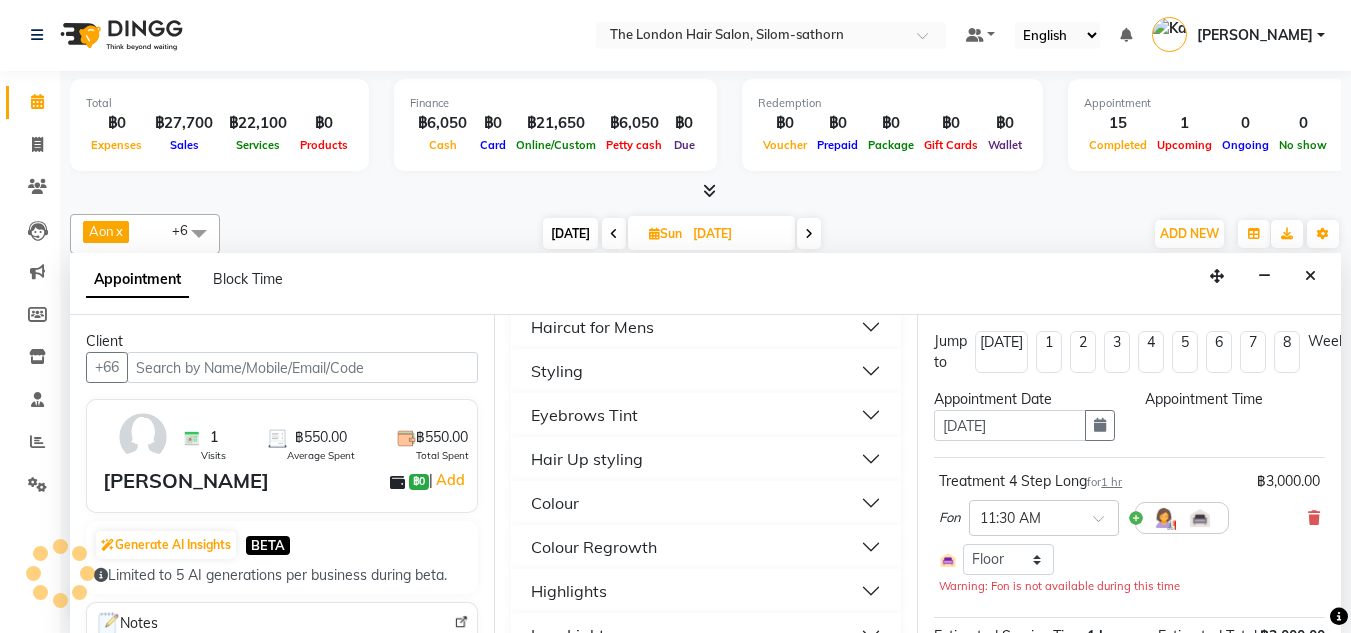 scroll, scrollTop: 0, scrollLeft: 0, axis: both 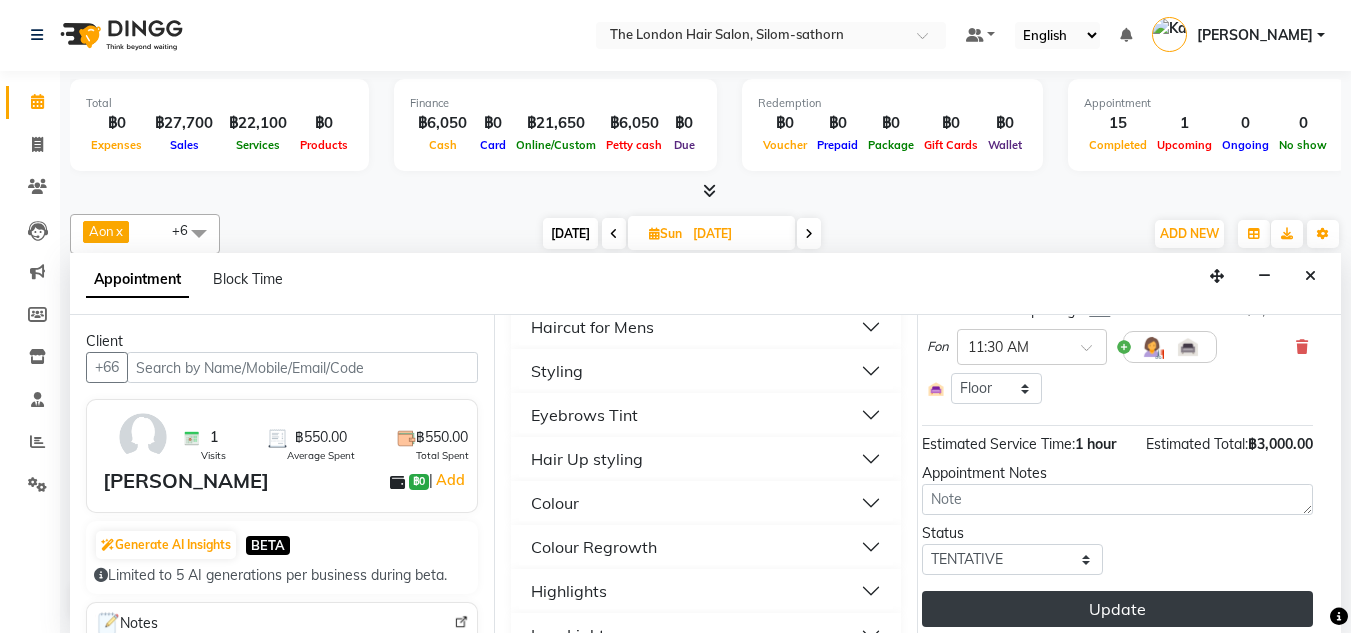 click on "Update" at bounding box center [1117, 609] 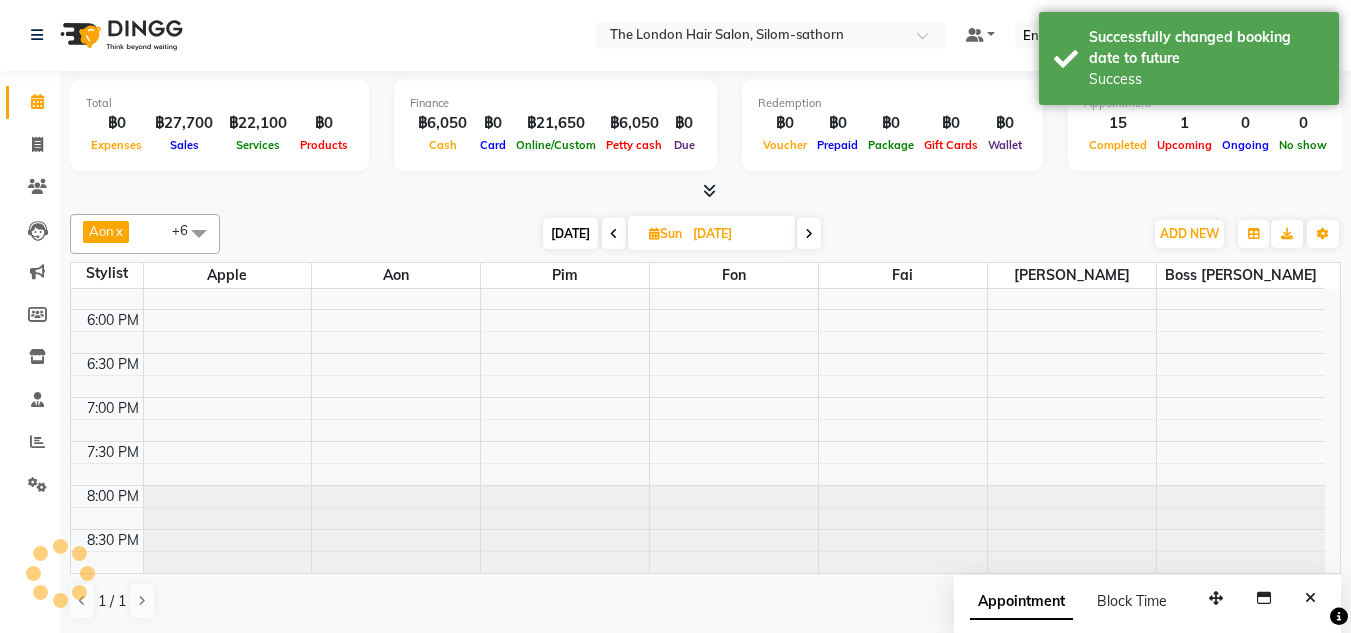 scroll, scrollTop: 0, scrollLeft: 0, axis: both 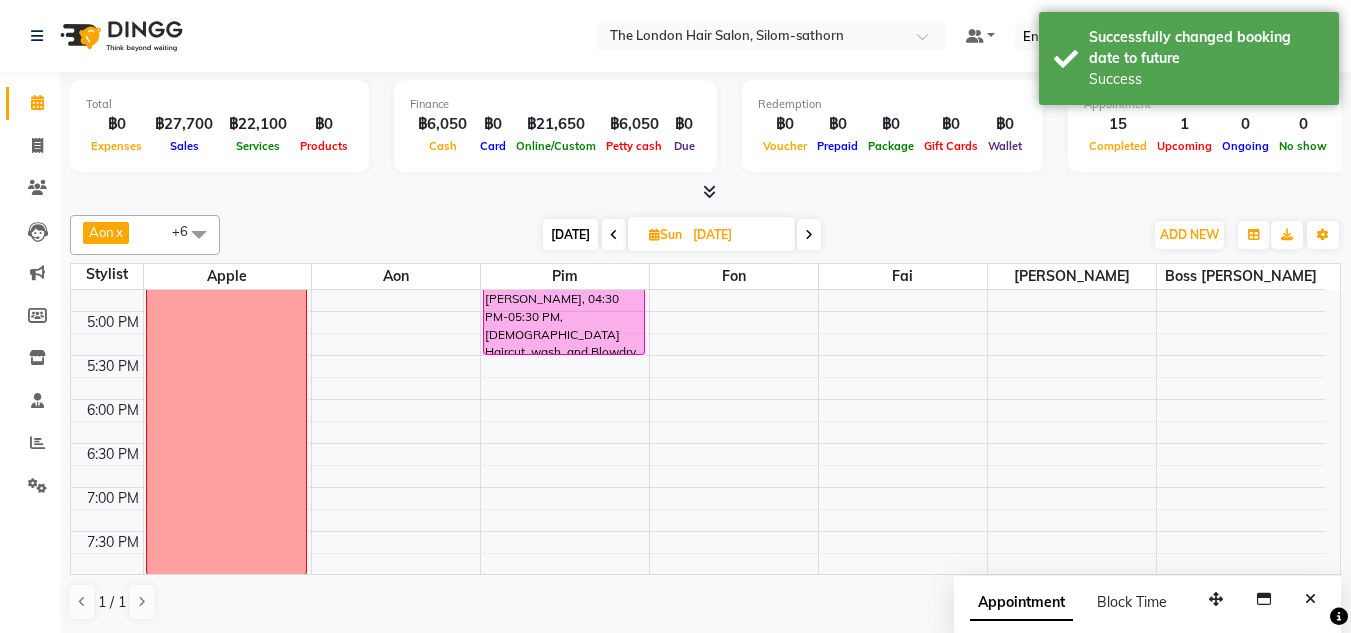 click on "Today" at bounding box center (570, 234) 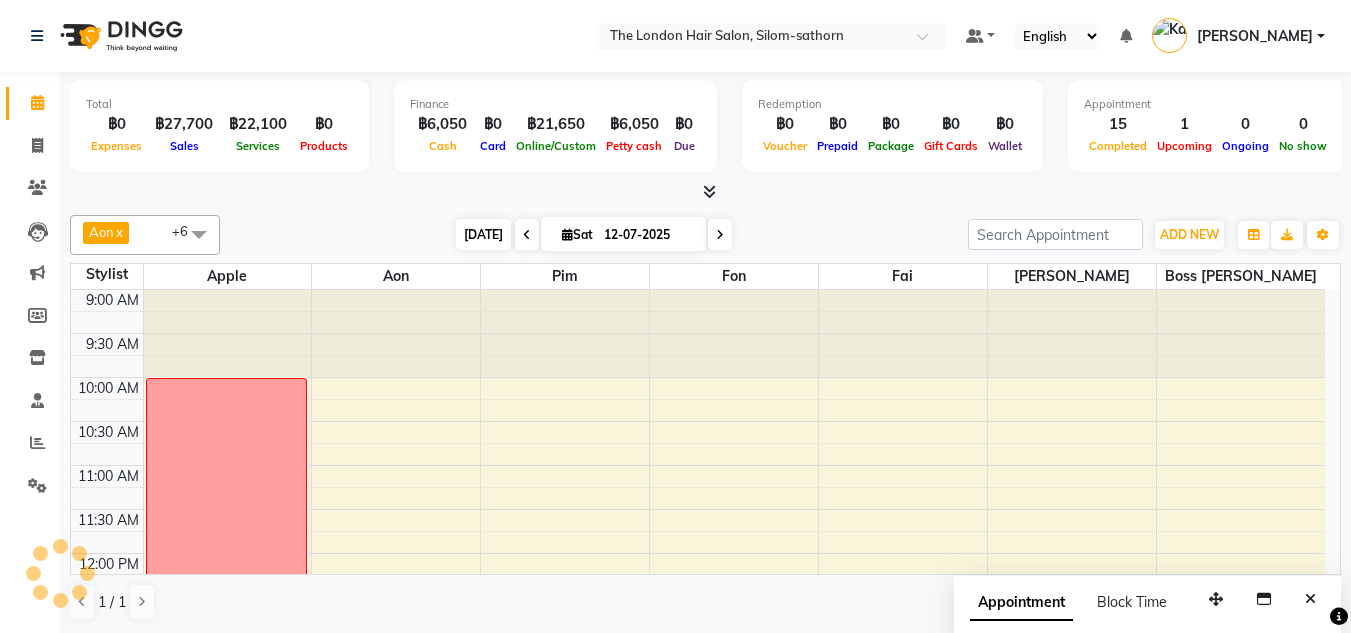 scroll, scrollTop: 771, scrollLeft: 0, axis: vertical 